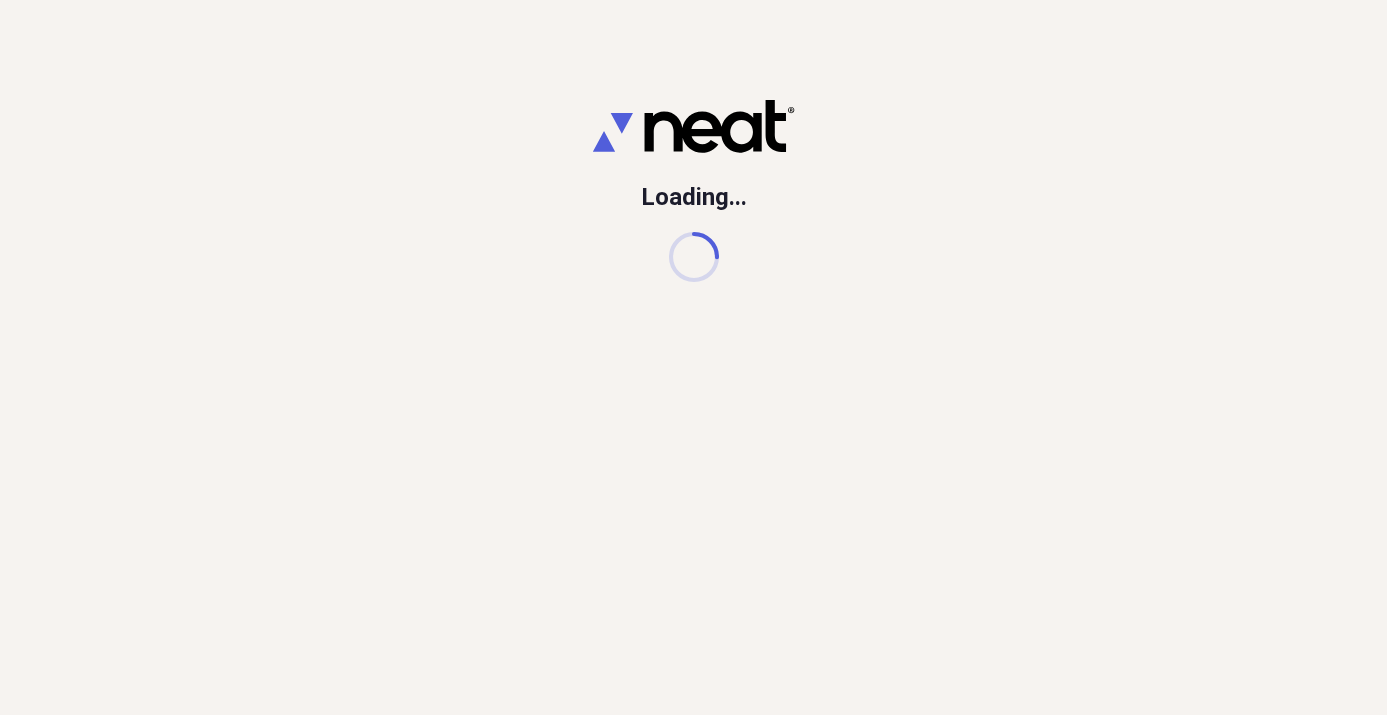 scroll, scrollTop: 0, scrollLeft: 0, axis: both 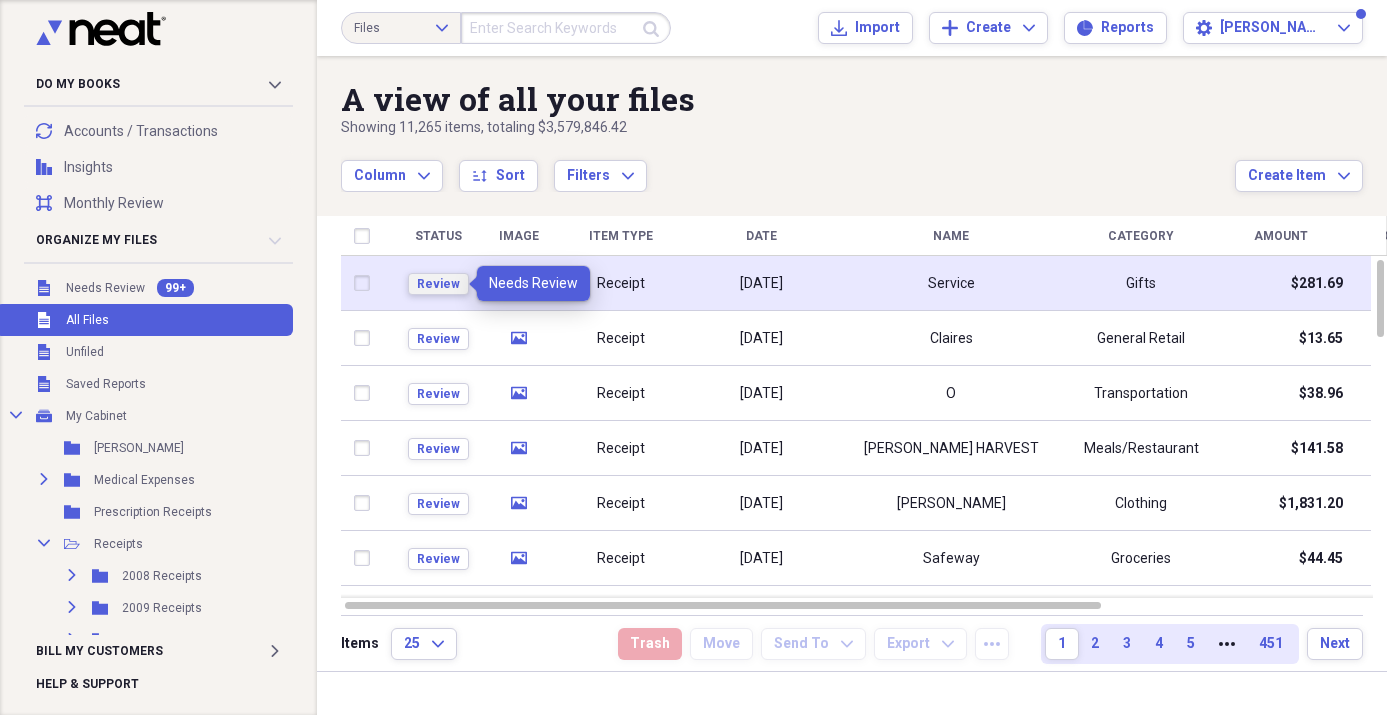 click on "Review" at bounding box center (438, 284) 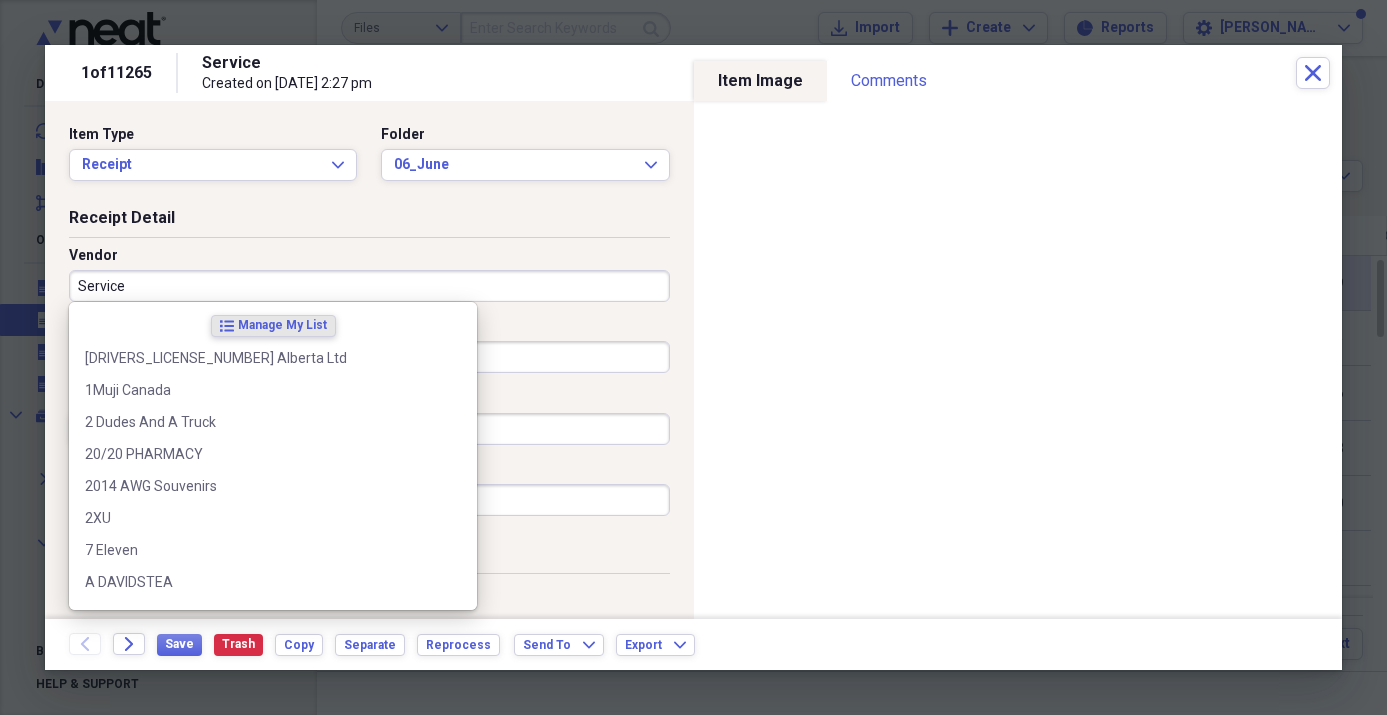 click on "Service" at bounding box center (369, 286) 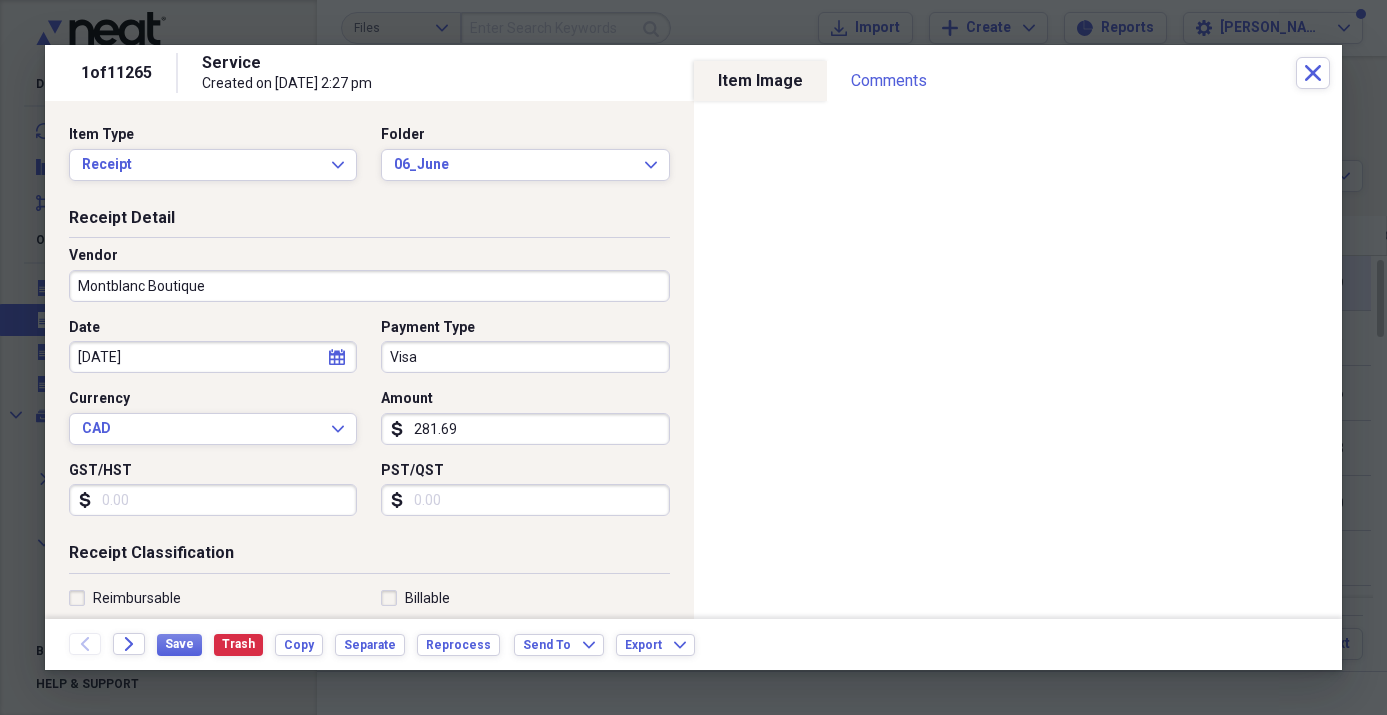 type on "Montblanc Boutique" 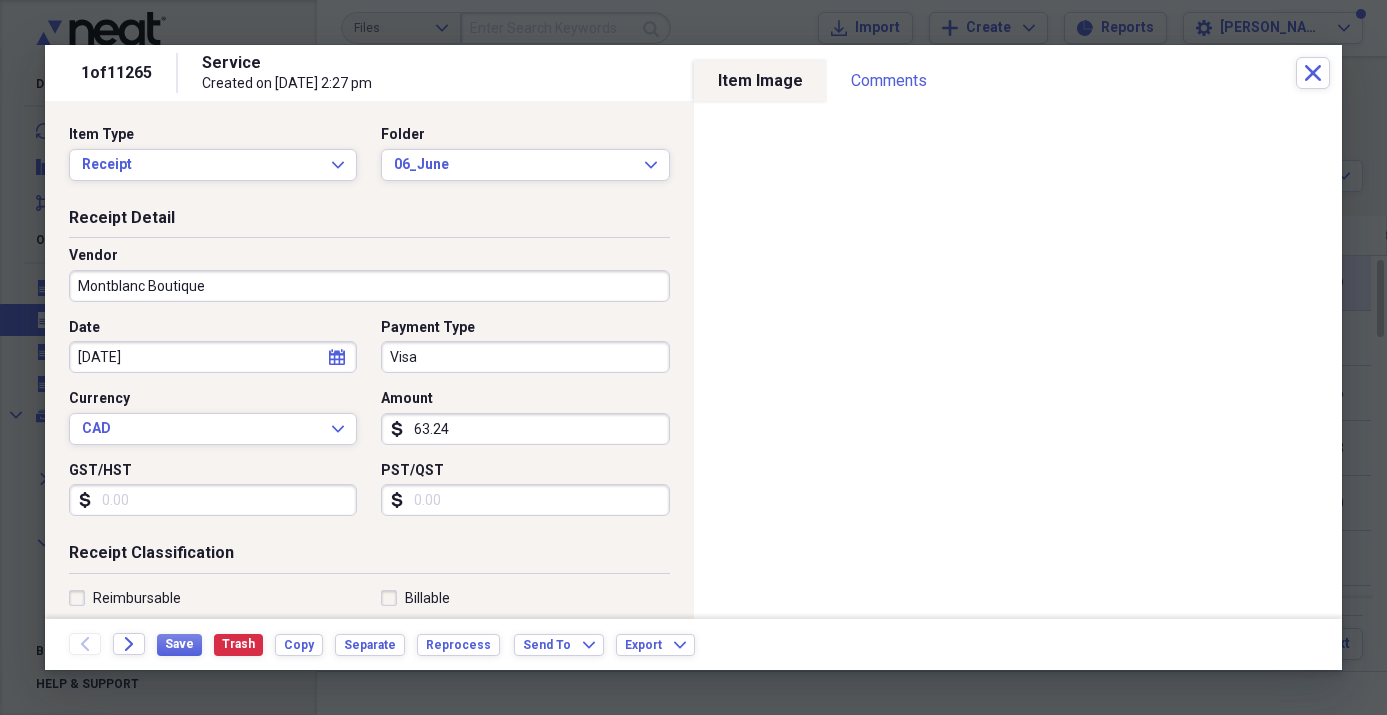 click on "63.24" at bounding box center (525, 429) 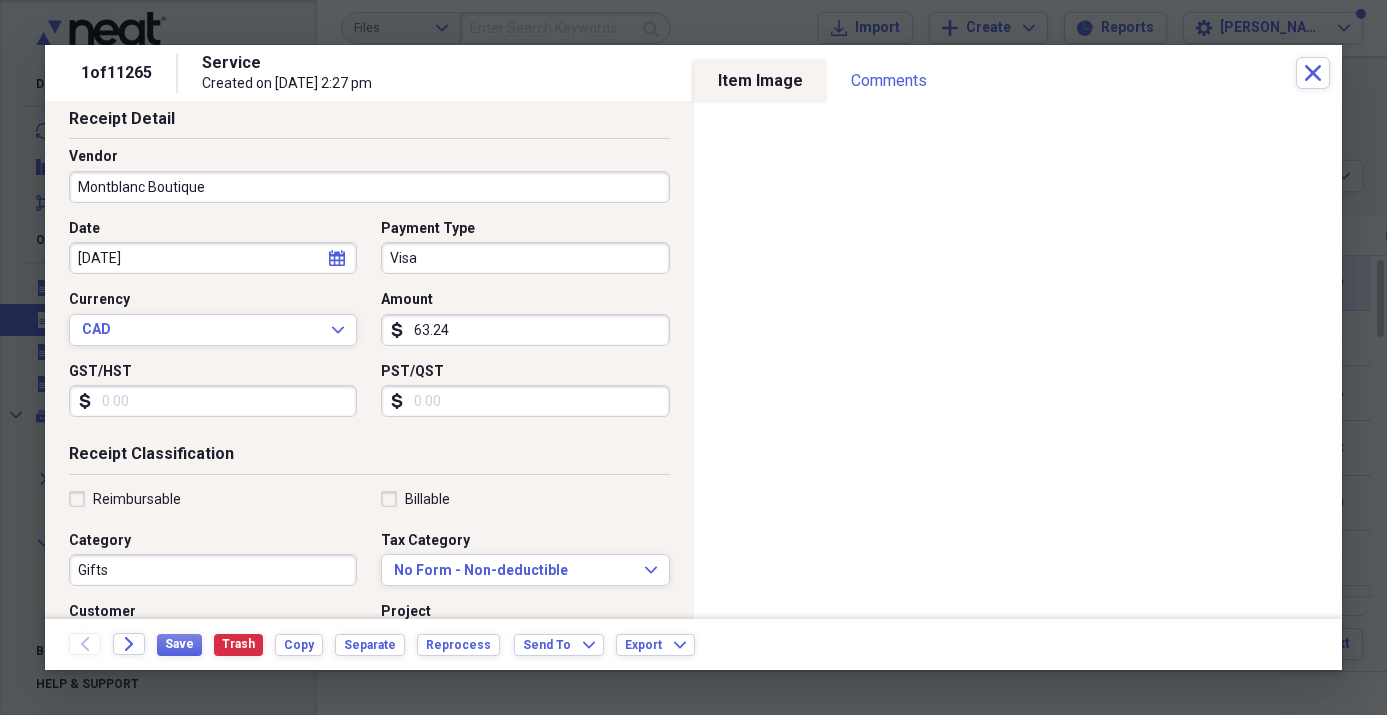 scroll, scrollTop: 143, scrollLeft: 0, axis: vertical 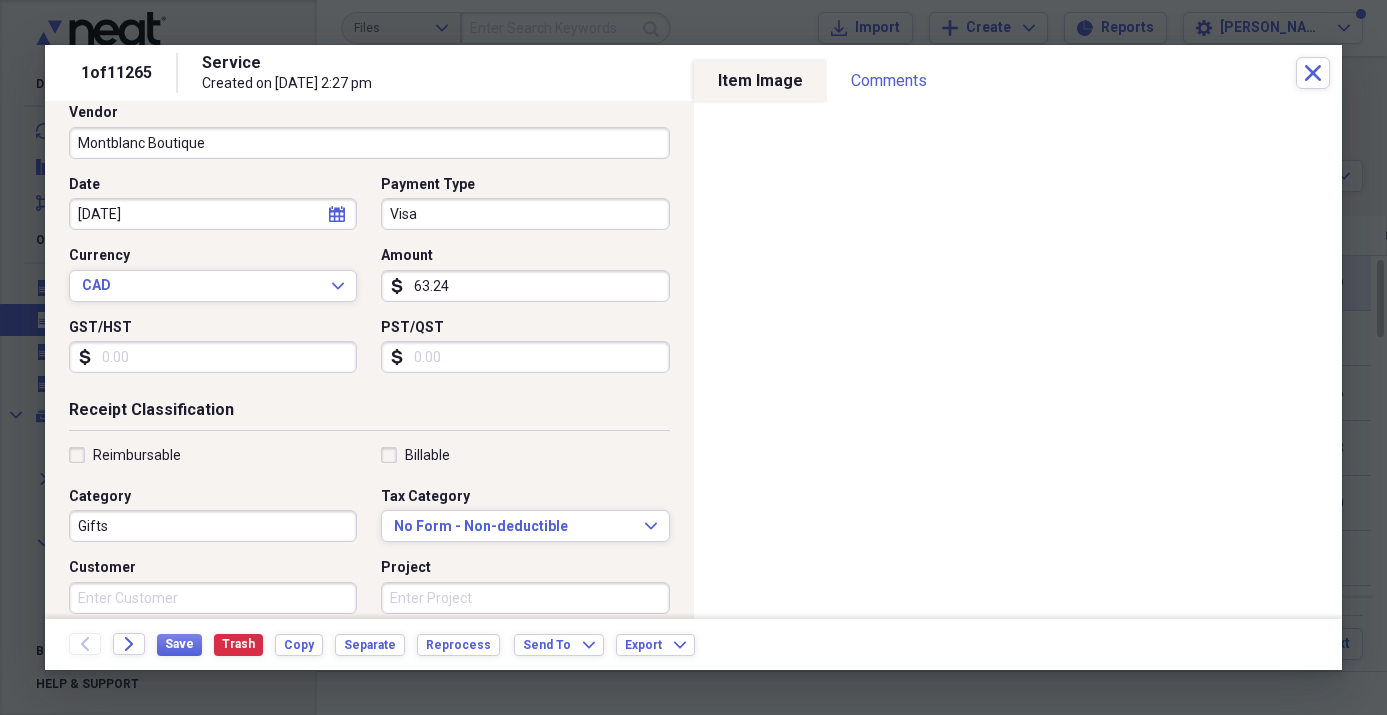 type on "63.24" 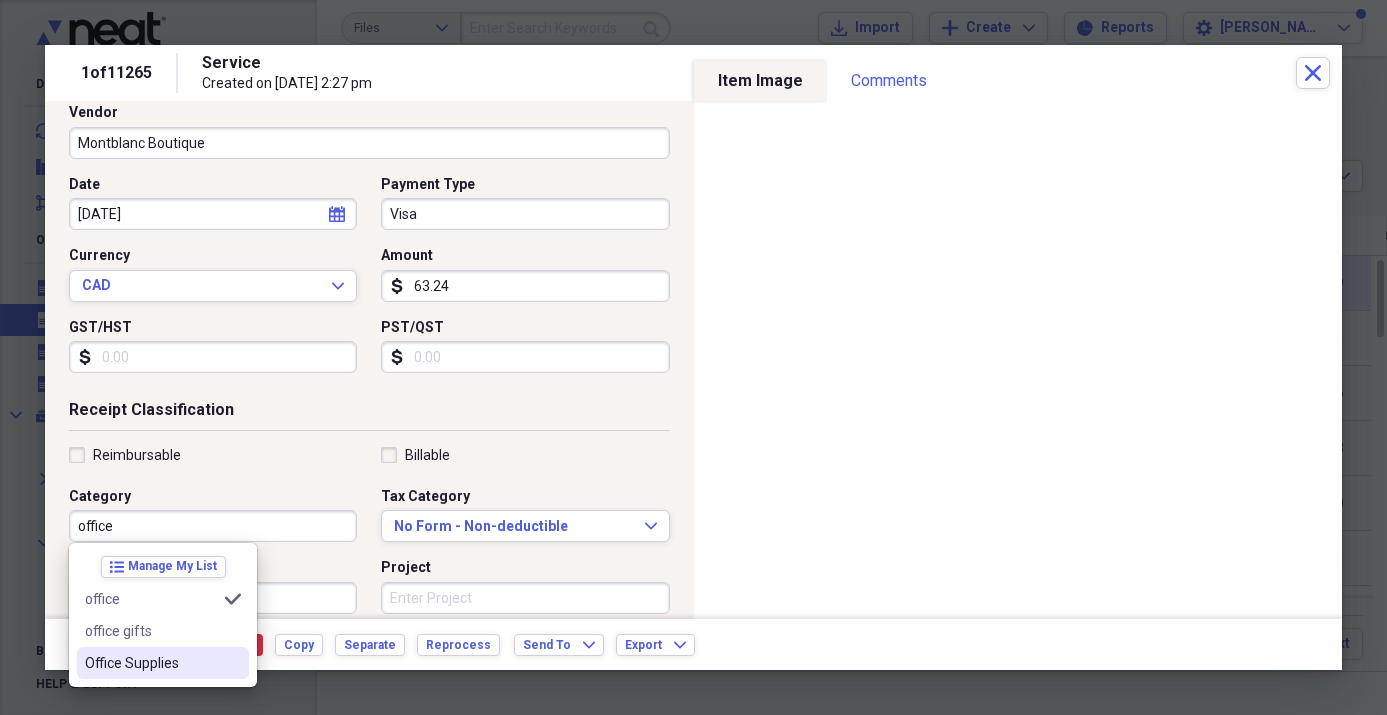 click on "Office Supplies" at bounding box center [151, 663] 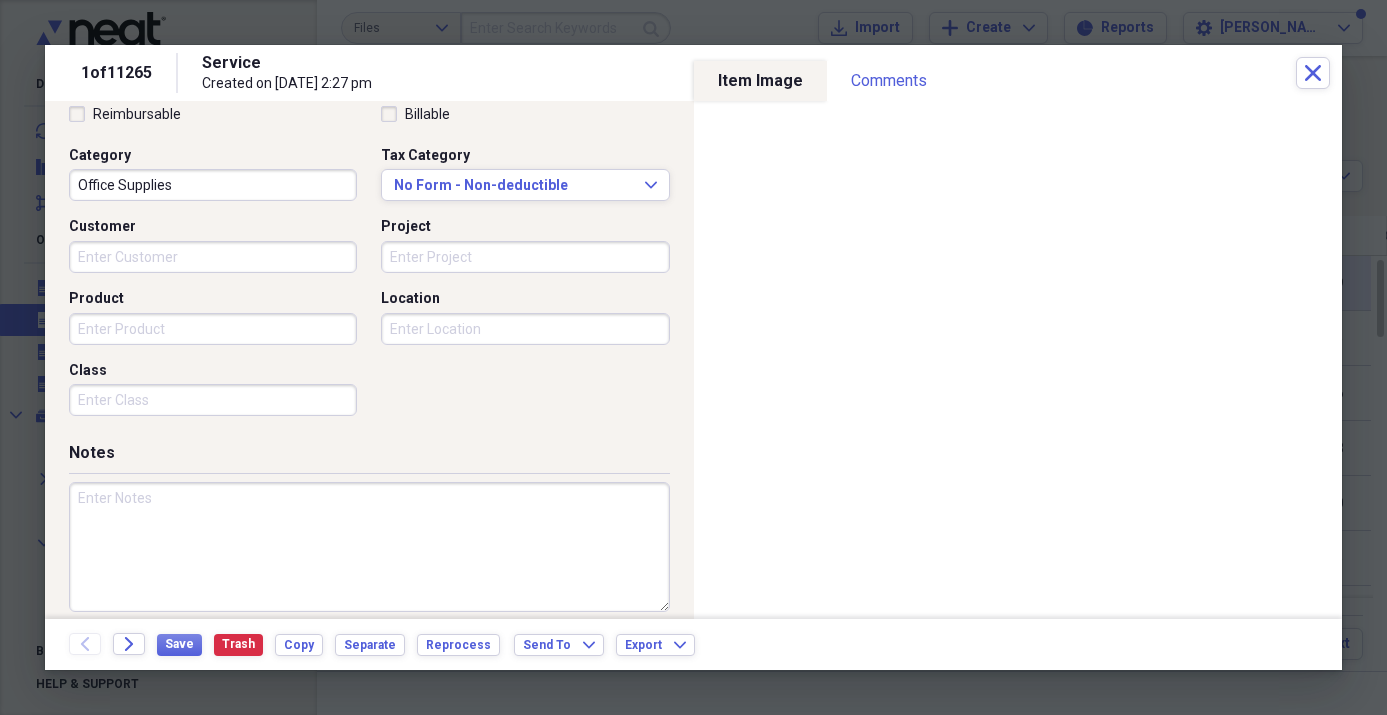 scroll, scrollTop: 502, scrollLeft: 0, axis: vertical 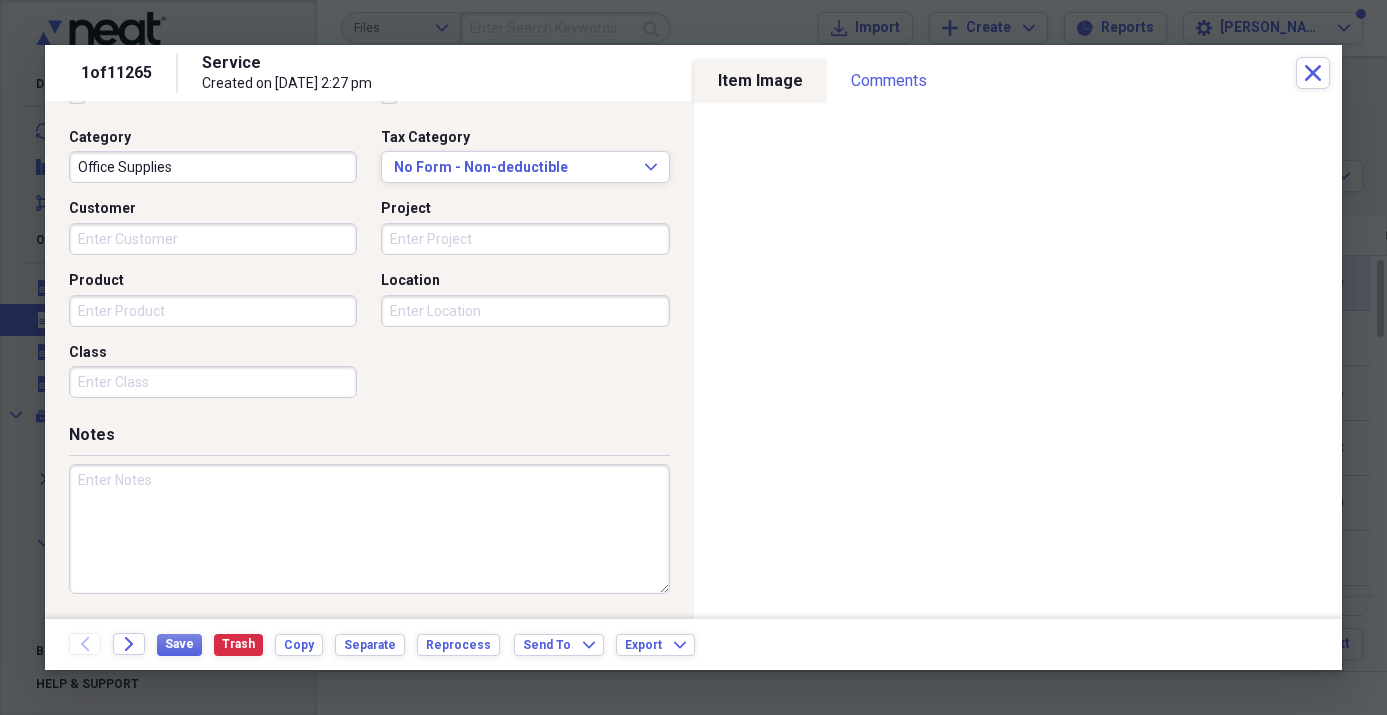 click at bounding box center [369, 529] 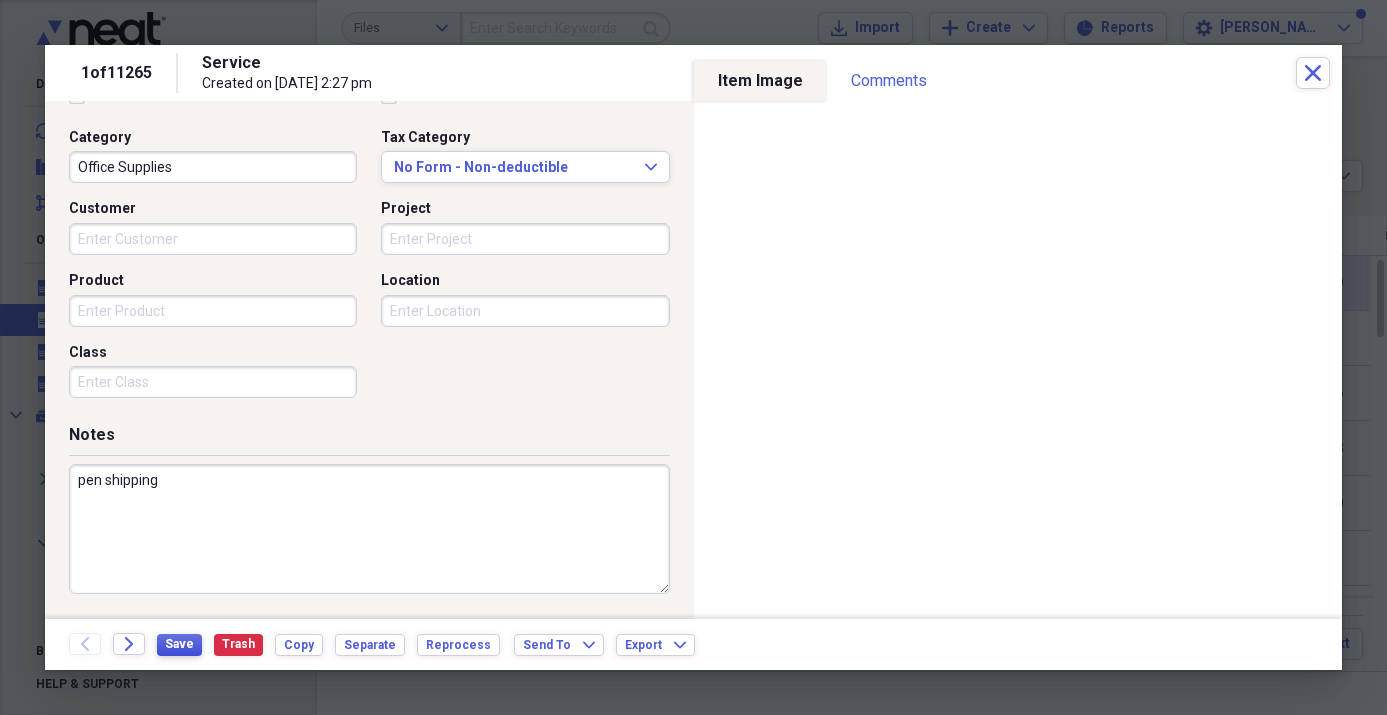 type on "pen shipping" 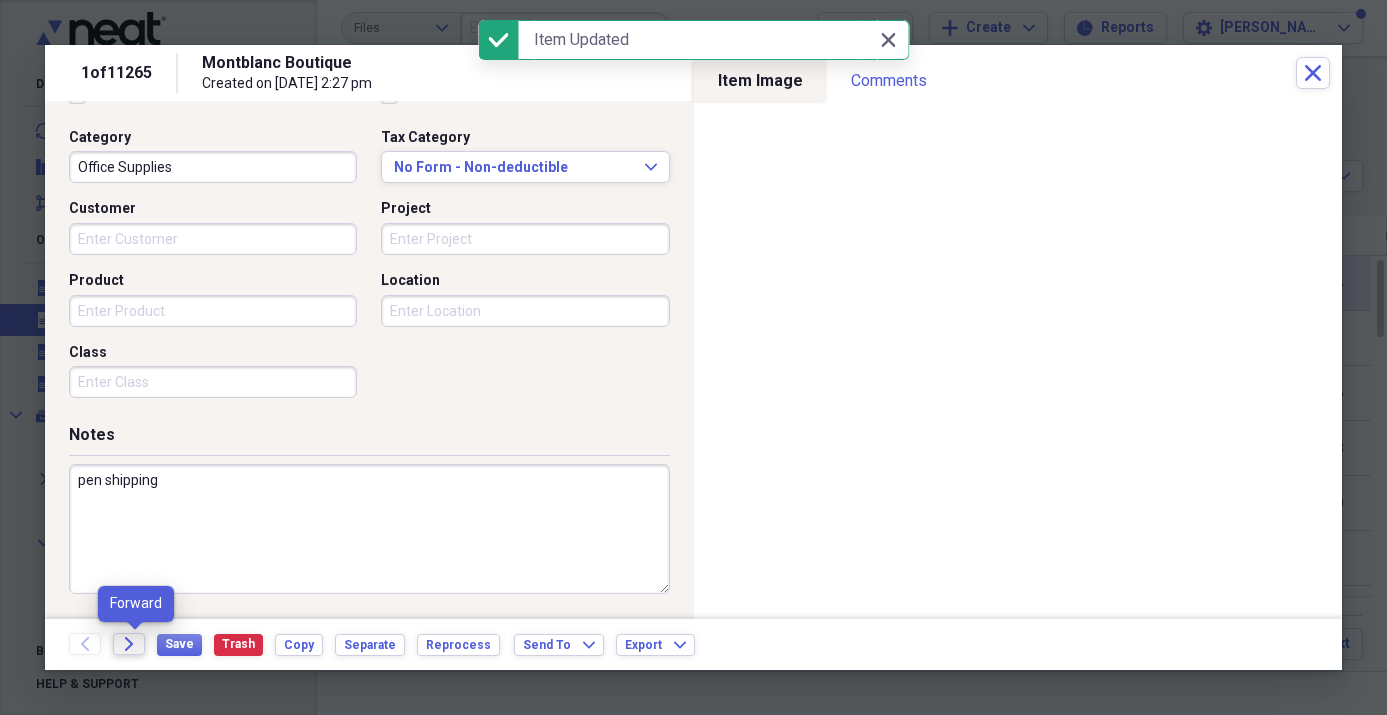 click on "Forward" 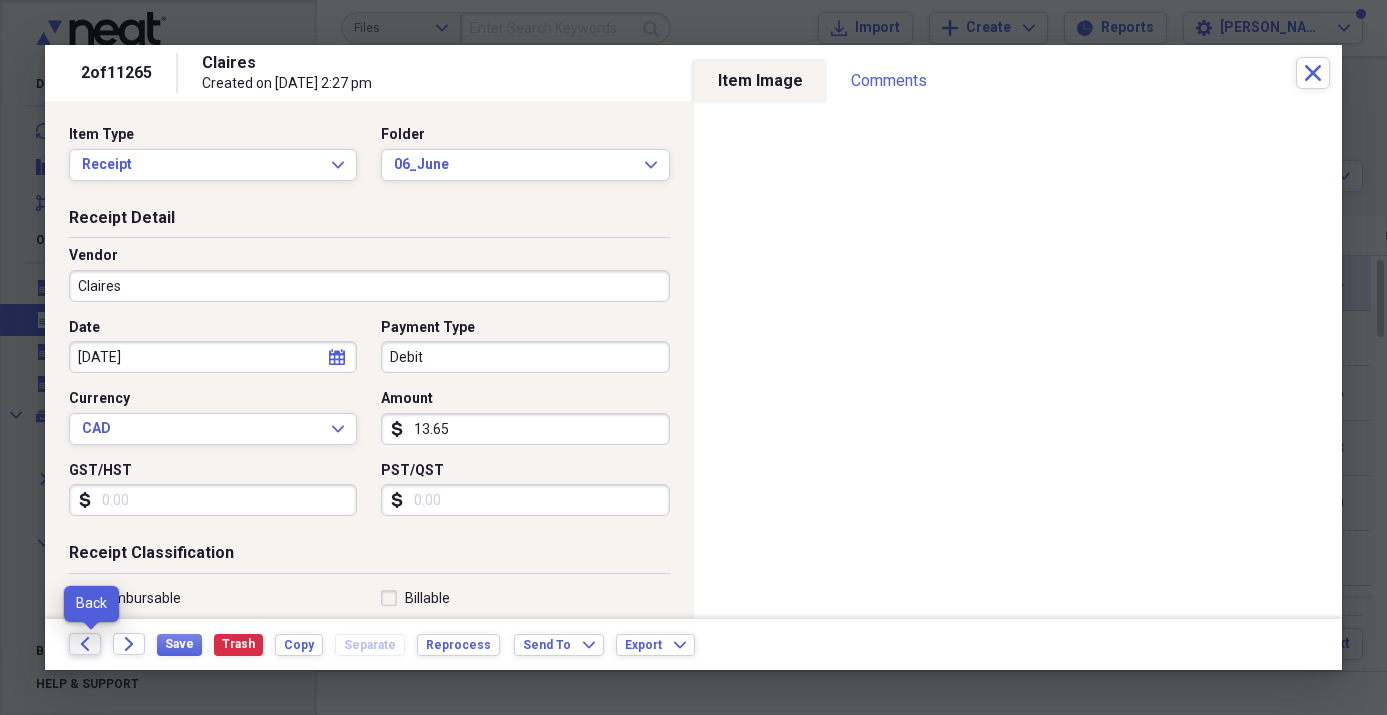 click on "Back" 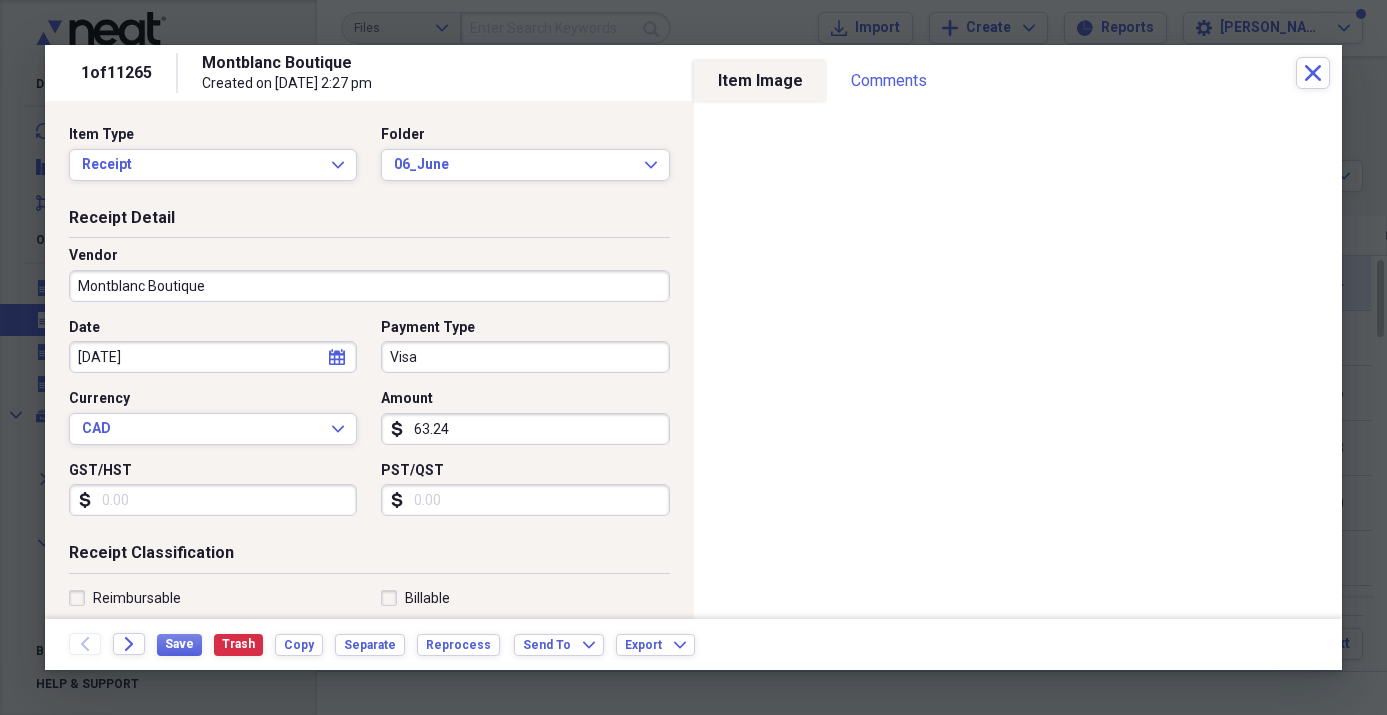 click 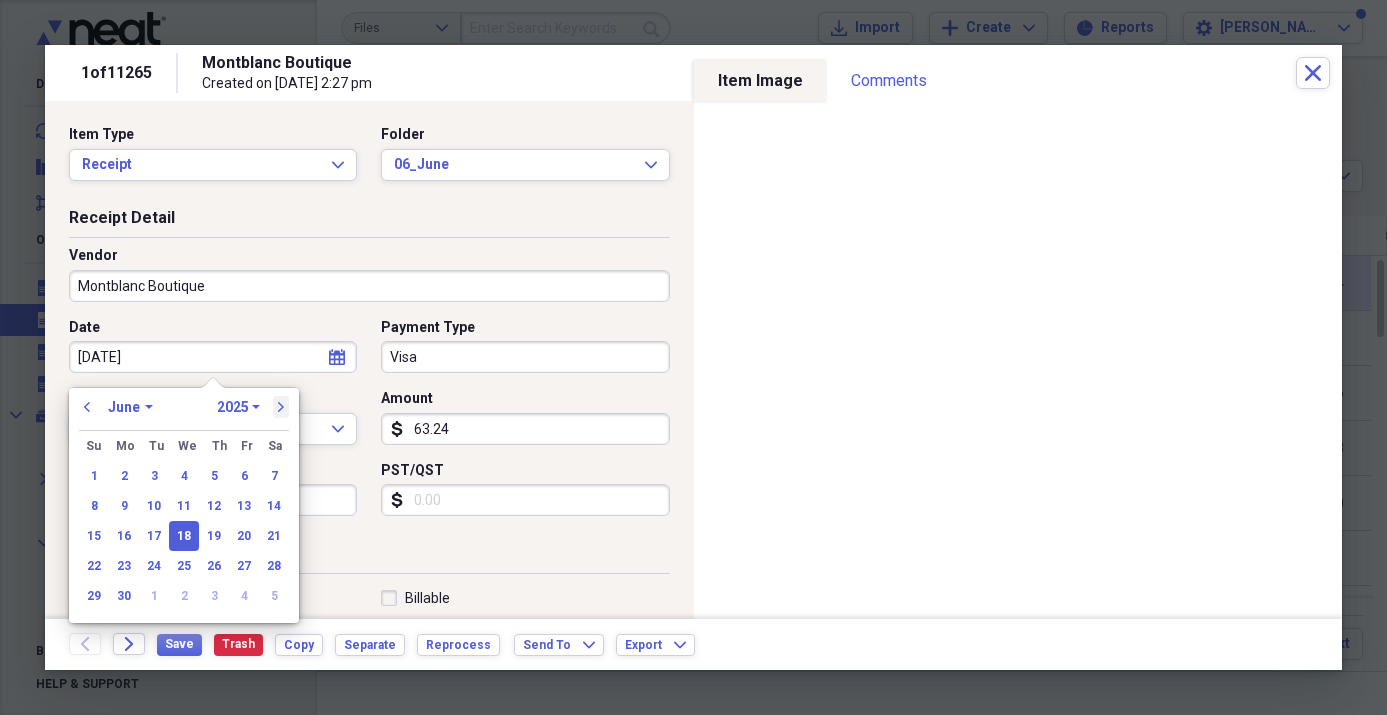 click on "next" at bounding box center (281, 407) 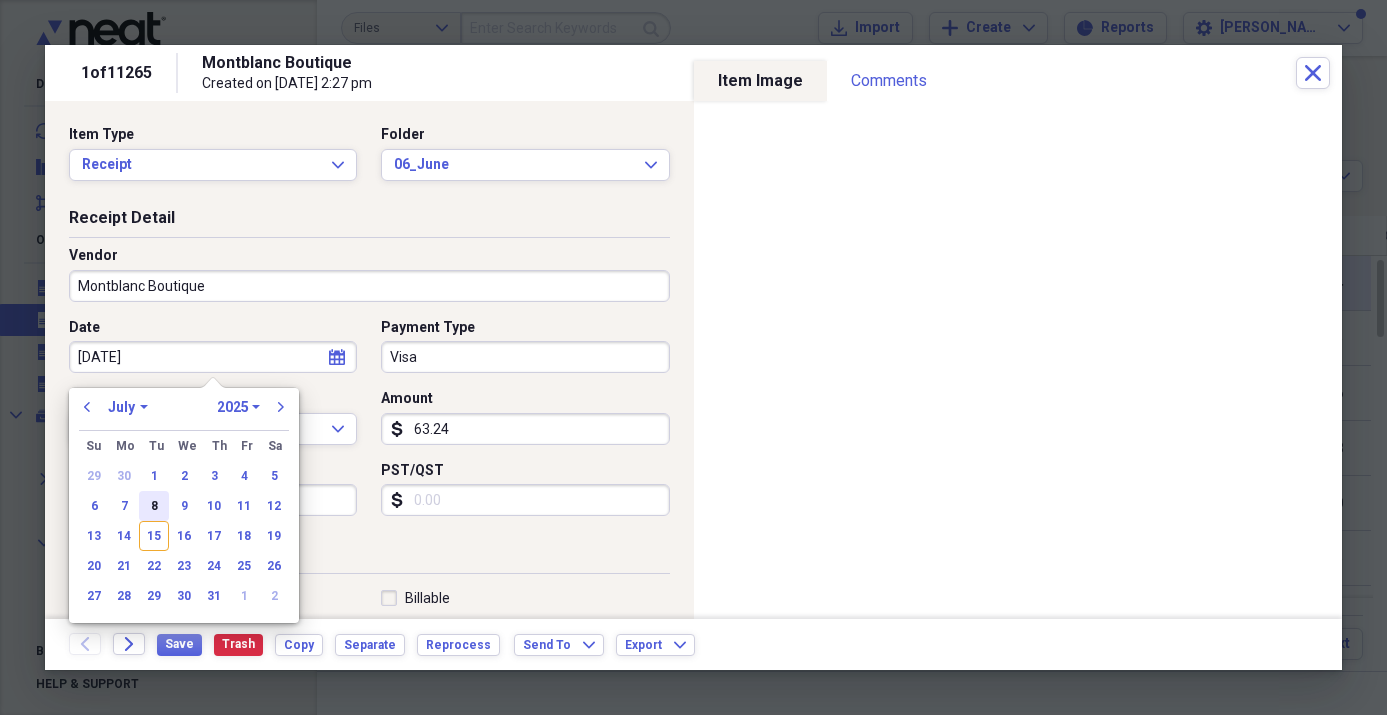 click on "8" at bounding box center [154, 506] 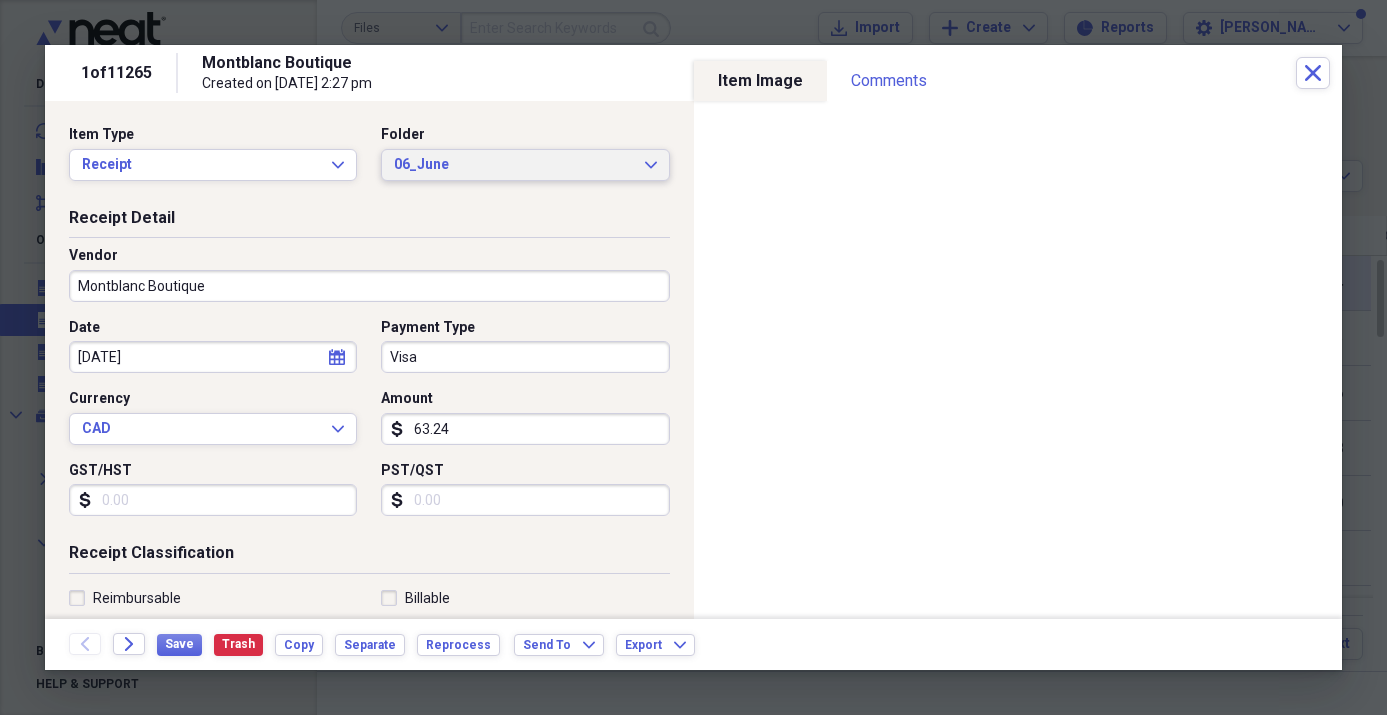 click on "06_June" at bounding box center (513, 165) 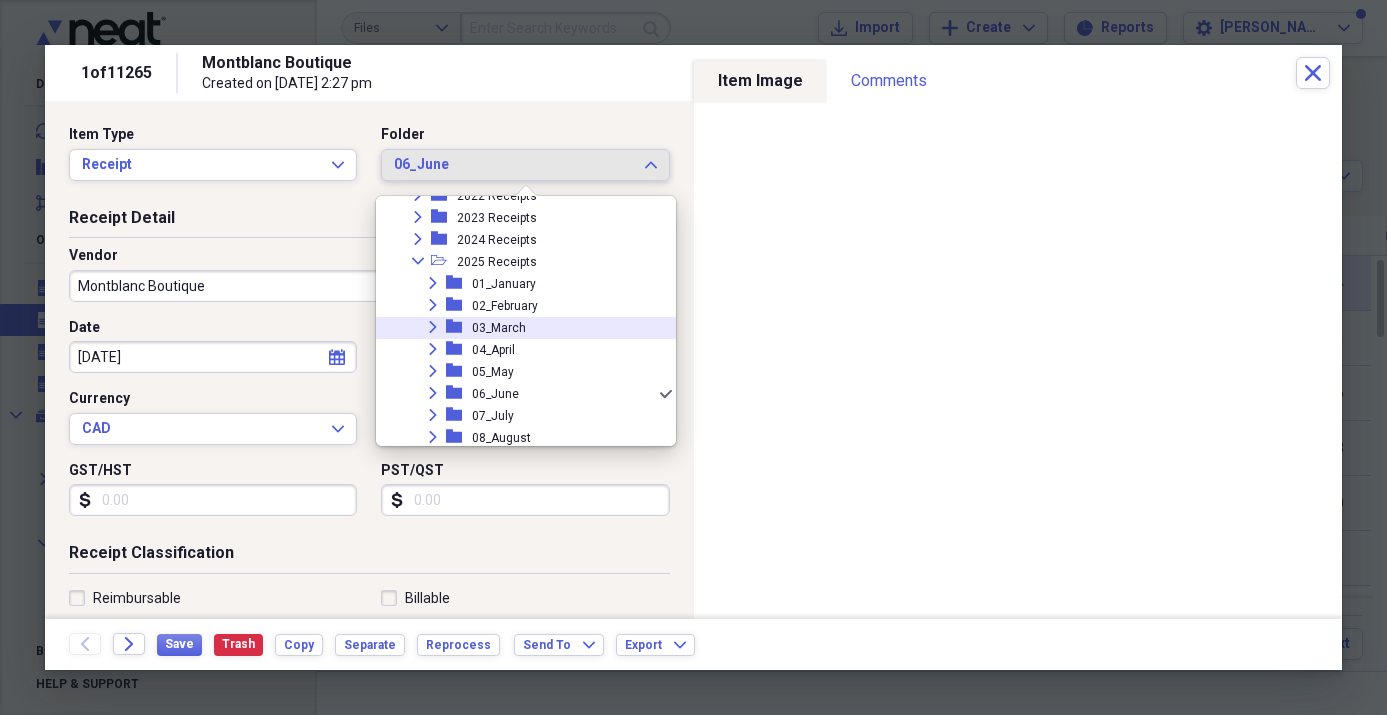 scroll, scrollTop: 732, scrollLeft: 0, axis: vertical 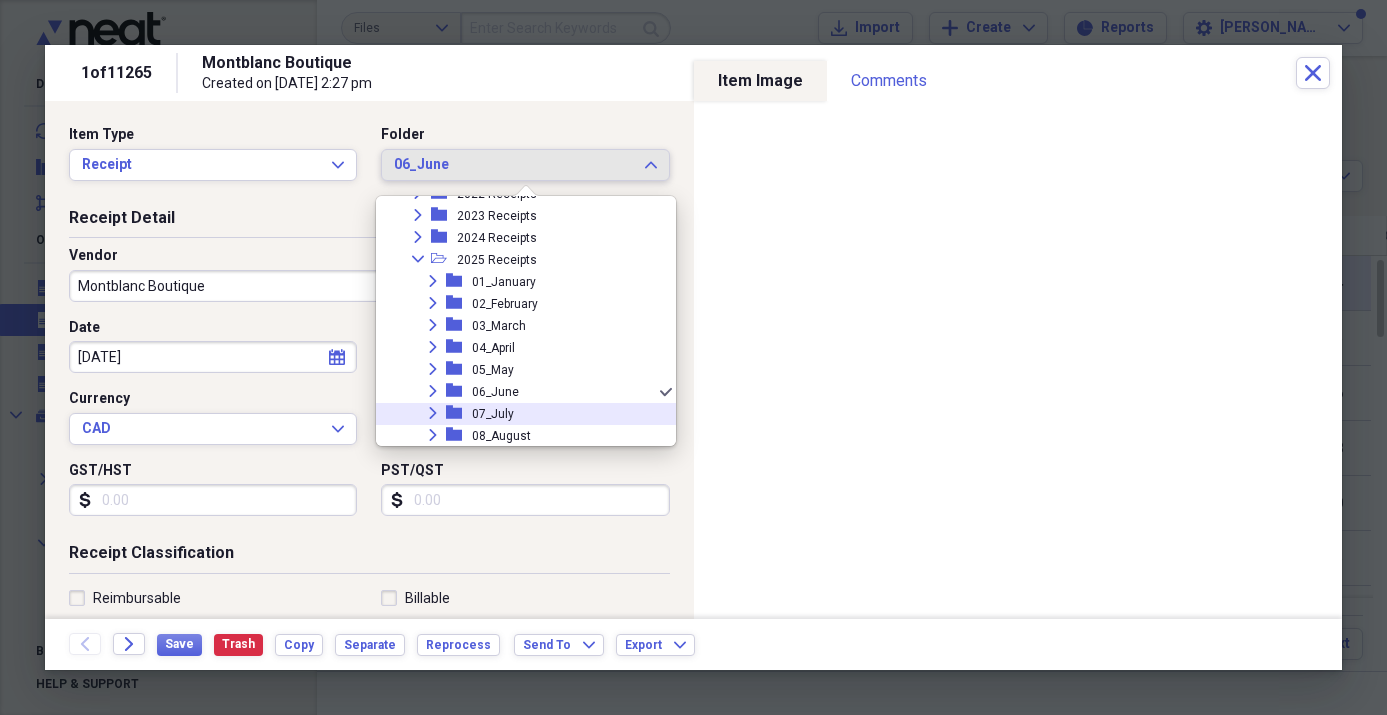 click on "07_July" at bounding box center [493, 414] 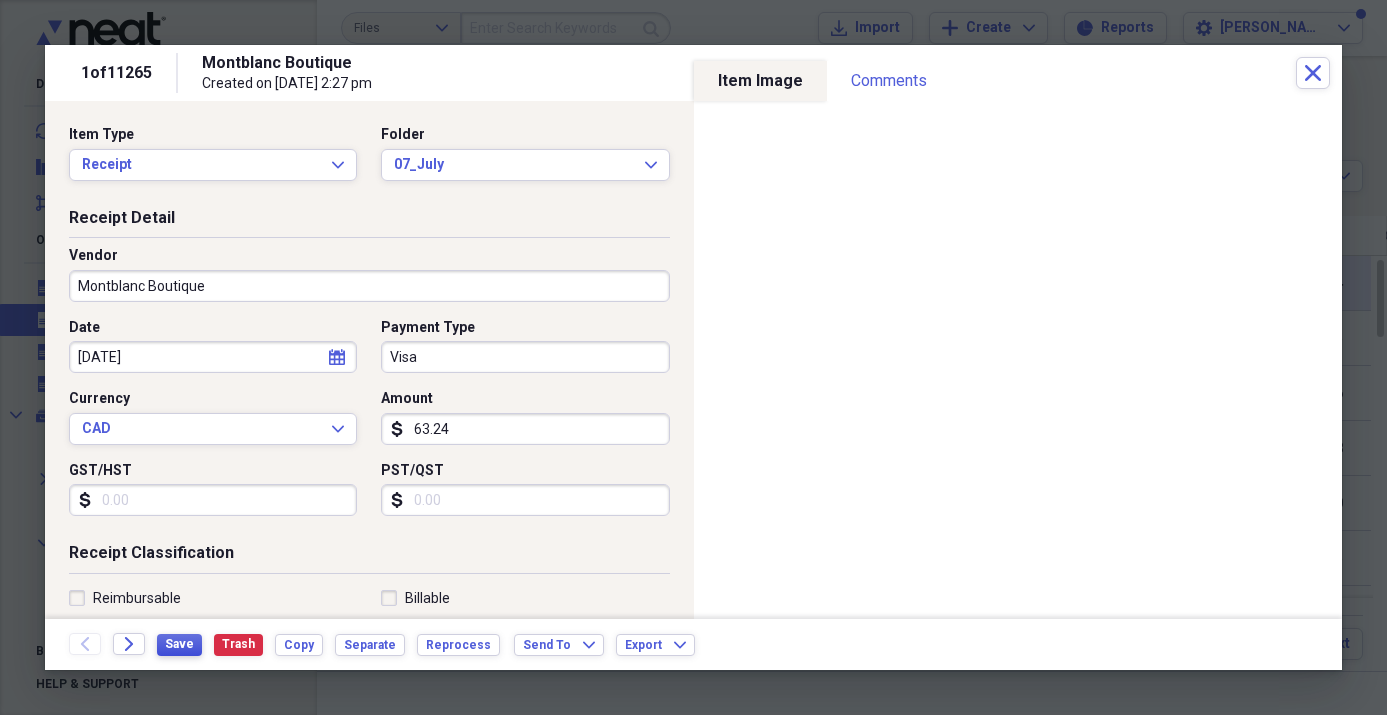 click on "Save" at bounding box center (179, 644) 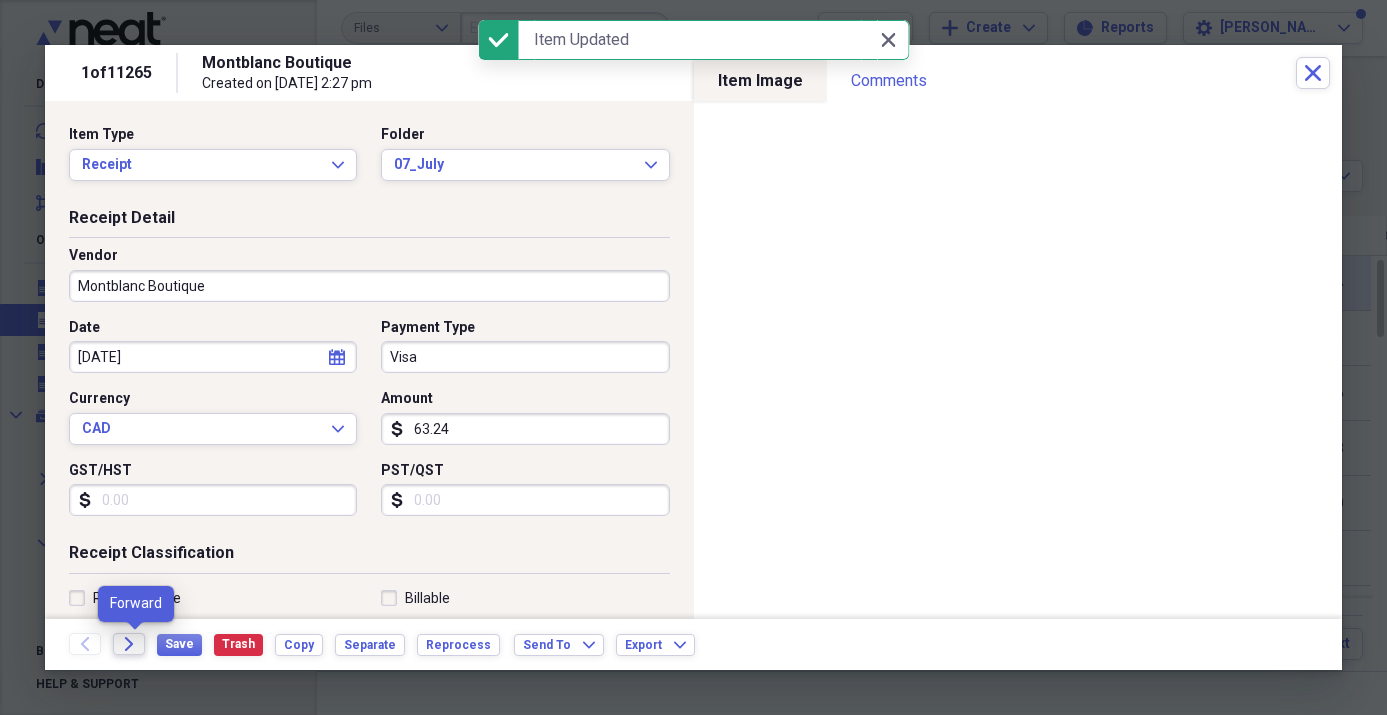 click 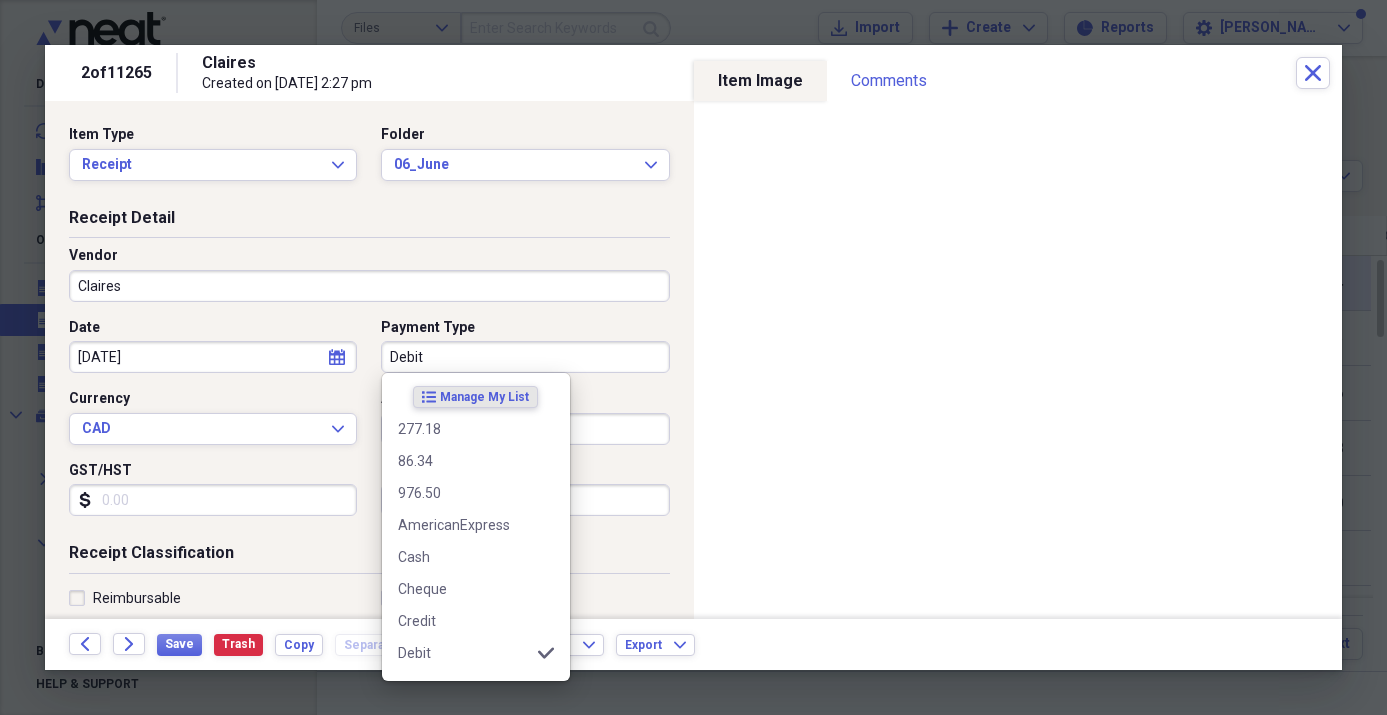 drag, startPoint x: 423, startPoint y: 359, endPoint x: 431, endPoint y: 366, distance: 10.630146 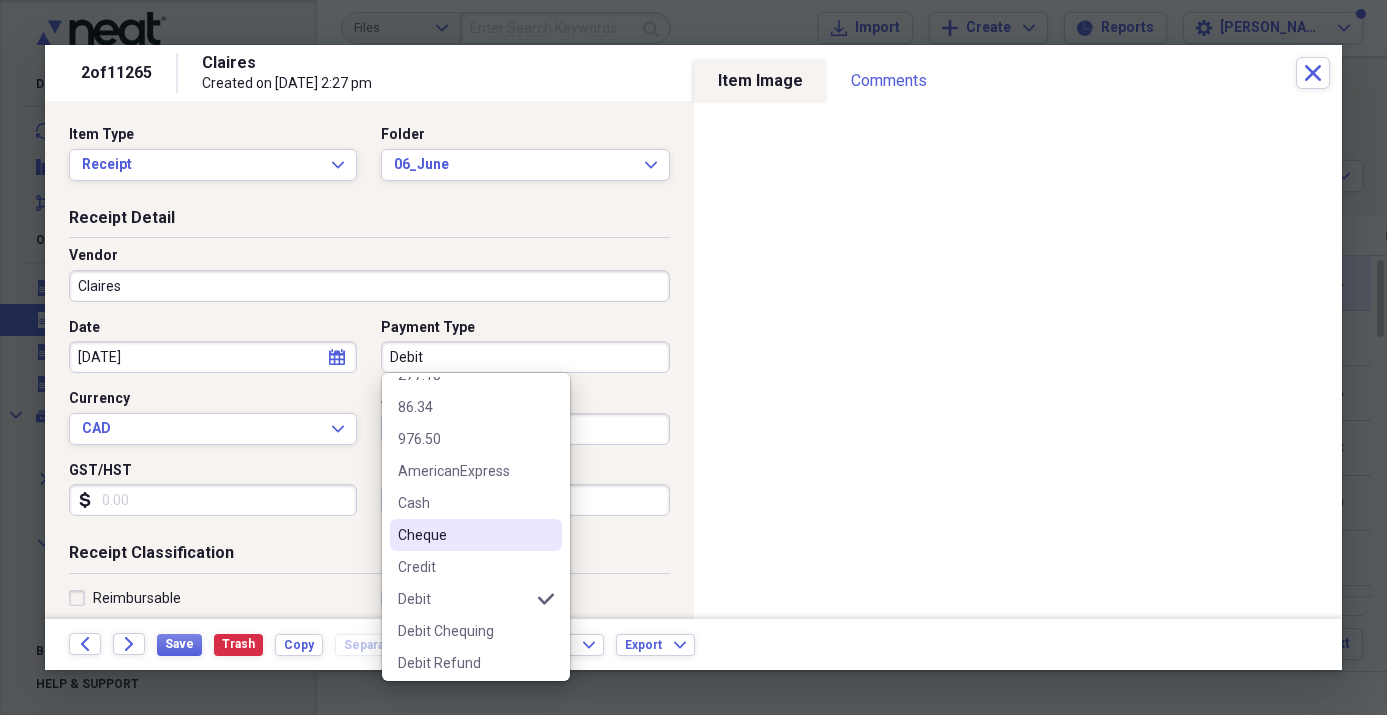 scroll, scrollTop: 58, scrollLeft: 0, axis: vertical 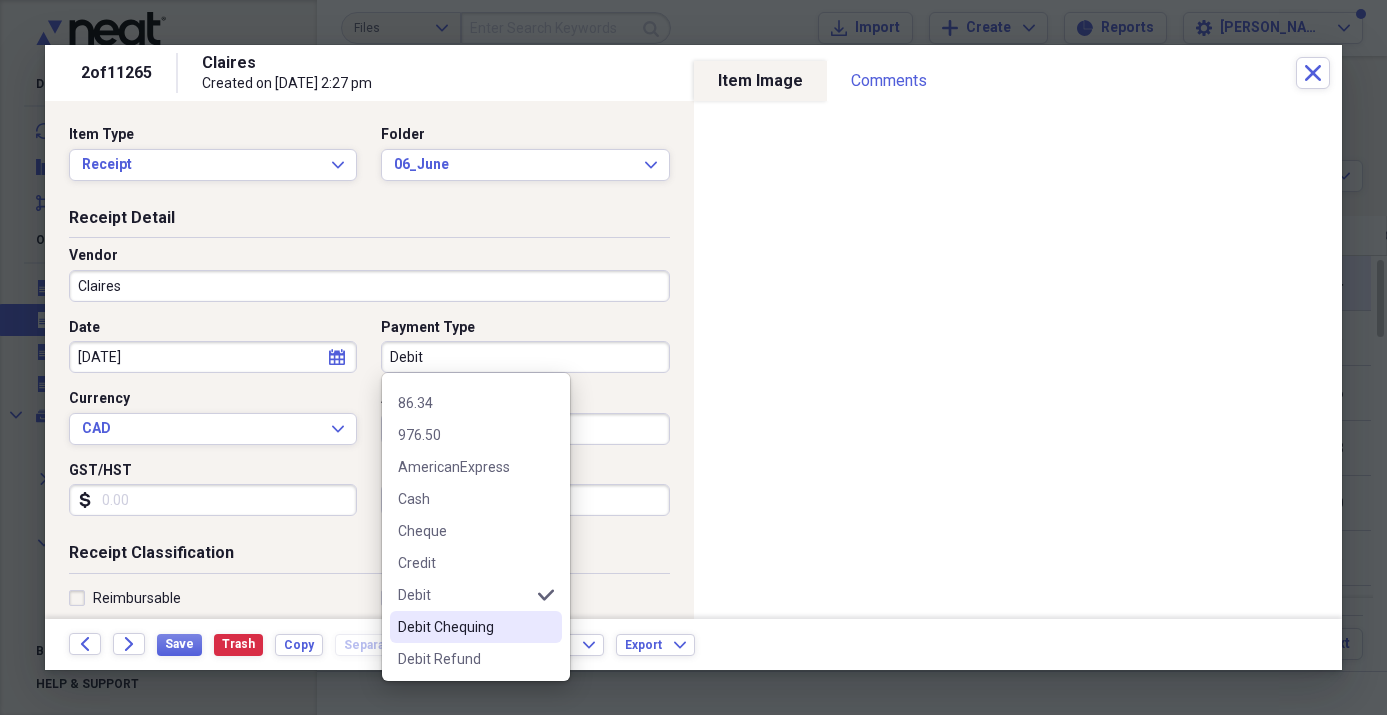 click on "Debit Chequing" at bounding box center [464, 627] 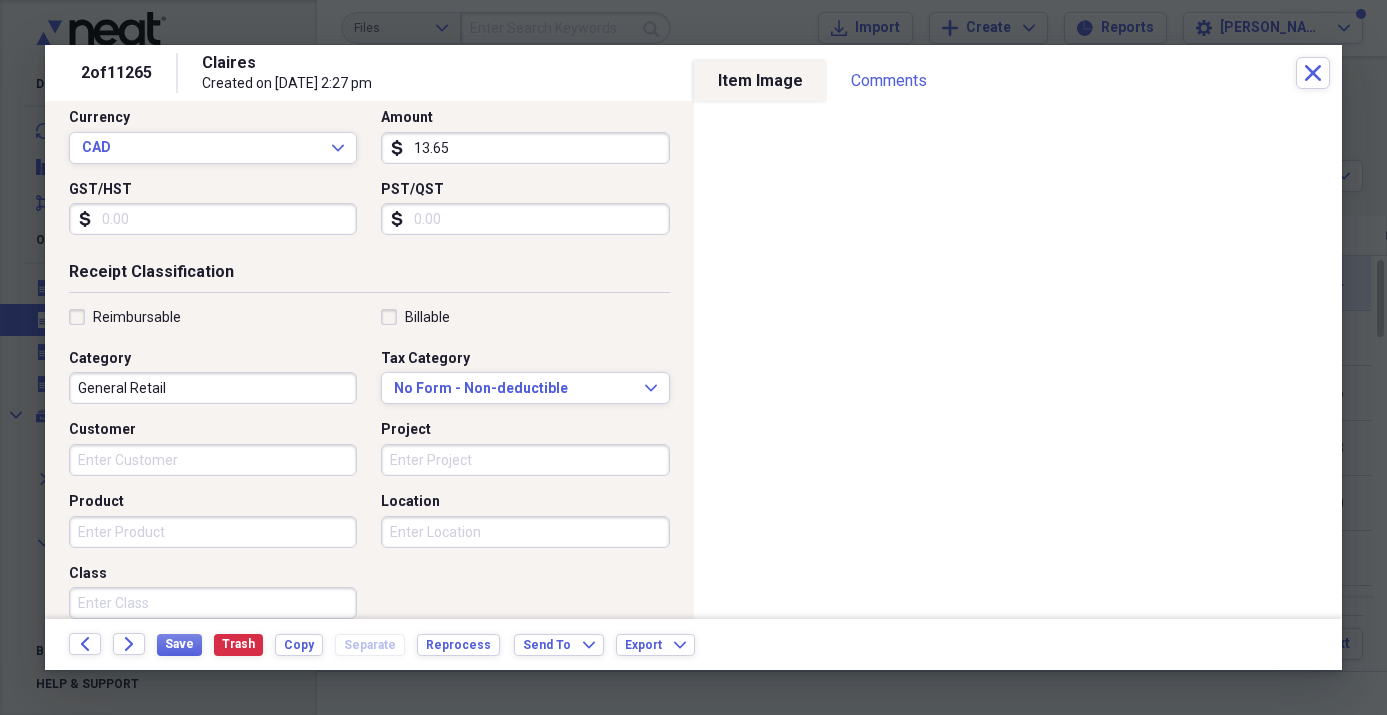 scroll, scrollTop: 283, scrollLeft: 0, axis: vertical 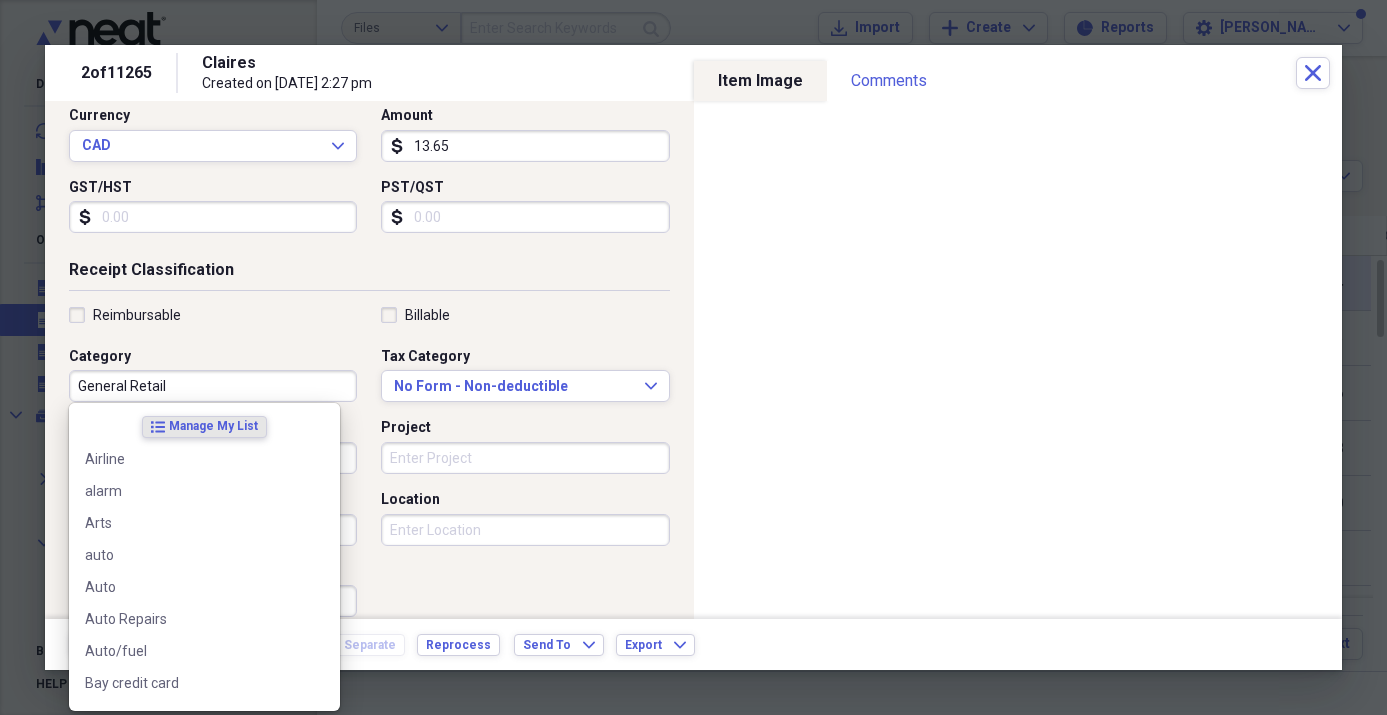 click on "General Retail" at bounding box center [213, 386] 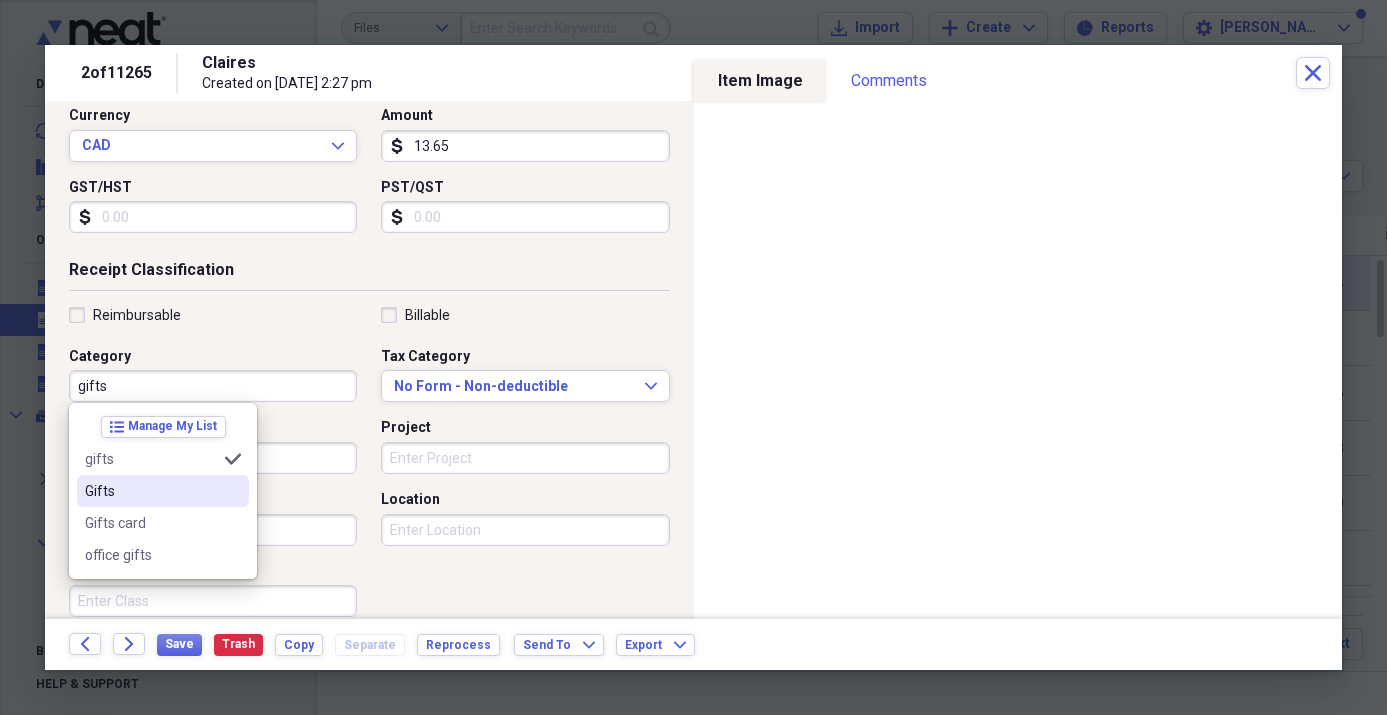 click on "Gifts" at bounding box center (163, 491) 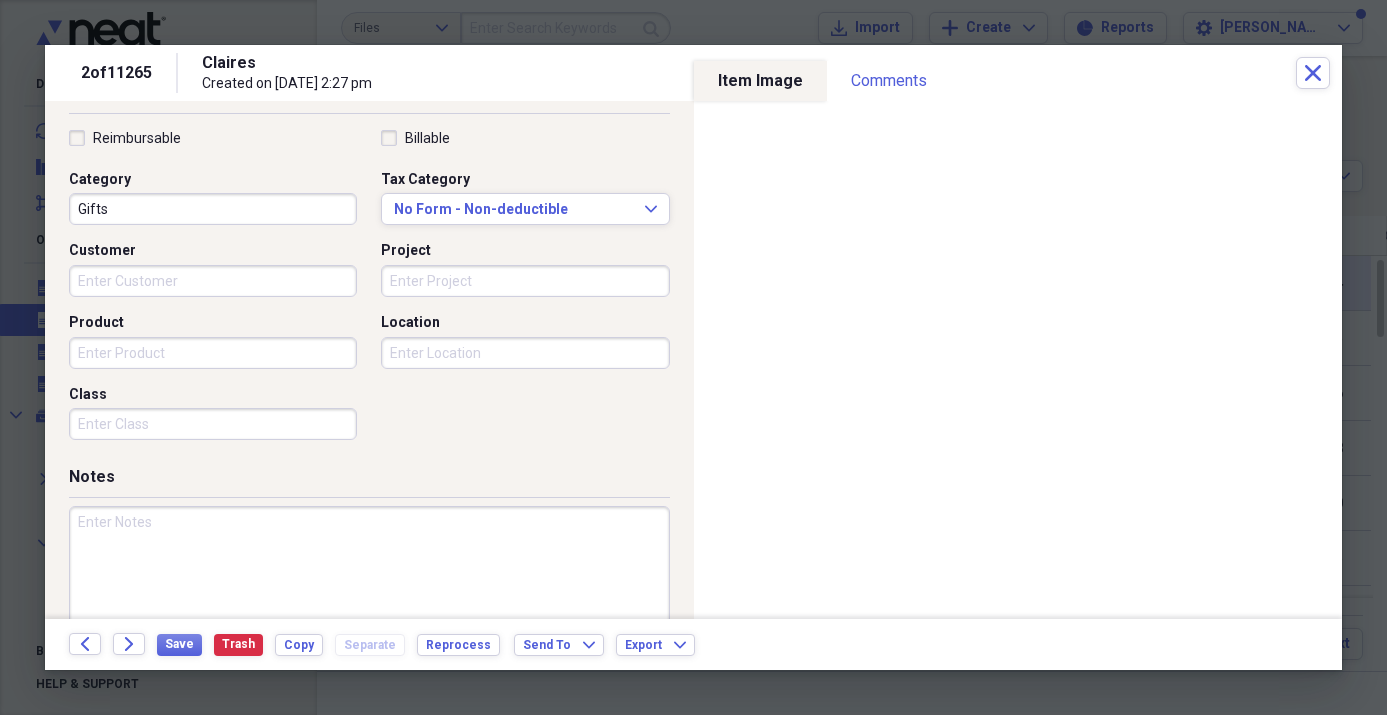 scroll, scrollTop: 502, scrollLeft: 0, axis: vertical 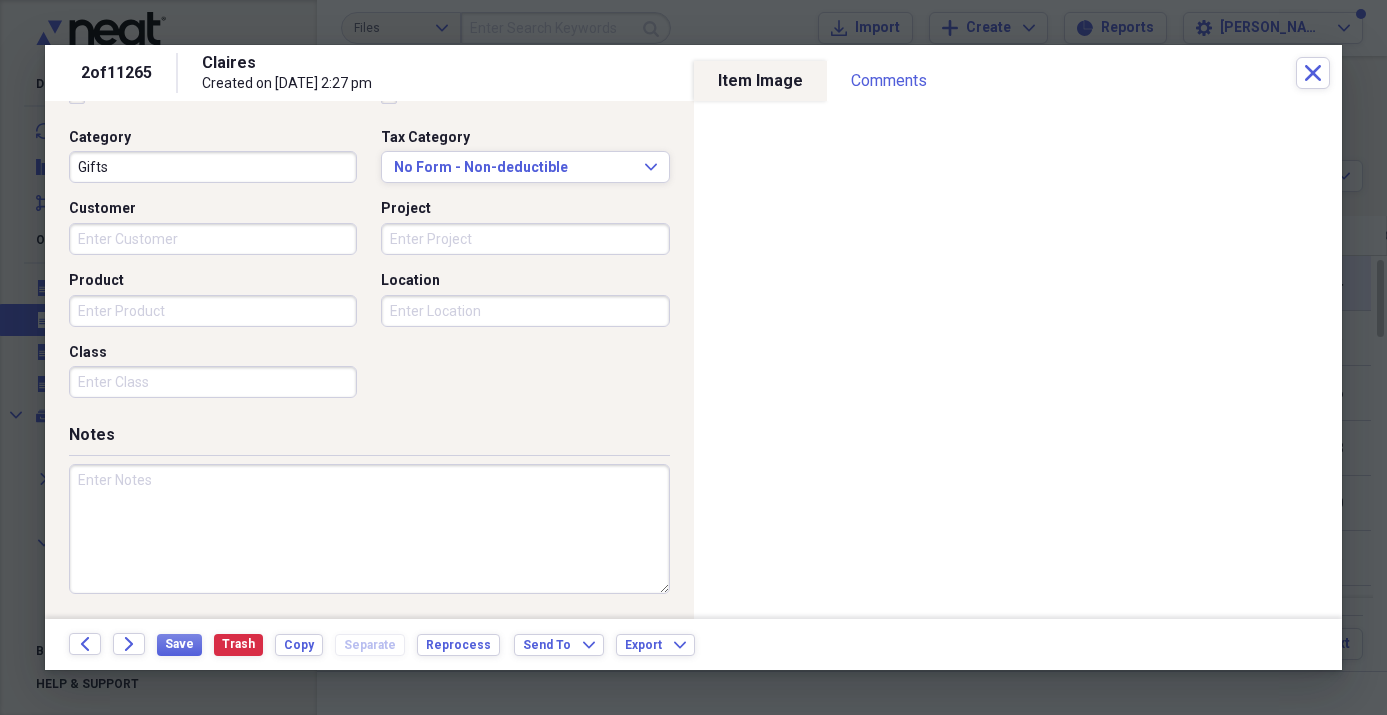 click at bounding box center (369, 529) 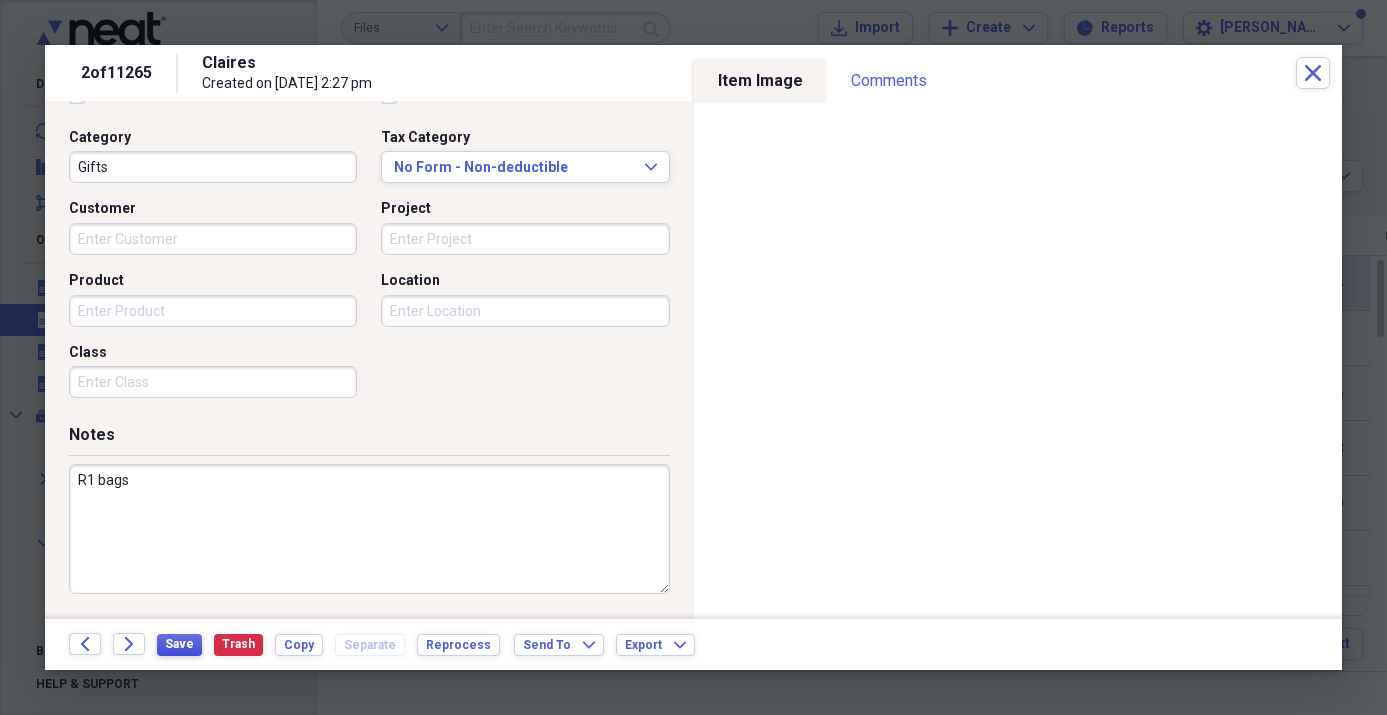 type on "R1 bags" 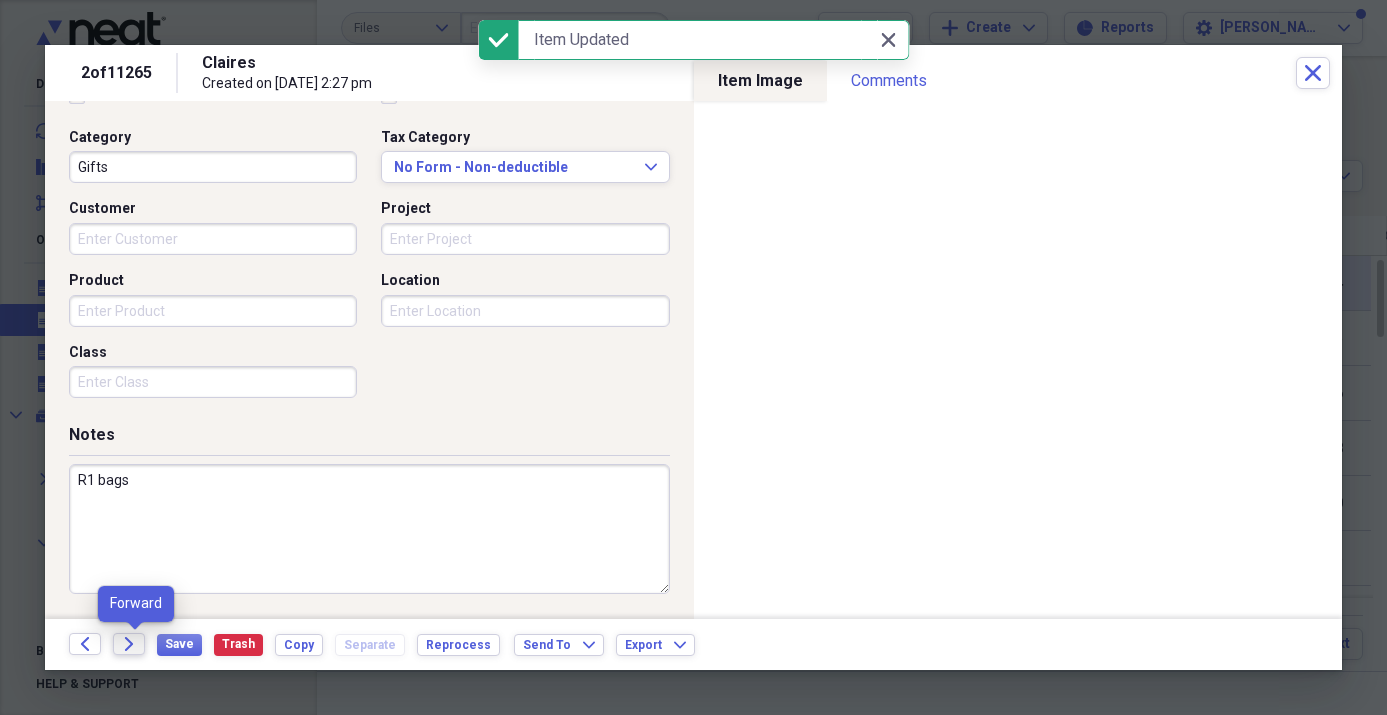 click on "Forward" 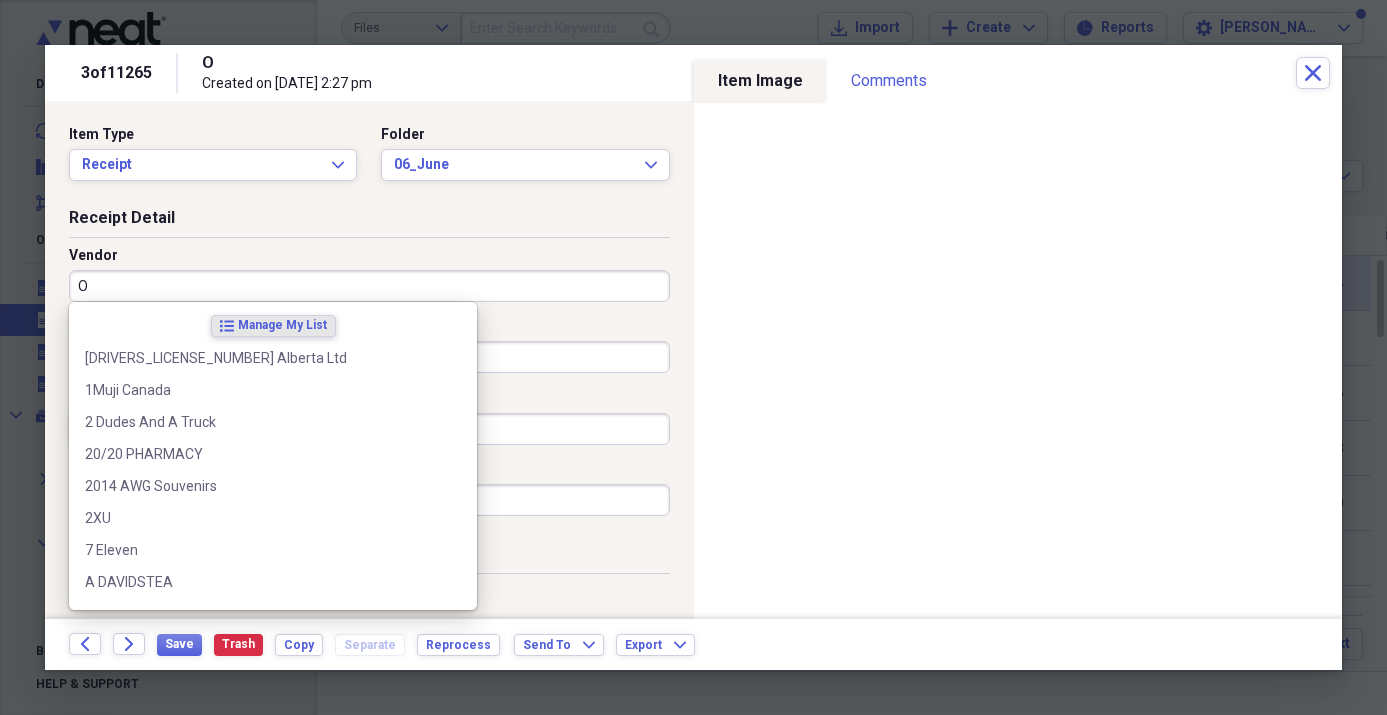 click on "O" at bounding box center [369, 286] 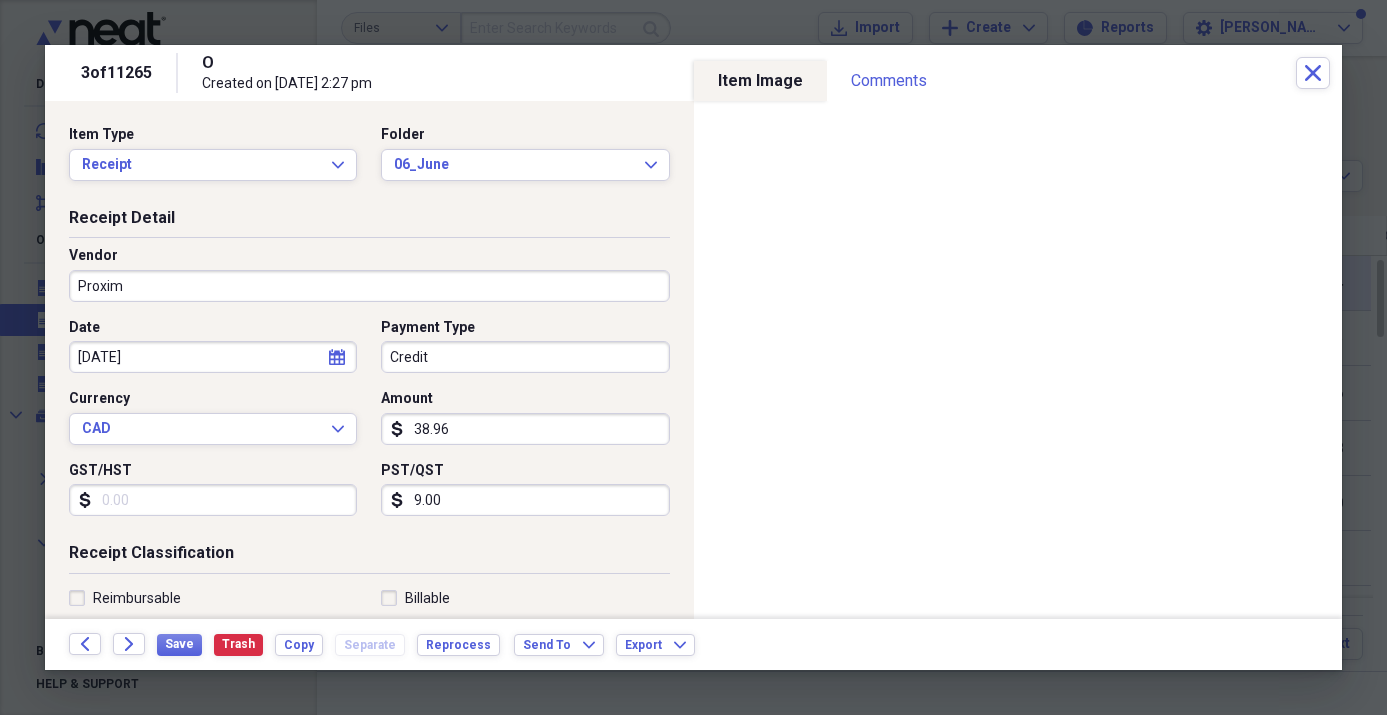 type on "Proxim" 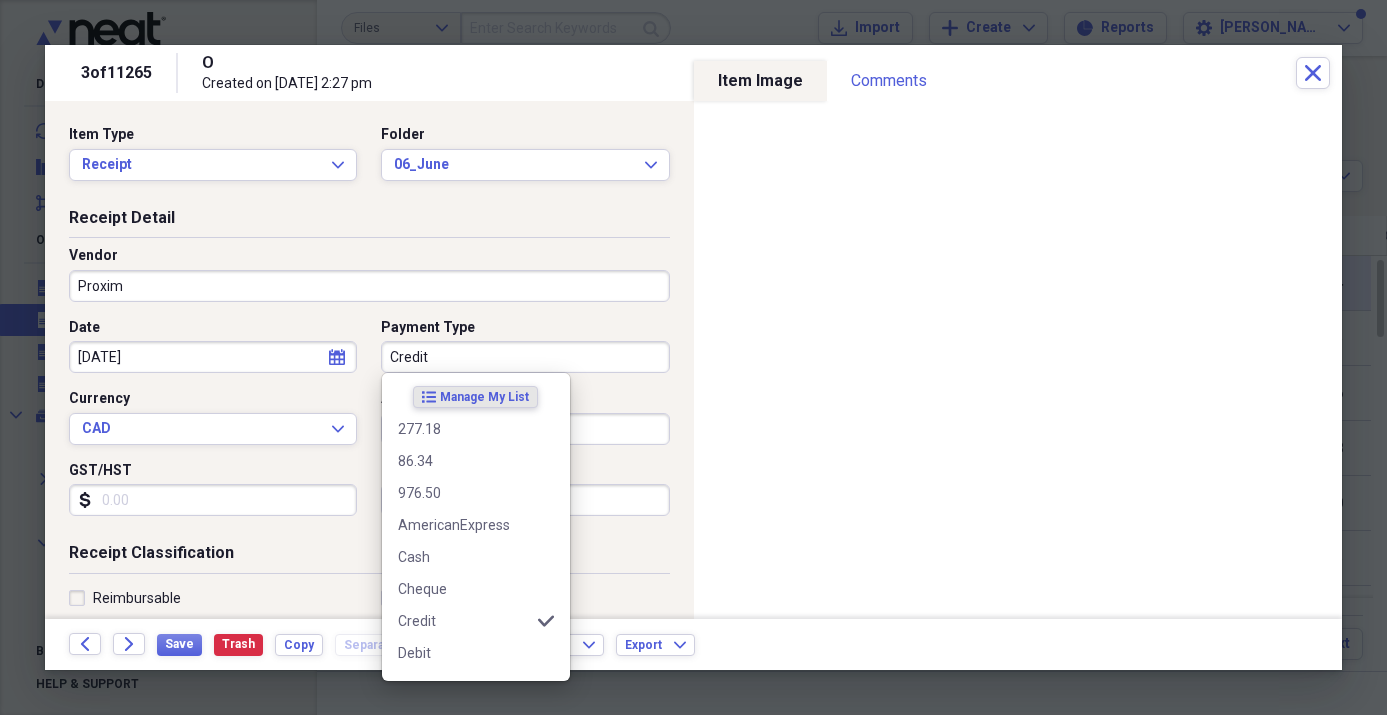 click on "Credit" at bounding box center [525, 357] 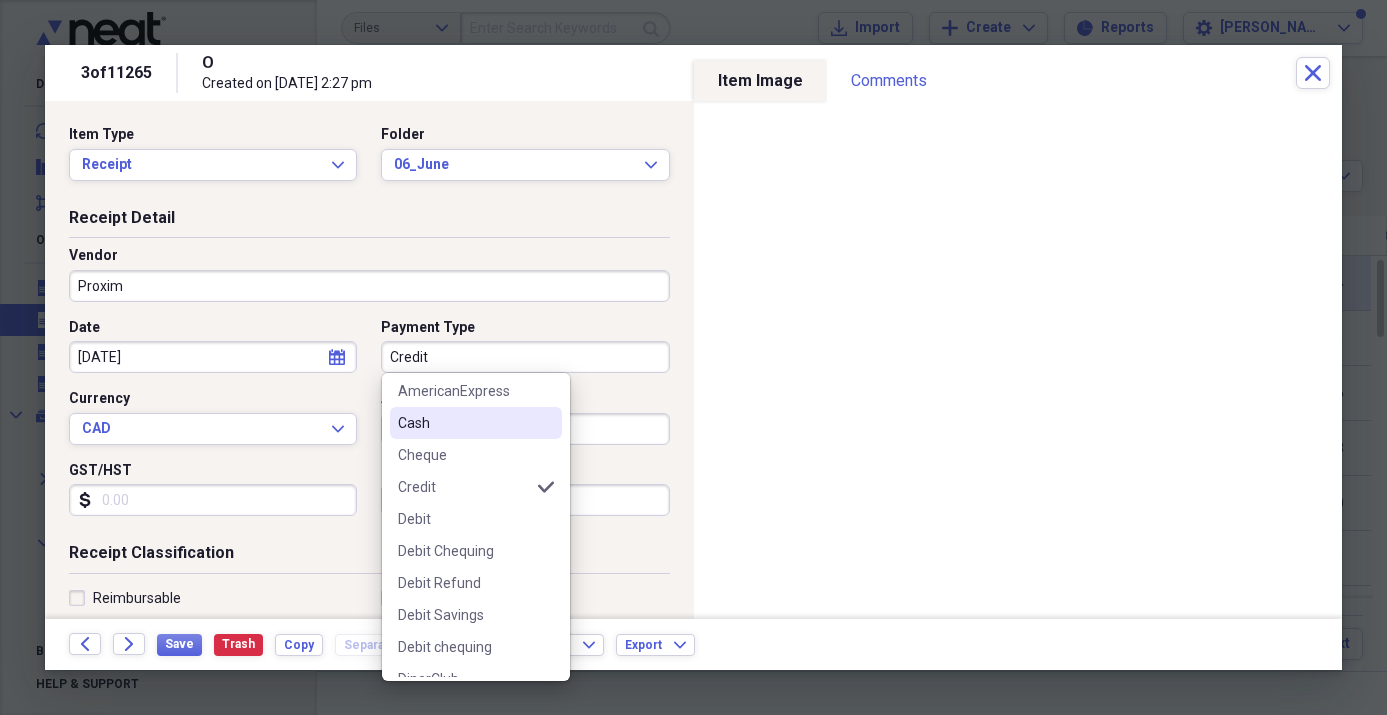 scroll, scrollTop: 149, scrollLeft: 0, axis: vertical 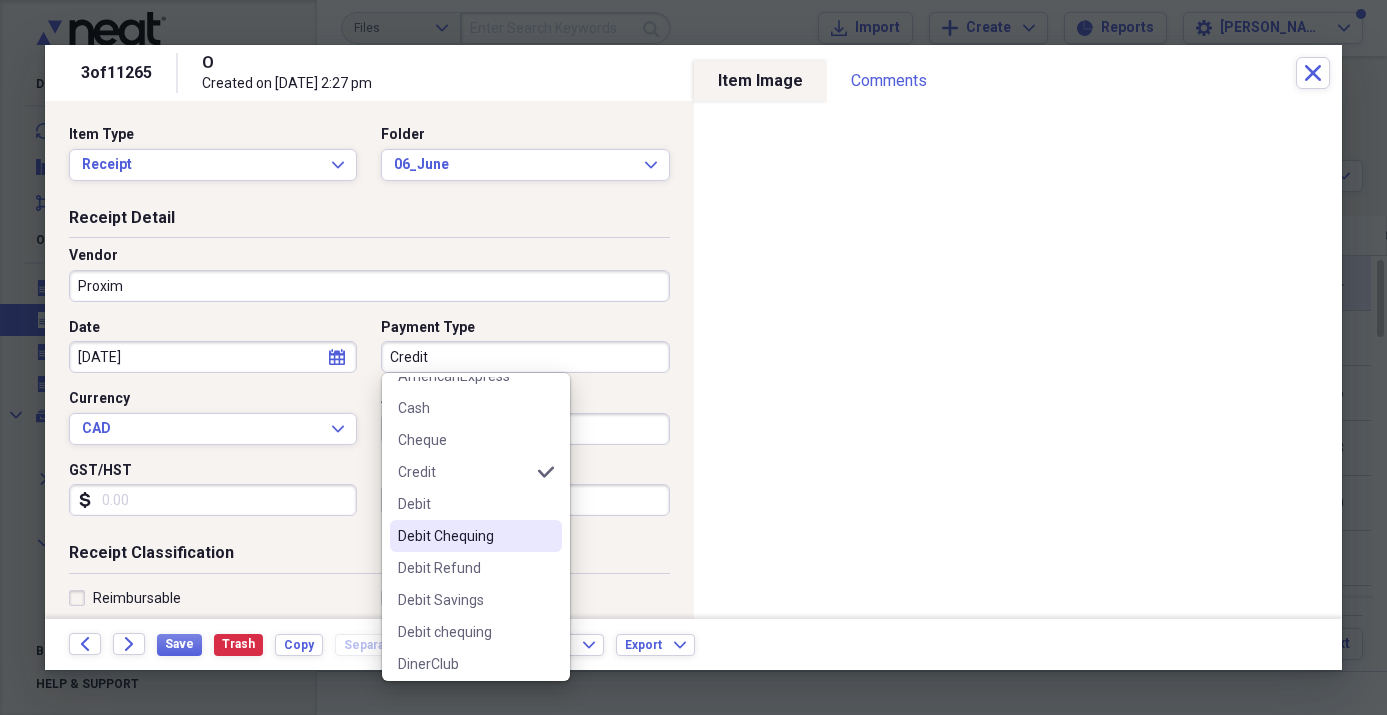 click on "Debit Chequing" at bounding box center [464, 536] 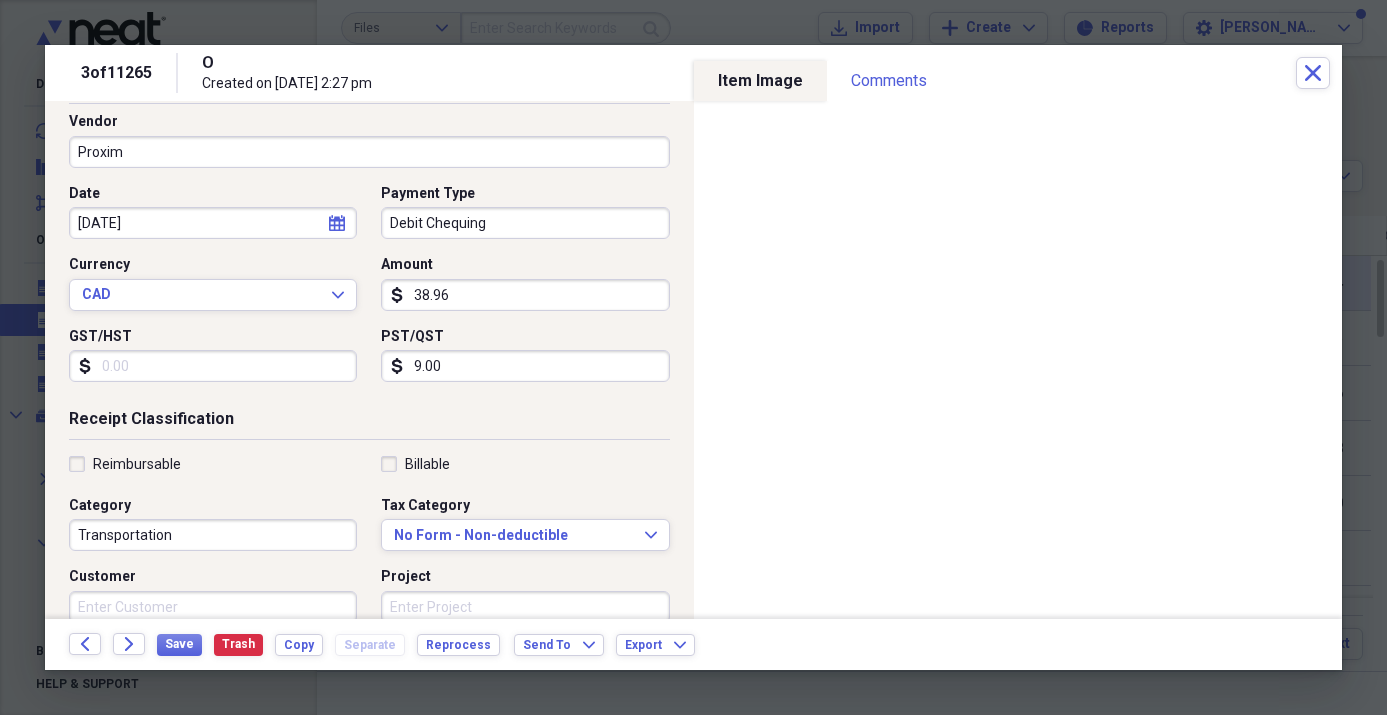 scroll, scrollTop: 166, scrollLeft: 0, axis: vertical 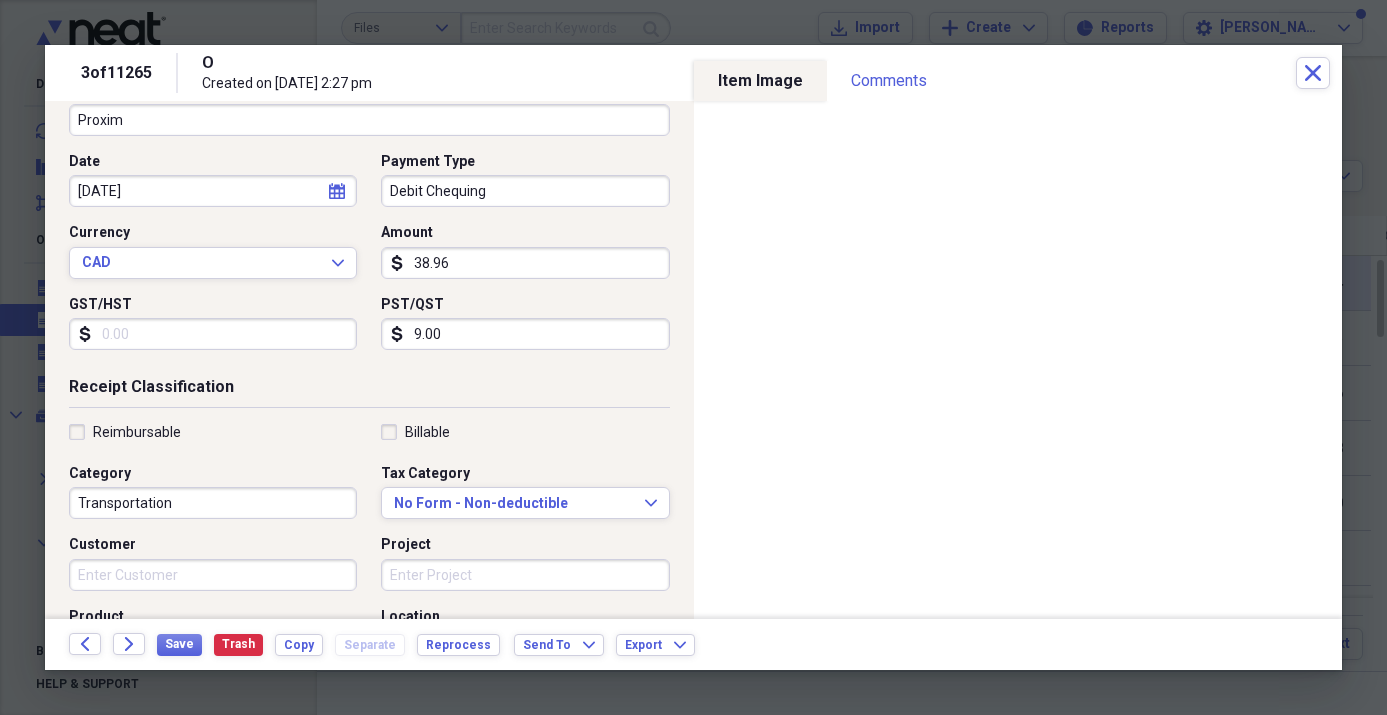 click on "Transportation" at bounding box center (213, 503) 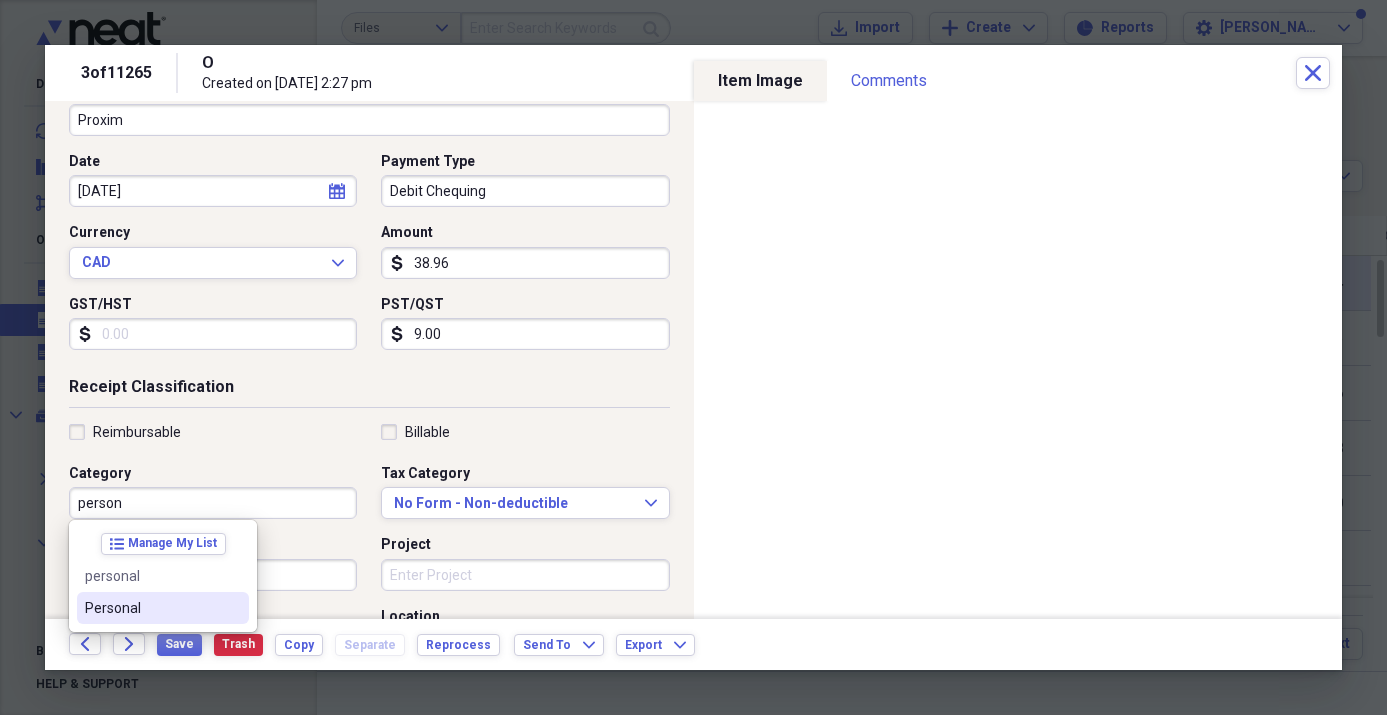 drag, startPoint x: 100, startPoint y: 605, endPoint x: 131, endPoint y: 529, distance: 82.07923 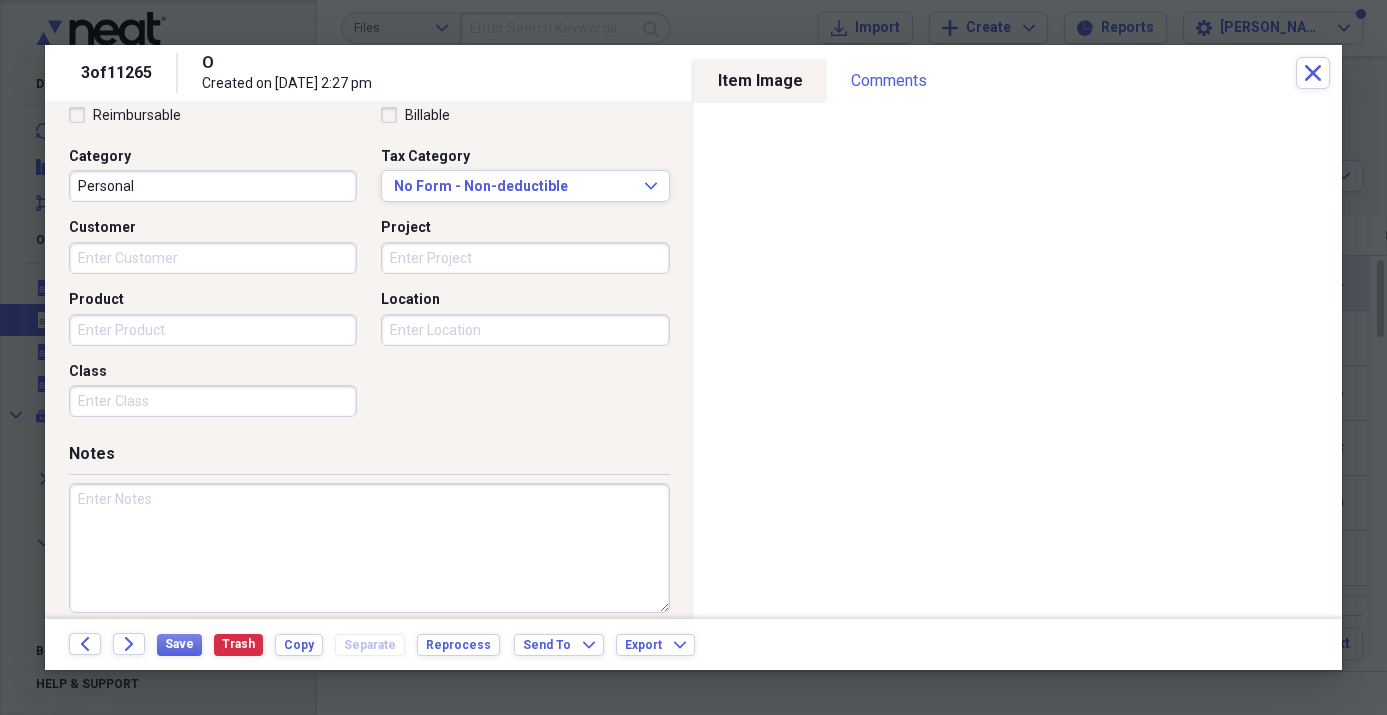 scroll, scrollTop: 497, scrollLeft: 0, axis: vertical 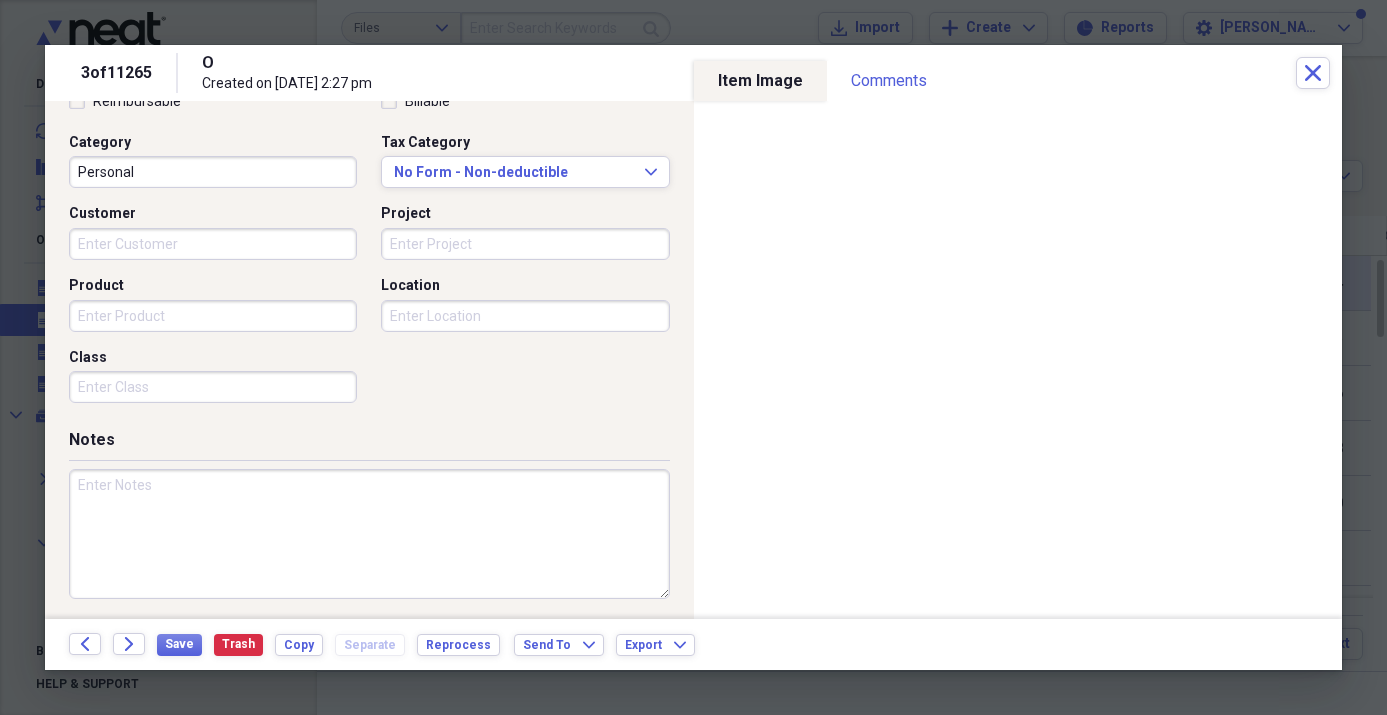 click at bounding box center [369, 534] 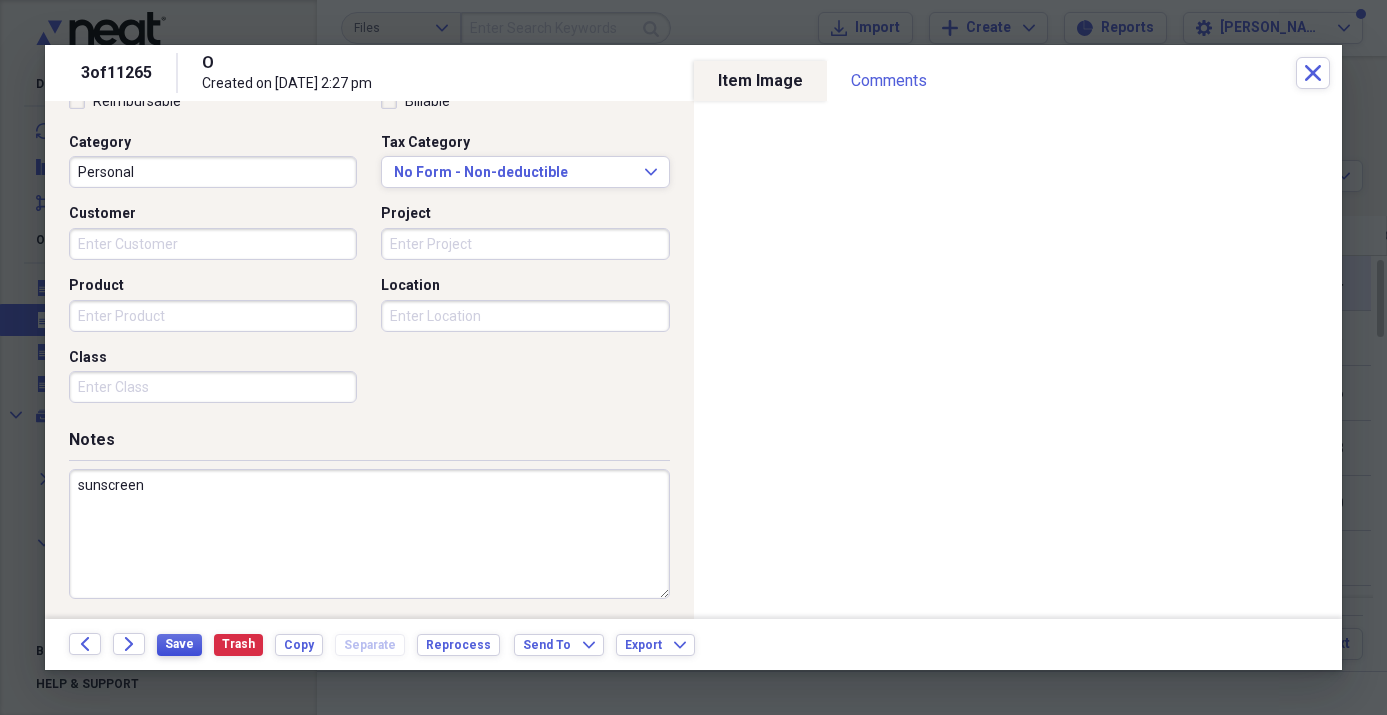type on "sunscreen" 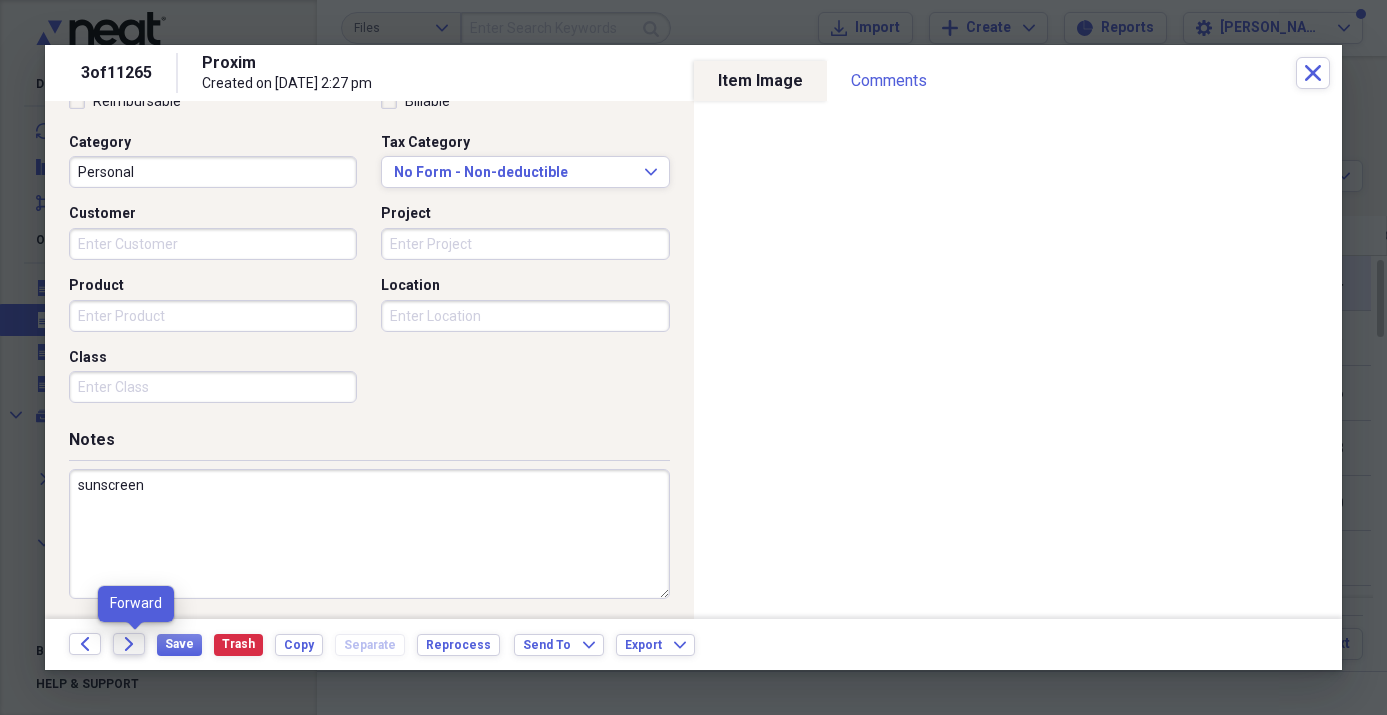 click on "Forward" 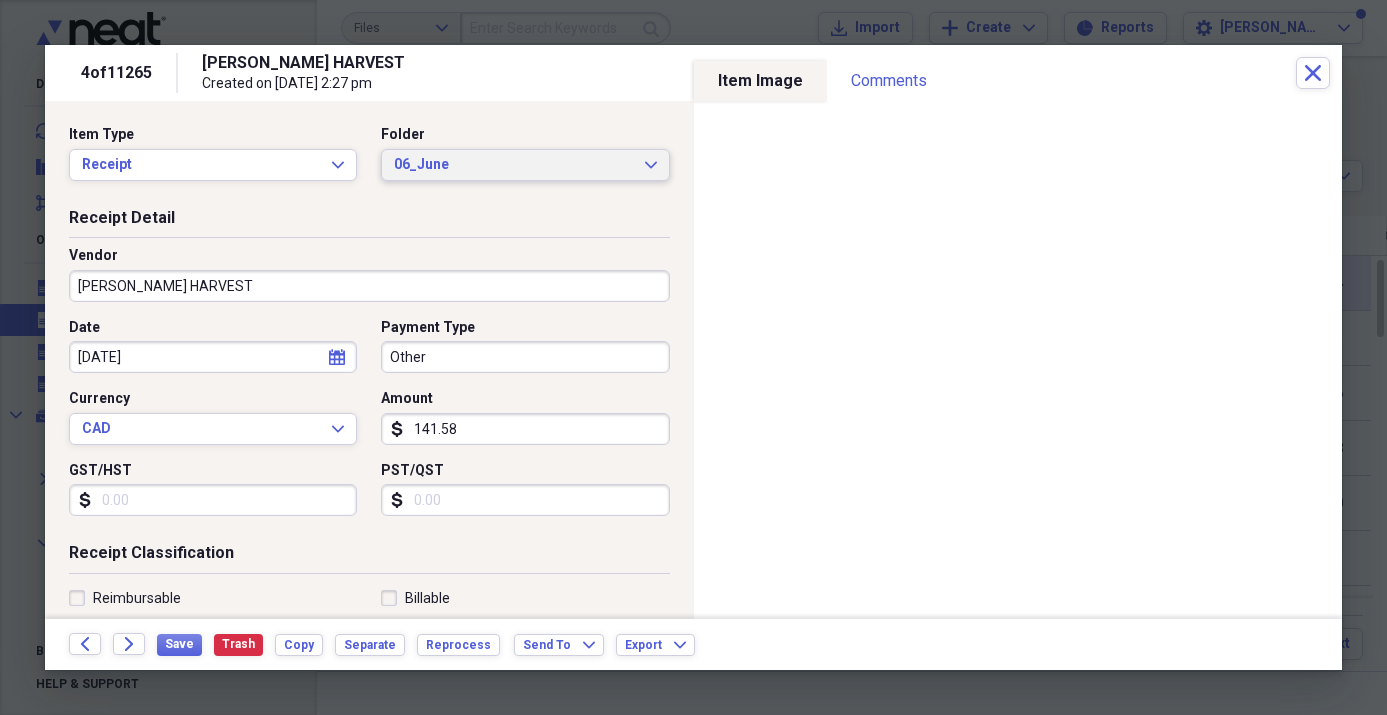 click on "06_June" at bounding box center [513, 165] 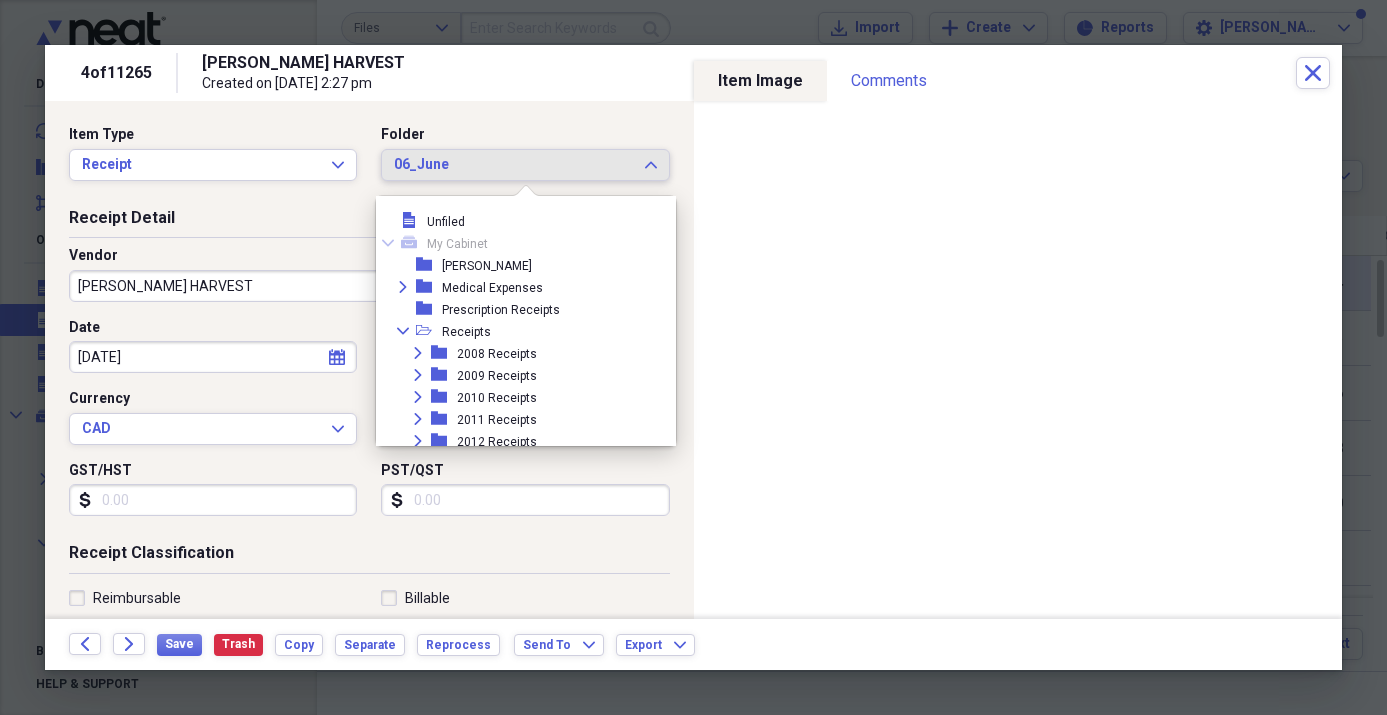 scroll, scrollTop: 803, scrollLeft: 0, axis: vertical 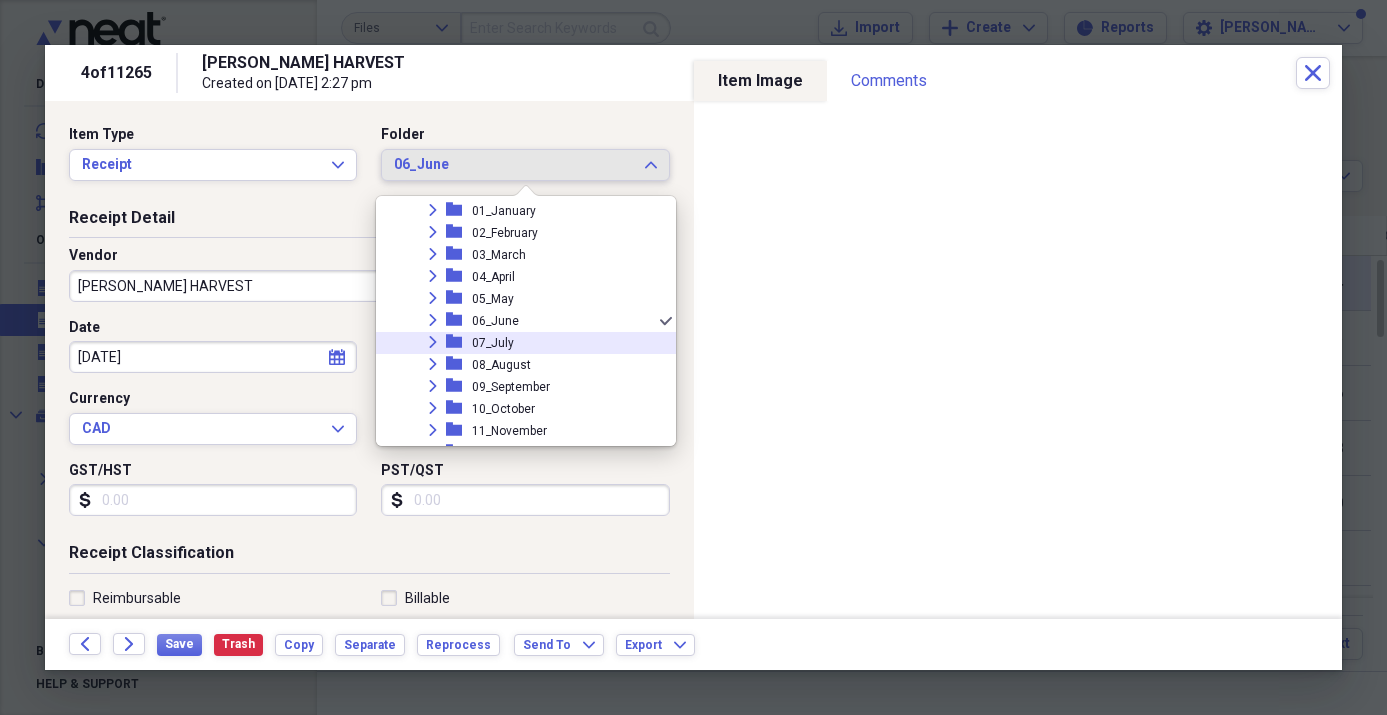click on "Expand" 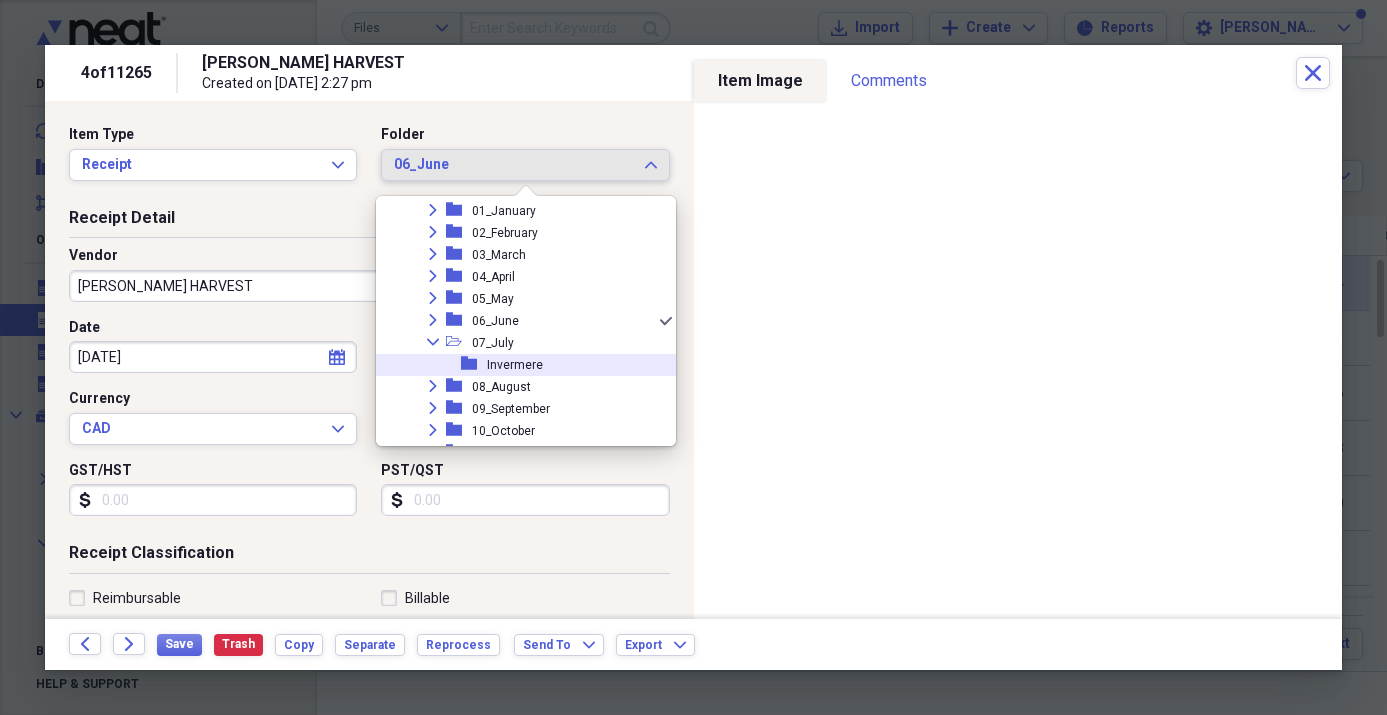 click 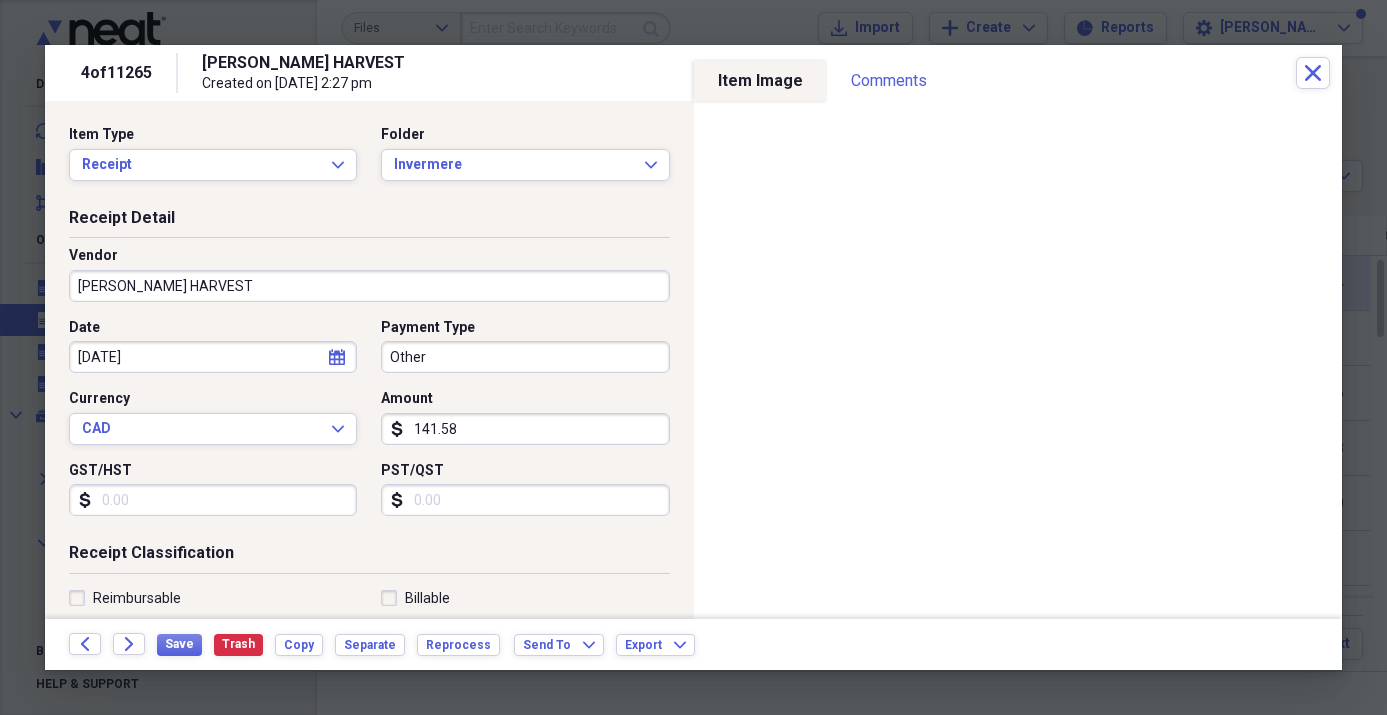 click on "Other" at bounding box center (525, 357) 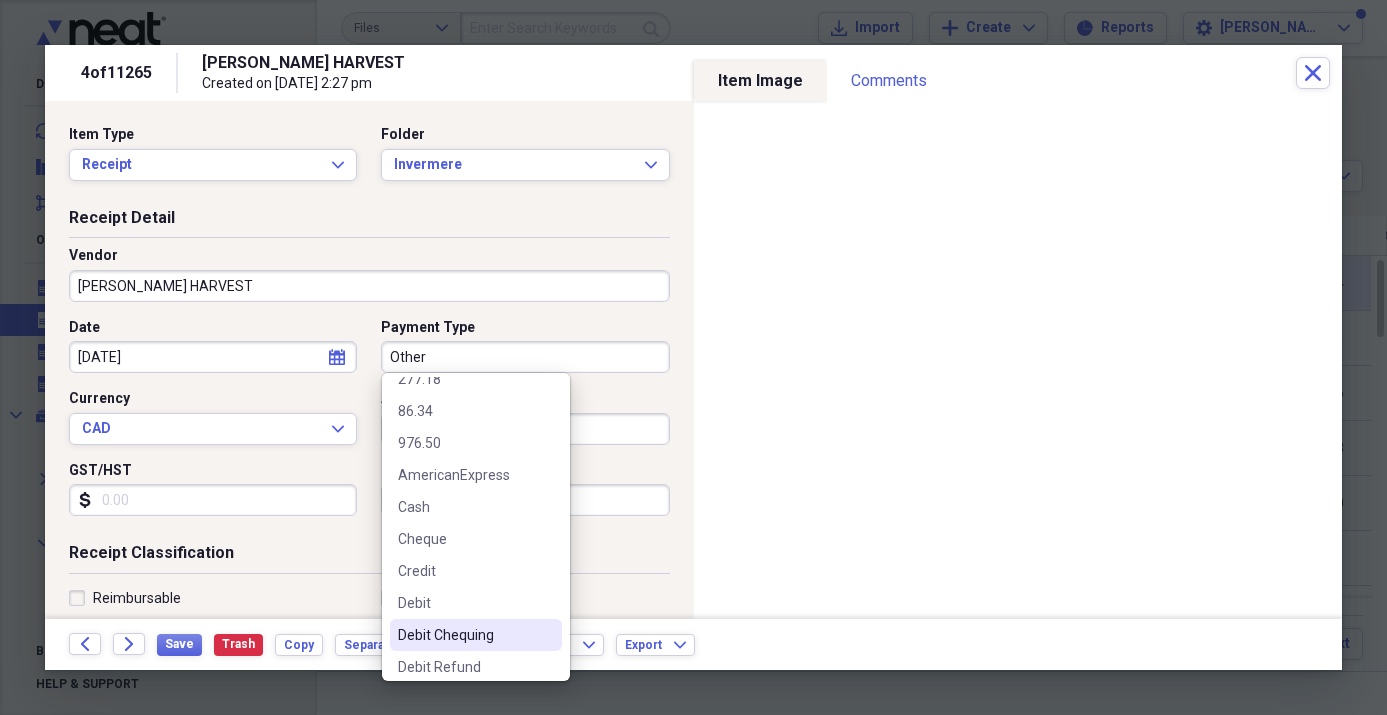 click on "Debit Chequing" at bounding box center (464, 635) 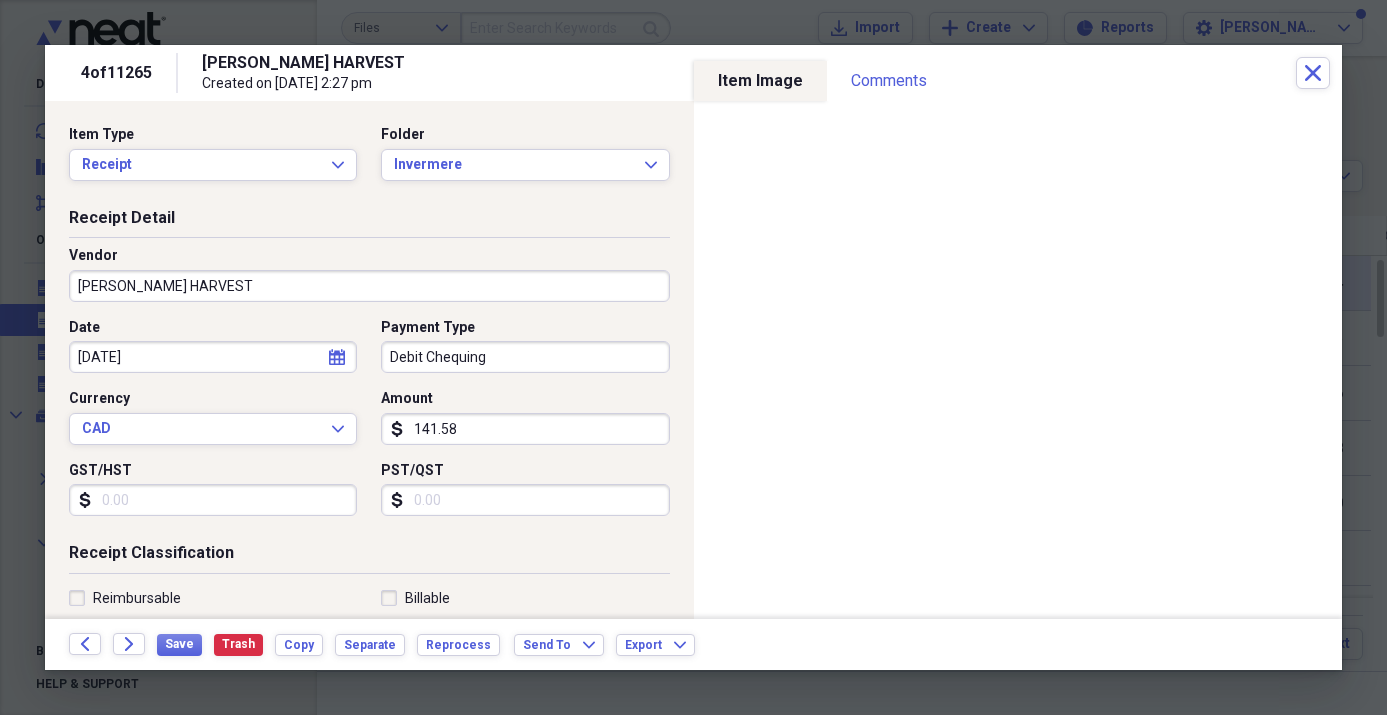 scroll, scrollTop: 47, scrollLeft: 0, axis: vertical 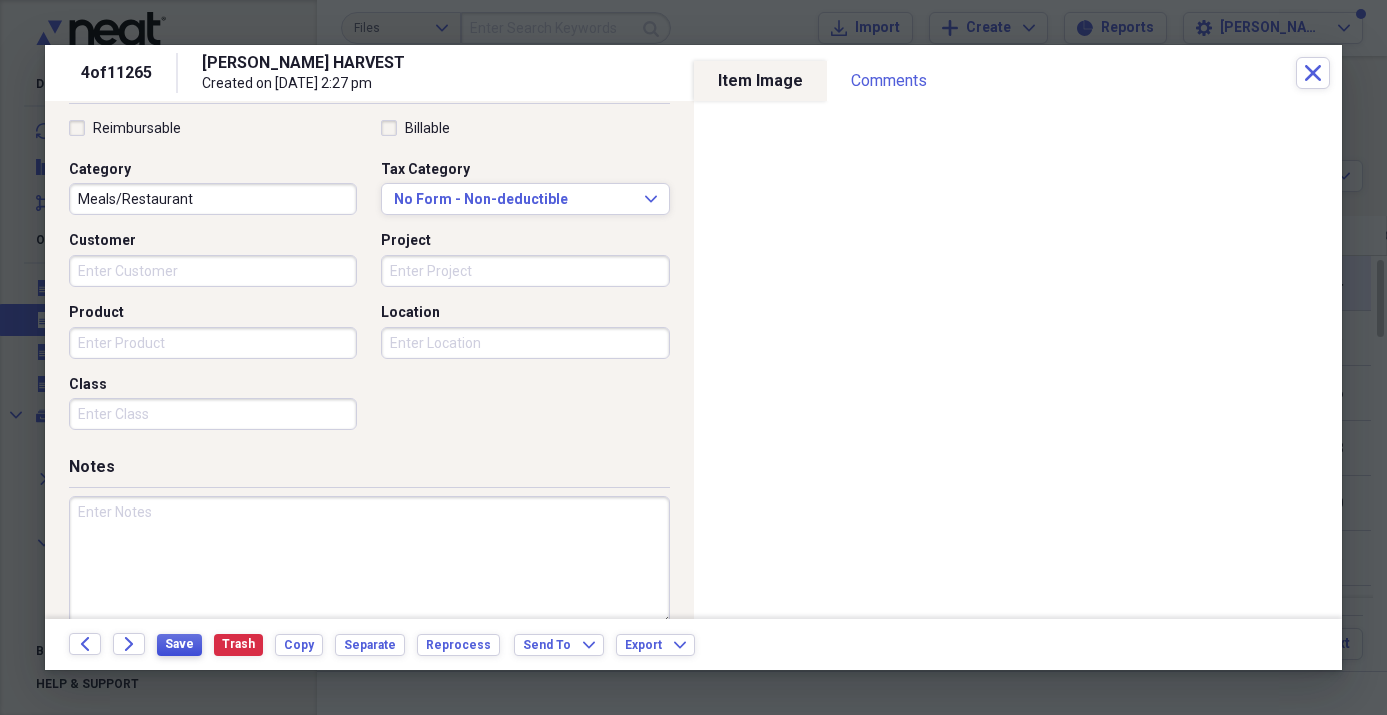 click on "Save" at bounding box center [179, 644] 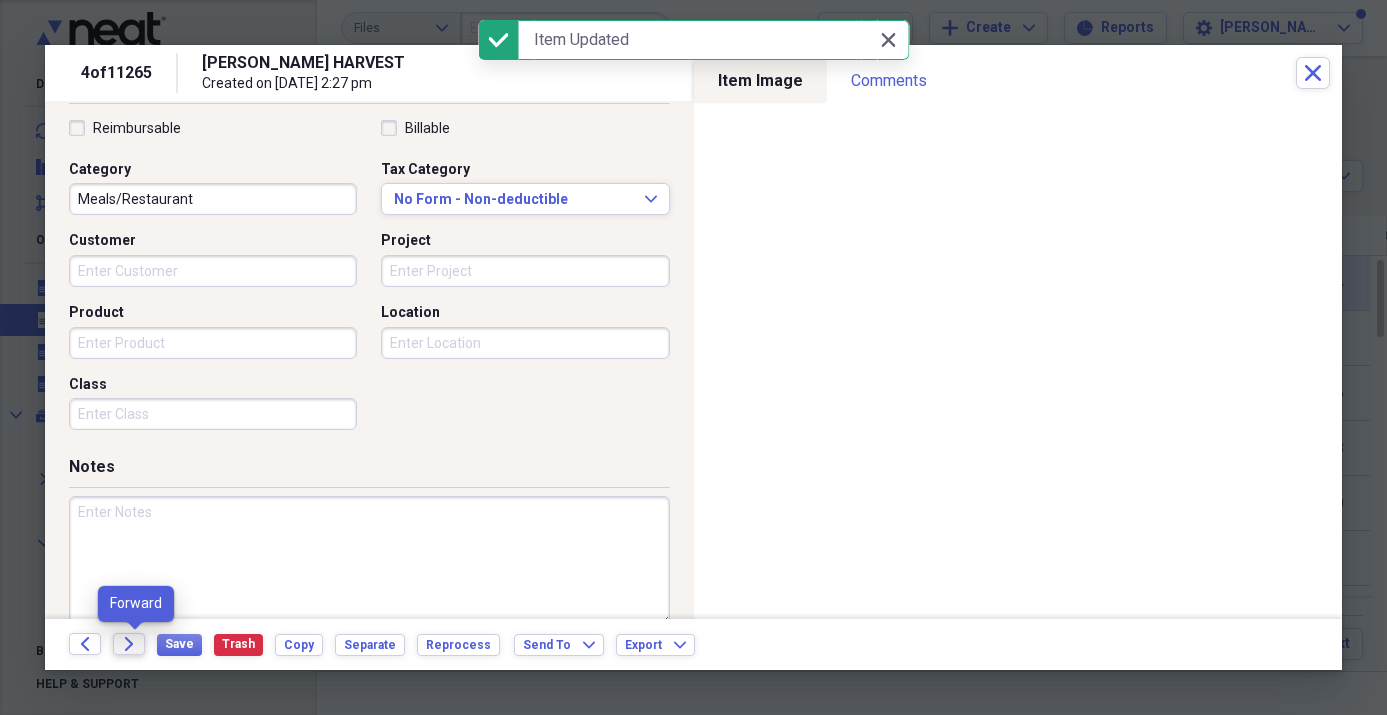 click on "Forward" 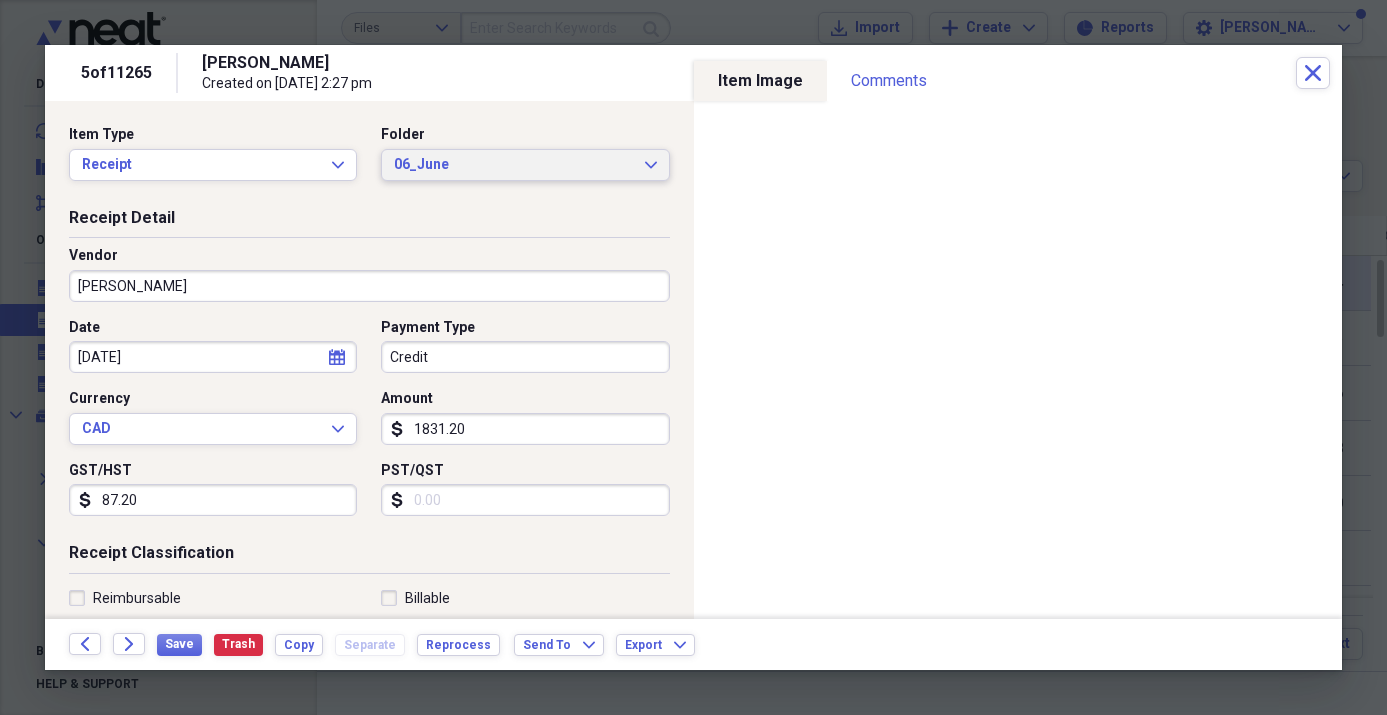 click on "06_June" at bounding box center (513, 165) 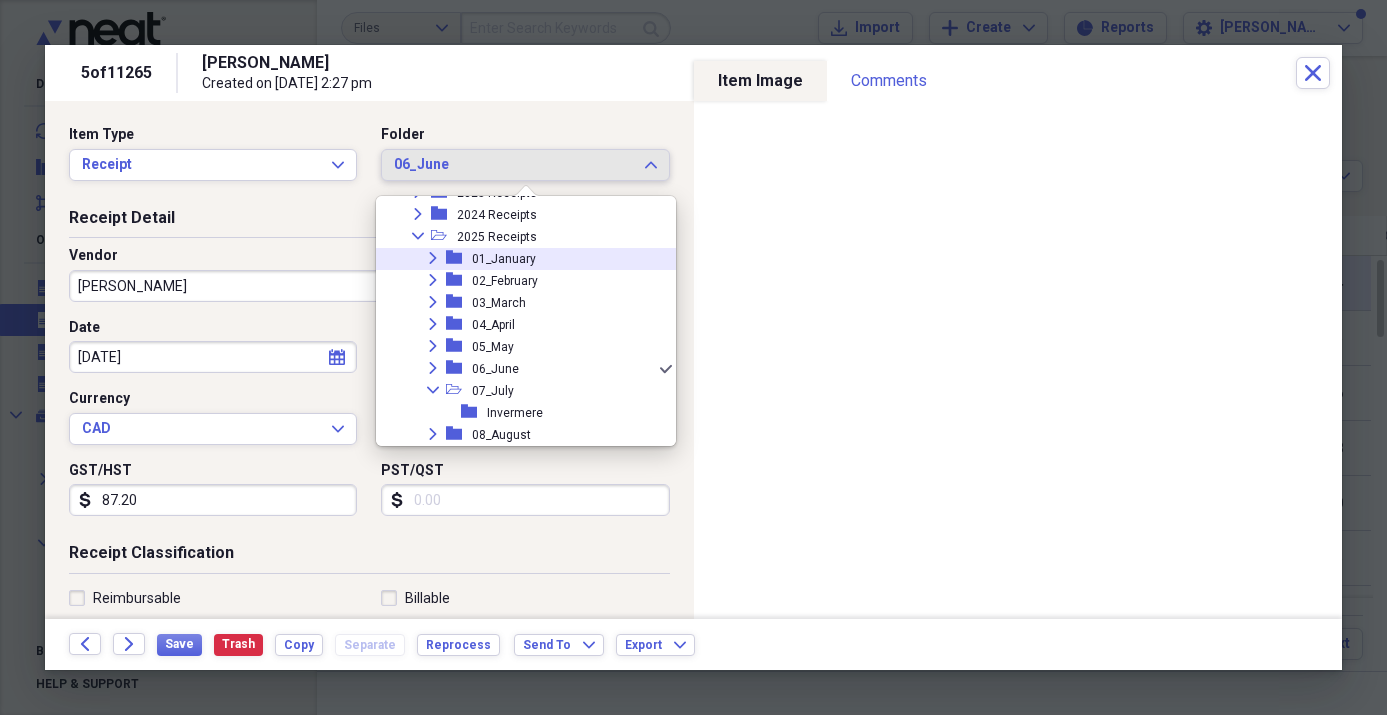 scroll, scrollTop: 748, scrollLeft: 0, axis: vertical 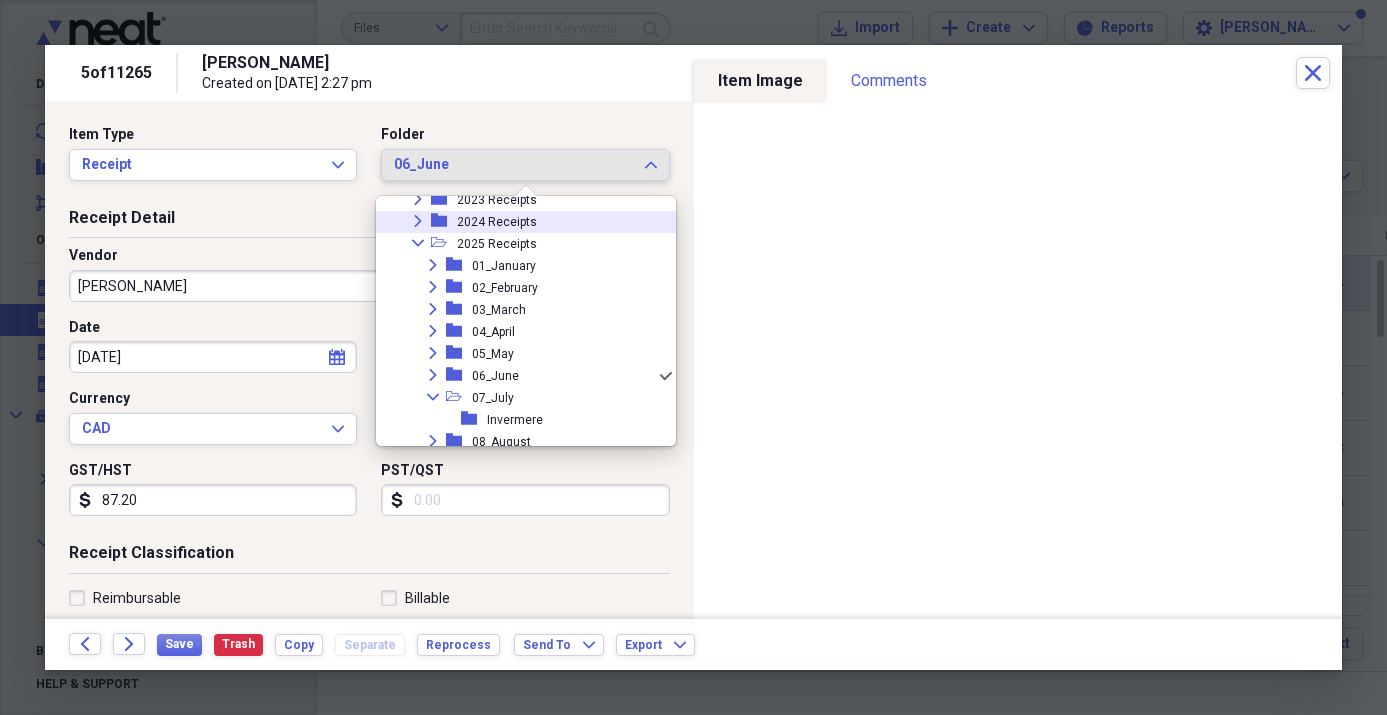 click 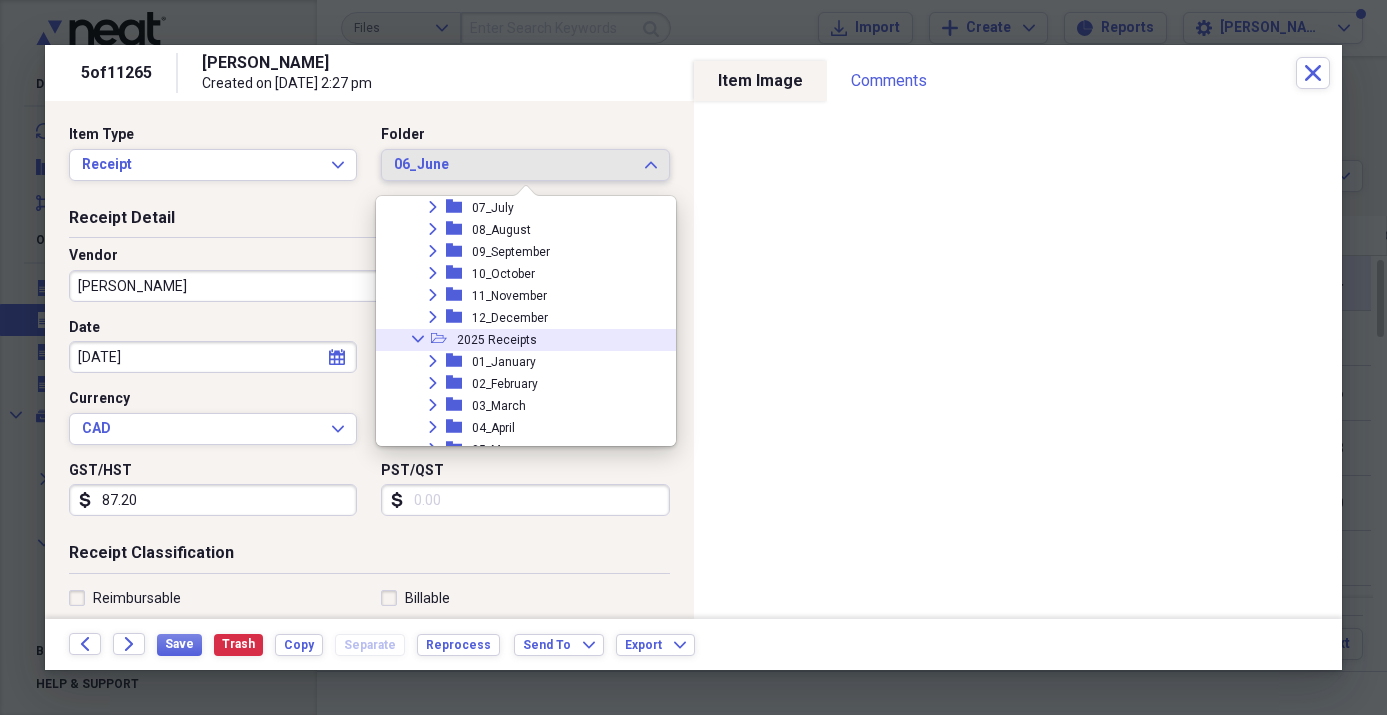scroll, scrollTop: 923, scrollLeft: 0, axis: vertical 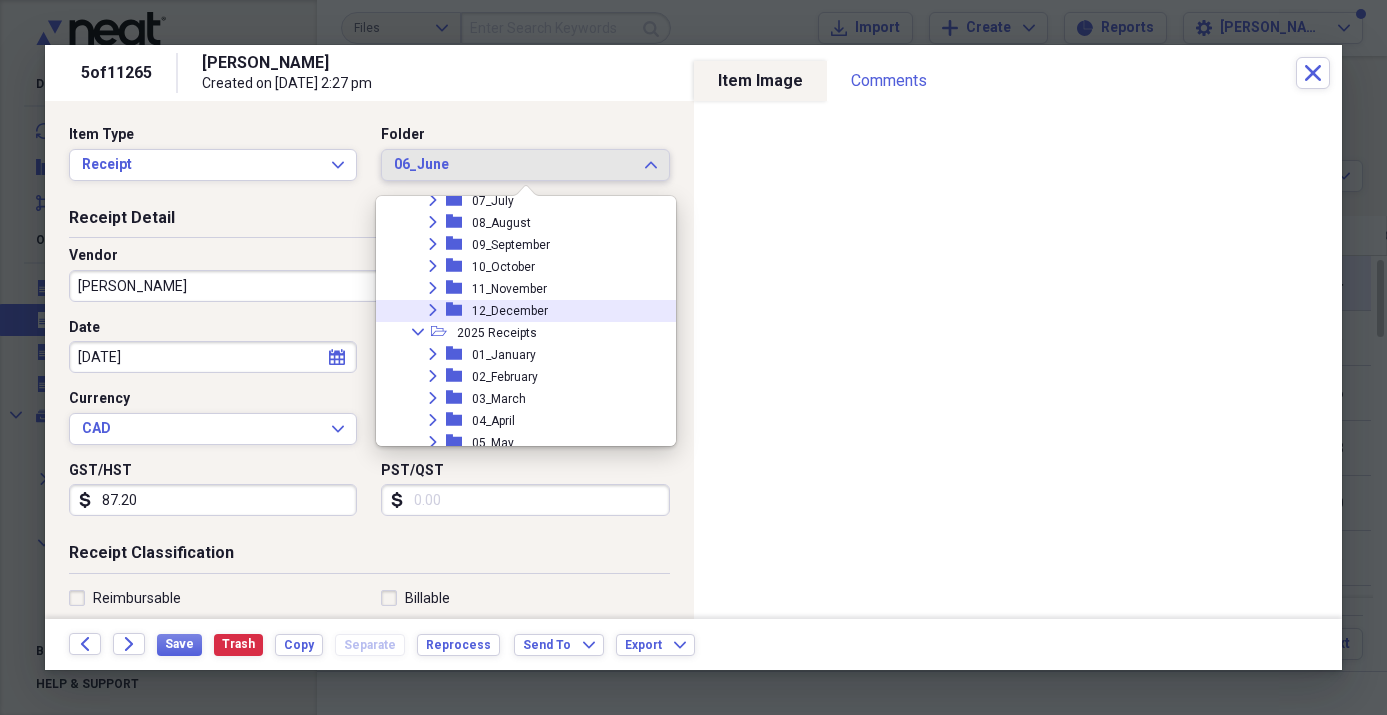 click on "12_December" at bounding box center (510, 311) 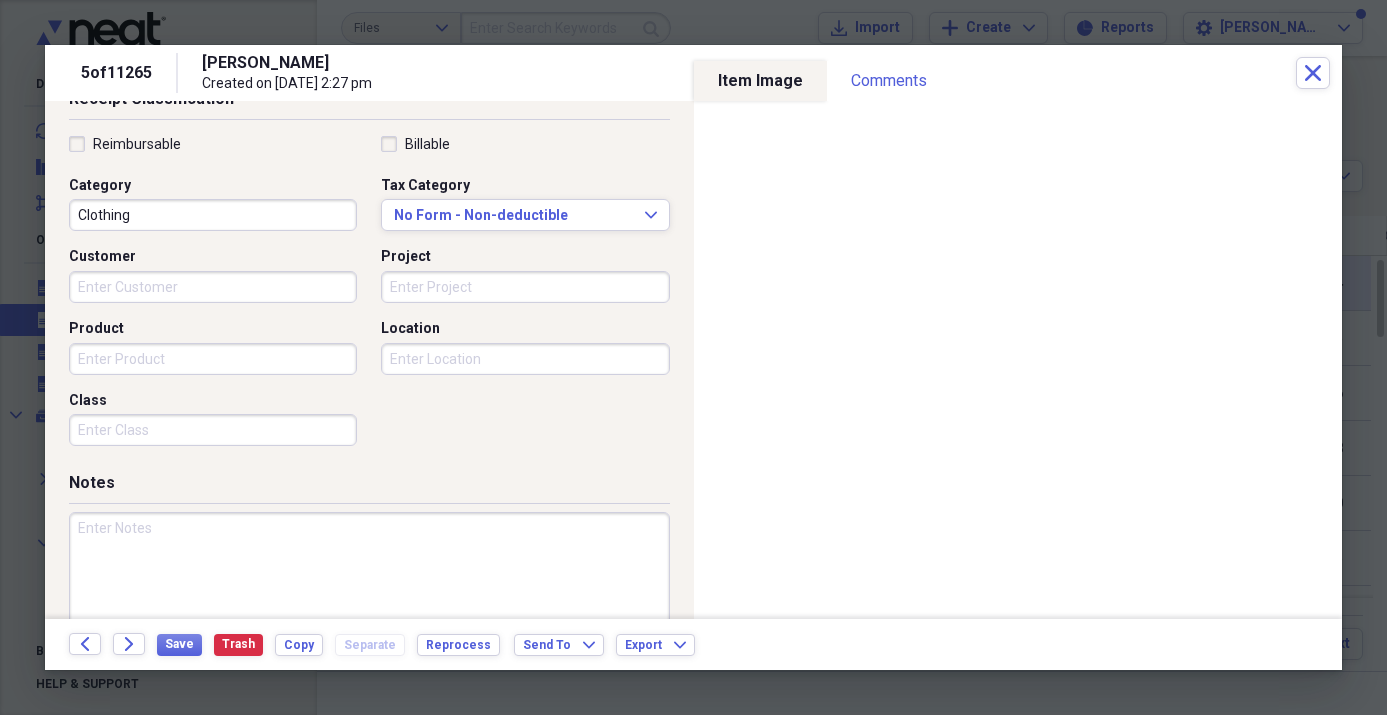 scroll, scrollTop: 502, scrollLeft: 0, axis: vertical 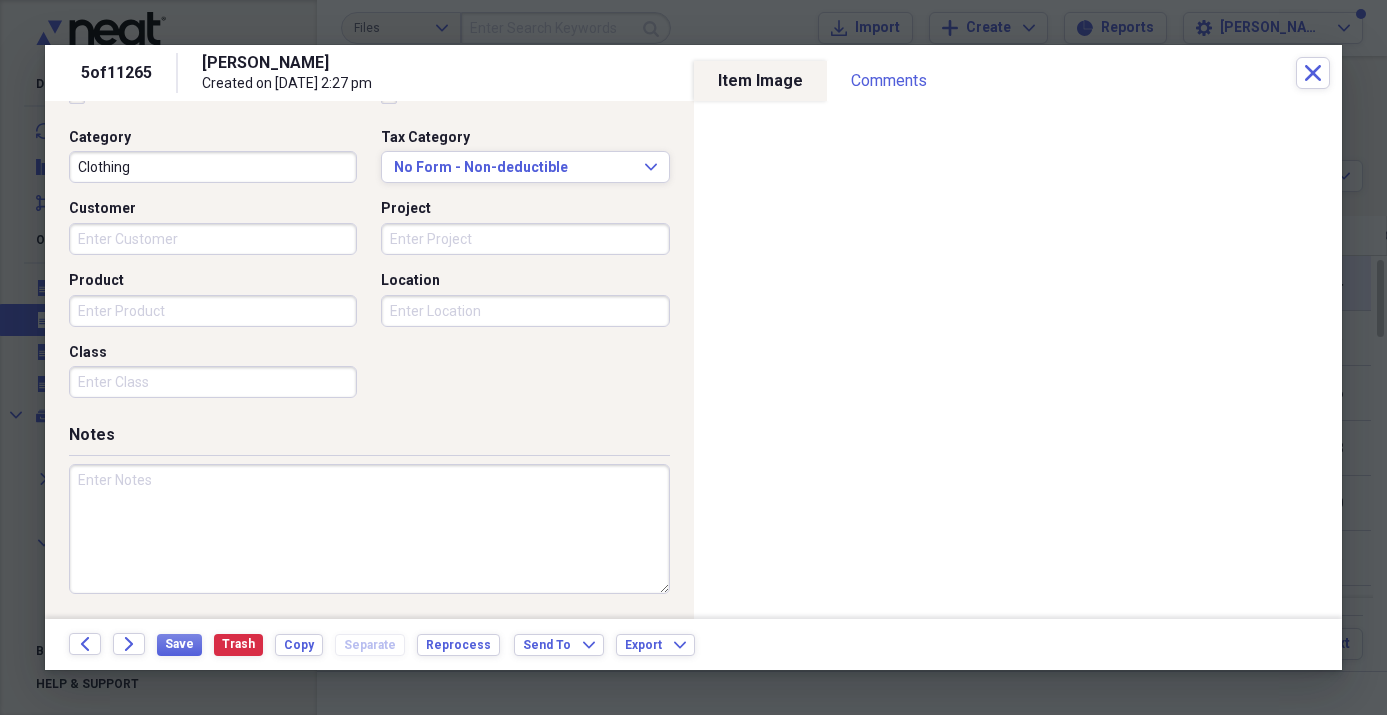 click at bounding box center [369, 529] 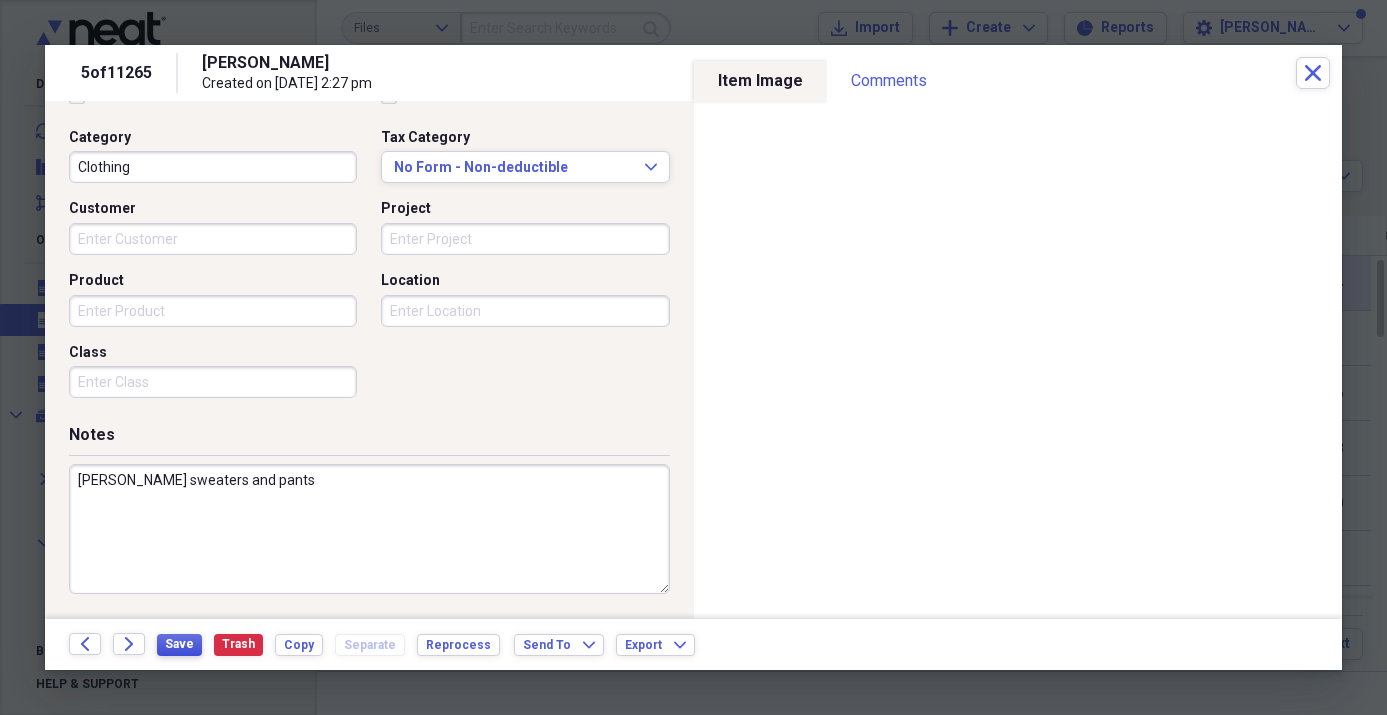 type on "[PERSON_NAME] sweaters and pants" 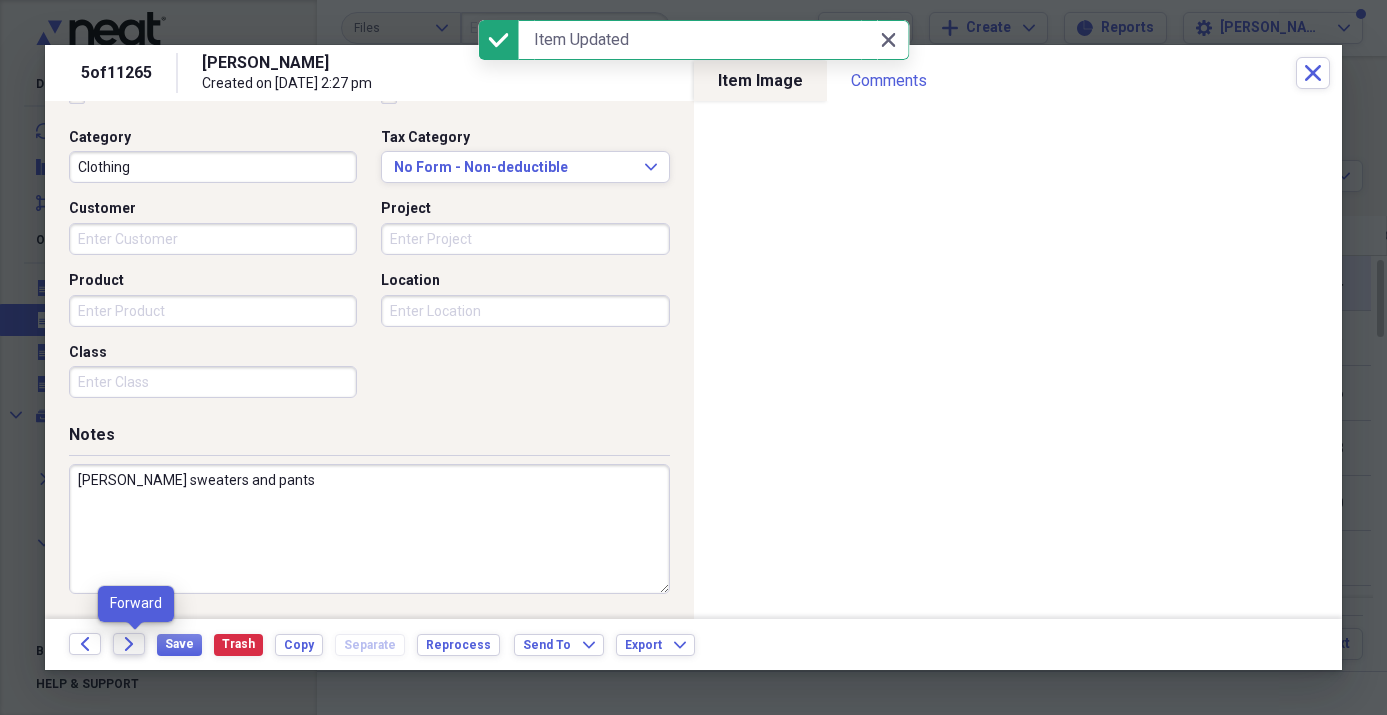 click on "Forward" 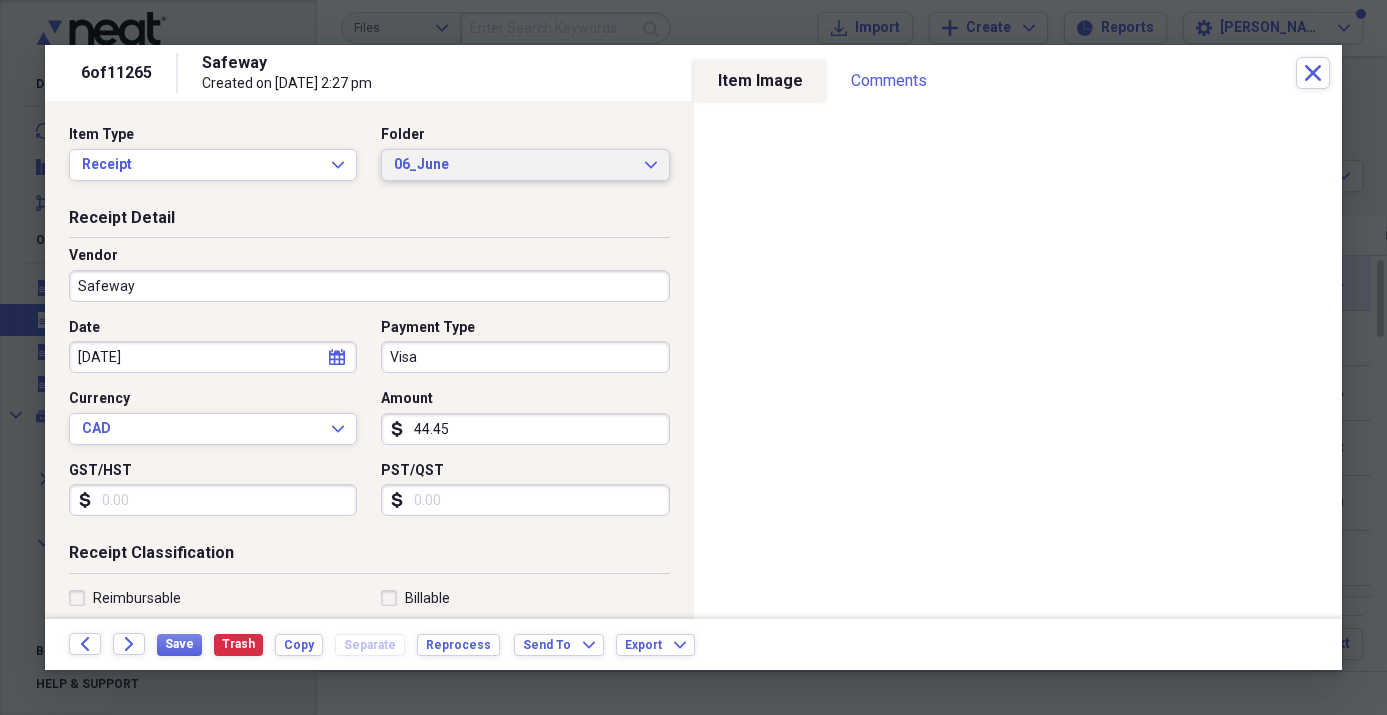 click on "06_June" at bounding box center (513, 165) 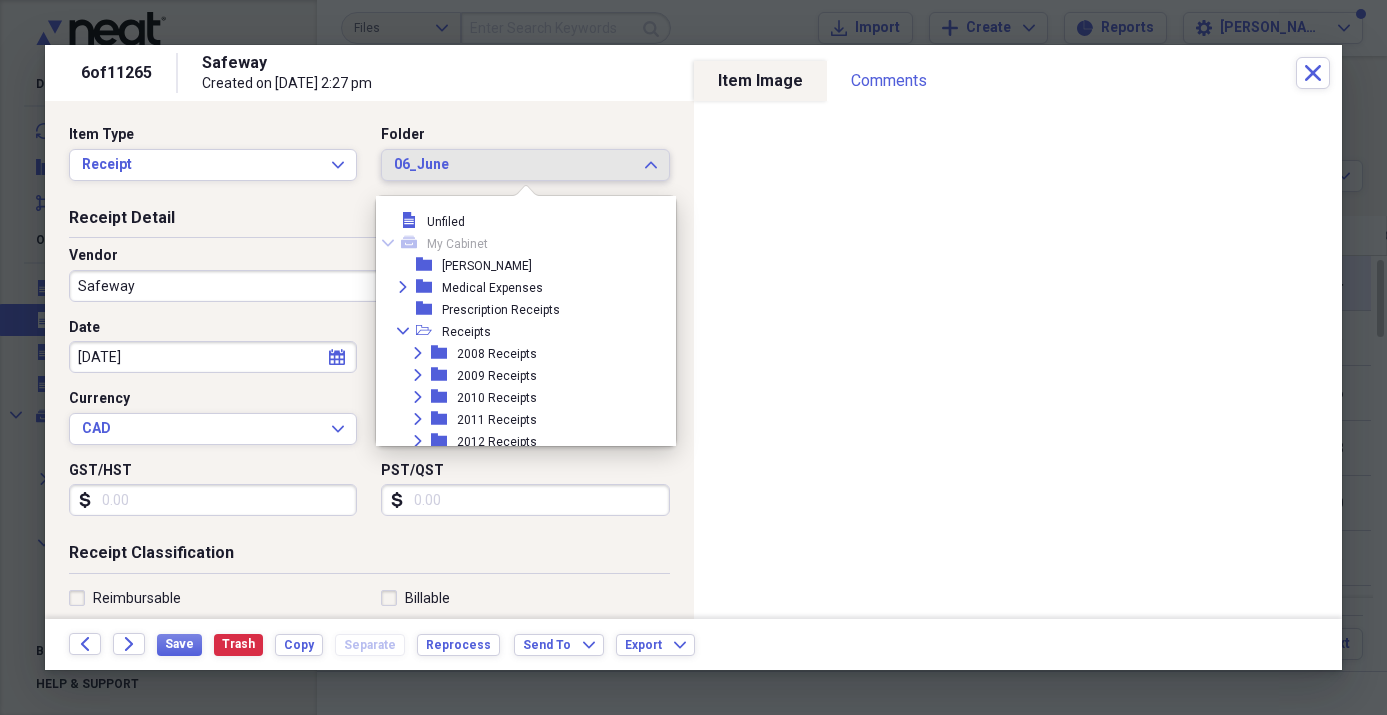 scroll, scrollTop: 1067, scrollLeft: 0, axis: vertical 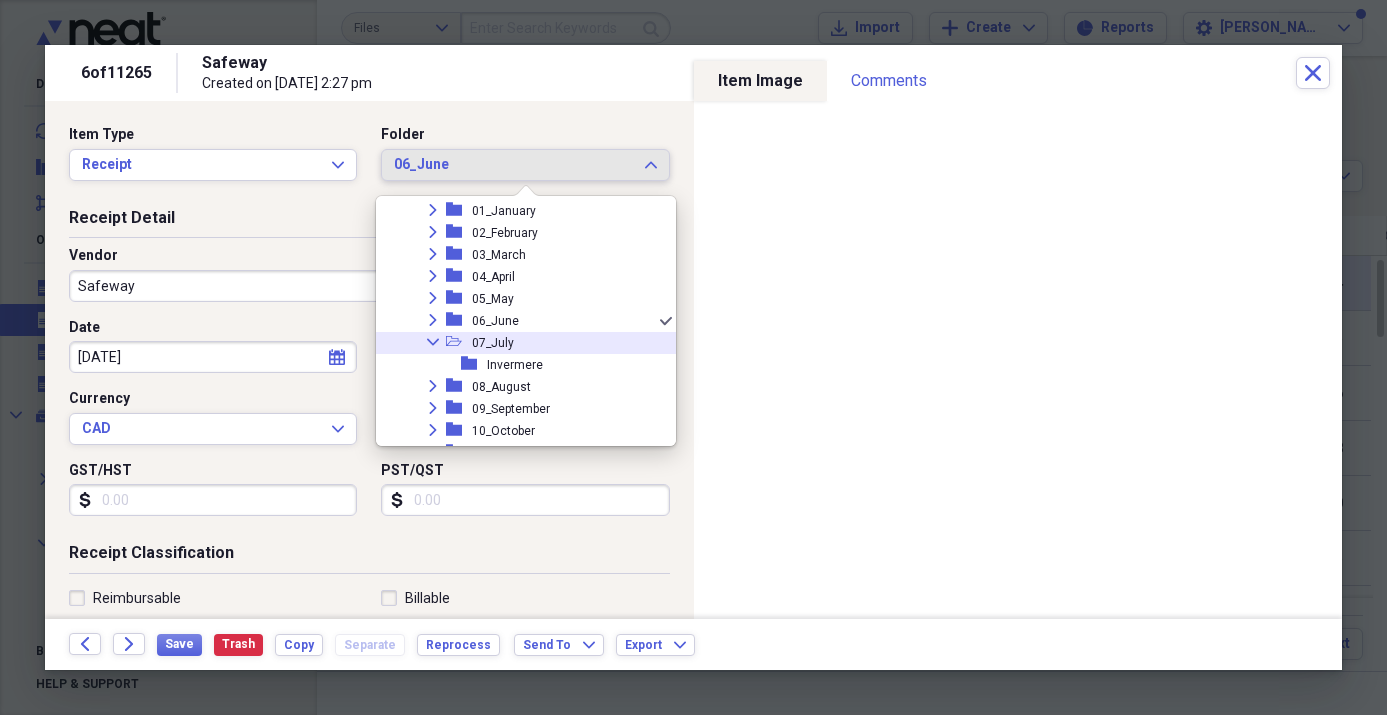 click on "07_July" at bounding box center (493, 343) 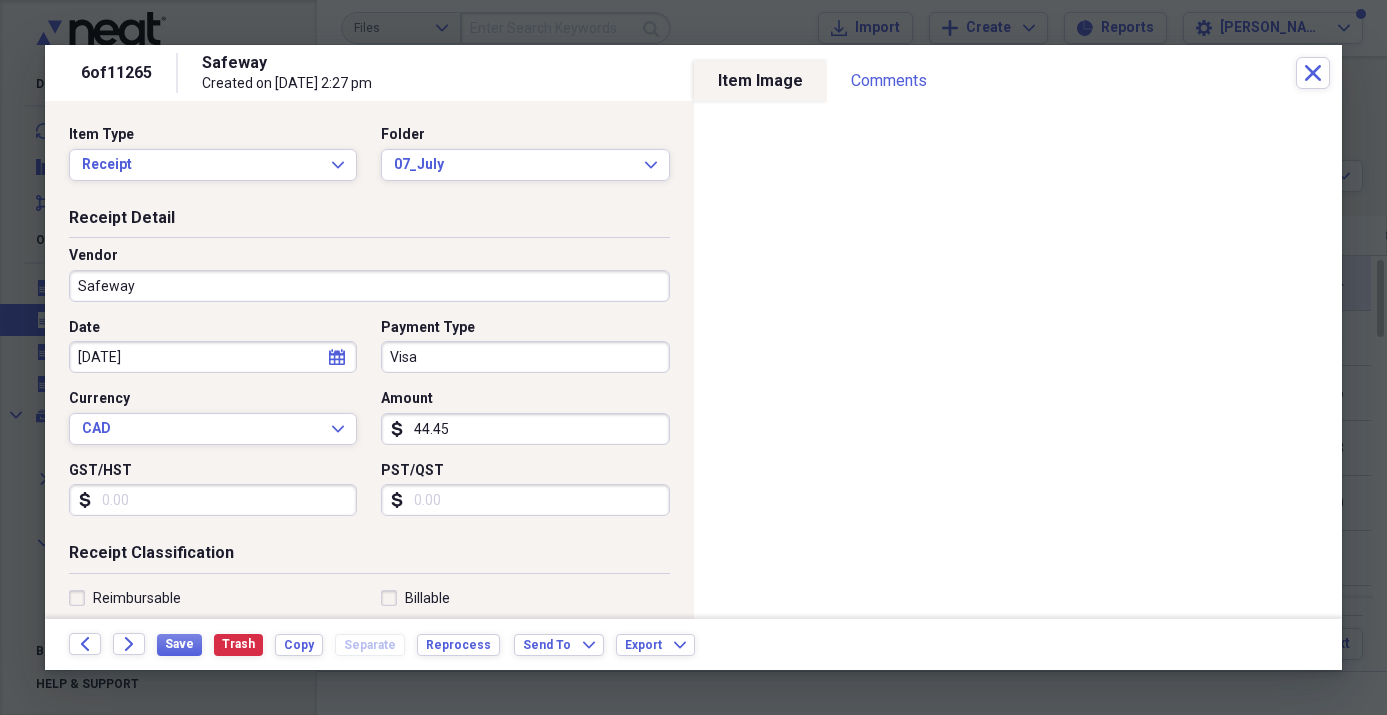 click on "Visa" at bounding box center (525, 357) 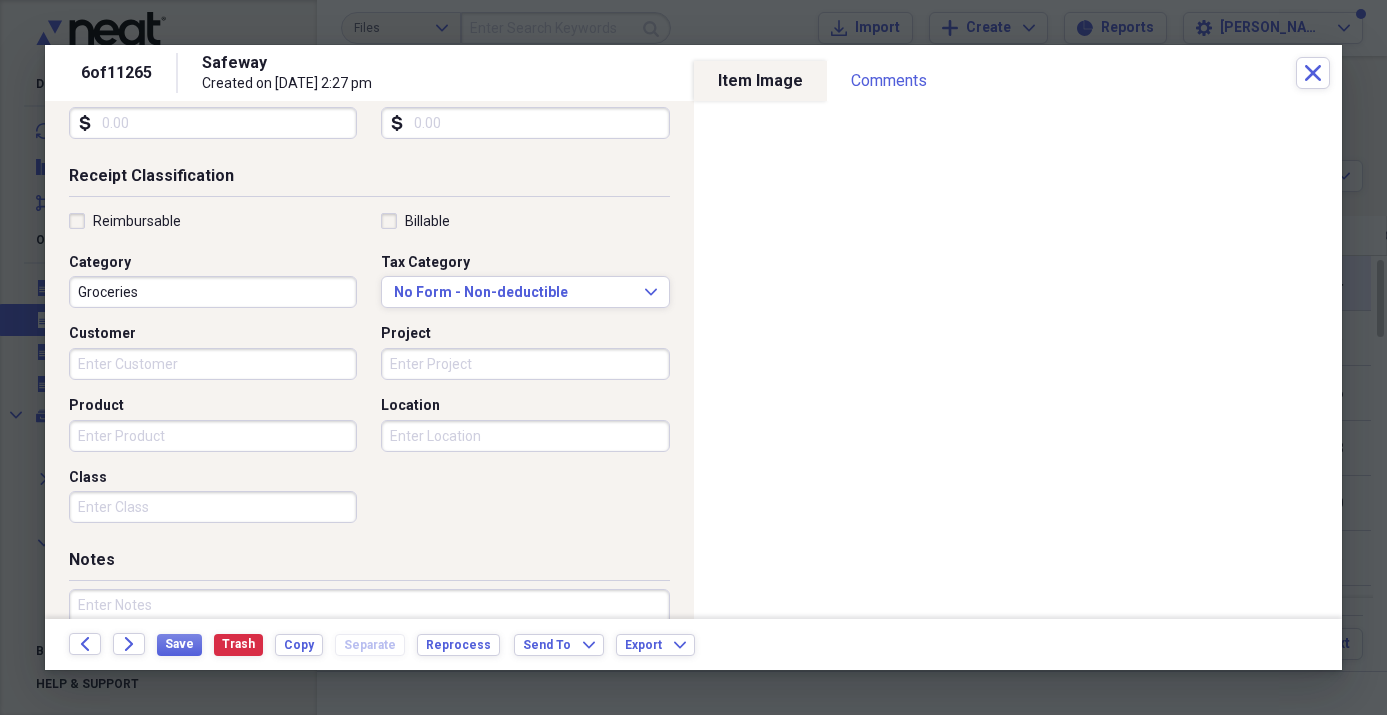 scroll, scrollTop: 502, scrollLeft: 0, axis: vertical 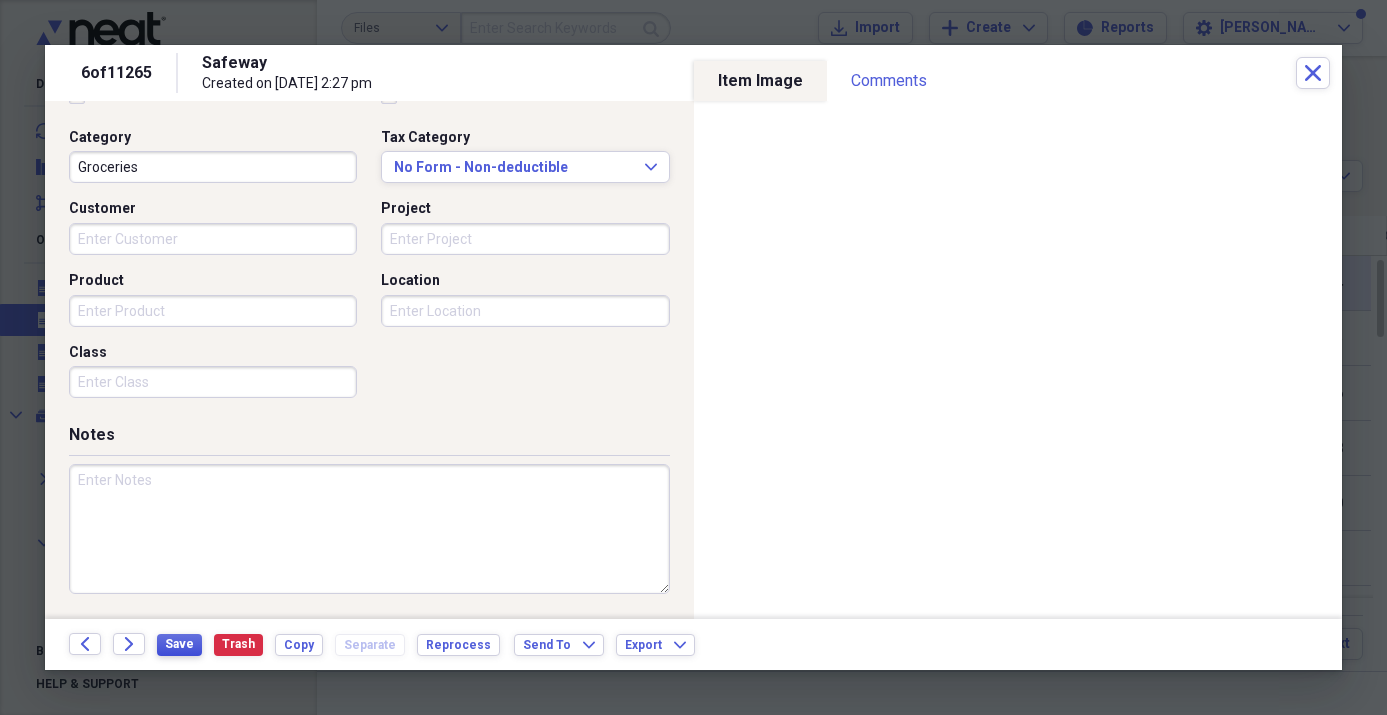 click on "Save" at bounding box center [179, 644] 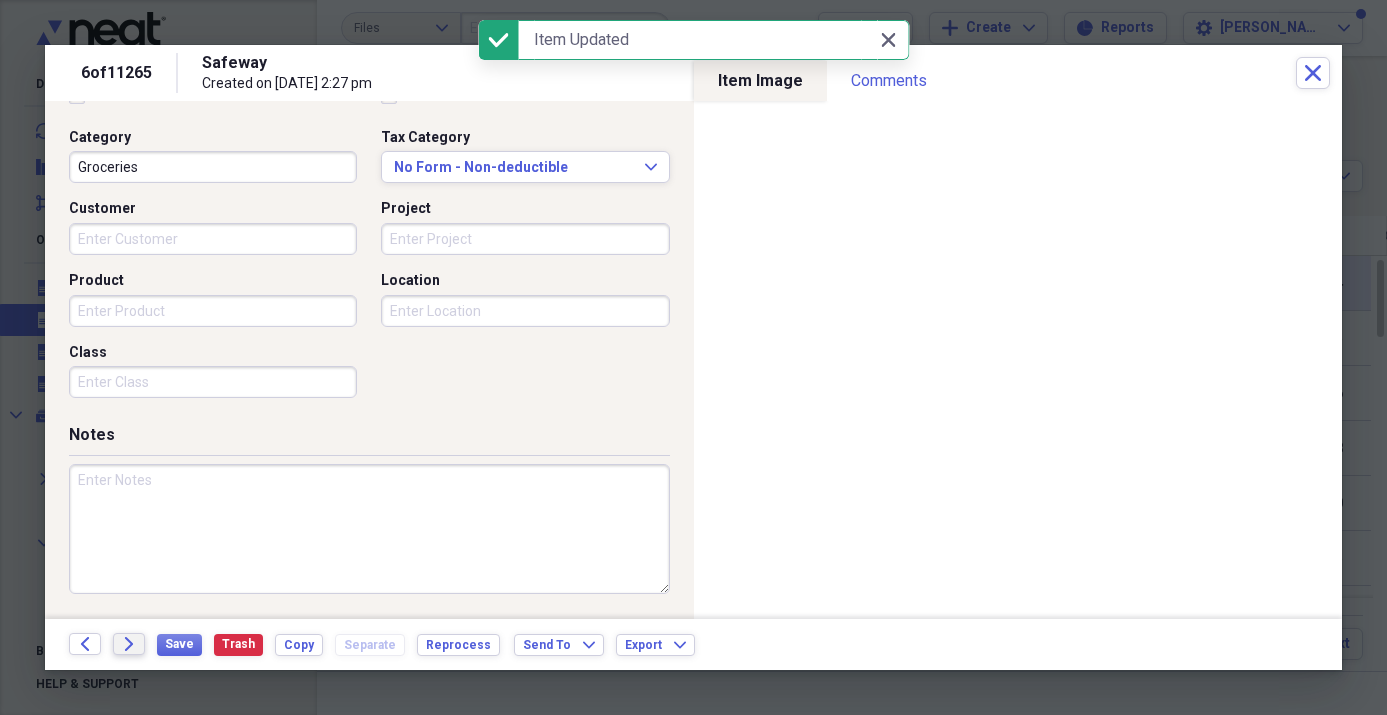 click 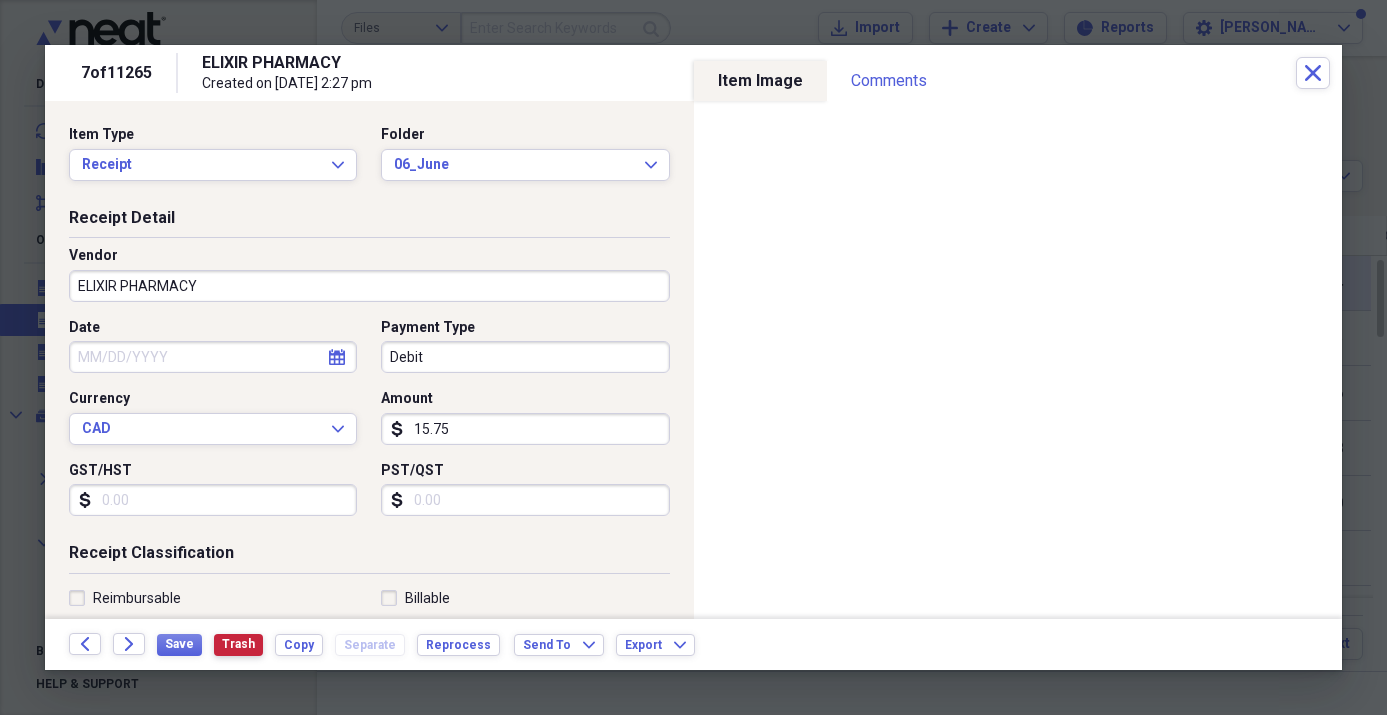 click on "Trash" at bounding box center [238, 644] 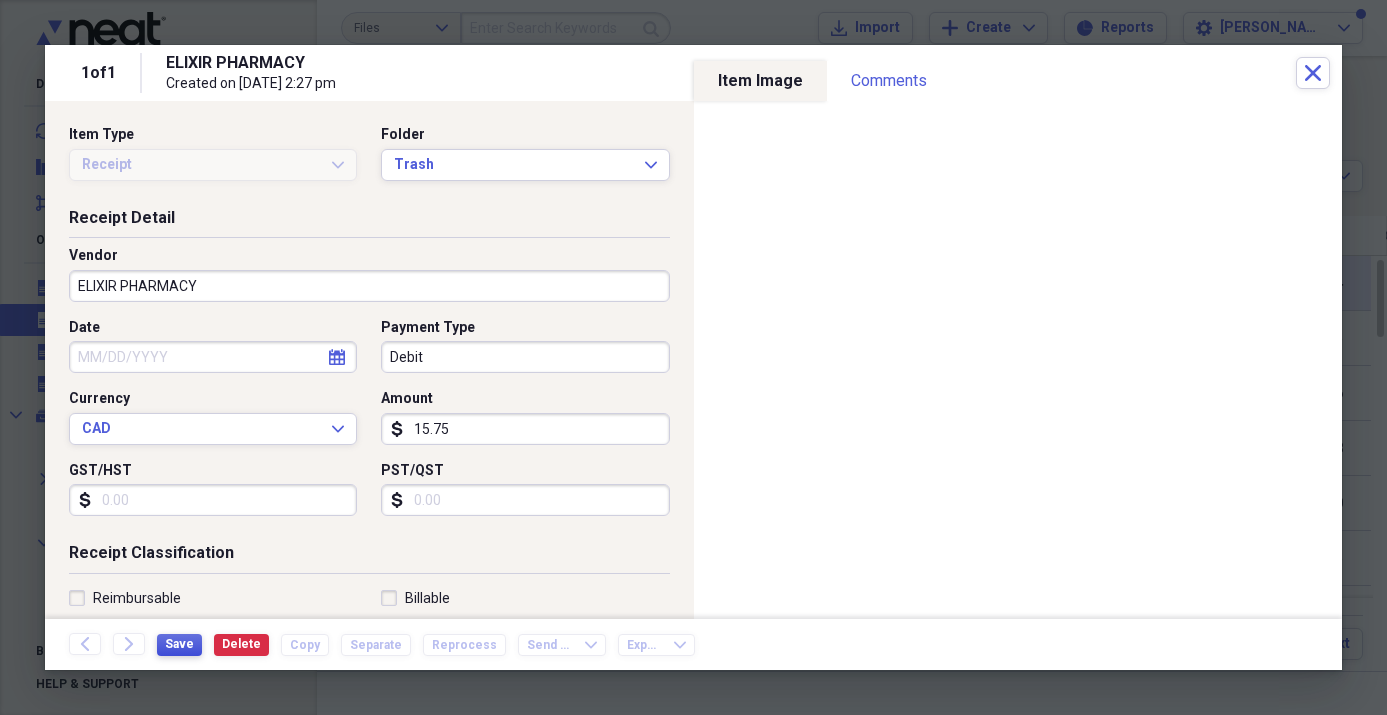 click on "Save" at bounding box center (179, 644) 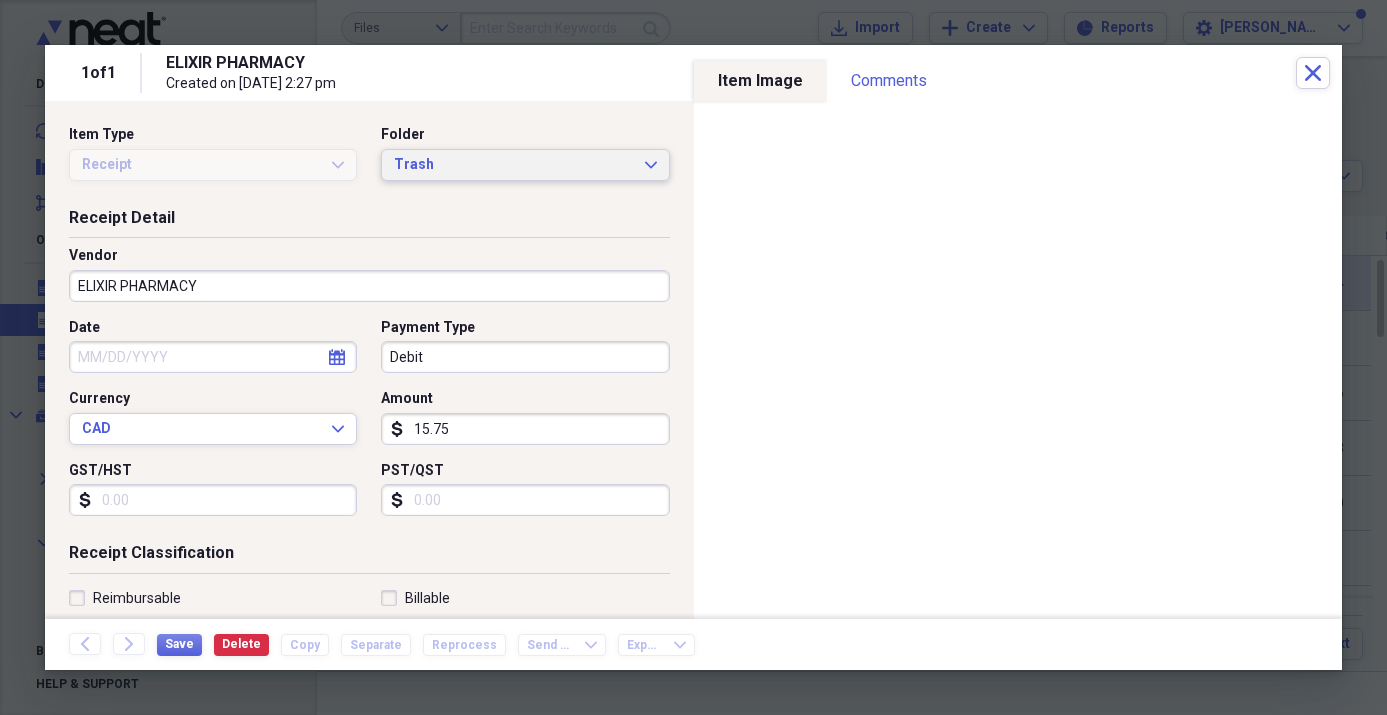 click on "Expand" 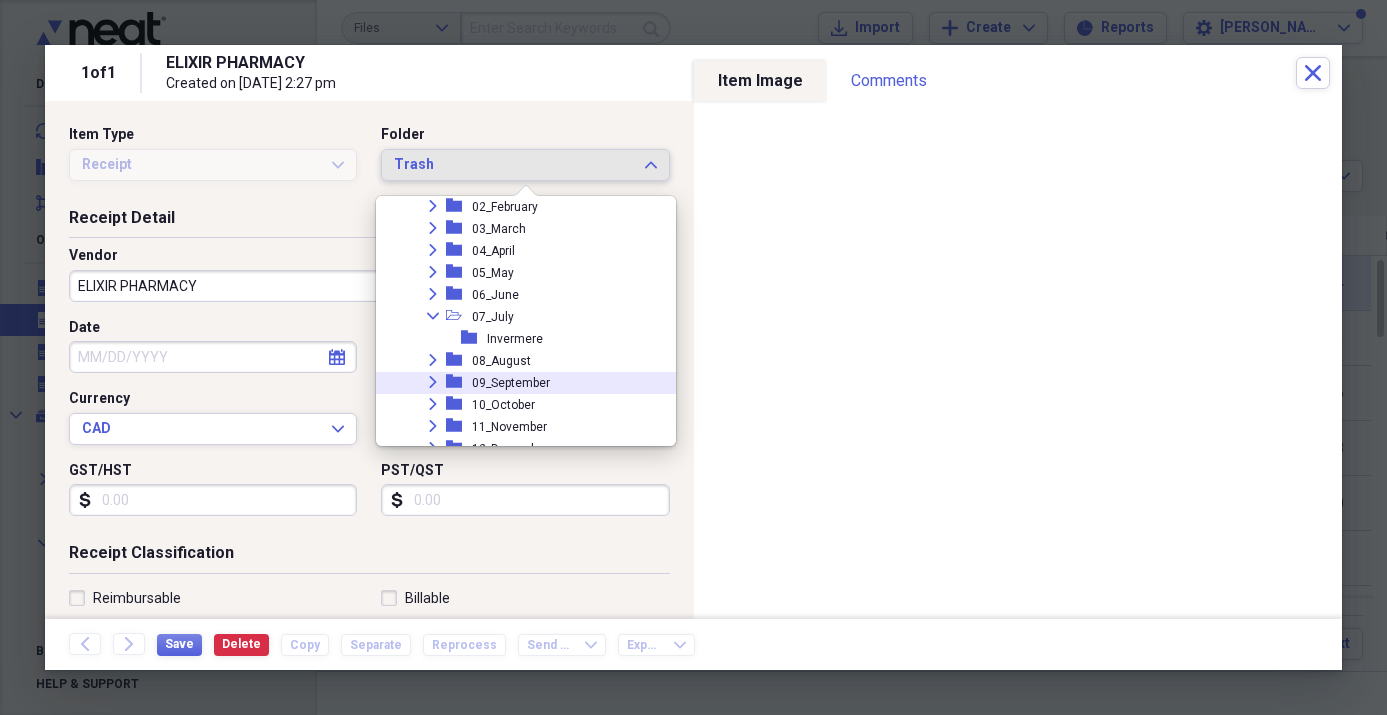 scroll, scrollTop: 1086, scrollLeft: 0, axis: vertical 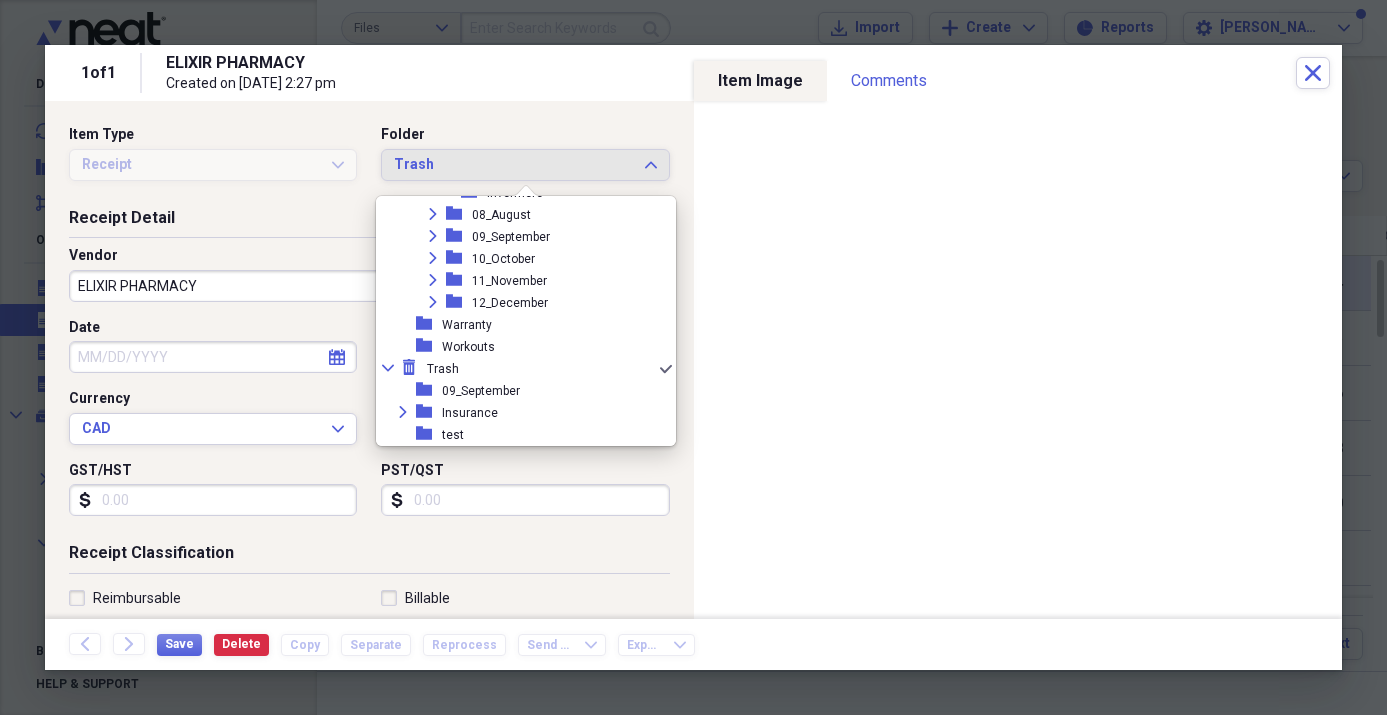 click on "Receipt Detail" at bounding box center [369, 222] 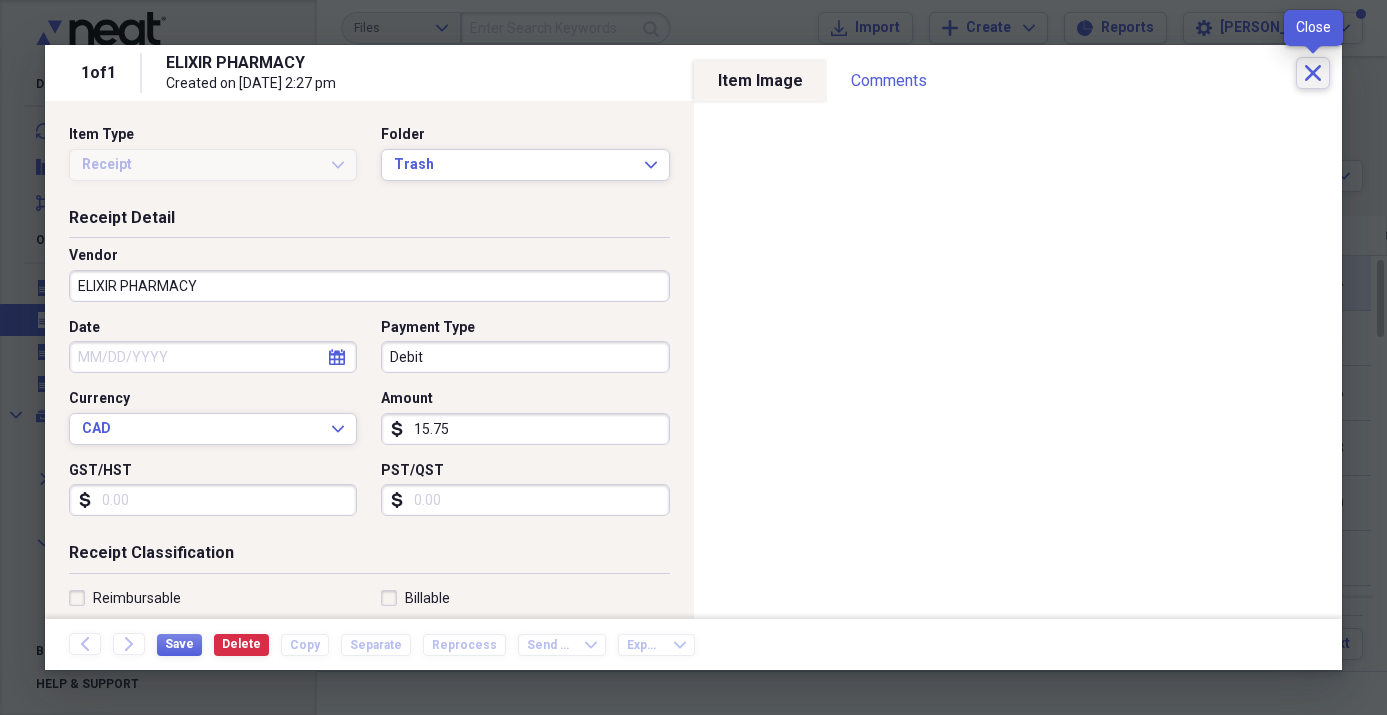 click on "Close" 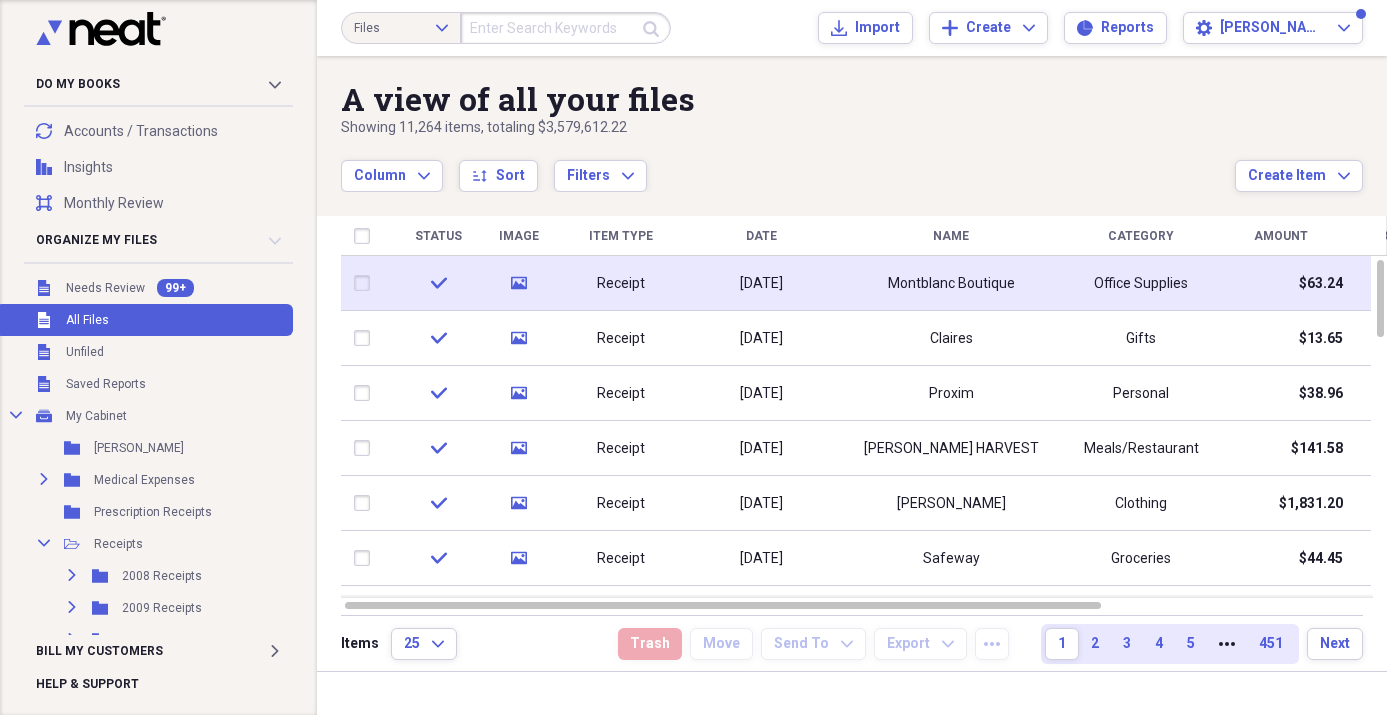 click on "Receipt" at bounding box center [621, 284] 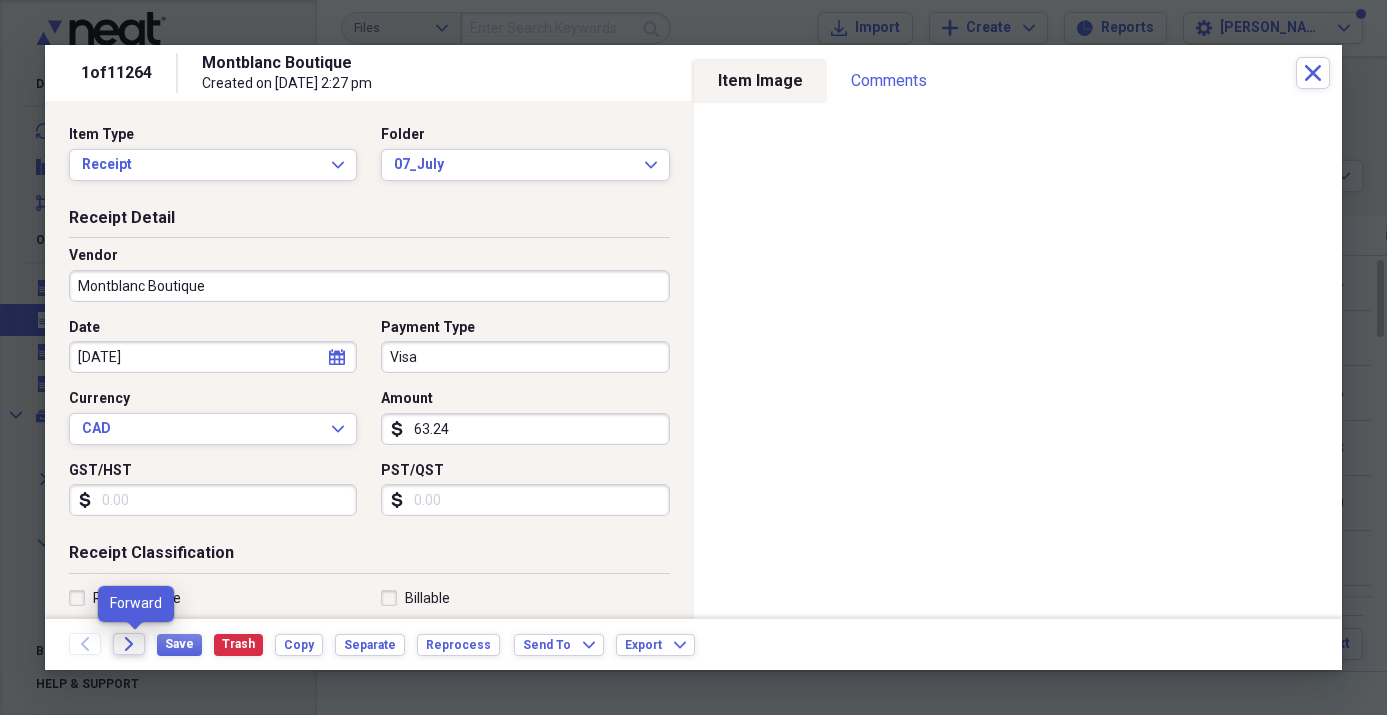 click 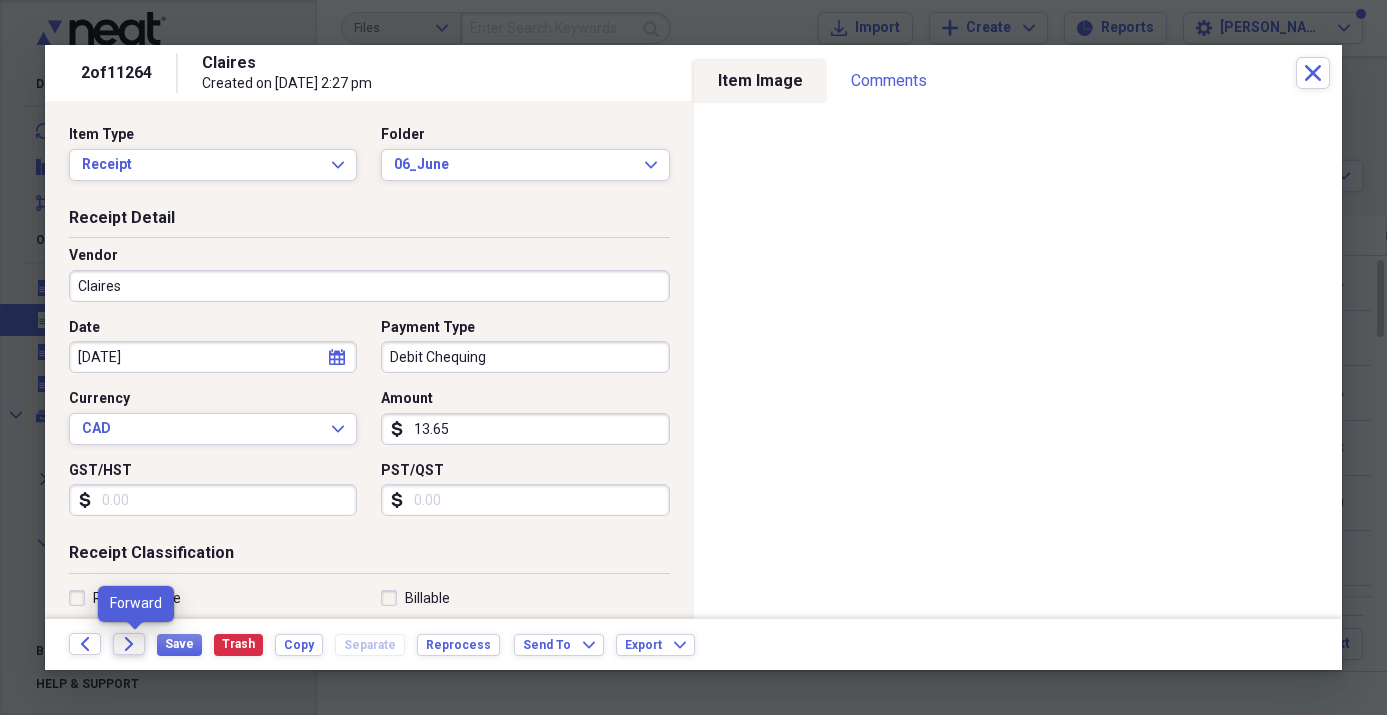 click 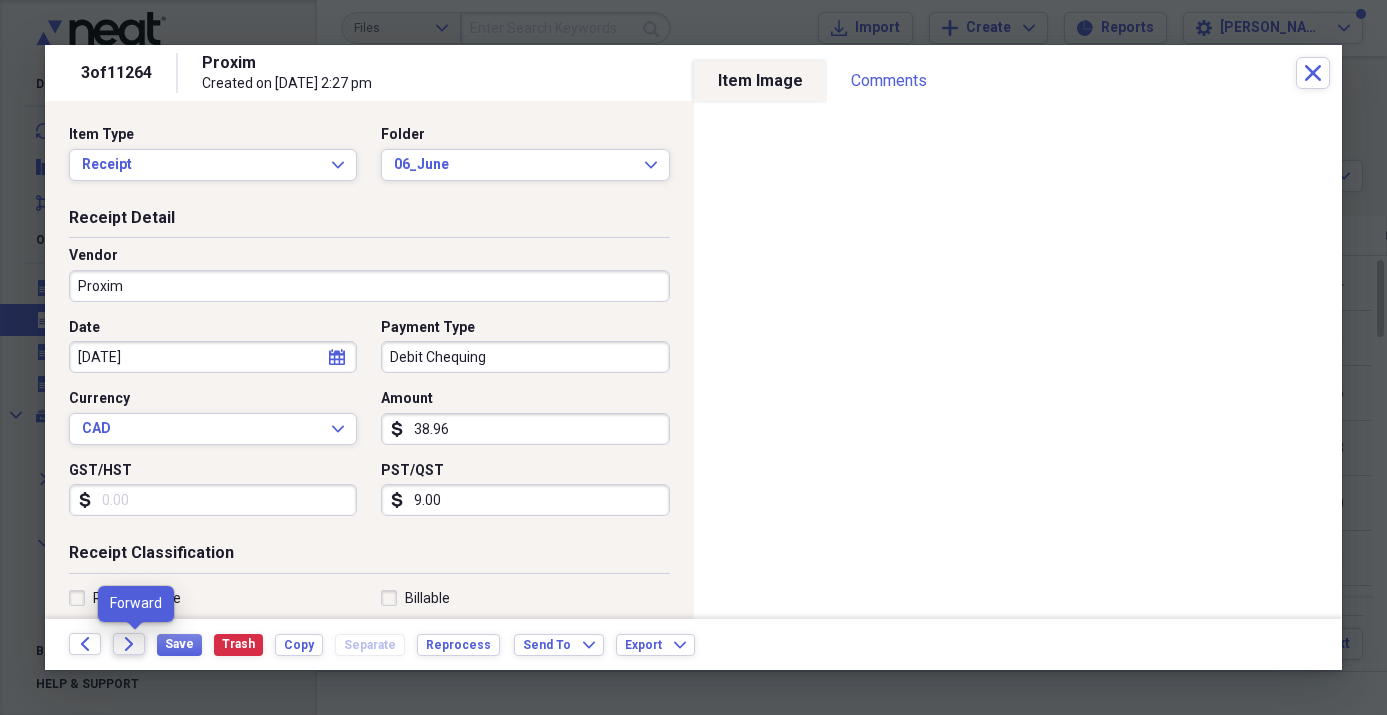 click 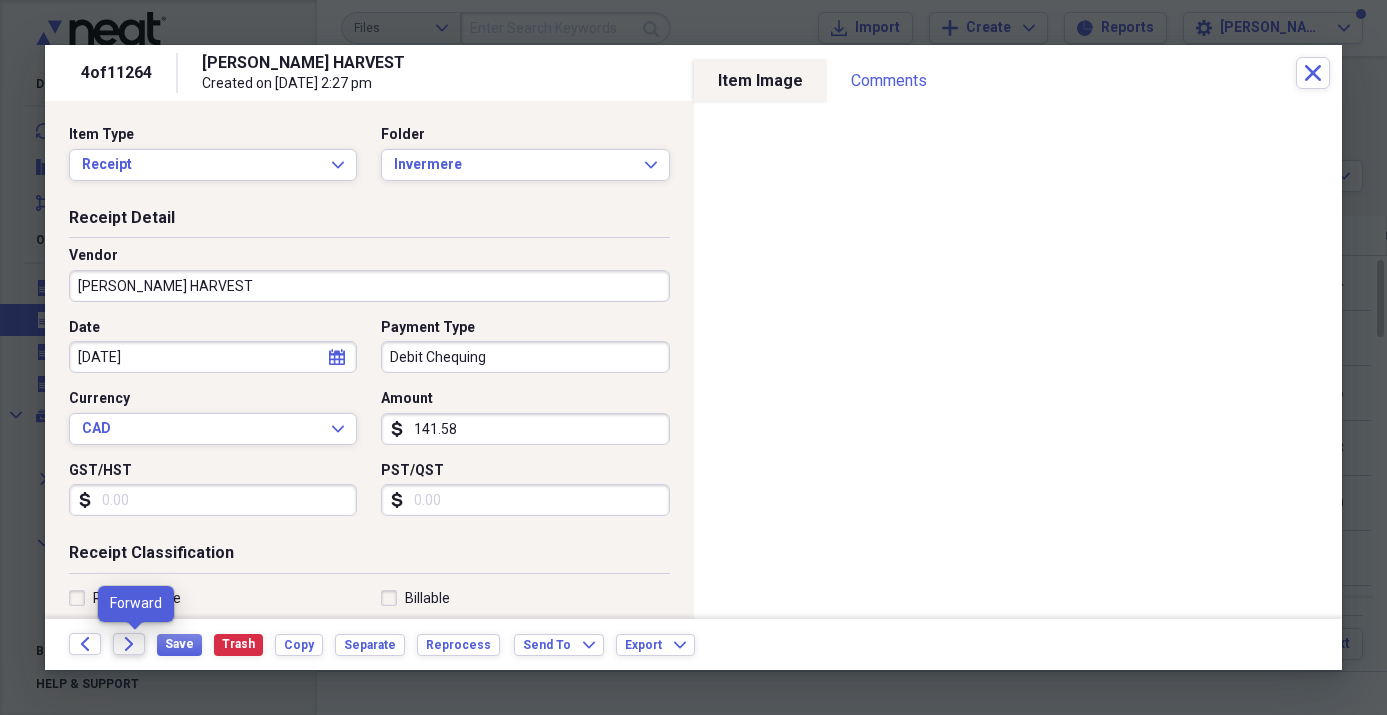 click 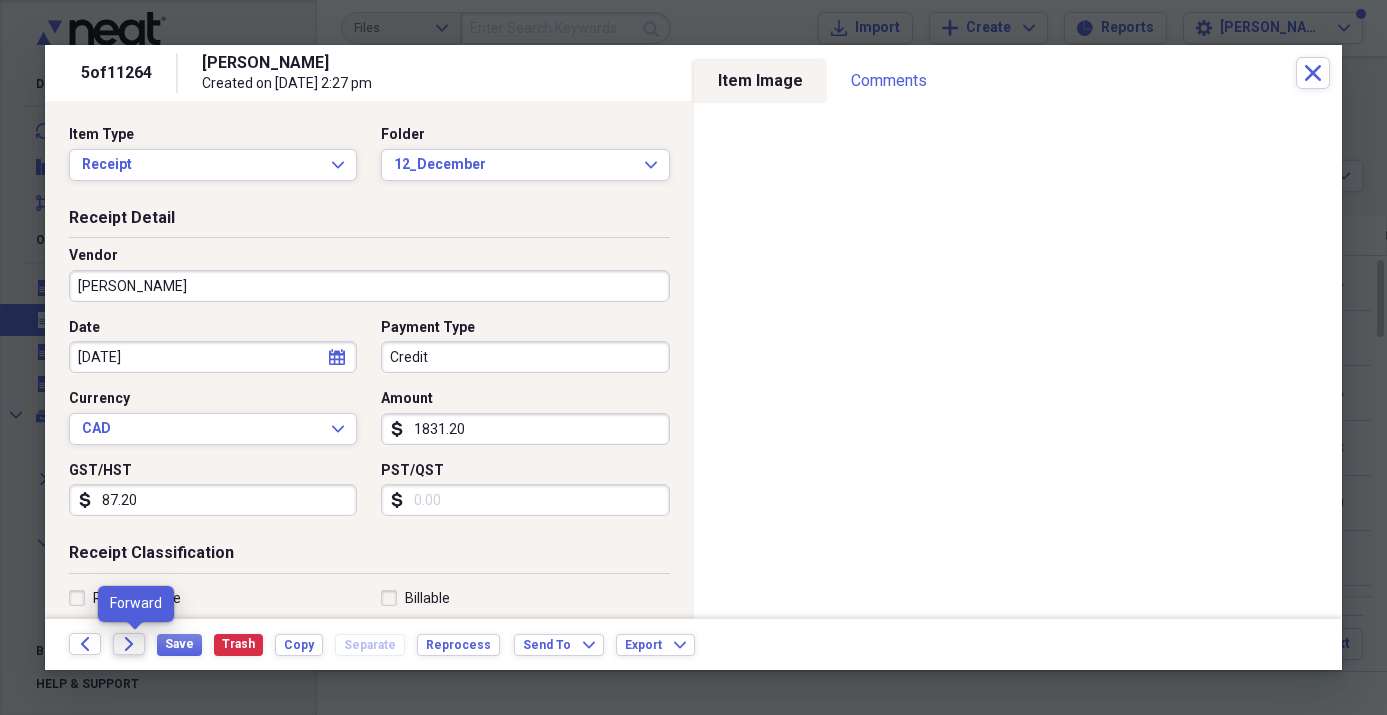 click 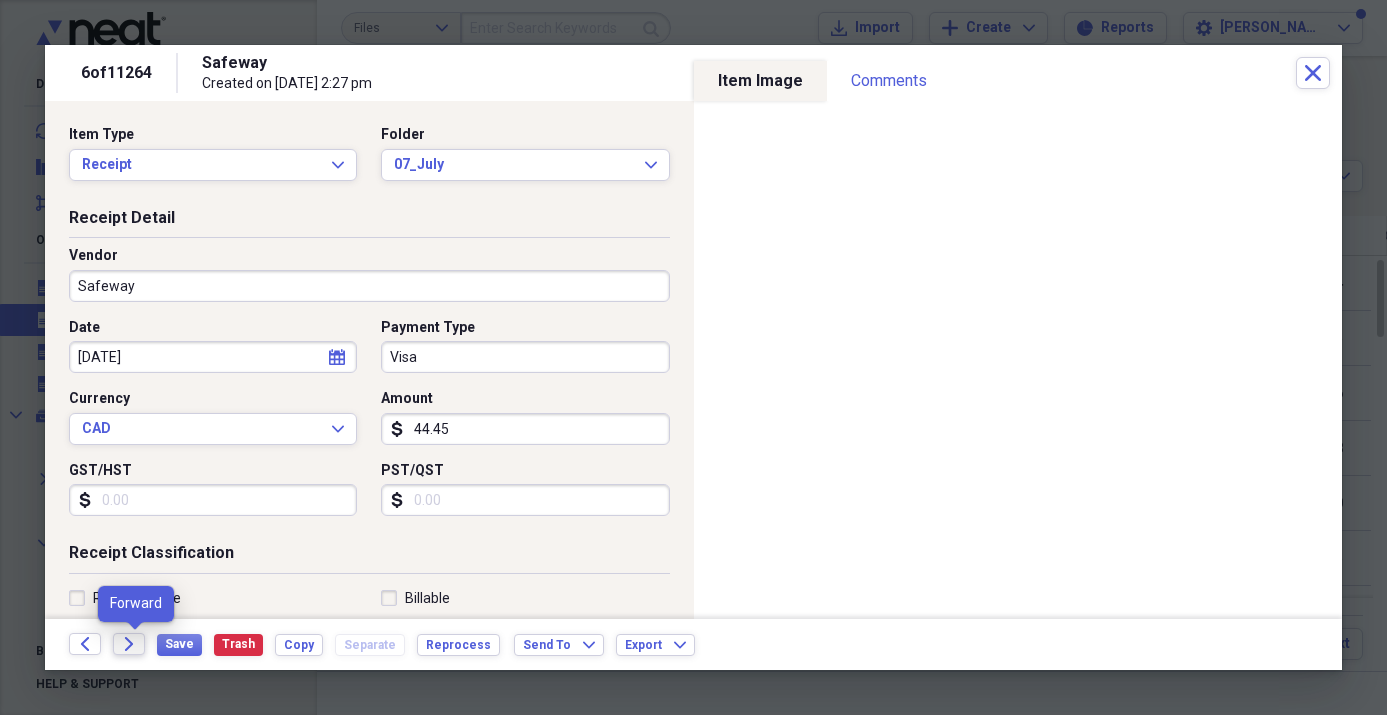click 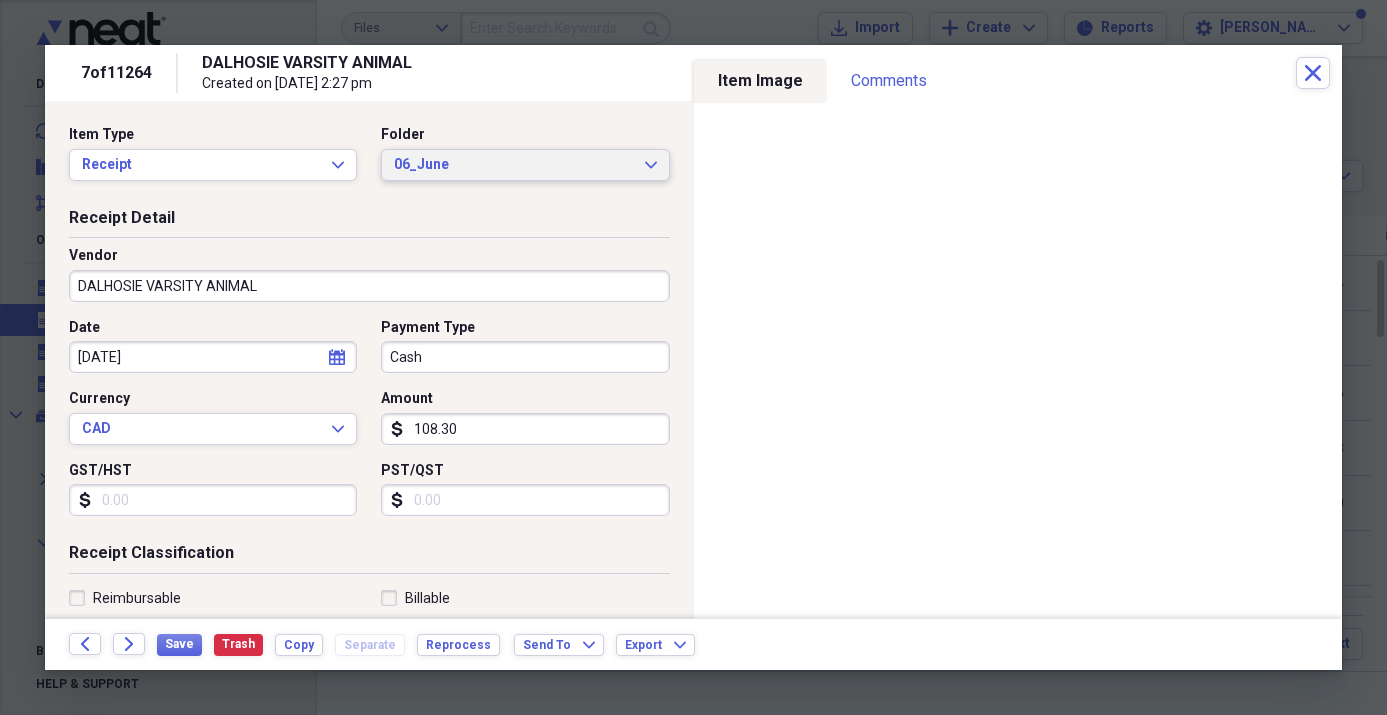 click on "06_June" at bounding box center [513, 165] 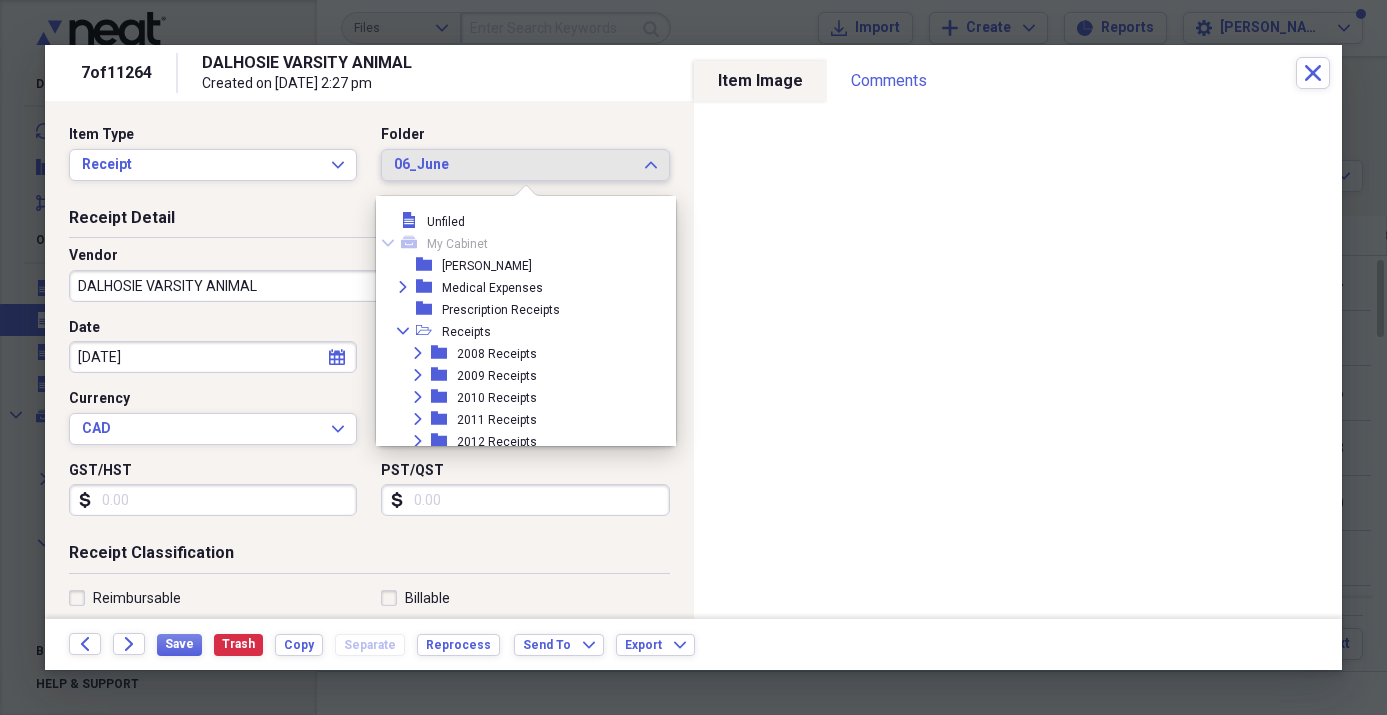 scroll, scrollTop: 1067, scrollLeft: 0, axis: vertical 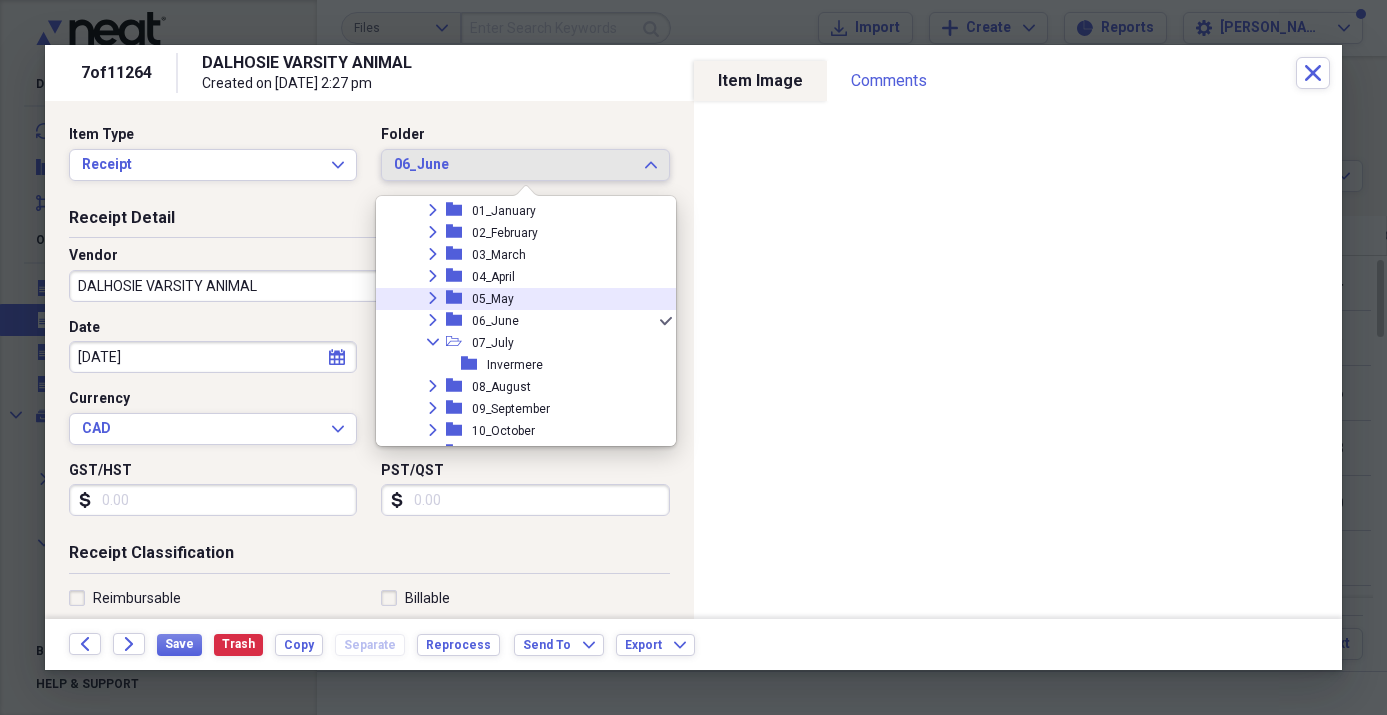 click on "folder" at bounding box center (459, 298) 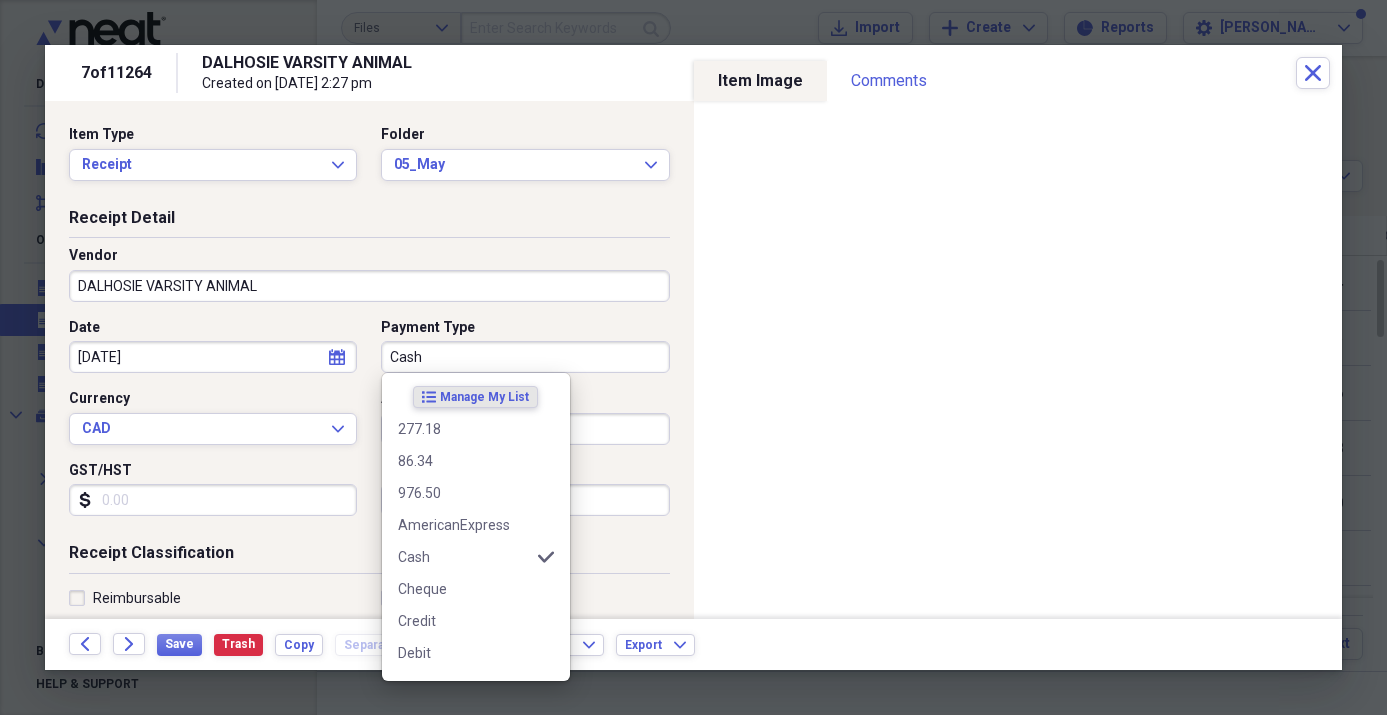 click on "Cash" at bounding box center (525, 357) 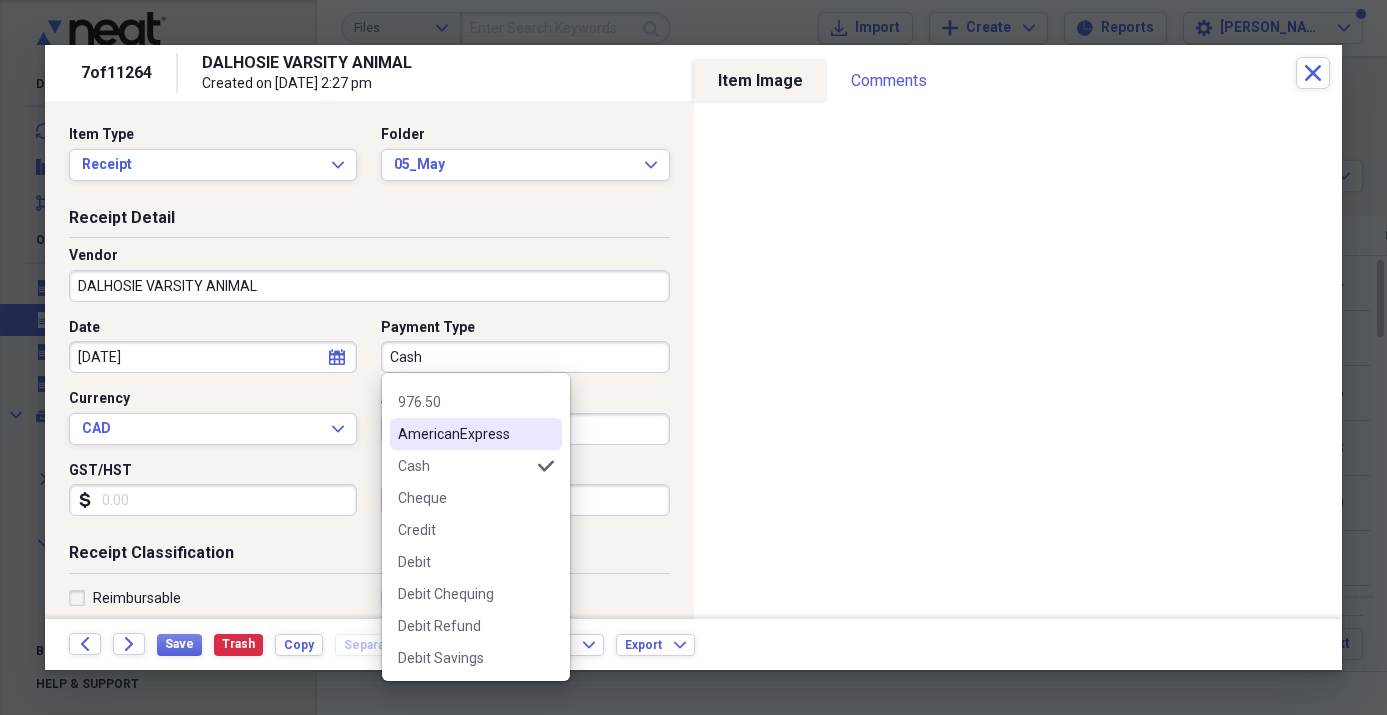 scroll, scrollTop: 92, scrollLeft: 0, axis: vertical 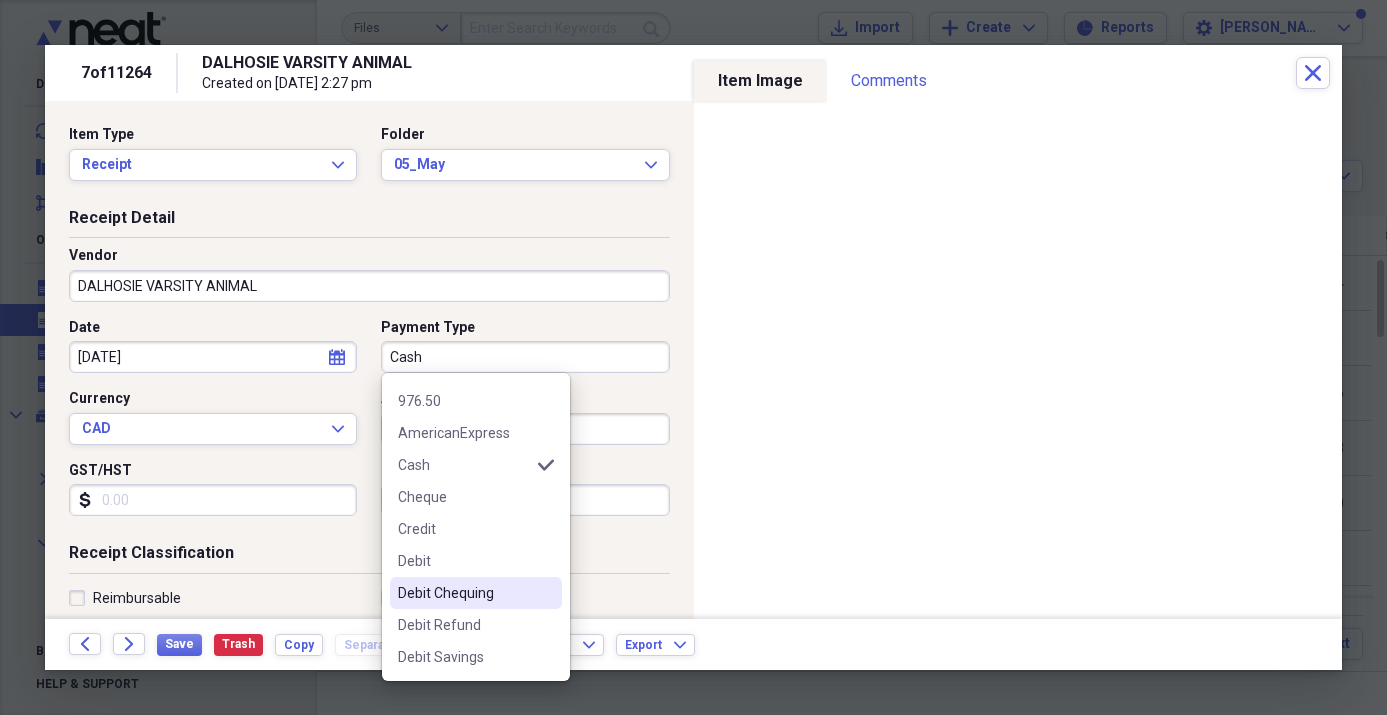 drag, startPoint x: 430, startPoint y: 586, endPoint x: 419, endPoint y: 583, distance: 11.401754 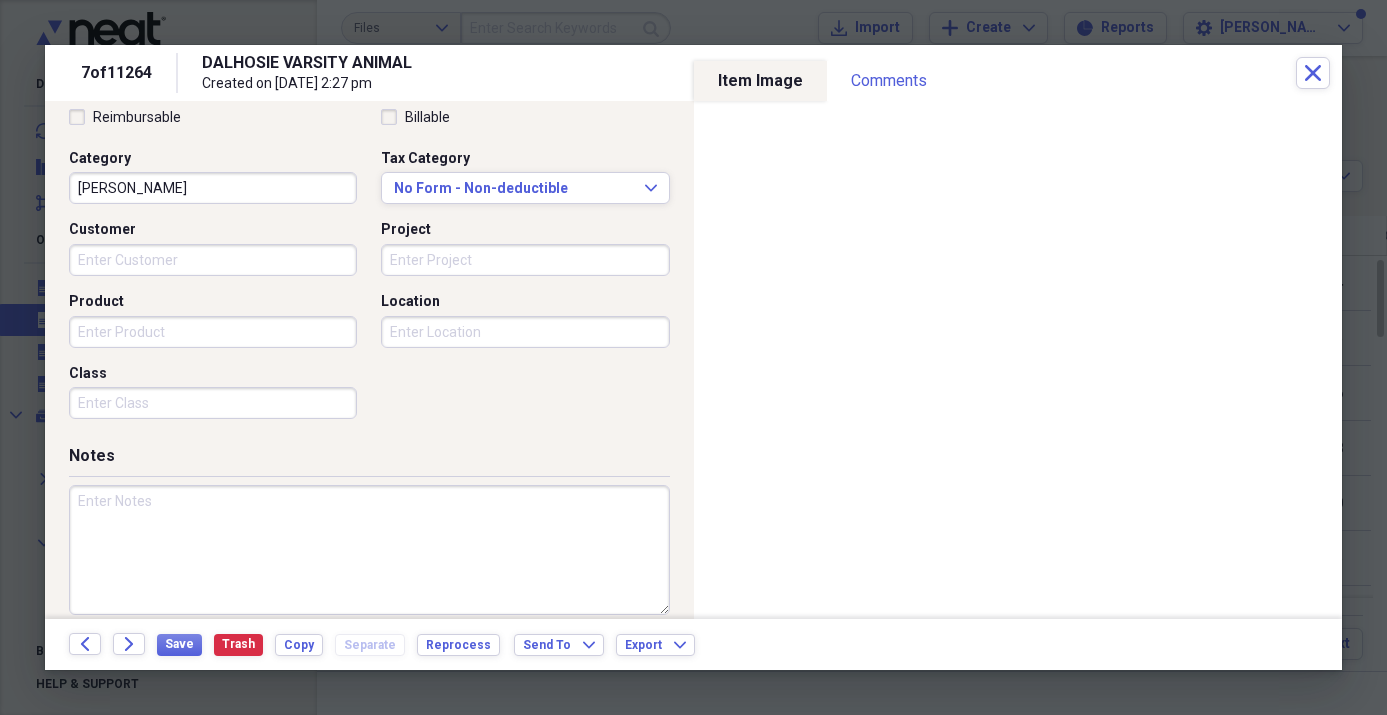 scroll, scrollTop: 502, scrollLeft: 0, axis: vertical 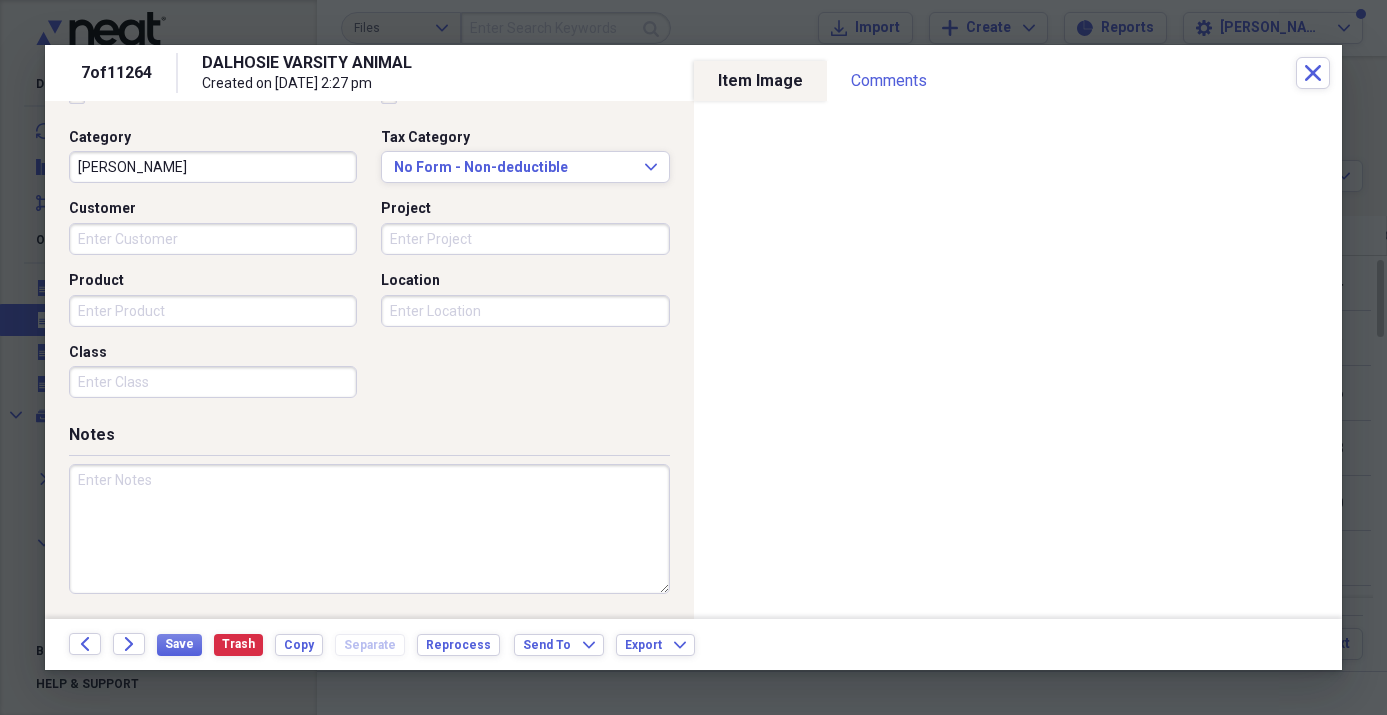 click at bounding box center (369, 529) 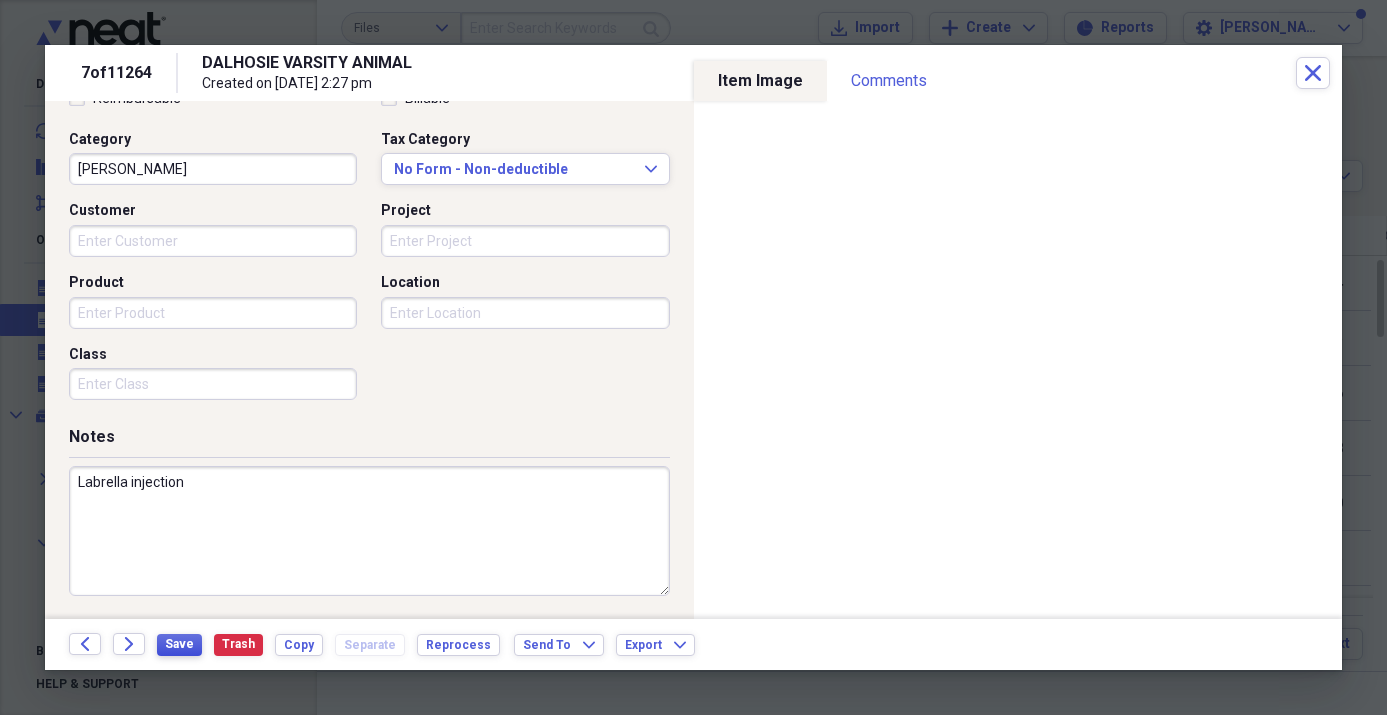 type on "Labrella injection" 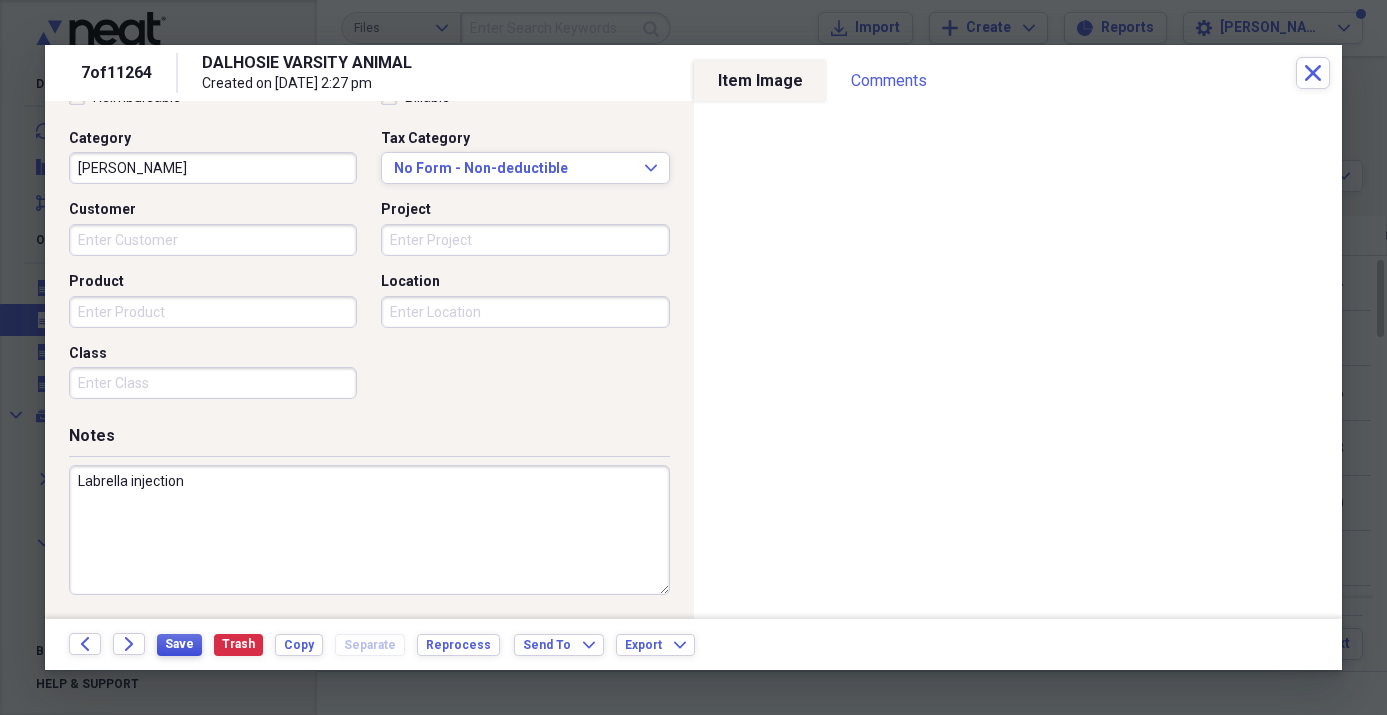 click on "Save" at bounding box center [179, 644] 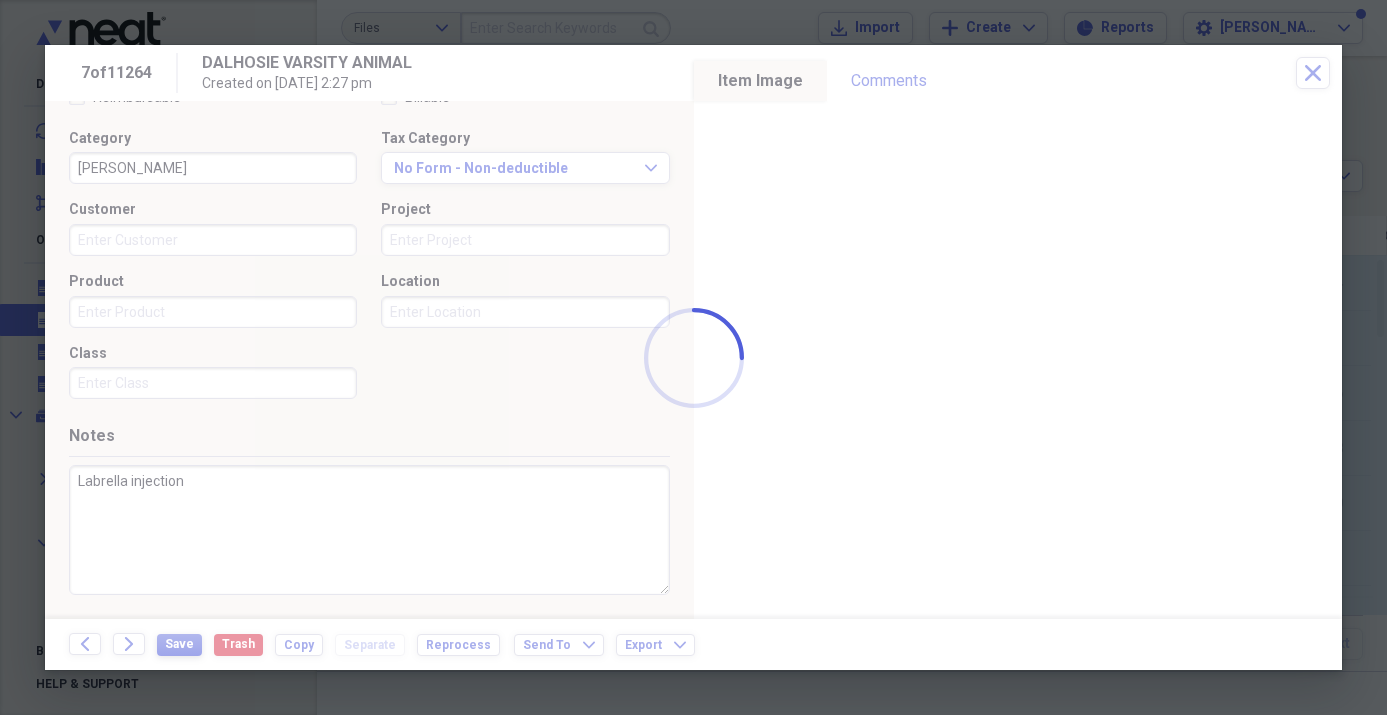 scroll, scrollTop: 498, scrollLeft: 0, axis: vertical 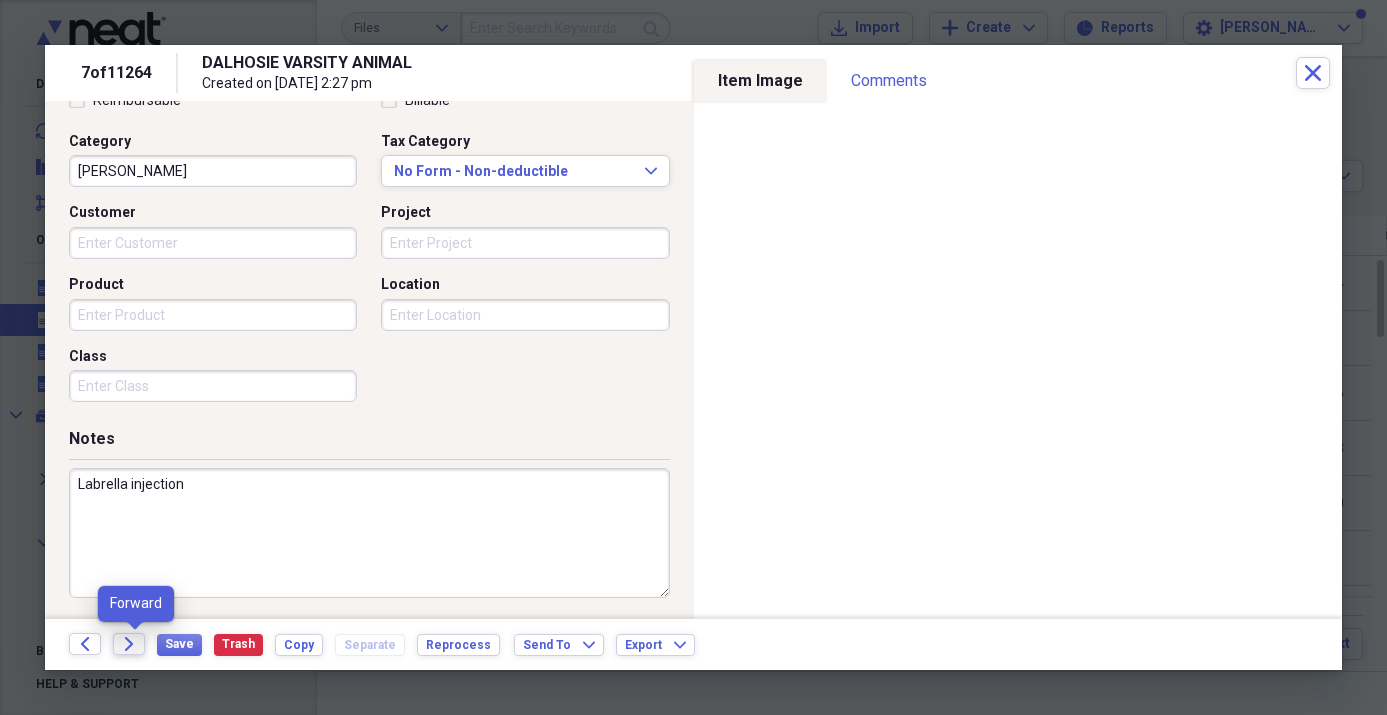 click on "Forward" 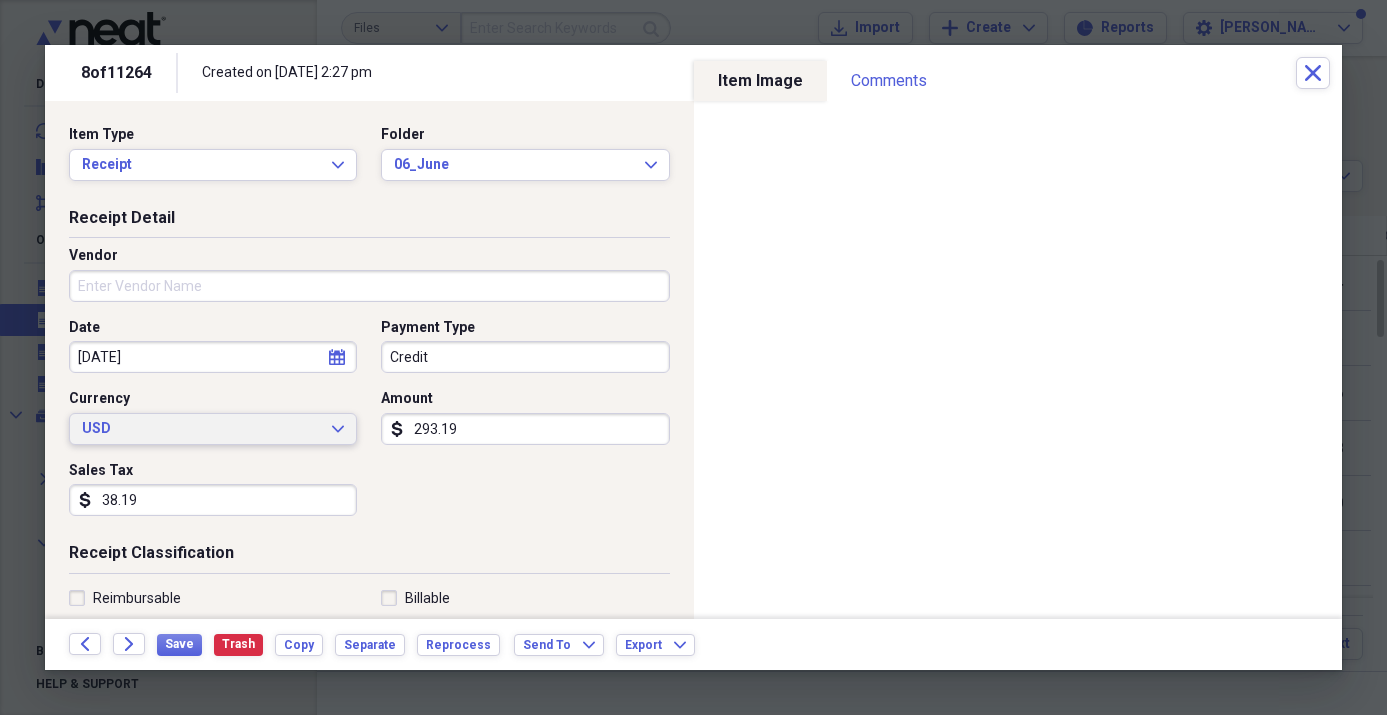 click on "USD" at bounding box center (201, 429) 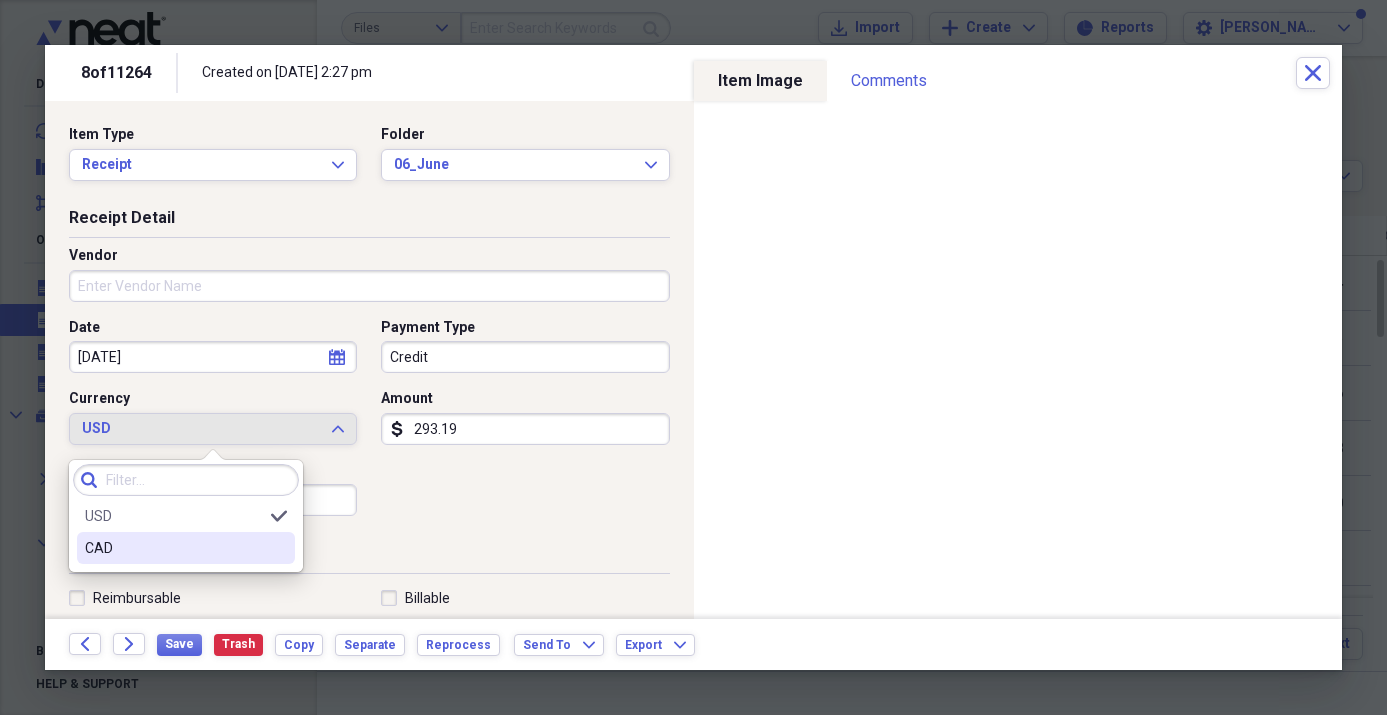 click on "CAD" at bounding box center [174, 548] 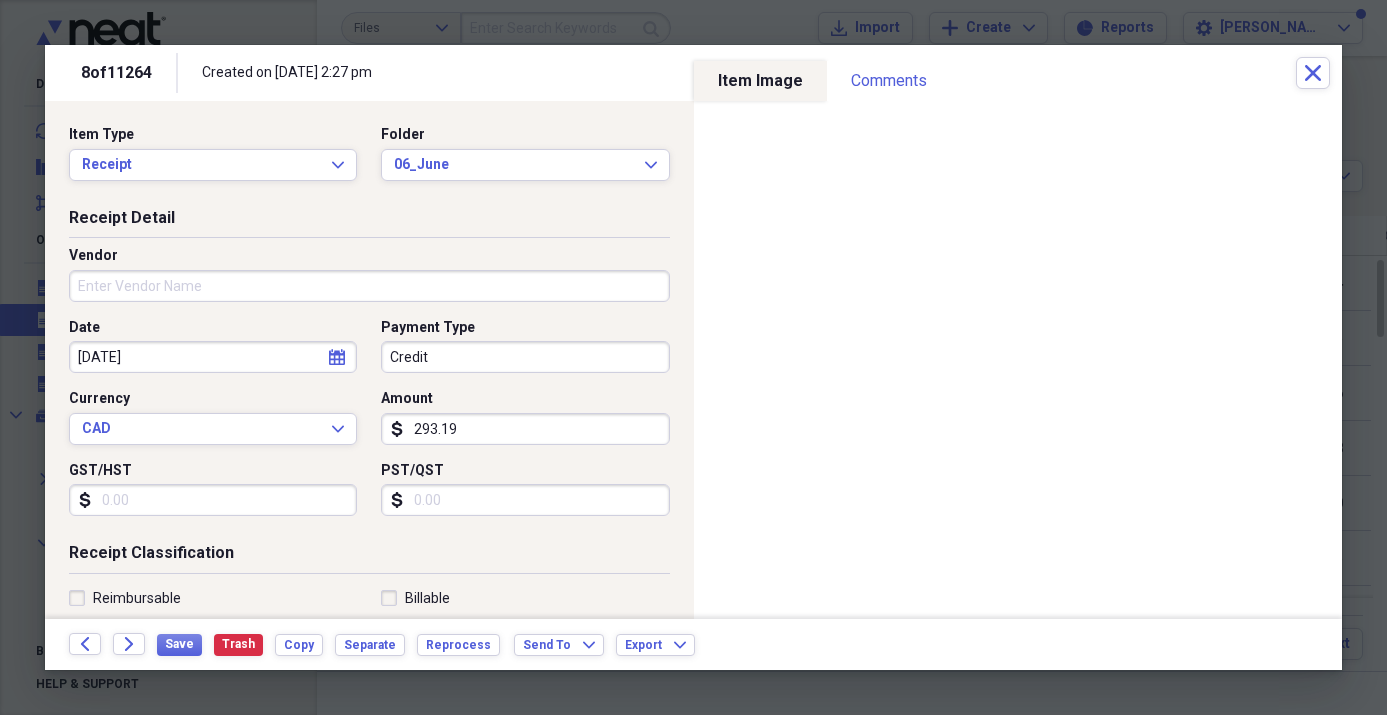 click on "Vendor" at bounding box center (369, 286) 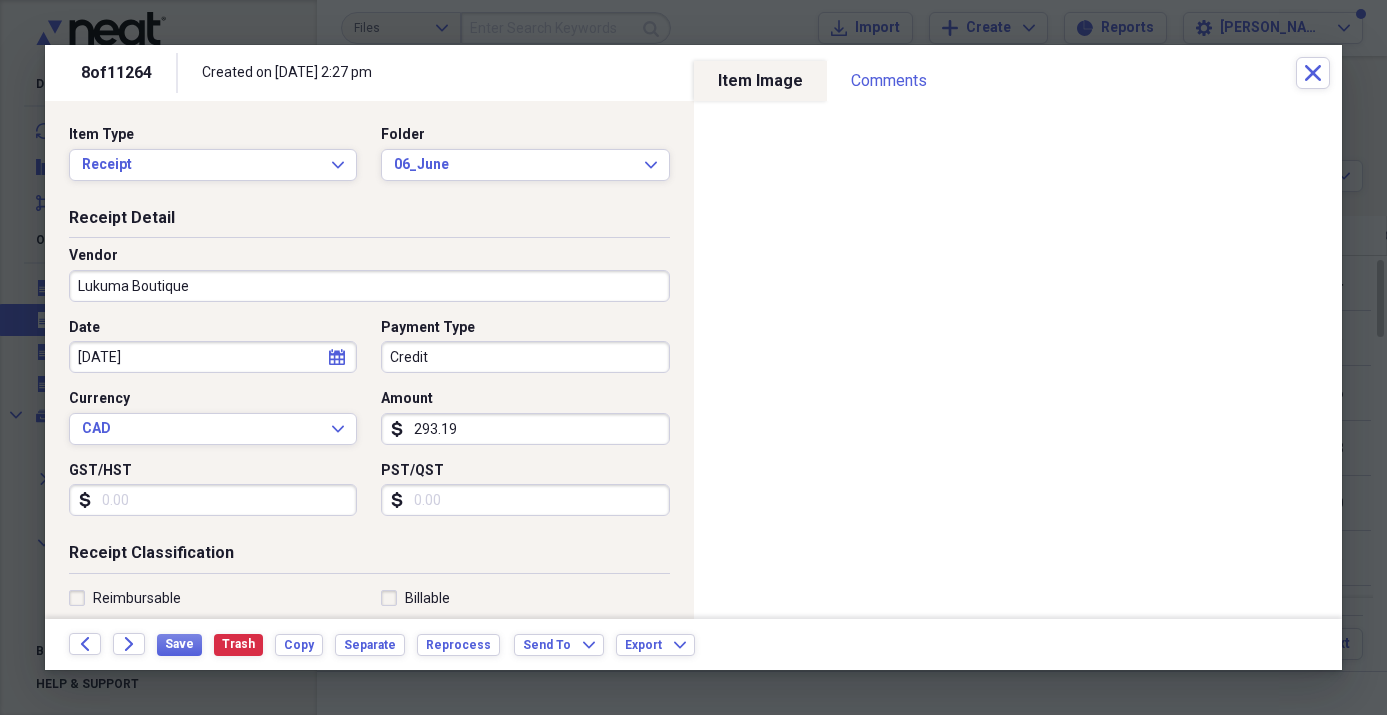 type on "Lukuma Boutique" 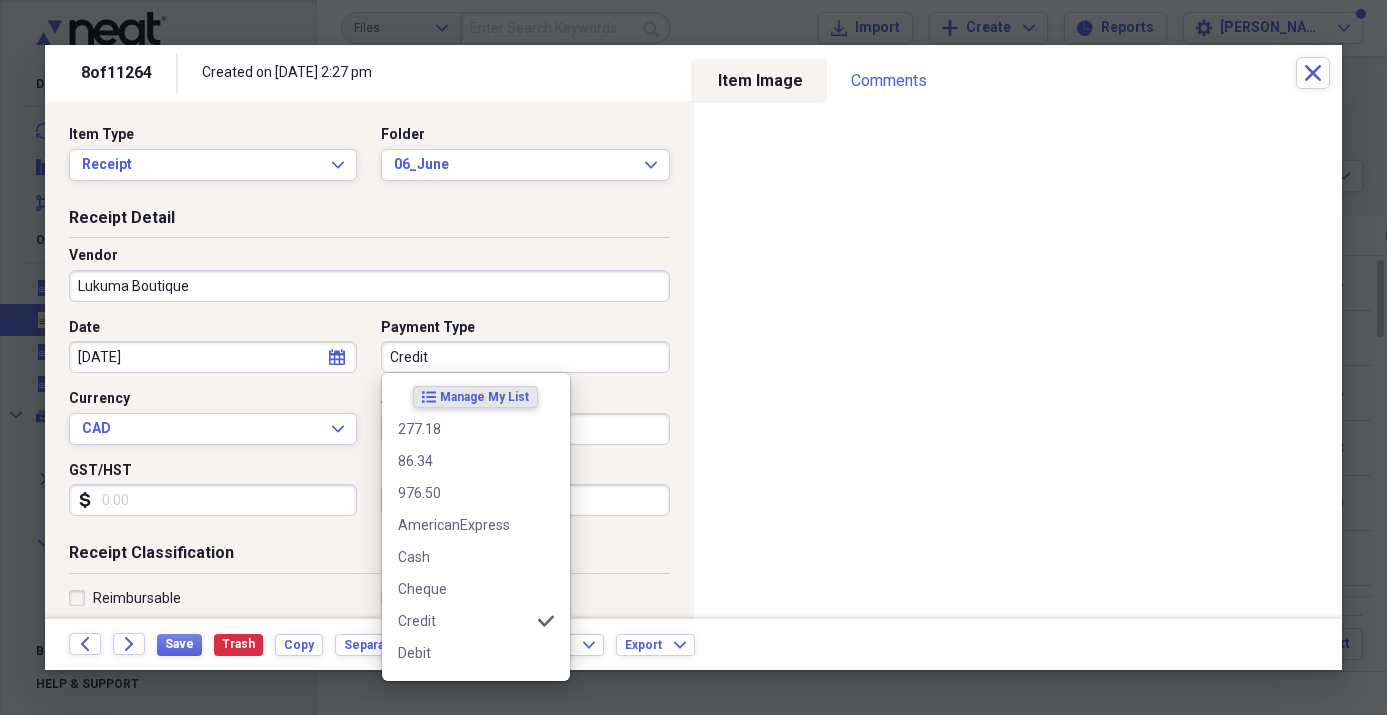 click on "Credit" at bounding box center [525, 357] 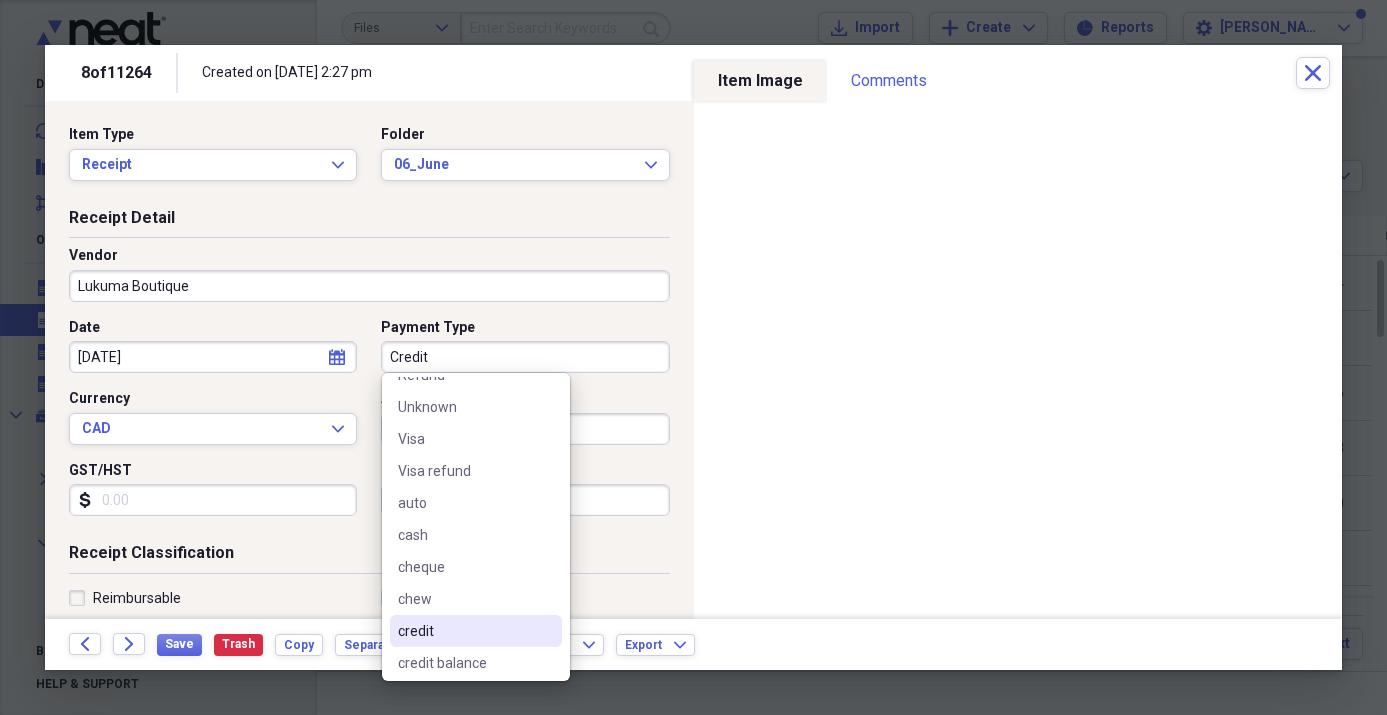 scroll, scrollTop: 652, scrollLeft: 0, axis: vertical 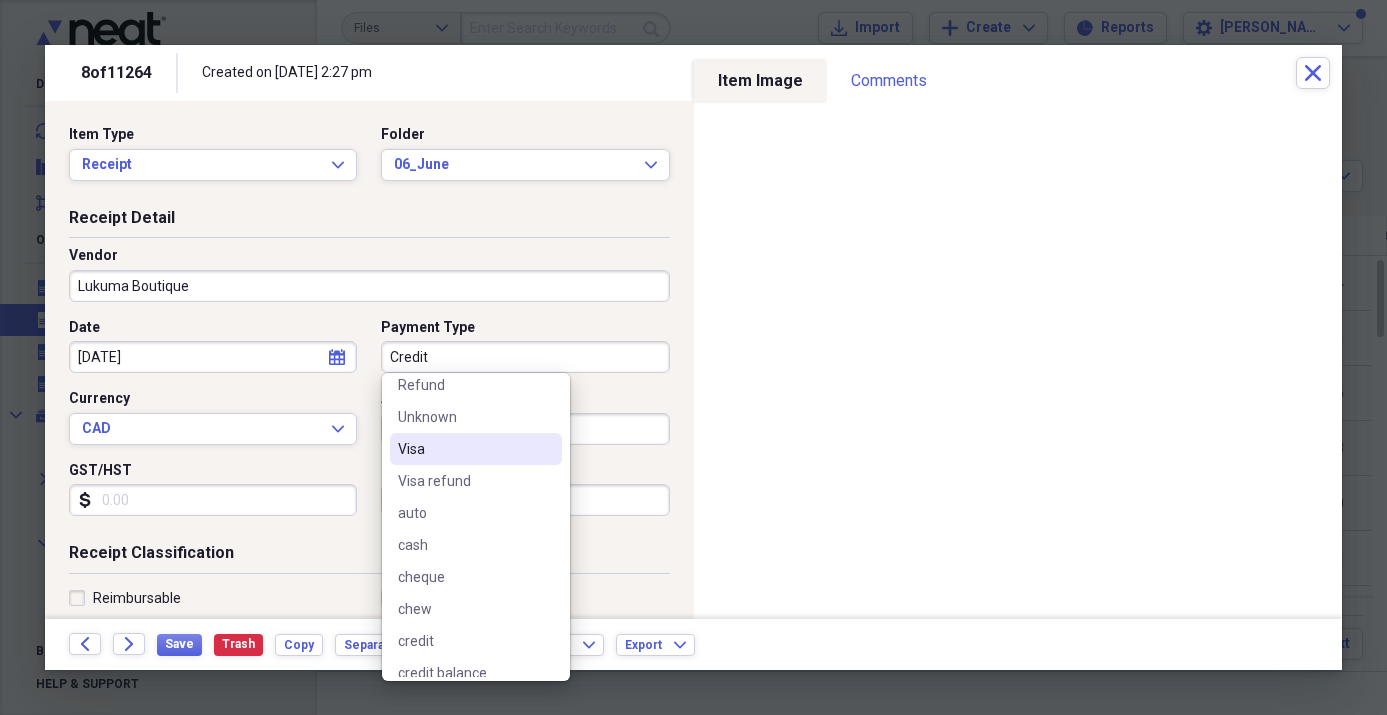 click on "Visa" at bounding box center (464, 449) 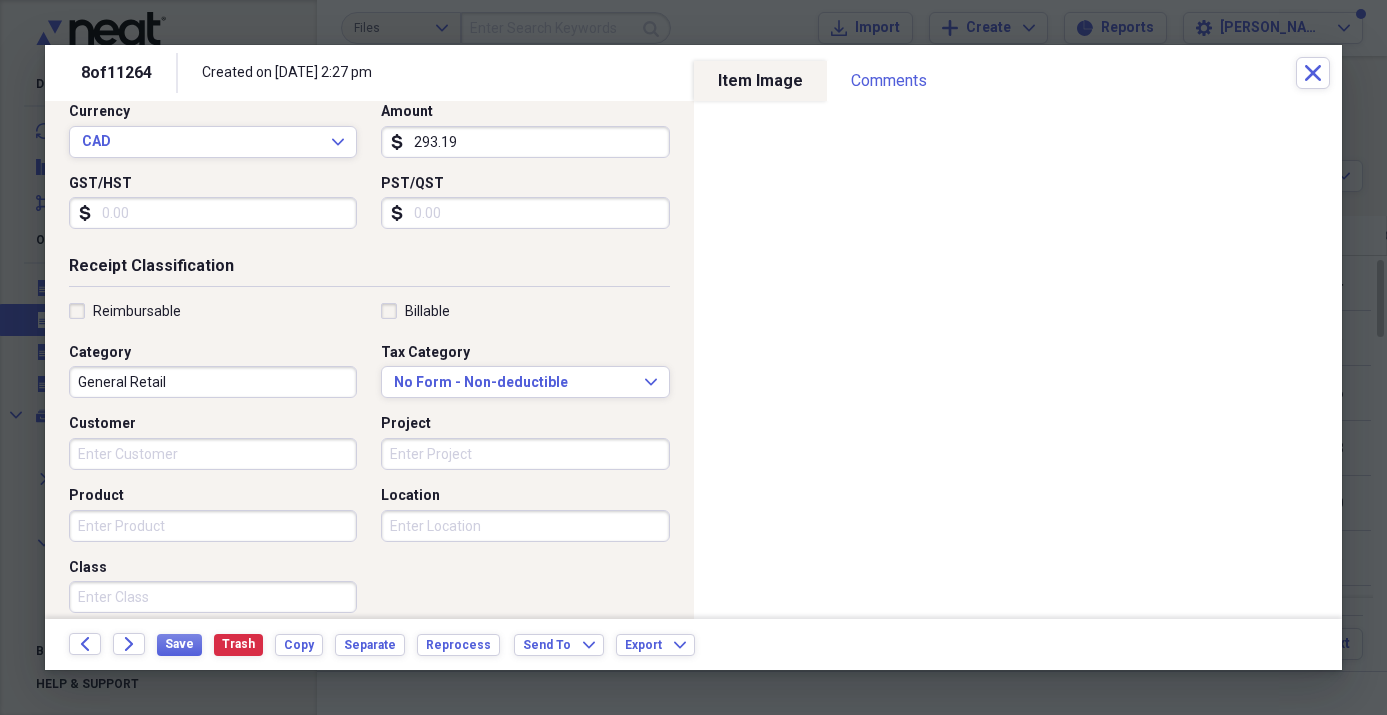 scroll, scrollTop: 301, scrollLeft: 0, axis: vertical 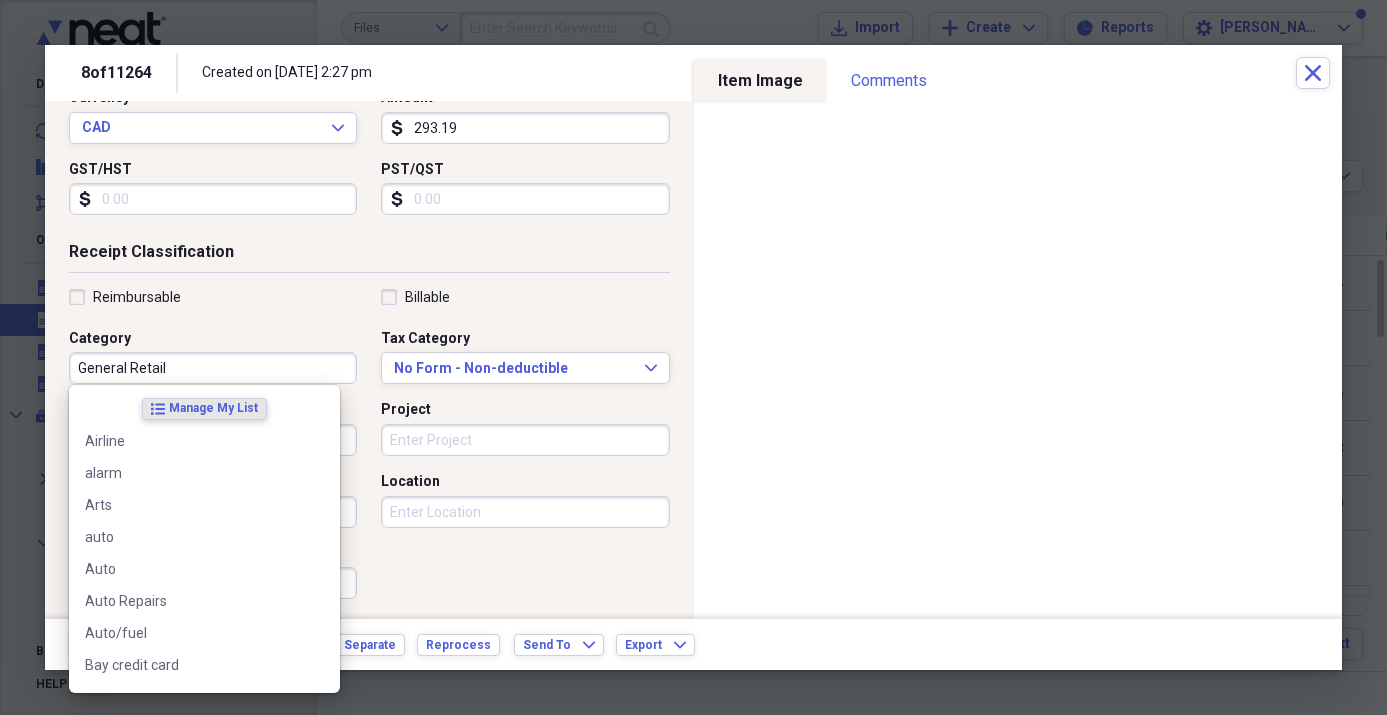 click on "General Retail" at bounding box center (213, 368) 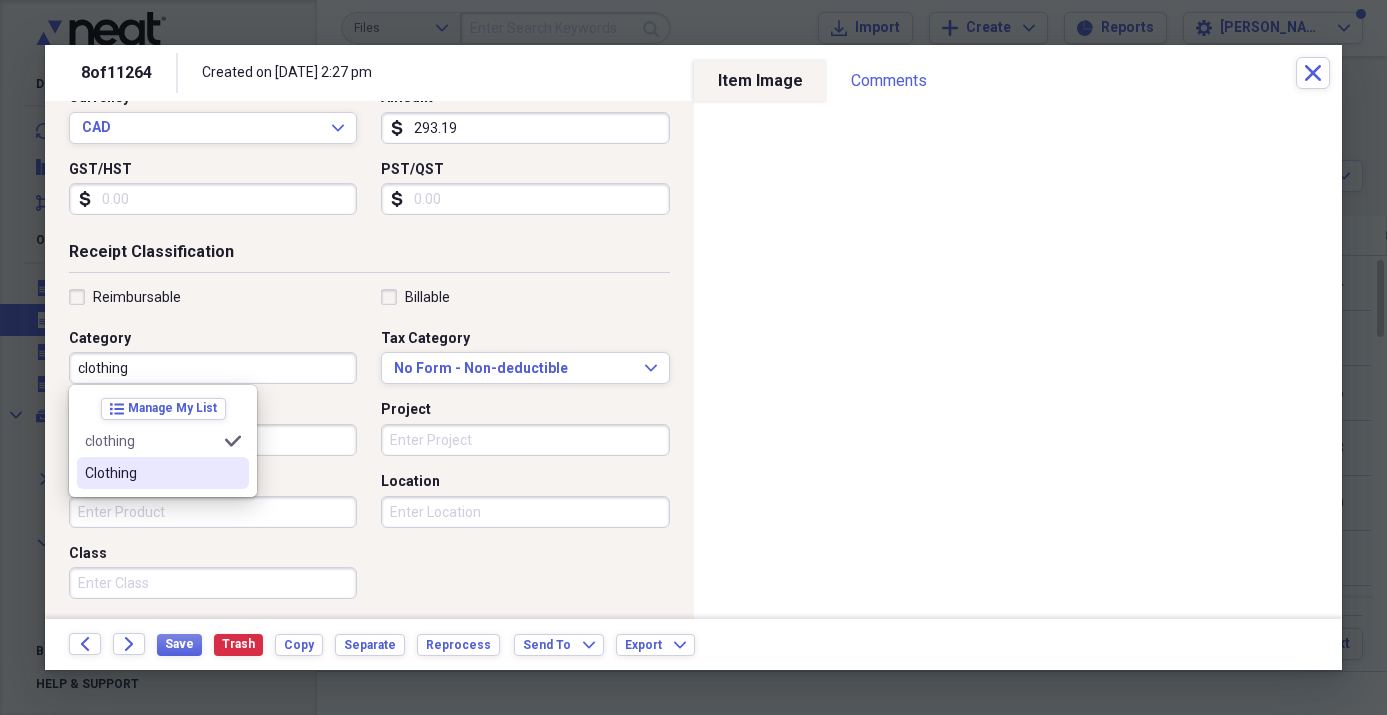 click on "Clothing" at bounding box center (151, 473) 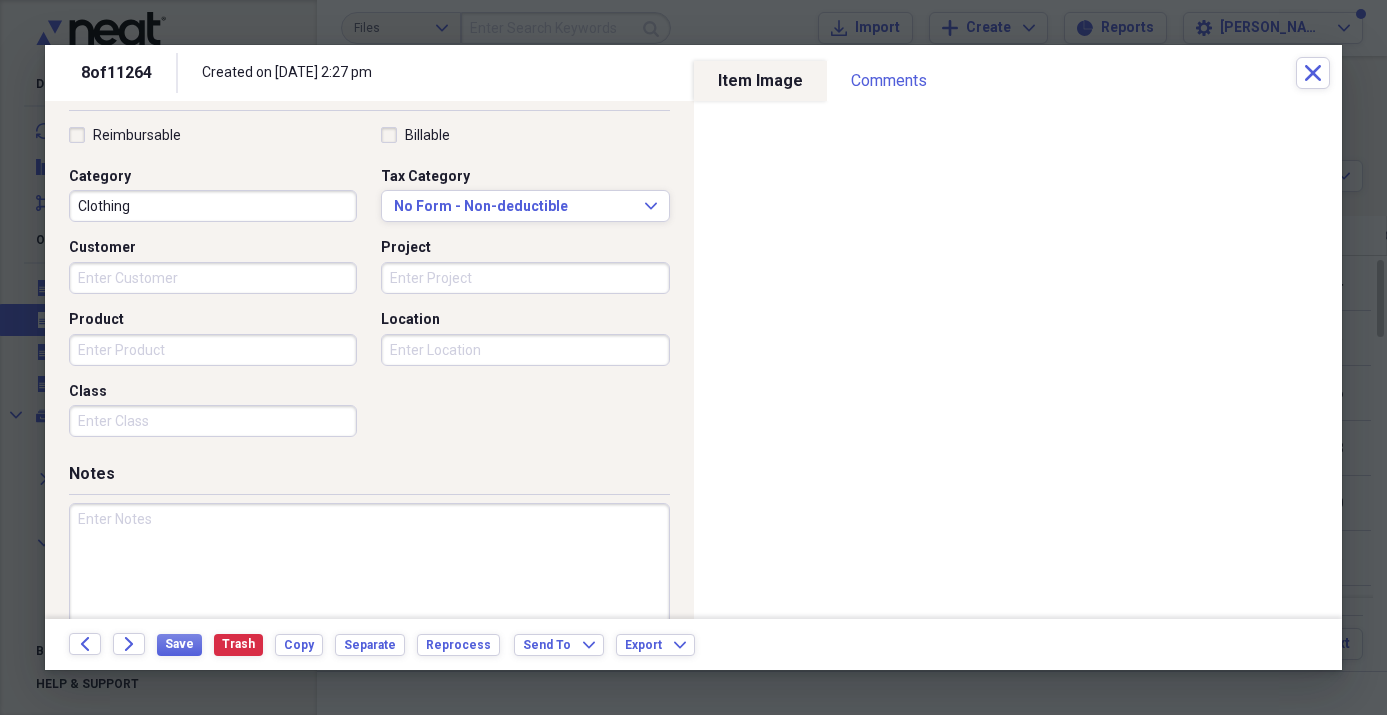scroll, scrollTop: 502, scrollLeft: 0, axis: vertical 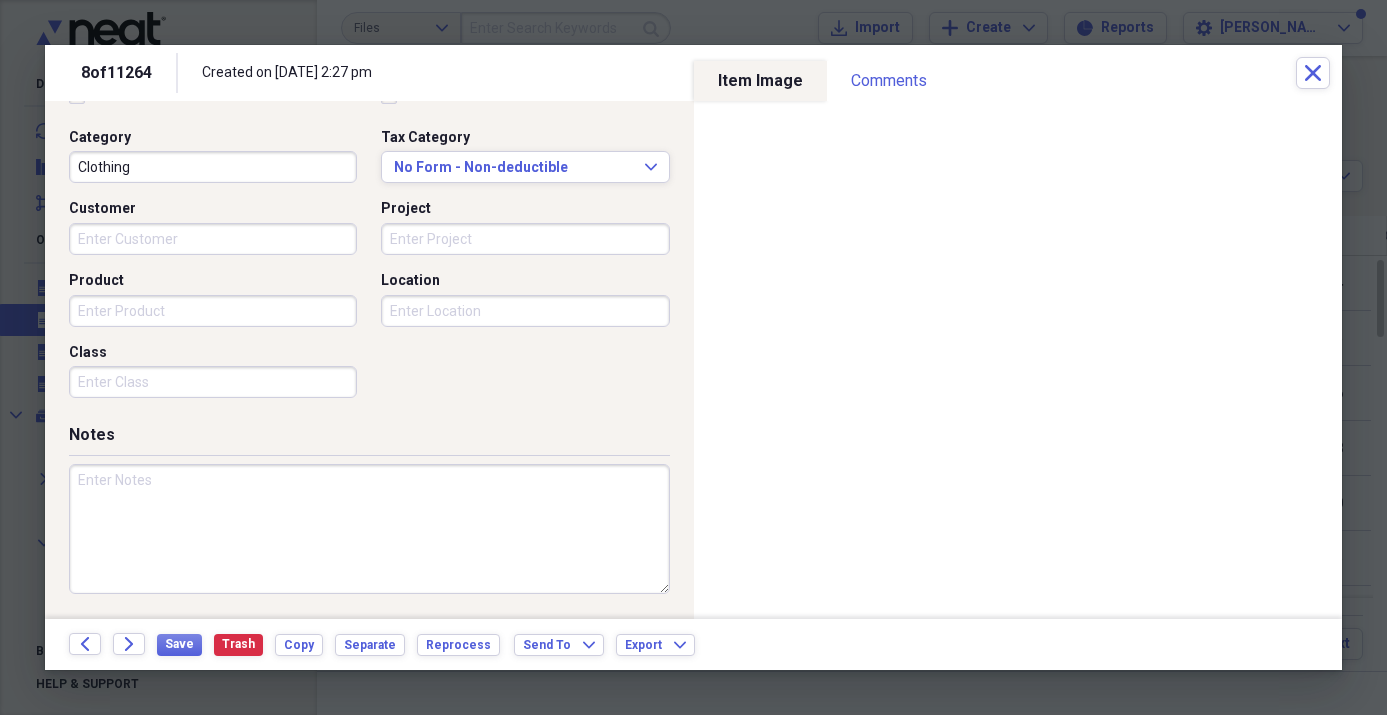 click at bounding box center [369, 529] 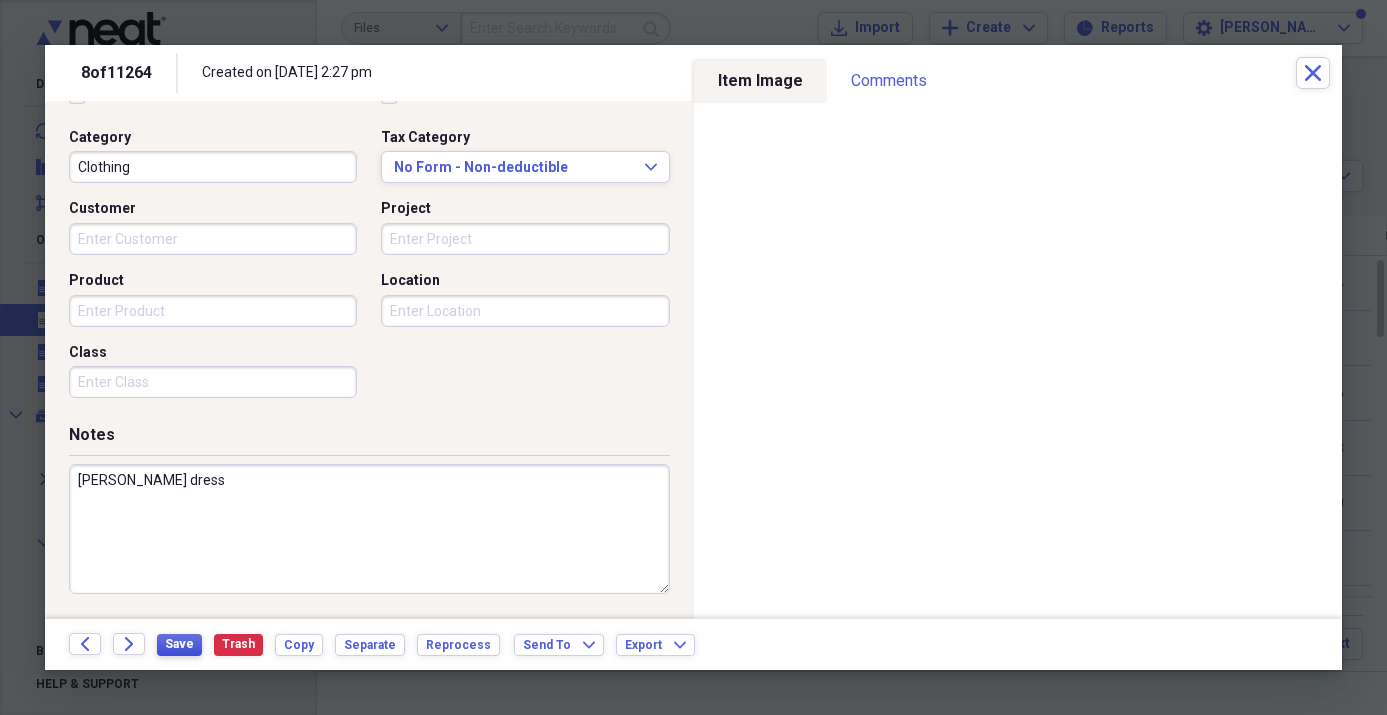 type on "[PERSON_NAME] dress" 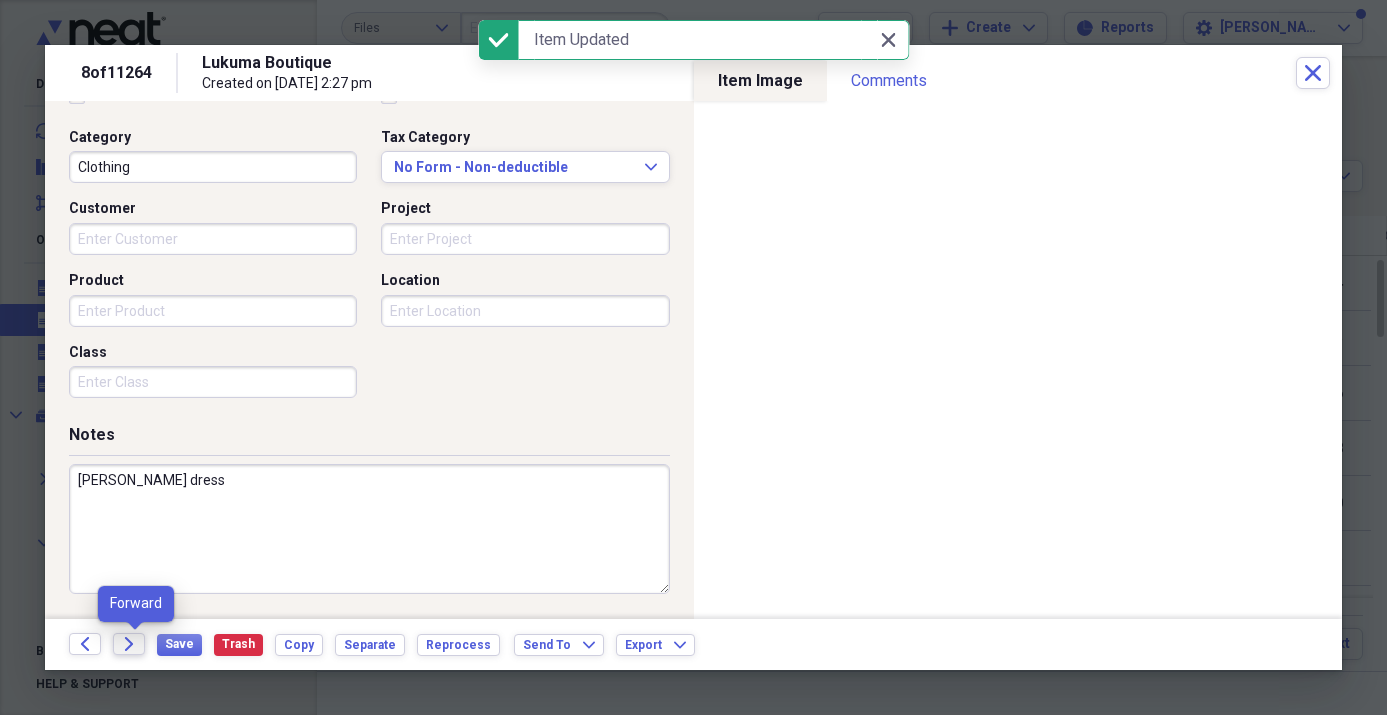 click on "Forward" 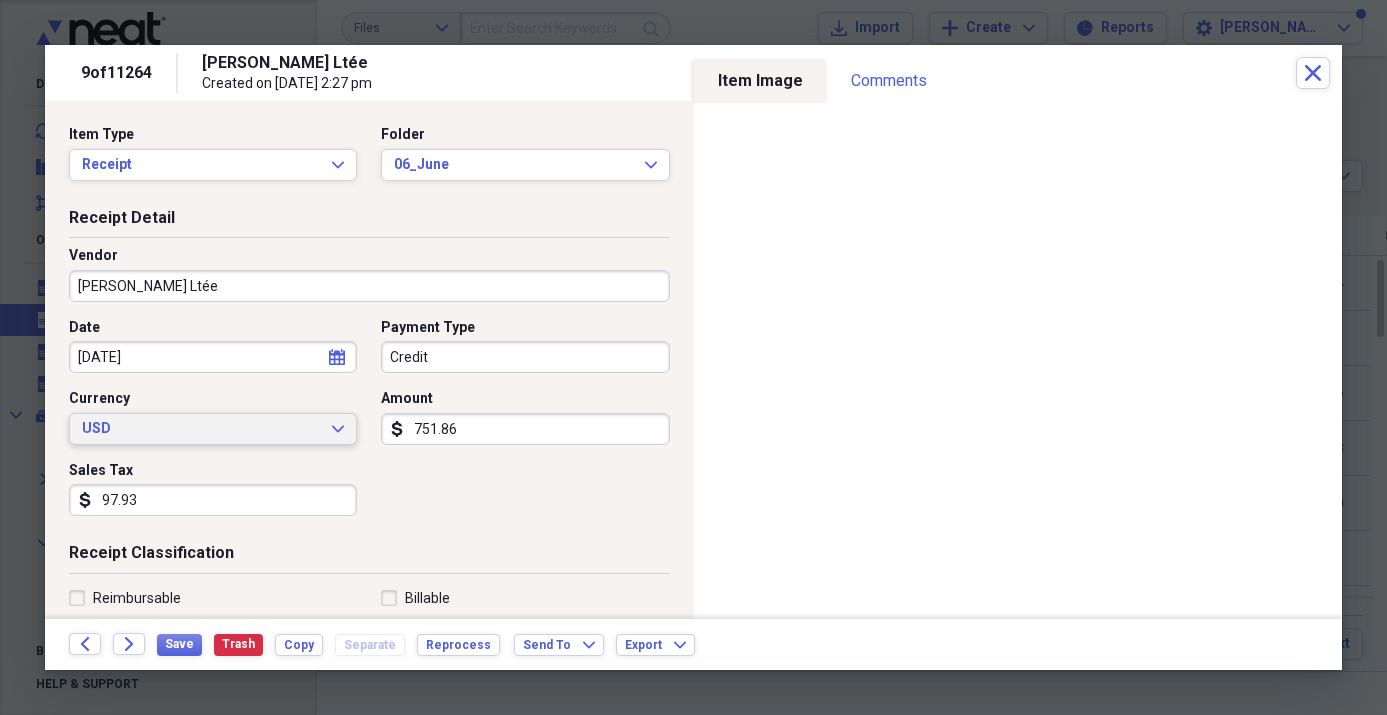 click on "USD Expand" at bounding box center (213, 429) 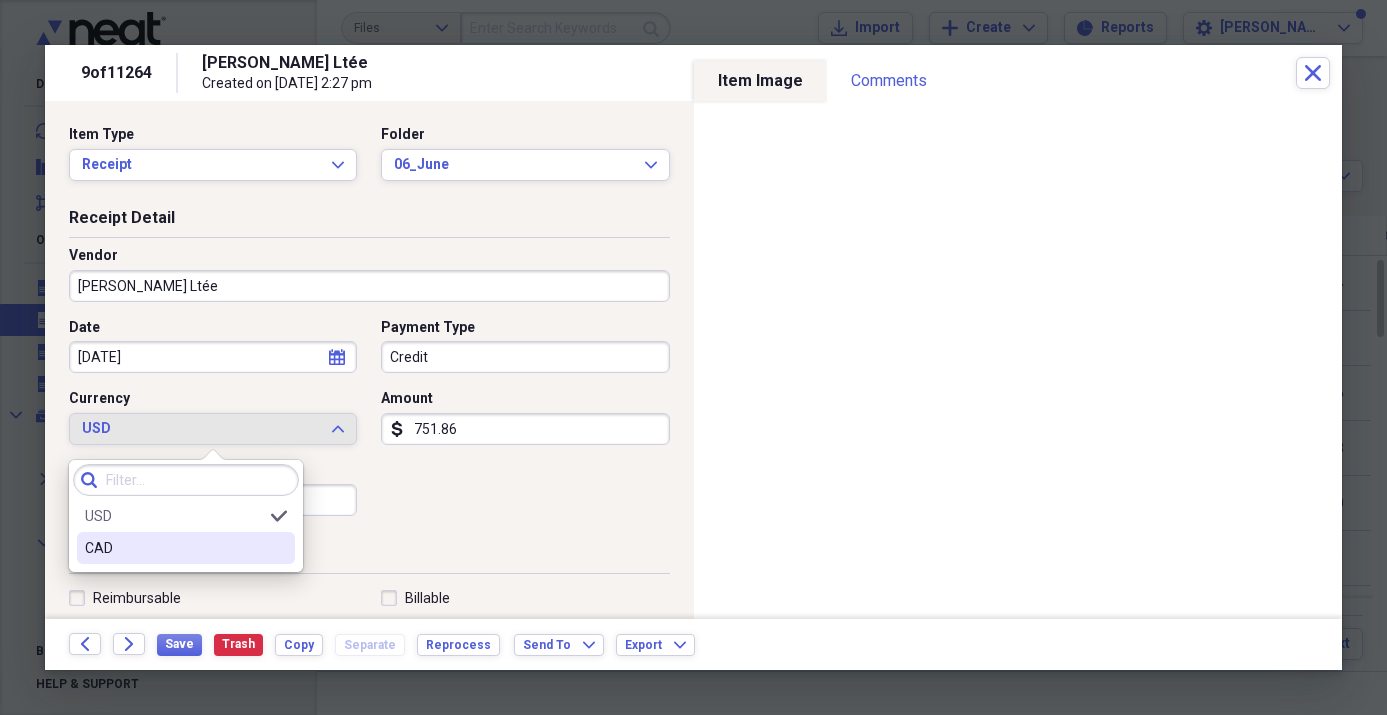 drag, startPoint x: 228, startPoint y: 546, endPoint x: 336, endPoint y: 399, distance: 182.40887 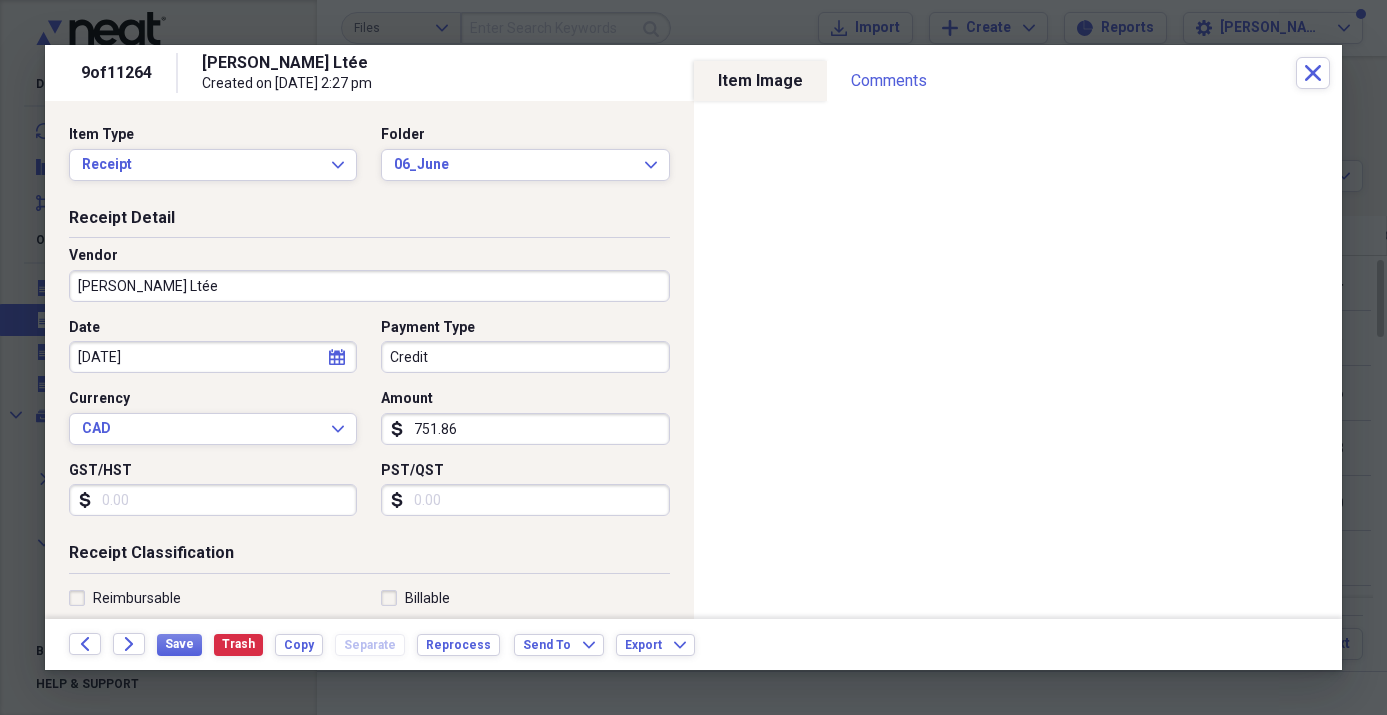 click on "Credit" at bounding box center [525, 357] 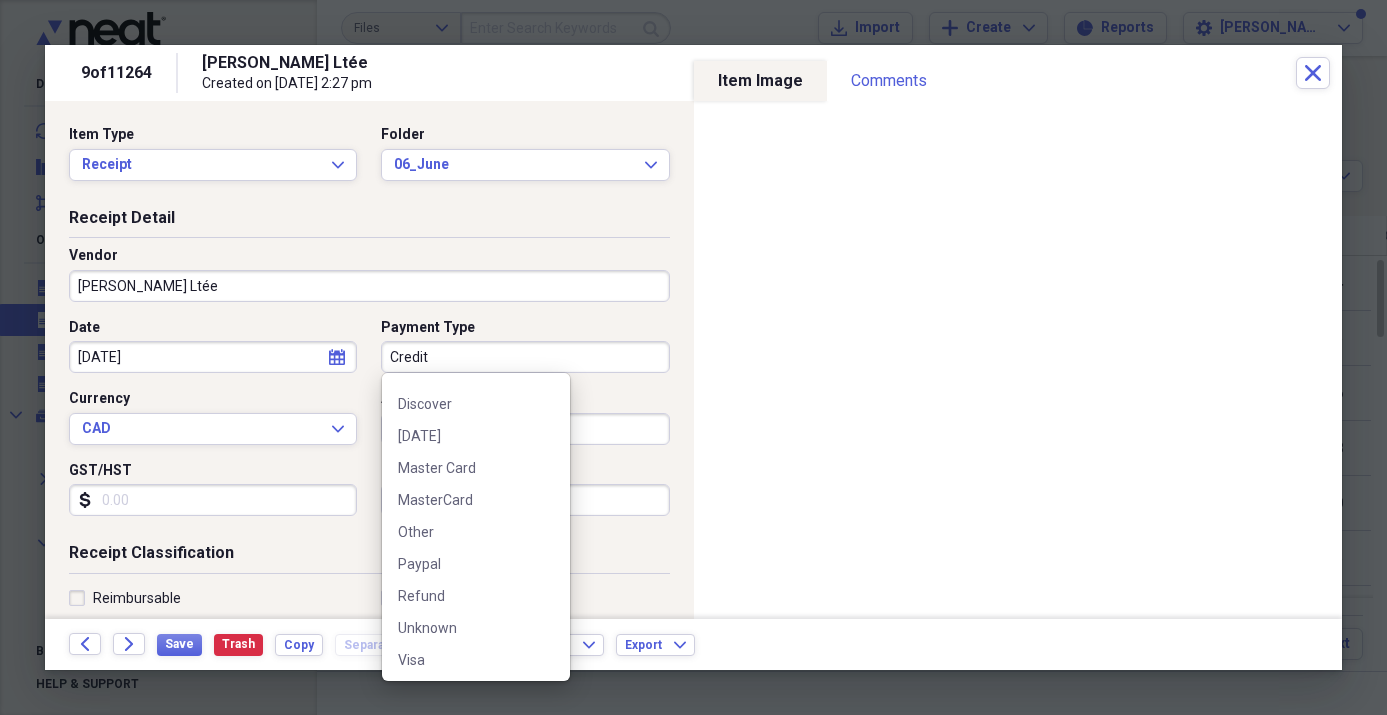 scroll, scrollTop: 454, scrollLeft: 0, axis: vertical 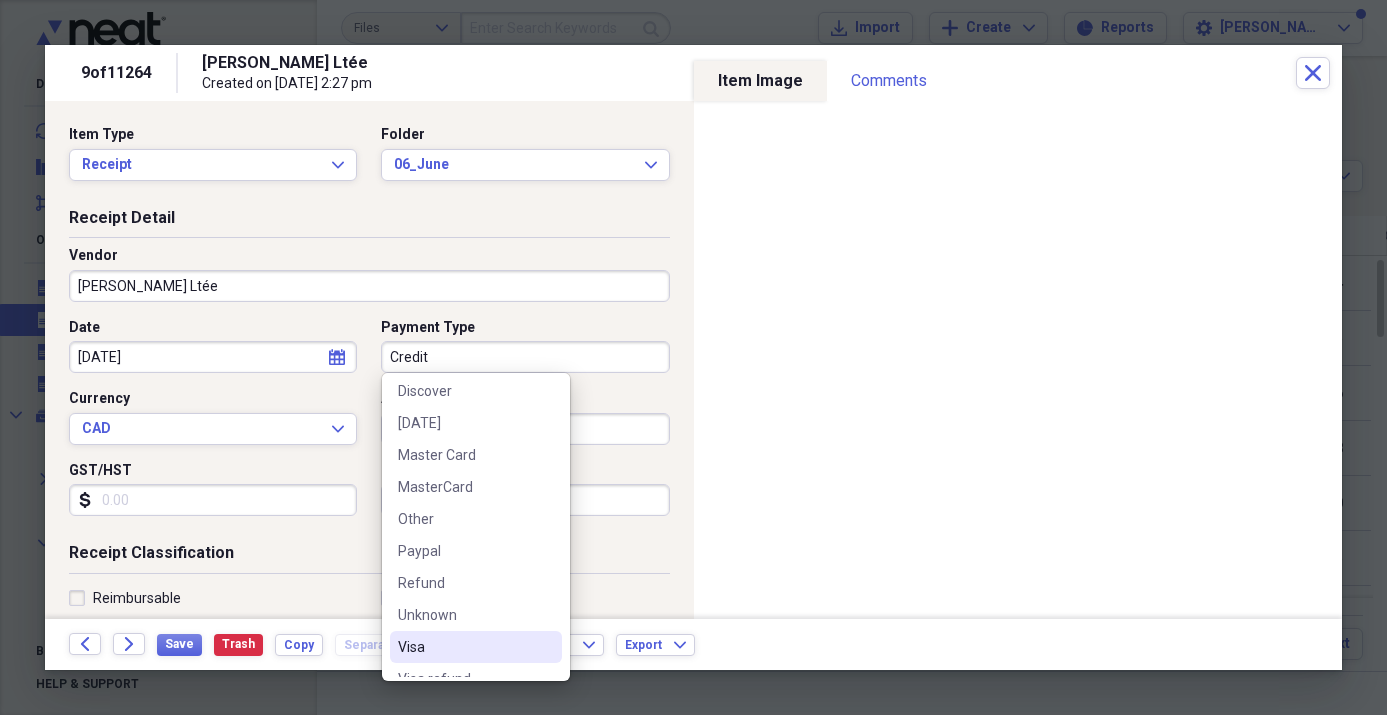 click on "Visa" at bounding box center [464, 647] 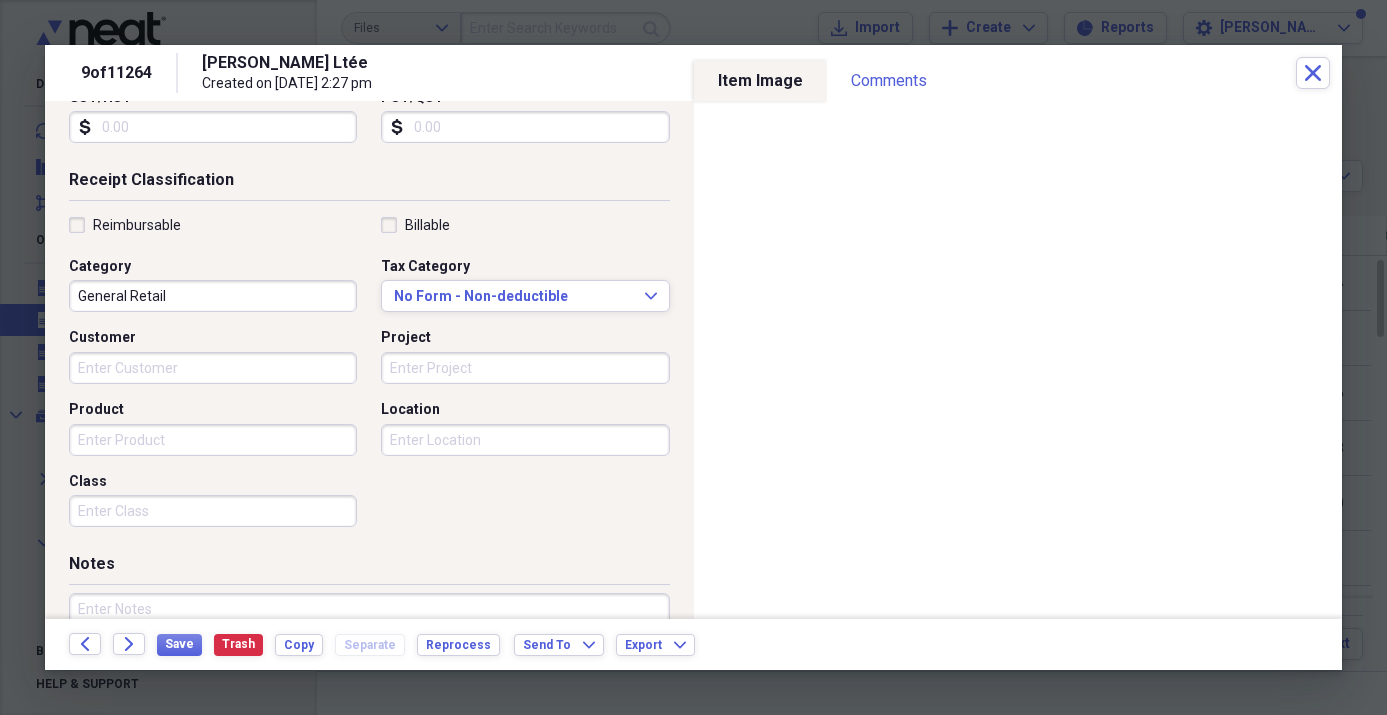 scroll, scrollTop: 388, scrollLeft: 0, axis: vertical 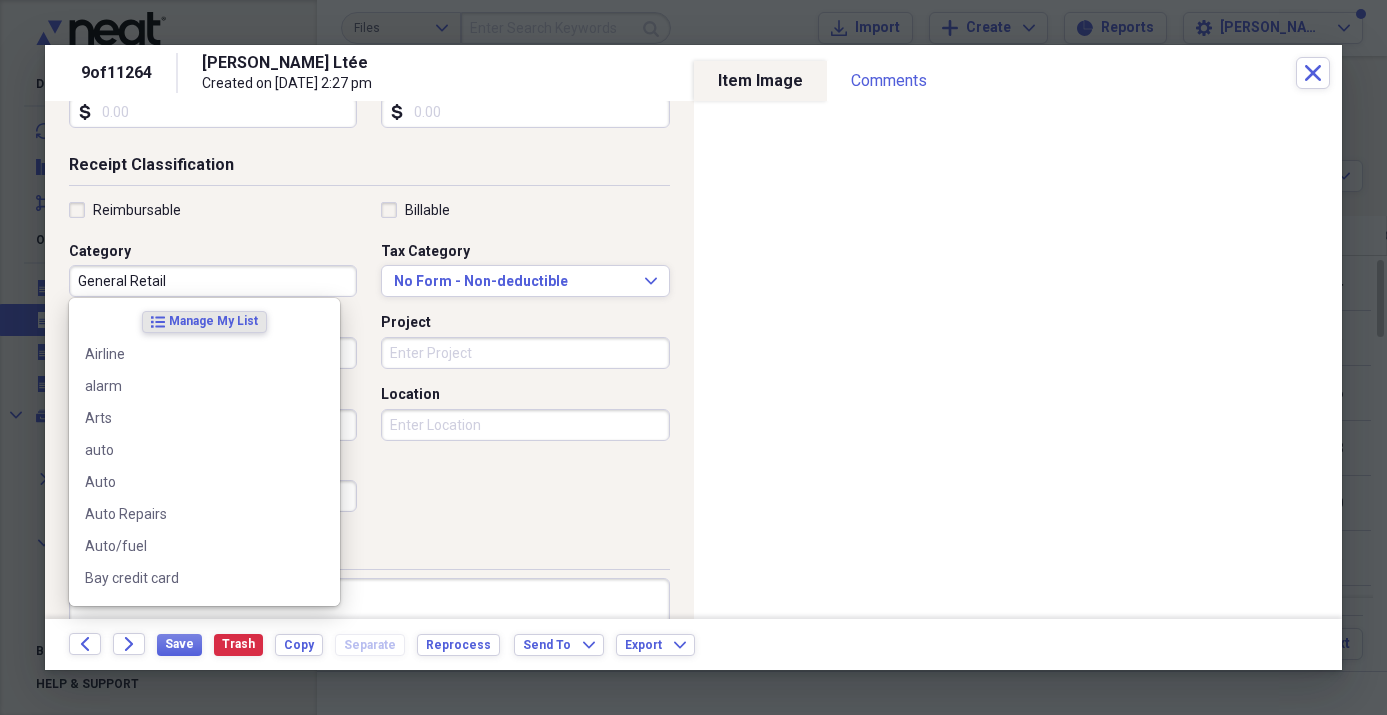 click on "General Retail" at bounding box center (213, 281) 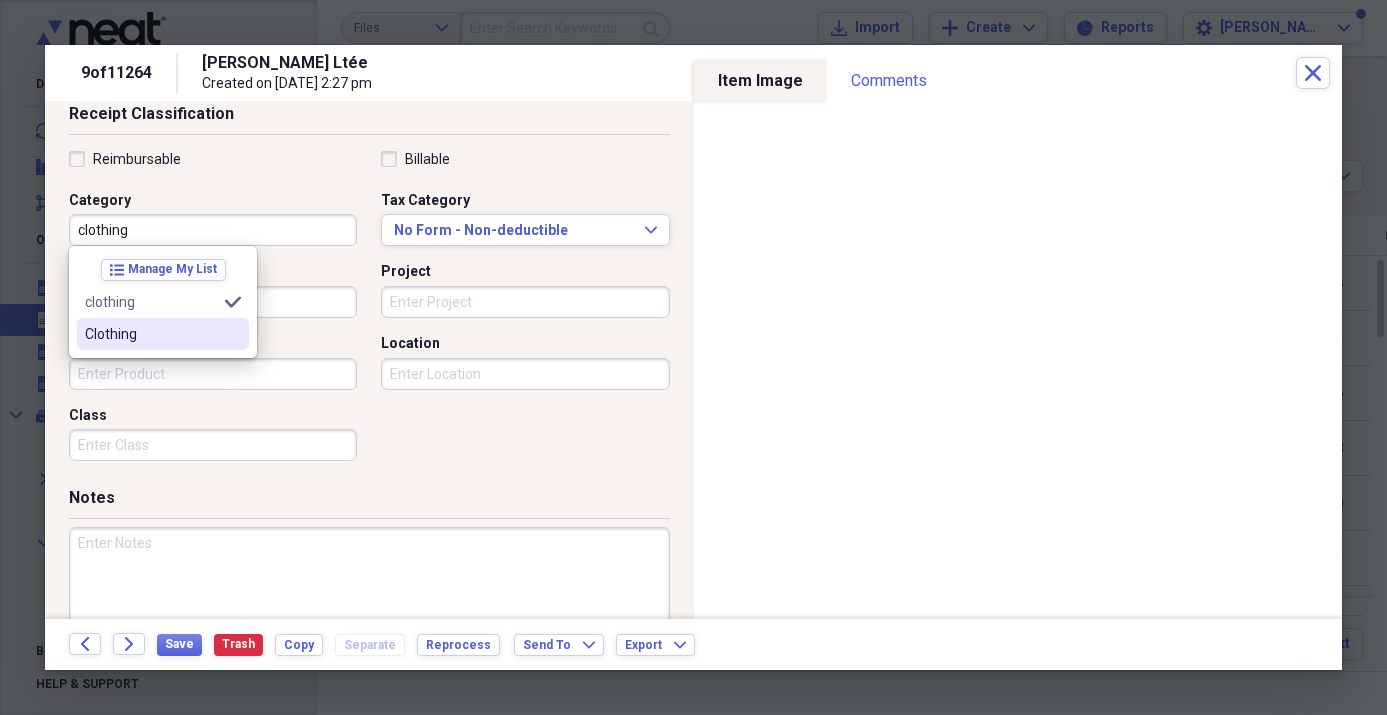 scroll, scrollTop: 440, scrollLeft: 0, axis: vertical 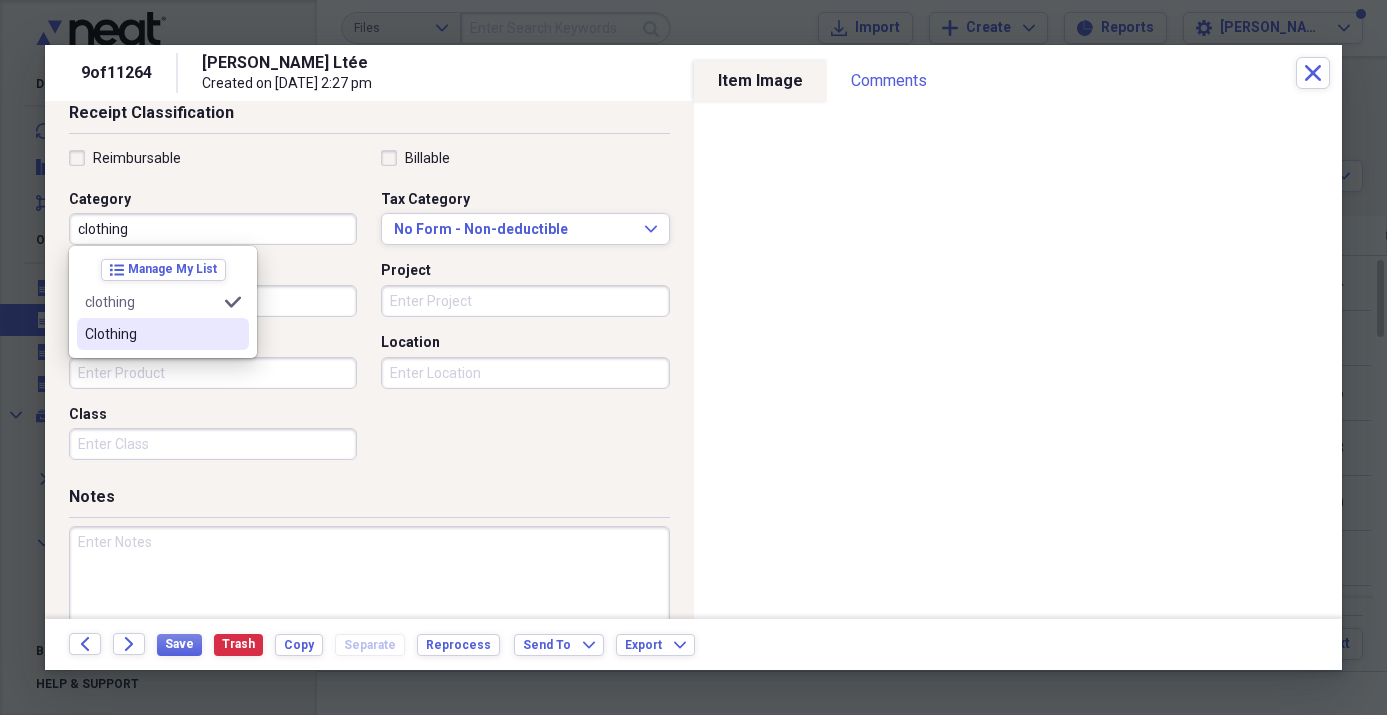 click on "Clothing" at bounding box center (151, 334) 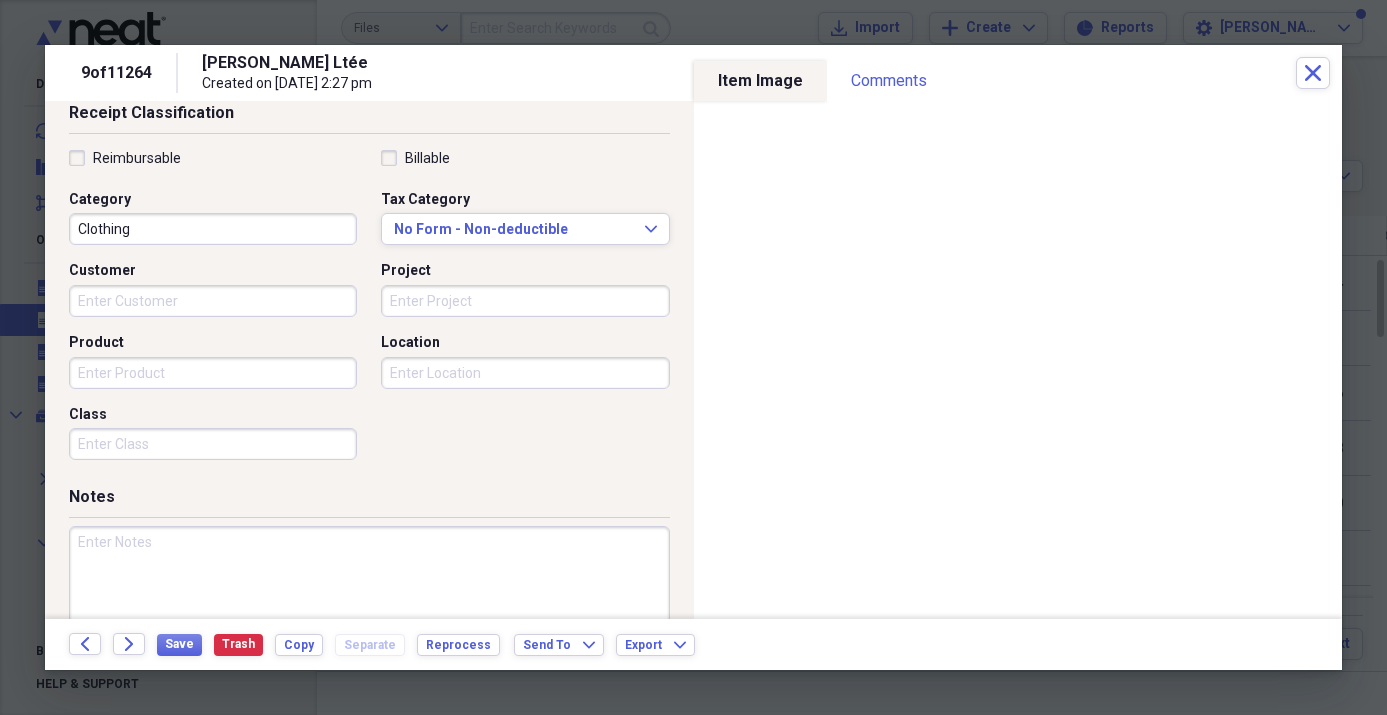 scroll, scrollTop: 502, scrollLeft: 0, axis: vertical 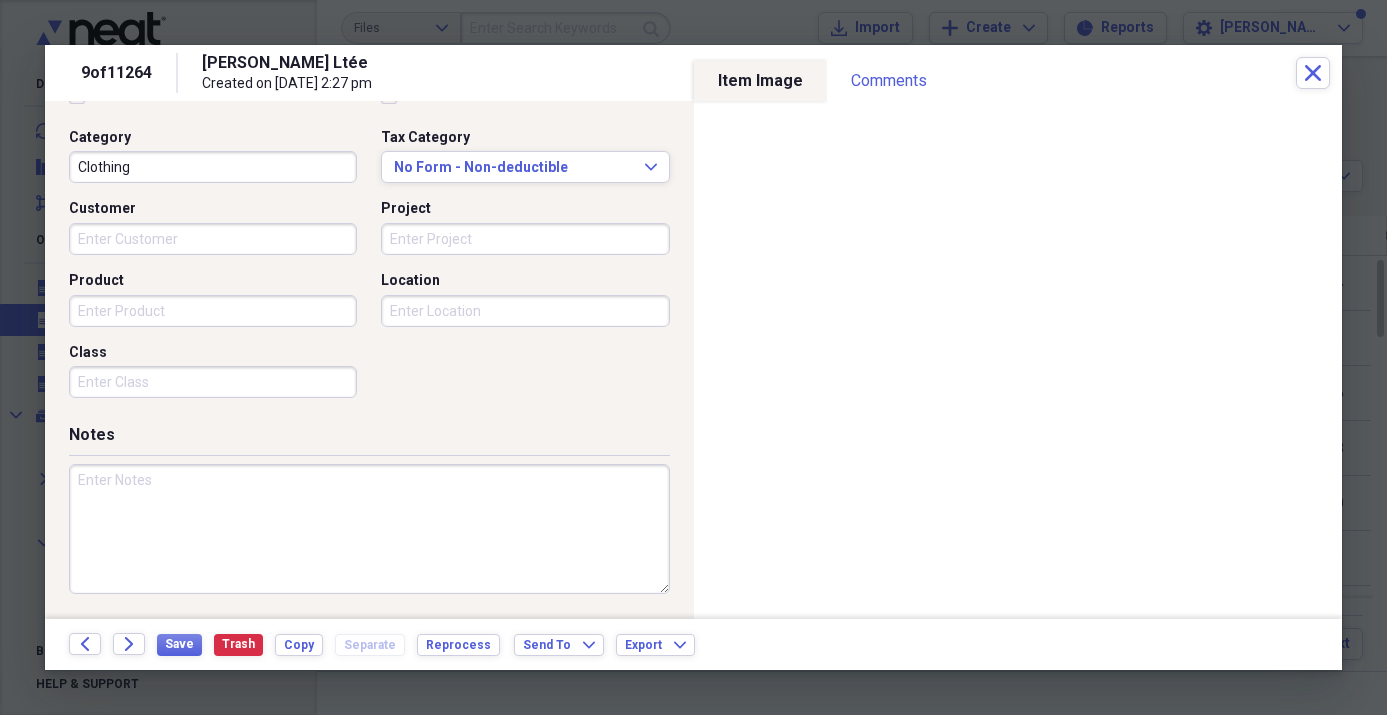 click at bounding box center [369, 529] 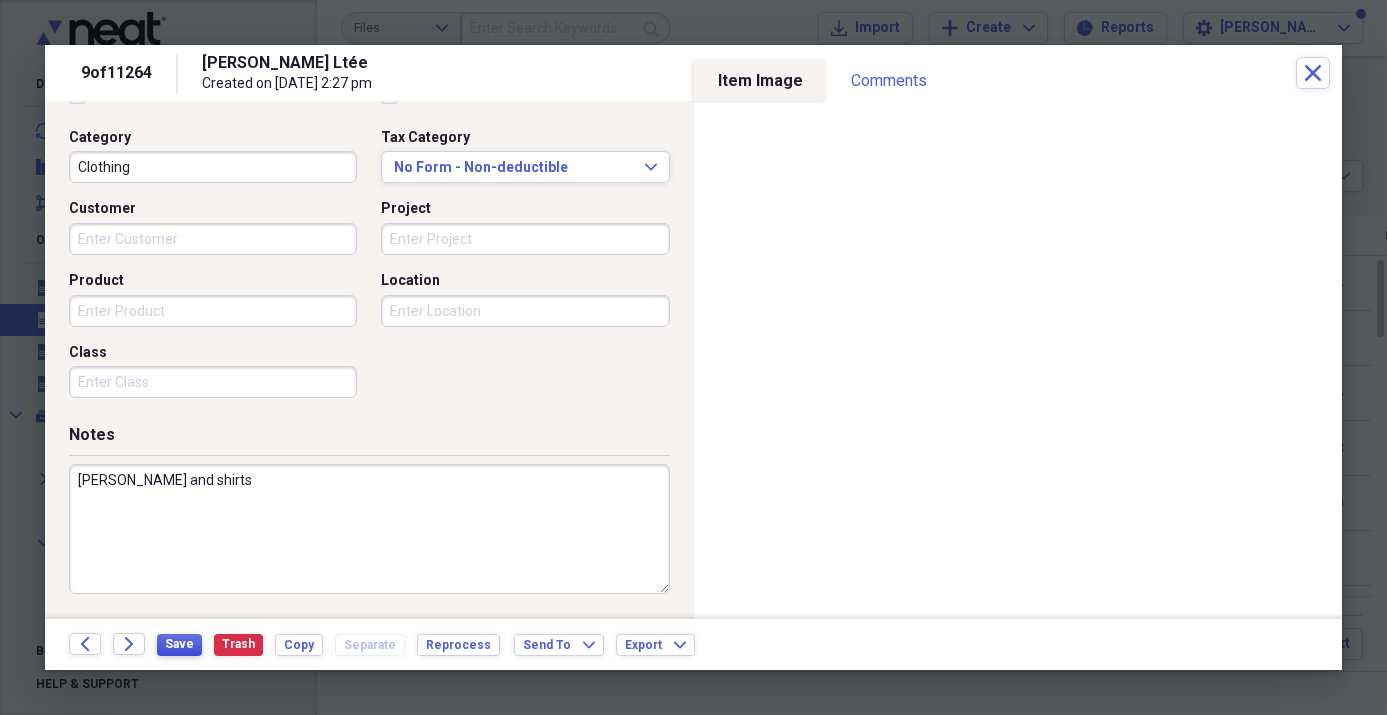 type on "[PERSON_NAME] and shirts" 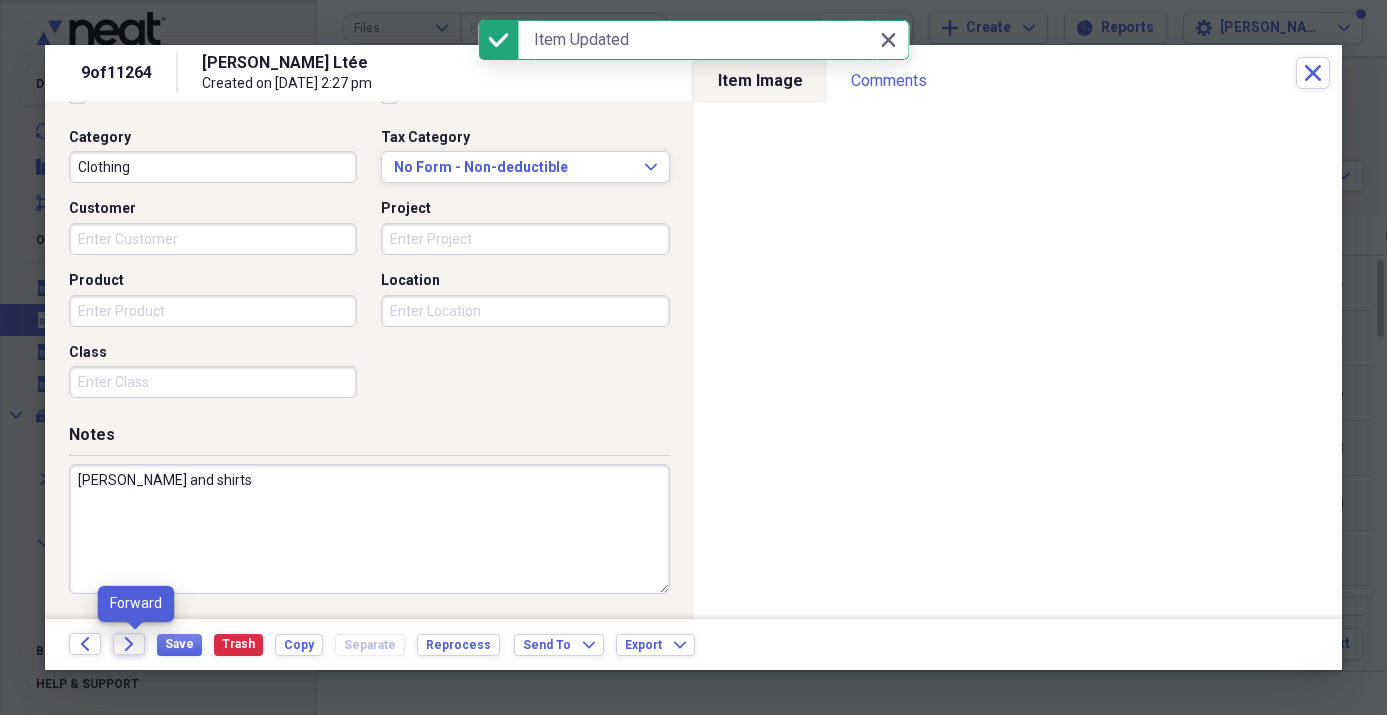 click on "Forward" 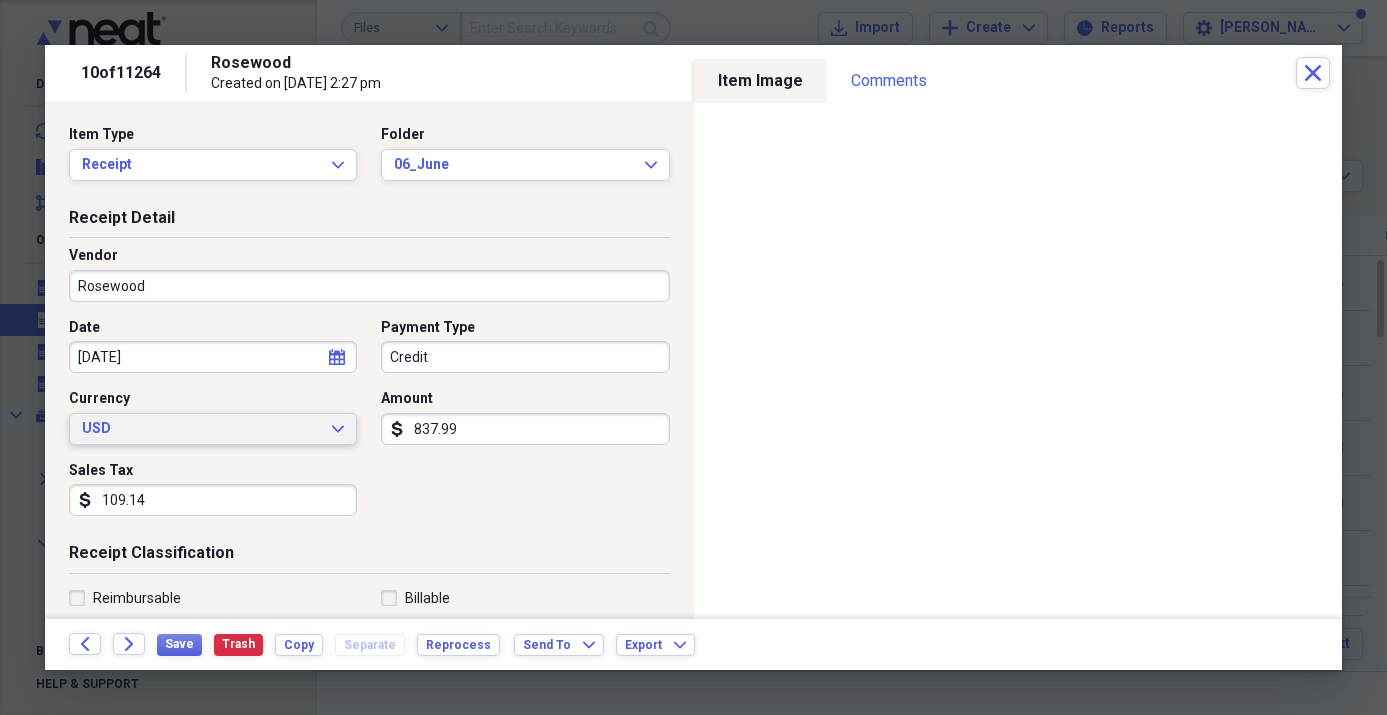 click on "Expand" 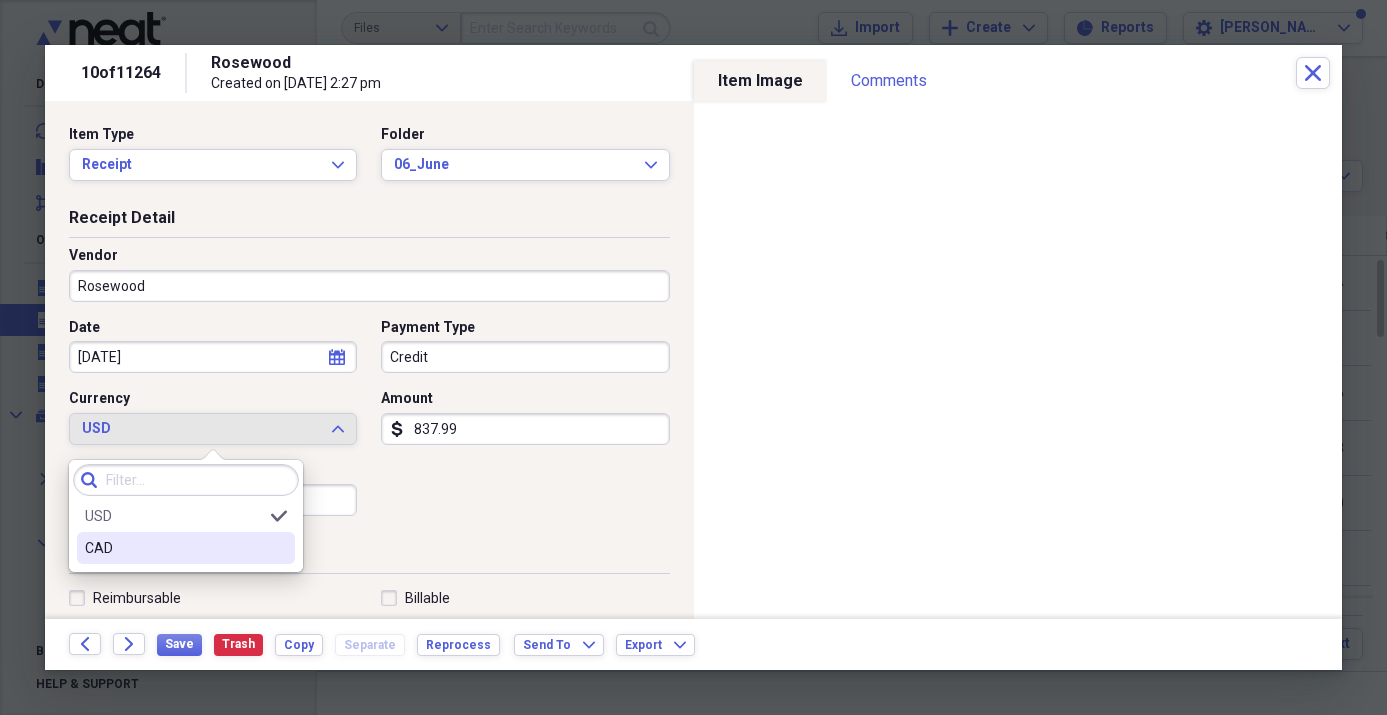 drag, startPoint x: 203, startPoint y: 546, endPoint x: 219, endPoint y: 517, distance: 33.12099 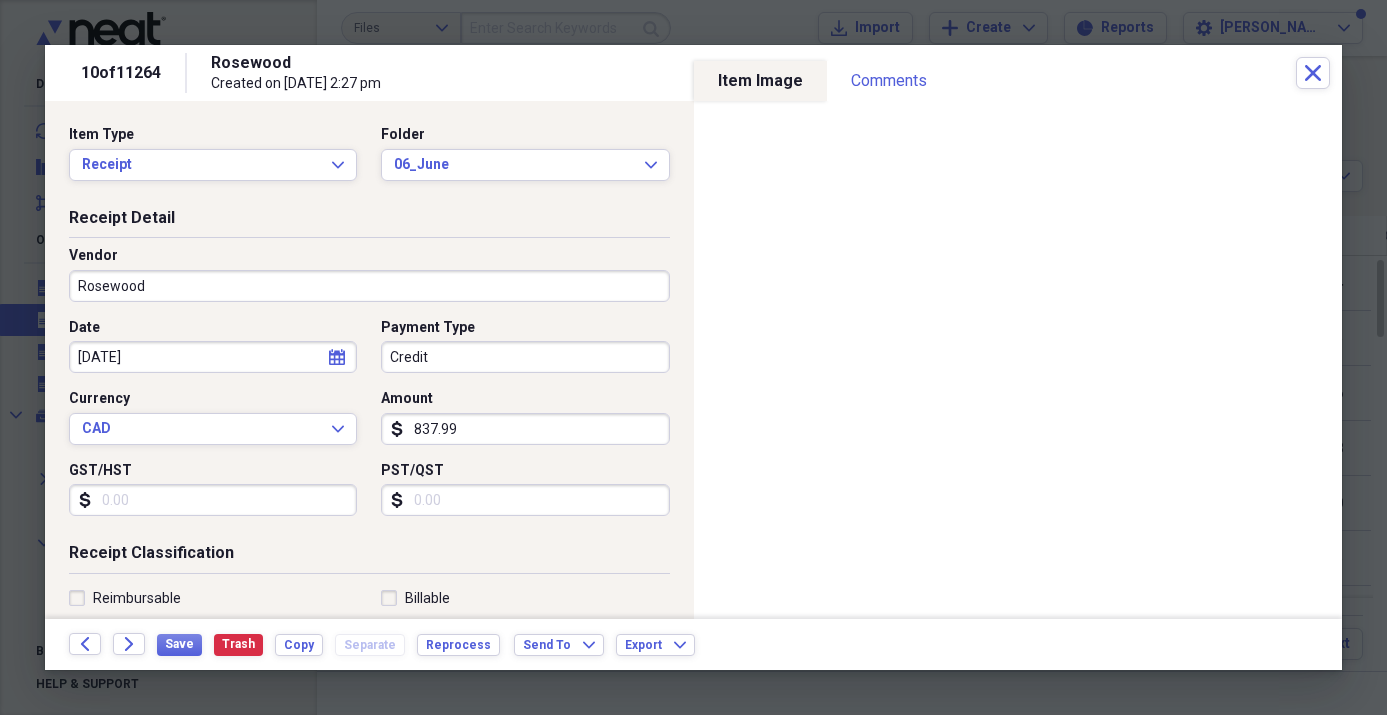 click on "Credit" at bounding box center [525, 357] 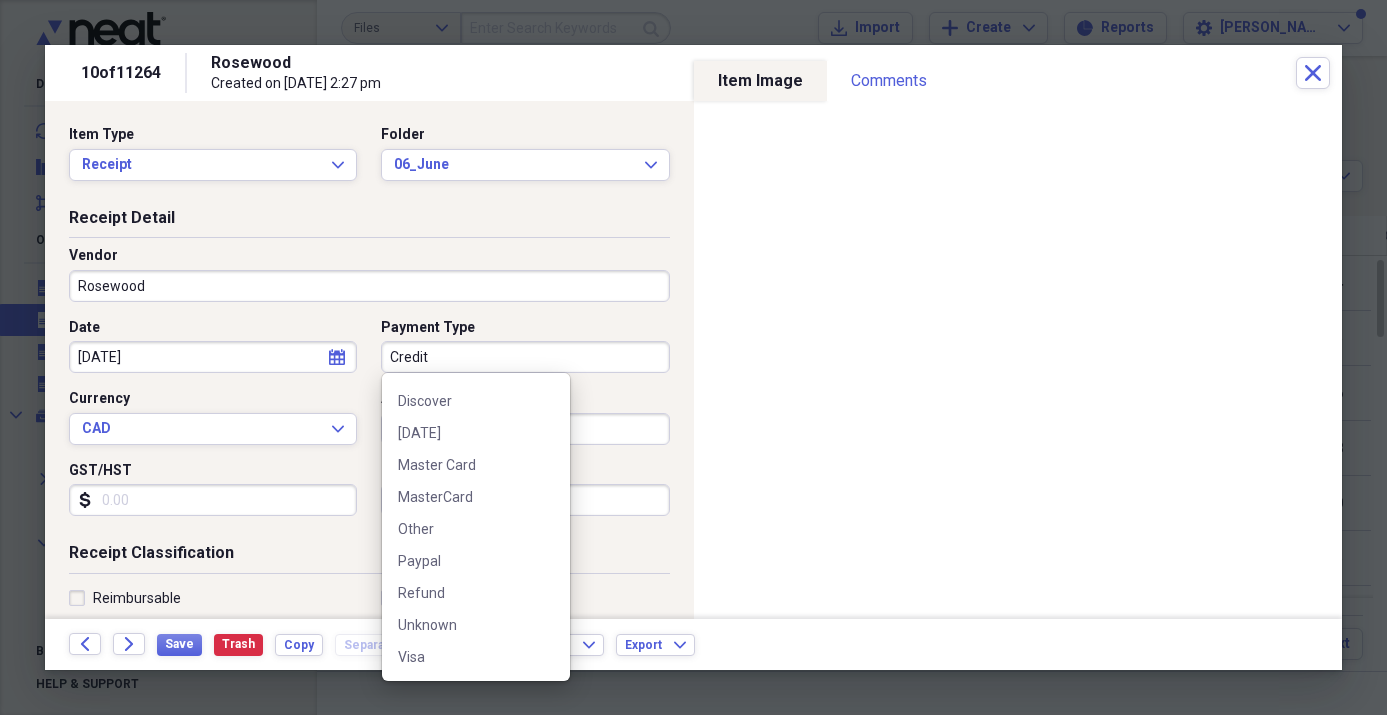 scroll, scrollTop: 456, scrollLeft: 0, axis: vertical 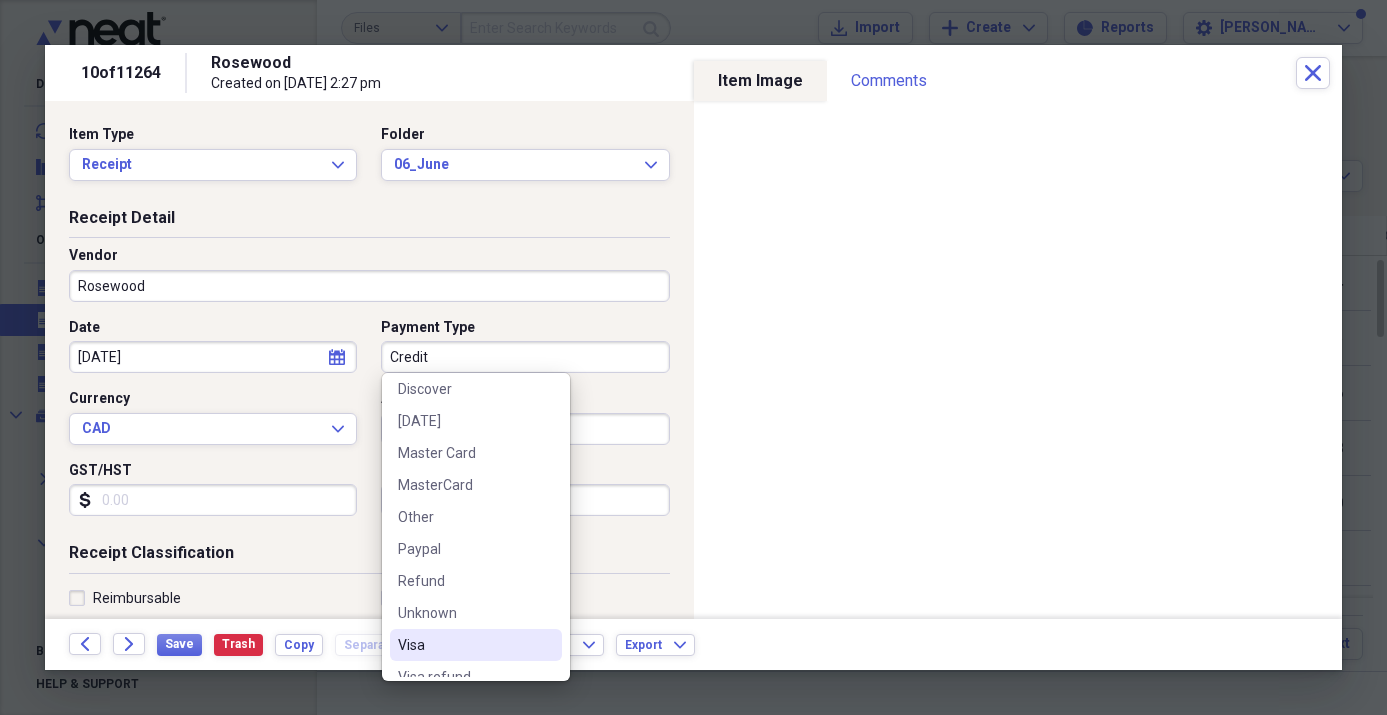 click on "Visa" at bounding box center [464, 645] 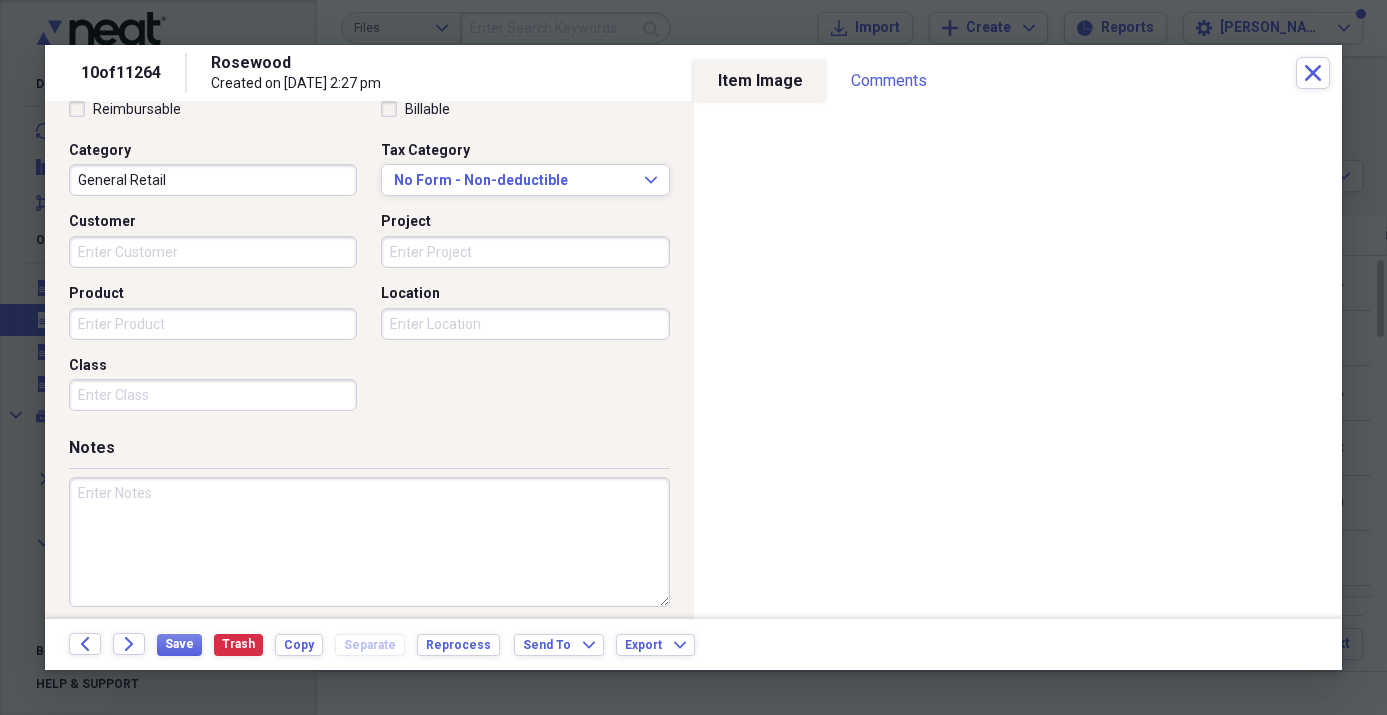 scroll, scrollTop: 502, scrollLeft: 0, axis: vertical 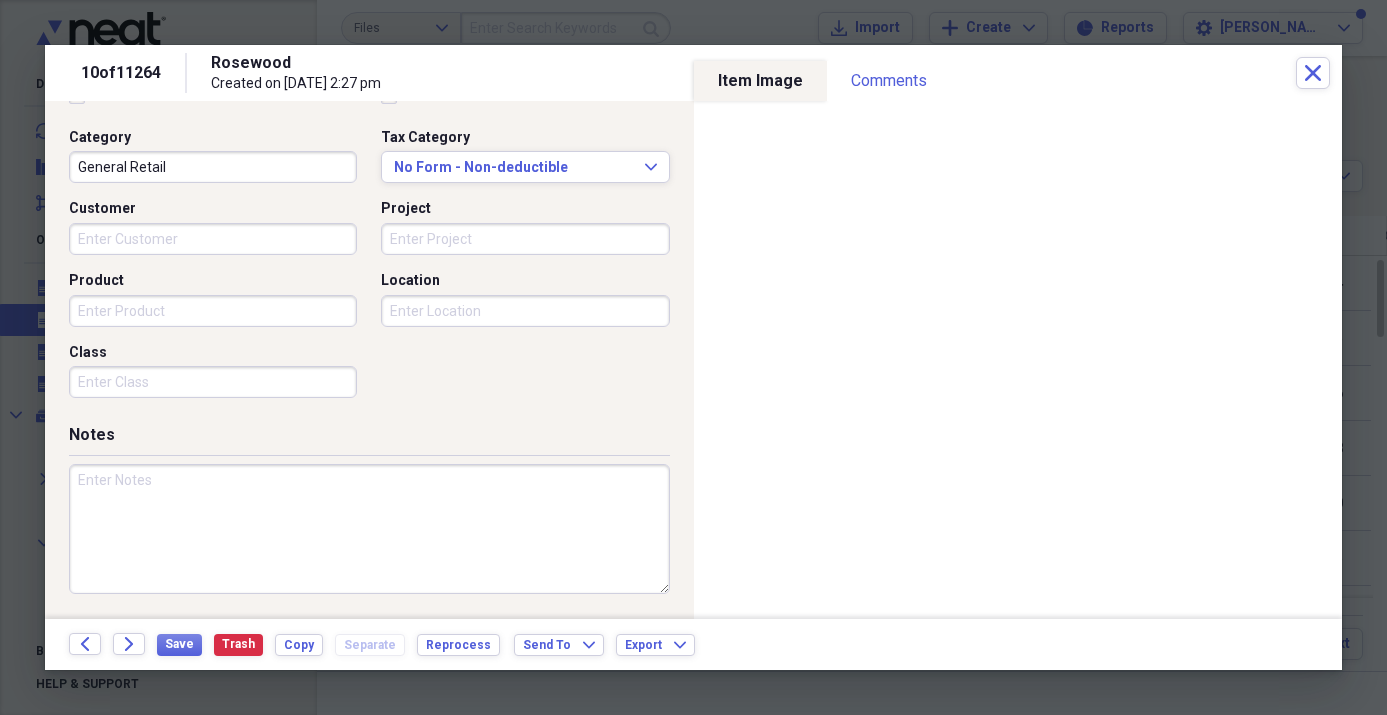 click on "General Retail" at bounding box center [213, 167] 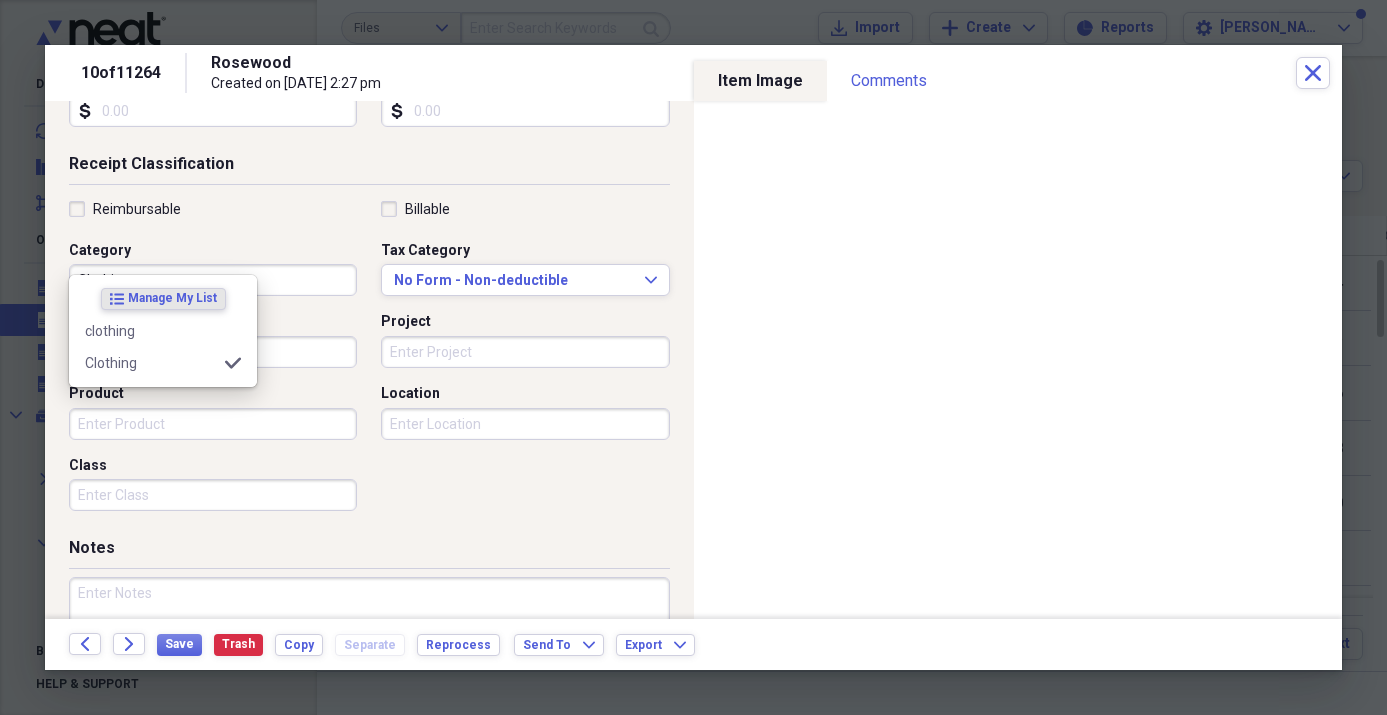 scroll, scrollTop: 391, scrollLeft: 0, axis: vertical 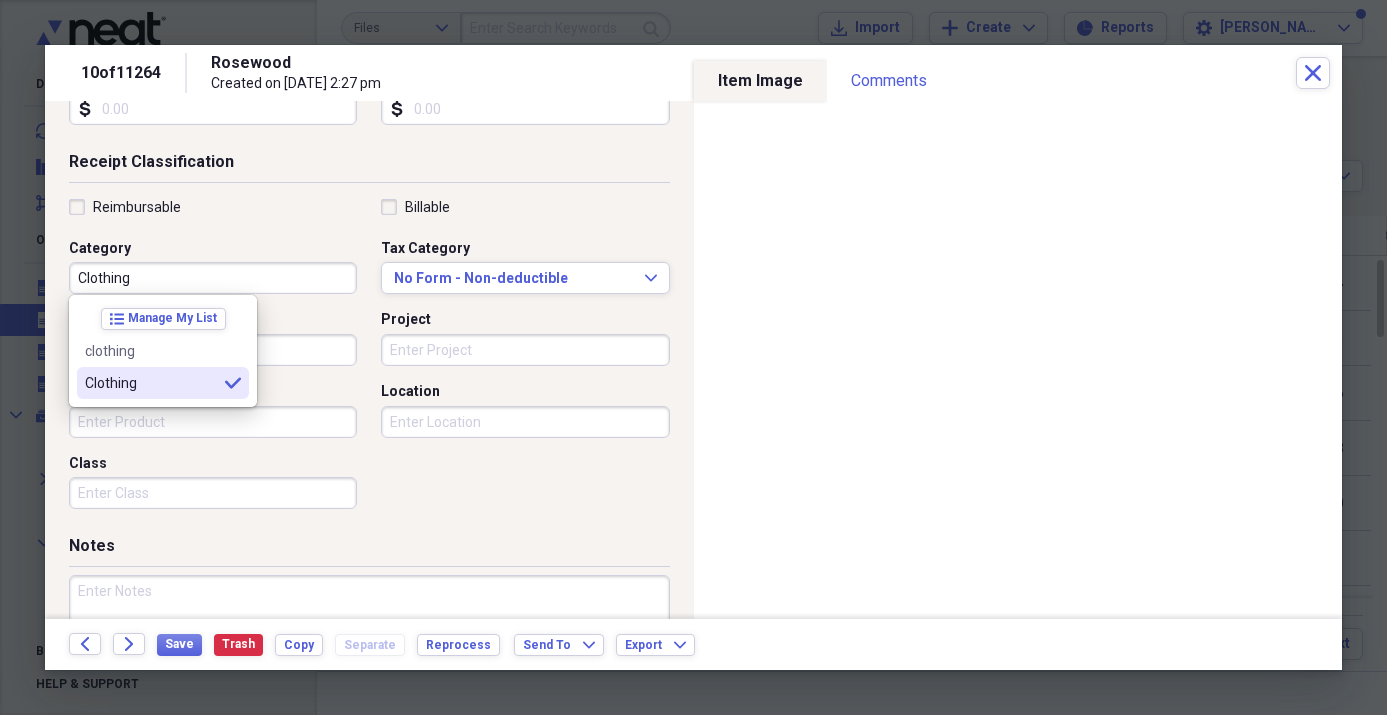 type on "Clothing" 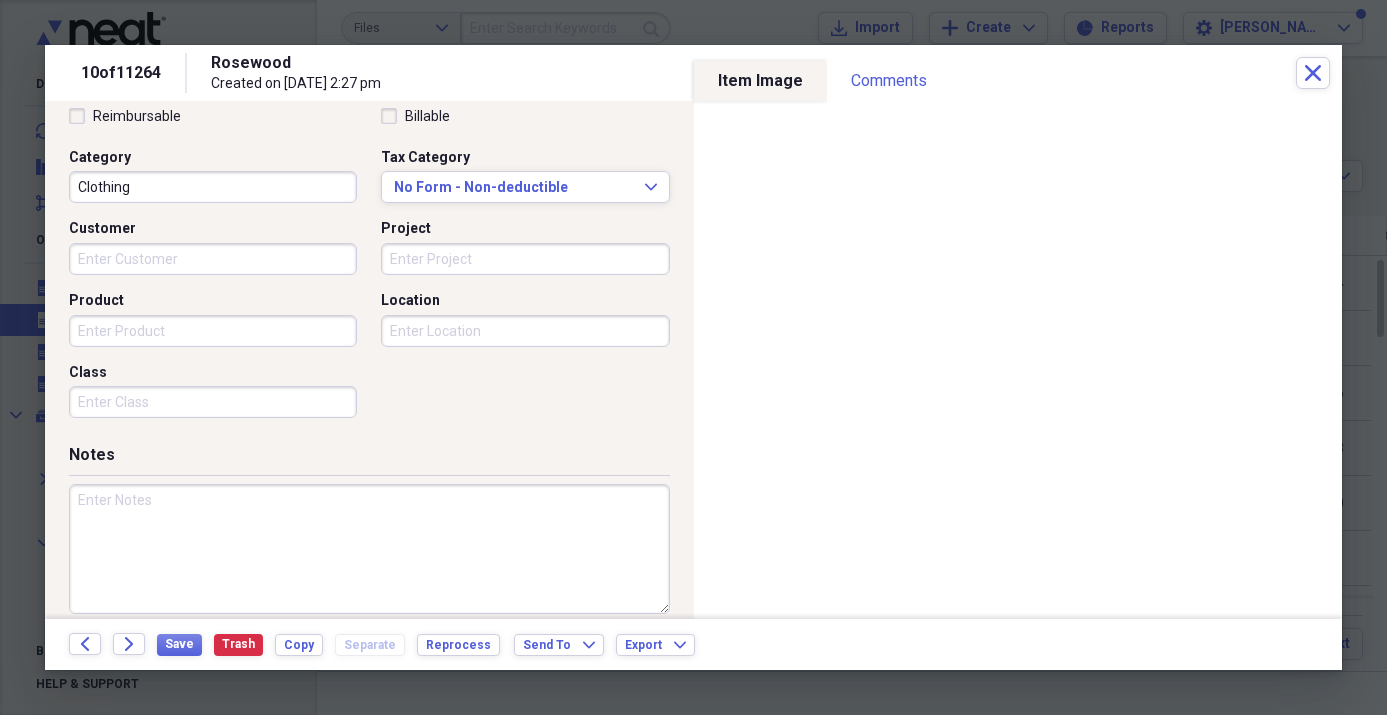 scroll, scrollTop: 502, scrollLeft: 0, axis: vertical 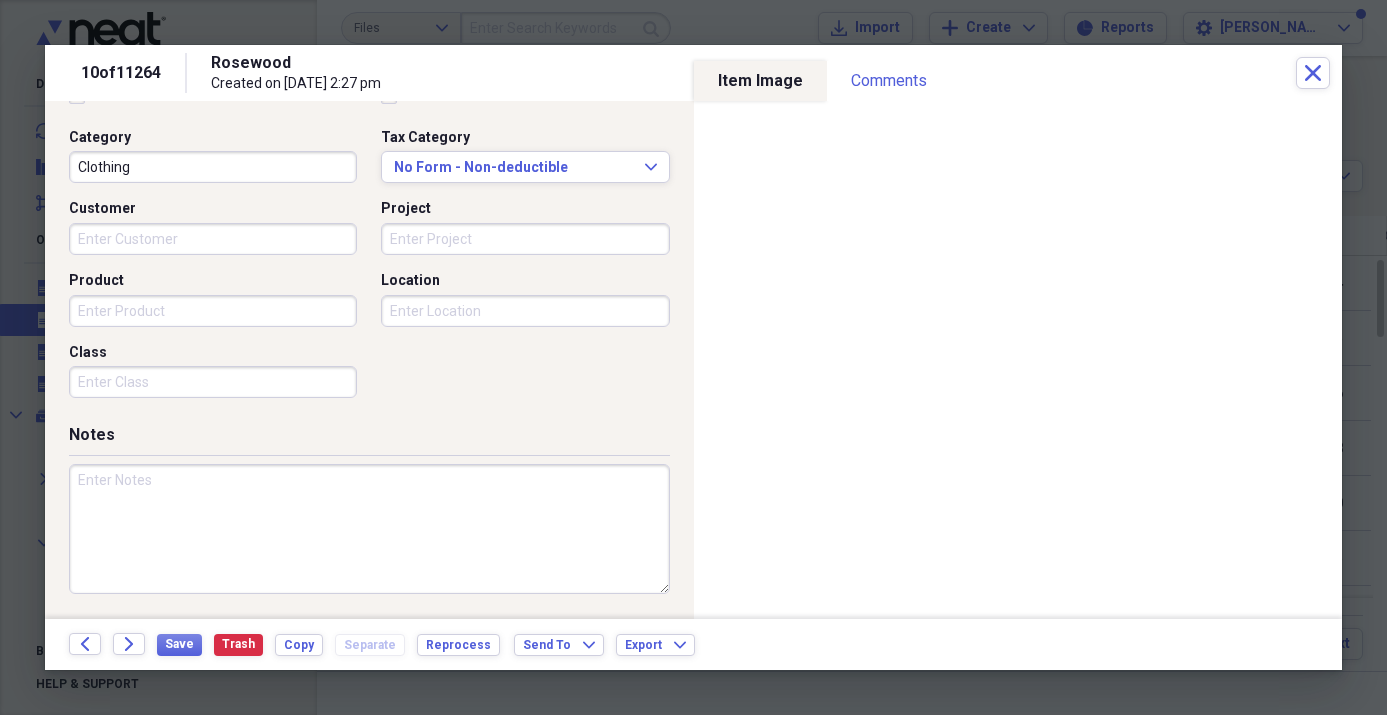 click at bounding box center (369, 529) 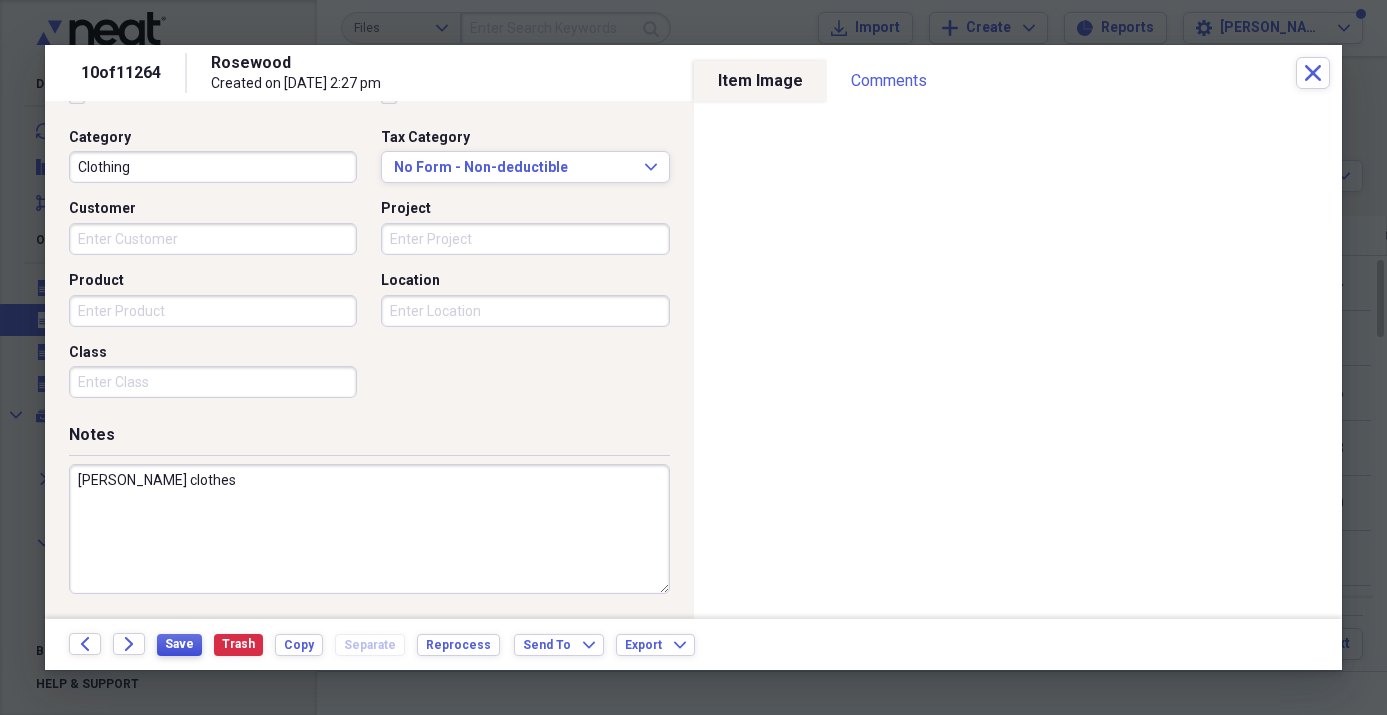 type on "[PERSON_NAME] clothes" 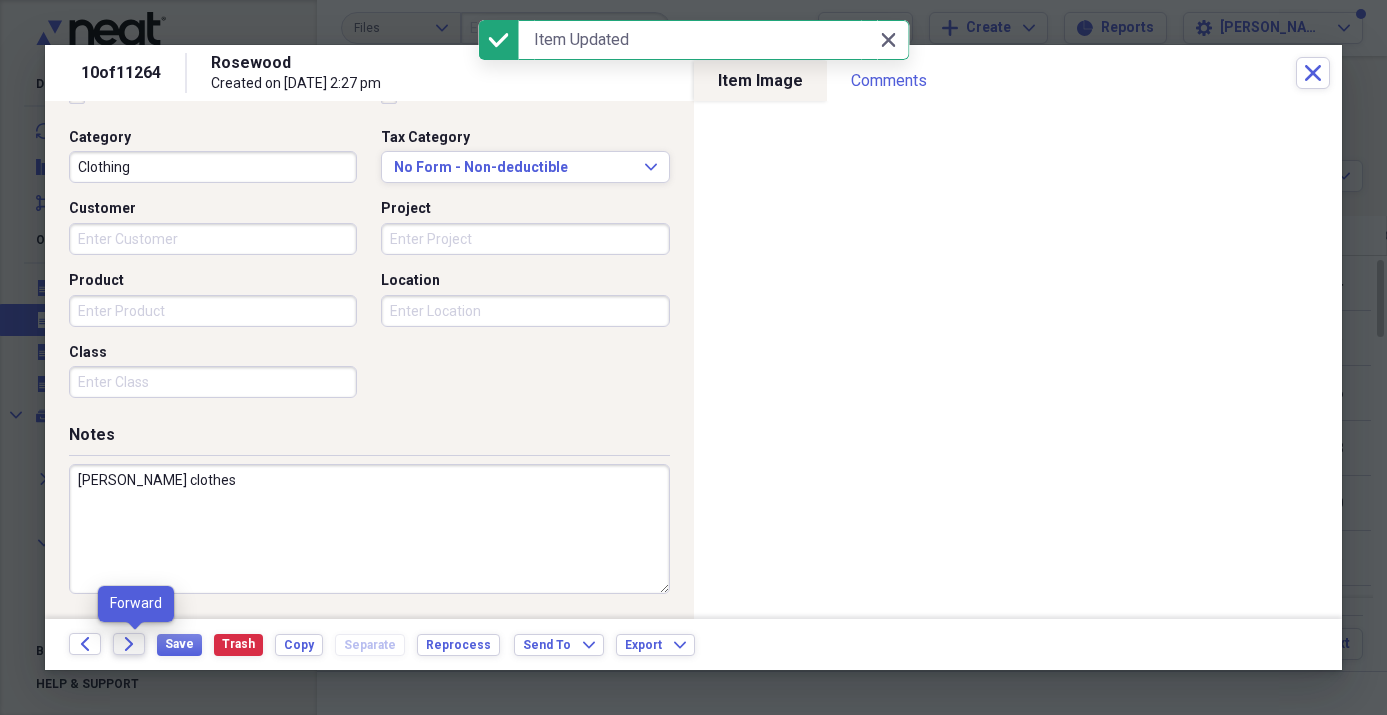 click on "Forward" 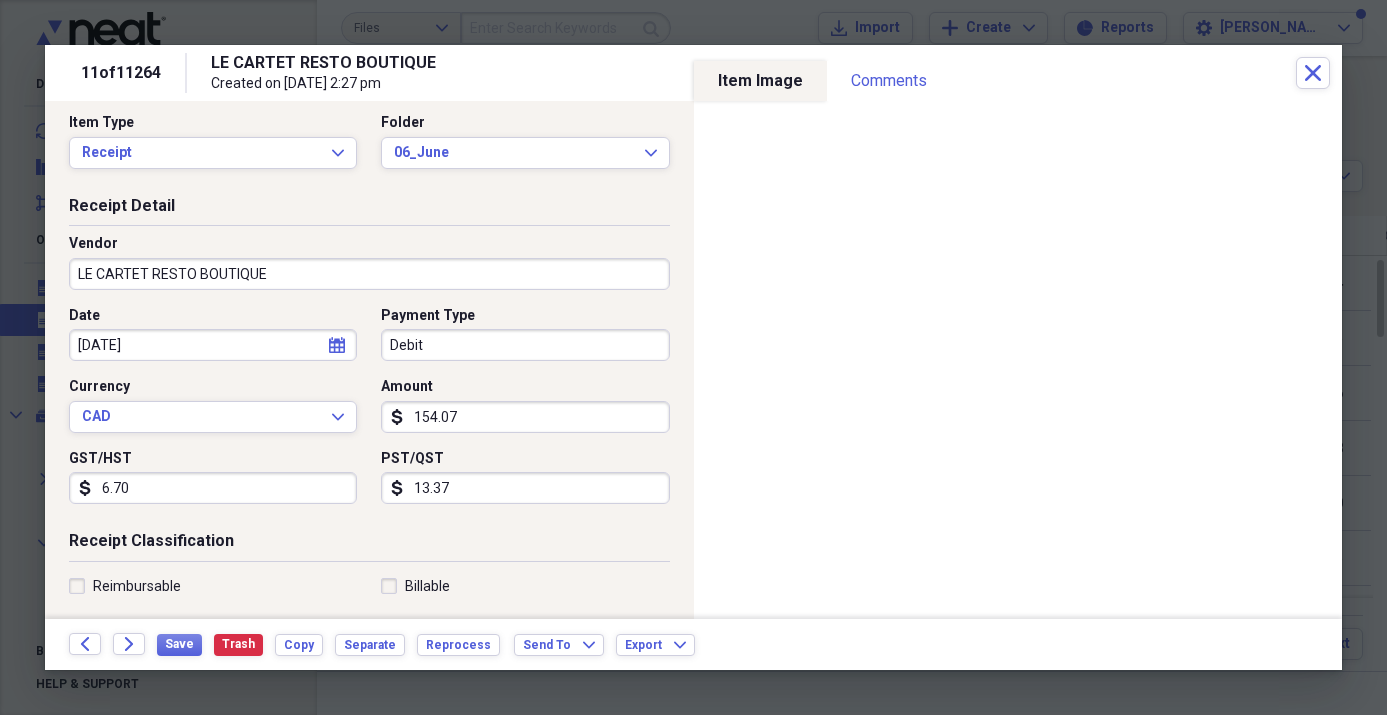 scroll, scrollTop: 14, scrollLeft: 0, axis: vertical 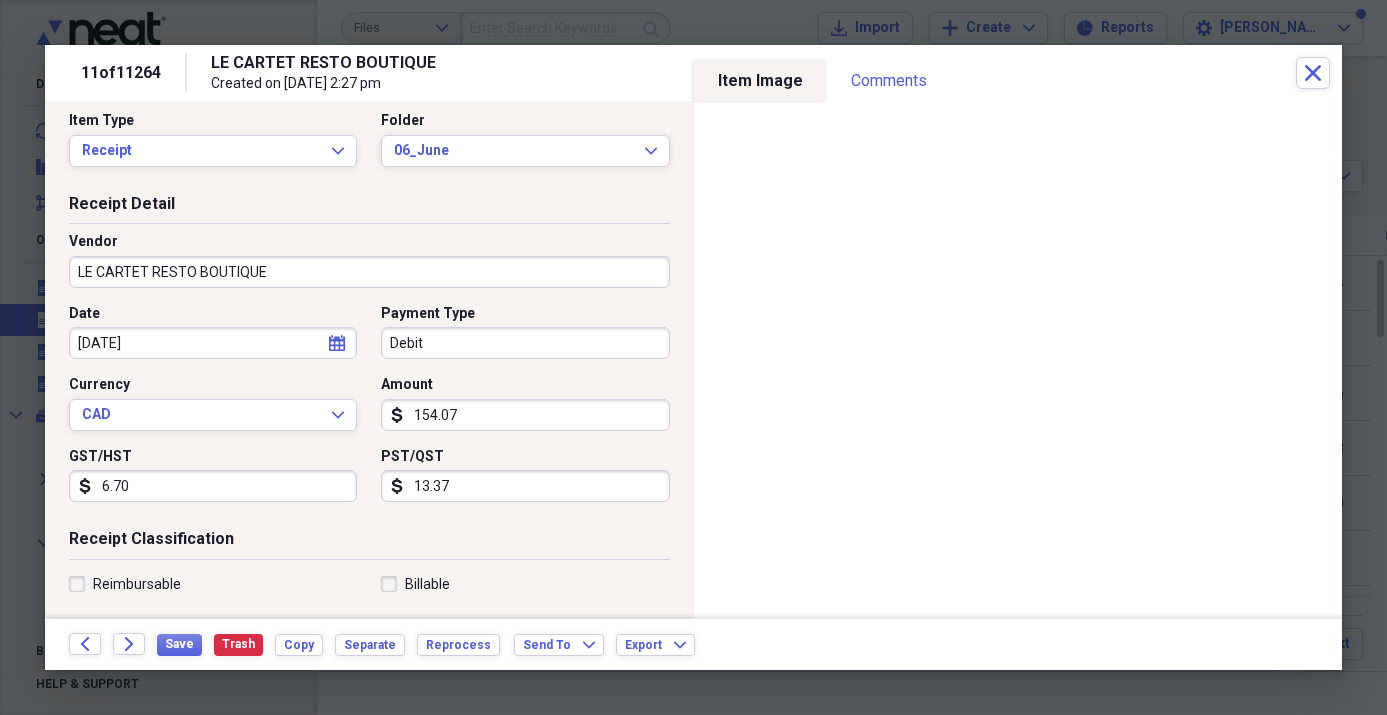 click on "Debit" at bounding box center [525, 343] 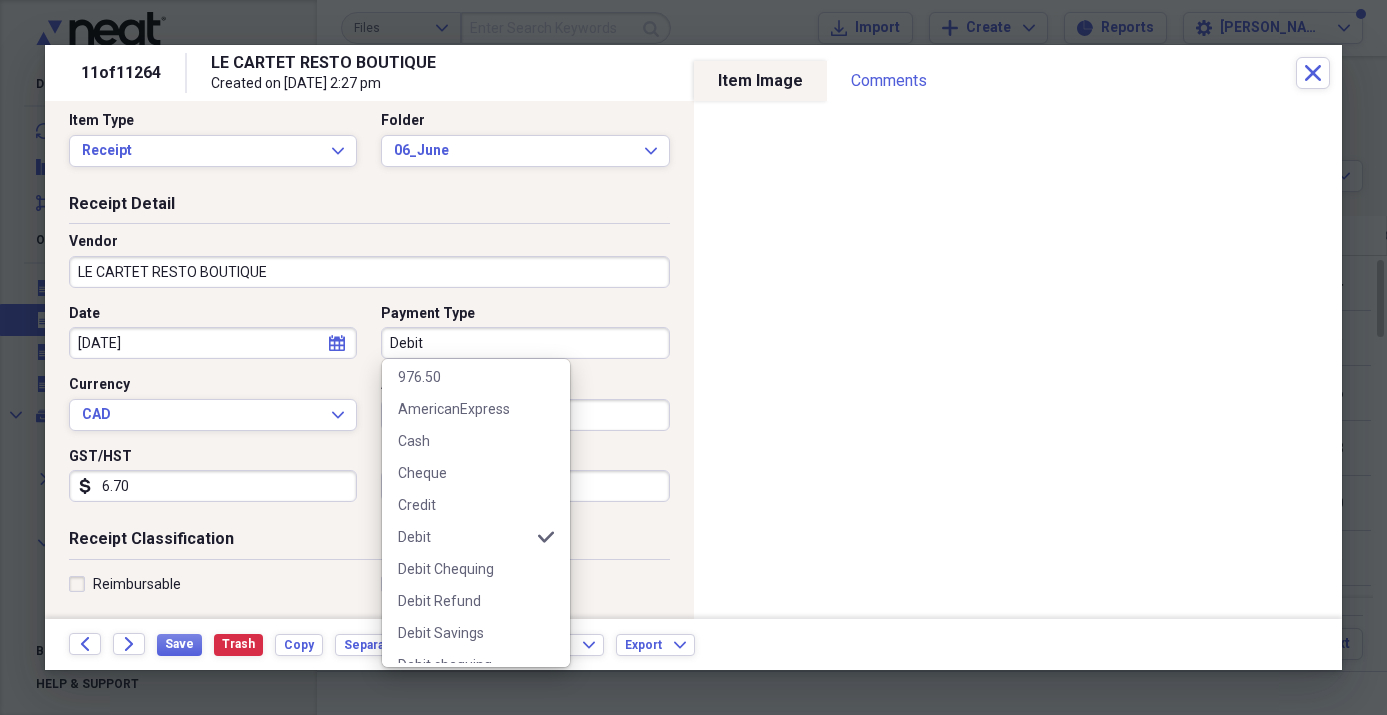 scroll, scrollTop: 157, scrollLeft: 0, axis: vertical 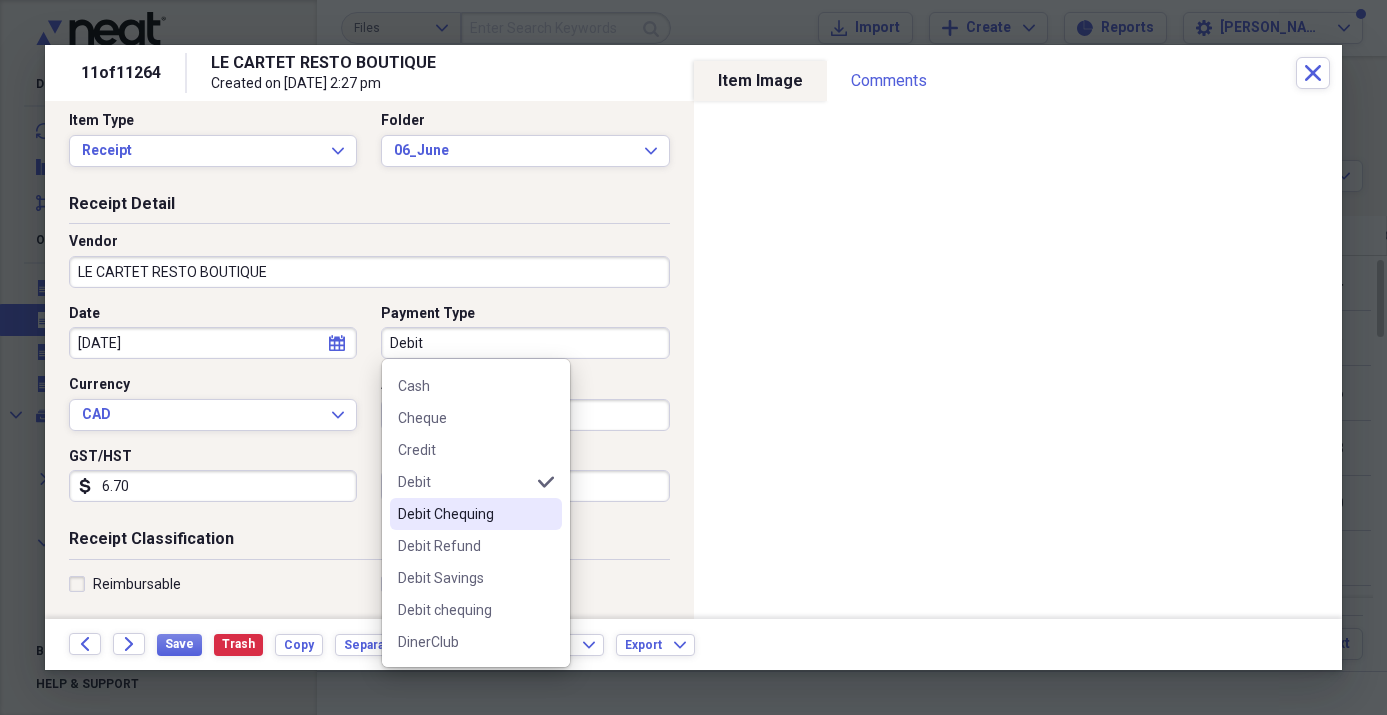 drag, startPoint x: 434, startPoint y: 513, endPoint x: 426, endPoint y: 505, distance: 11.313708 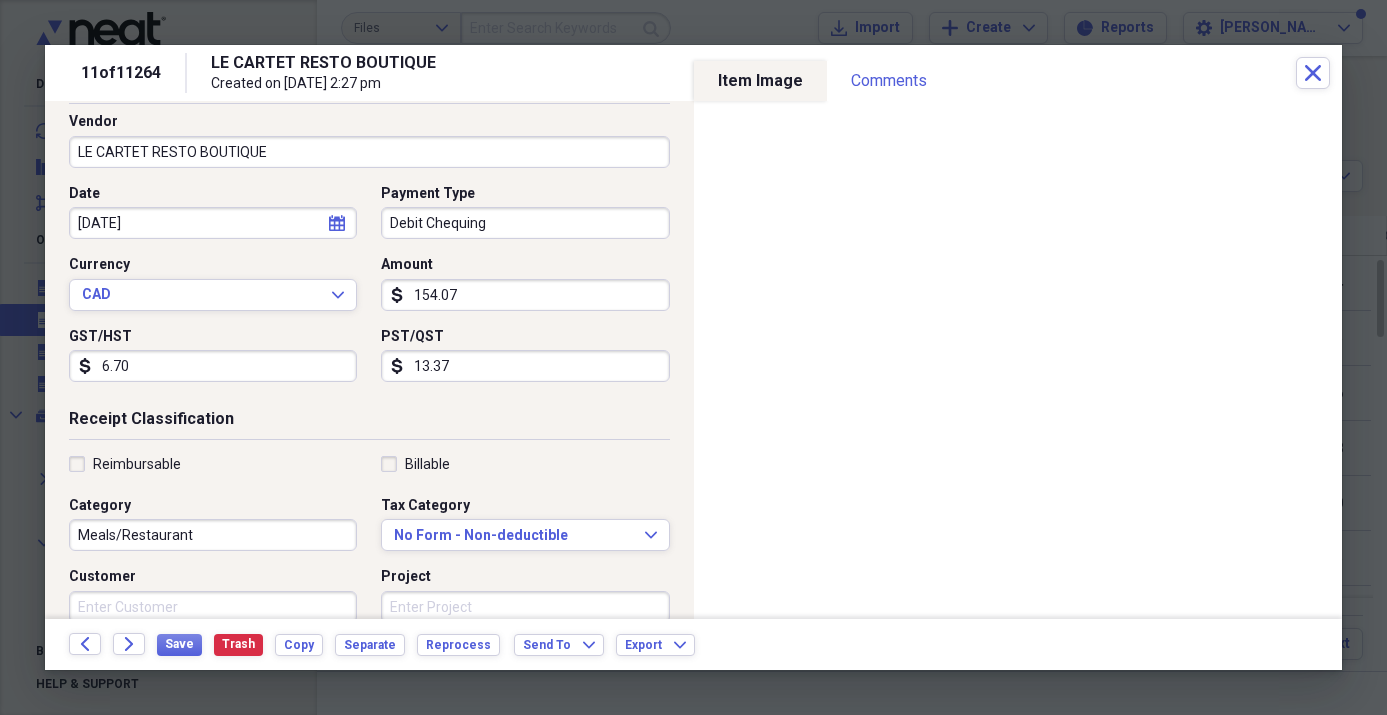 scroll, scrollTop: 141, scrollLeft: 0, axis: vertical 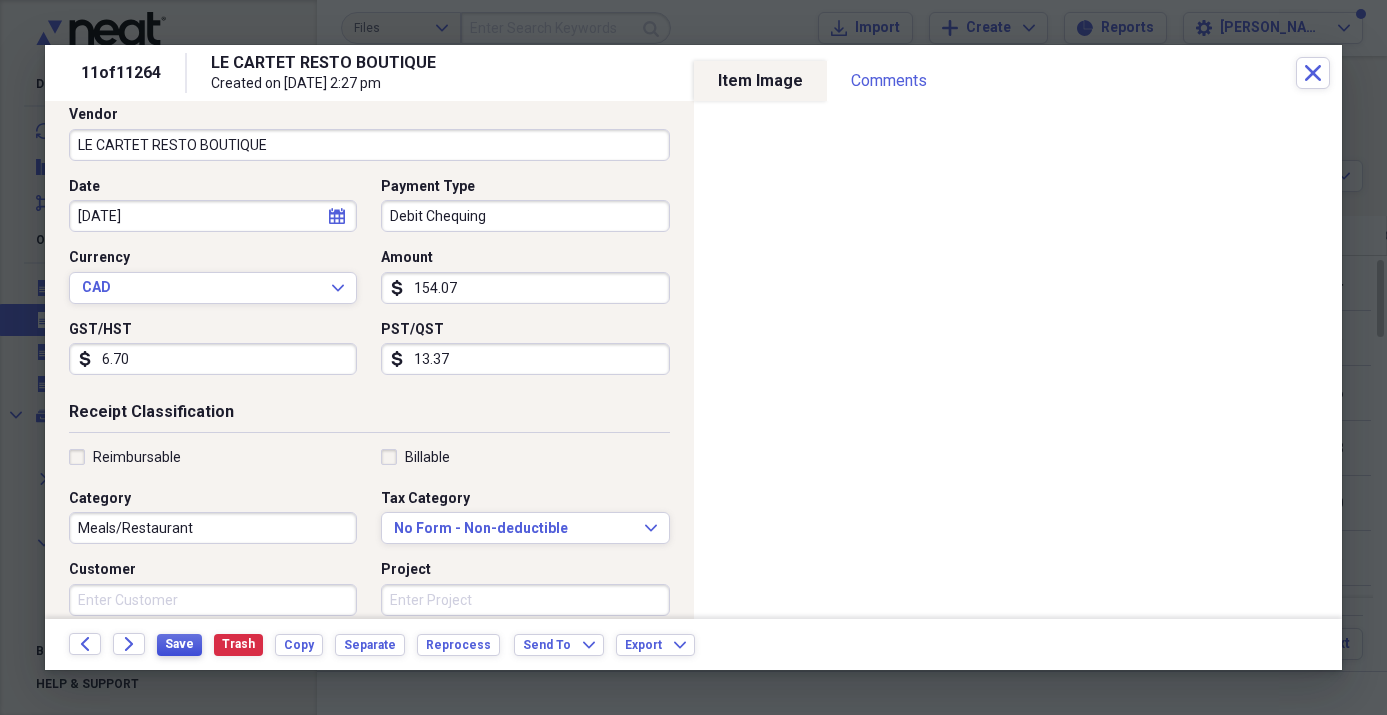 click on "Save" at bounding box center [179, 644] 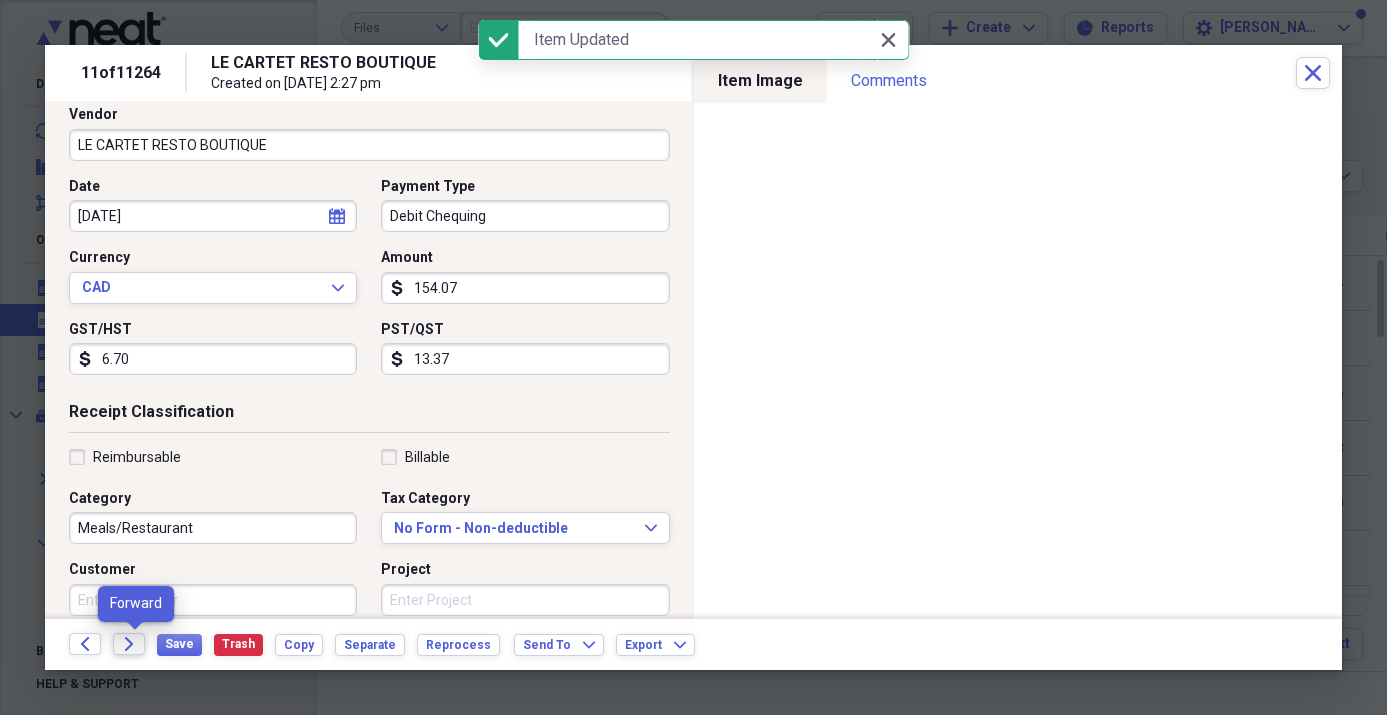 click on "Forward" 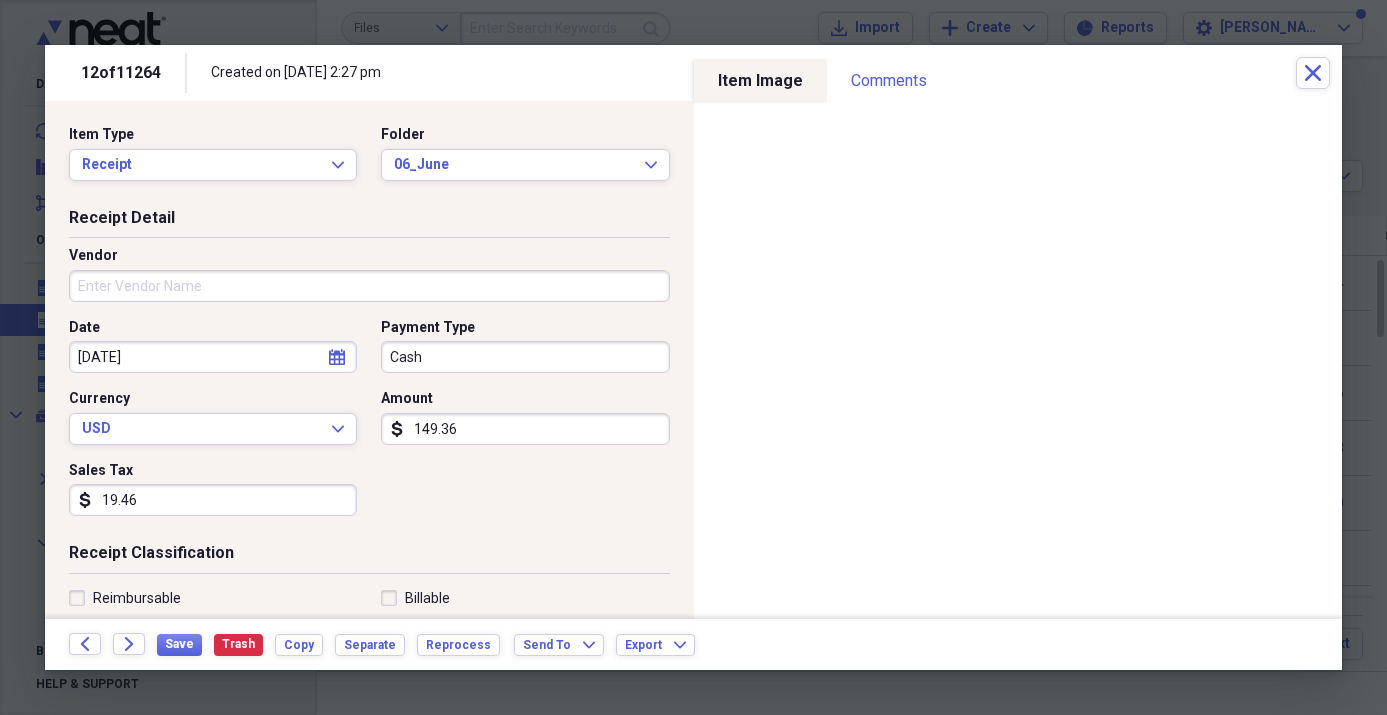click on "Vendor" at bounding box center [369, 286] 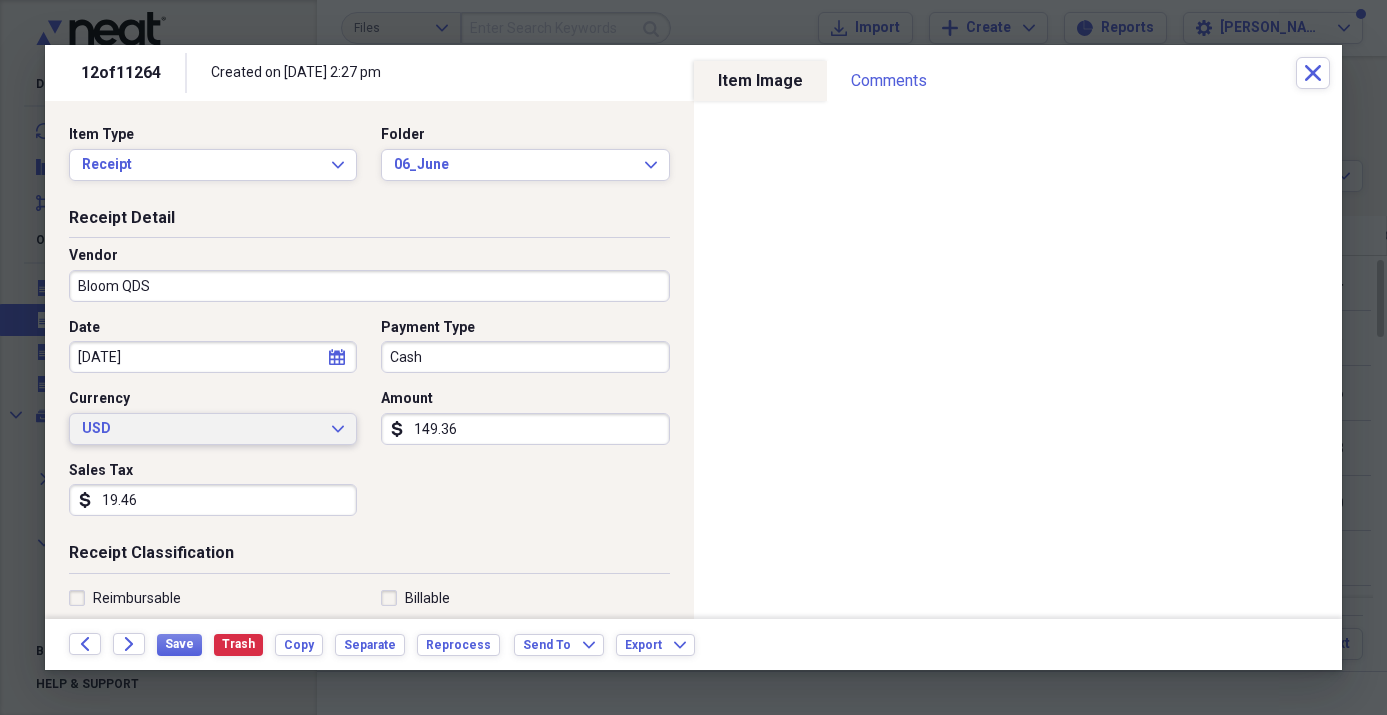 type on "Bloom QDS" 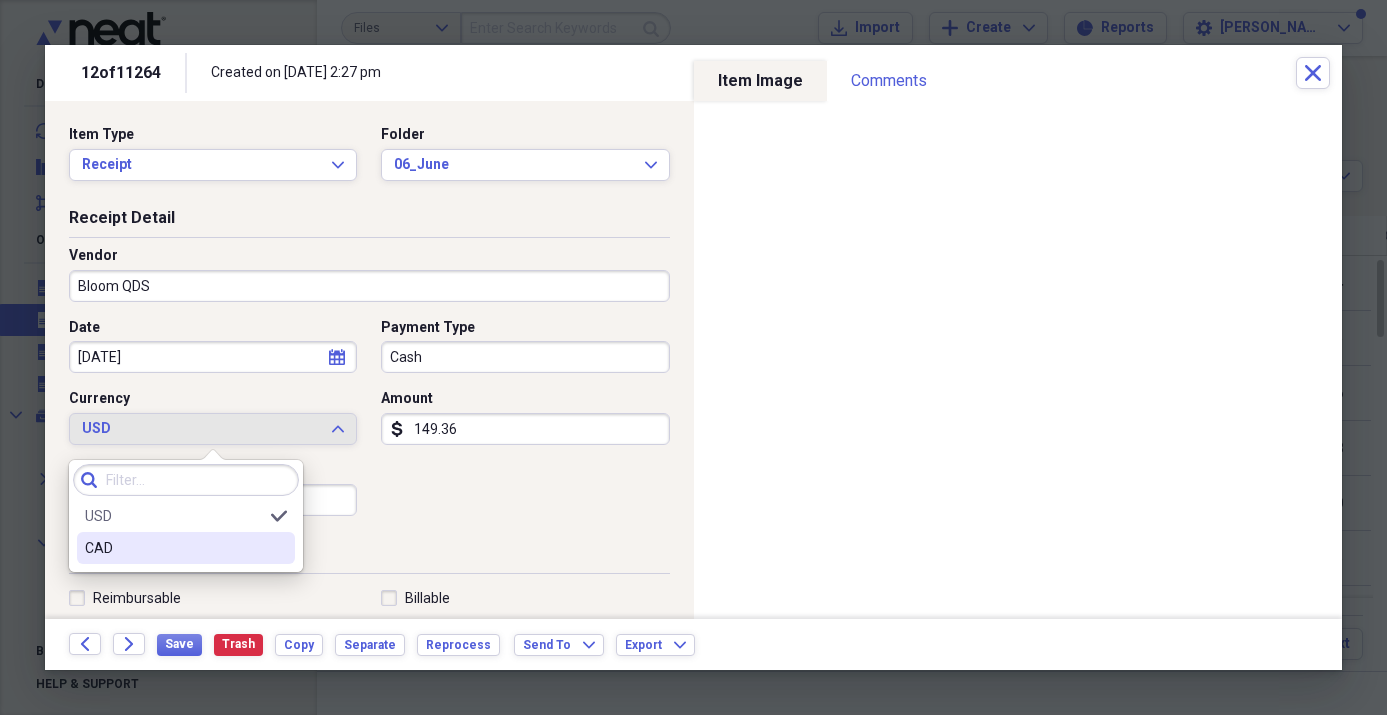 click at bounding box center [279, 548] 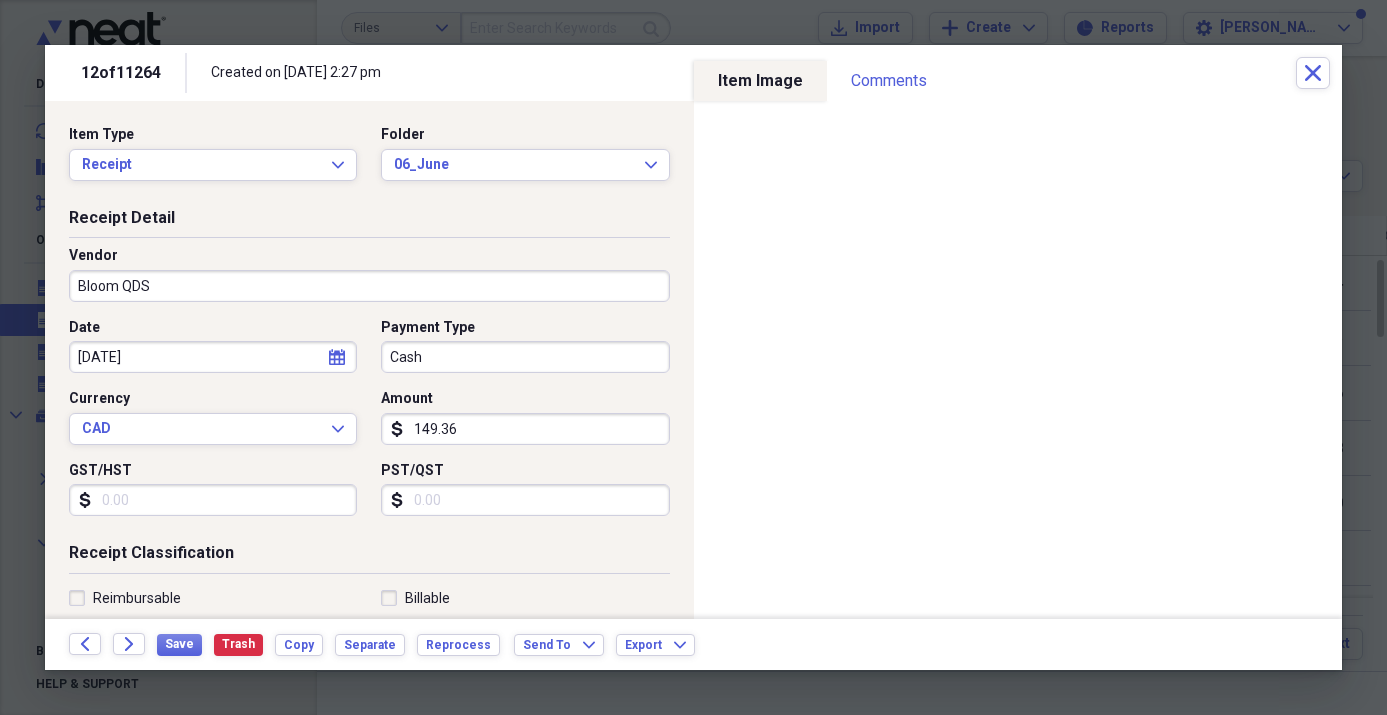 click on "Cash" at bounding box center (525, 357) 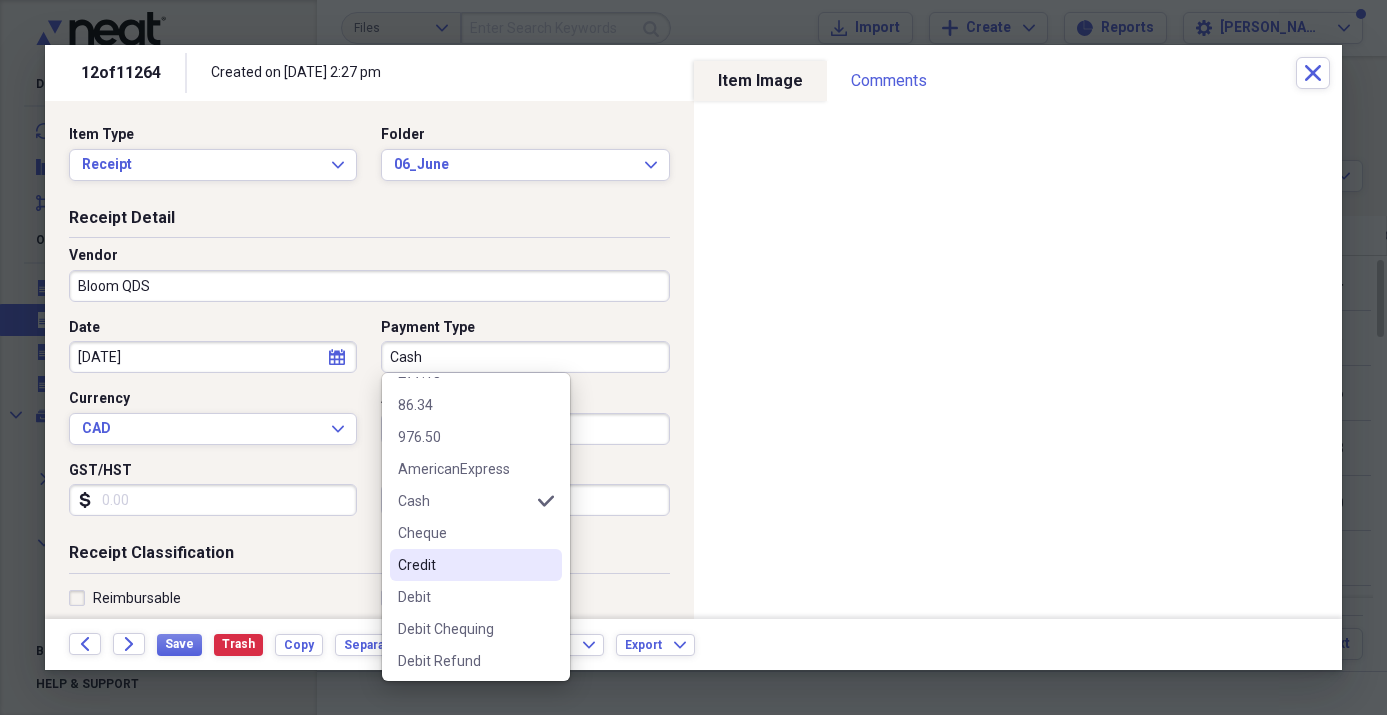 scroll, scrollTop: 65, scrollLeft: 0, axis: vertical 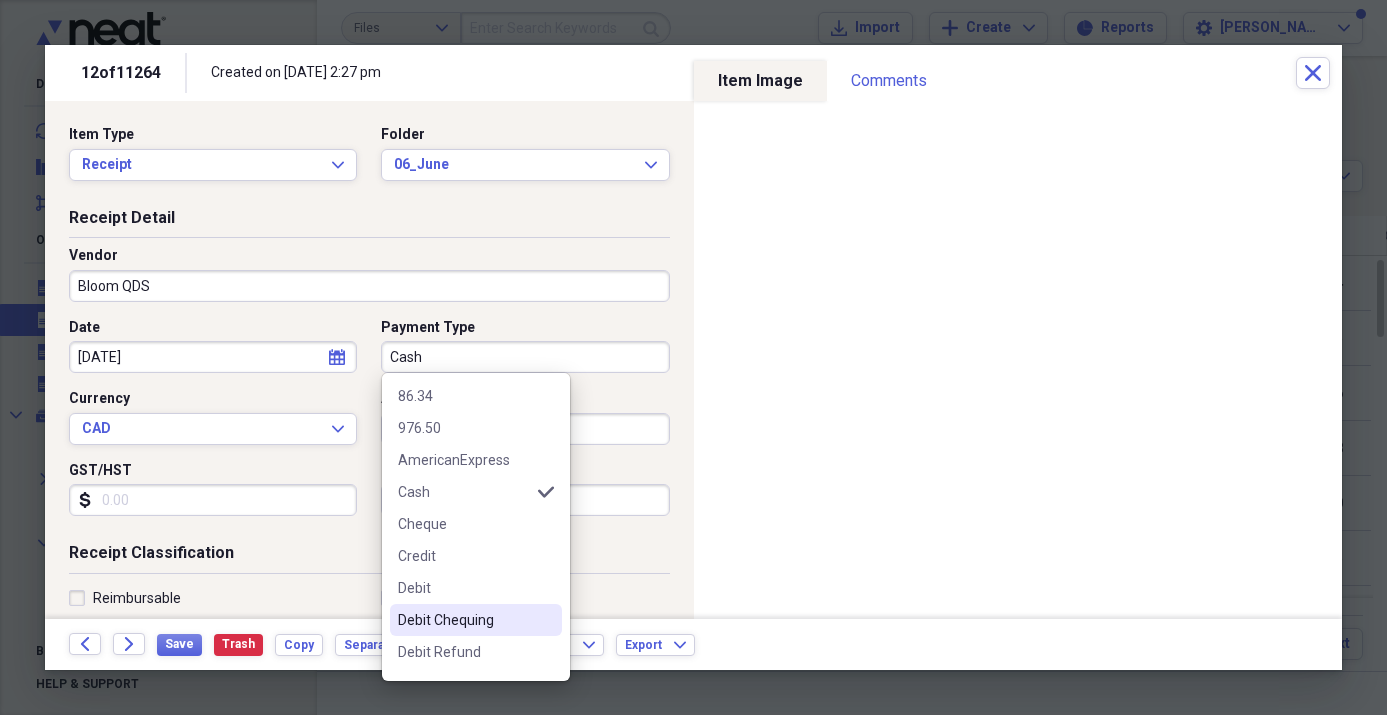 click on "Debit Chequing" at bounding box center (476, 620) 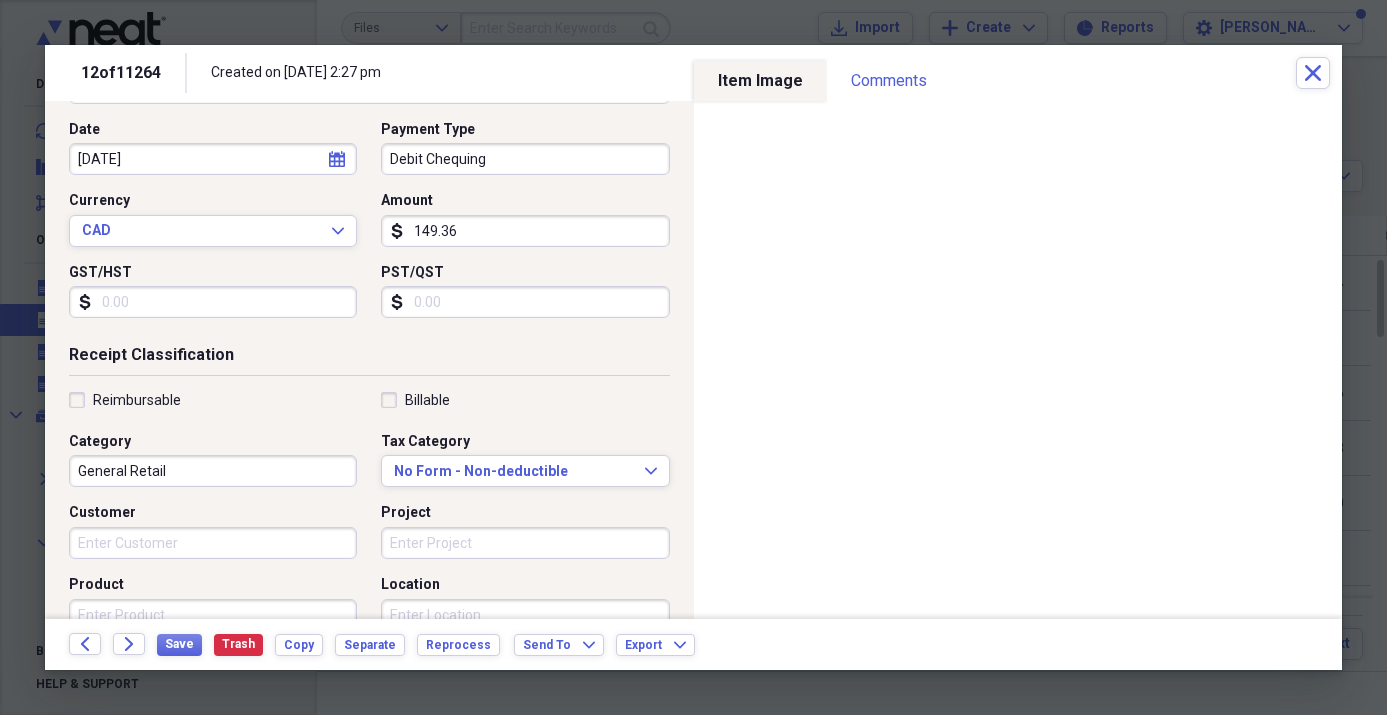 scroll, scrollTop: 202, scrollLeft: 0, axis: vertical 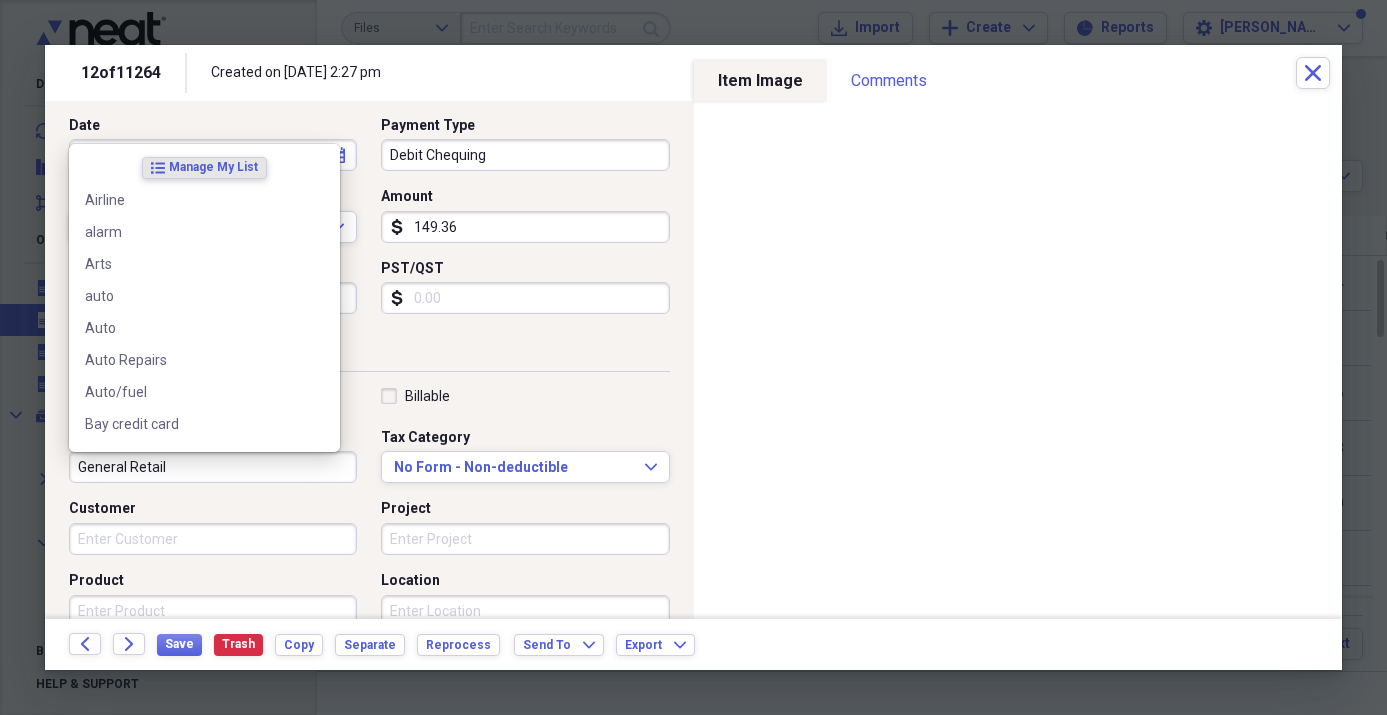 click on "General Retail" at bounding box center (213, 467) 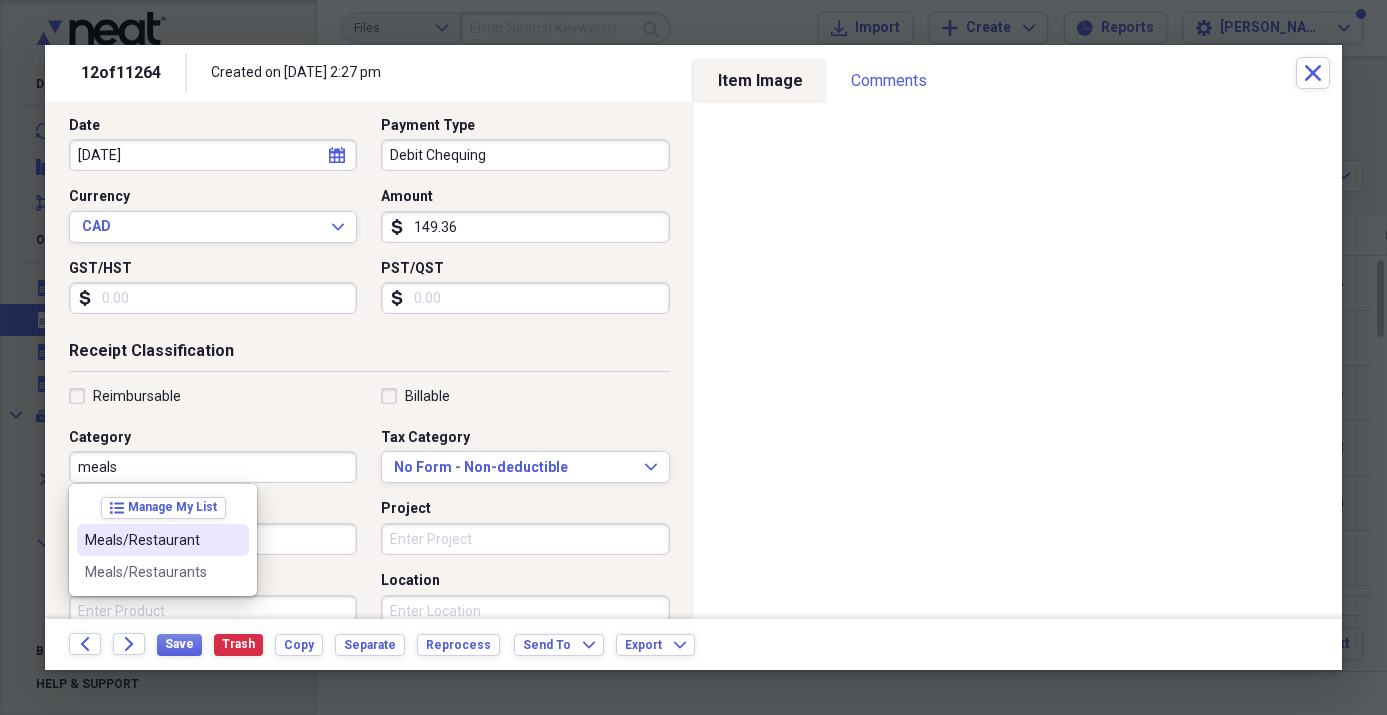 click on "Meals/Restaurant" at bounding box center (151, 540) 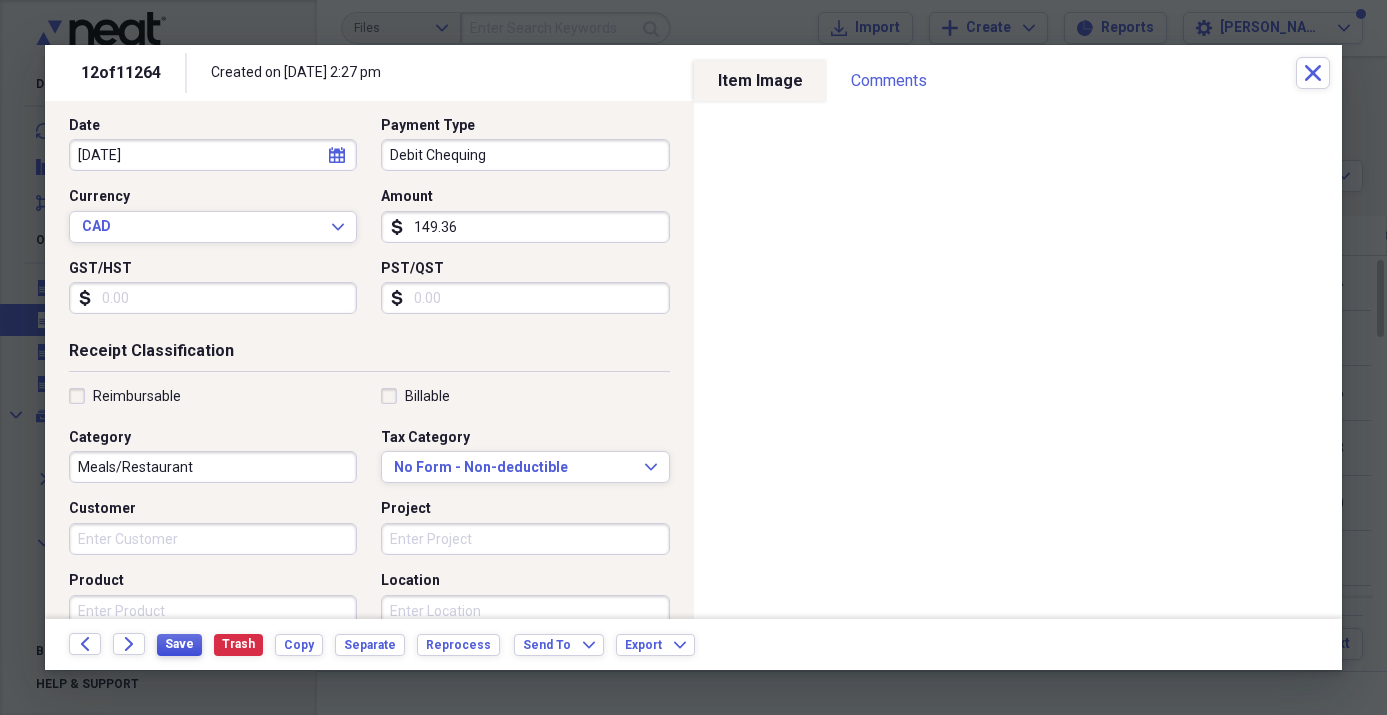 click on "Save" at bounding box center (179, 644) 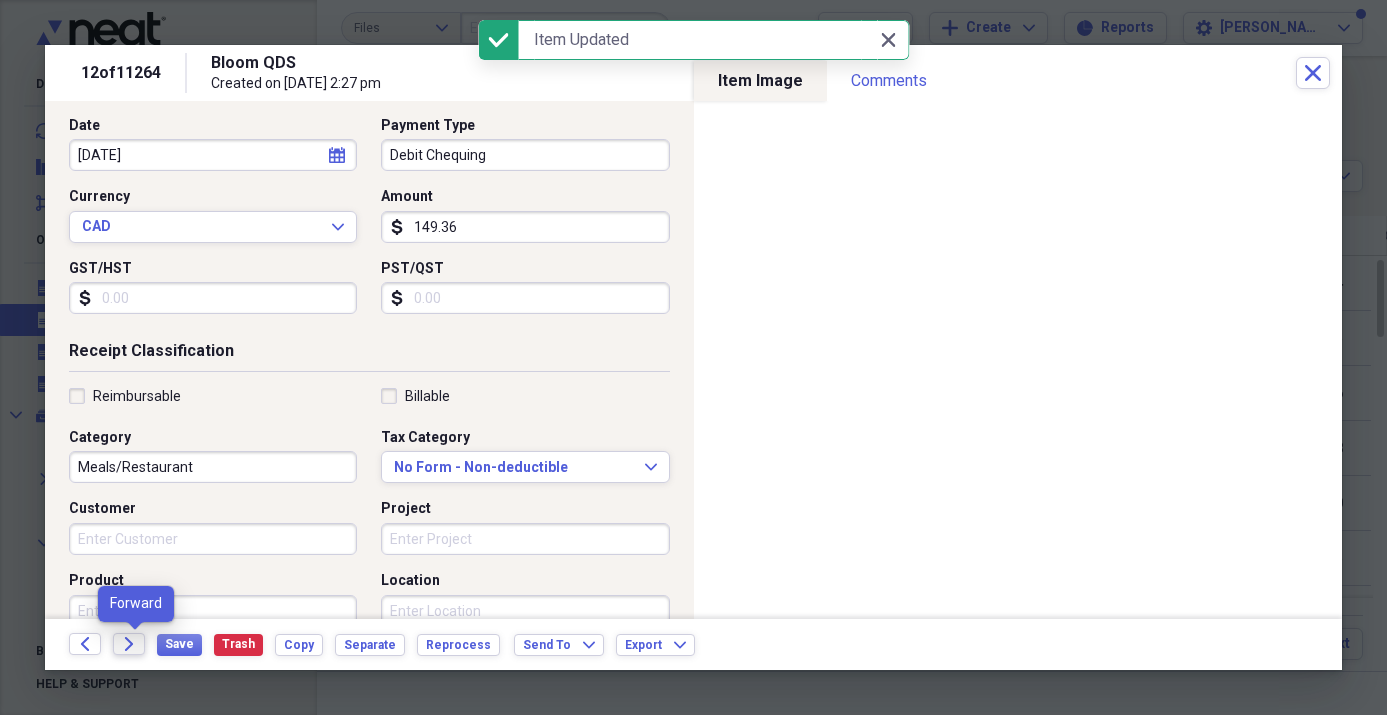 click on "Forward" 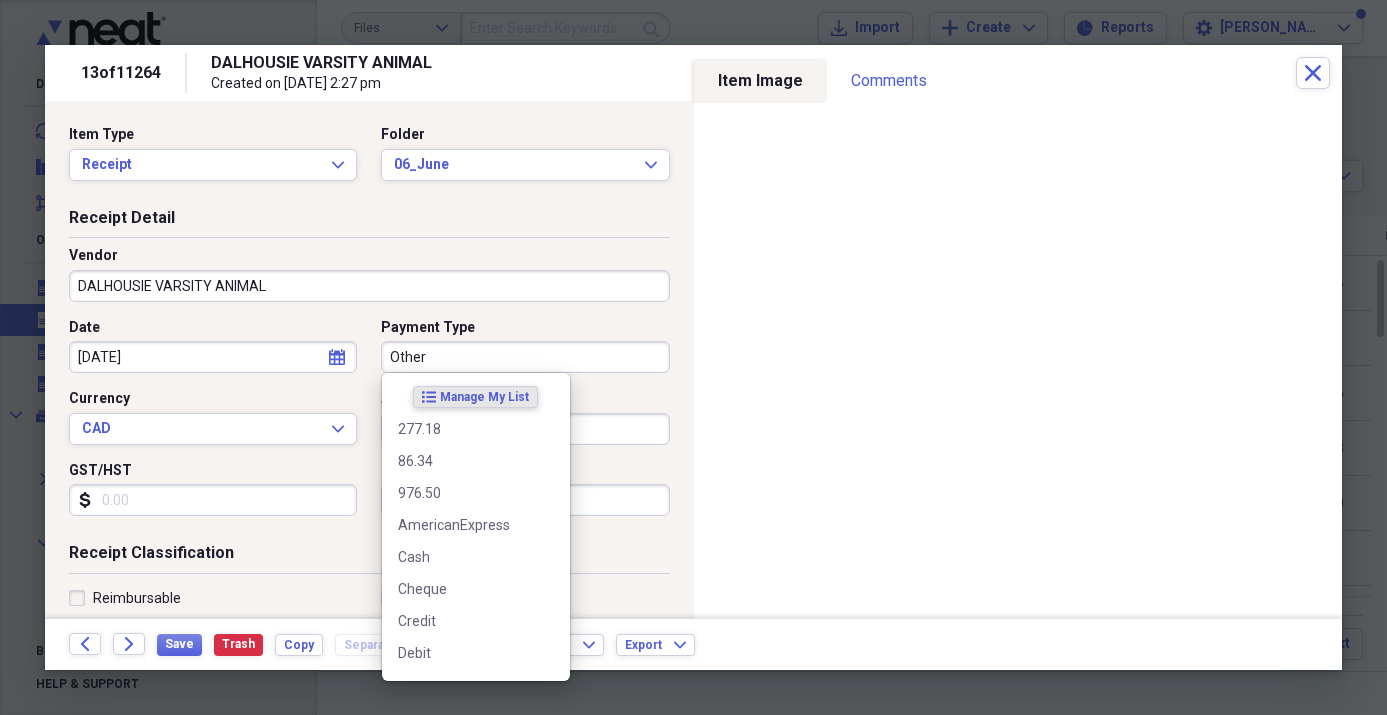 click on "Other" at bounding box center (525, 357) 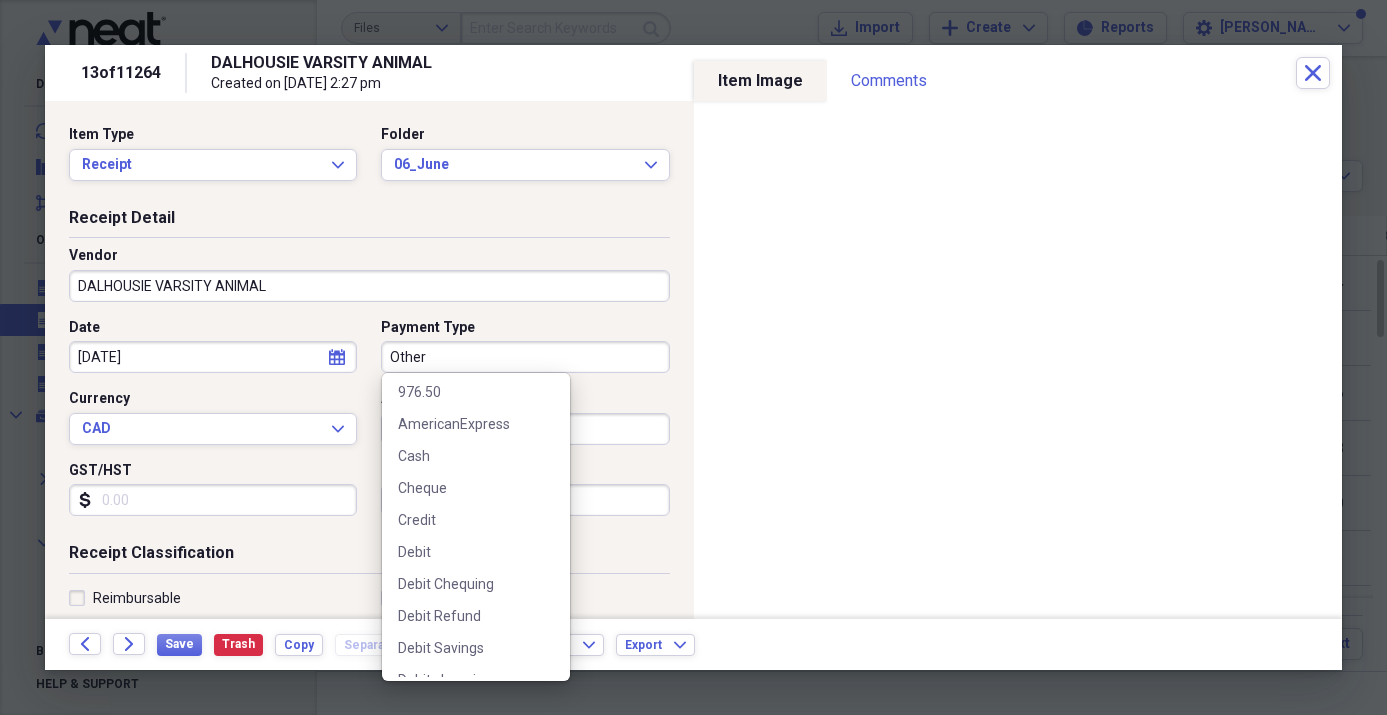scroll, scrollTop: 114, scrollLeft: 0, axis: vertical 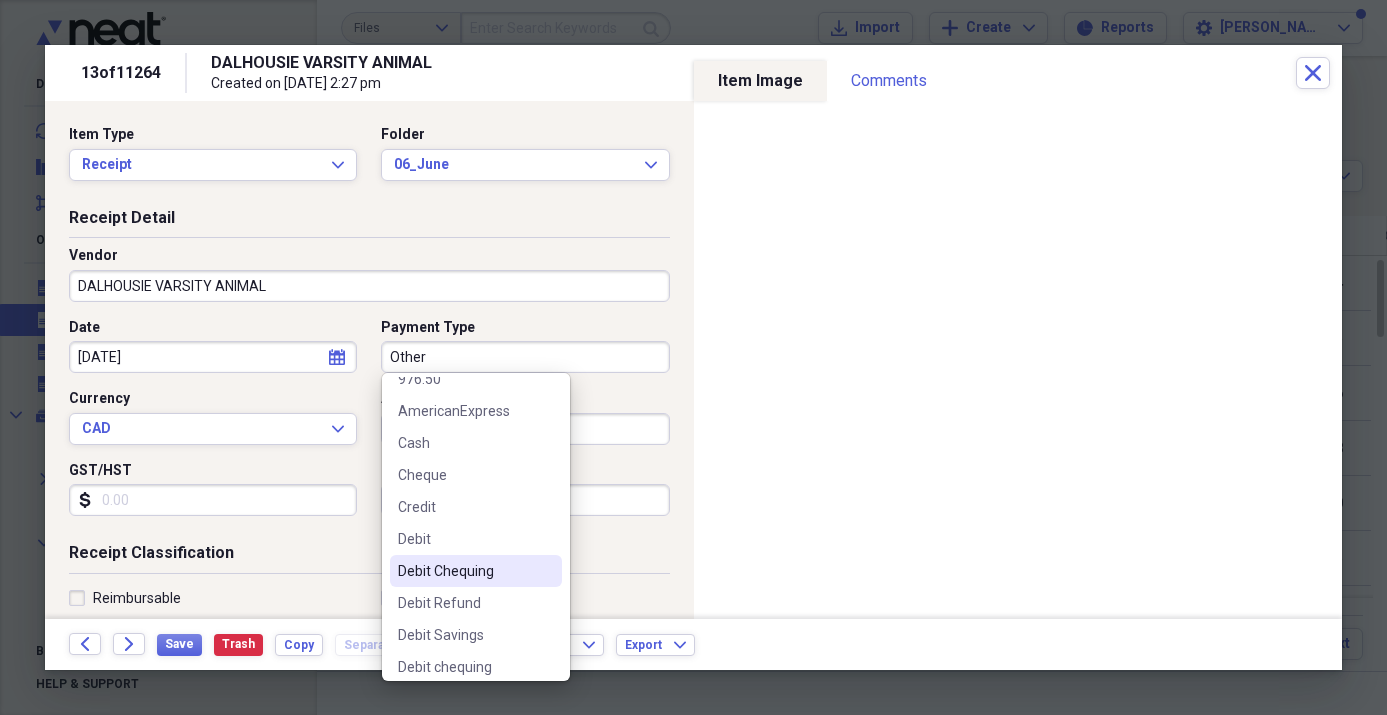 click on "Debit Chequing" at bounding box center (464, 571) 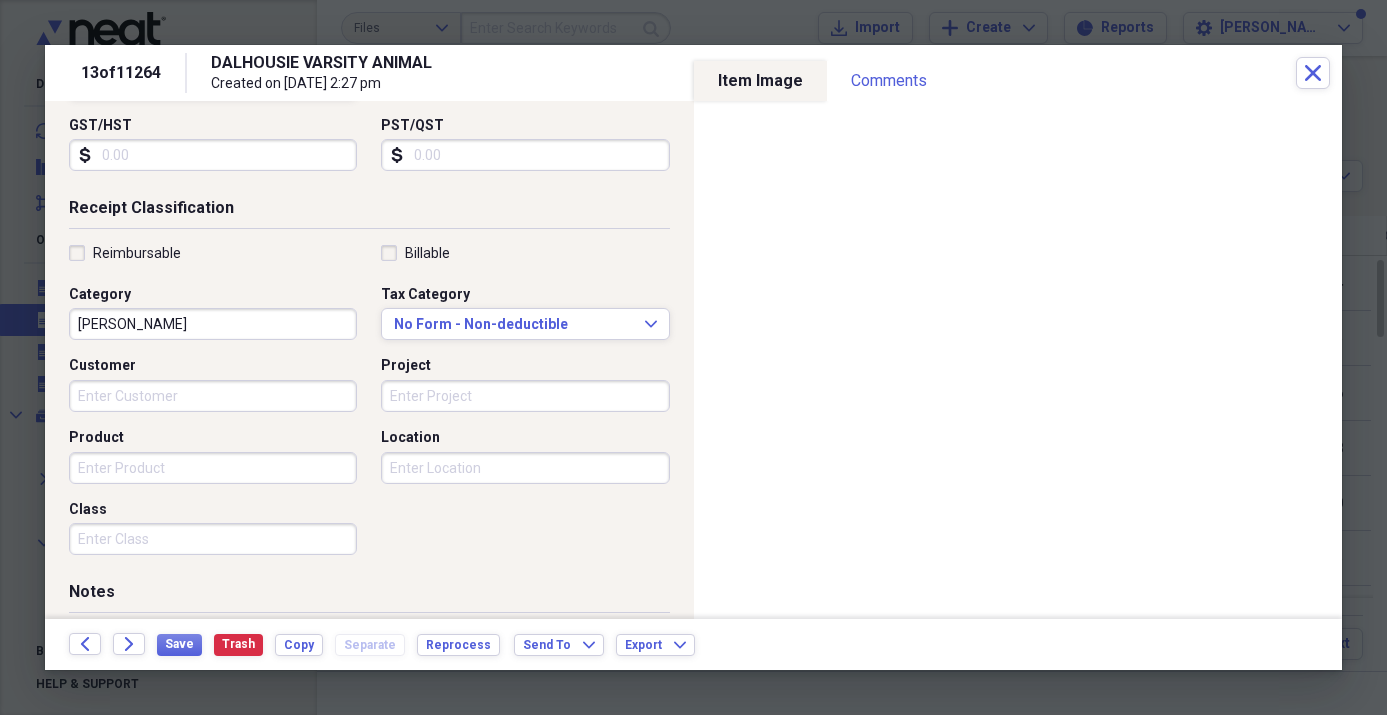 scroll, scrollTop: 380, scrollLeft: 0, axis: vertical 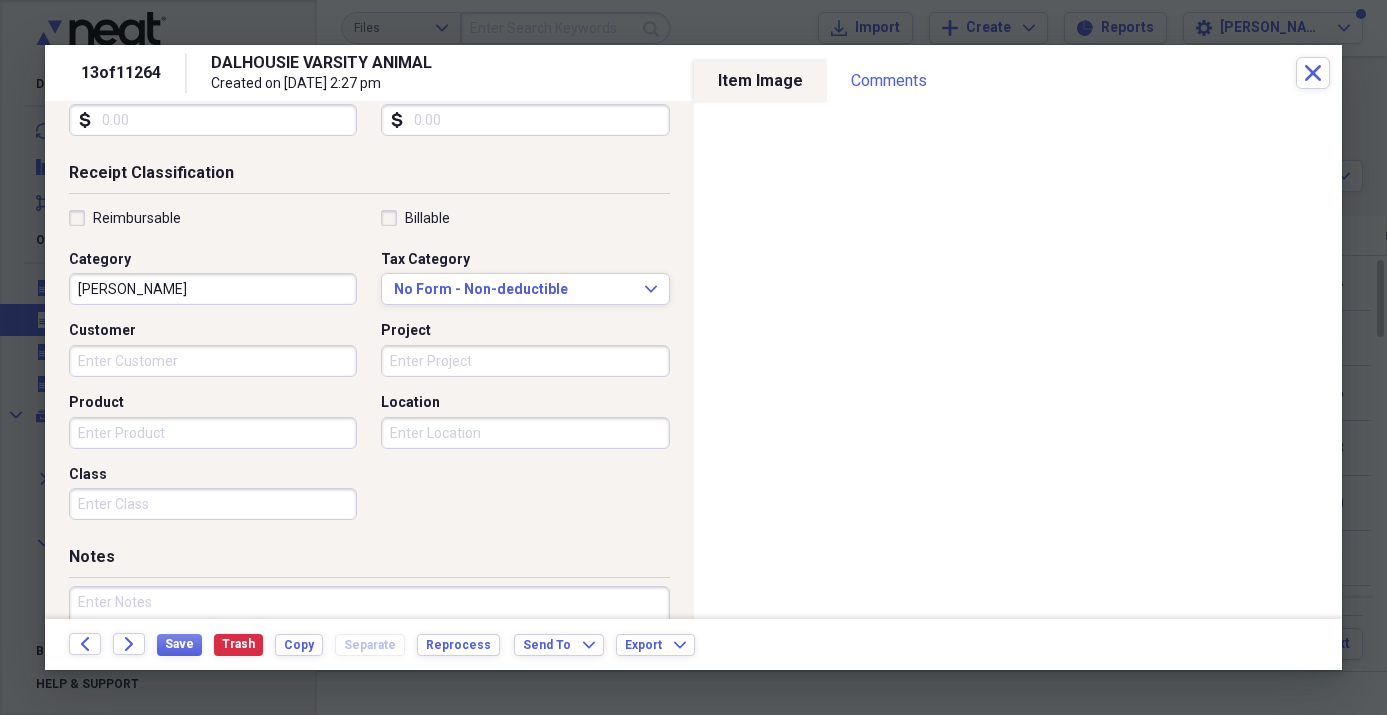 click at bounding box center (369, 651) 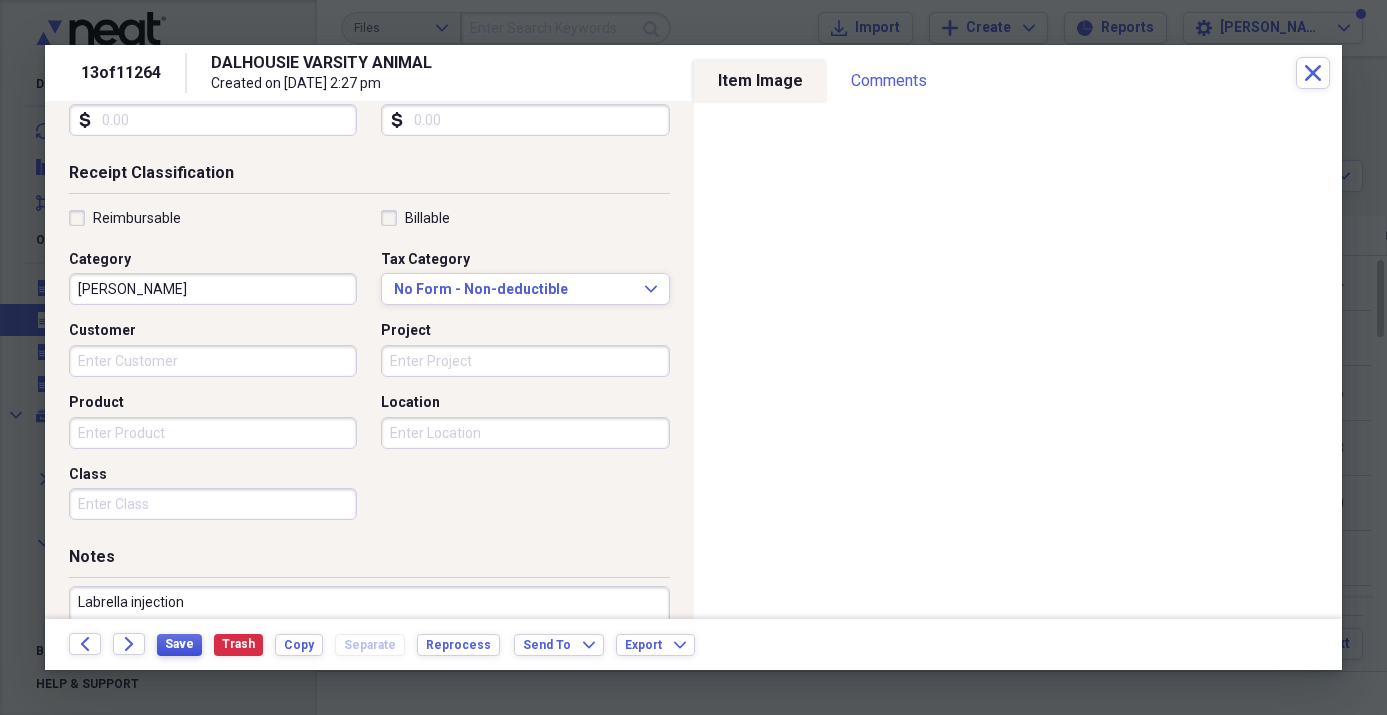 type on "Labrella injection" 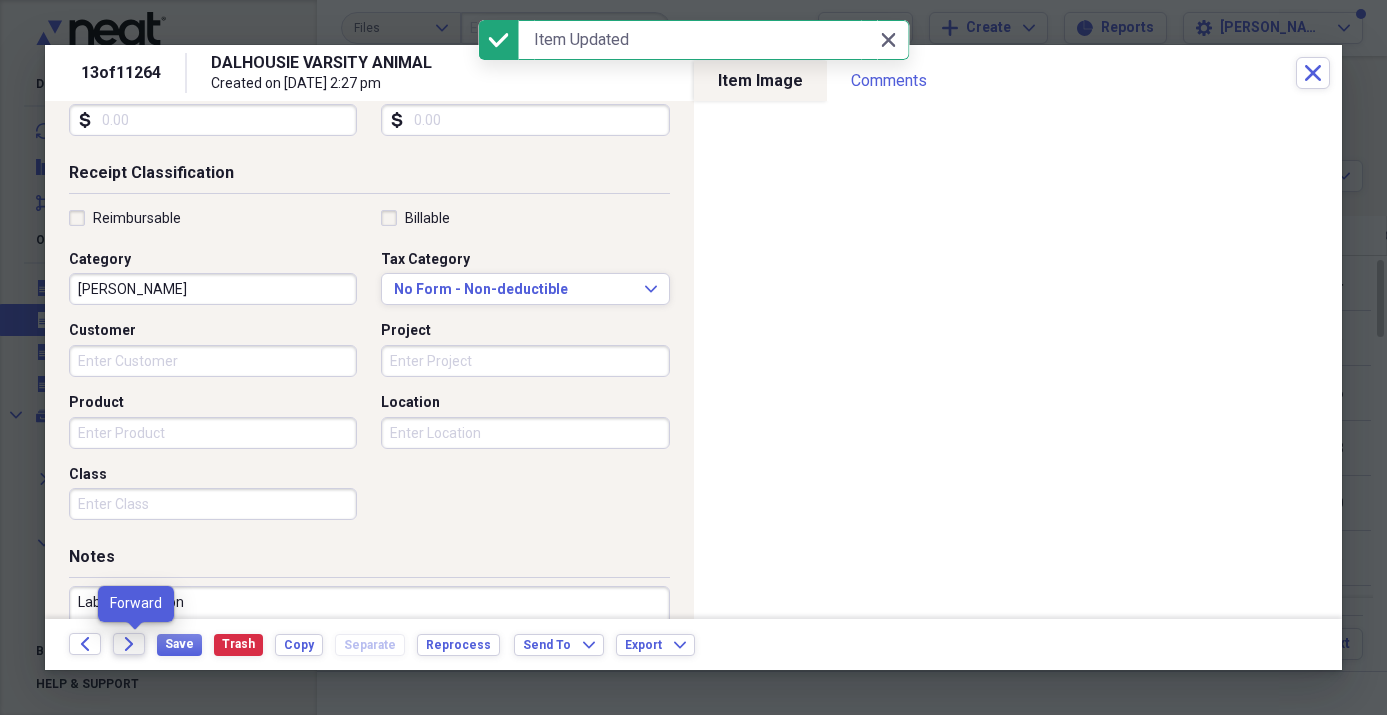 click 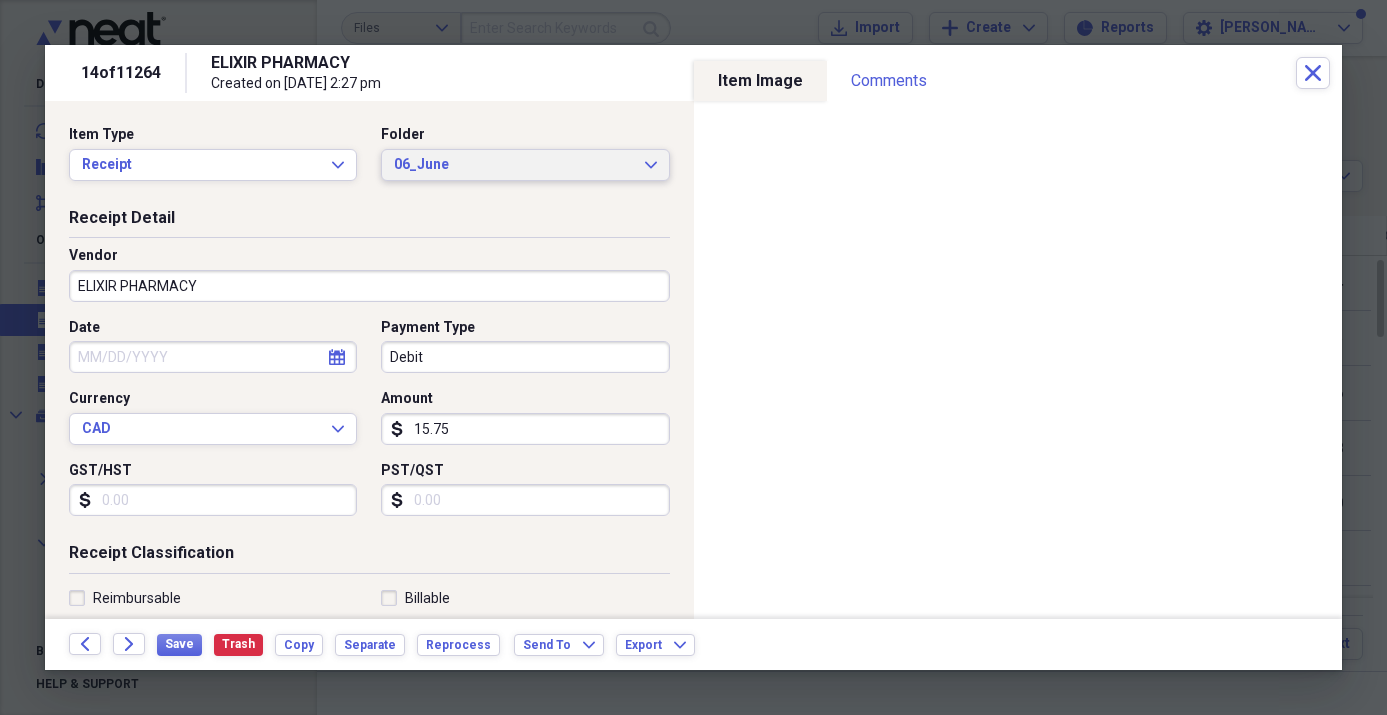 click on "06_June" at bounding box center (513, 165) 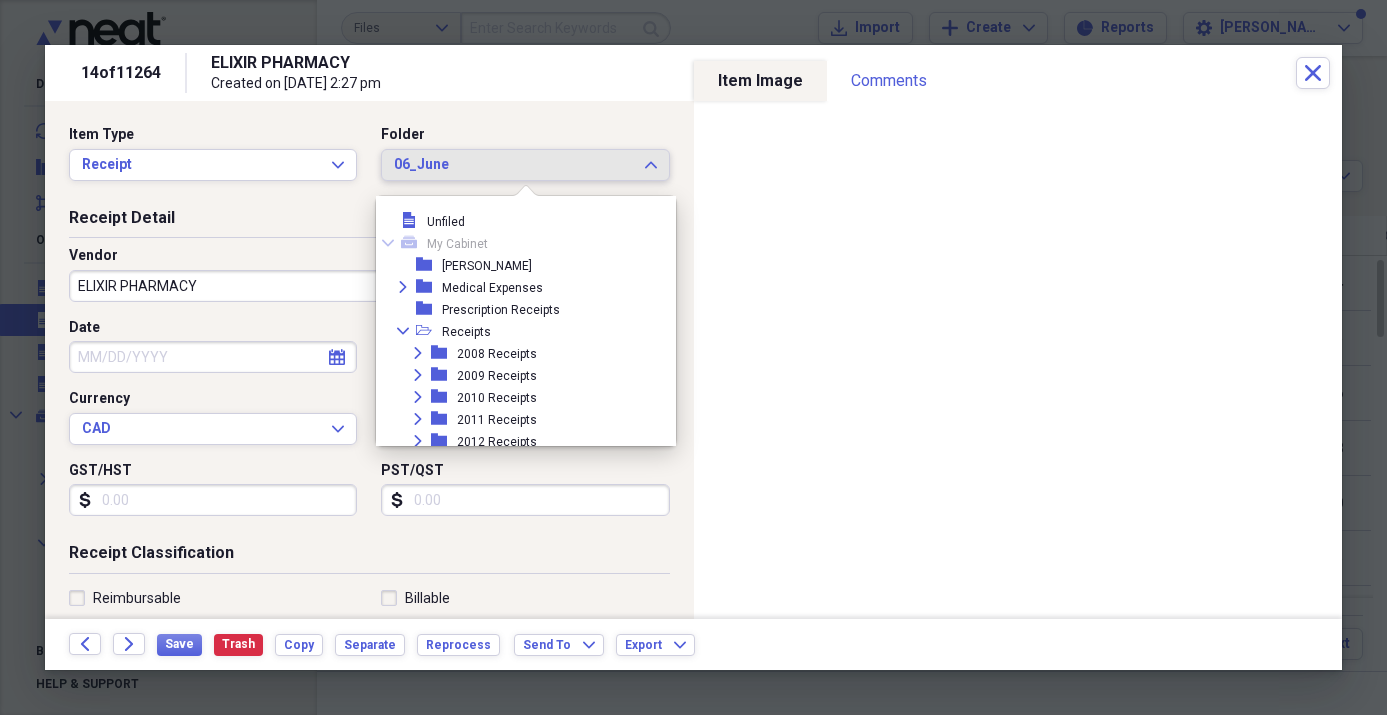 scroll, scrollTop: 1067, scrollLeft: 0, axis: vertical 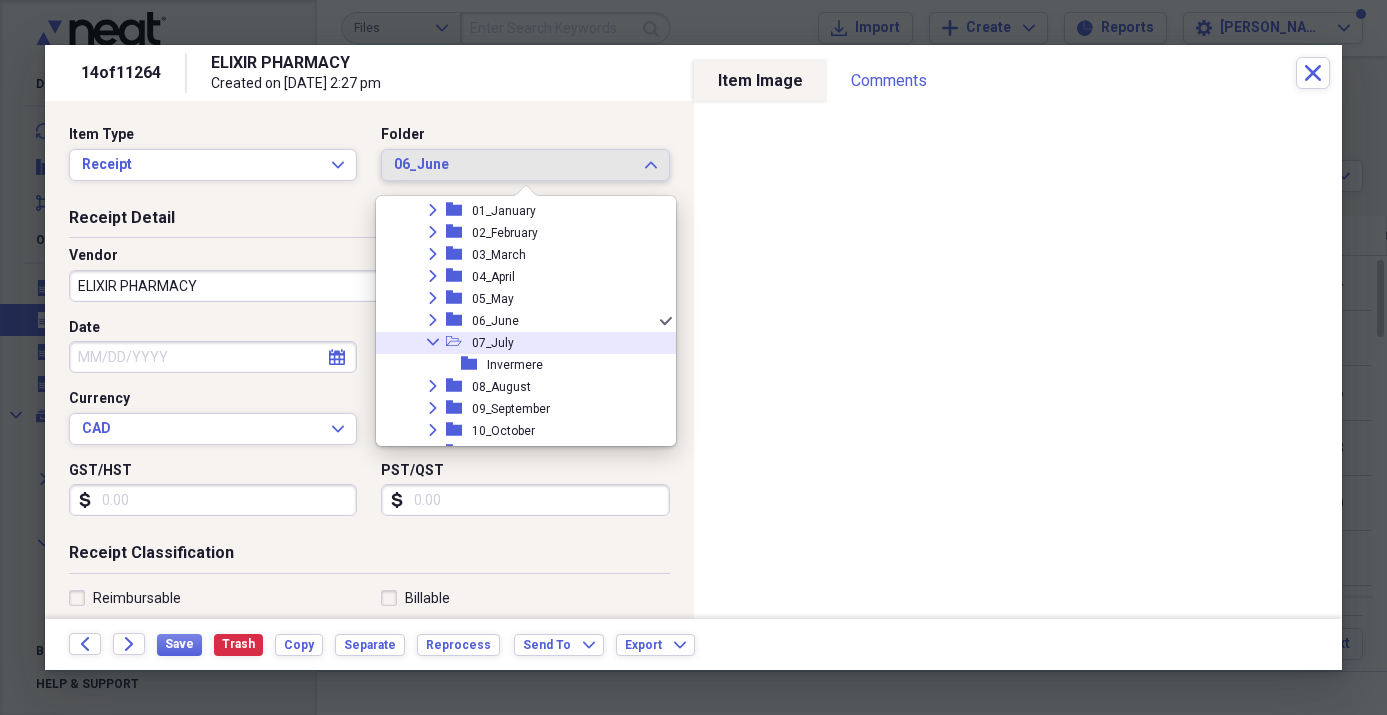 click on "07_July" at bounding box center [493, 343] 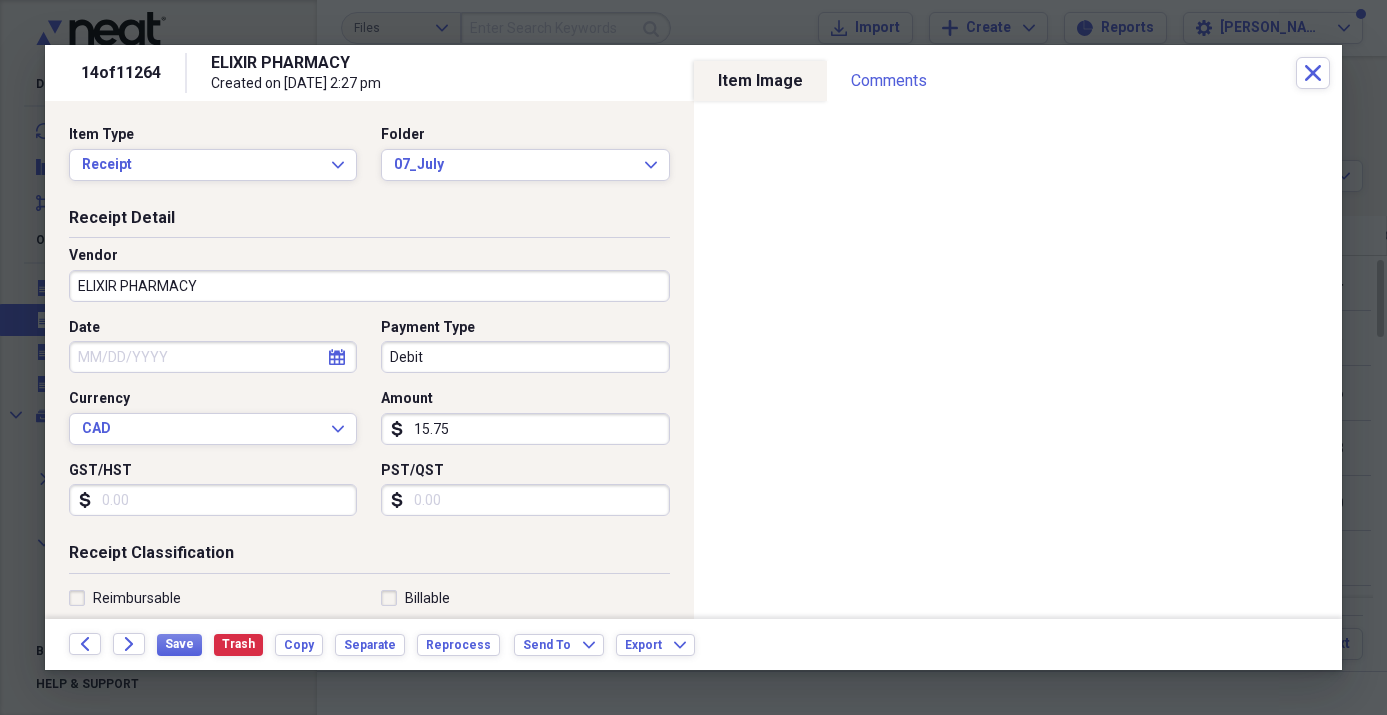 click on "Date" at bounding box center (213, 357) 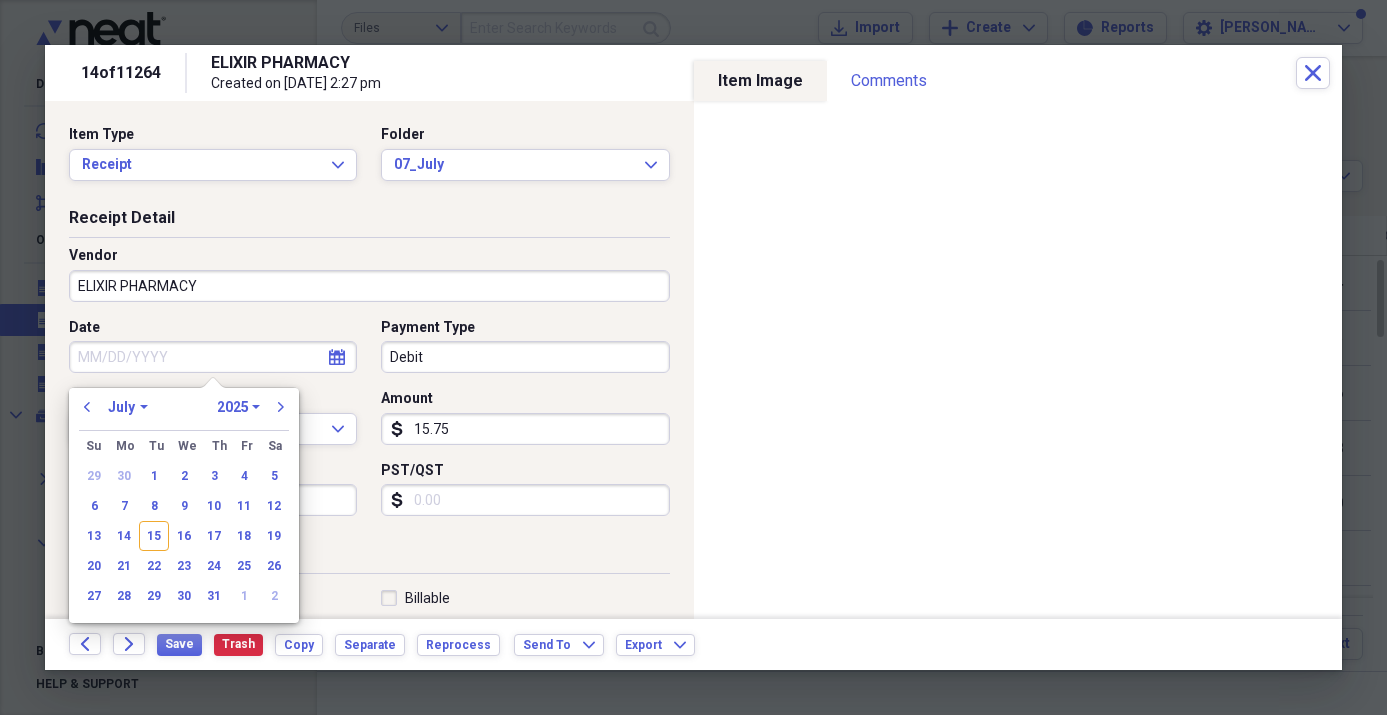 drag, startPoint x: 245, startPoint y: 477, endPoint x: 268, endPoint y: 450, distance: 35.468296 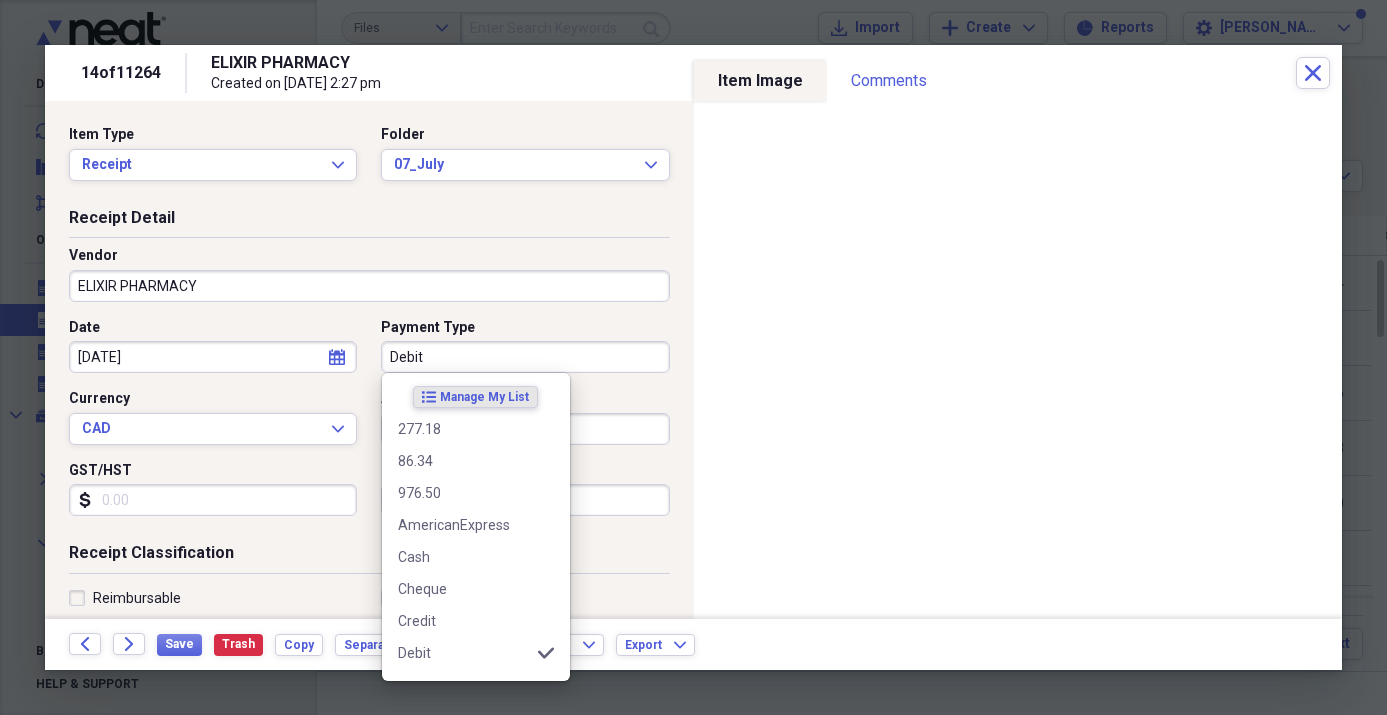 click on "Debit" at bounding box center (525, 357) 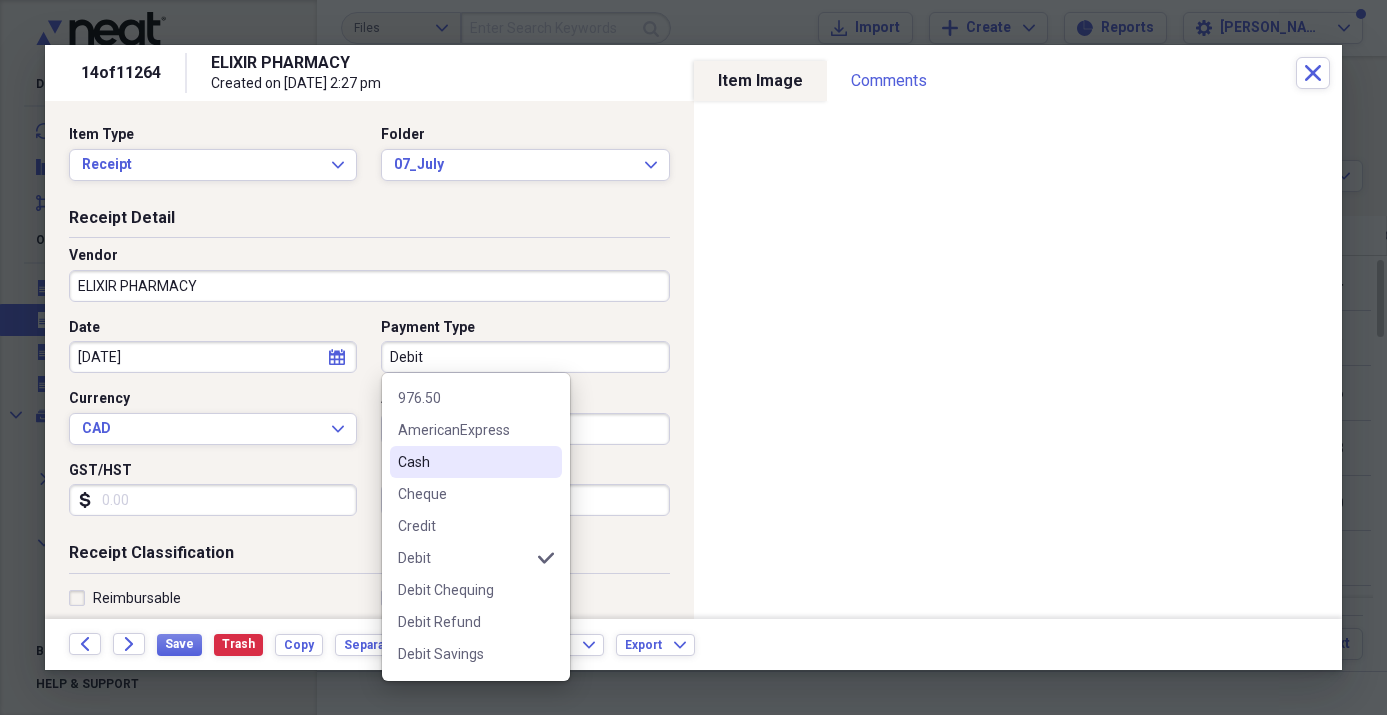 scroll, scrollTop: 140, scrollLeft: 0, axis: vertical 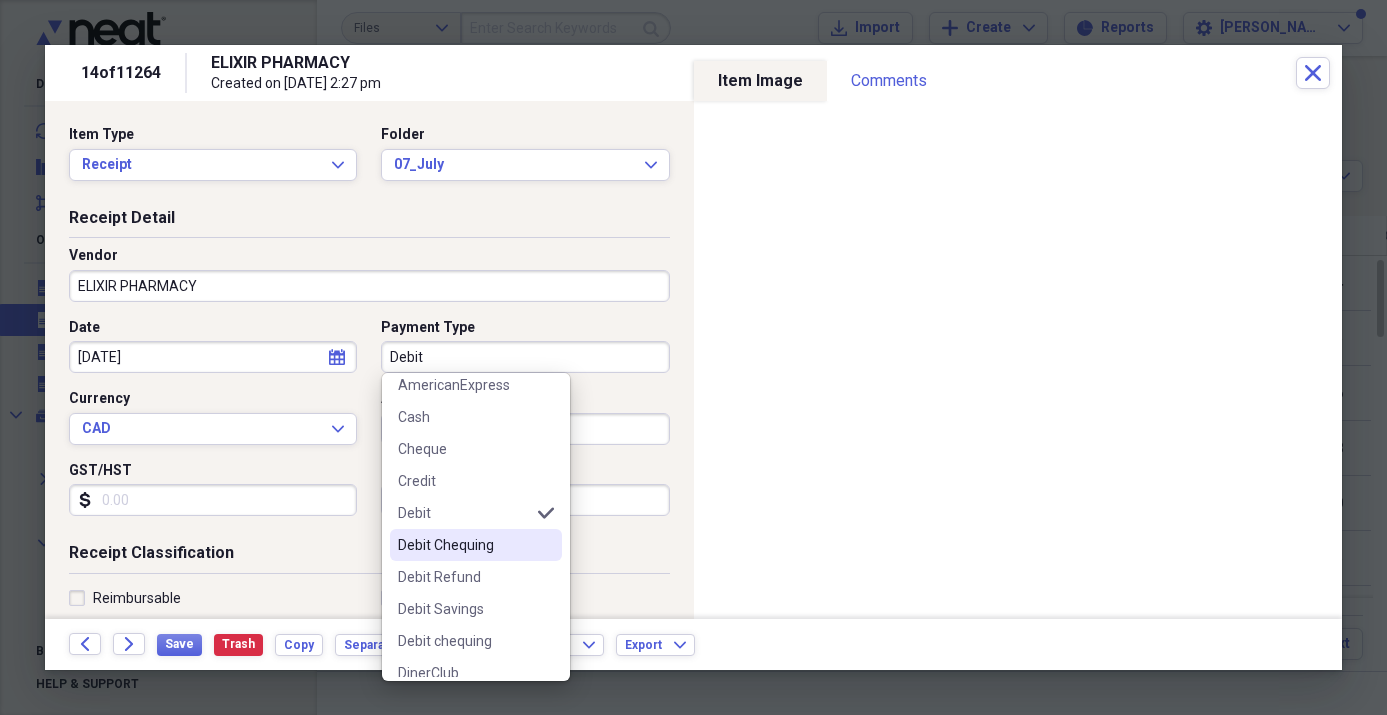 click on "Debit Chequing" at bounding box center [464, 545] 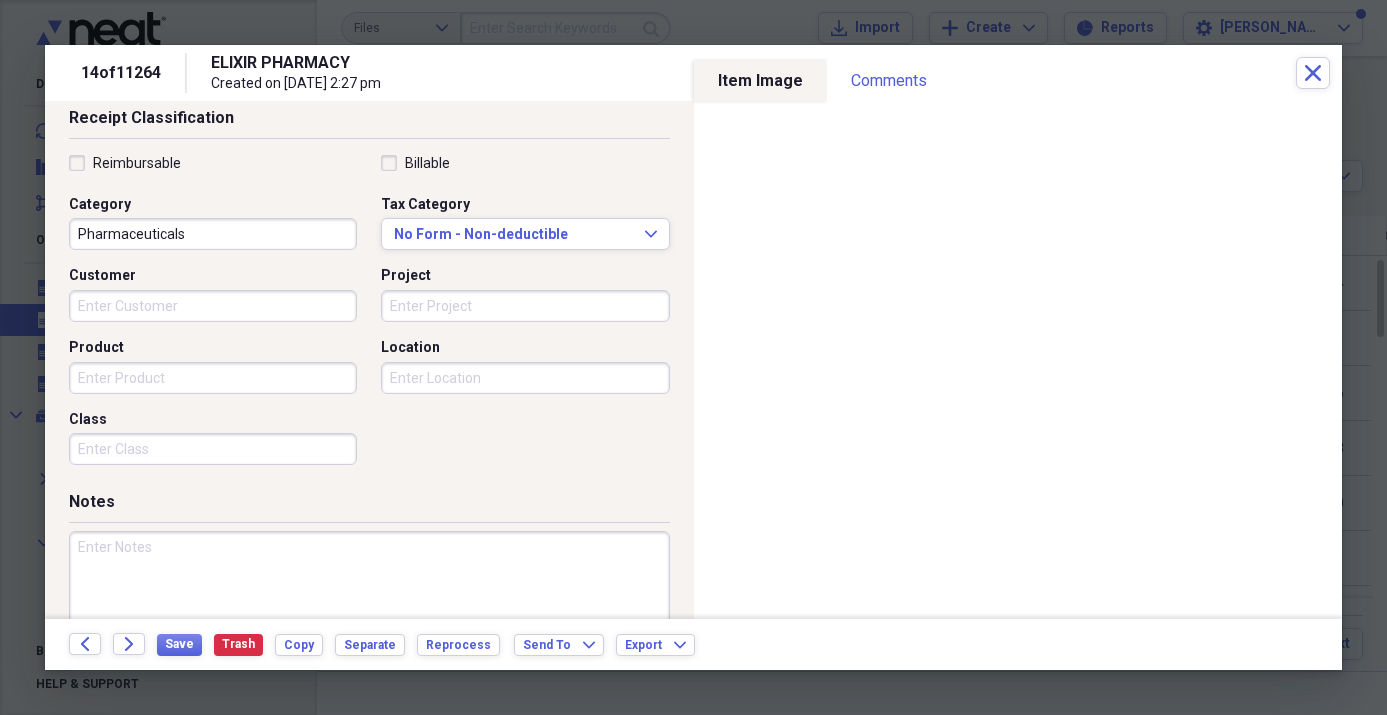 scroll, scrollTop: 502, scrollLeft: 0, axis: vertical 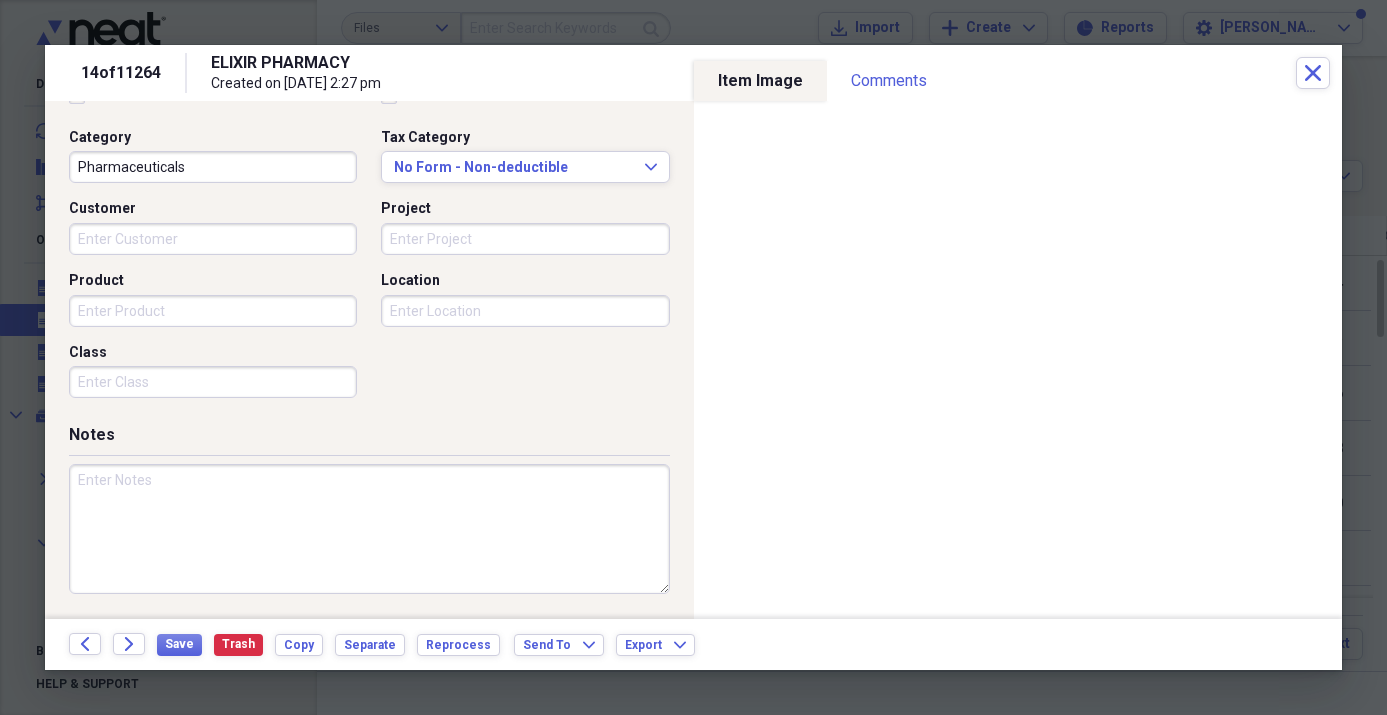 click at bounding box center [369, 529] 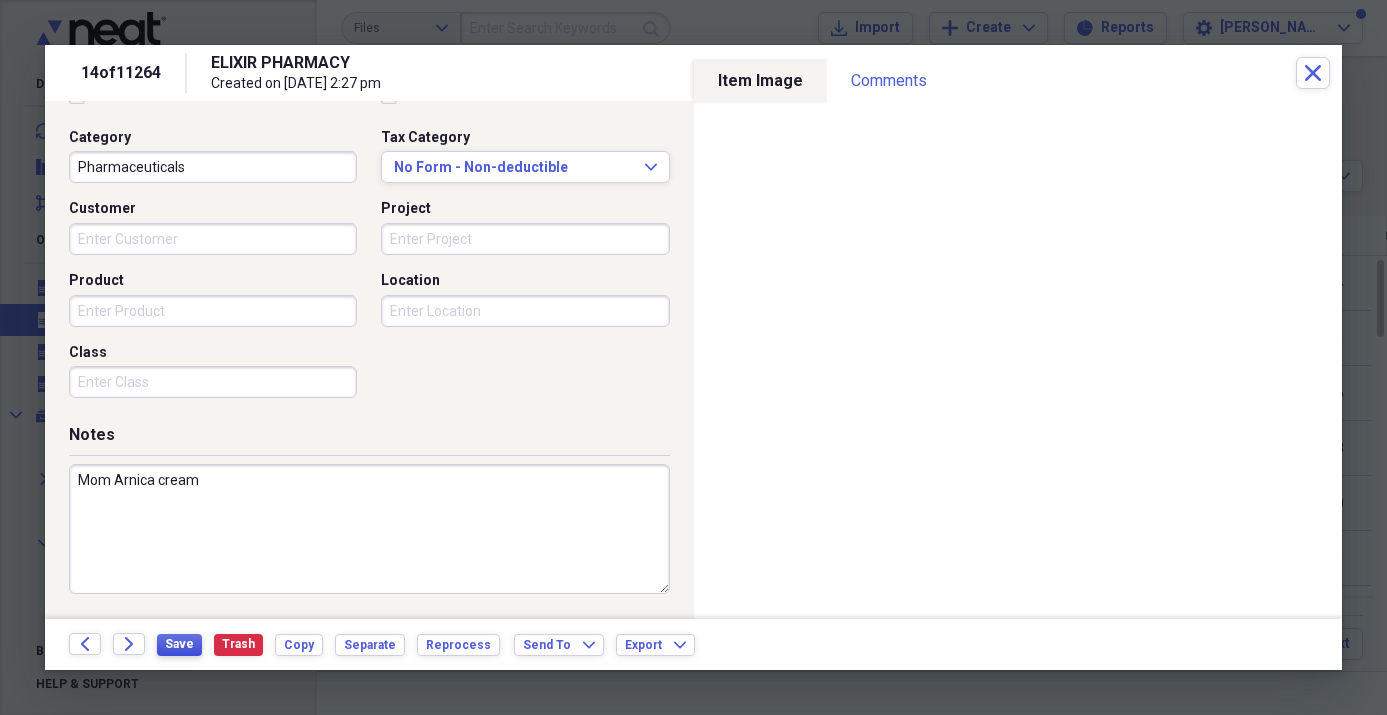 type on "Mom Arnica cream" 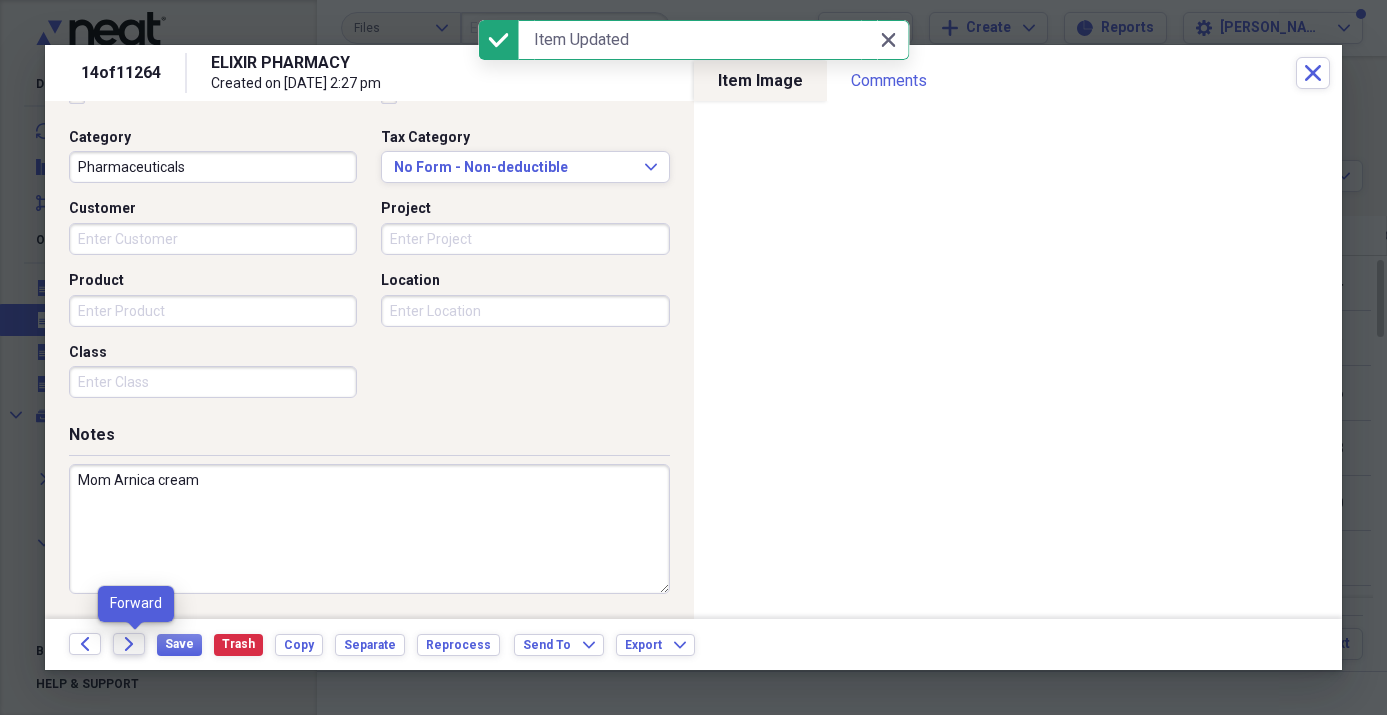 click on "Forward" 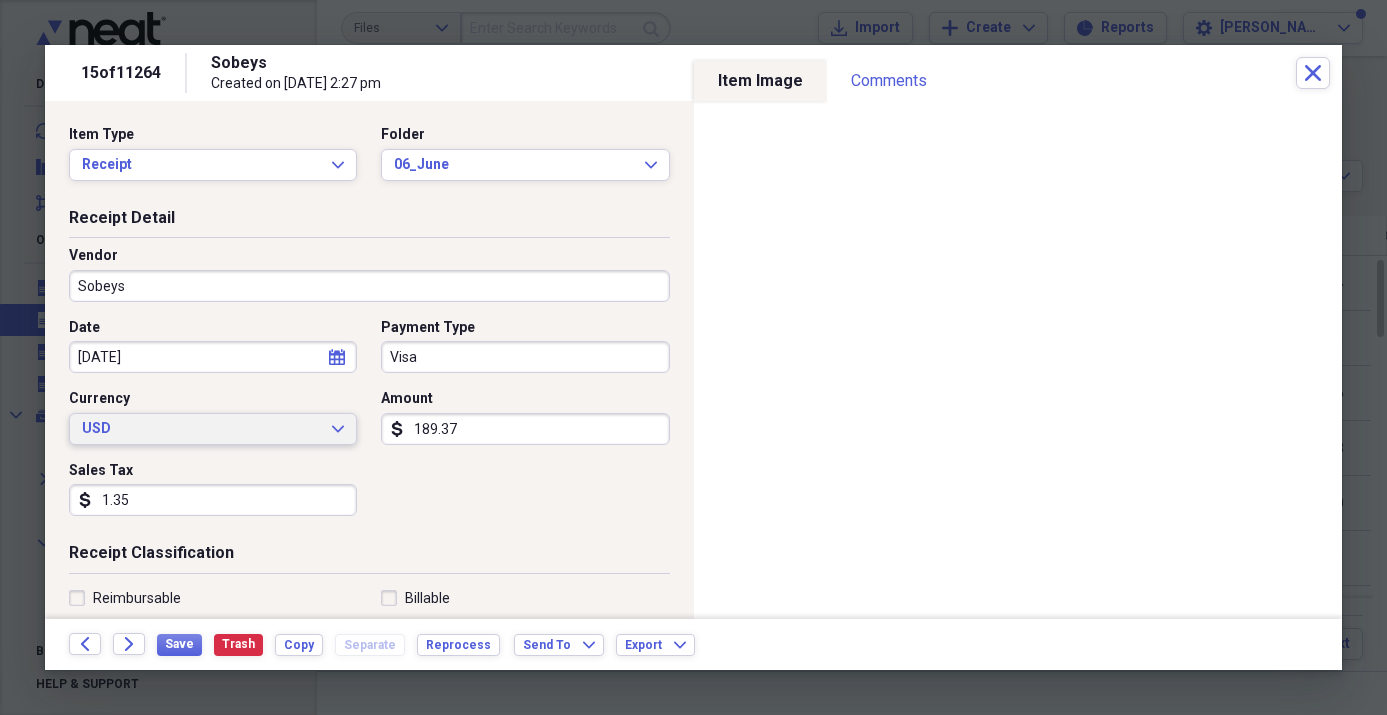 click on "USD" at bounding box center (201, 429) 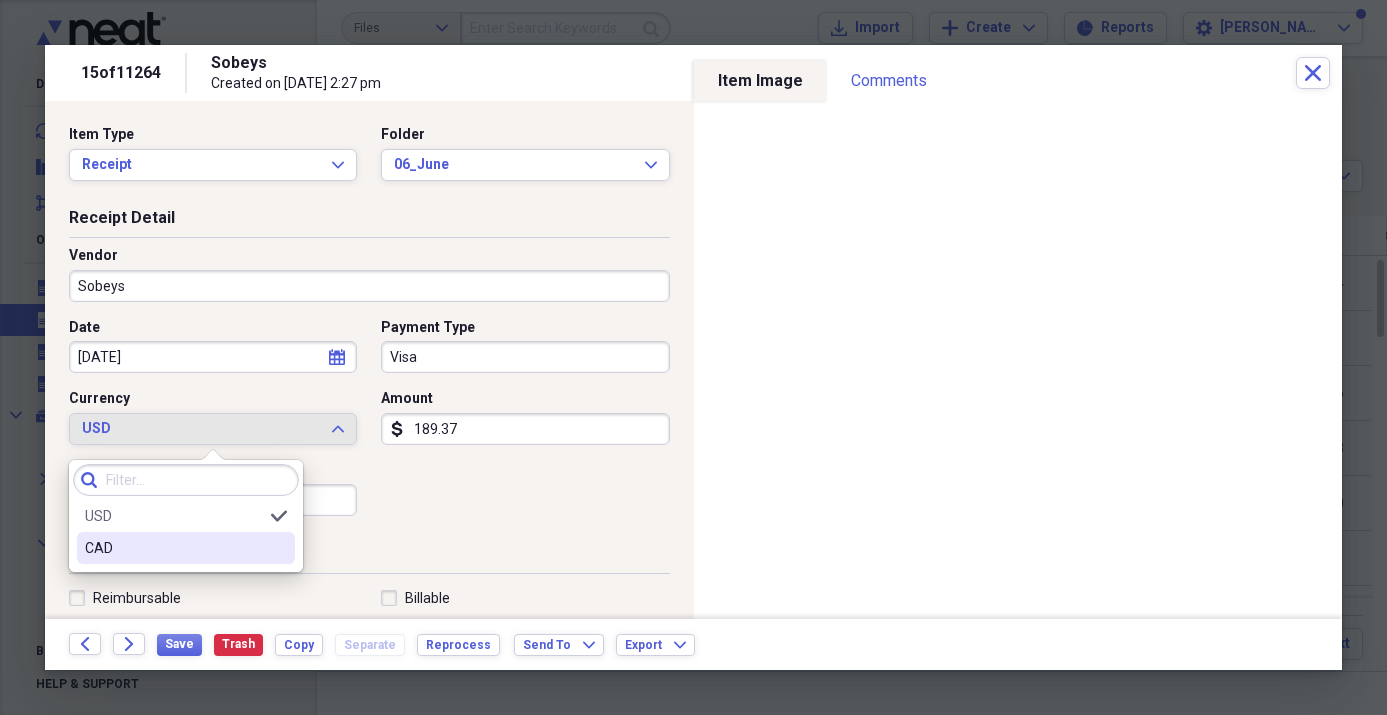 drag, startPoint x: 270, startPoint y: 547, endPoint x: 278, endPoint y: 537, distance: 12.806249 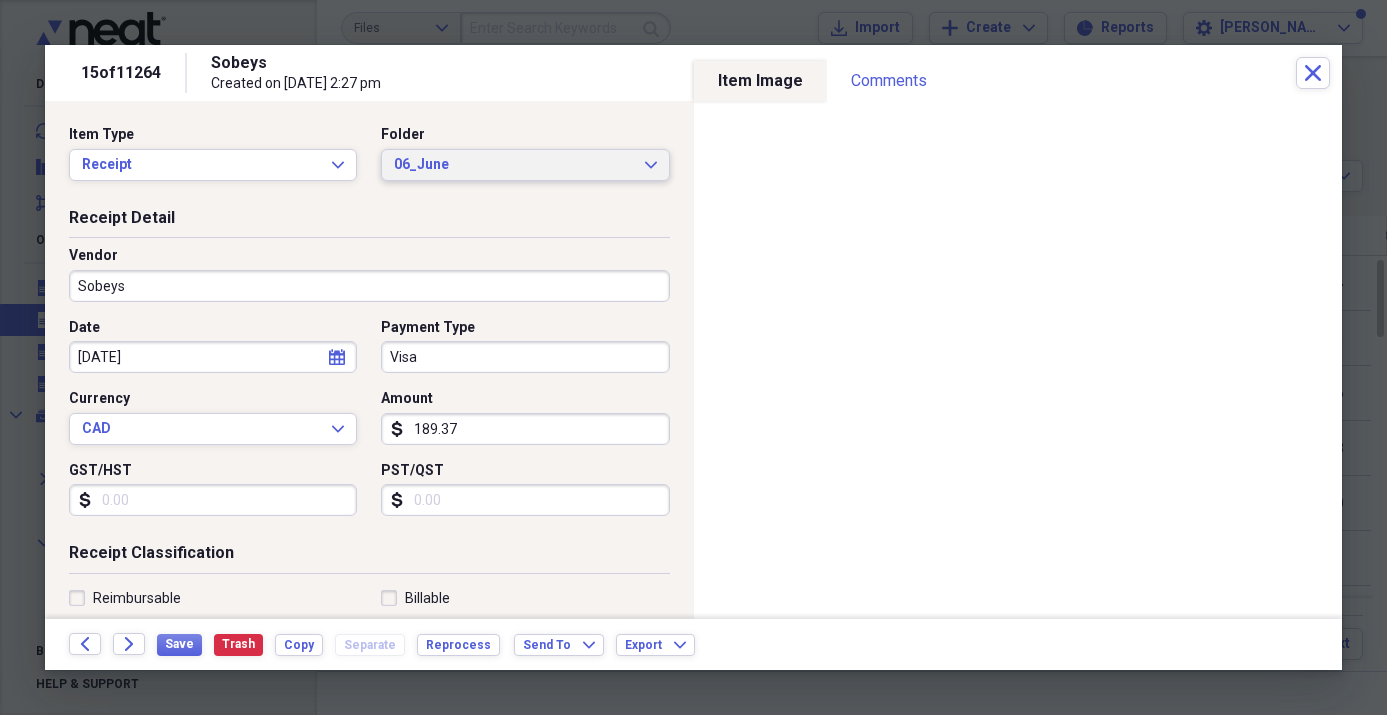 click on "06_June" at bounding box center (513, 165) 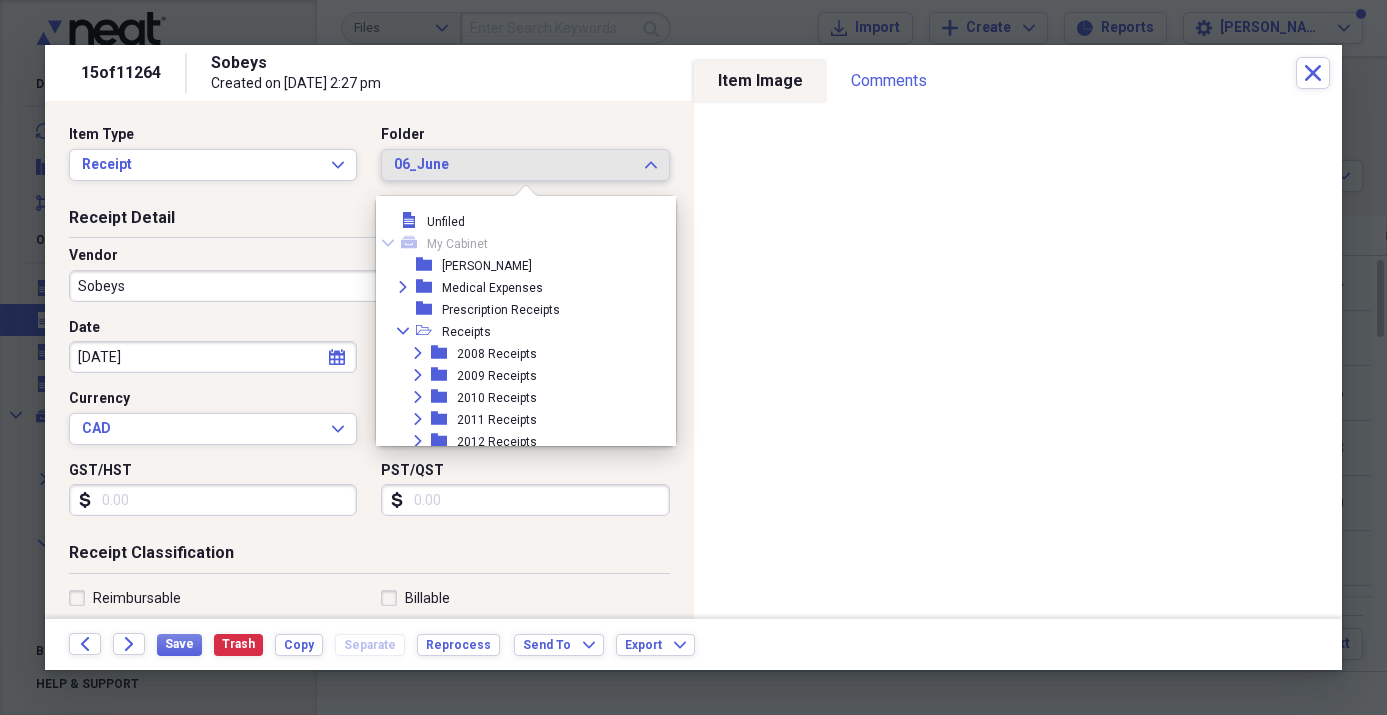 scroll, scrollTop: 1067, scrollLeft: 0, axis: vertical 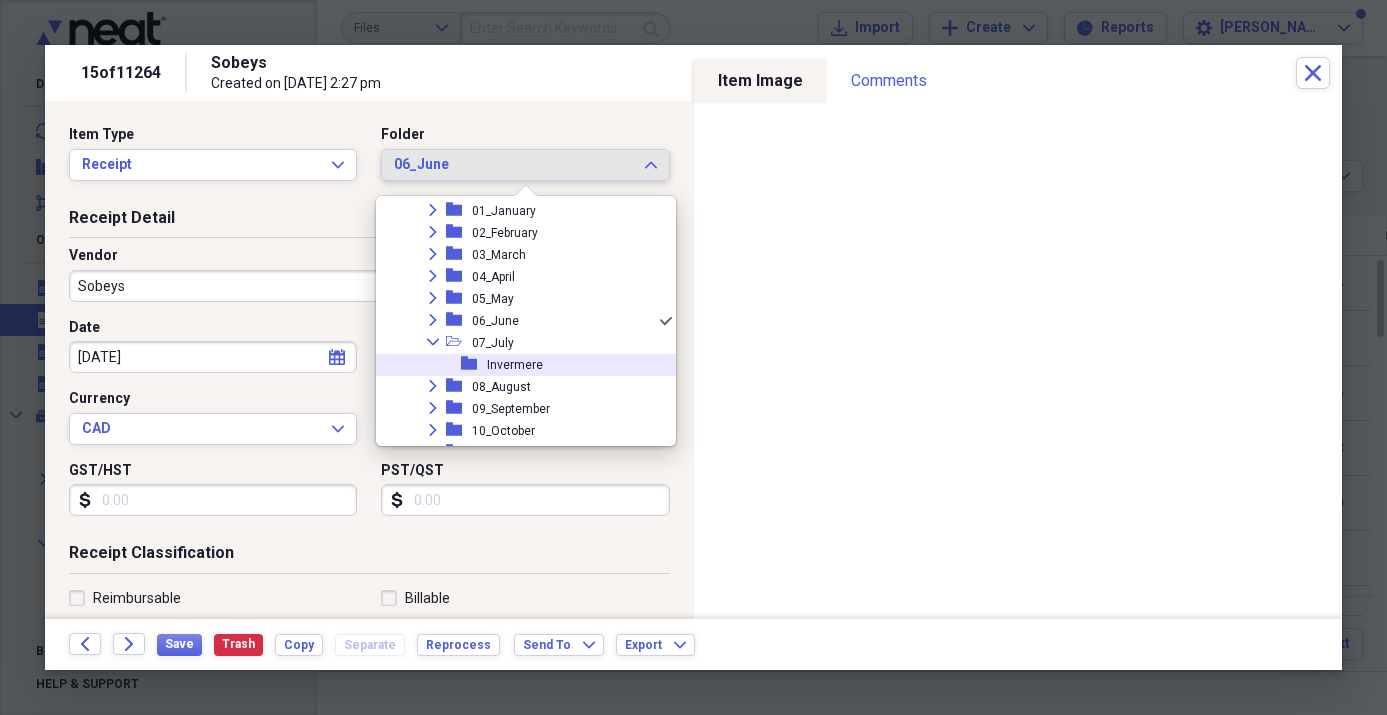 click on "Invermere" at bounding box center [515, 365] 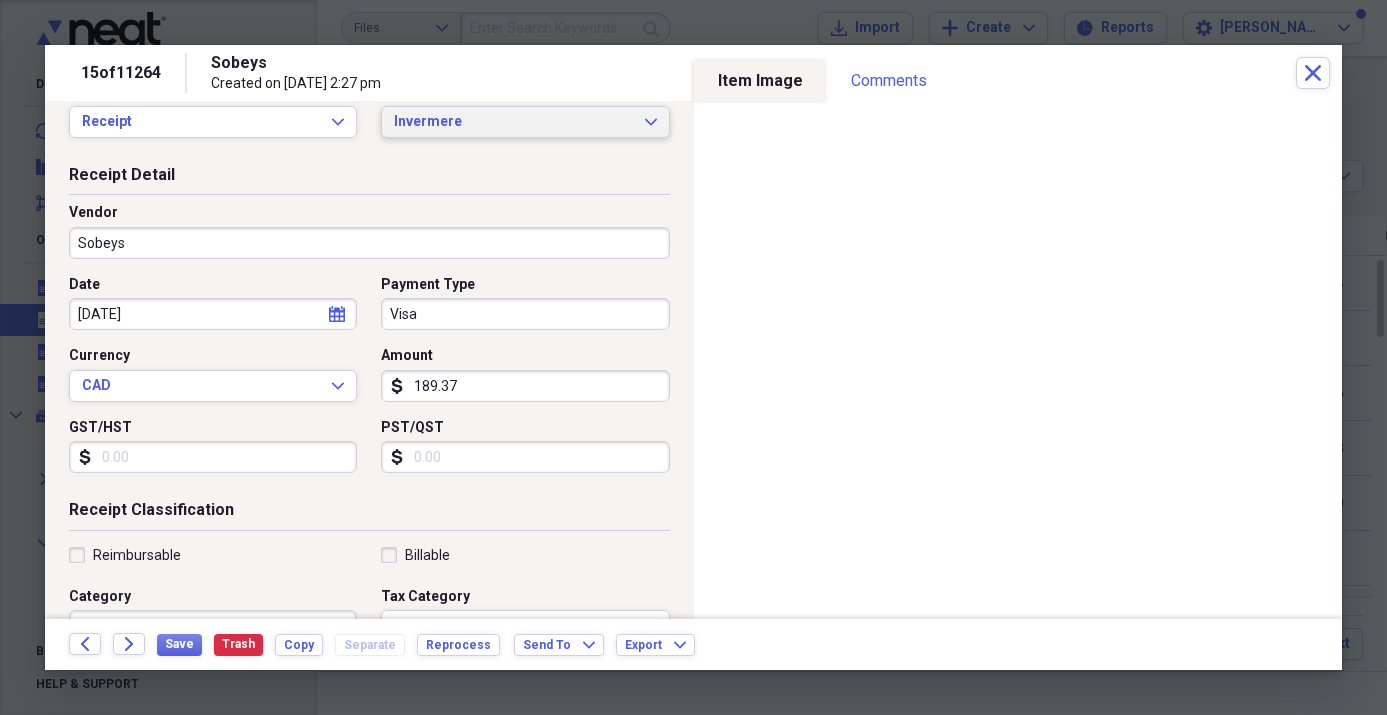scroll, scrollTop: 47, scrollLeft: 0, axis: vertical 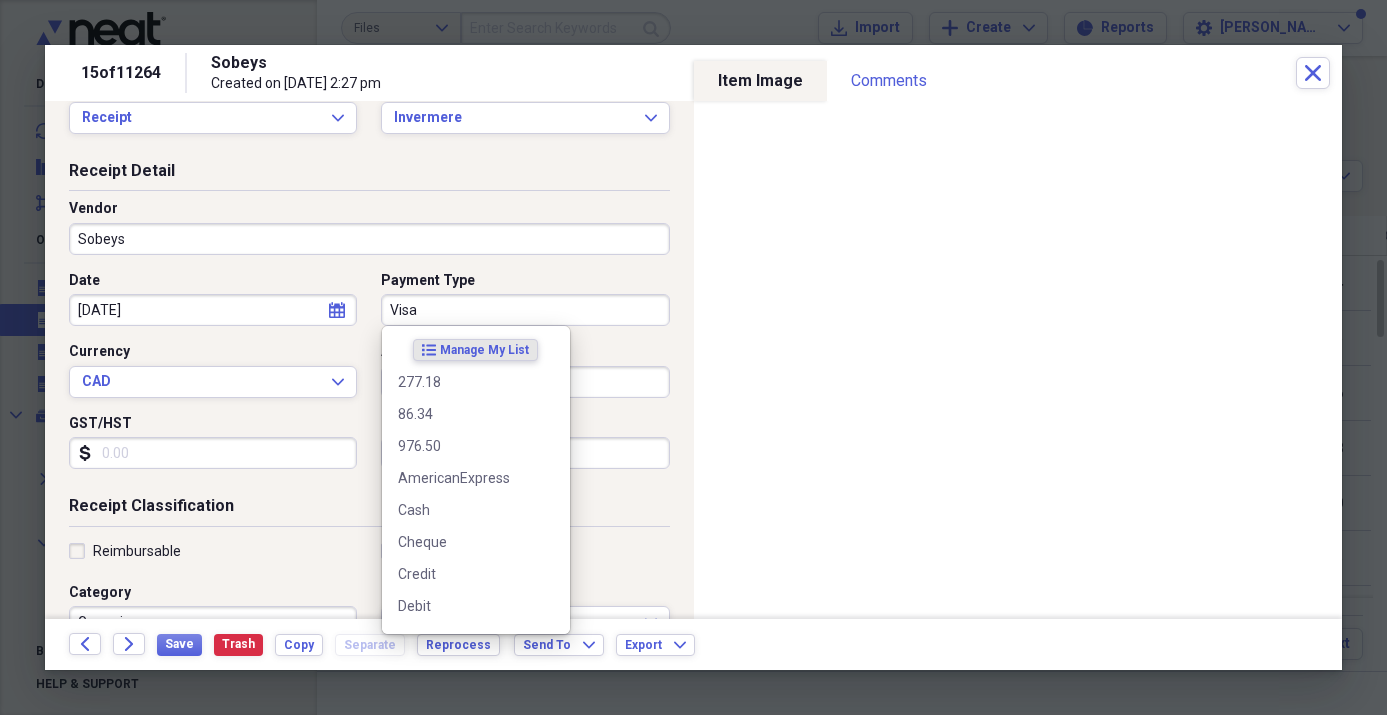 click on "Visa" at bounding box center (525, 310) 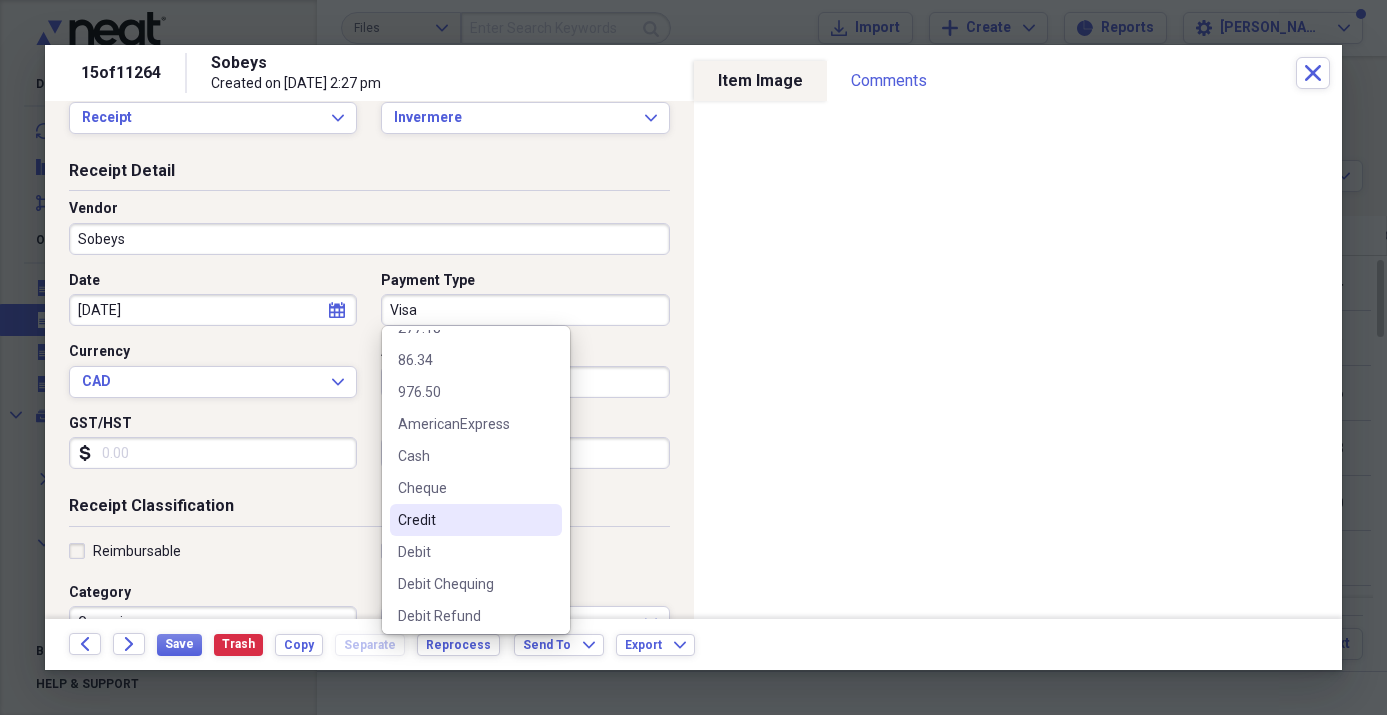 scroll, scrollTop: 62, scrollLeft: 0, axis: vertical 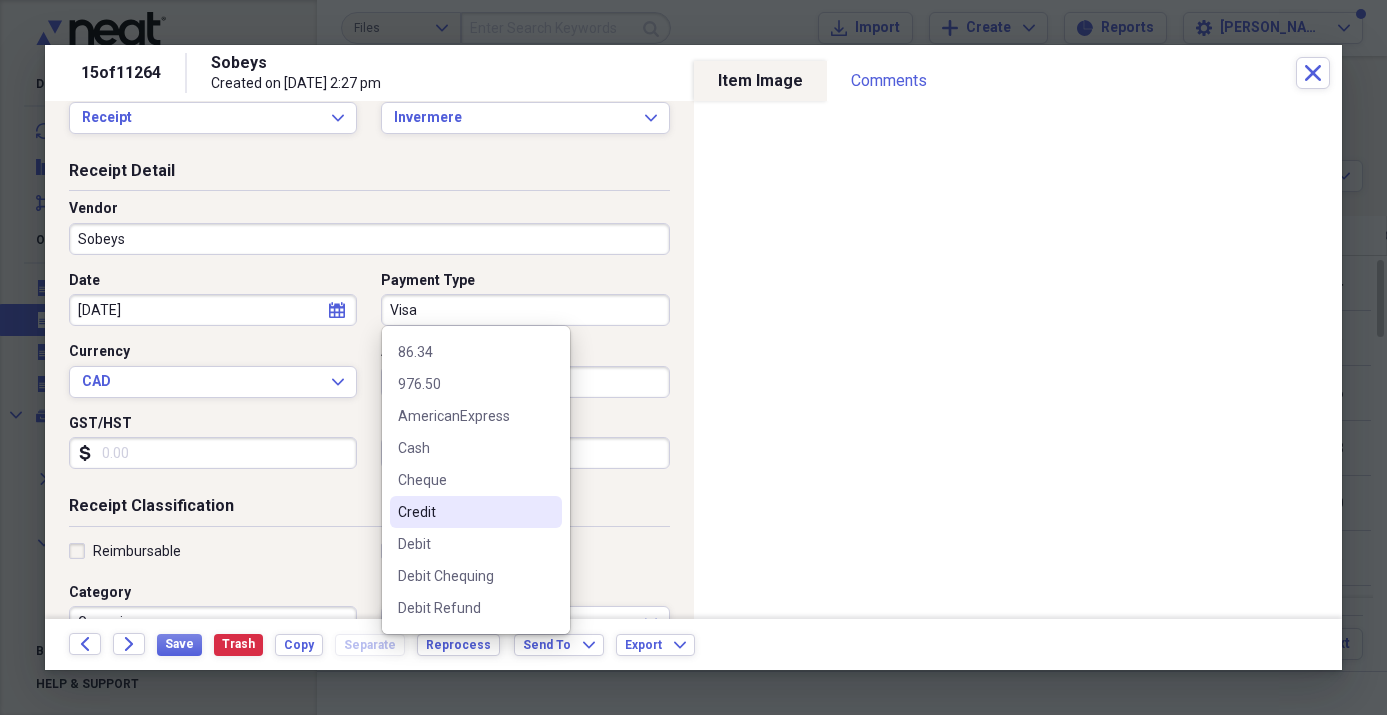 drag, startPoint x: 438, startPoint y: 581, endPoint x: 417, endPoint y: 563, distance: 27.658634 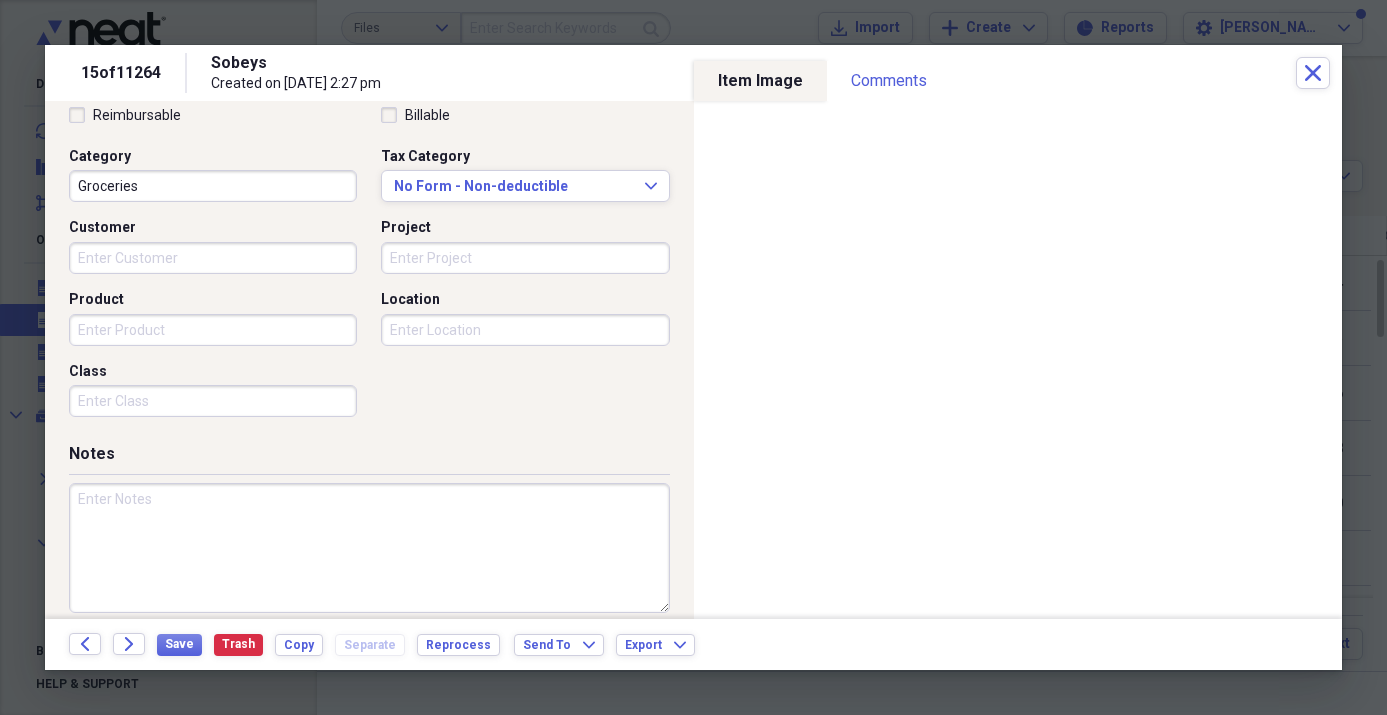 scroll, scrollTop: 502, scrollLeft: 0, axis: vertical 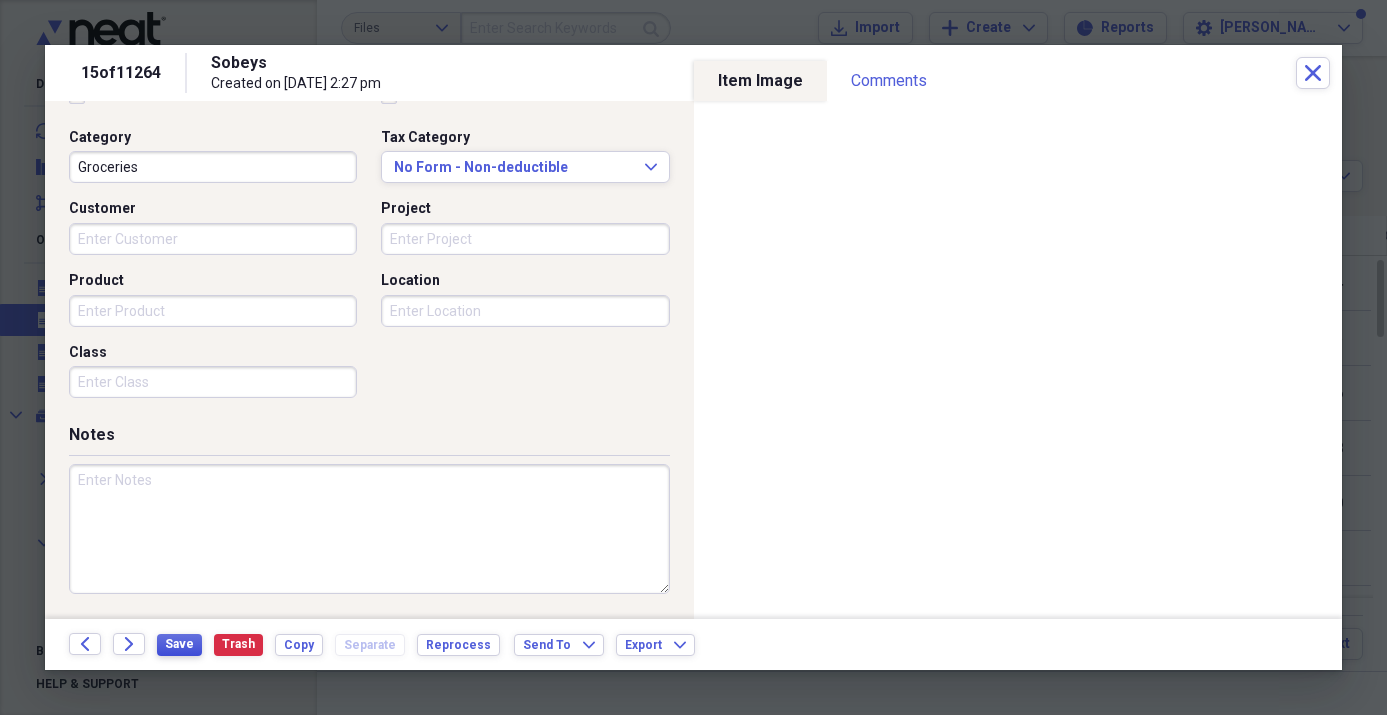 click on "Save" at bounding box center [179, 644] 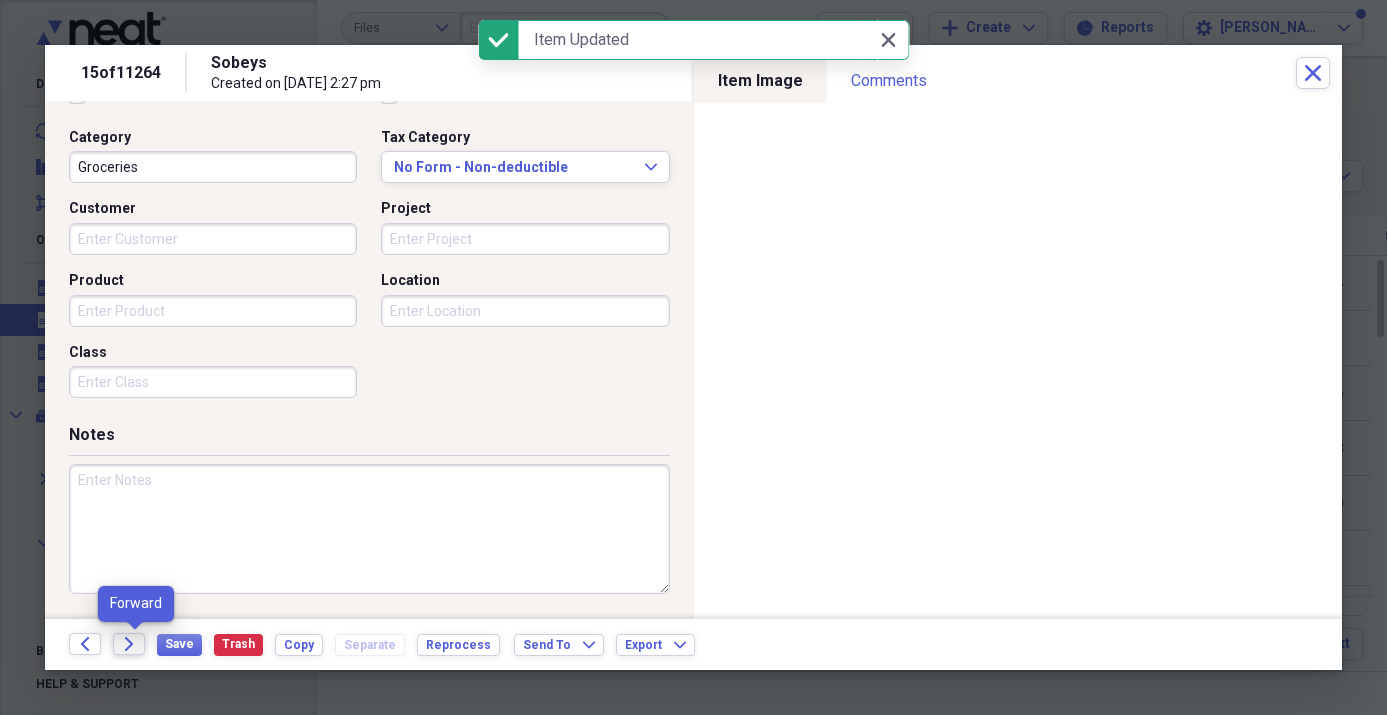 click on "Forward" 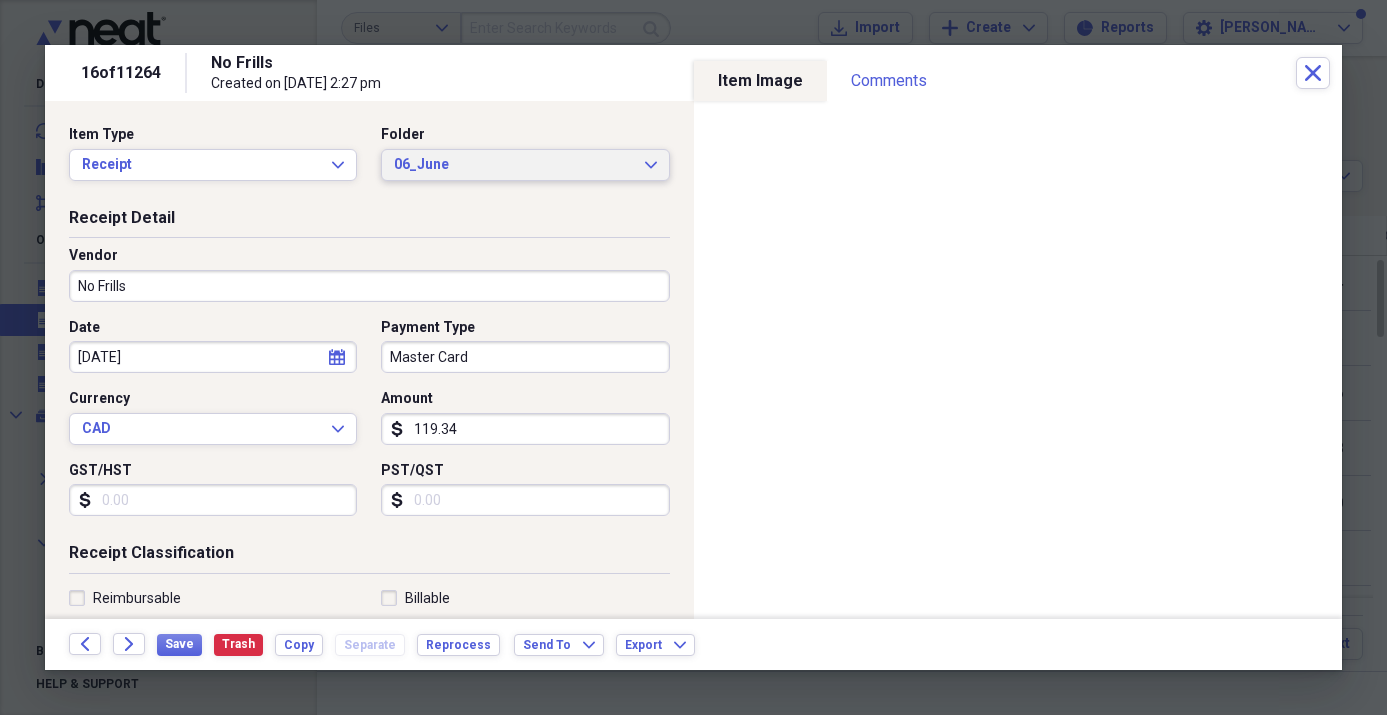 click on "06_June" at bounding box center (513, 165) 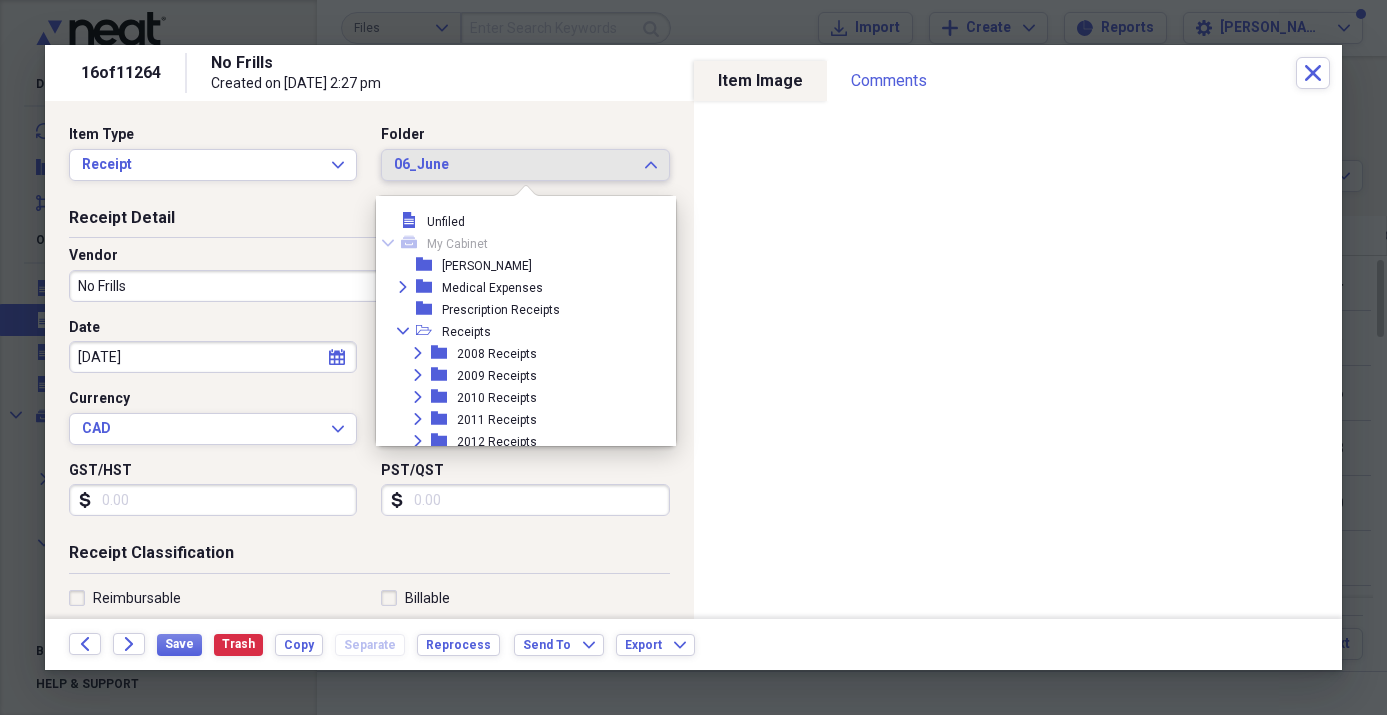scroll, scrollTop: 1067, scrollLeft: 0, axis: vertical 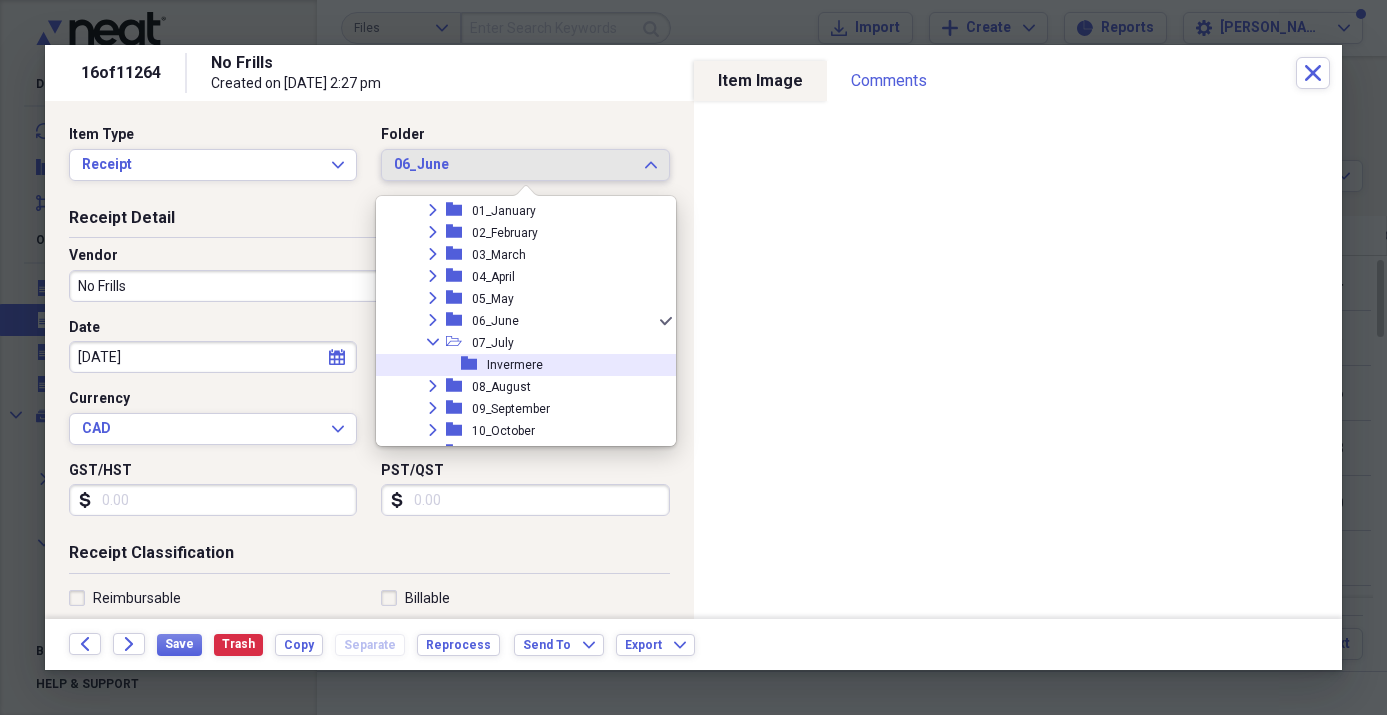 click on "Invermere" at bounding box center (515, 365) 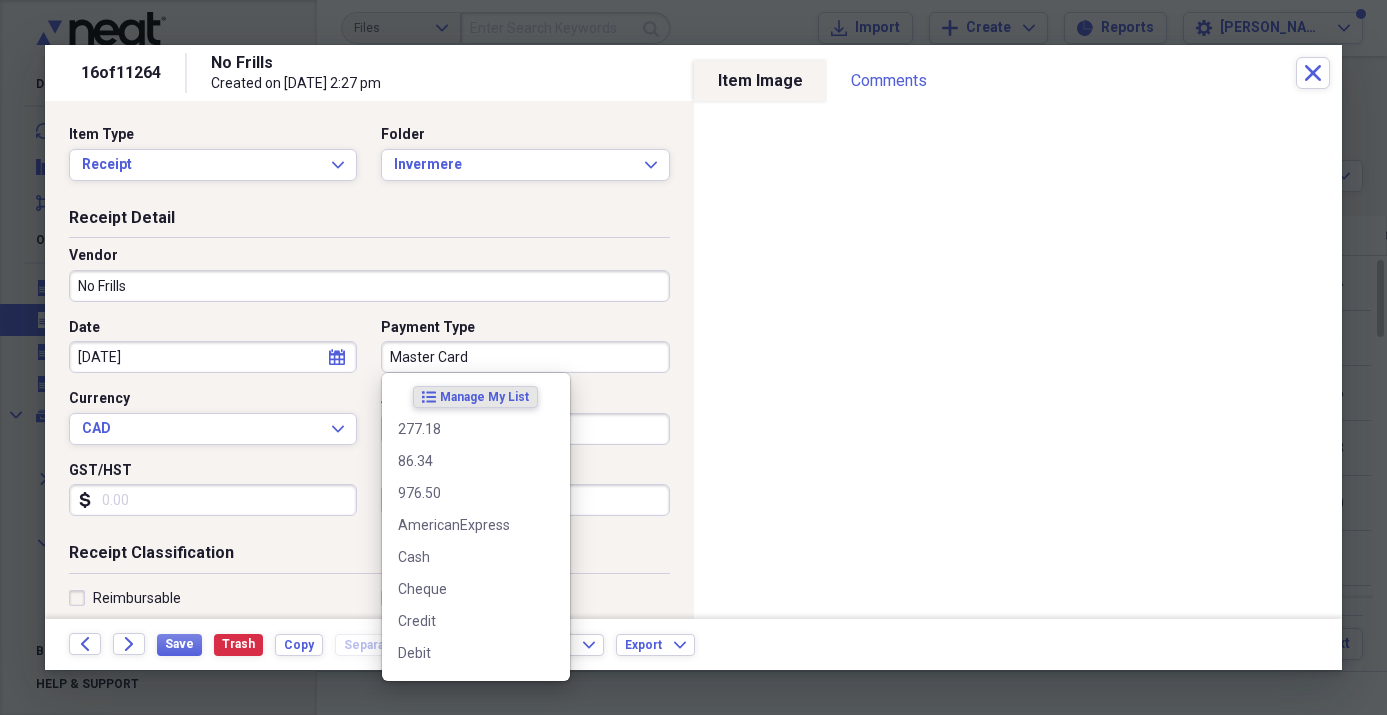 click on "Master Card" at bounding box center [525, 357] 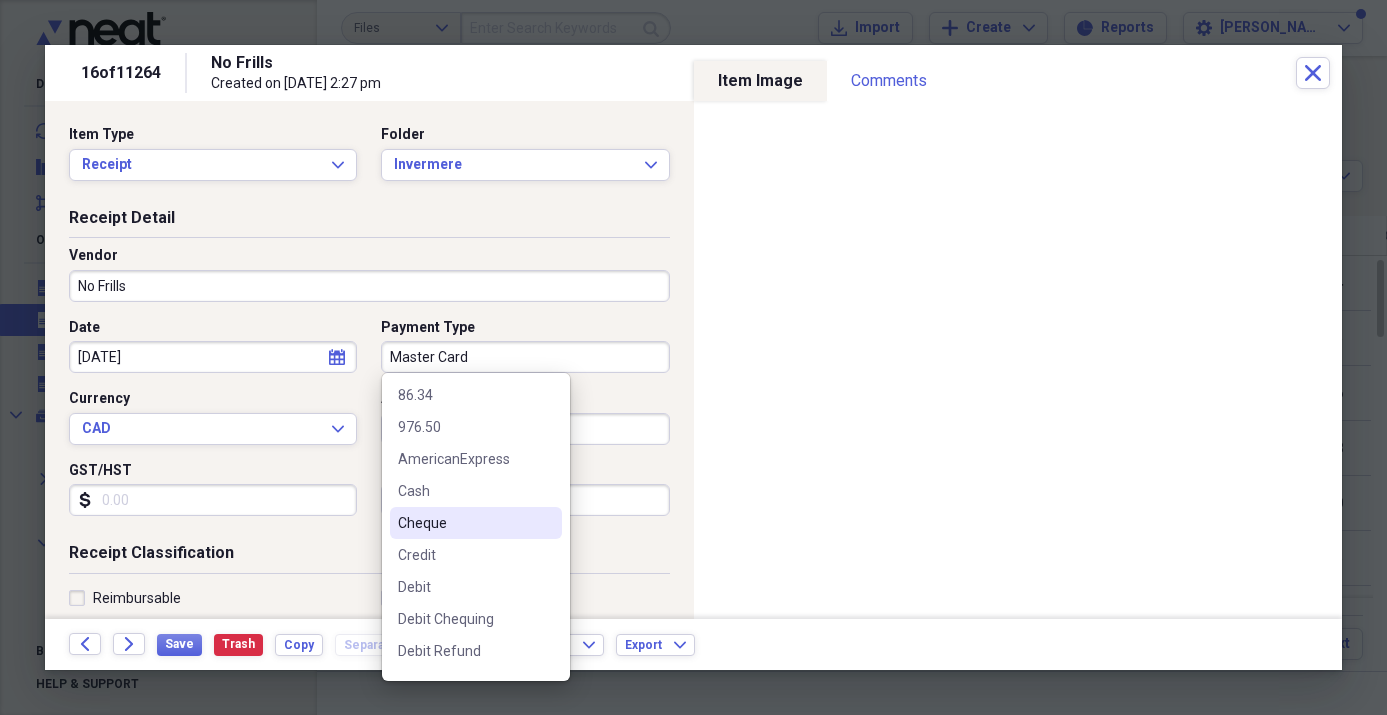 scroll, scrollTop: 72, scrollLeft: 0, axis: vertical 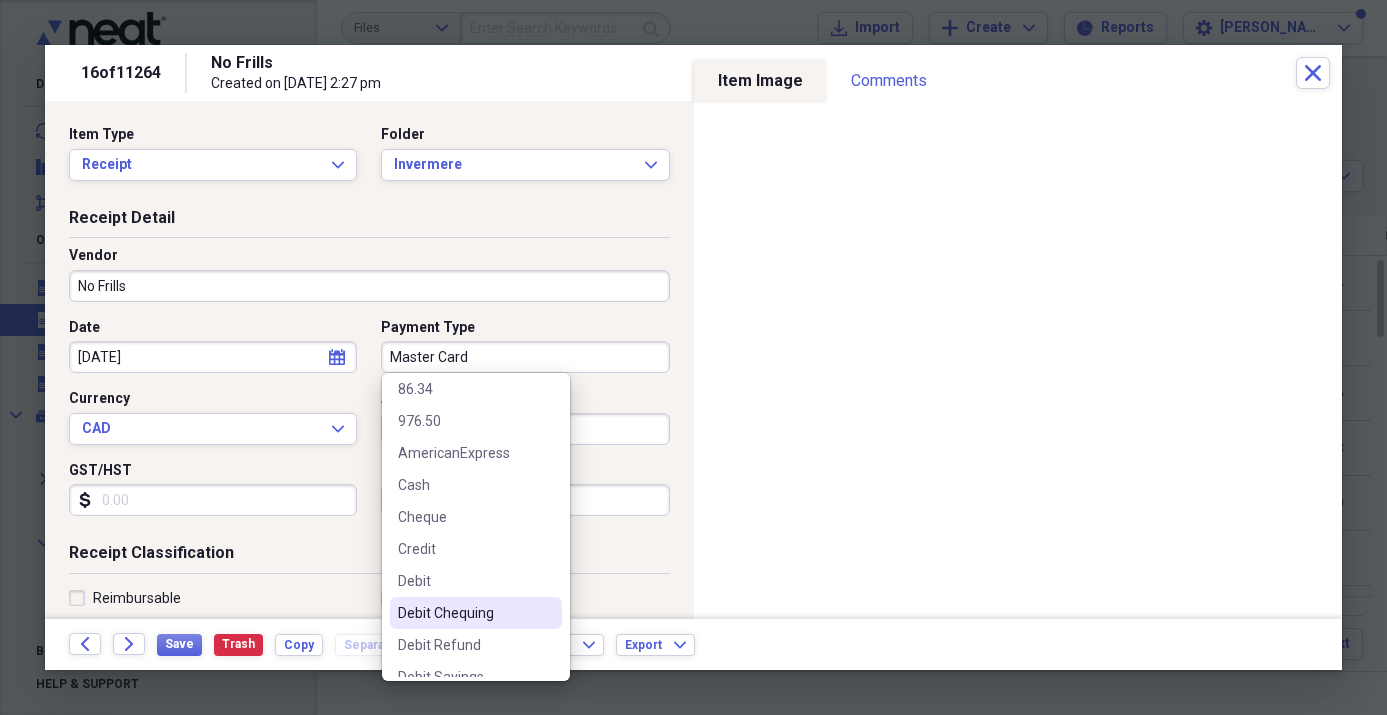 click on "Debit Chequing" at bounding box center (464, 613) 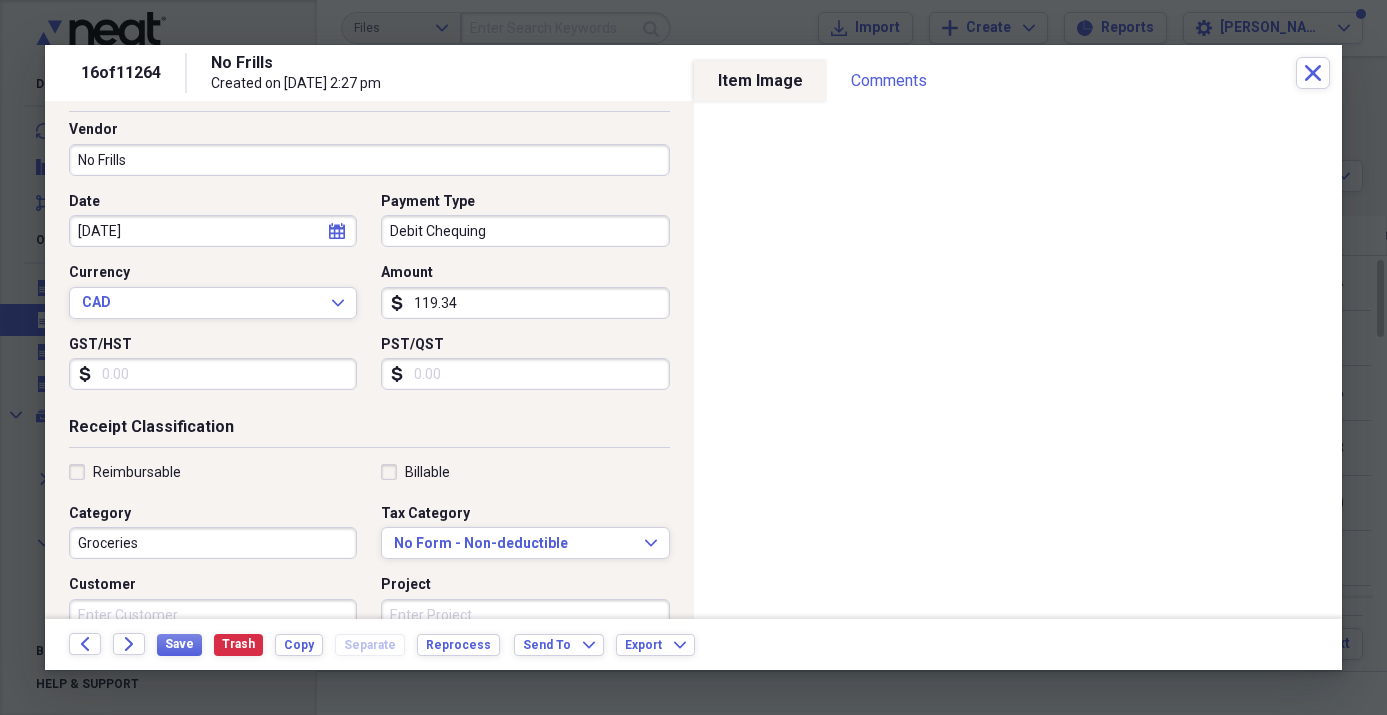 scroll, scrollTop: 130, scrollLeft: 0, axis: vertical 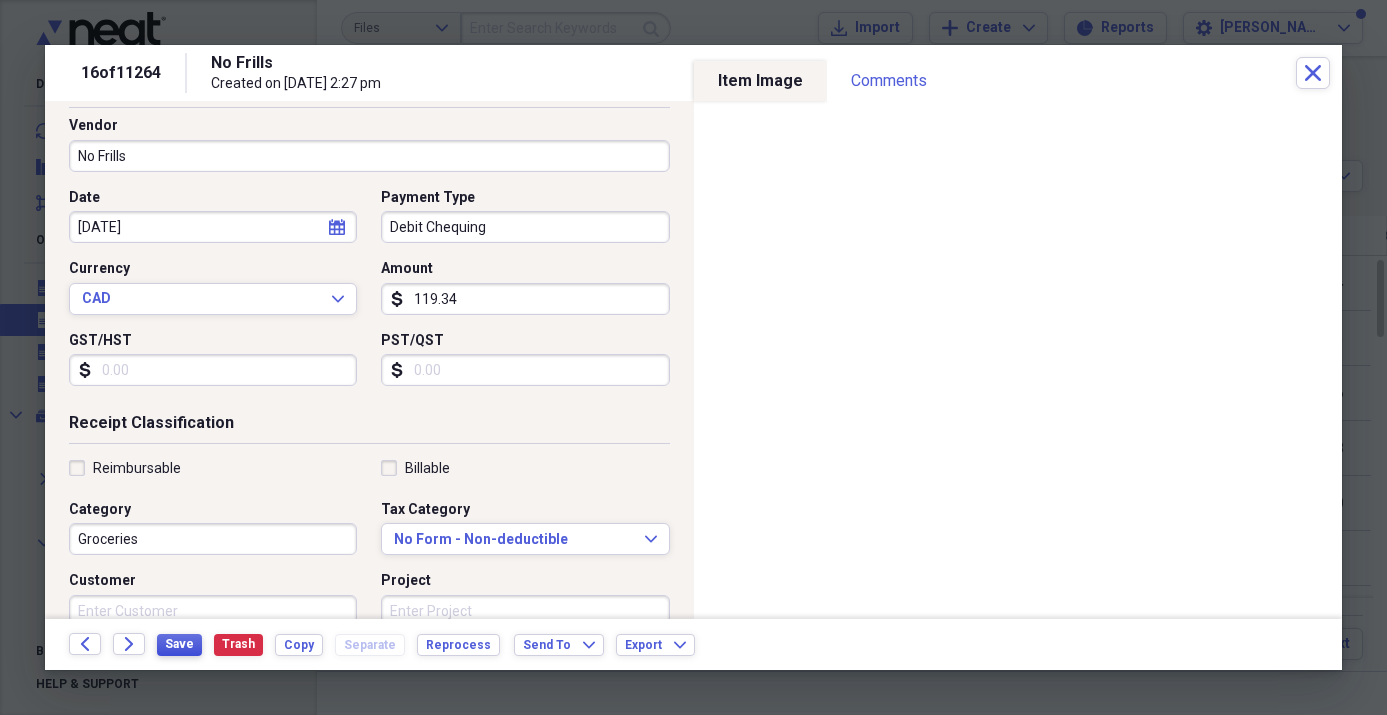 click on "Save" at bounding box center [179, 644] 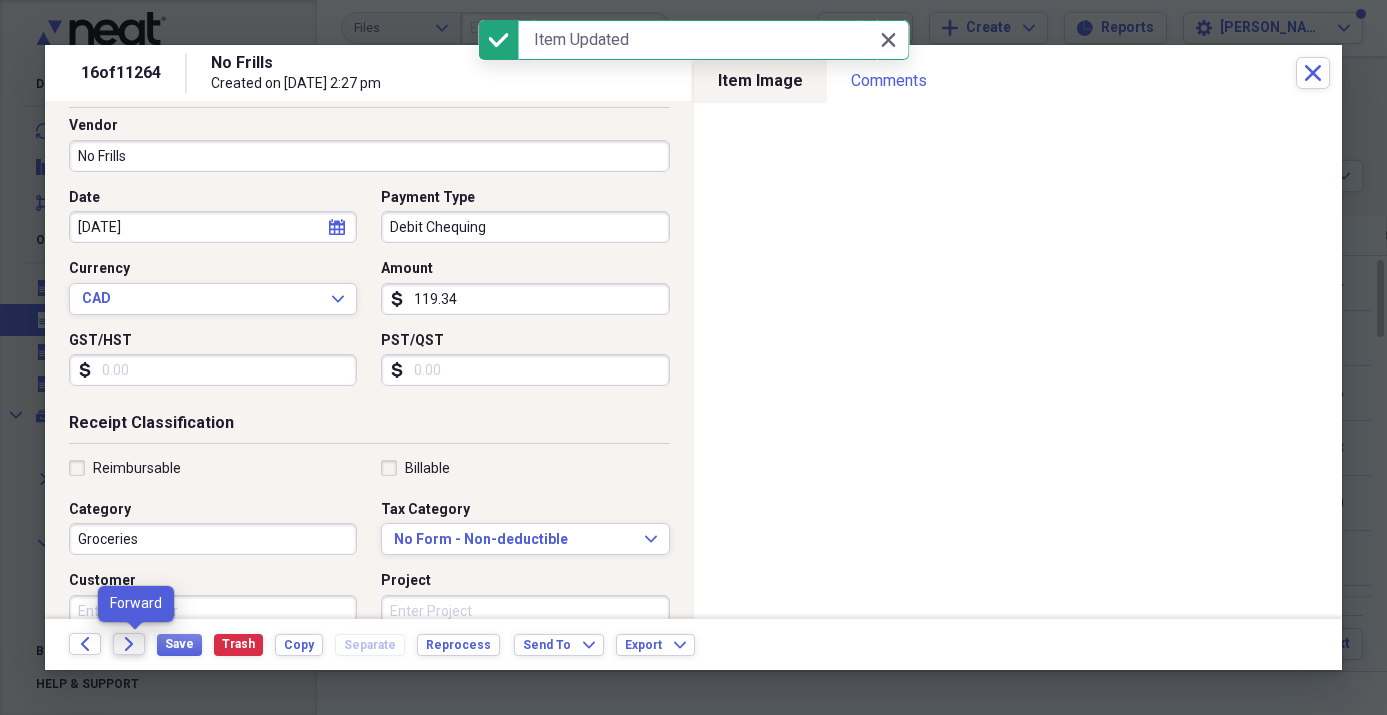 click on "Forward" 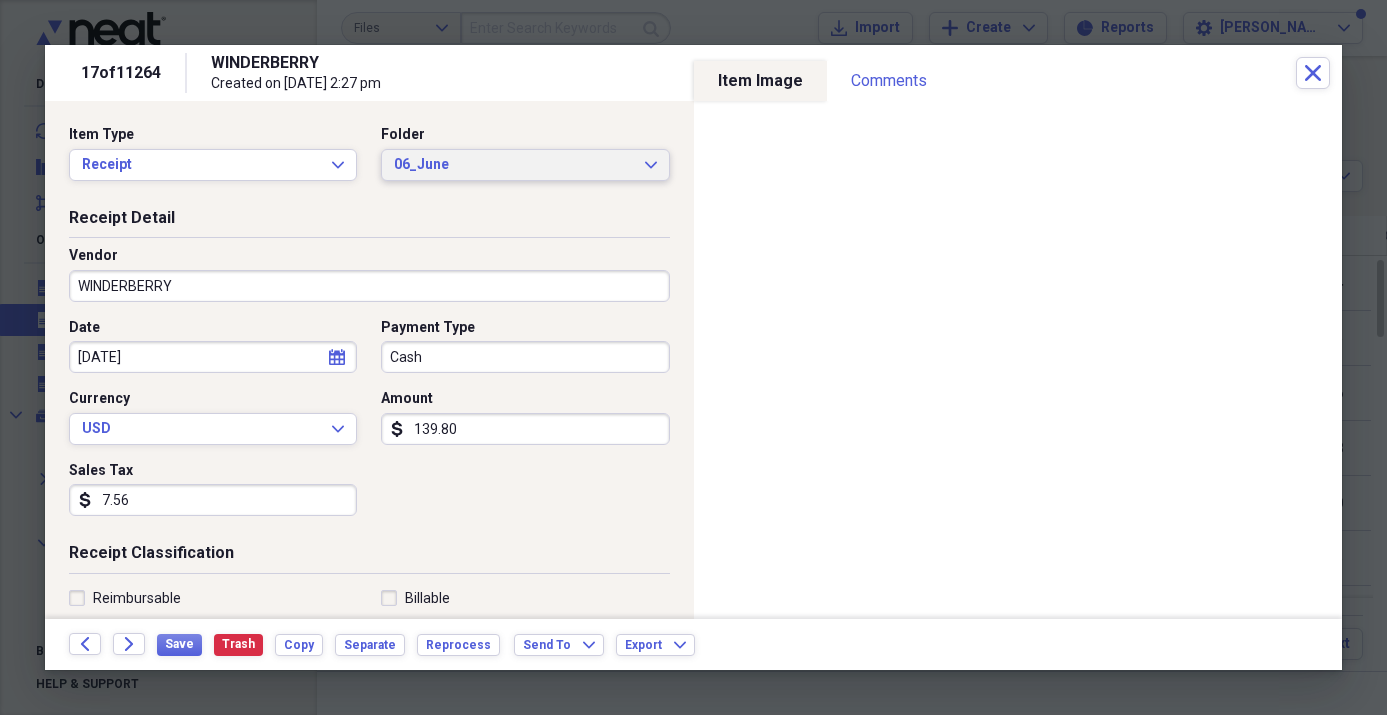 click on "06_June" at bounding box center (513, 165) 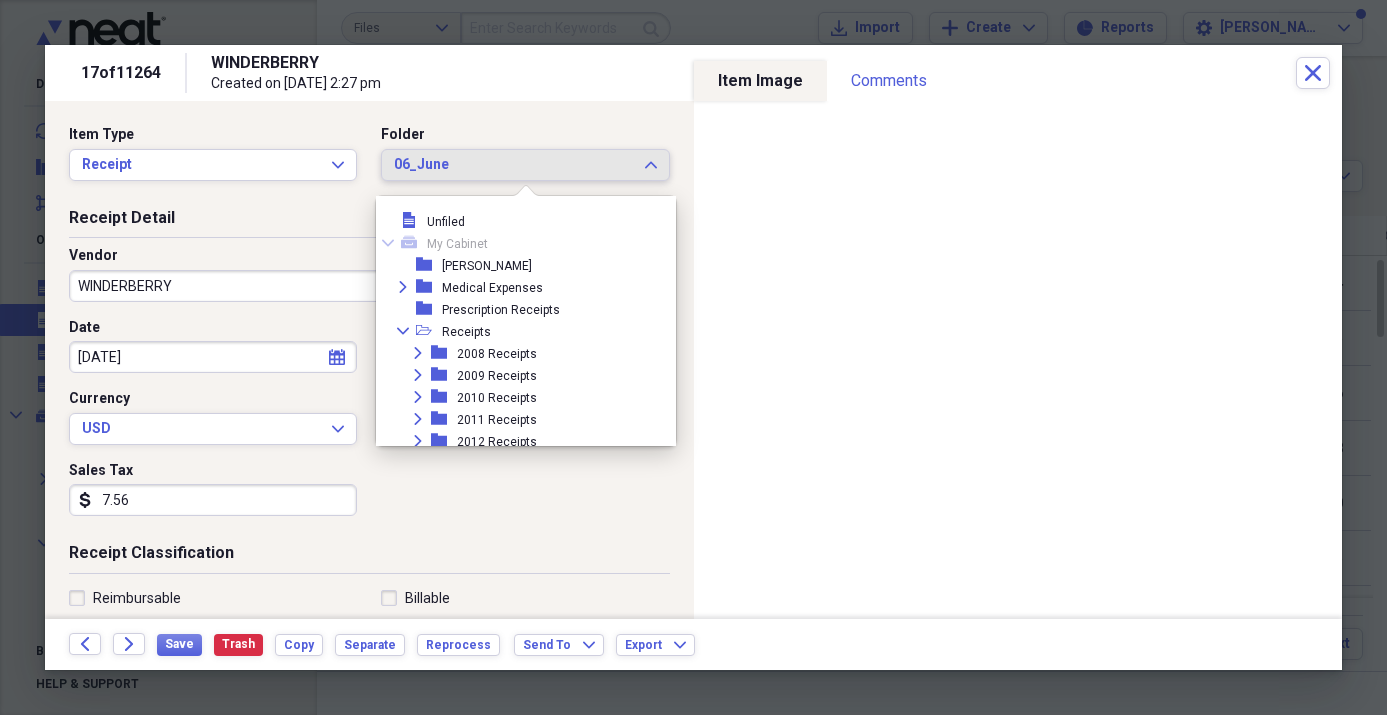scroll, scrollTop: 1067, scrollLeft: 0, axis: vertical 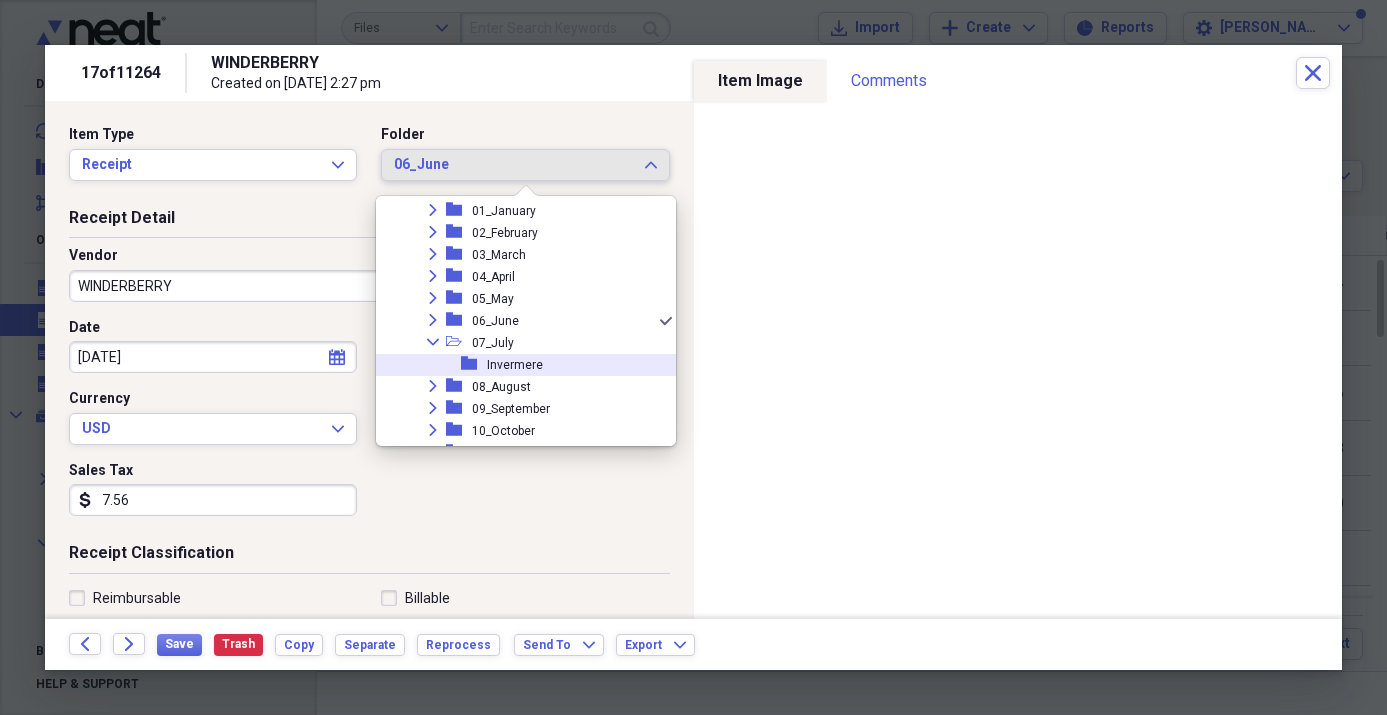 click on "folder" at bounding box center (474, 364) 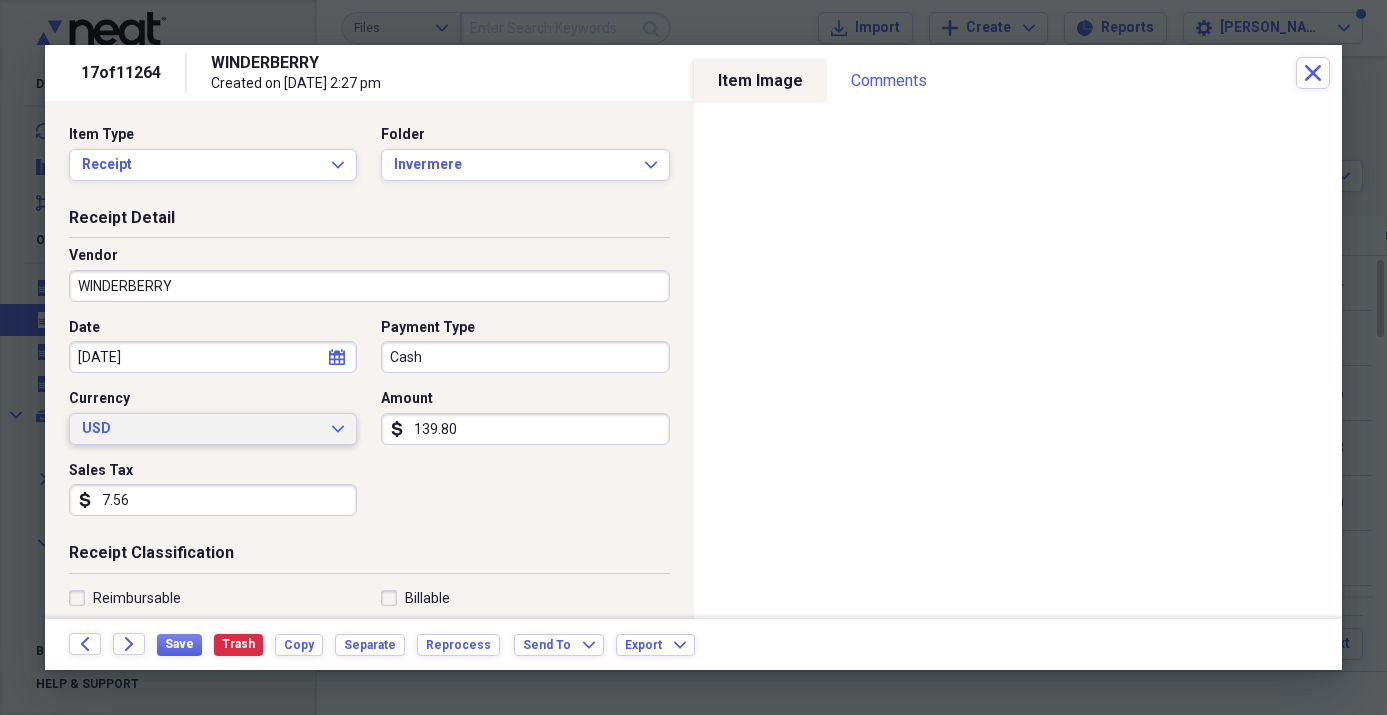 click on "Expand" 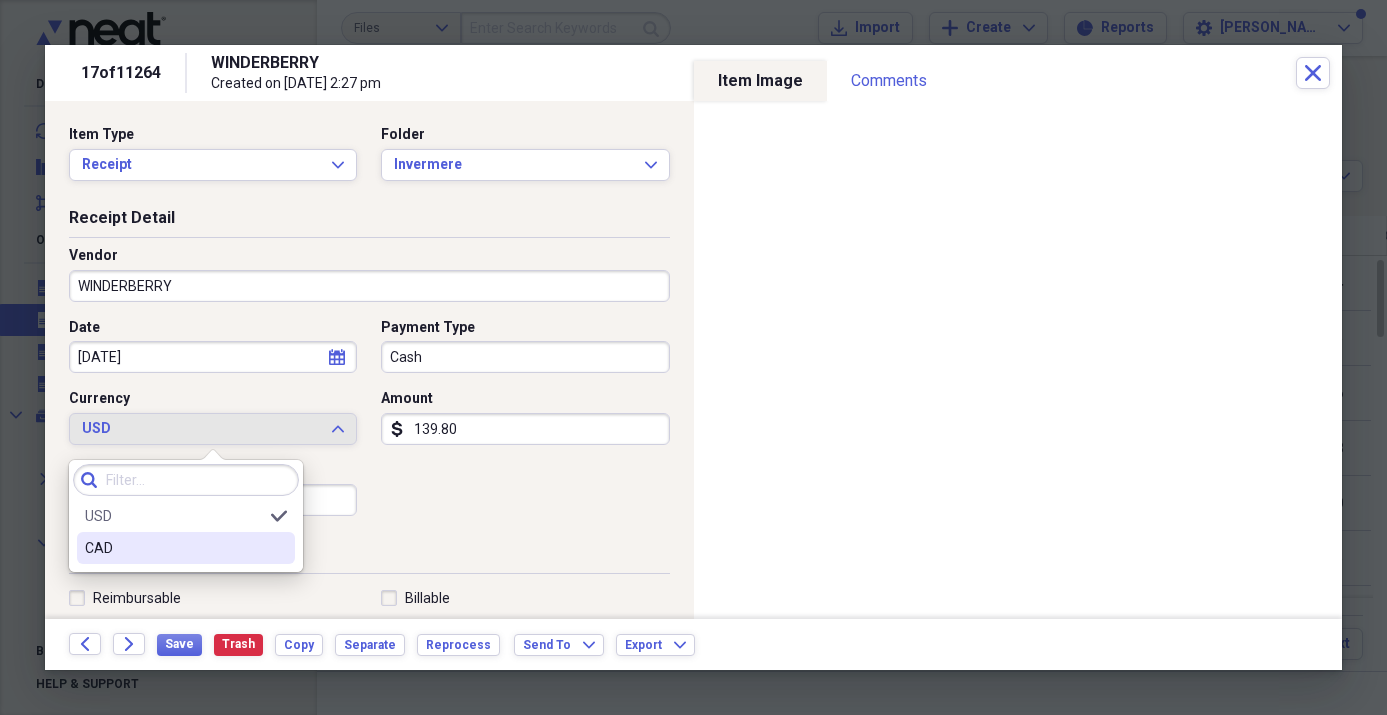 click at bounding box center [279, 548] 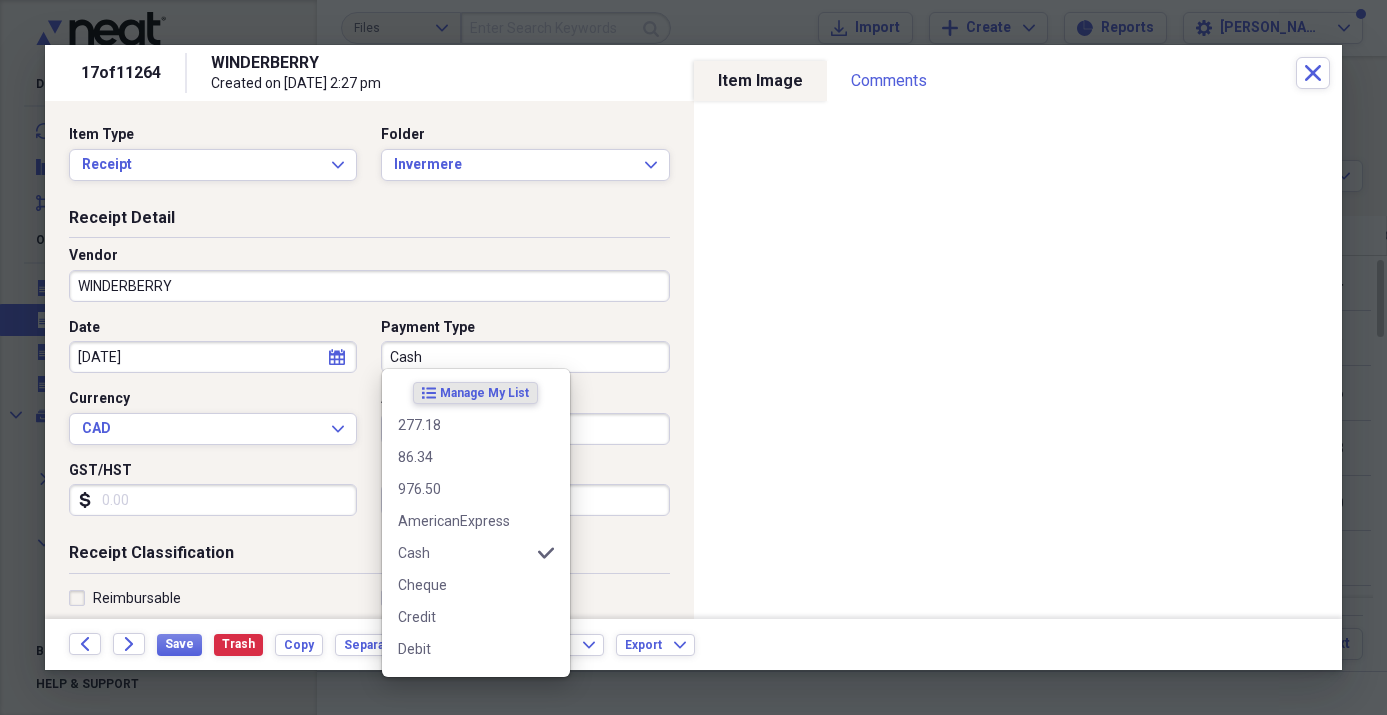 scroll, scrollTop: 2, scrollLeft: 0, axis: vertical 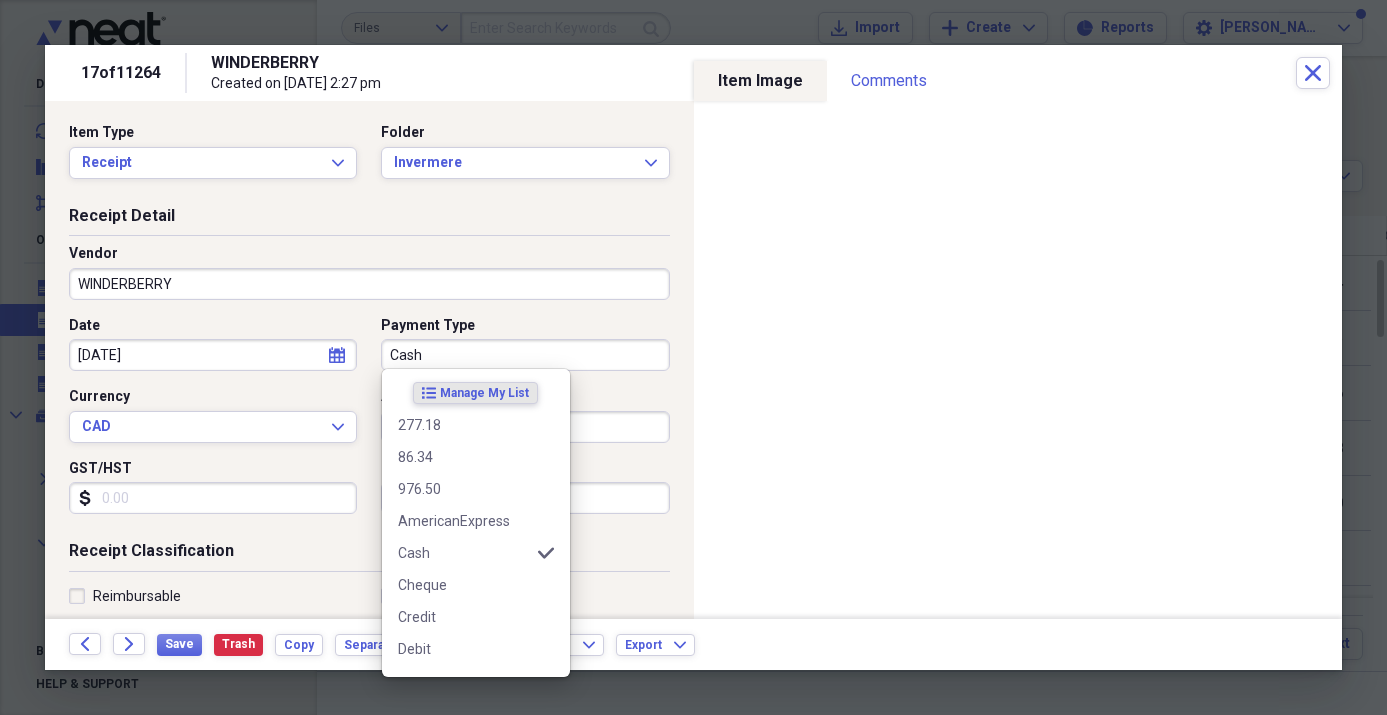 click on "Cash" at bounding box center [525, 355] 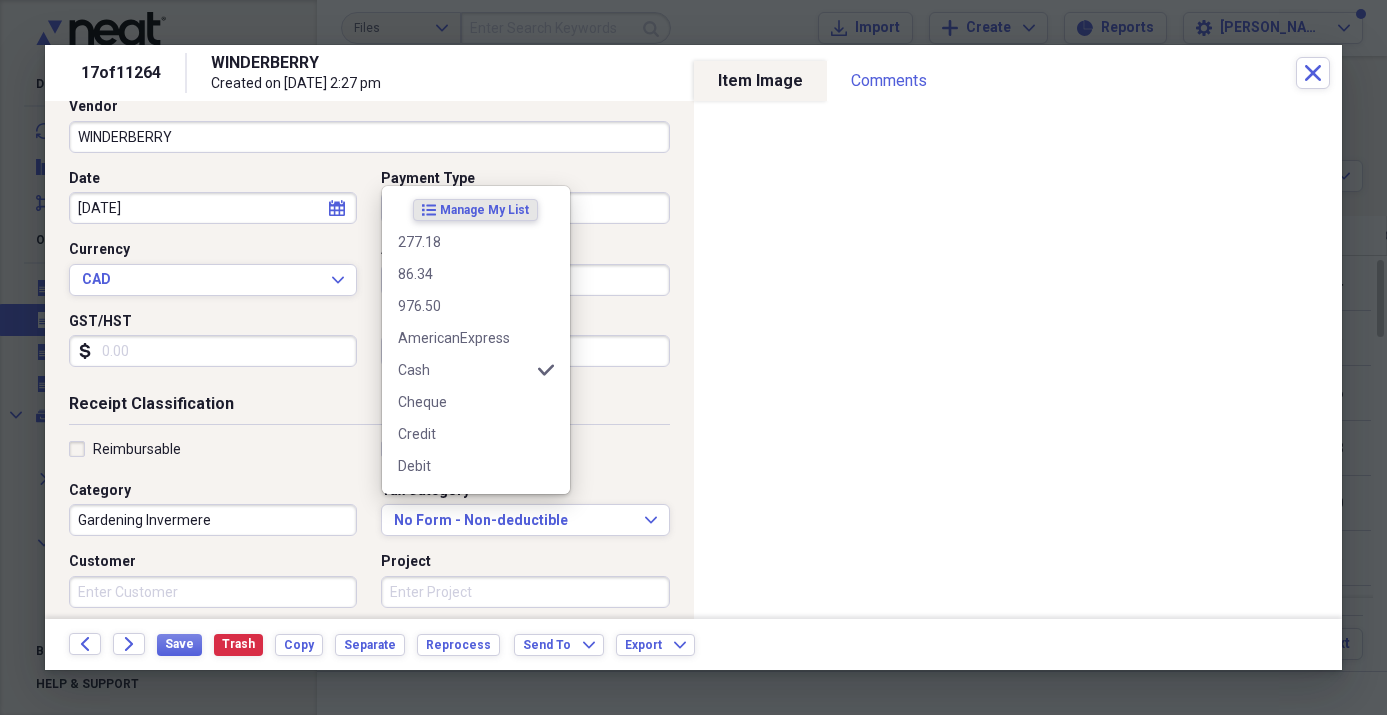scroll, scrollTop: 230, scrollLeft: 0, axis: vertical 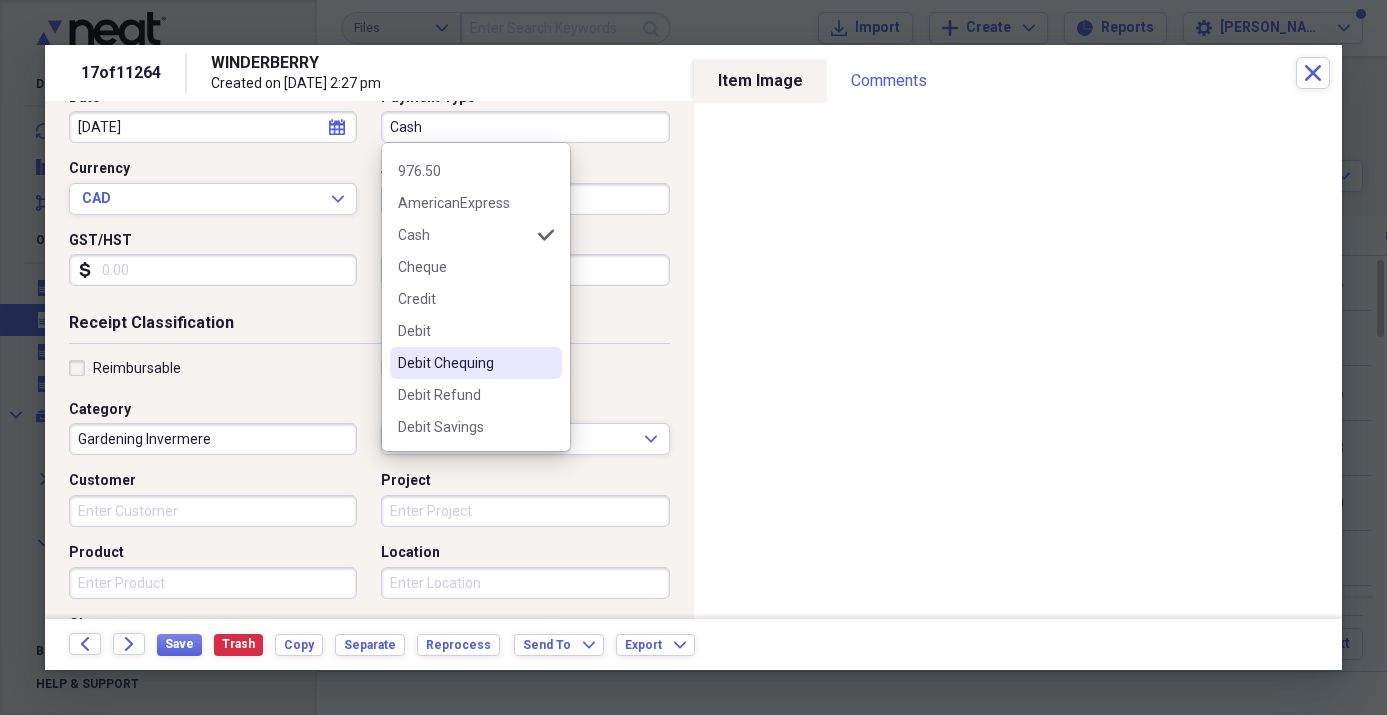 click on "Debit Chequing" at bounding box center [464, 363] 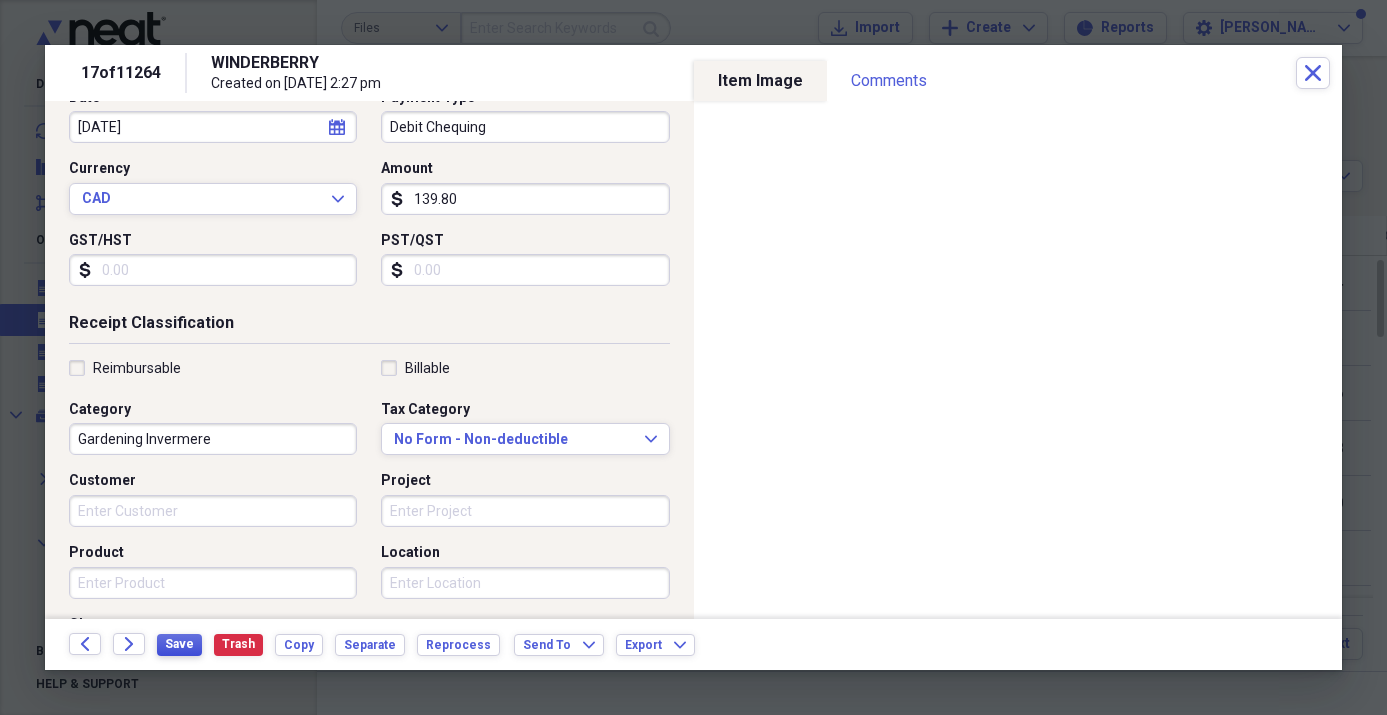 click on "Save" at bounding box center [179, 644] 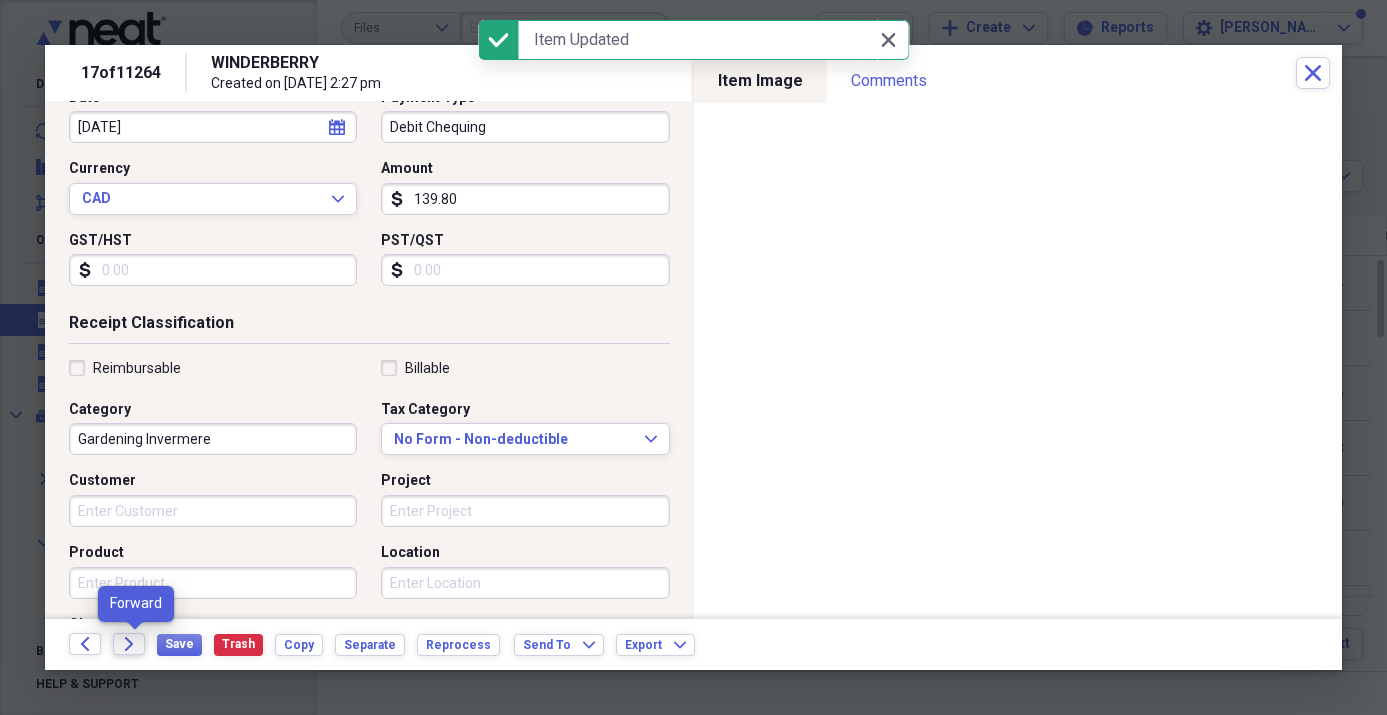 click 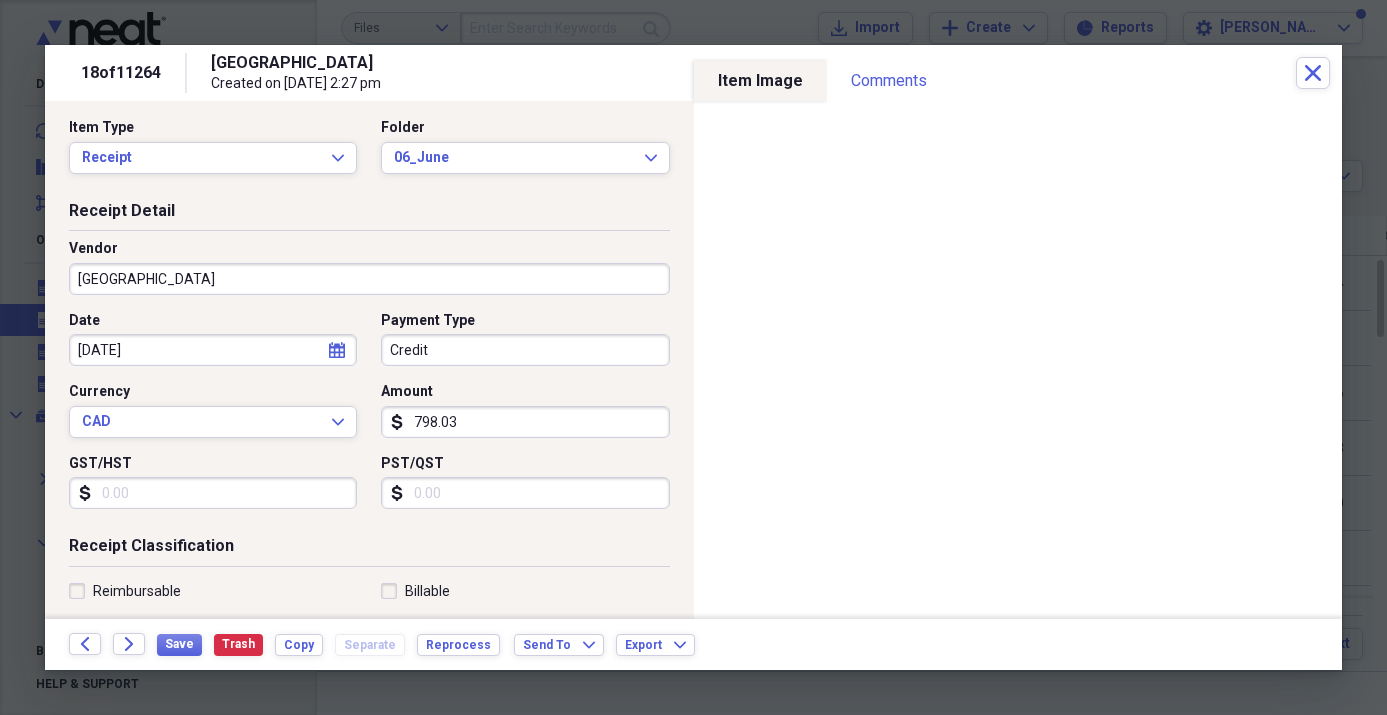 scroll, scrollTop: 8, scrollLeft: 0, axis: vertical 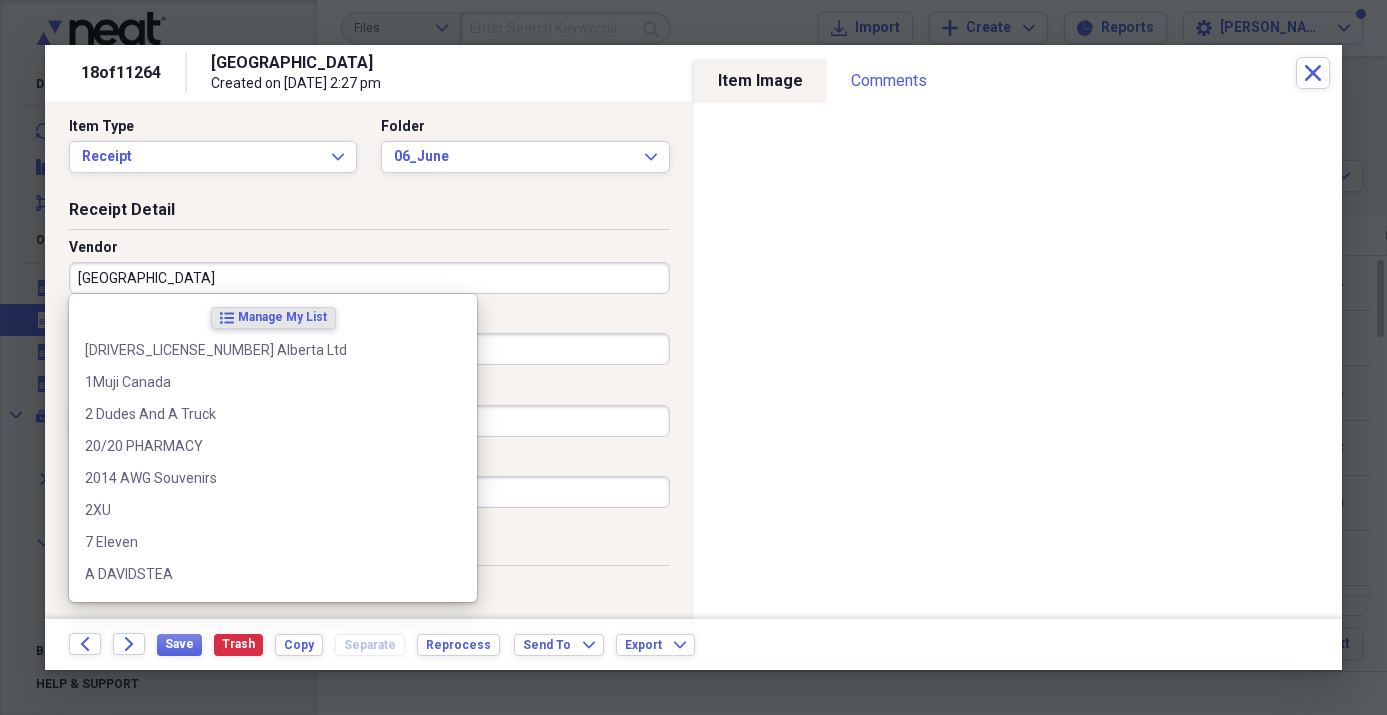 click on "[GEOGRAPHIC_DATA]" at bounding box center [369, 278] 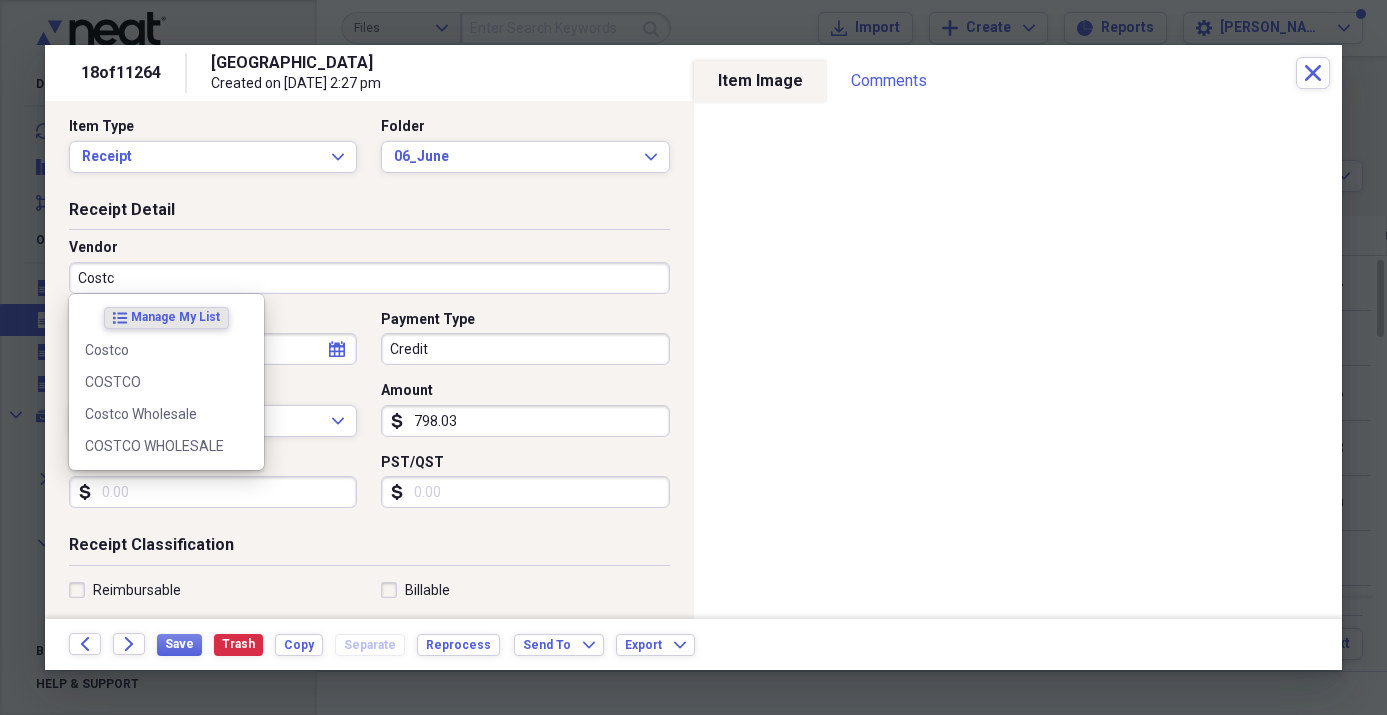 type on "Costco" 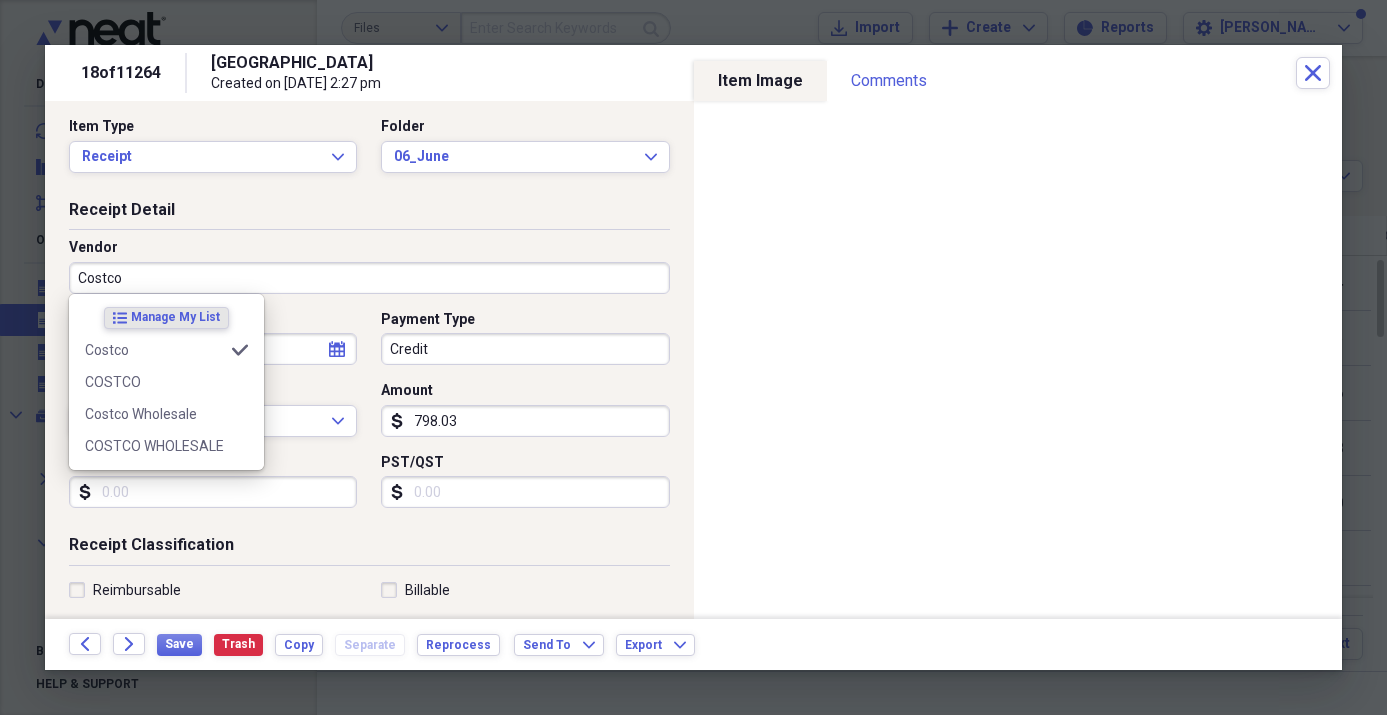 type on "Groceries" 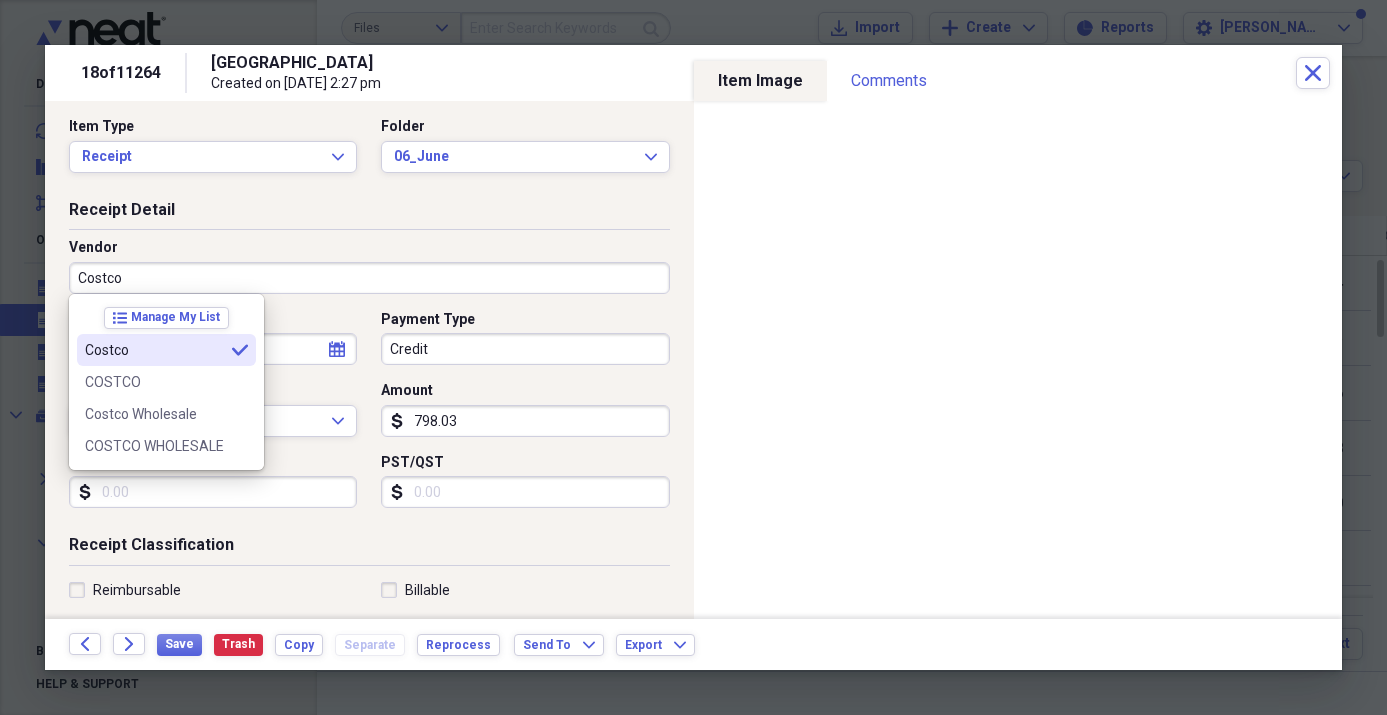 type on "Costco" 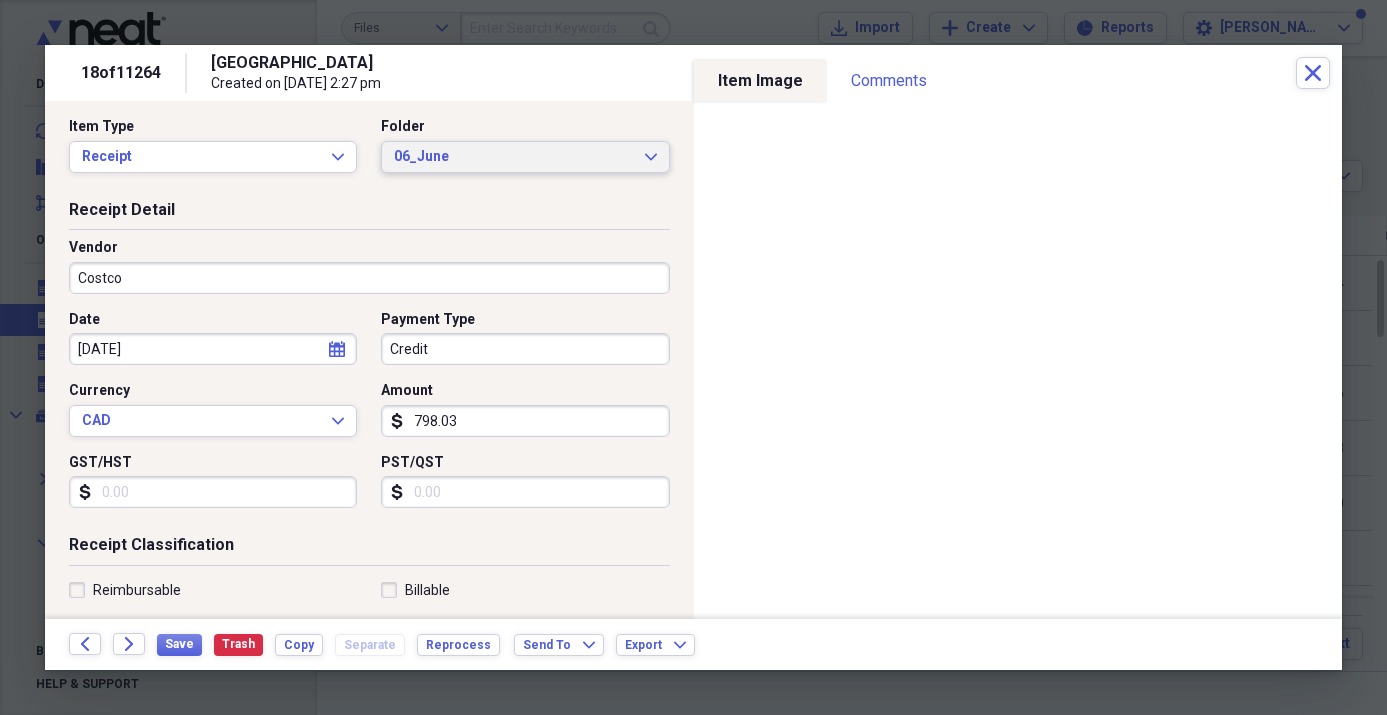 click on "06_June" at bounding box center (513, 157) 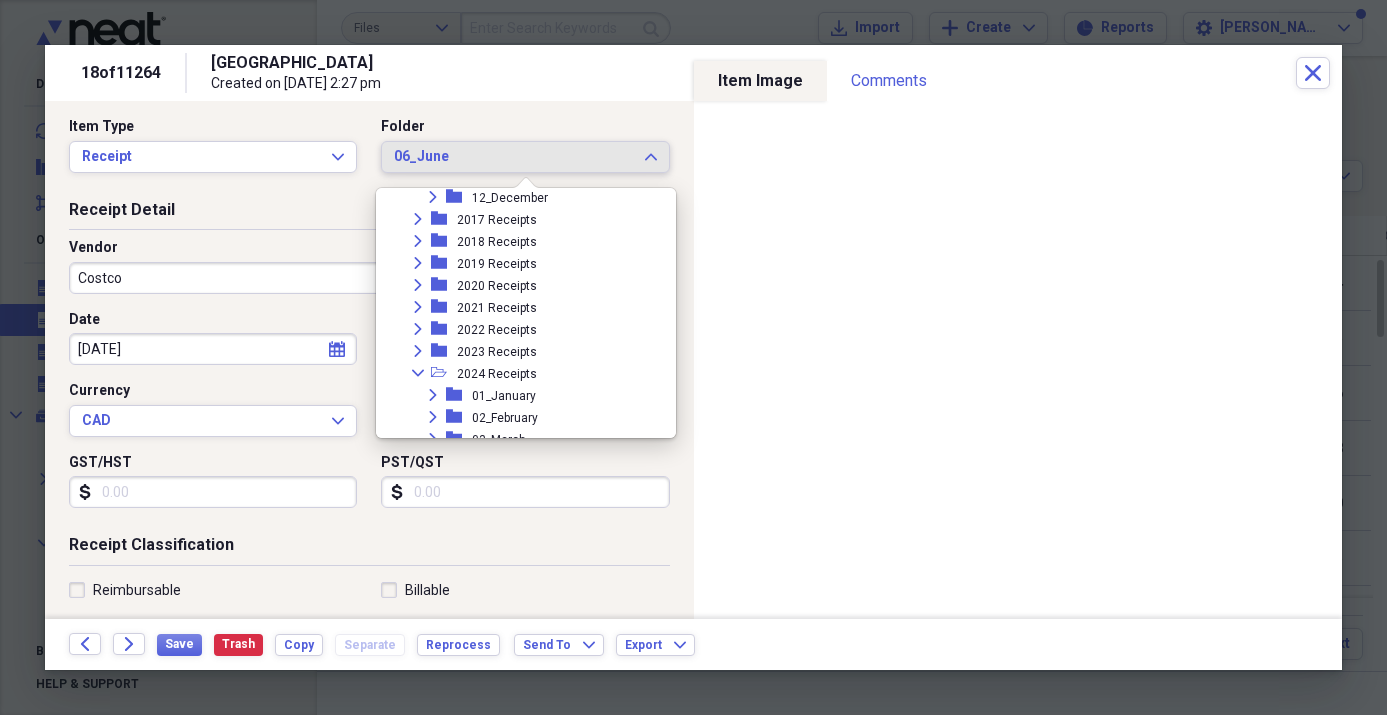 scroll, scrollTop: 566, scrollLeft: 0, axis: vertical 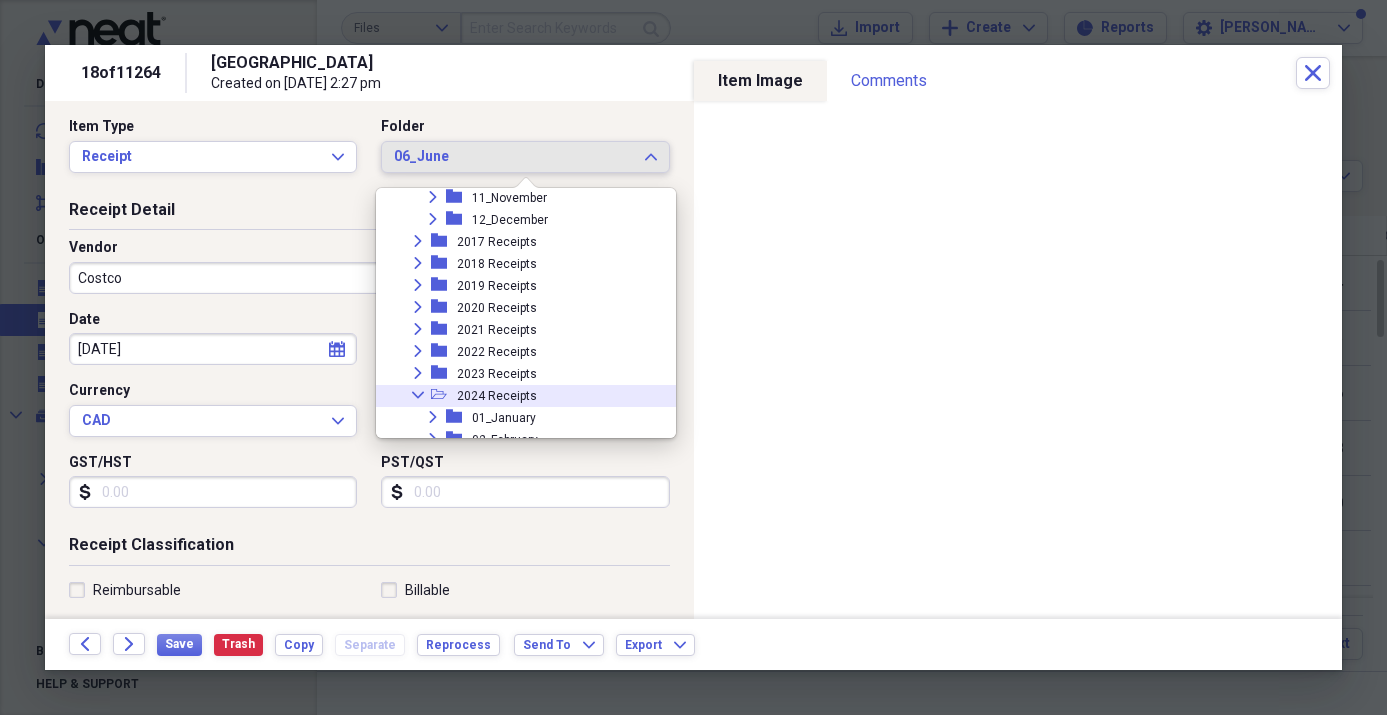 click on "Collapse" 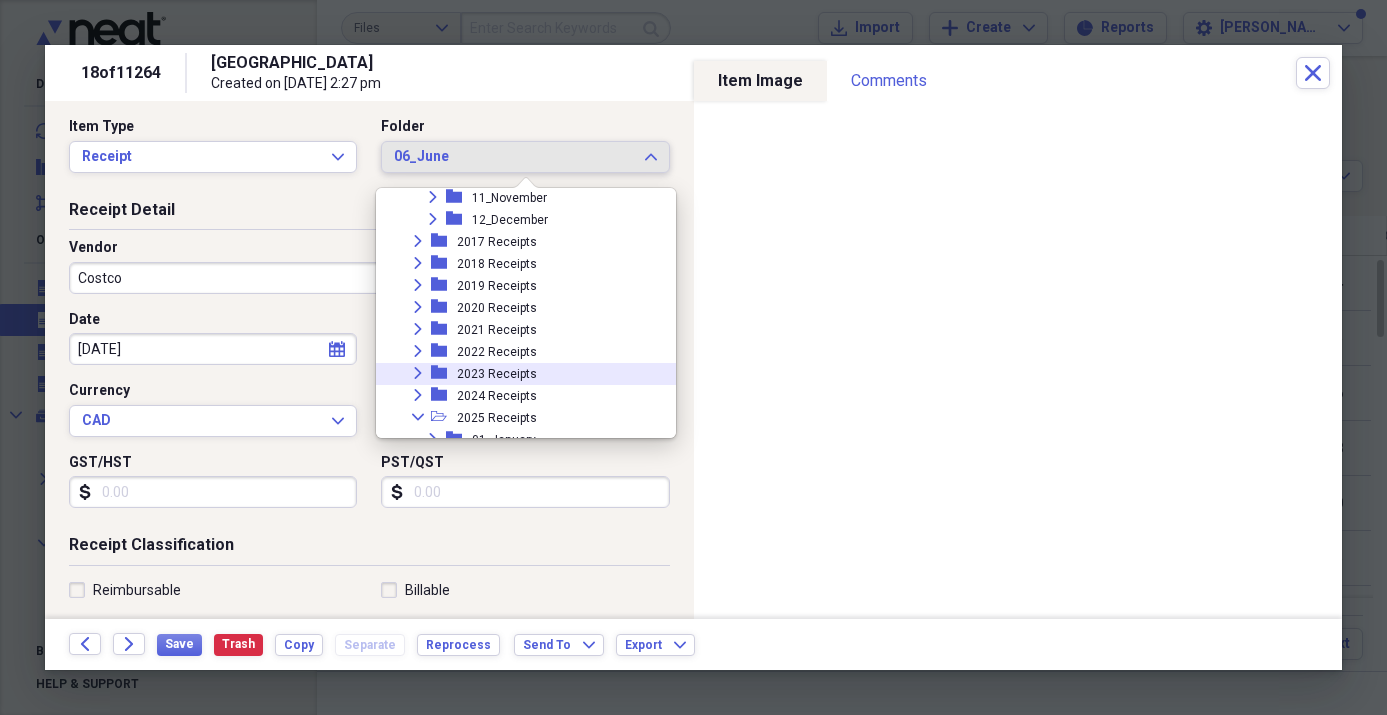 click on "Expand" 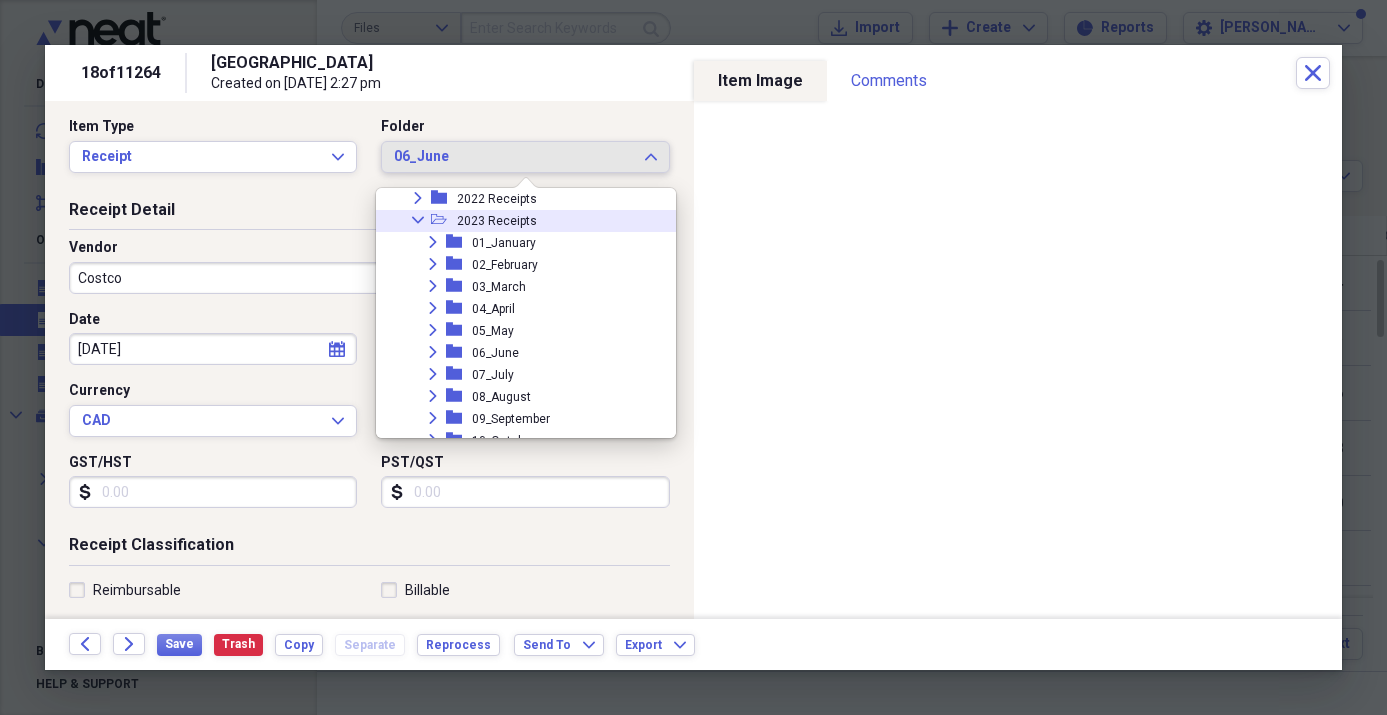scroll, scrollTop: 721, scrollLeft: 0, axis: vertical 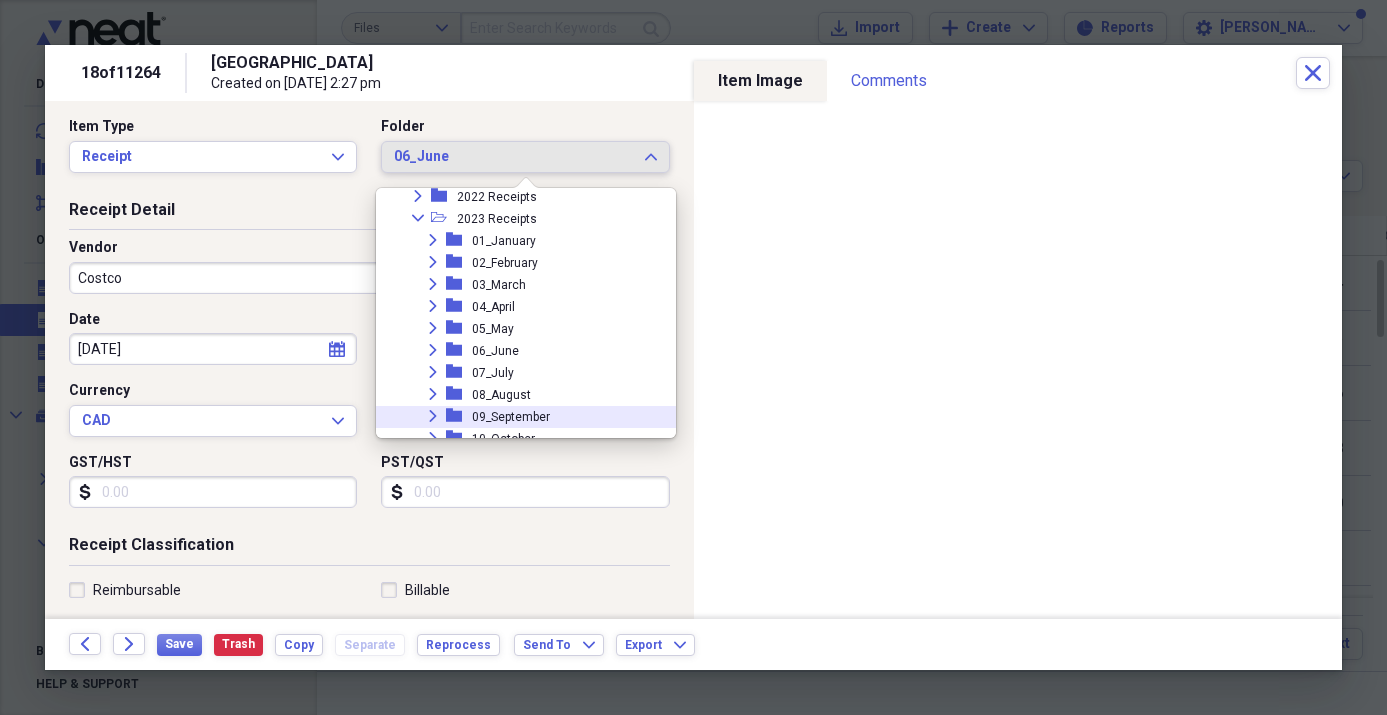 click on "09_September" at bounding box center (511, 417) 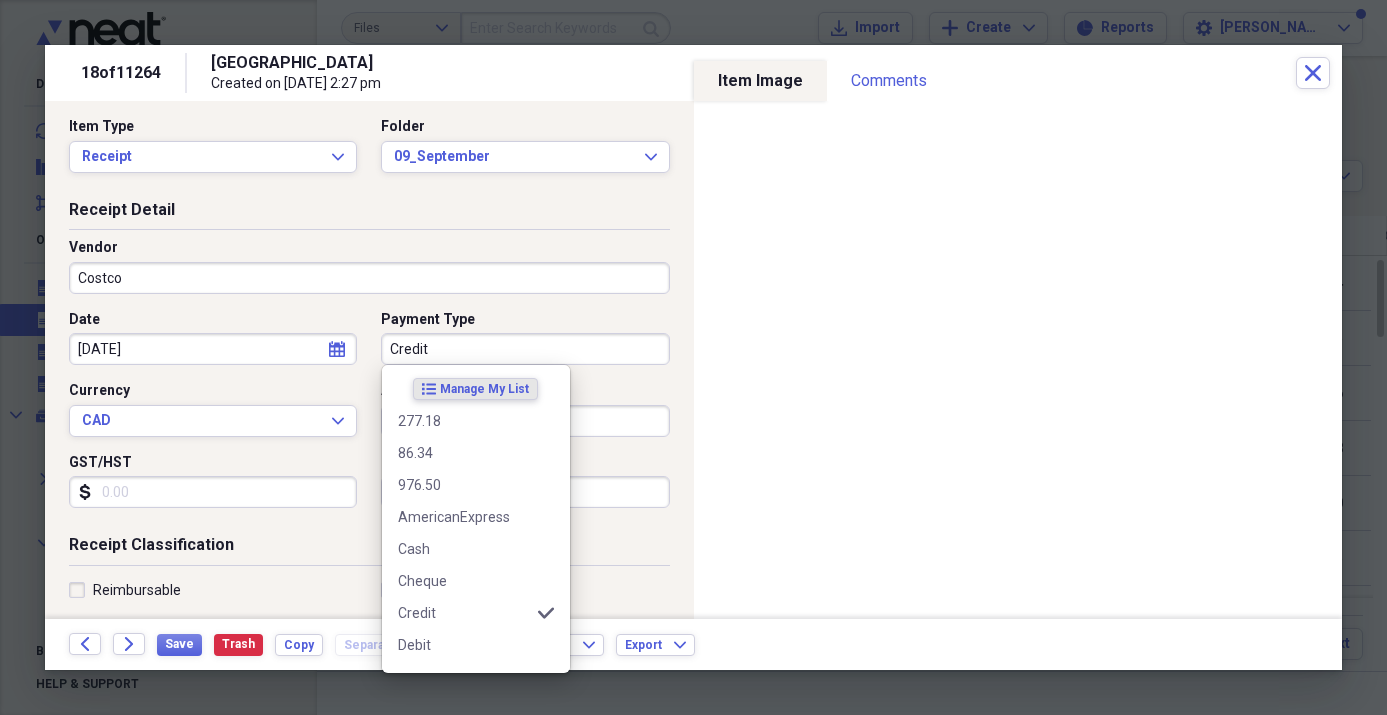 click on "Credit" at bounding box center [525, 349] 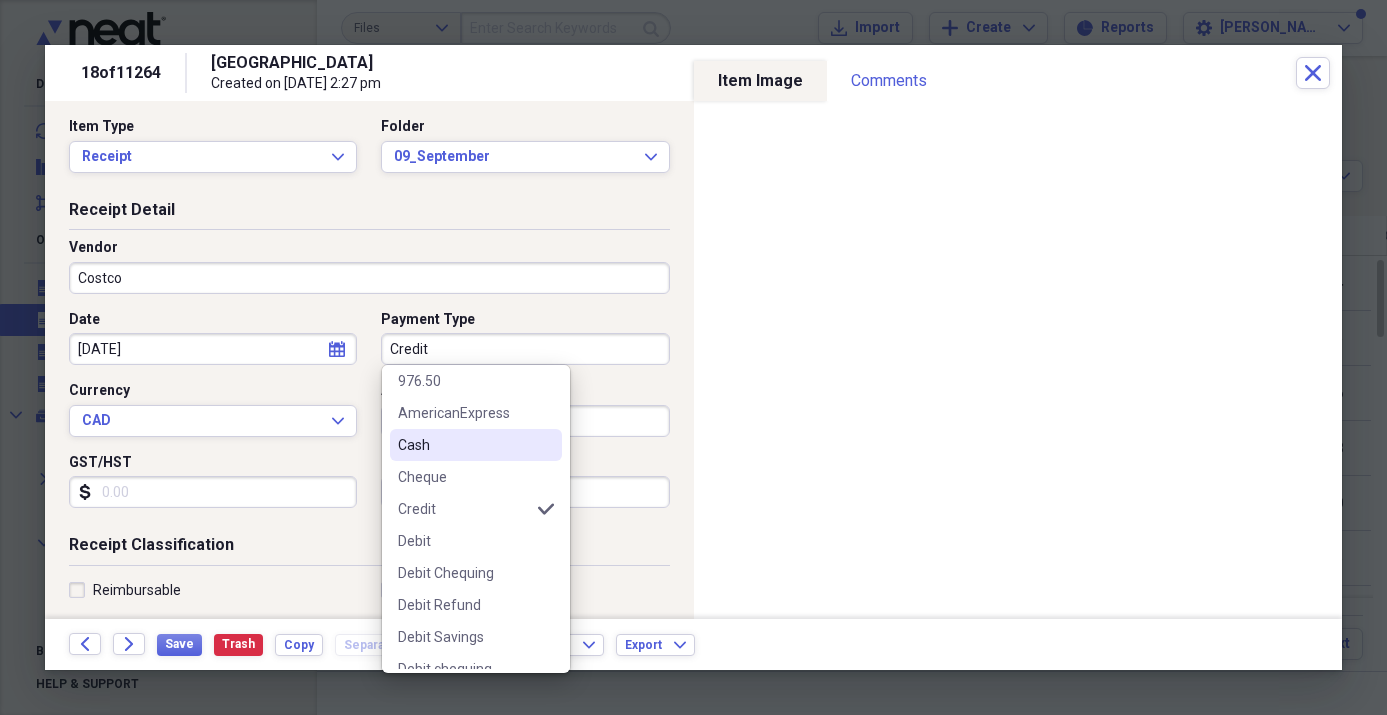 scroll, scrollTop: 107, scrollLeft: 0, axis: vertical 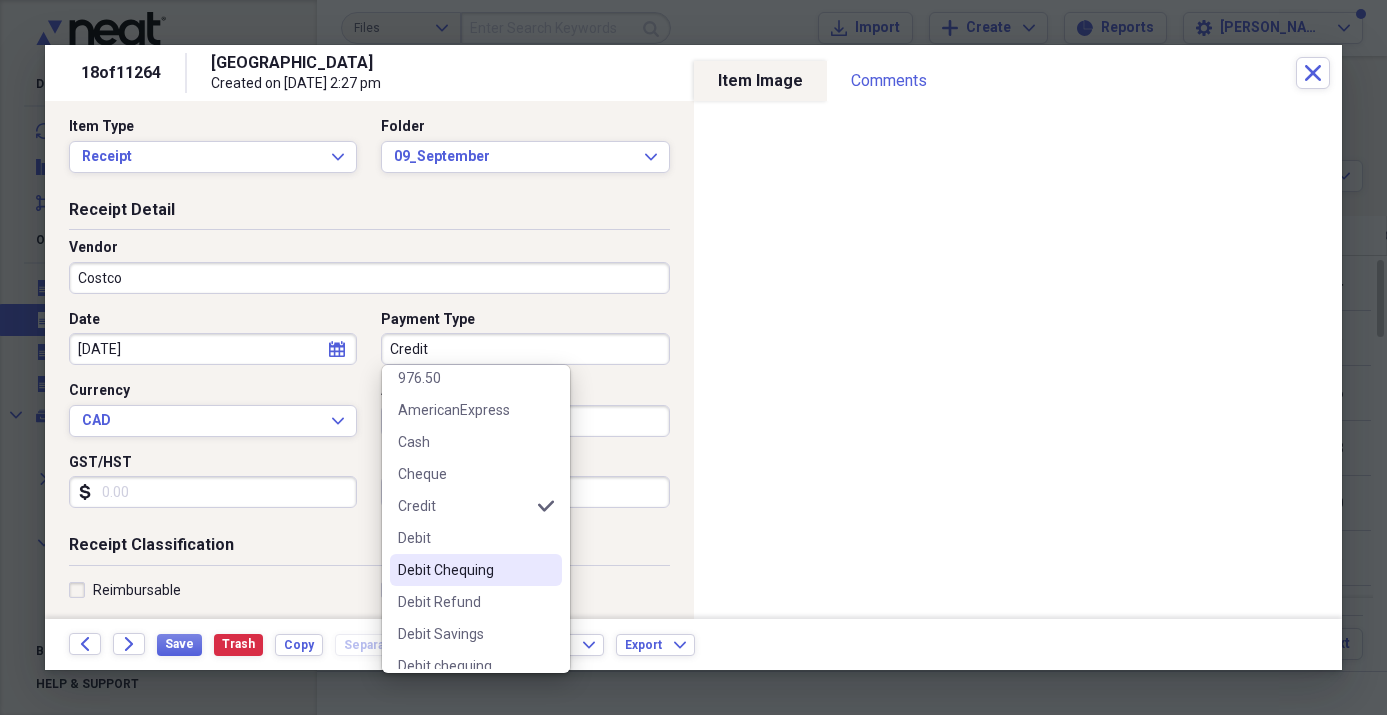 click on "Debit Chequing" at bounding box center (464, 570) 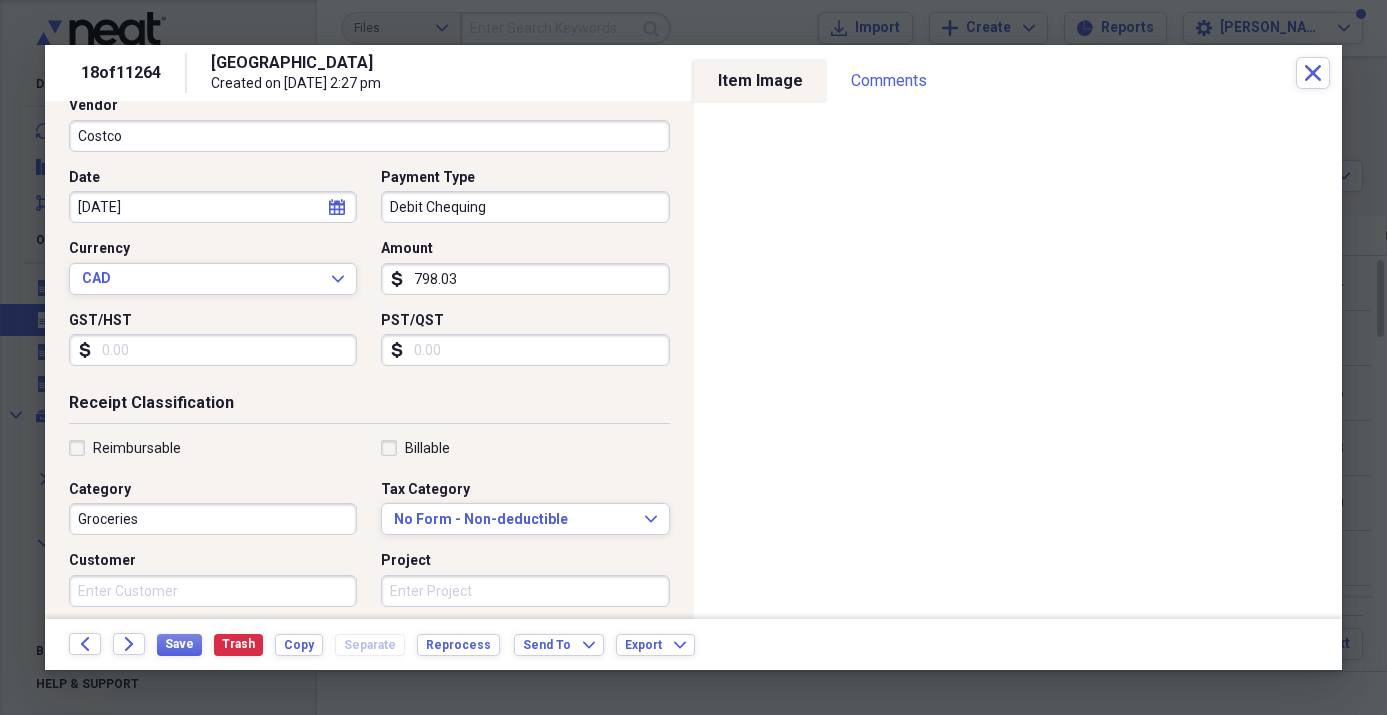 scroll, scrollTop: 151, scrollLeft: 0, axis: vertical 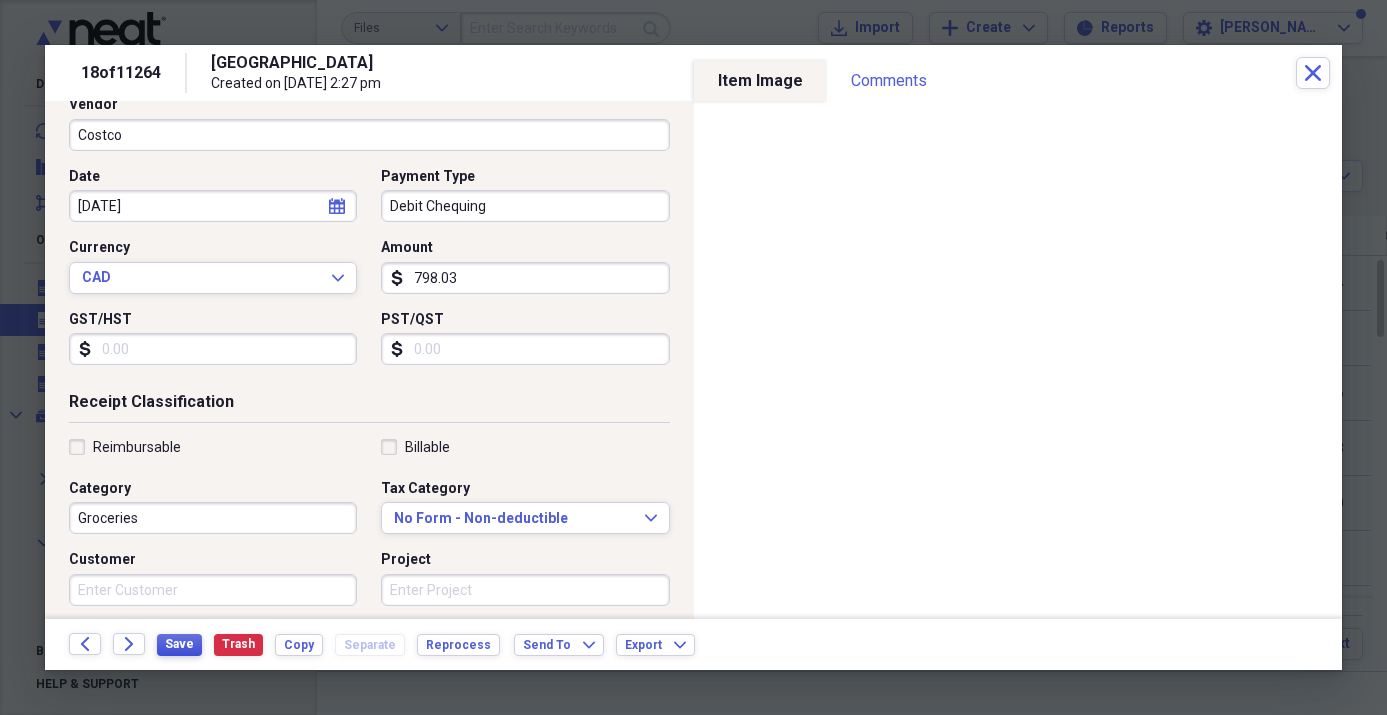 click on "Save" at bounding box center [179, 644] 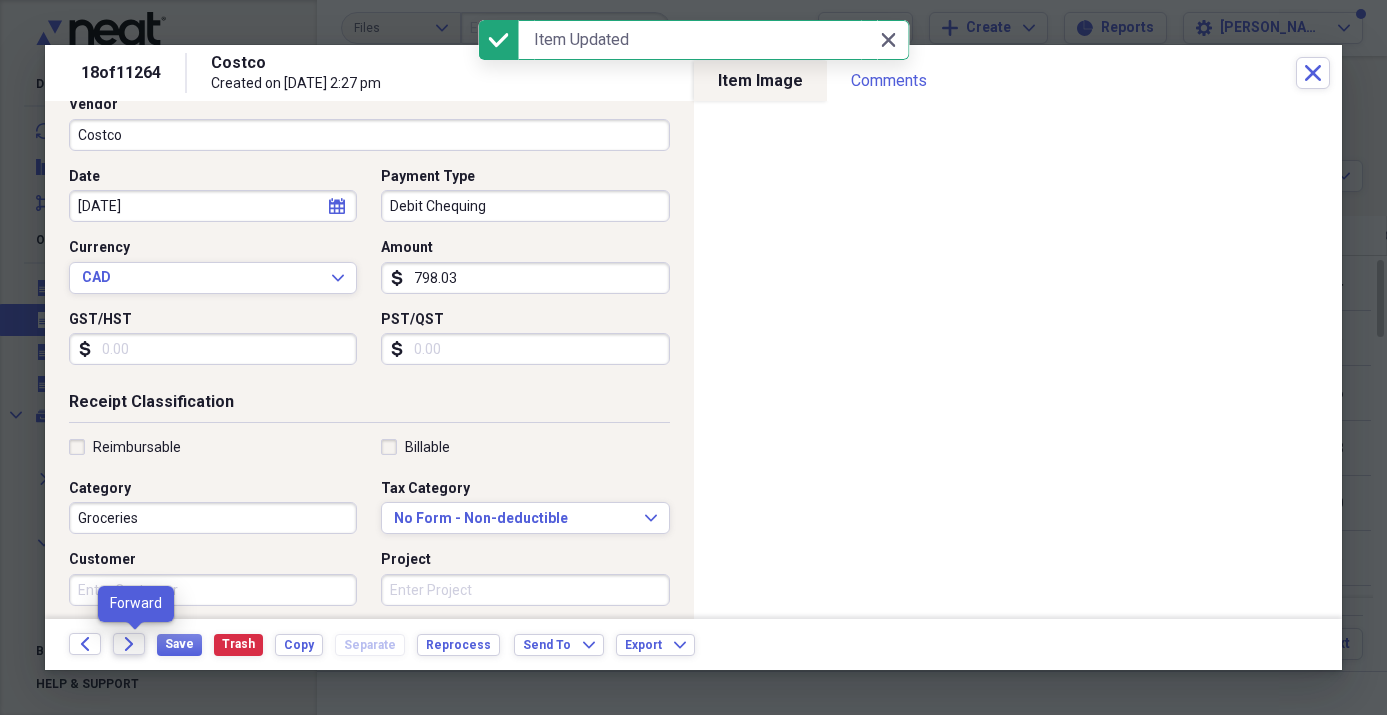 click on "Forward" 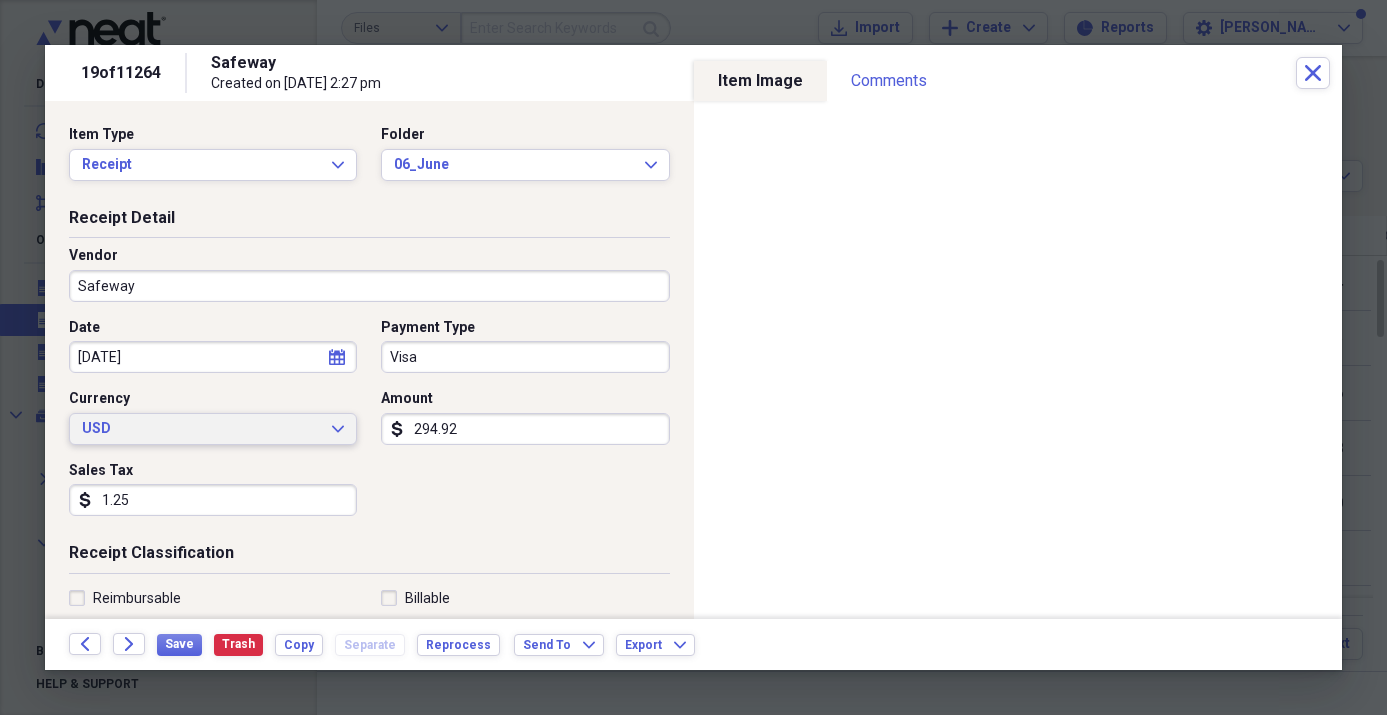 click on "USD Expand" at bounding box center (213, 429) 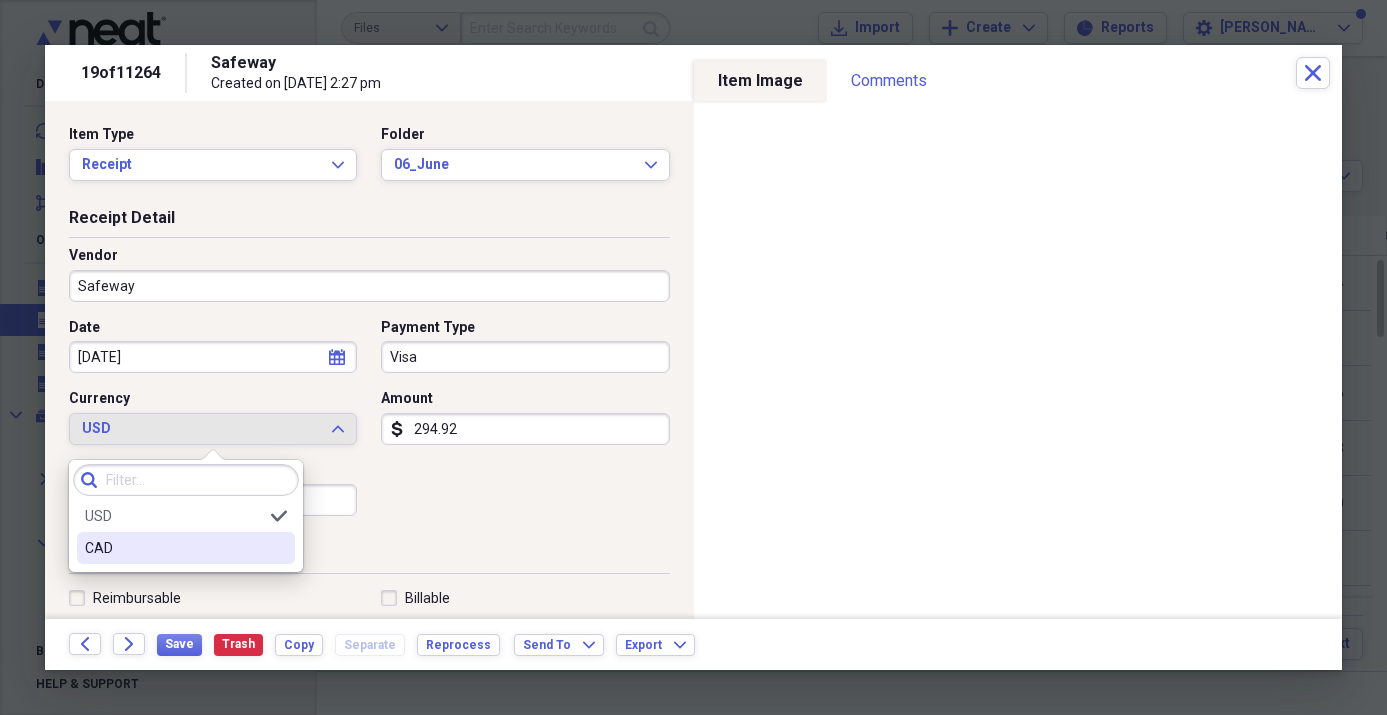 click on "CAD" at bounding box center [174, 548] 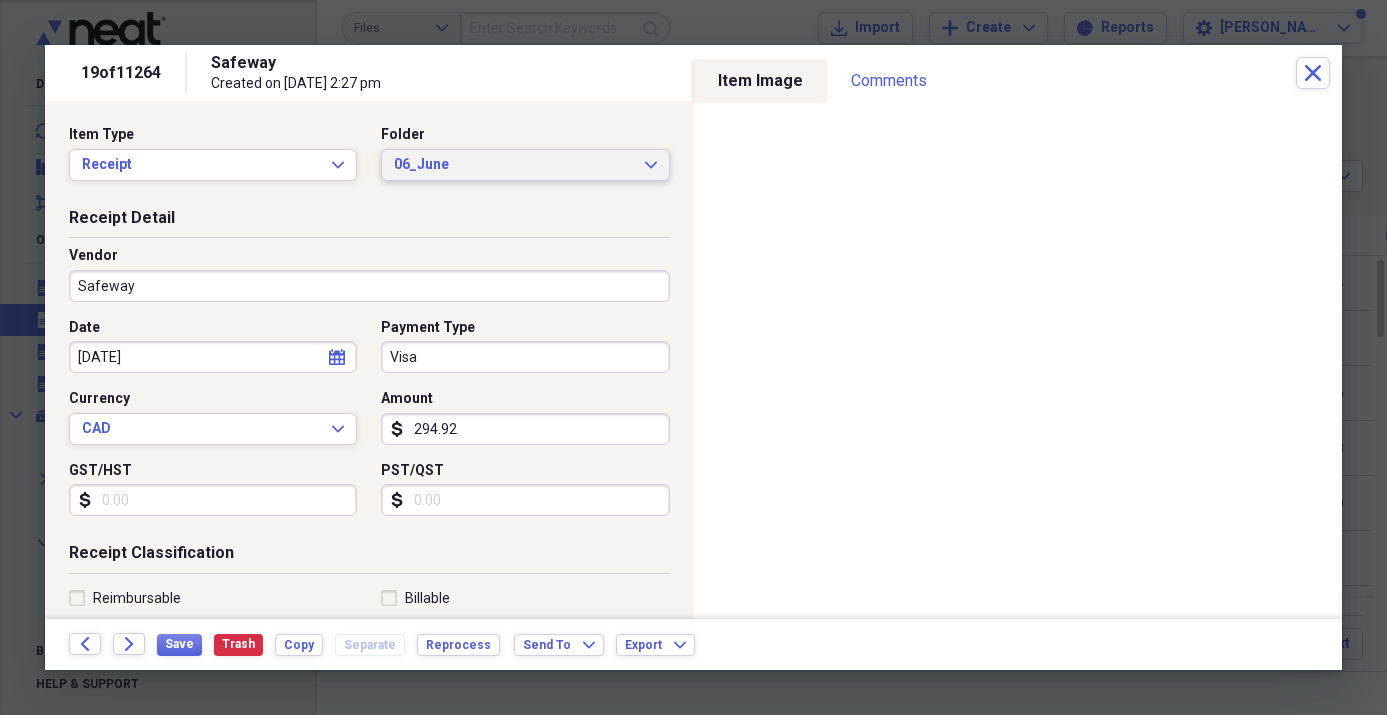 click on "06_June" at bounding box center (513, 165) 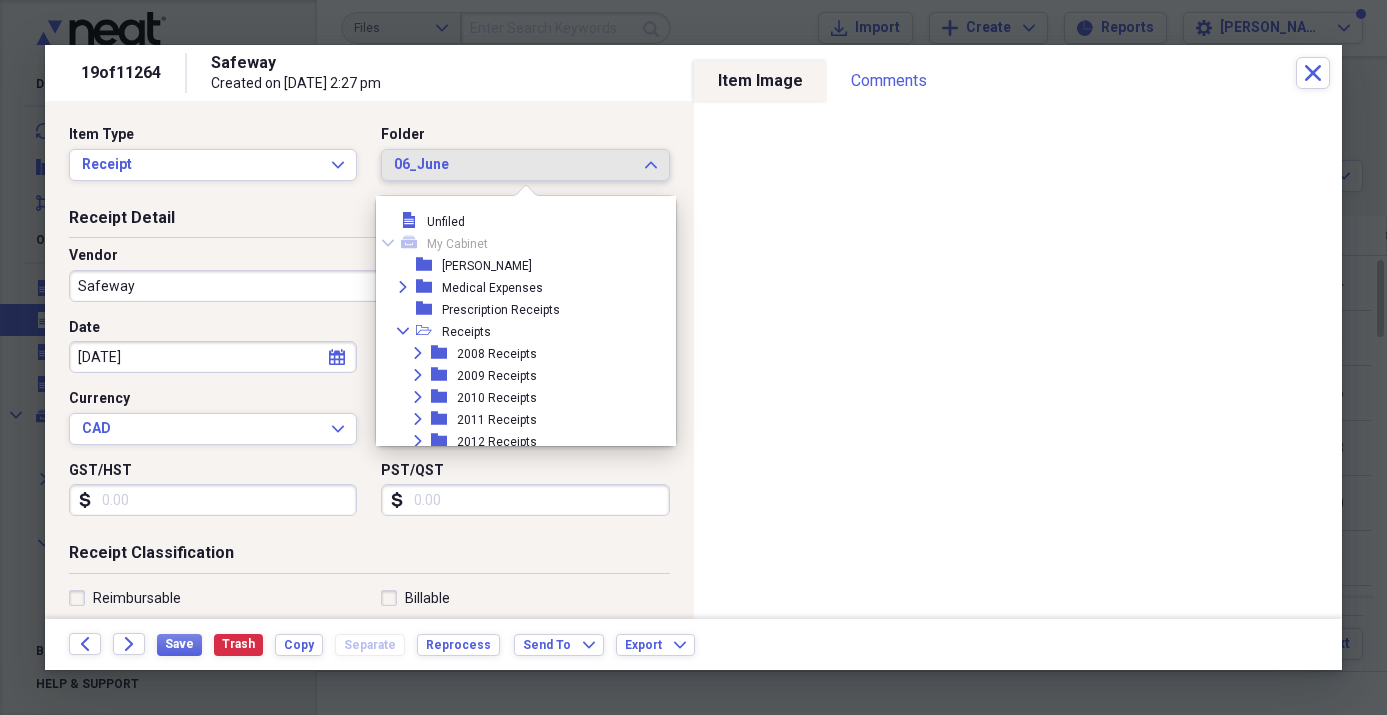 scroll, scrollTop: 1067, scrollLeft: 0, axis: vertical 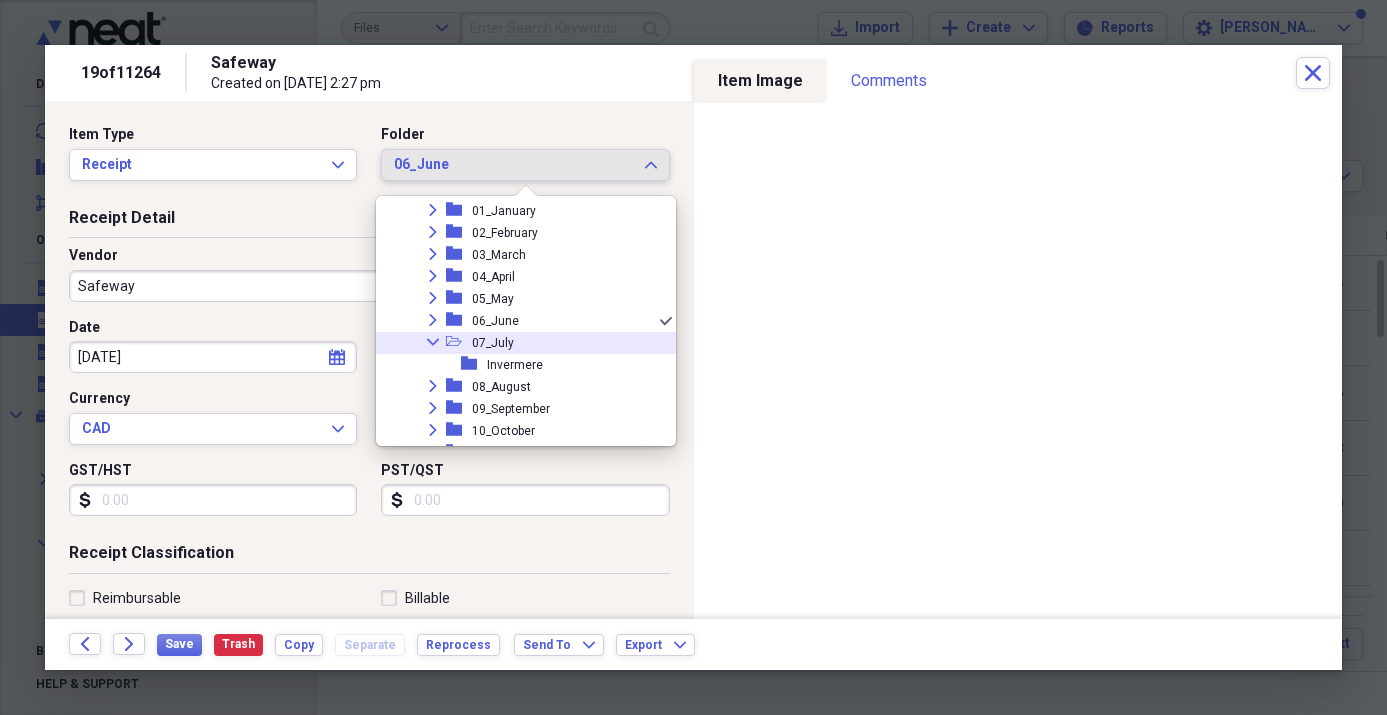 click on "07_July" at bounding box center [493, 343] 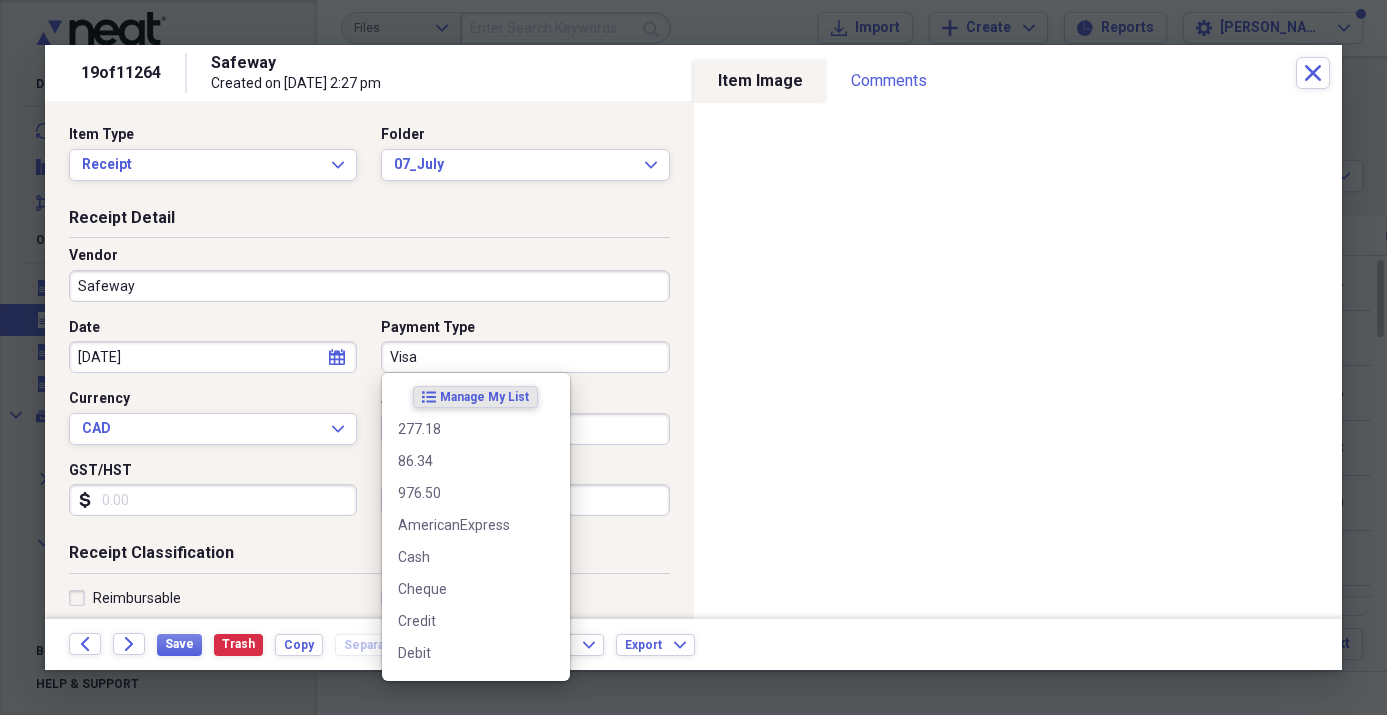 click on "Visa" at bounding box center (525, 357) 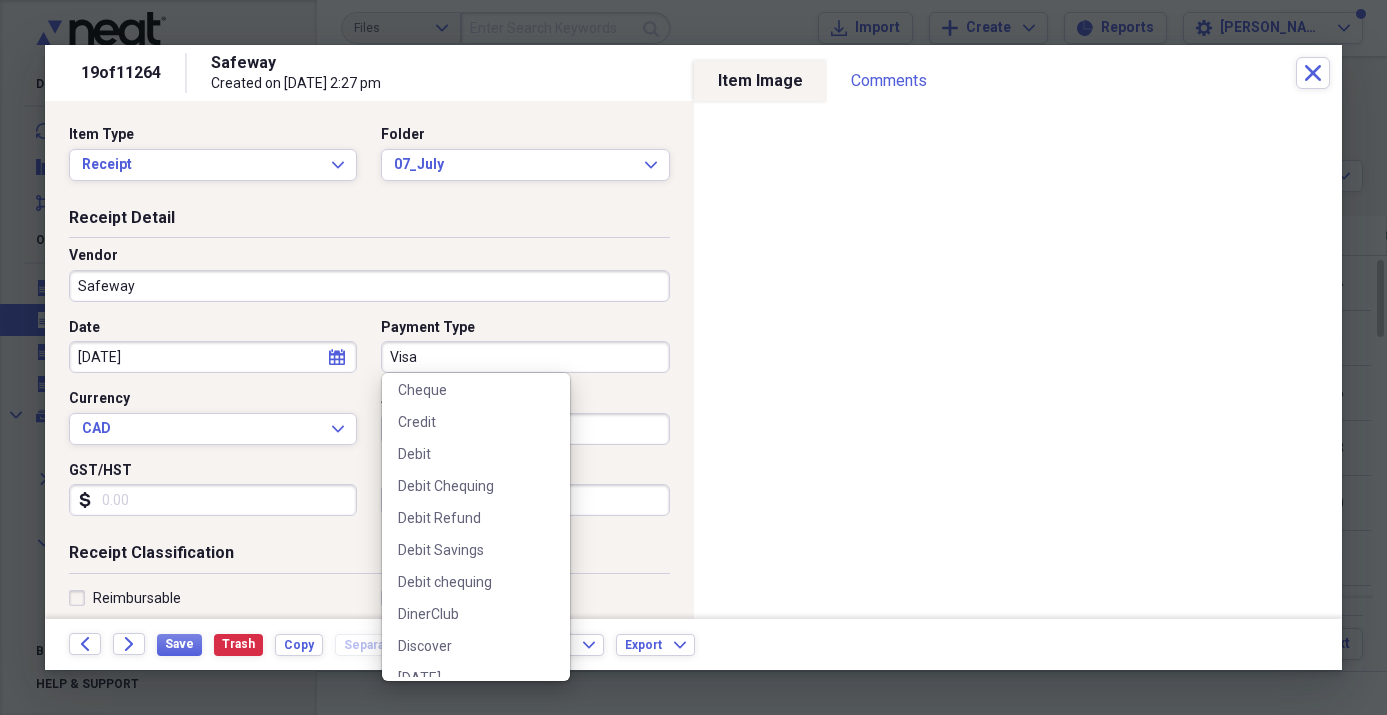 scroll, scrollTop: 261, scrollLeft: 0, axis: vertical 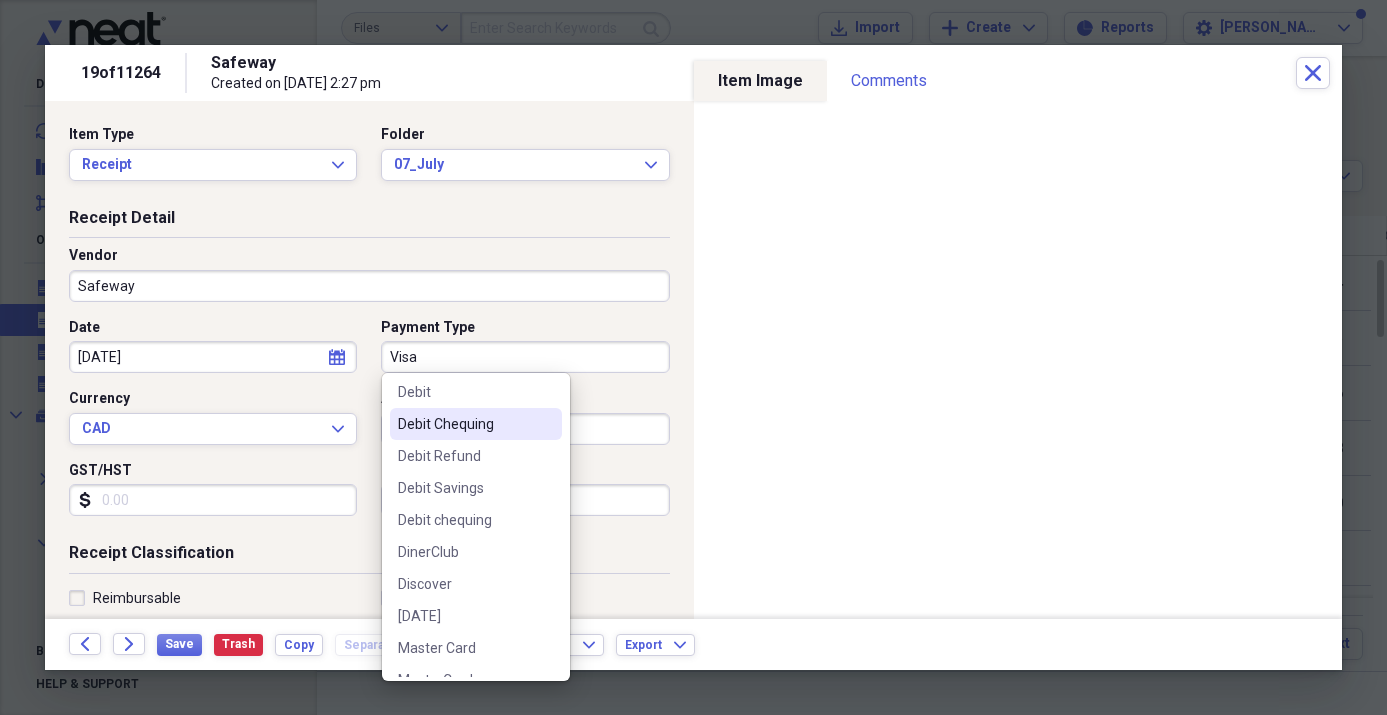 click on "Debit Chequing" at bounding box center (464, 424) 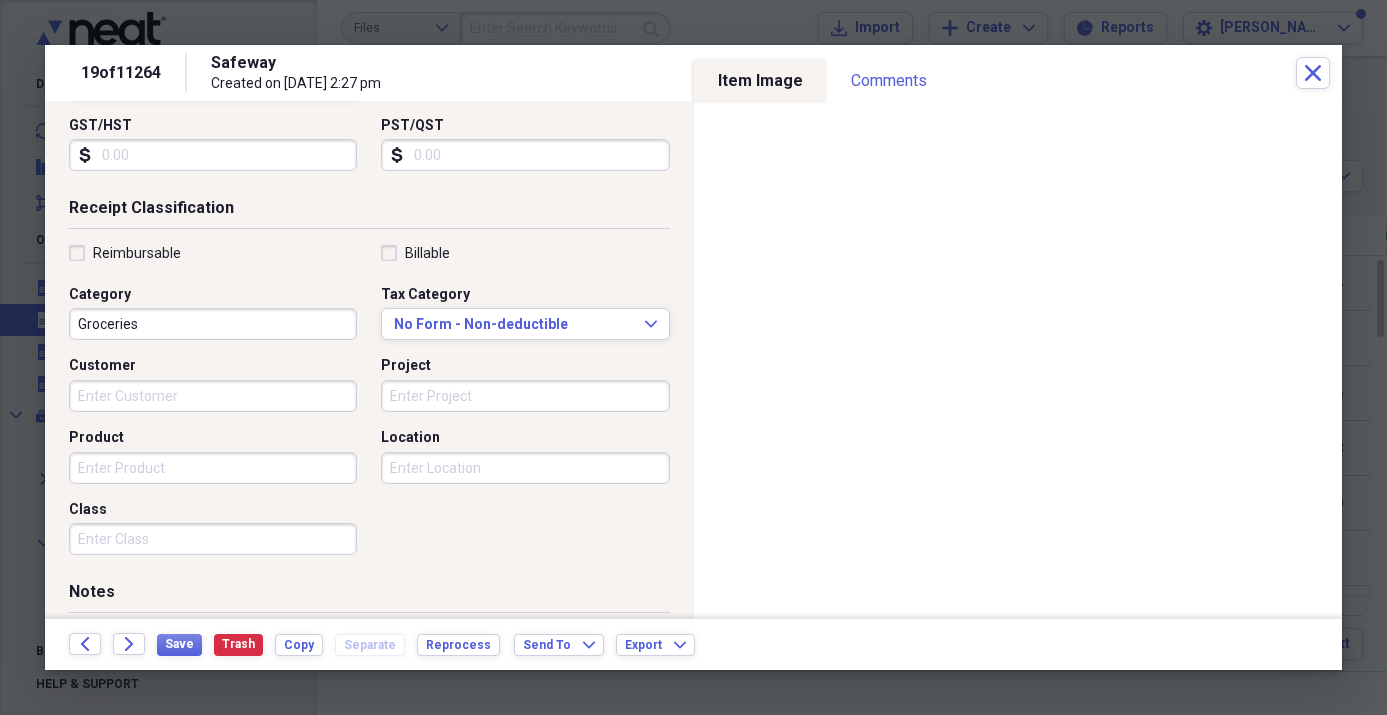 scroll, scrollTop: 351, scrollLeft: 0, axis: vertical 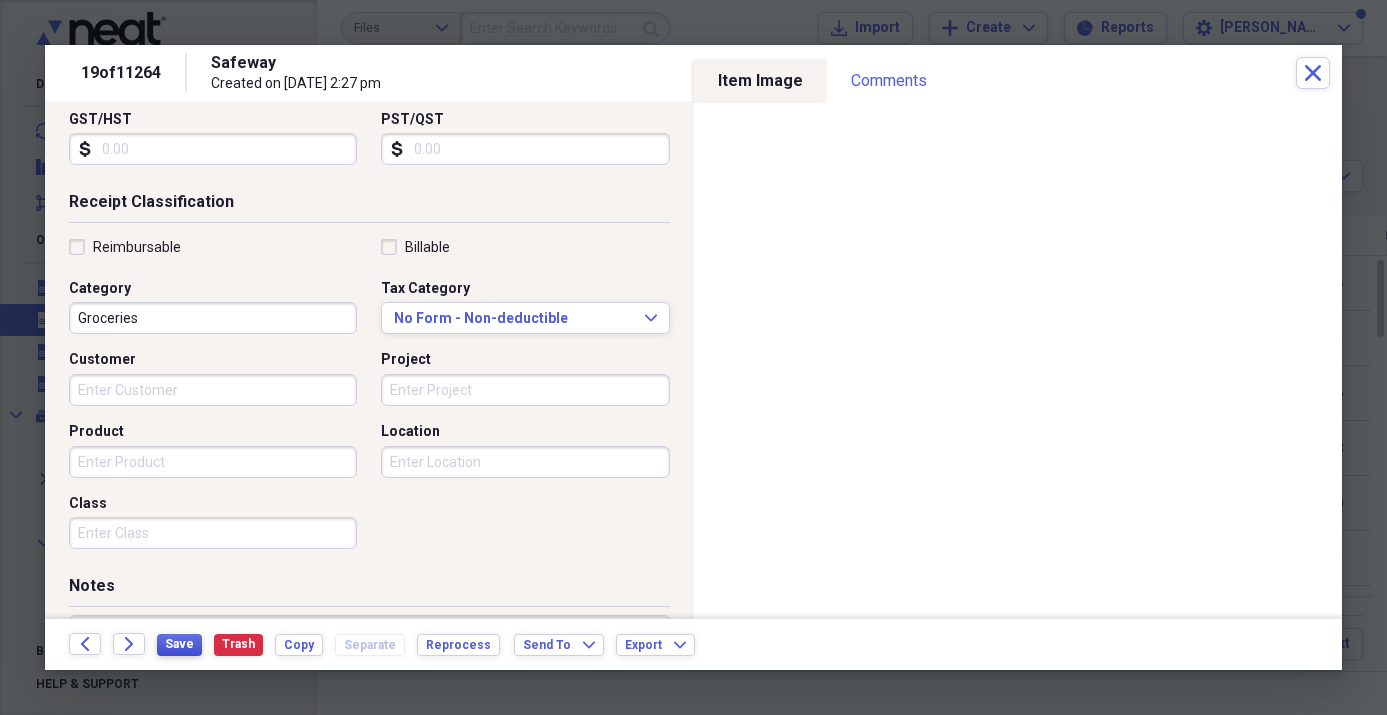 click on "Save" at bounding box center [179, 644] 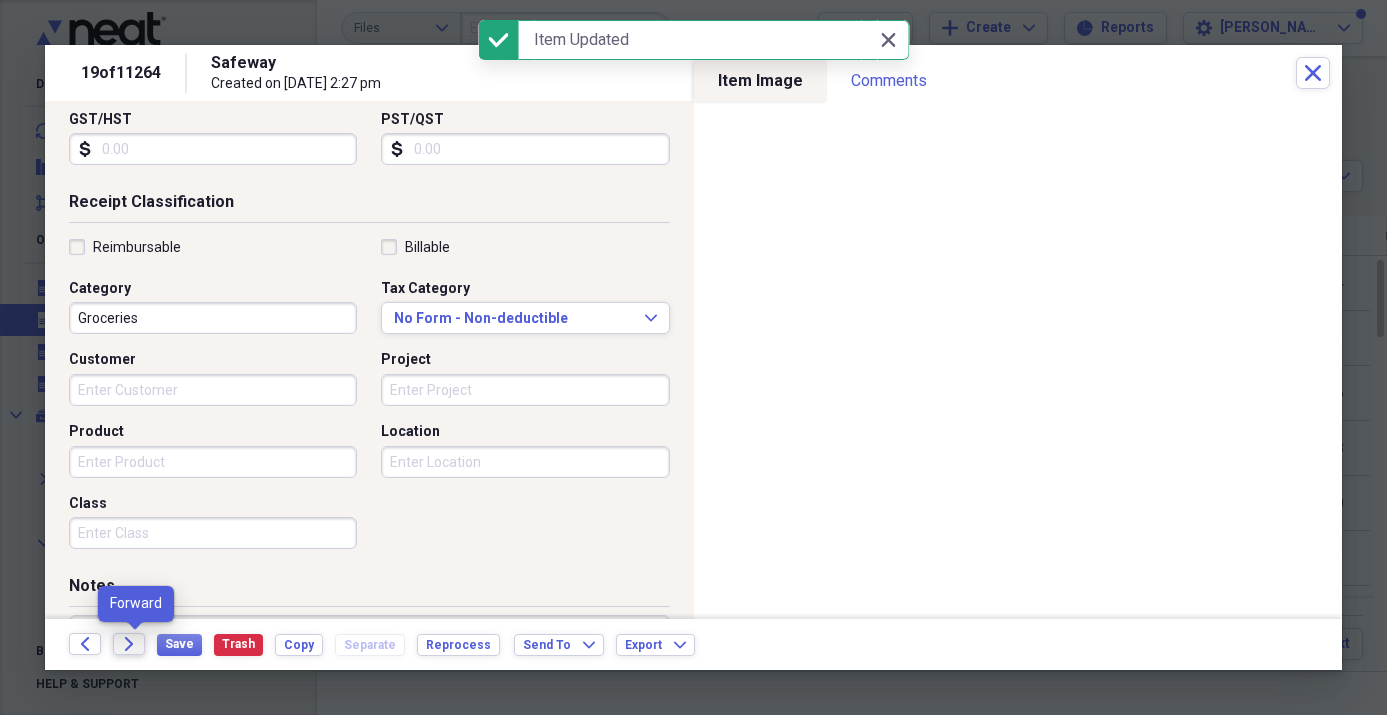 click on "Forward" 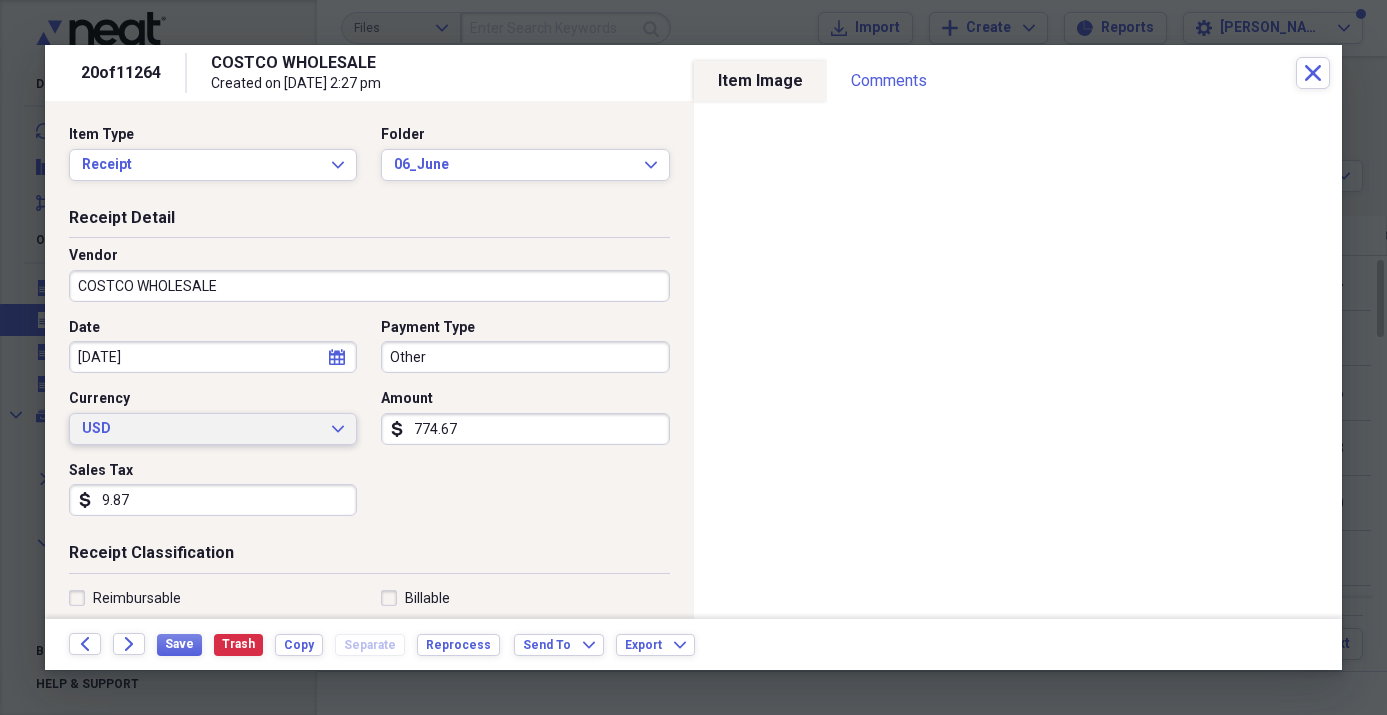 click on "Expand" 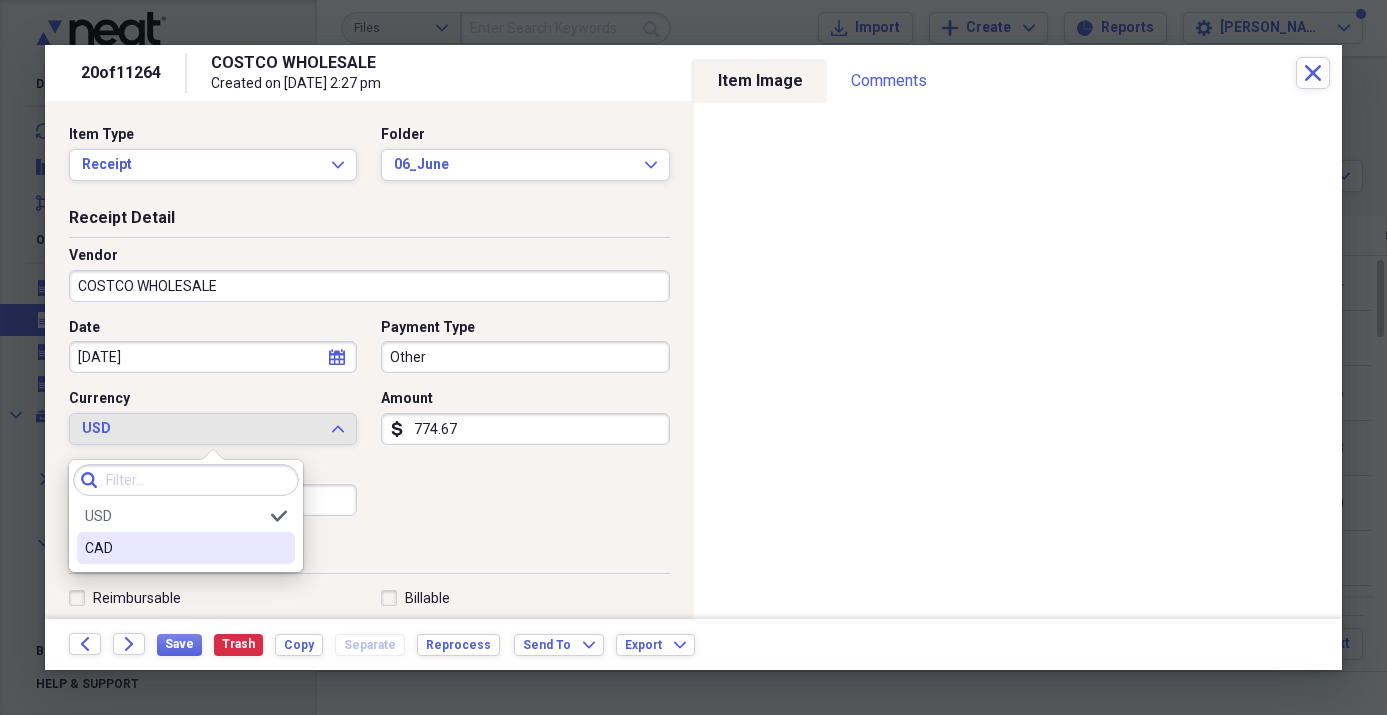 click on "CAD" at bounding box center [174, 548] 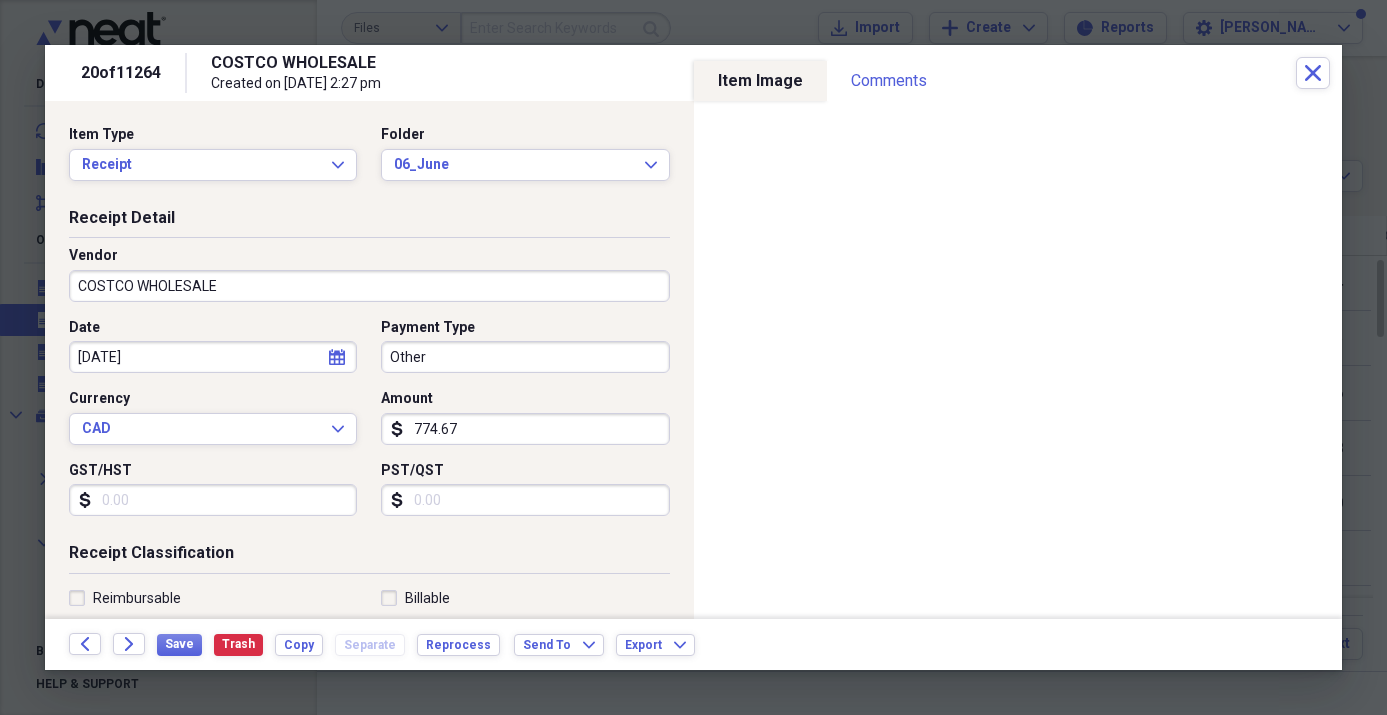 click on "Other" at bounding box center [525, 357] 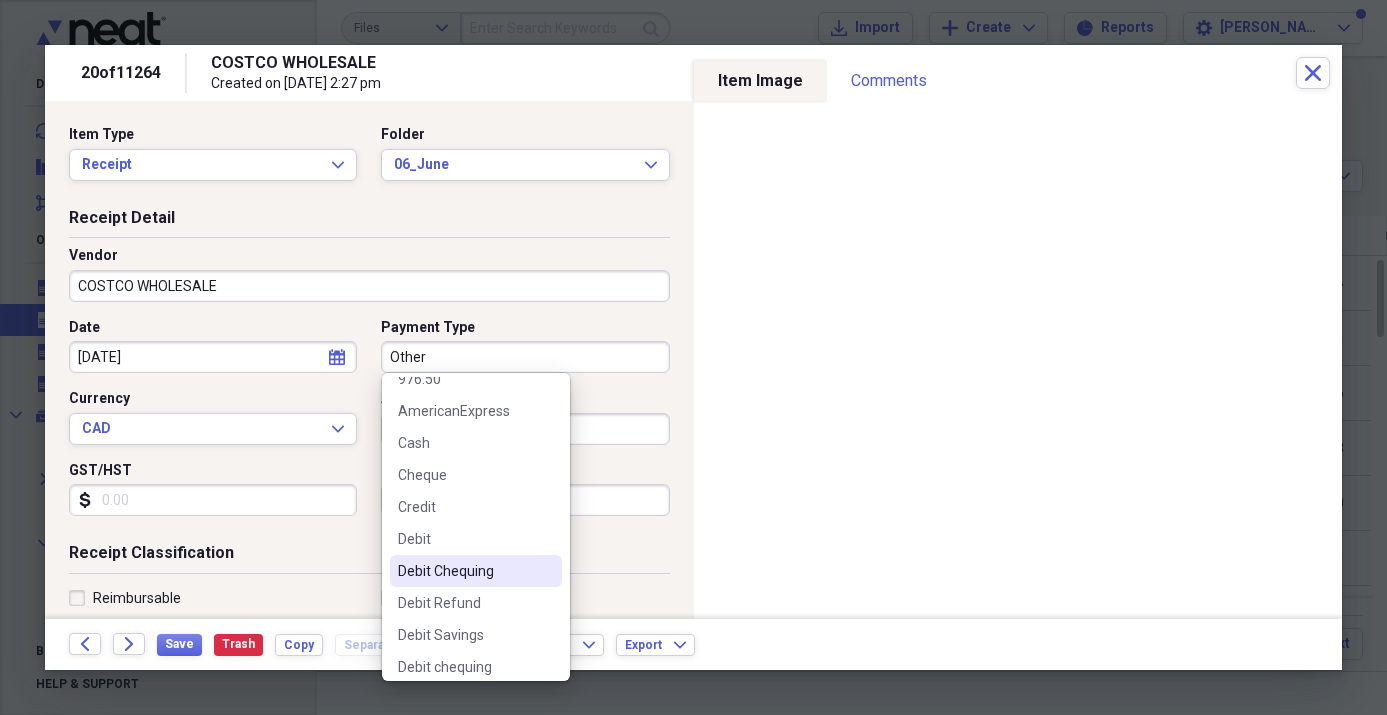 scroll, scrollTop: 131, scrollLeft: 0, axis: vertical 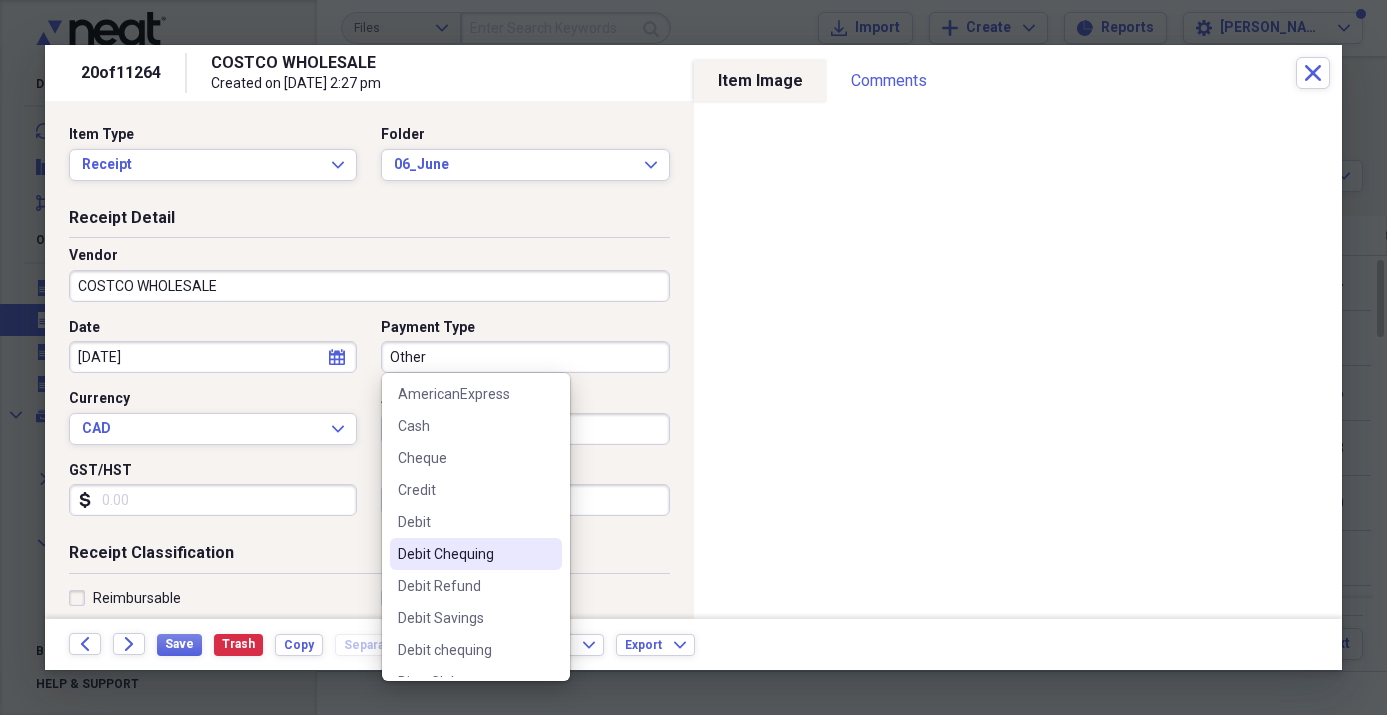 click on "Debit Chequing" at bounding box center (464, 554) 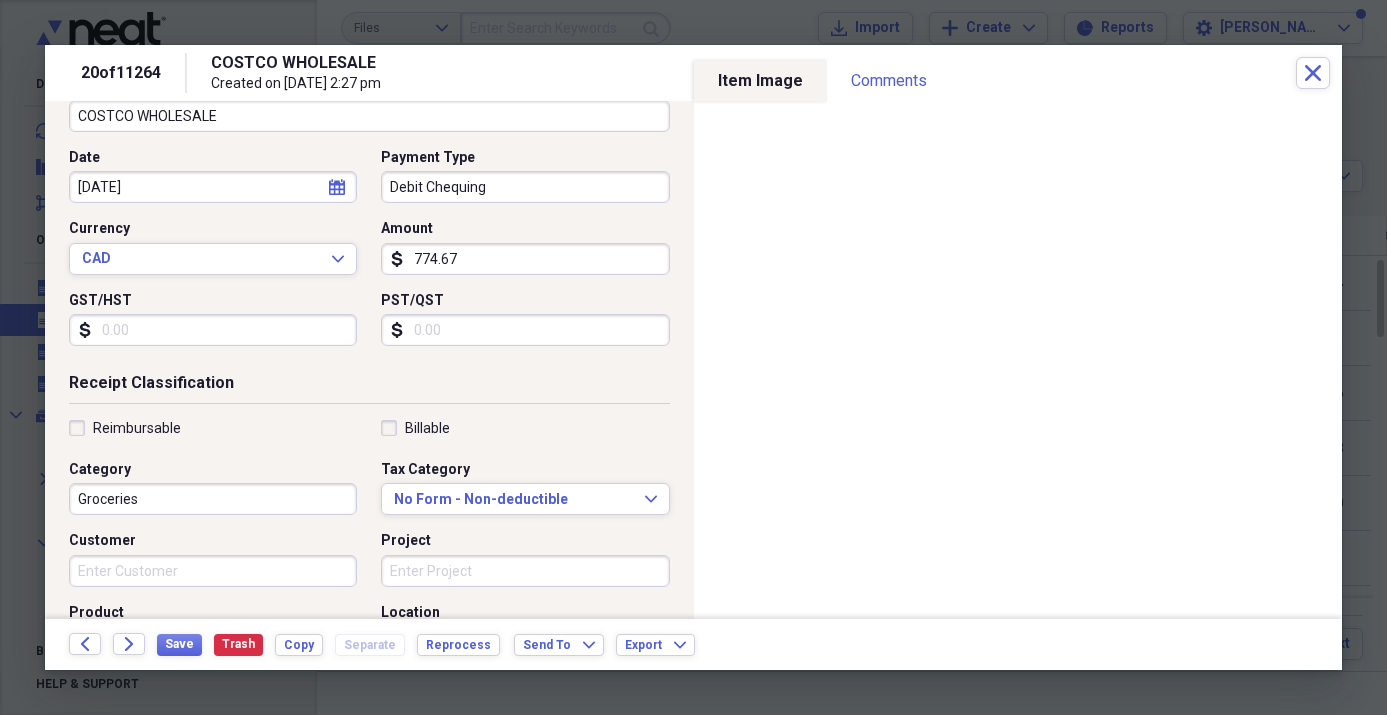 scroll, scrollTop: 180, scrollLeft: 0, axis: vertical 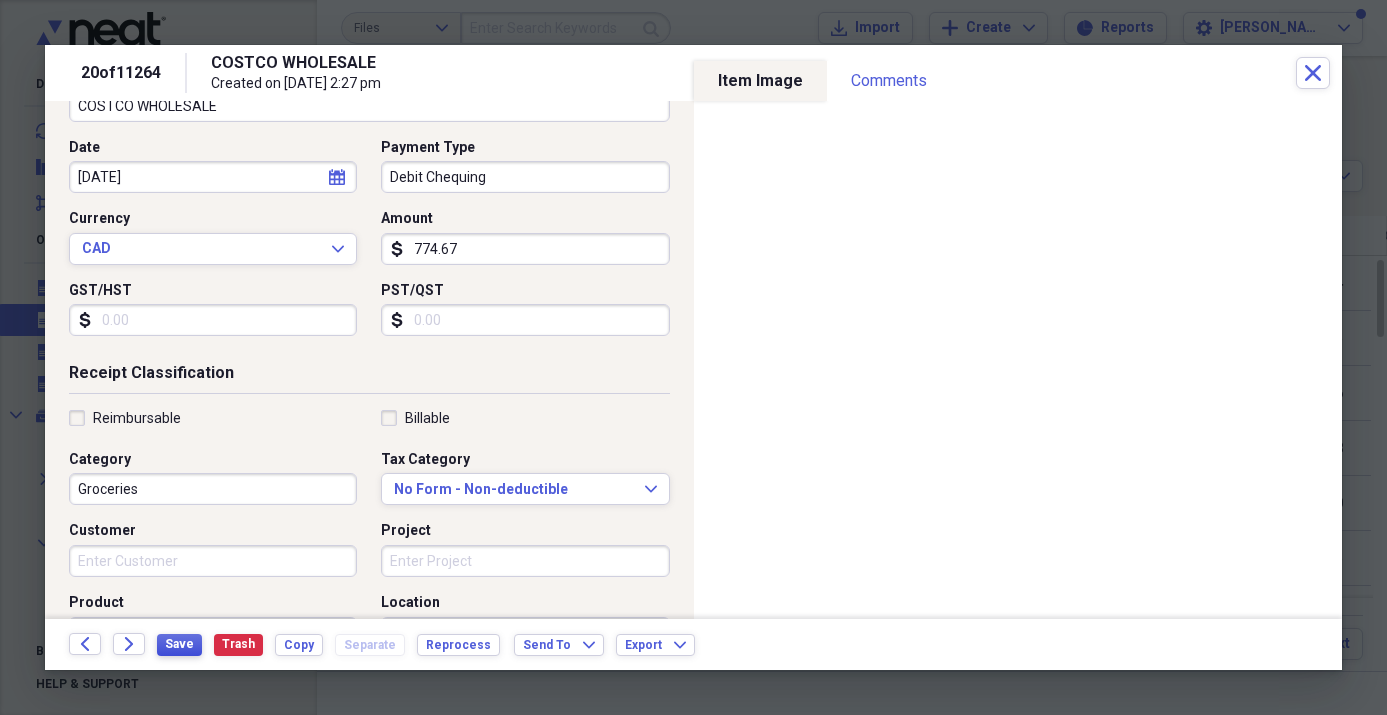 click on "Save" at bounding box center [179, 644] 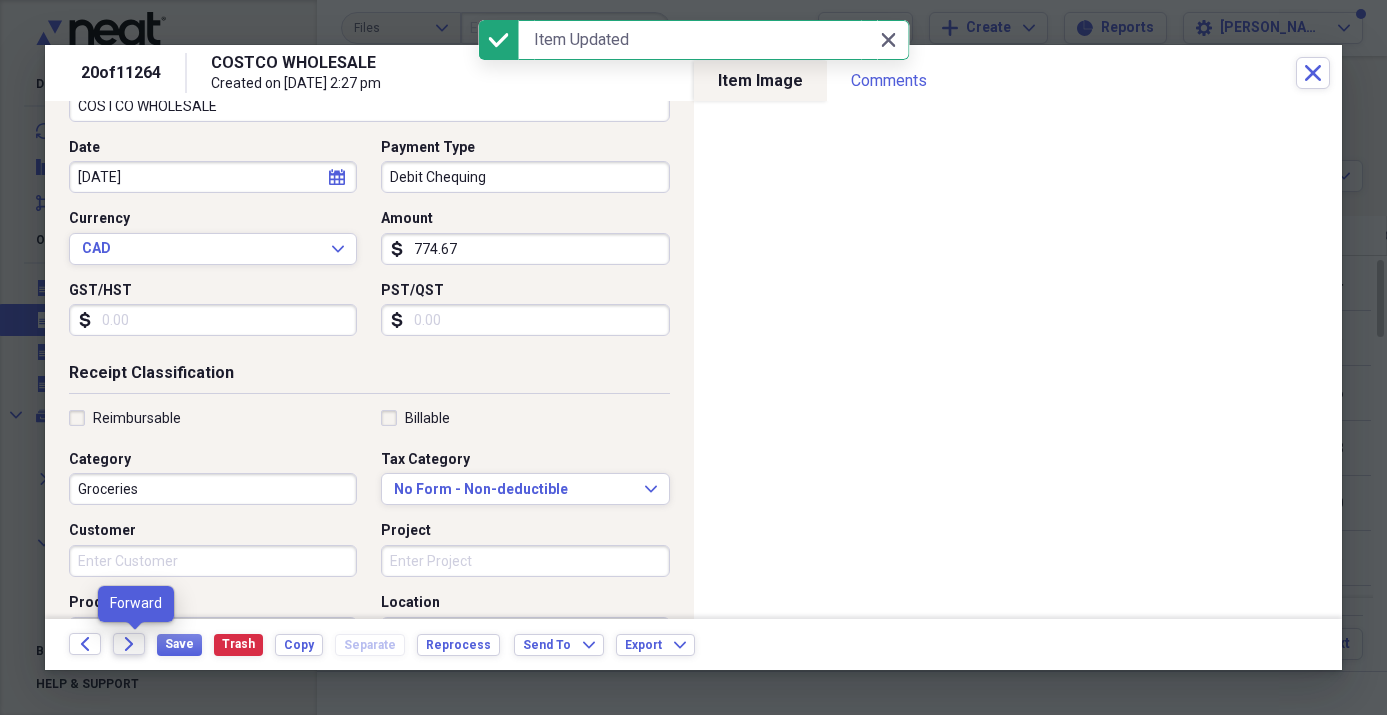 click 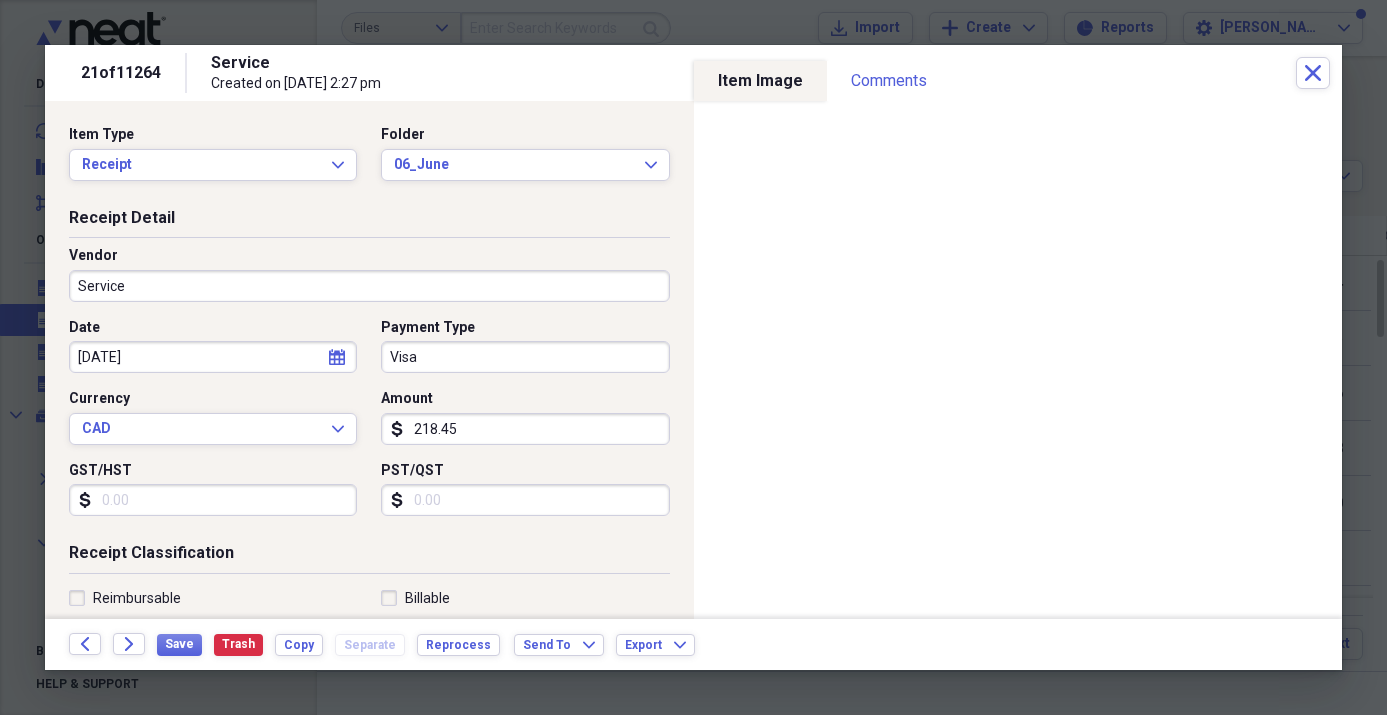 click on "Service" at bounding box center (369, 286) 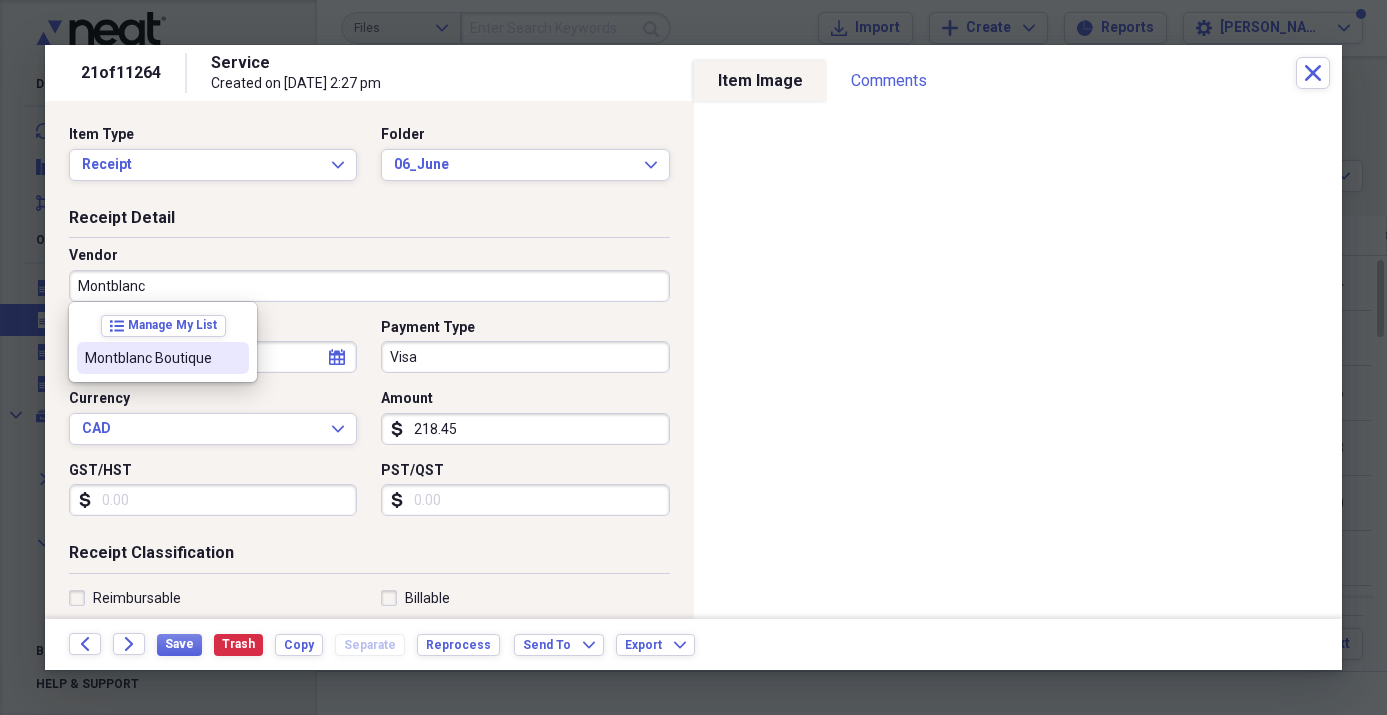 type on "Montblanc Boutique" 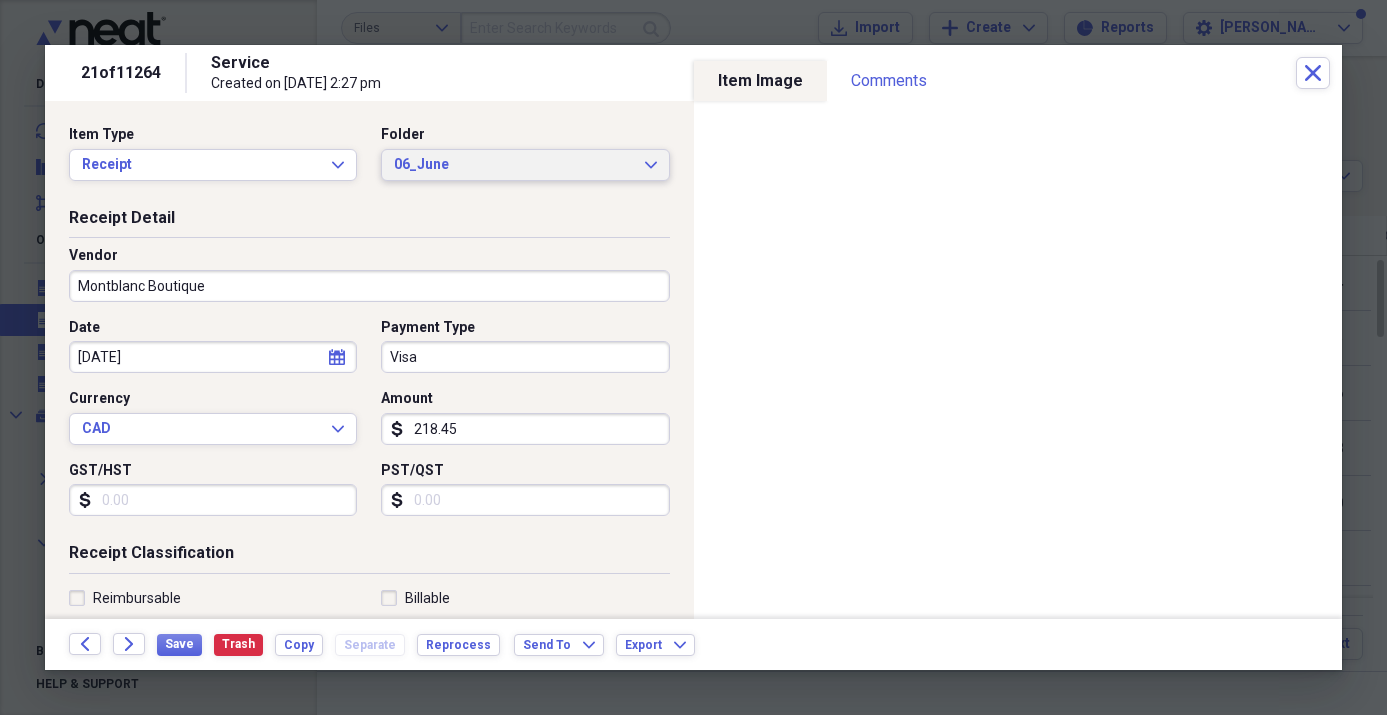 type on "Office Supplies" 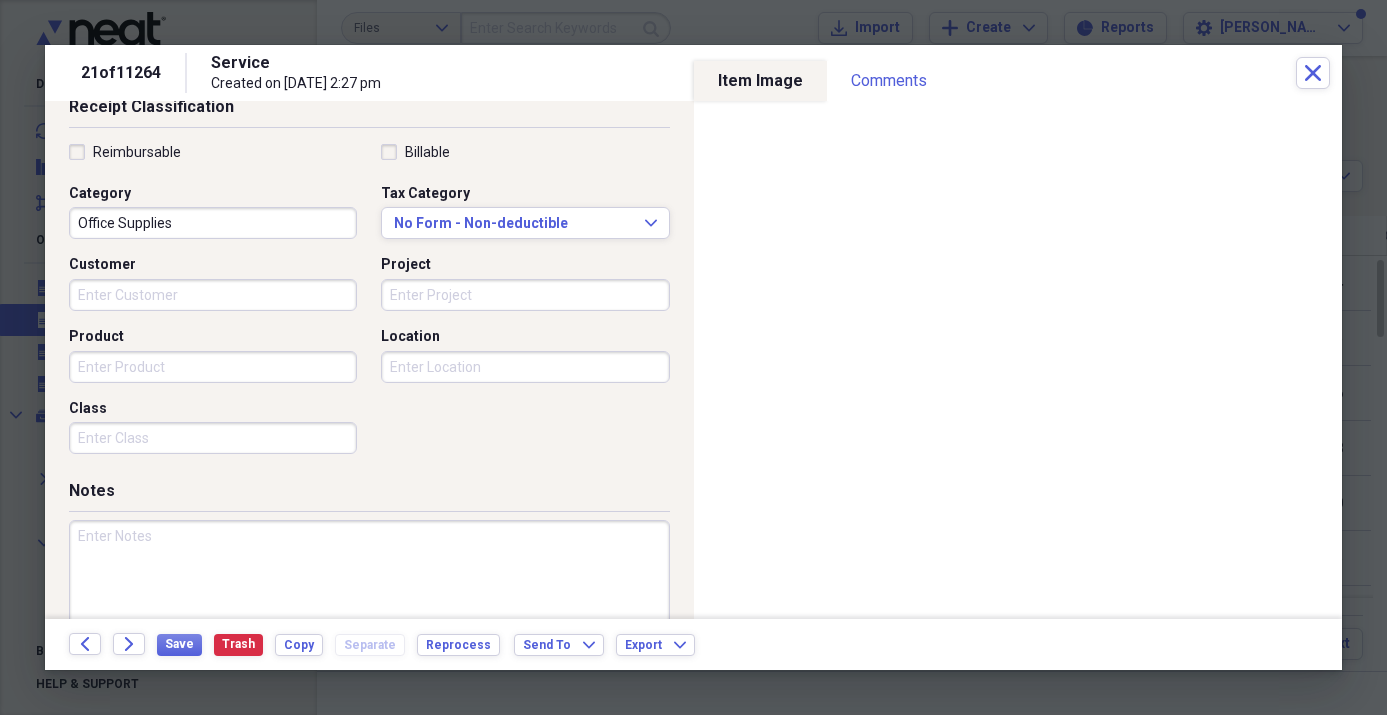 scroll, scrollTop: 502, scrollLeft: 0, axis: vertical 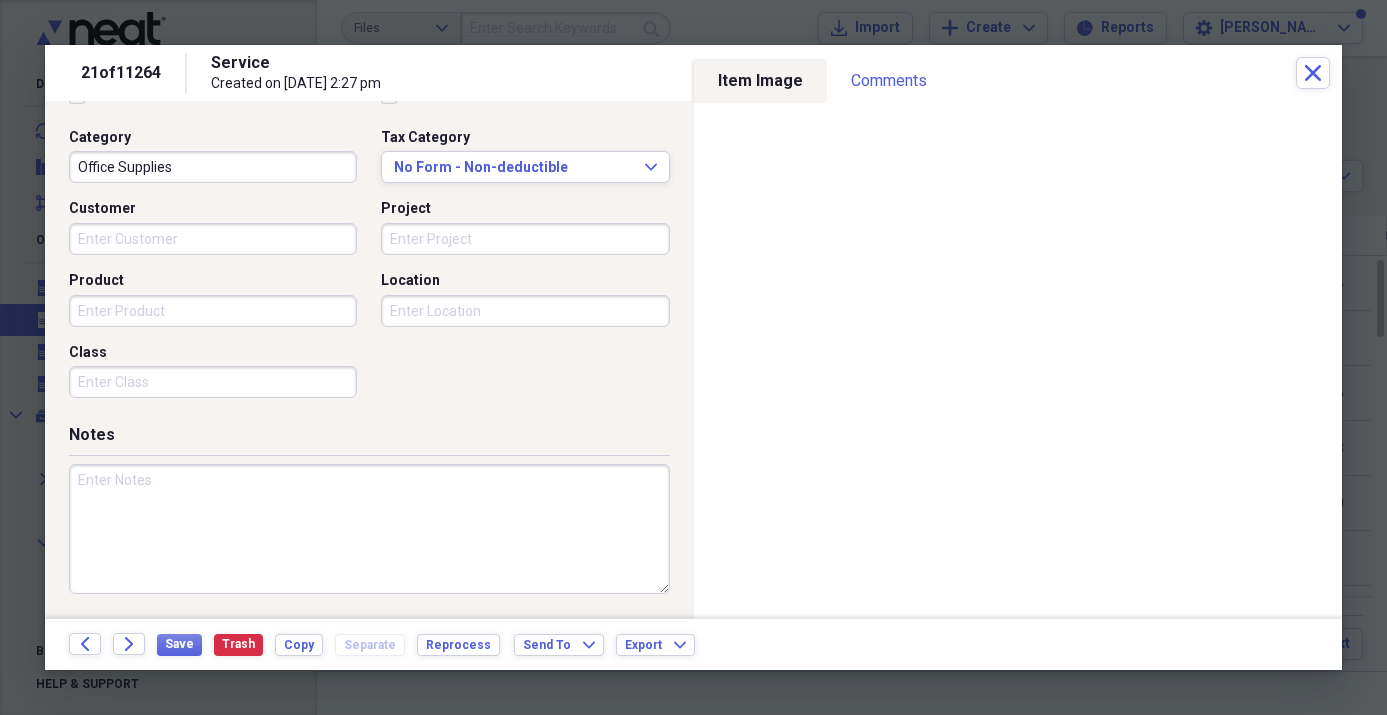 click at bounding box center [369, 529] 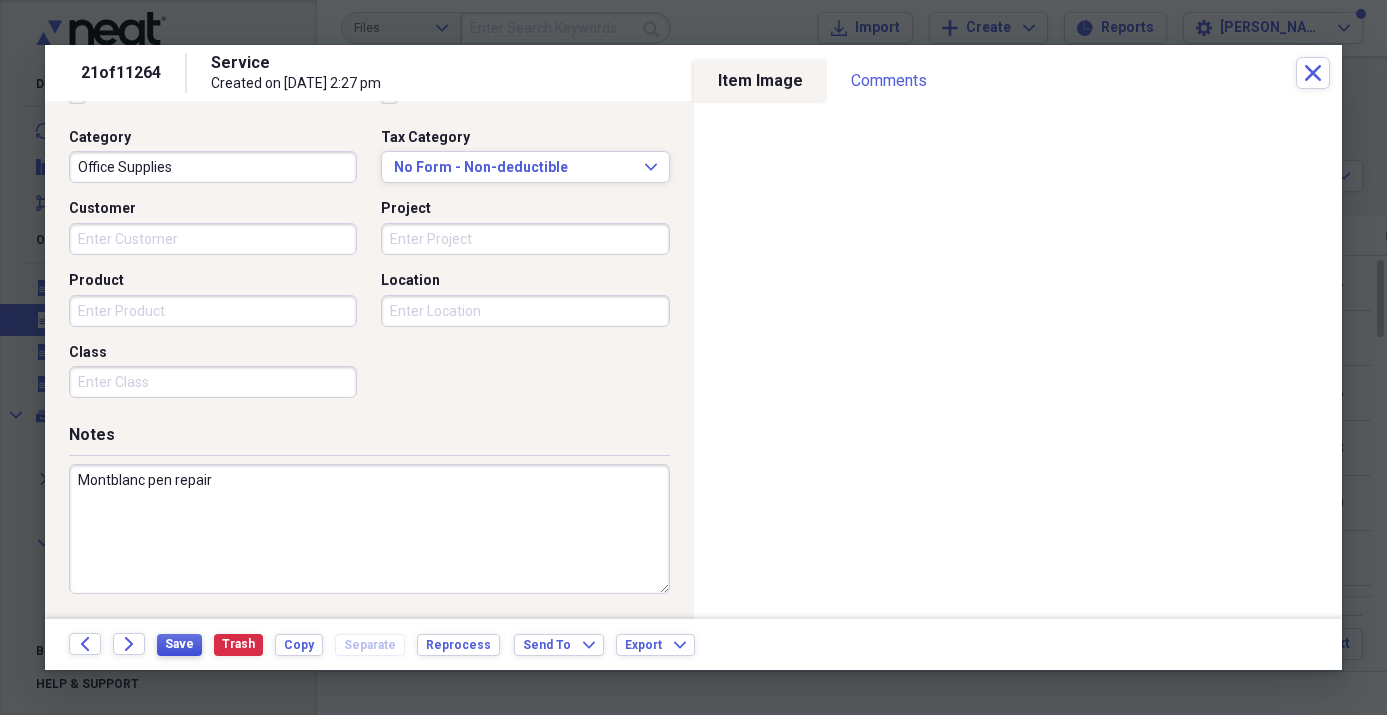 type on "Montblanc pen repair" 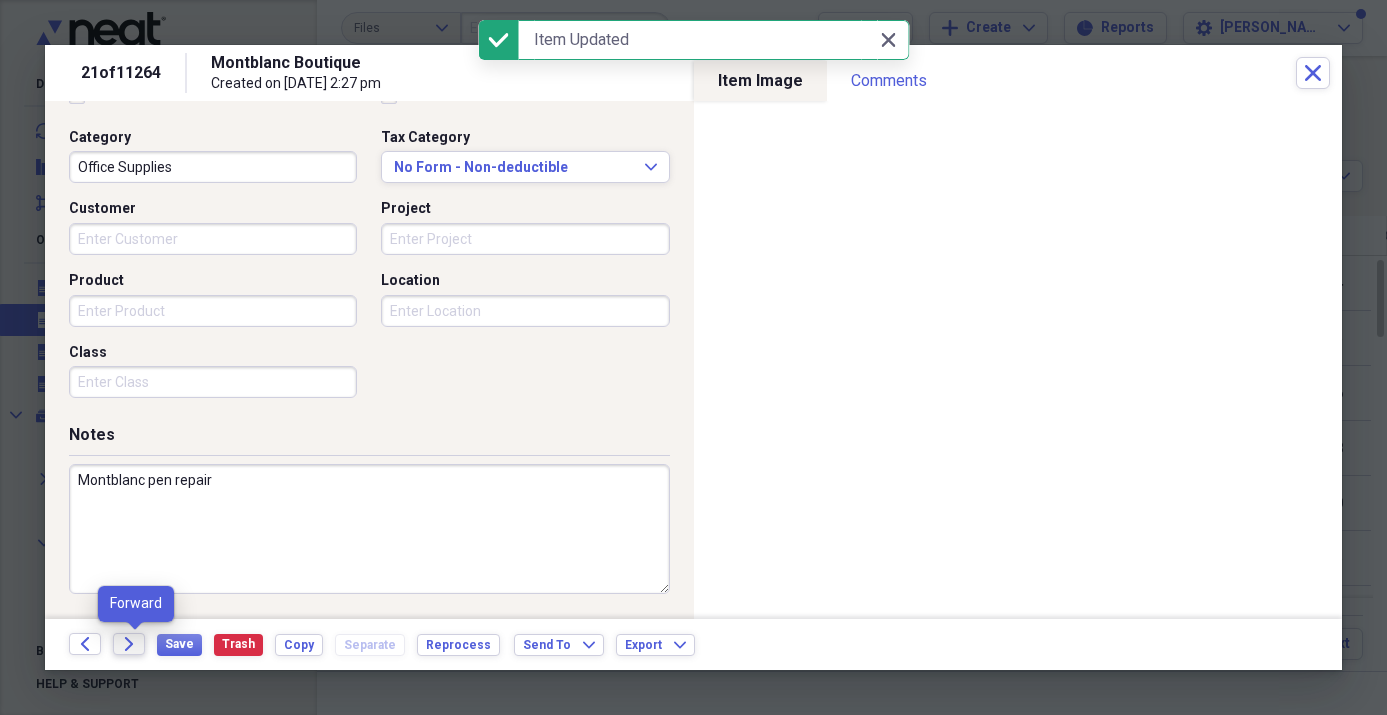 click on "Forward" 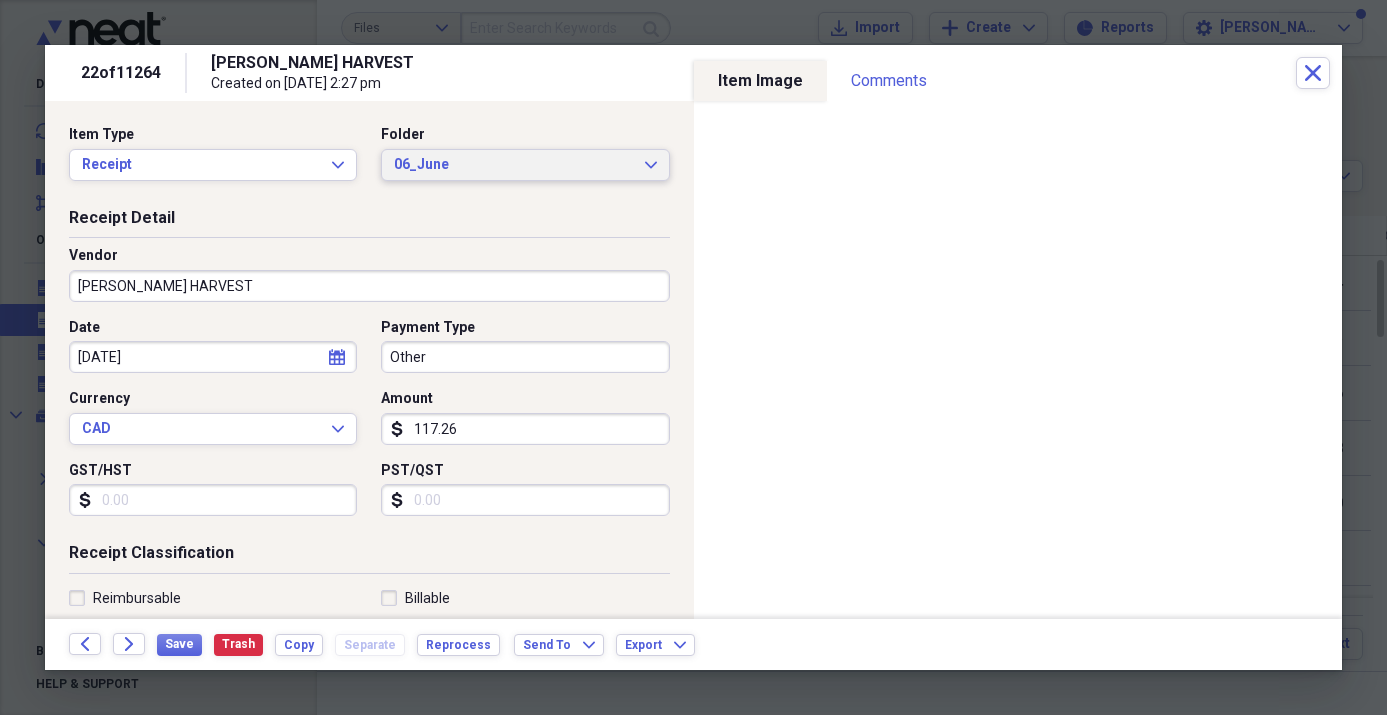 click on "06_June" at bounding box center [513, 165] 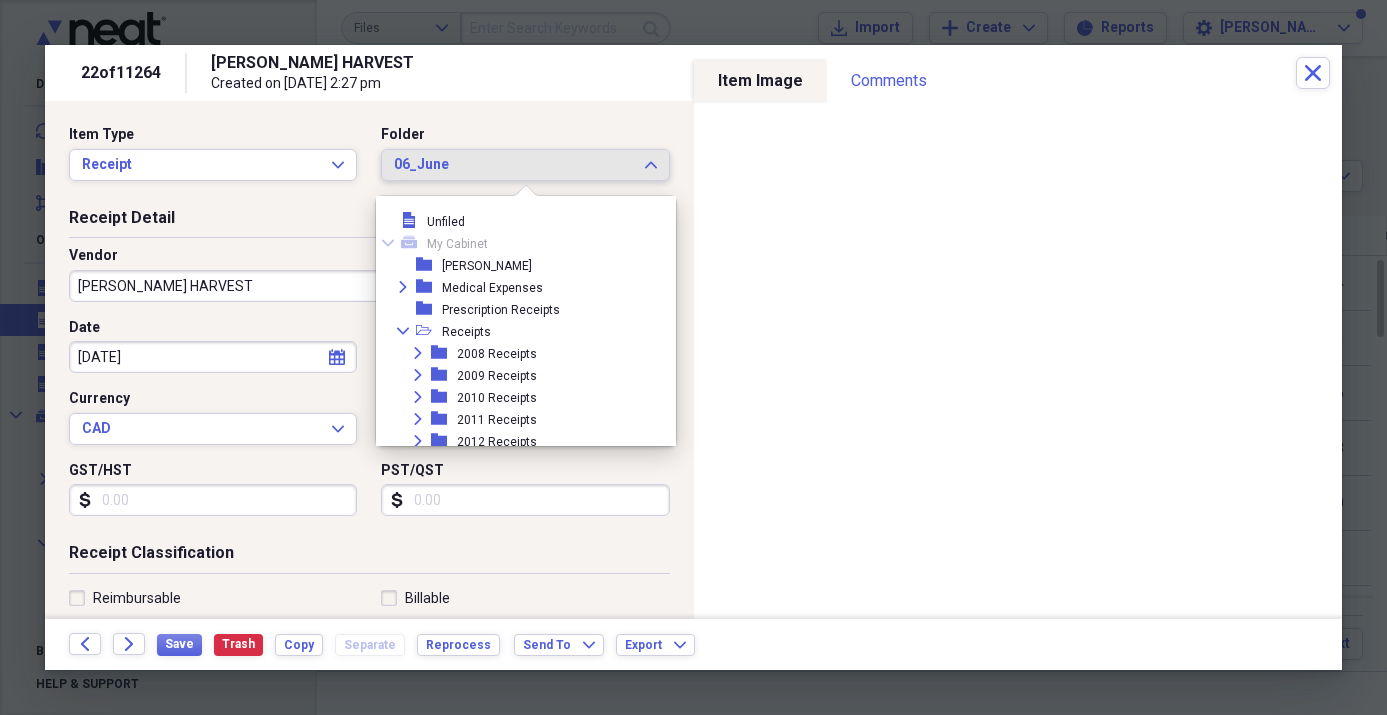 scroll, scrollTop: 1067, scrollLeft: 0, axis: vertical 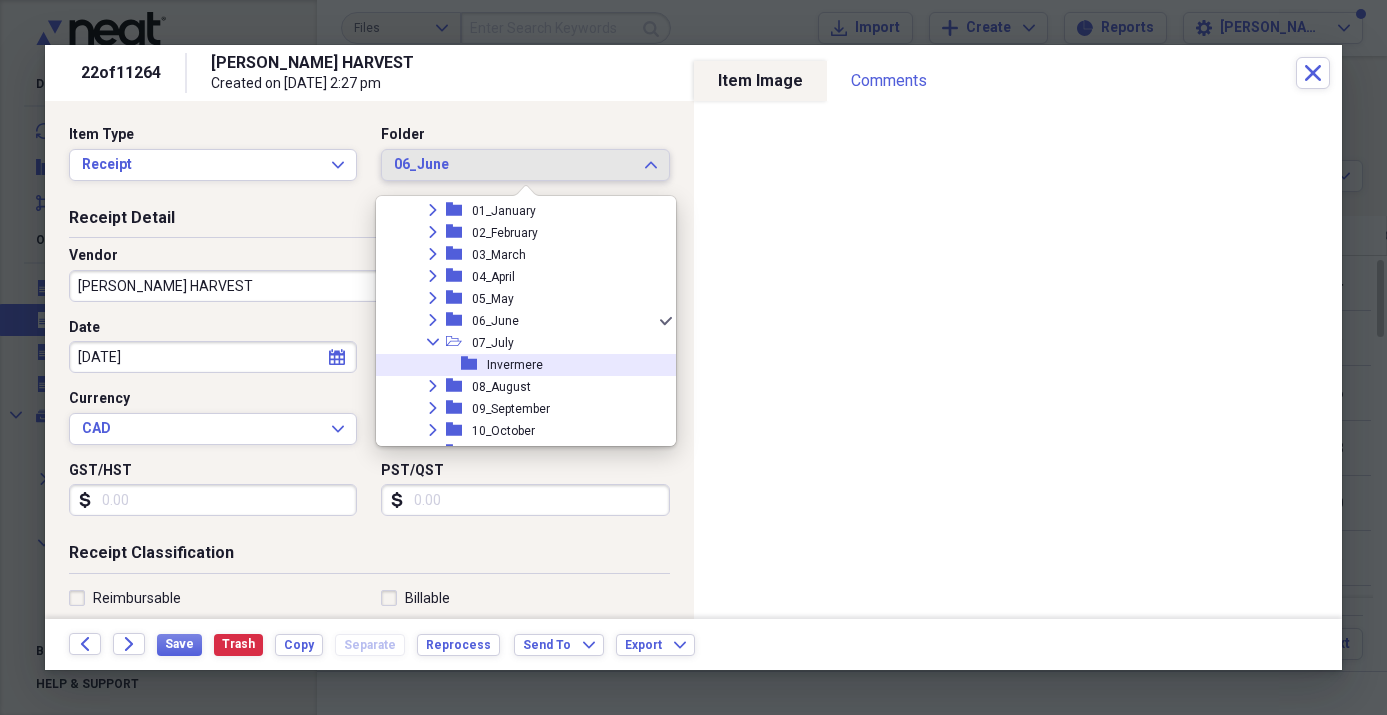 click on "Invermere" at bounding box center (515, 365) 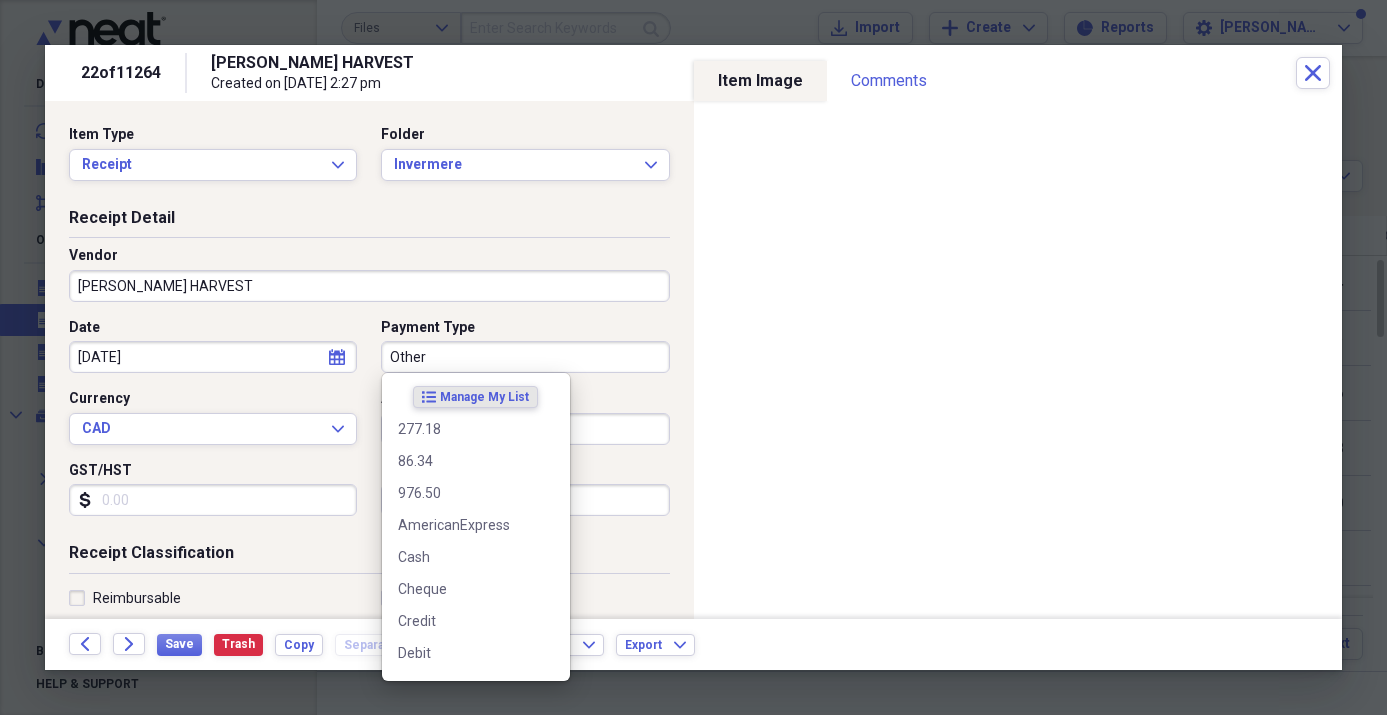 click on "Other" at bounding box center [525, 357] 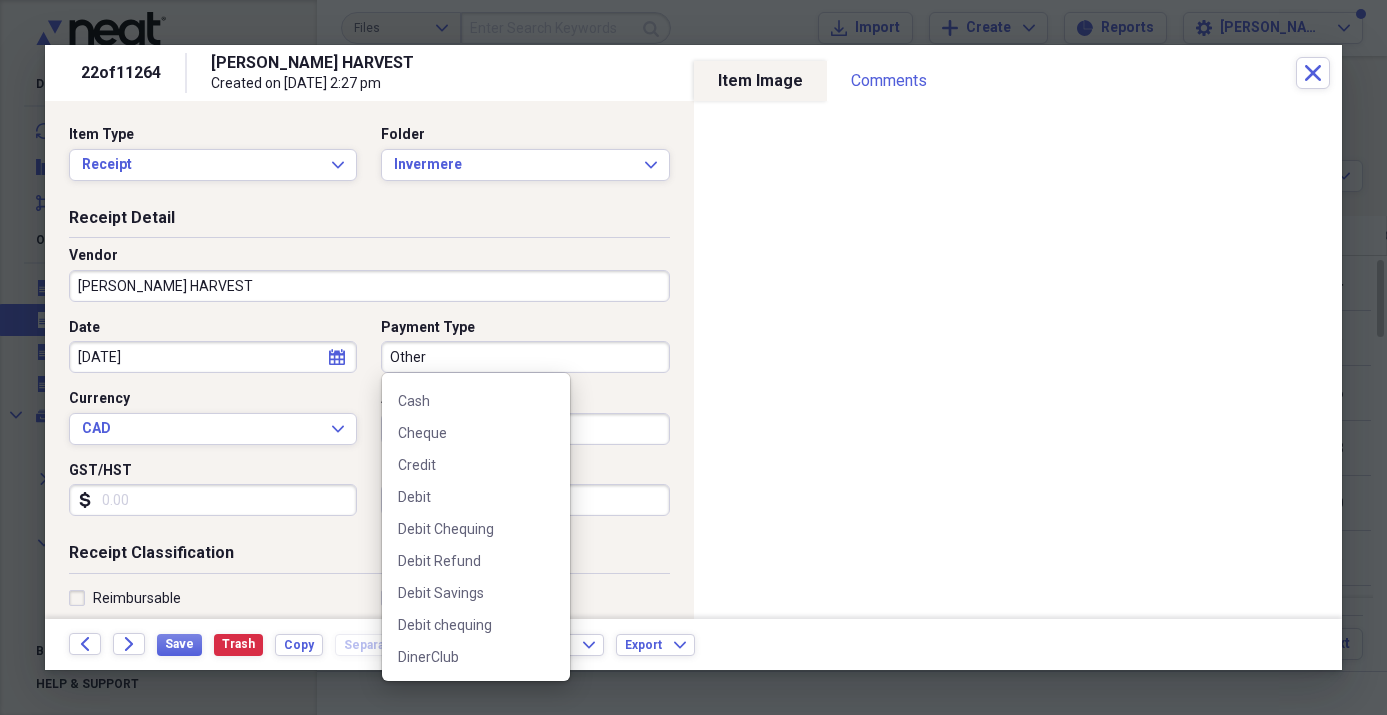 scroll, scrollTop: 176, scrollLeft: 0, axis: vertical 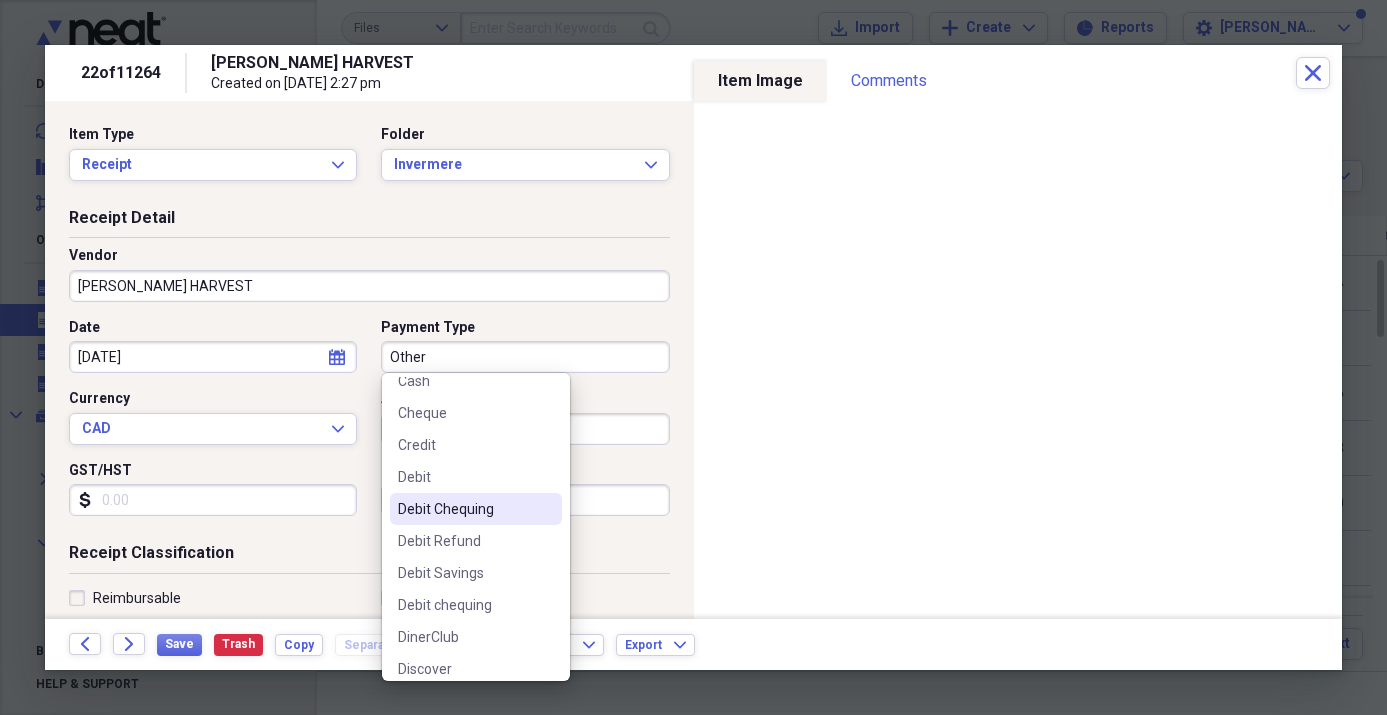 click on "Debit Chequing" at bounding box center (464, 509) 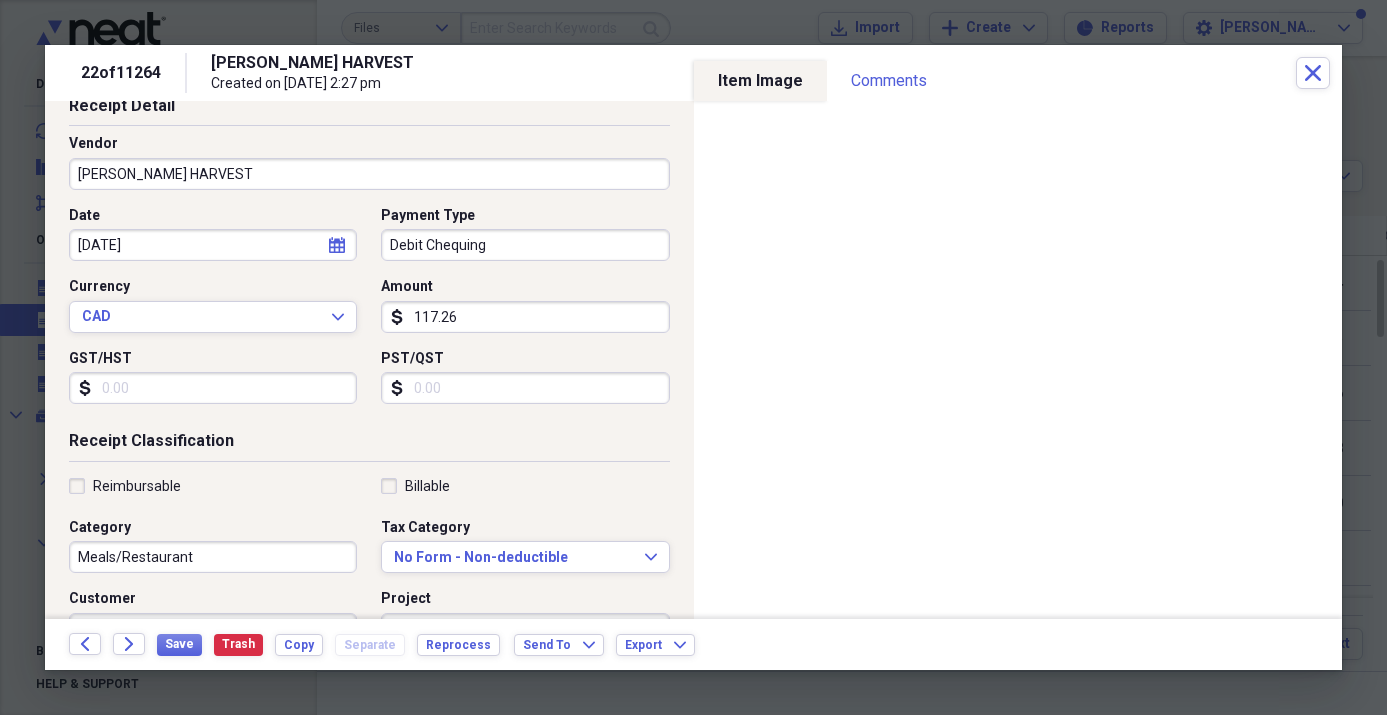 scroll, scrollTop: 114, scrollLeft: 0, axis: vertical 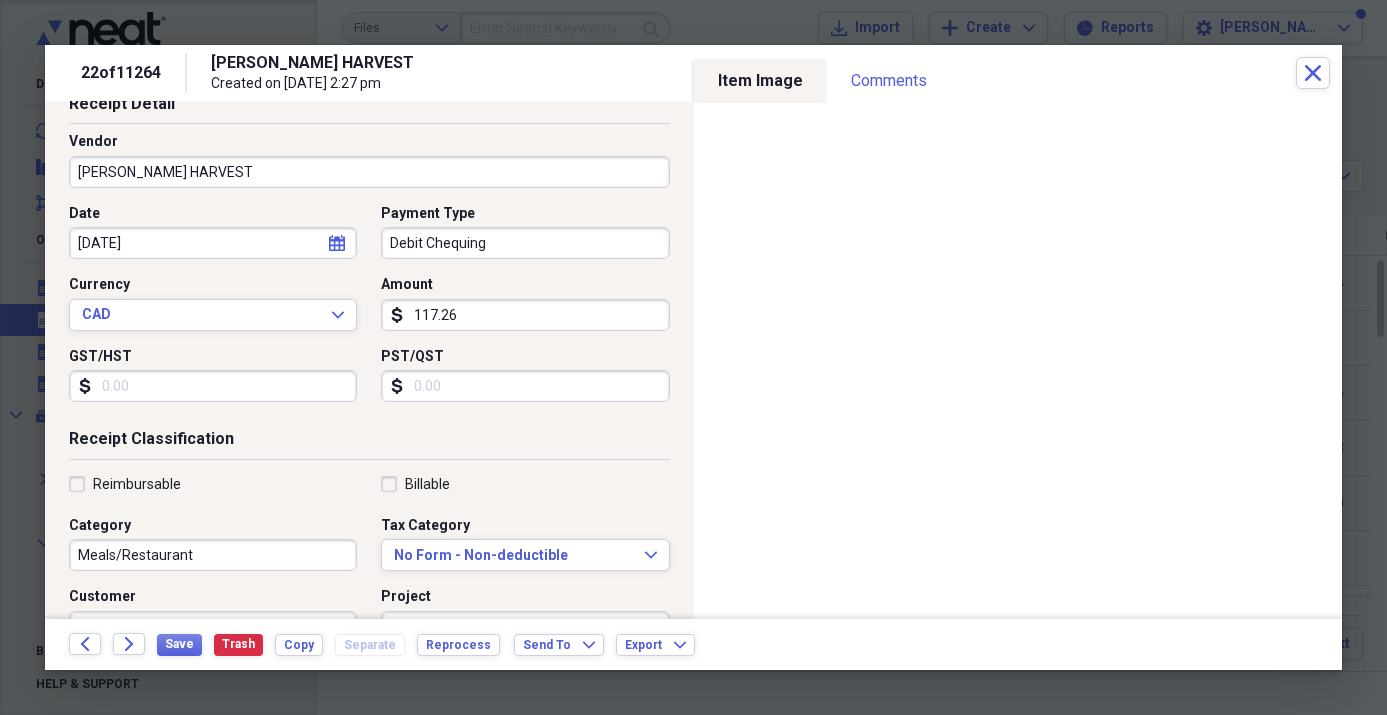 click on "Meals/Restaurant" at bounding box center [213, 555] 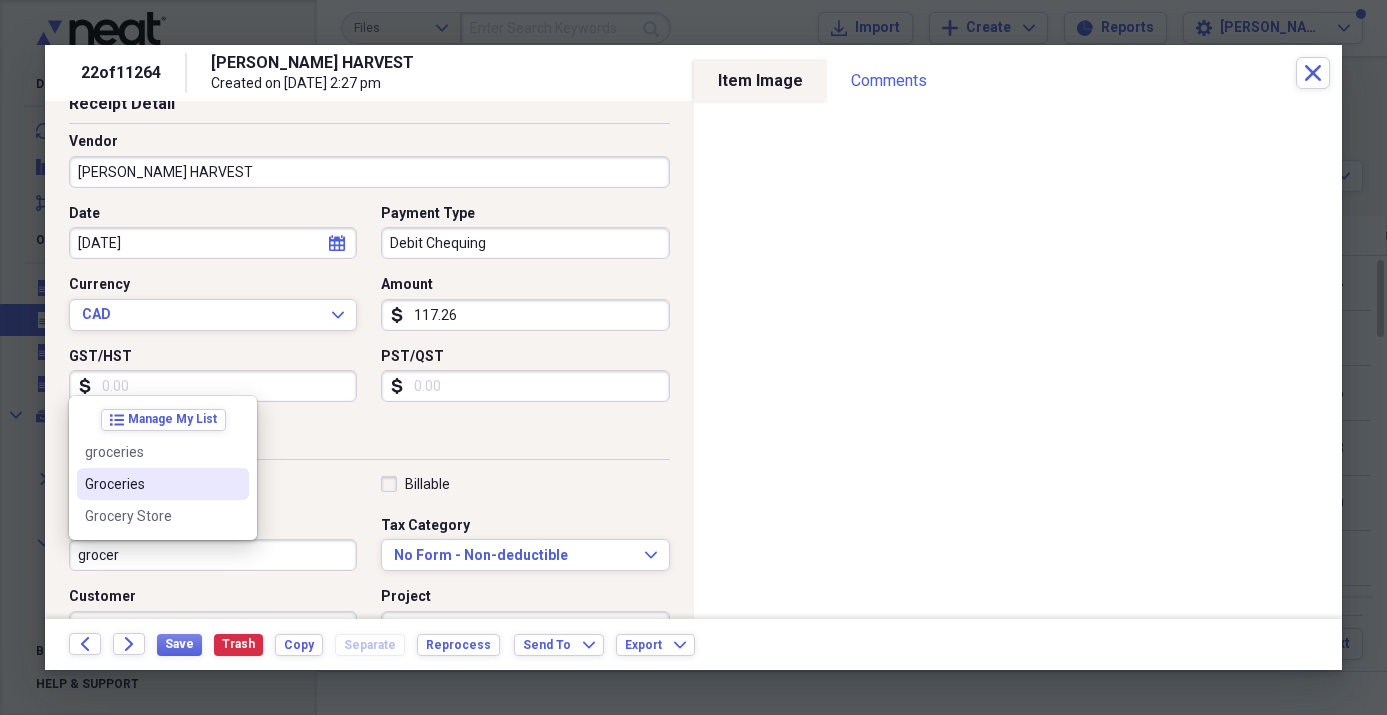 click on "Groceries" at bounding box center [151, 484] 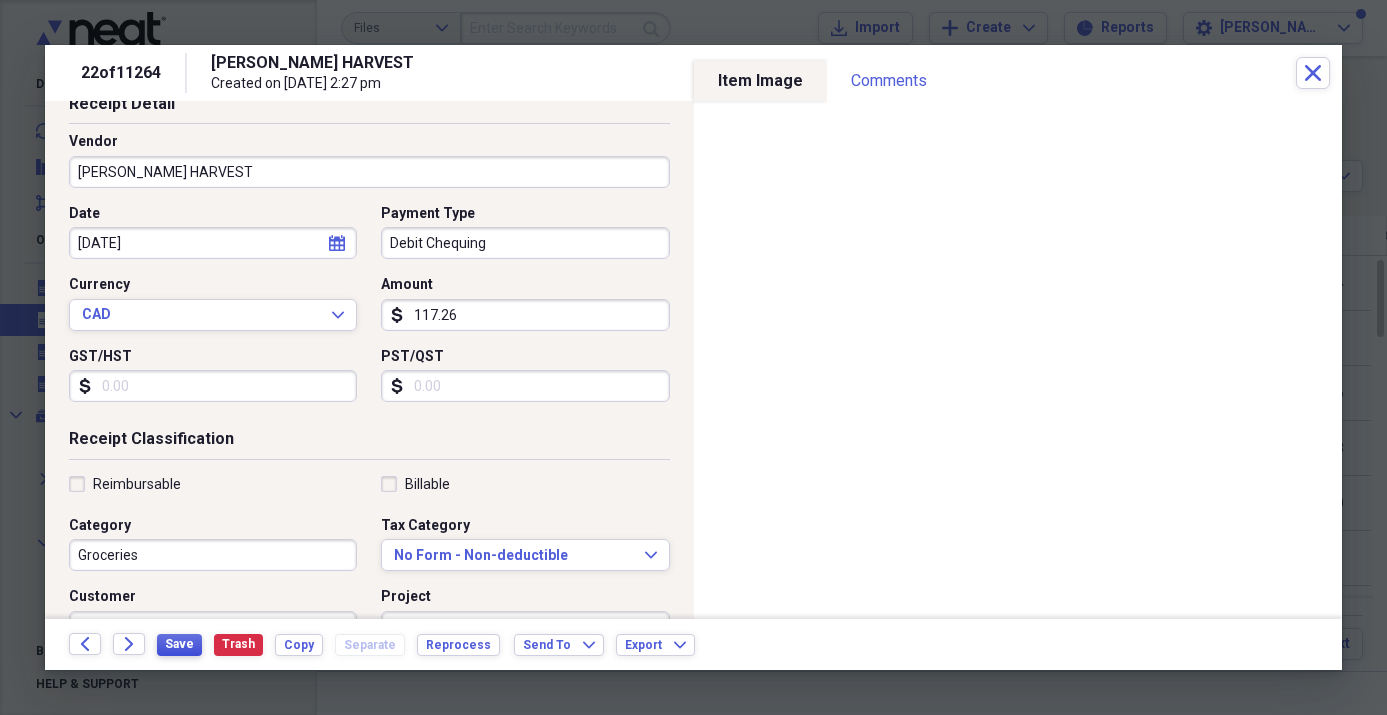 click on "Save" at bounding box center (179, 644) 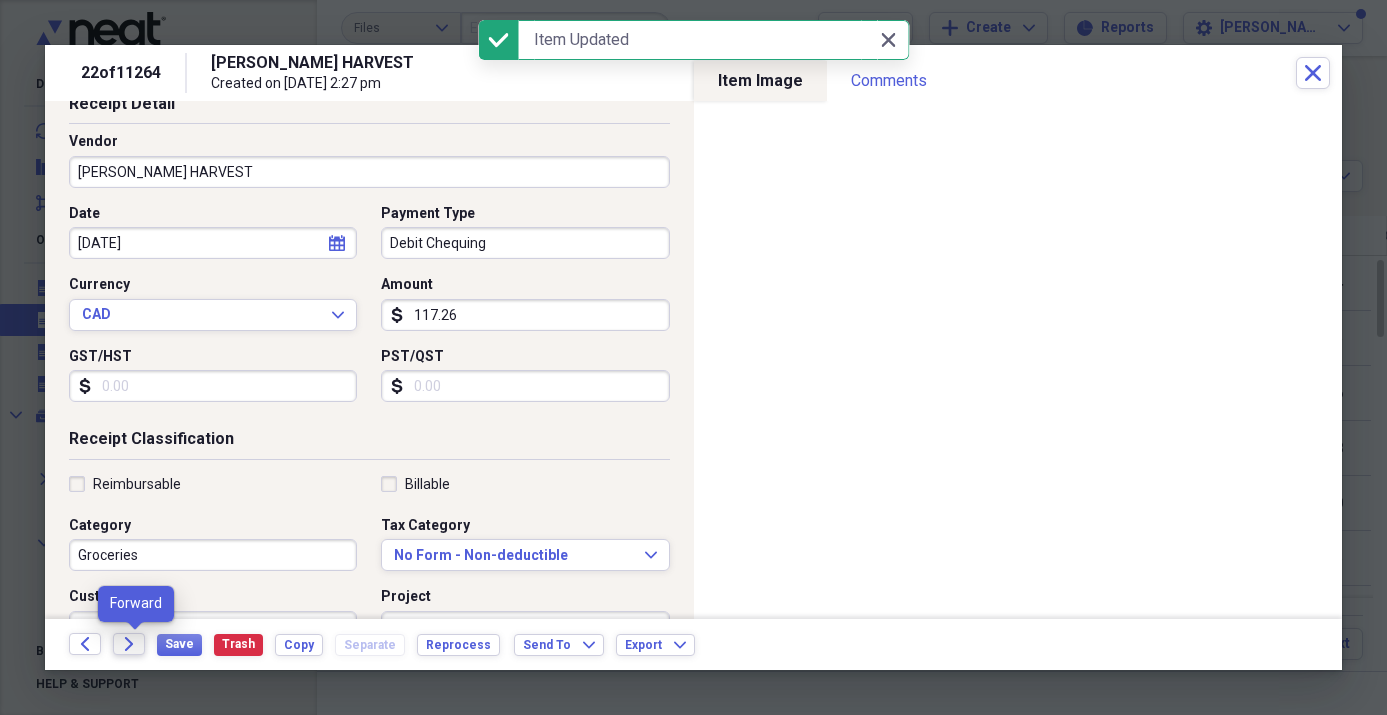 click on "Forward" 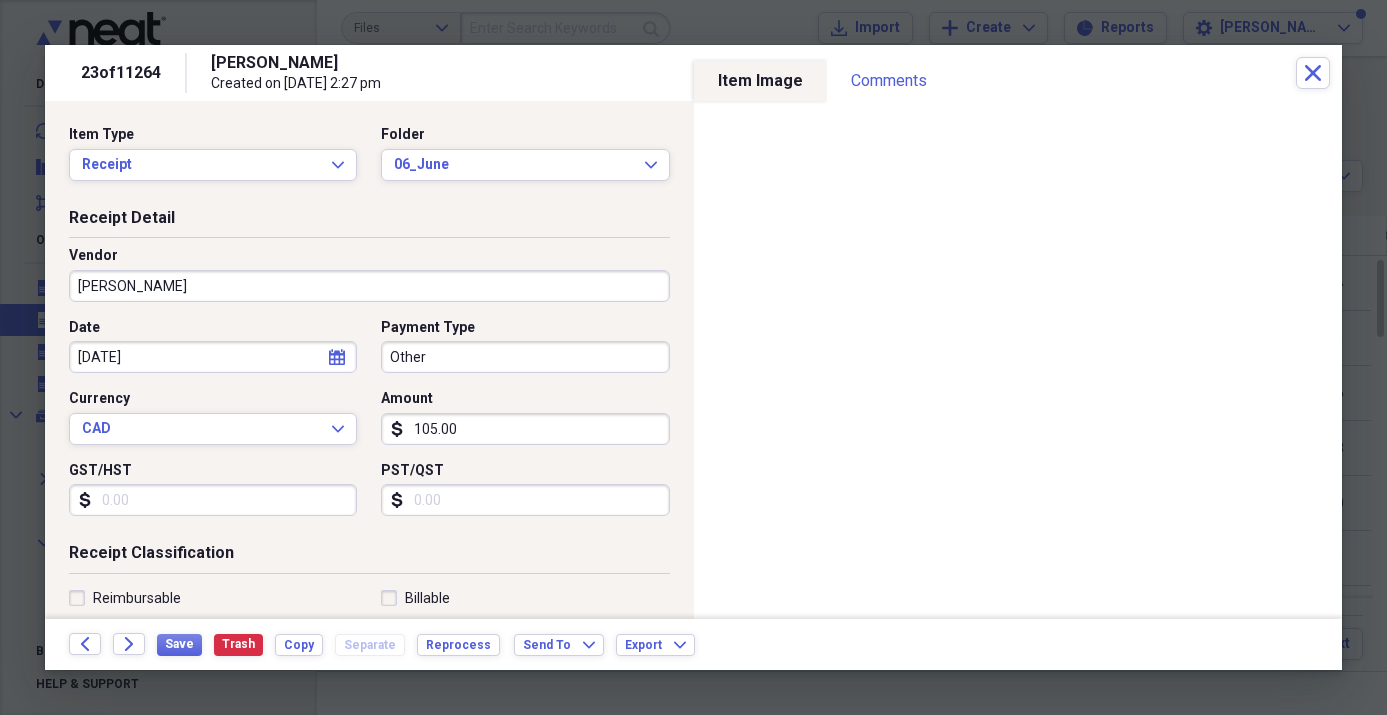select on "2" 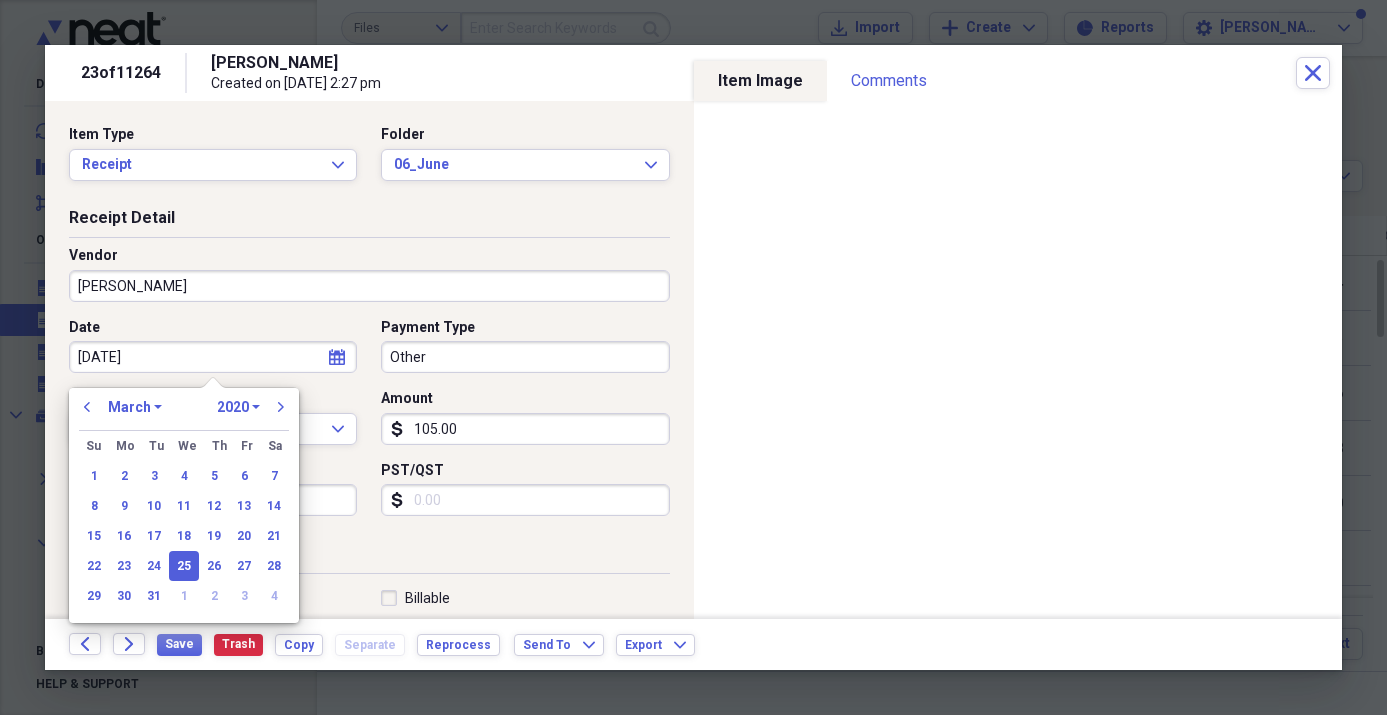 click on "[DATE]" at bounding box center [213, 357] 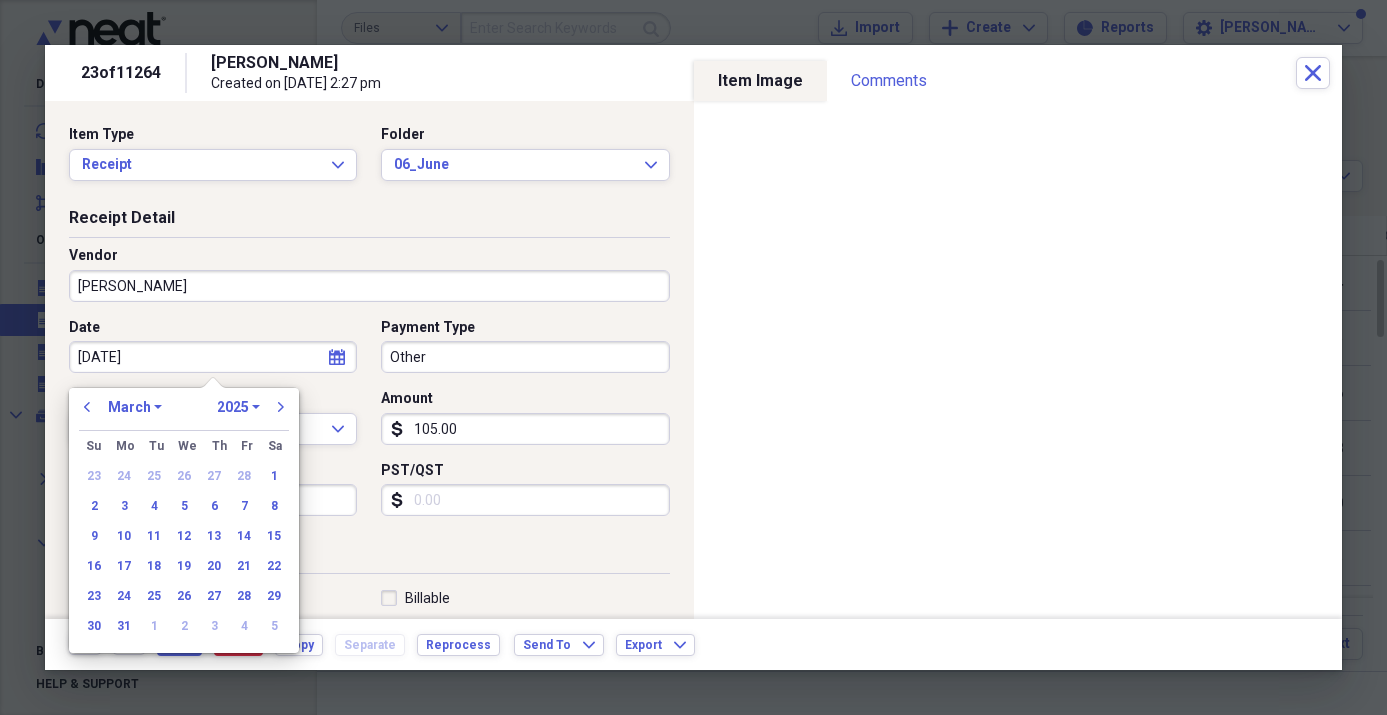 click on "January February March April May June July August September October November December" at bounding box center (135, 407) 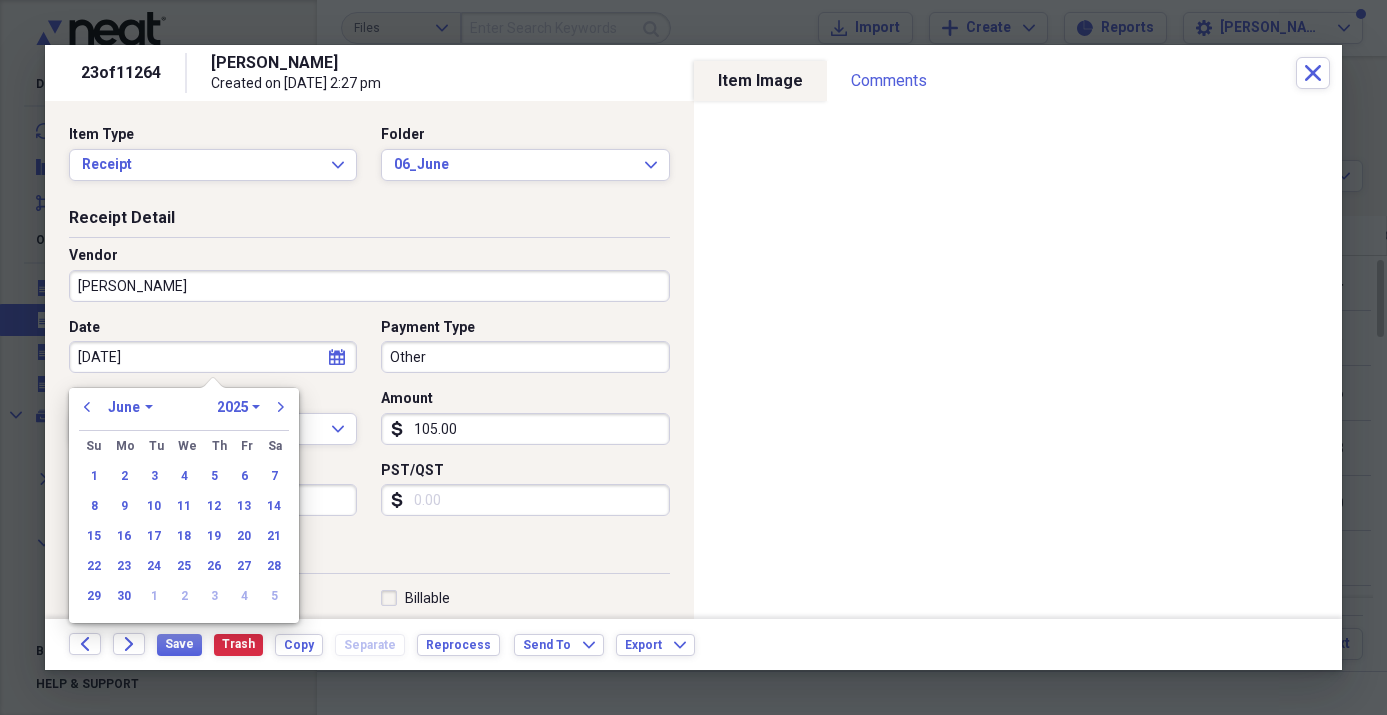 click on "20" at bounding box center [244, 536] 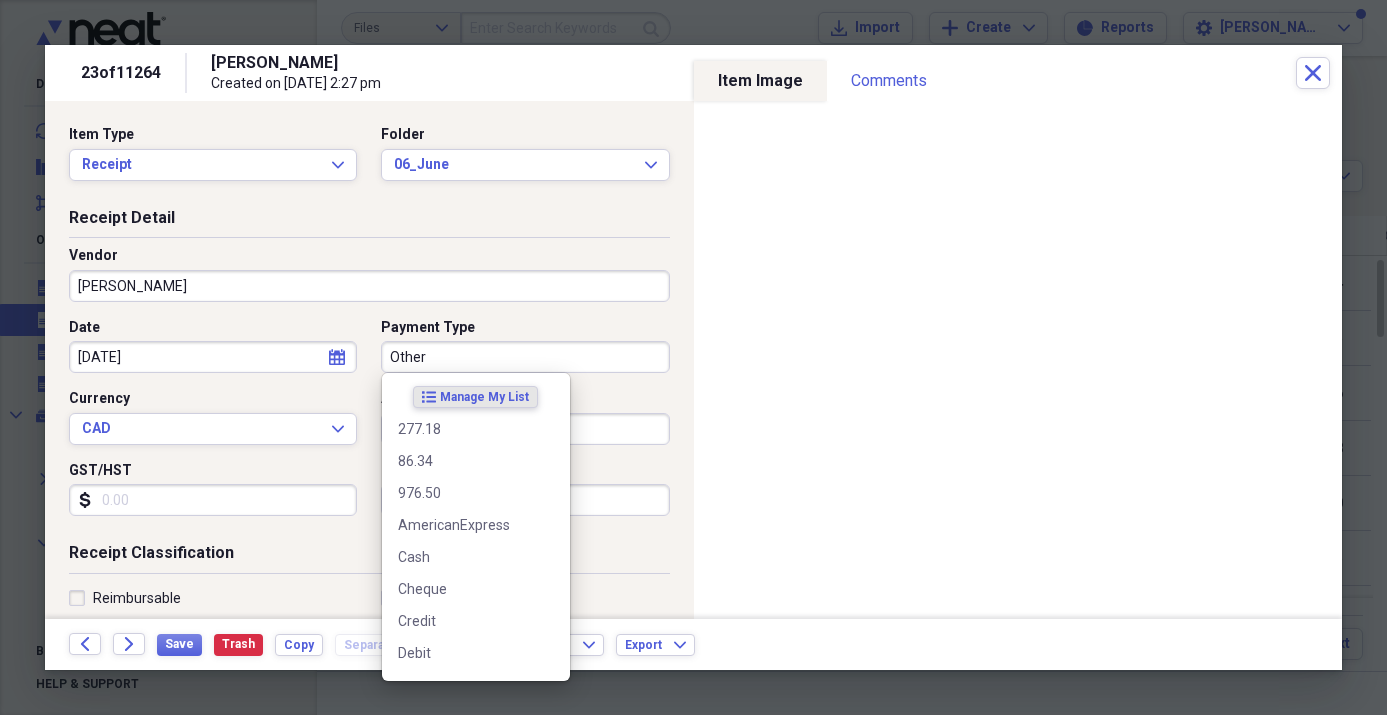 click on "Other" at bounding box center (525, 357) 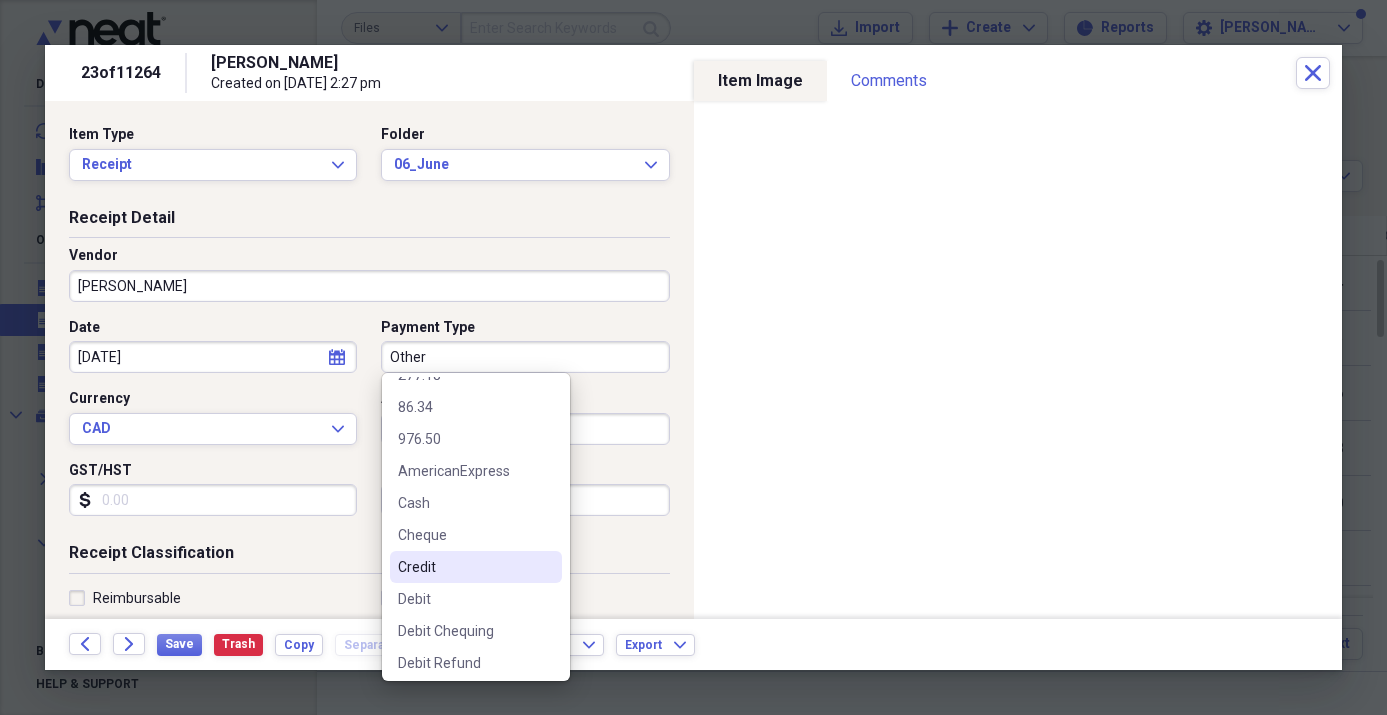 scroll, scrollTop: 76, scrollLeft: 0, axis: vertical 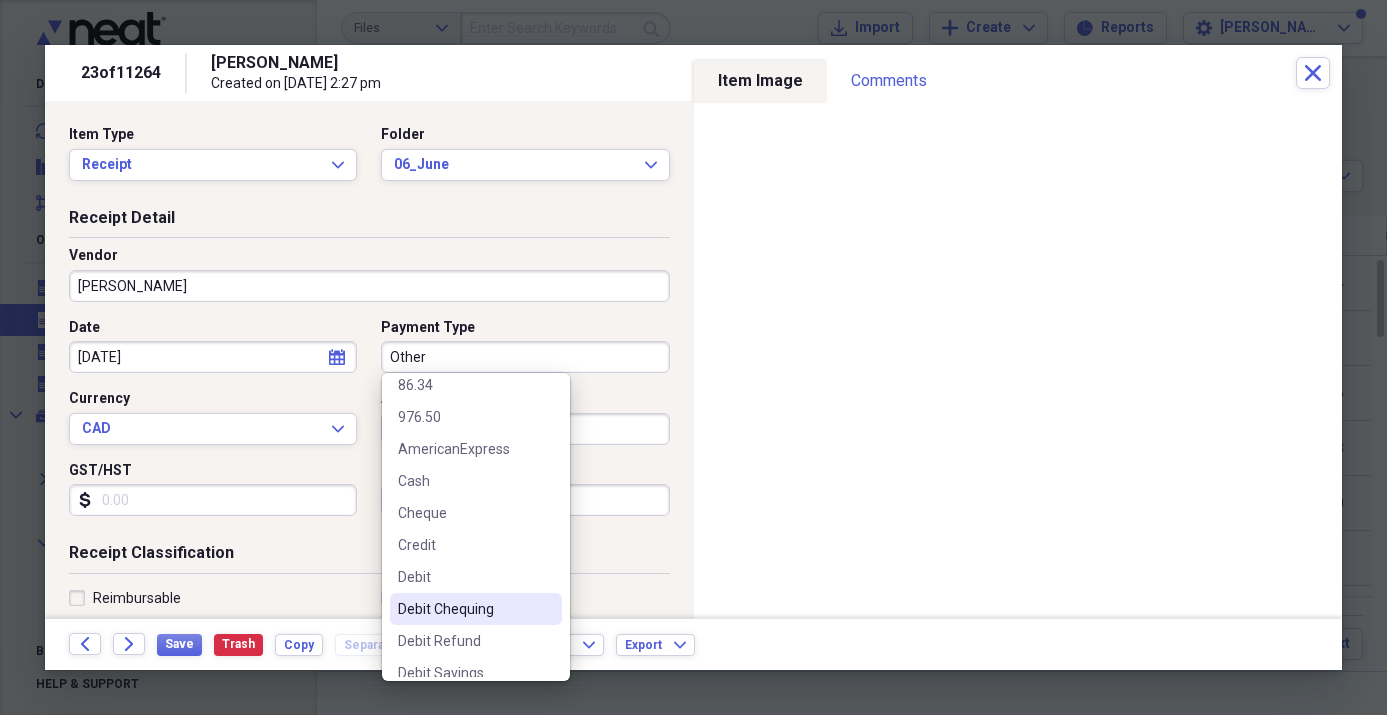 click on "Debit Chequing" at bounding box center [464, 609] 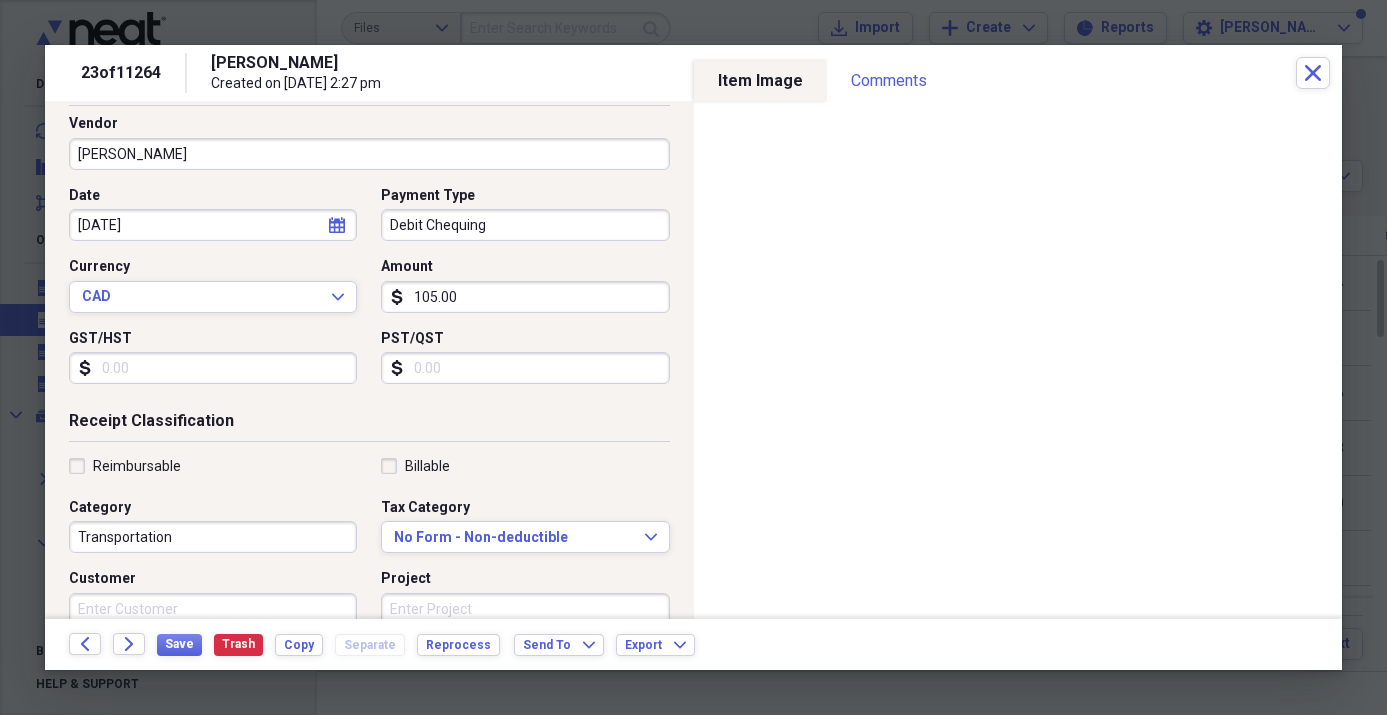 scroll, scrollTop: 141, scrollLeft: 0, axis: vertical 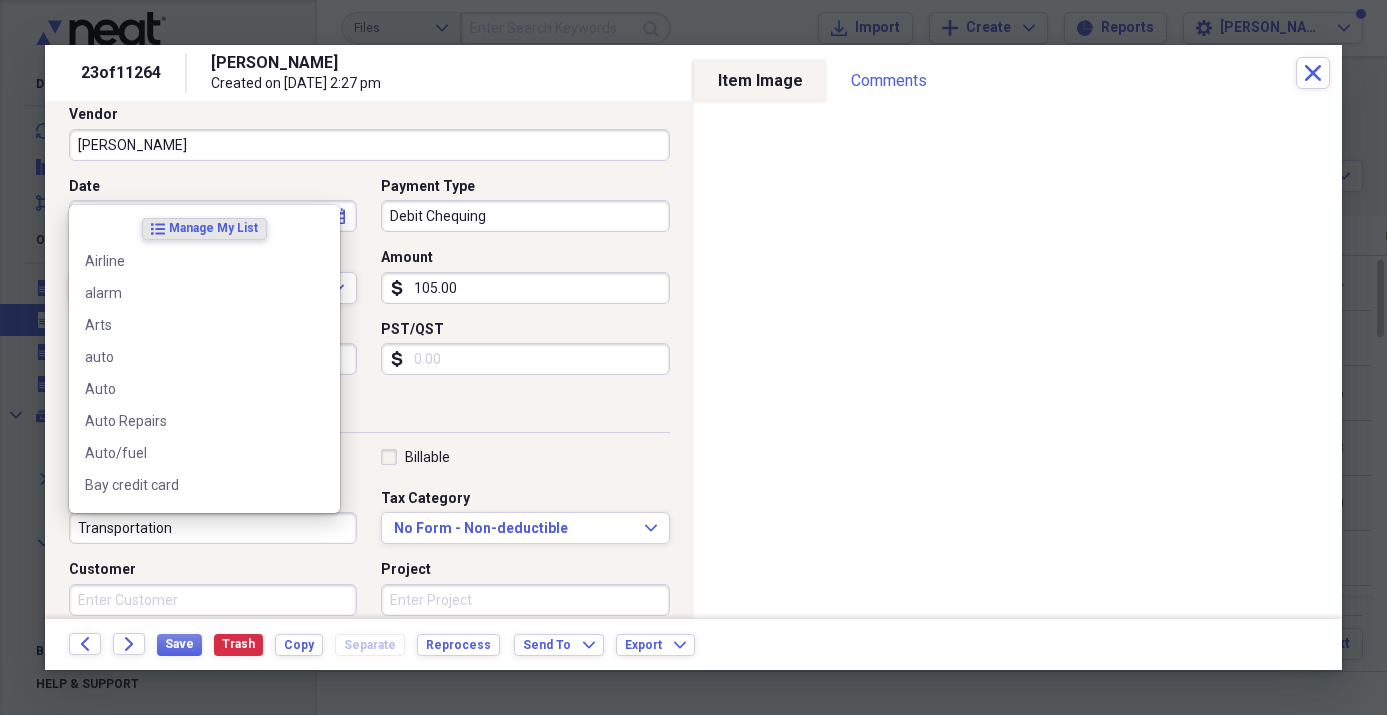 click on "Transportation" at bounding box center [213, 528] 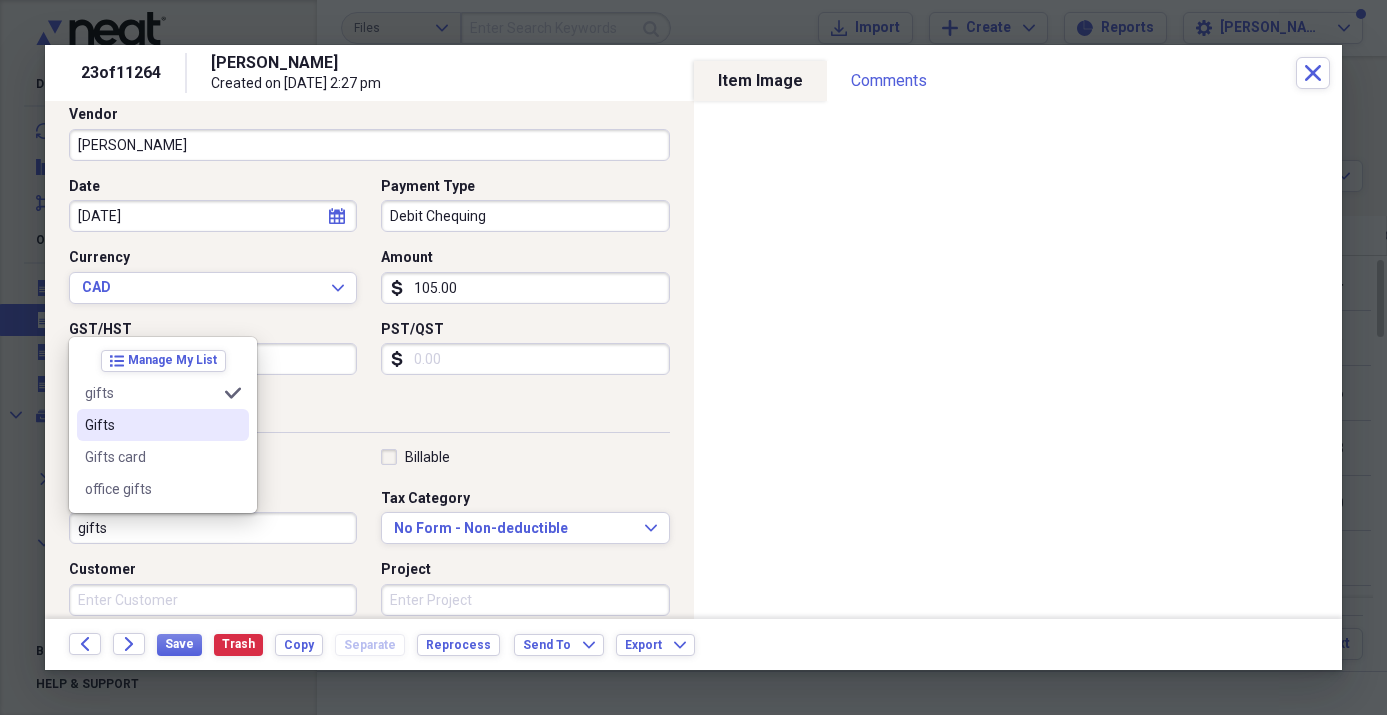click on "Gifts" at bounding box center (151, 425) 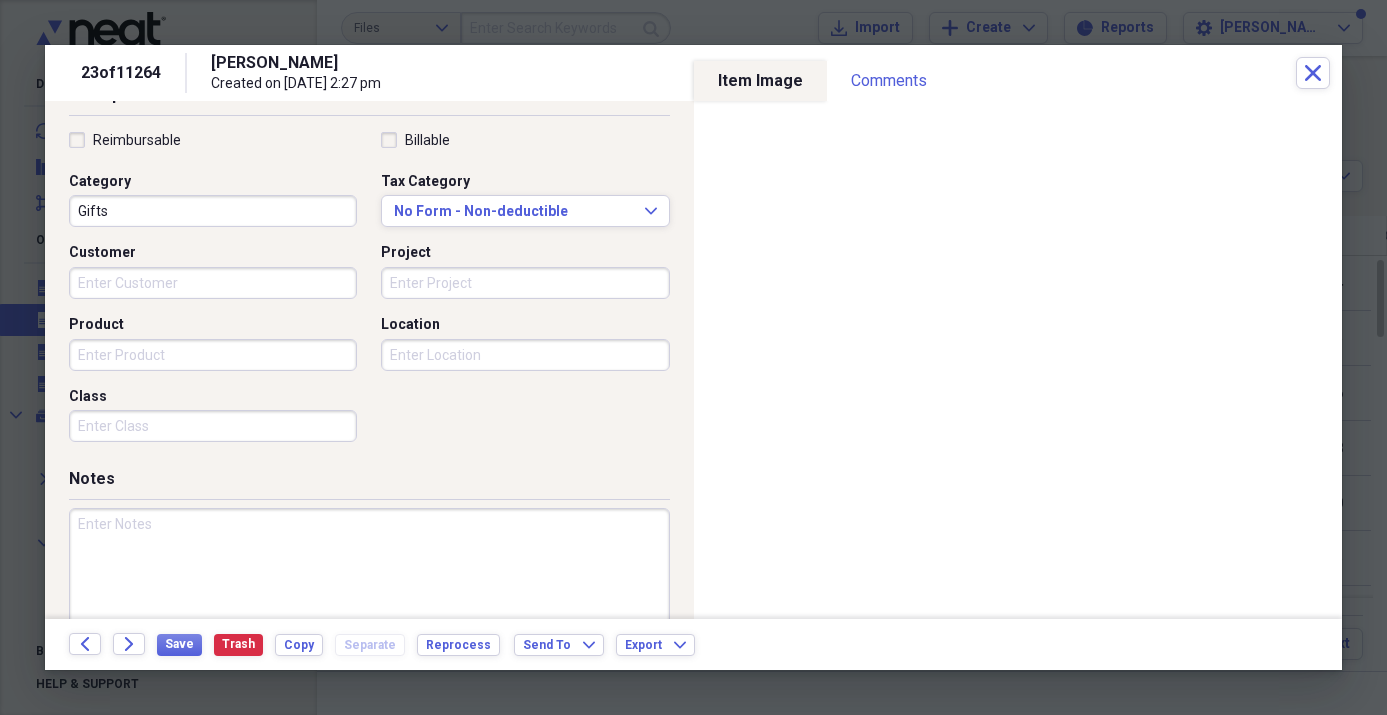 scroll, scrollTop: 494, scrollLeft: 0, axis: vertical 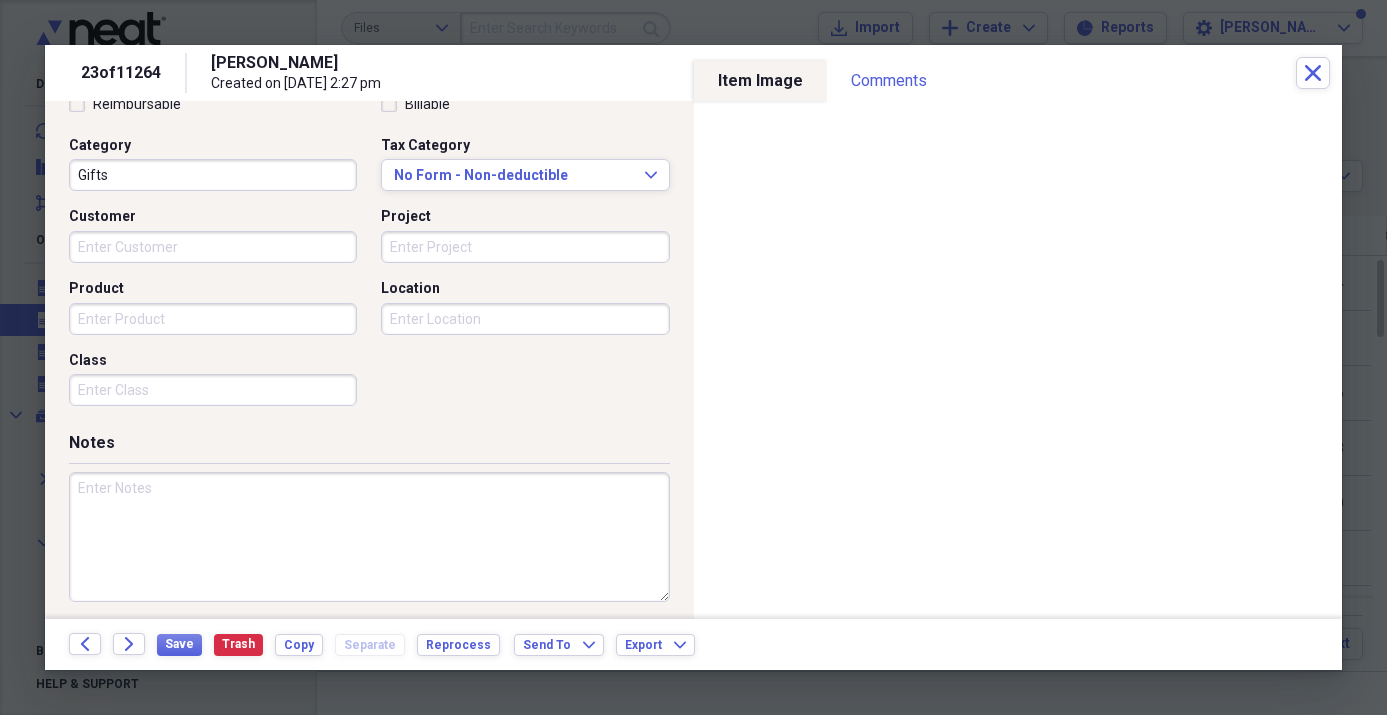 click at bounding box center [369, 537] 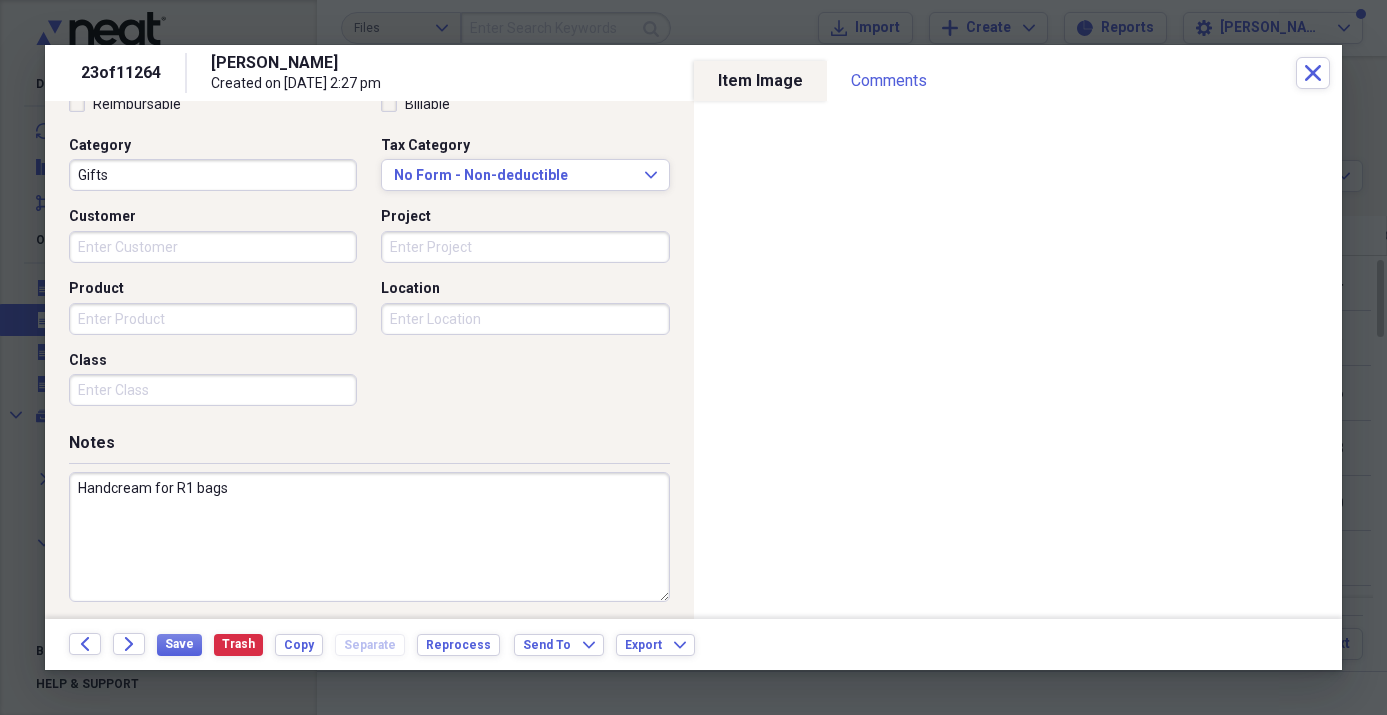 click on "Handcream for R1 bags" at bounding box center (369, 537) 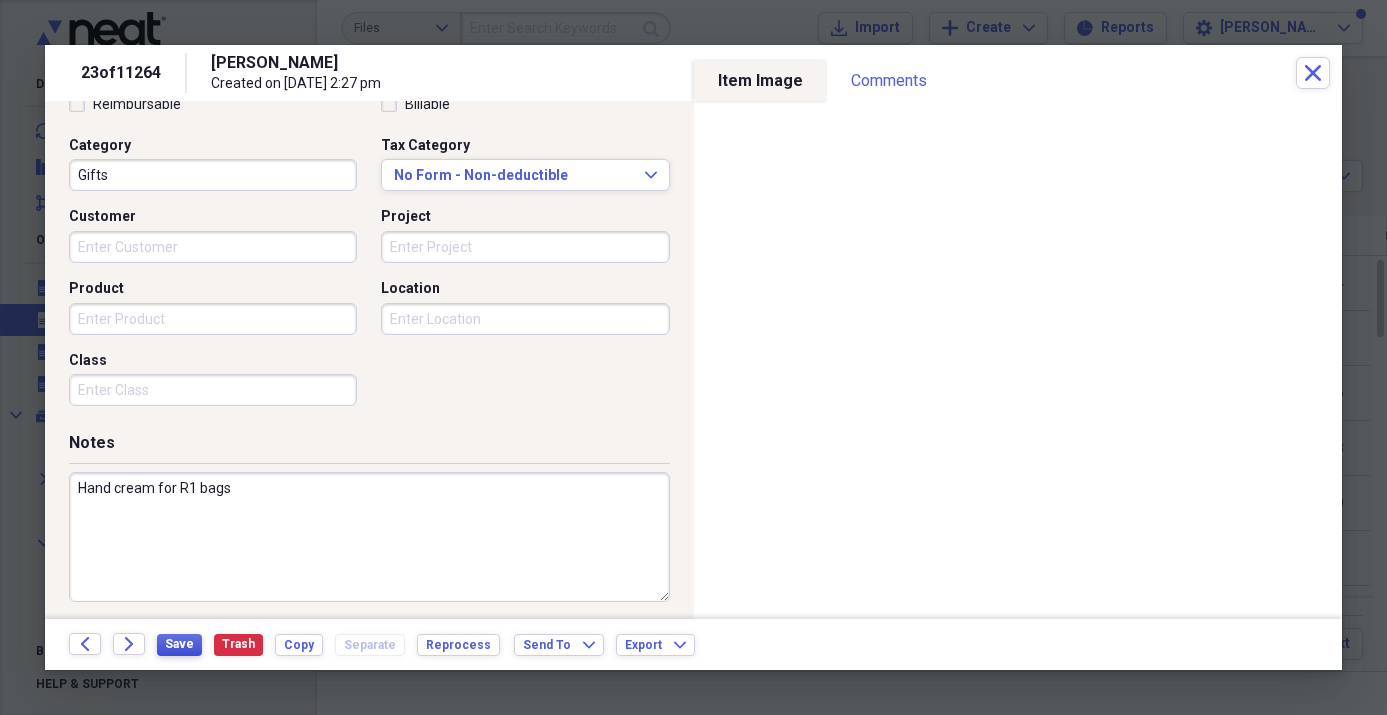 type on "Hand cream for R1 bags" 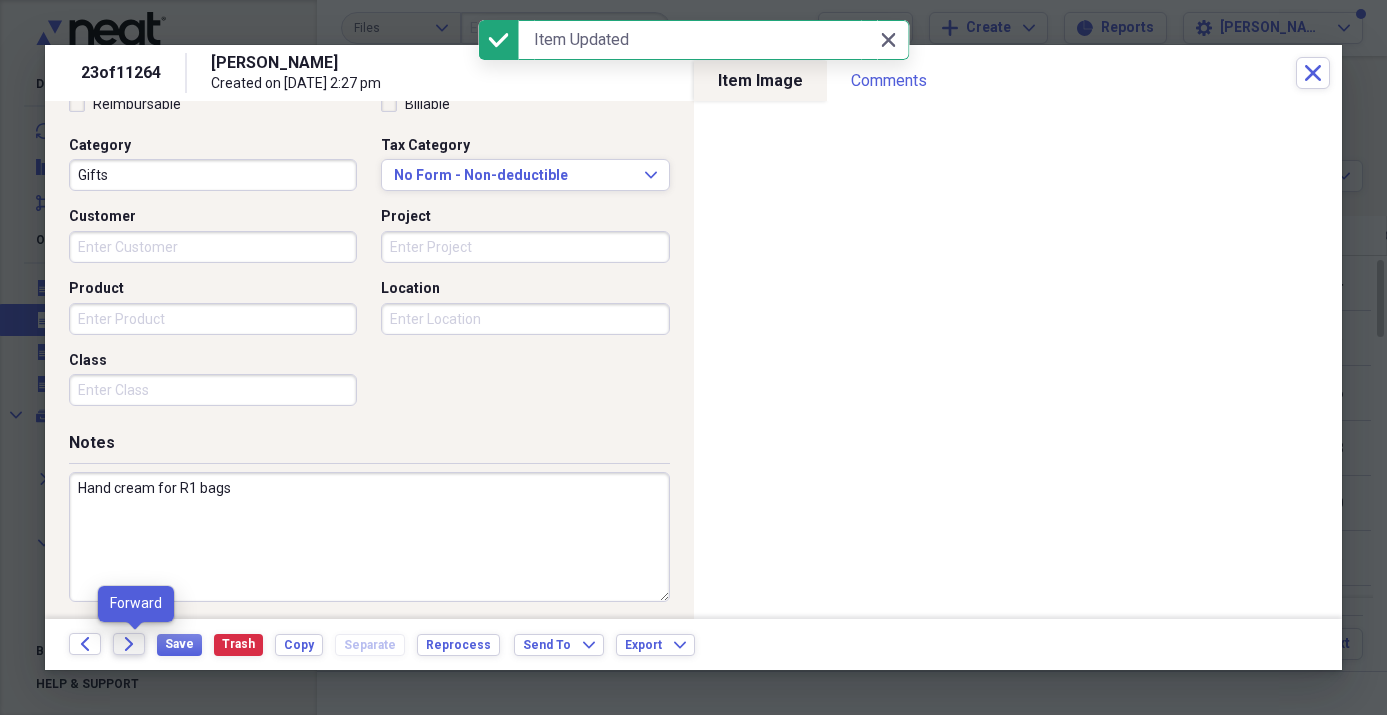 click on "Forward" at bounding box center (129, 644) 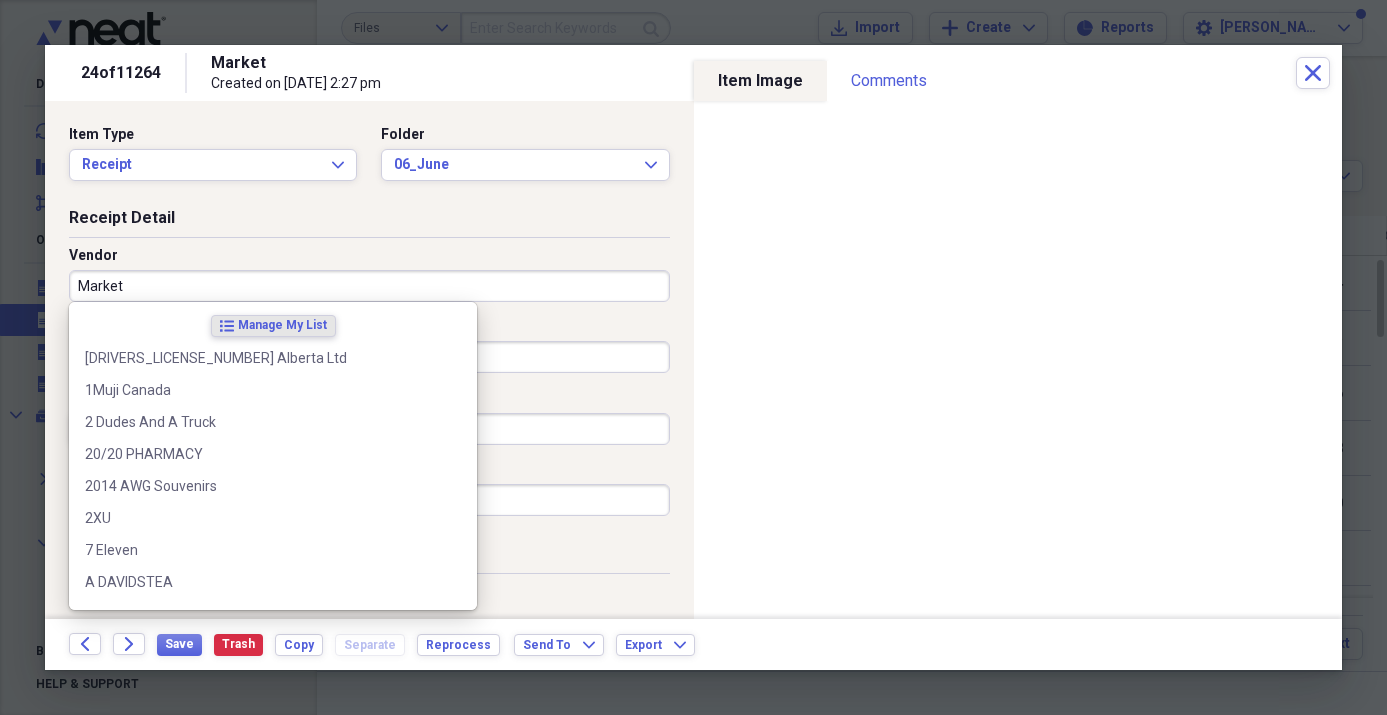 click on "Market" at bounding box center (369, 286) 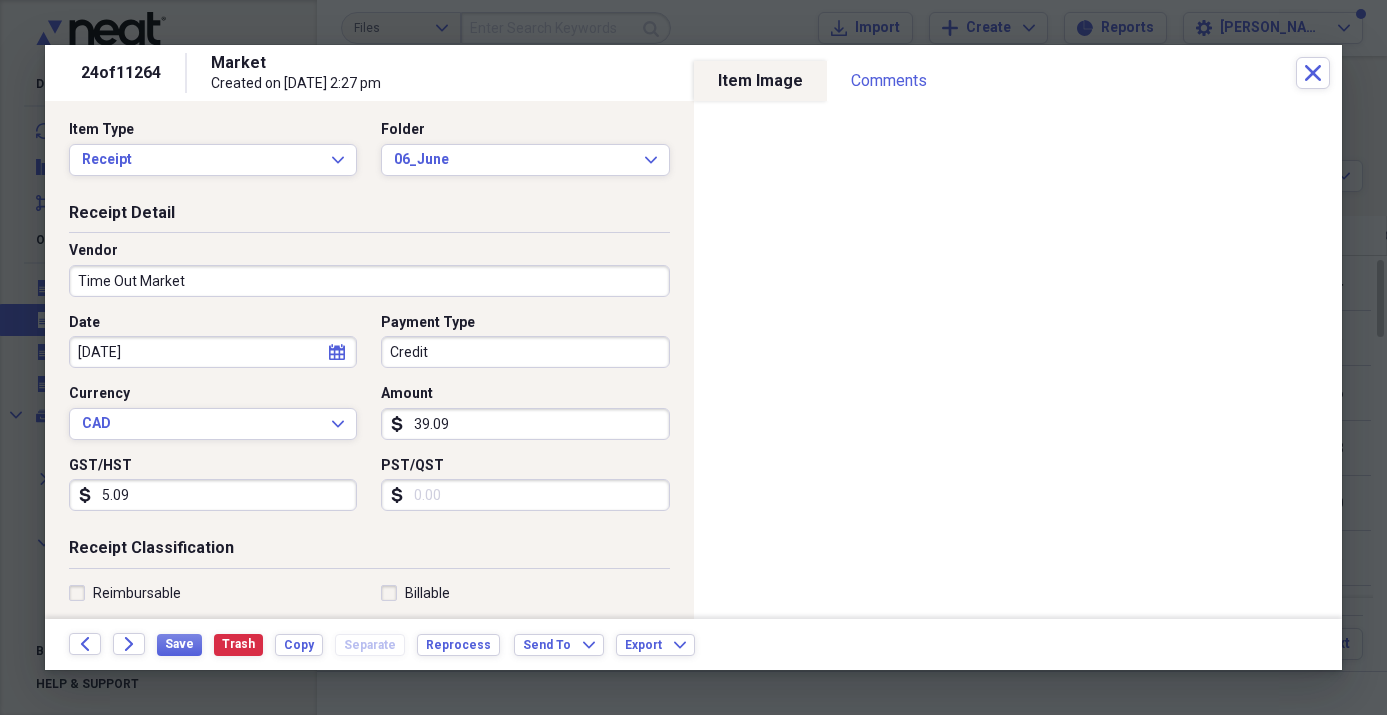 scroll, scrollTop: 6, scrollLeft: 0, axis: vertical 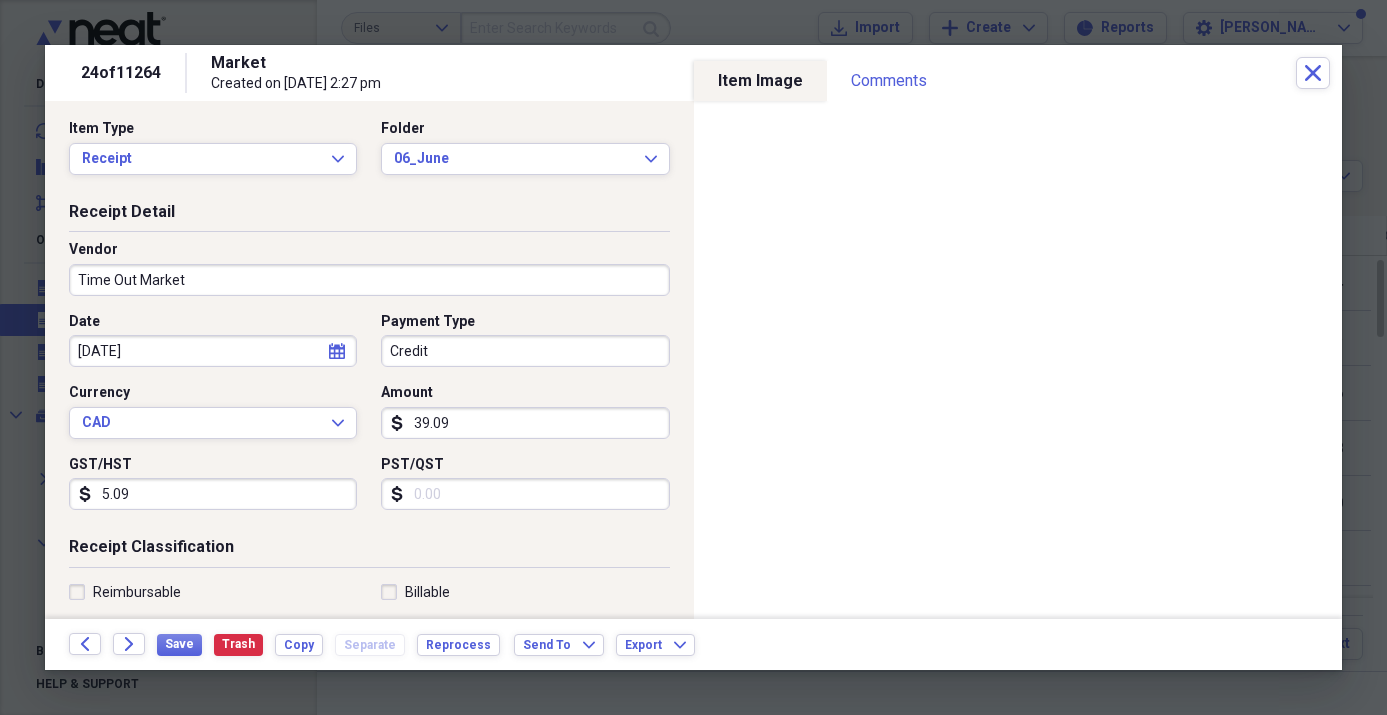 type on "Time Out Market" 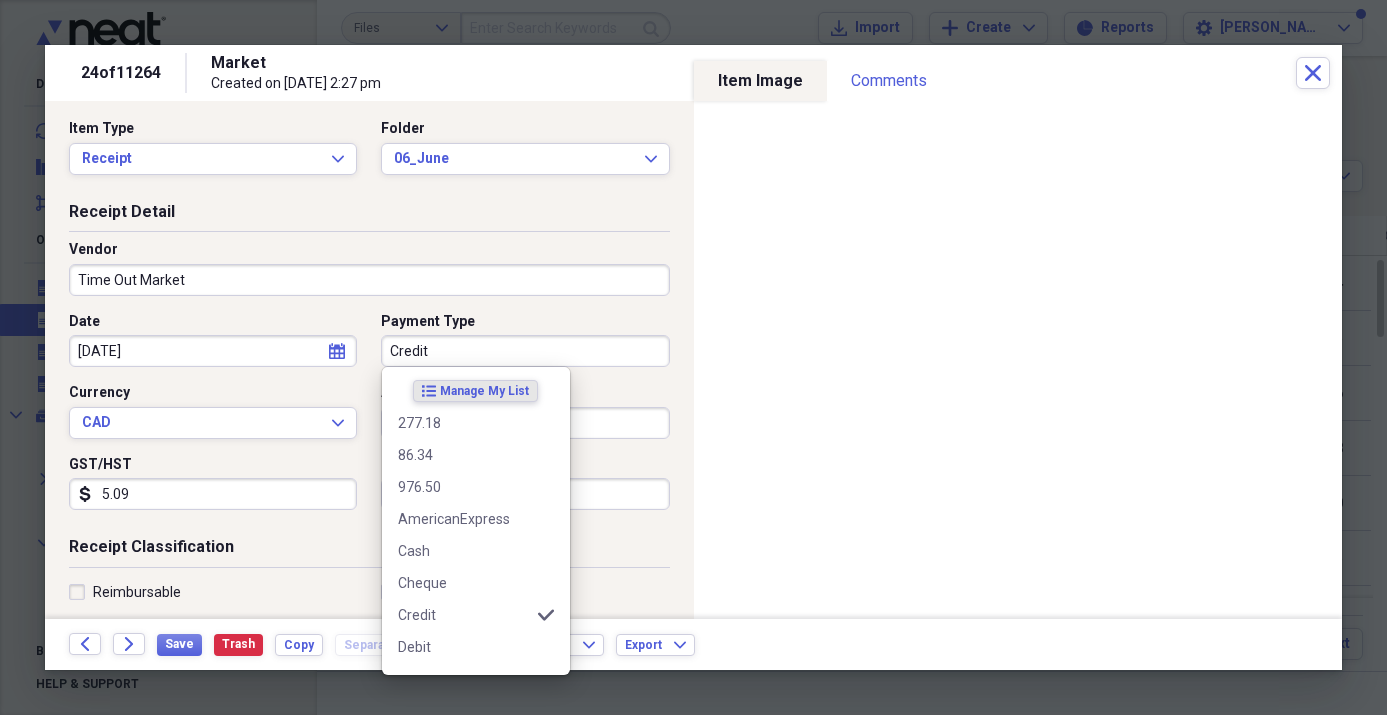 click on "Credit" at bounding box center (525, 351) 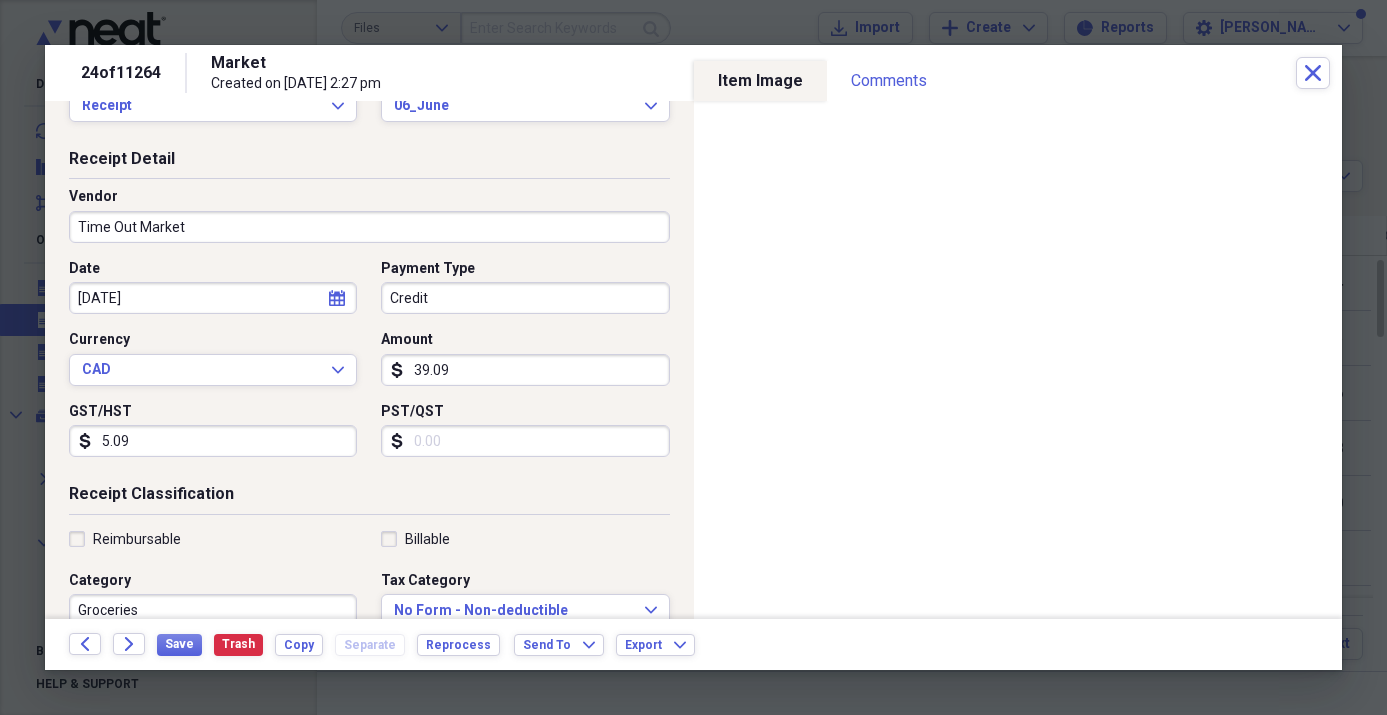 scroll, scrollTop: 48, scrollLeft: 0, axis: vertical 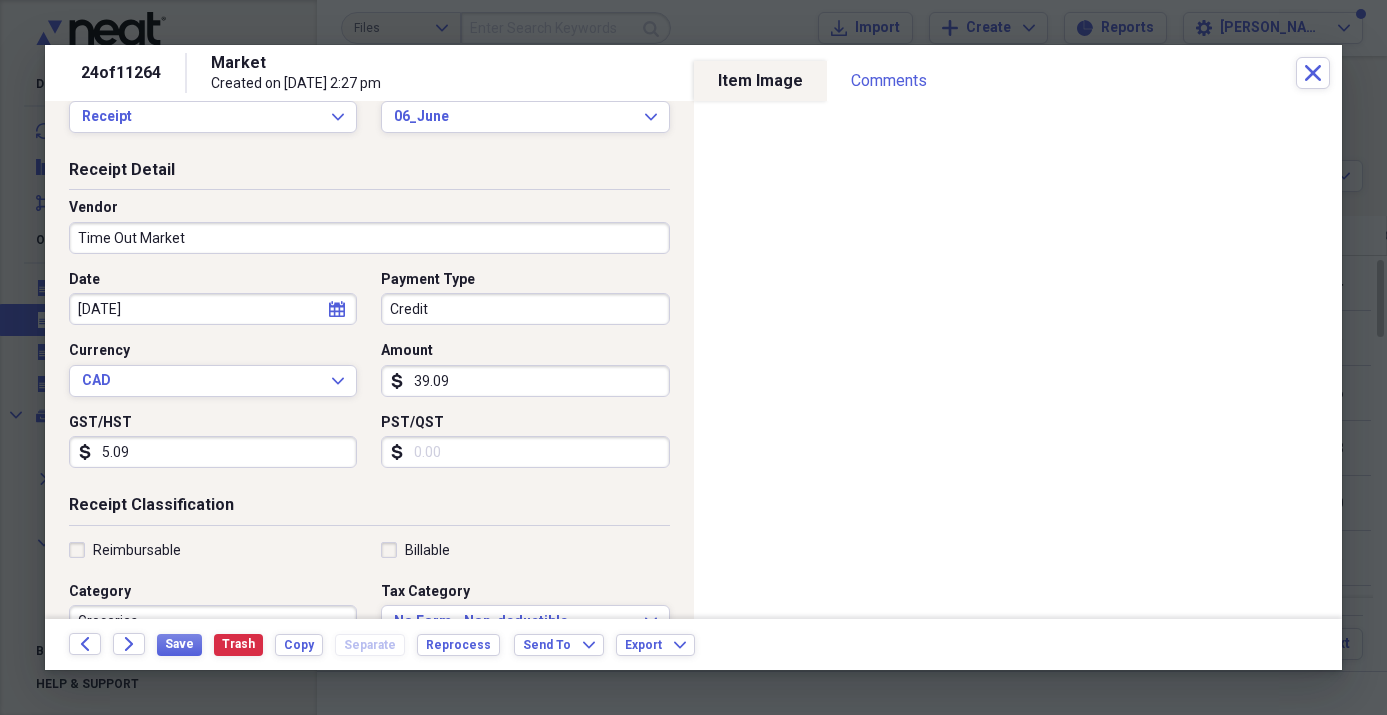 click on "Credit" at bounding box center (525, 309) 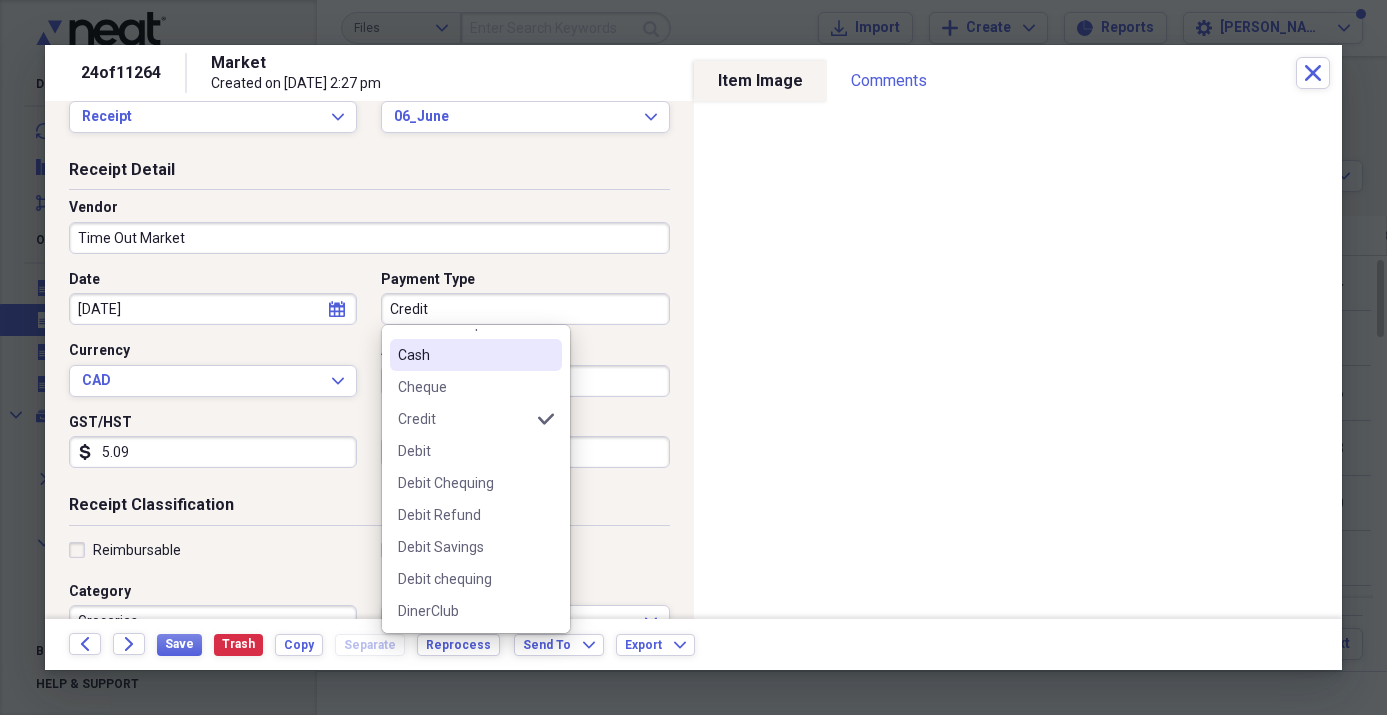 scroll, scrollTop: 169, scrollLeft: 0, axis: vertical 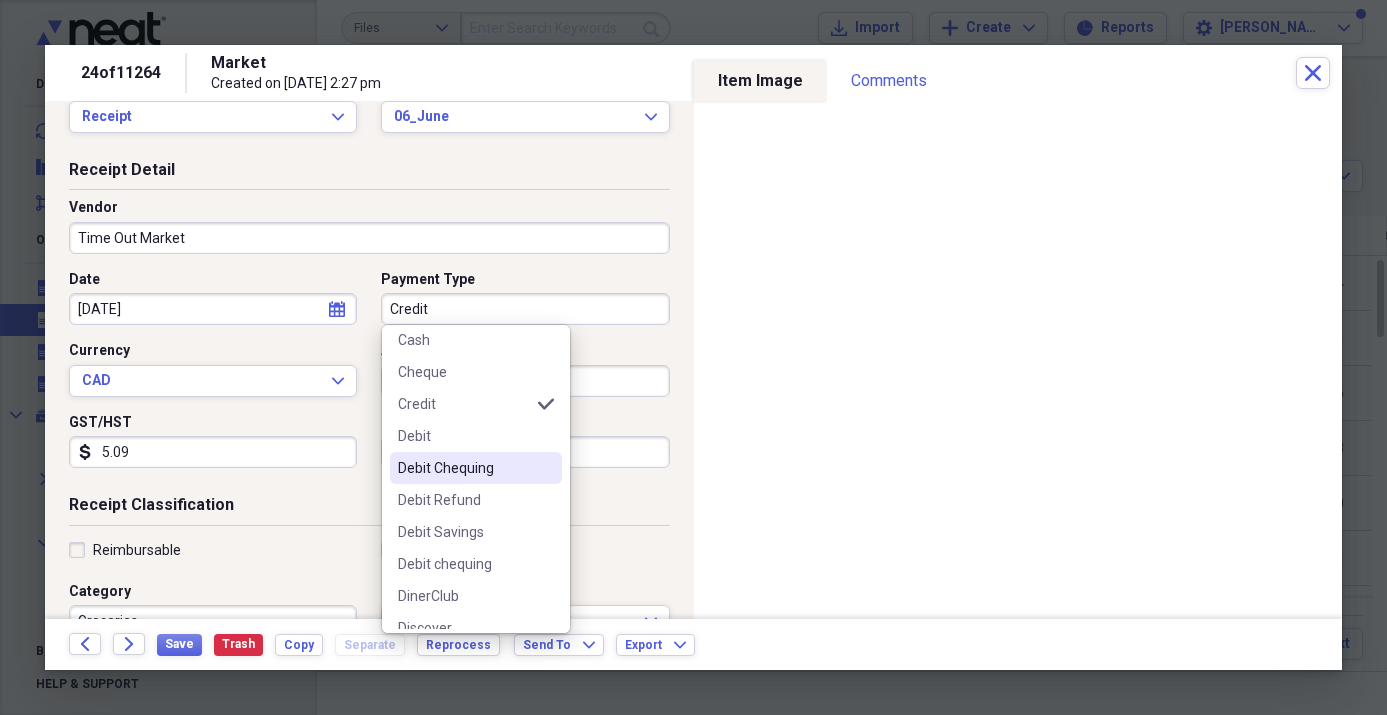 click on "Debit Chequing" at bounding box center (464, 468) 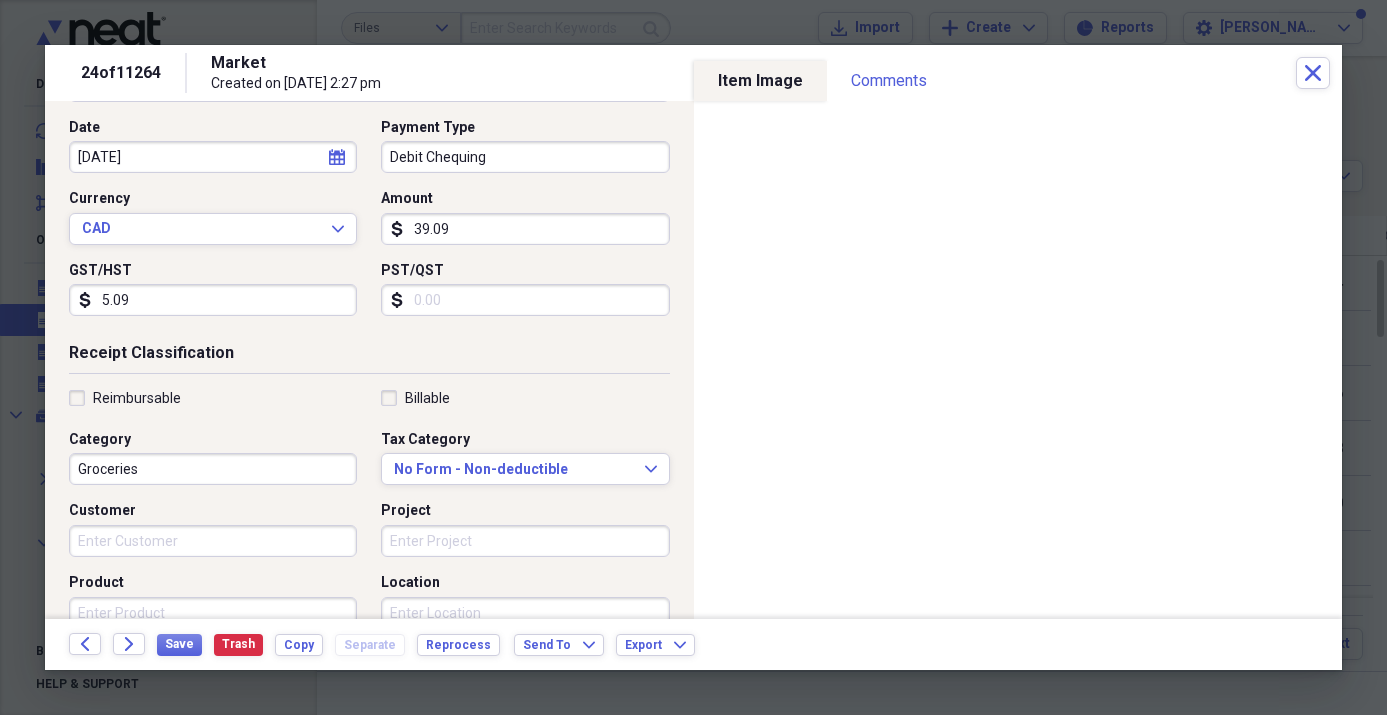 scroll, scrollTop: 202, scrollLeft: 0, axis: vertical 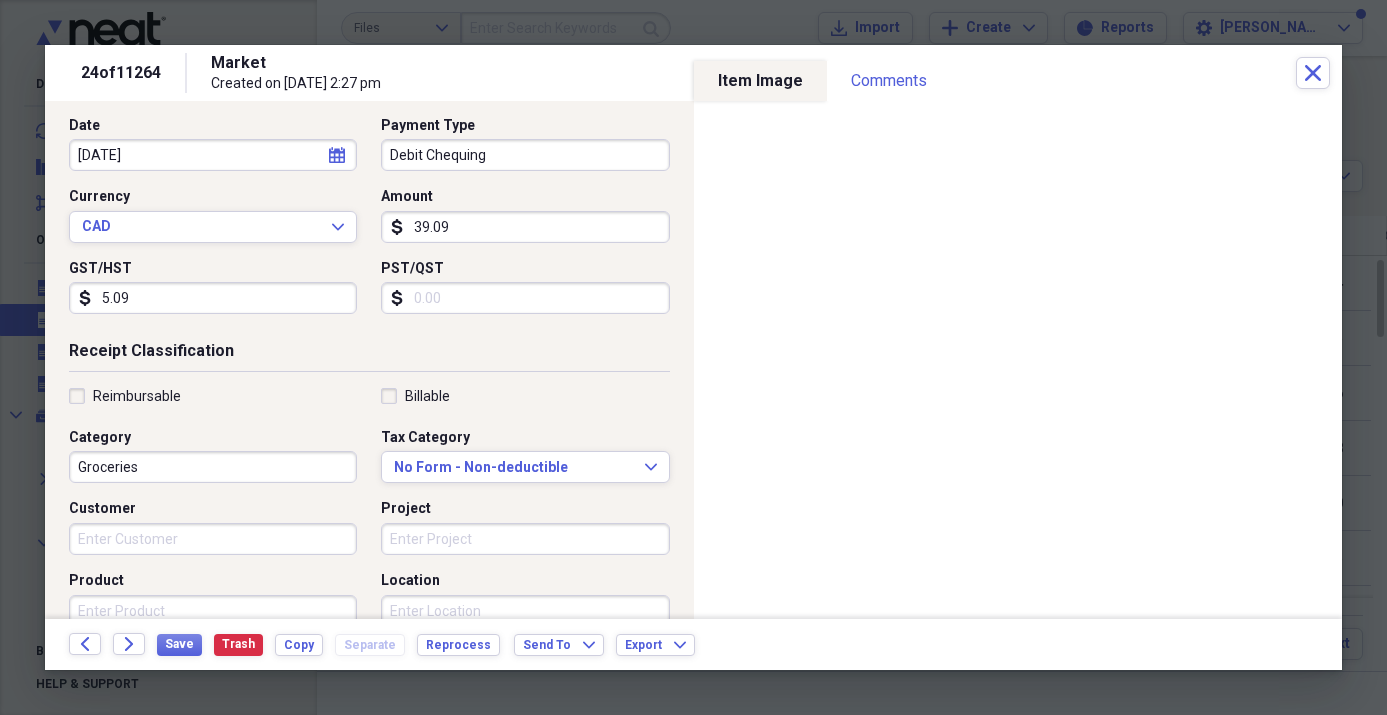 click on "Groceries" at bounding box center [213, 467] 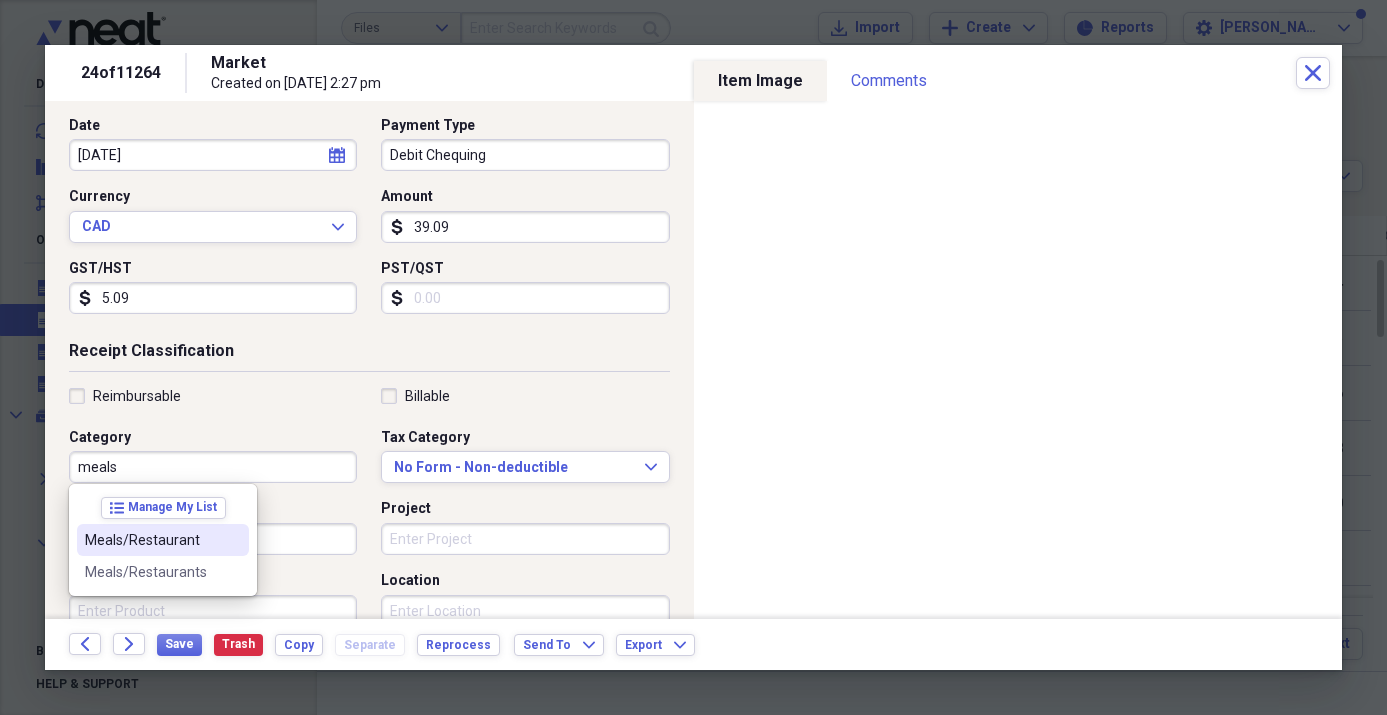 drag, startPoint x: 180, startPoint y: 532, endPoint x: 169, endPoint y: 589, distance: 58.0517 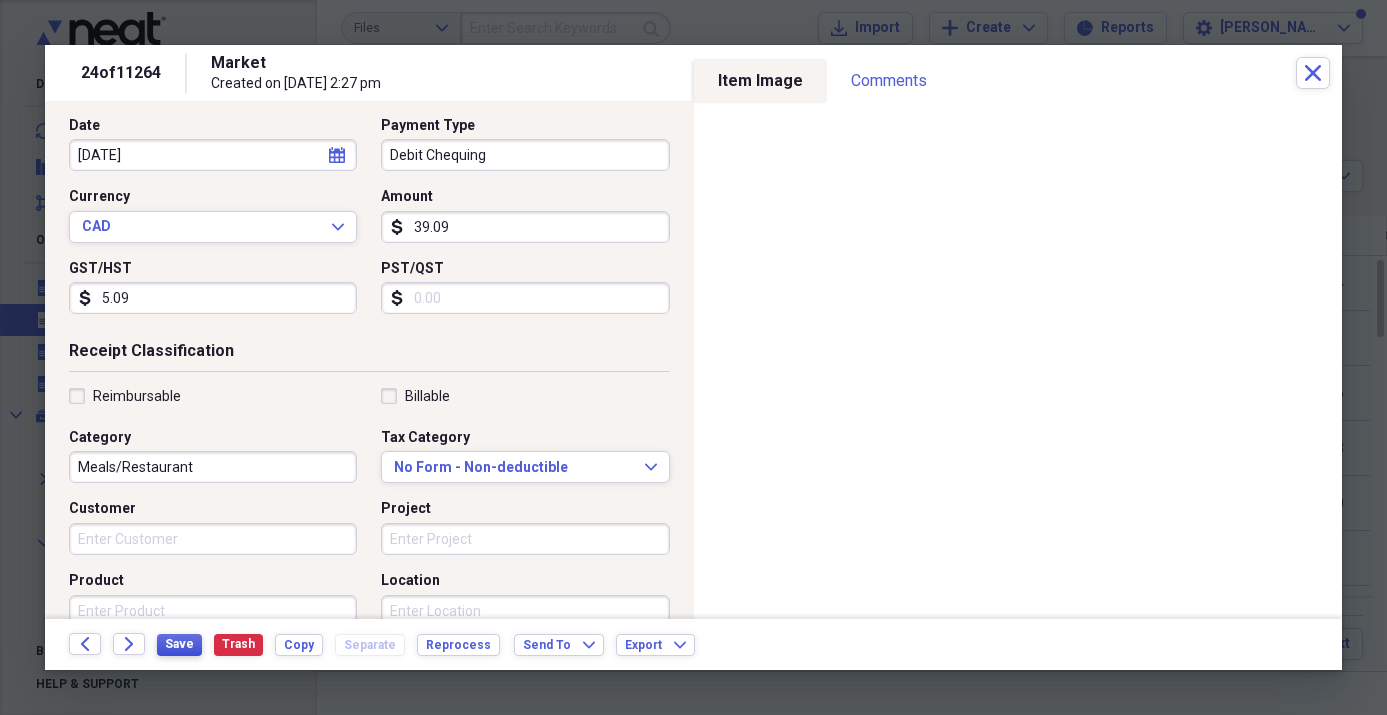 click on "Save" at bounding box center [179, 644] 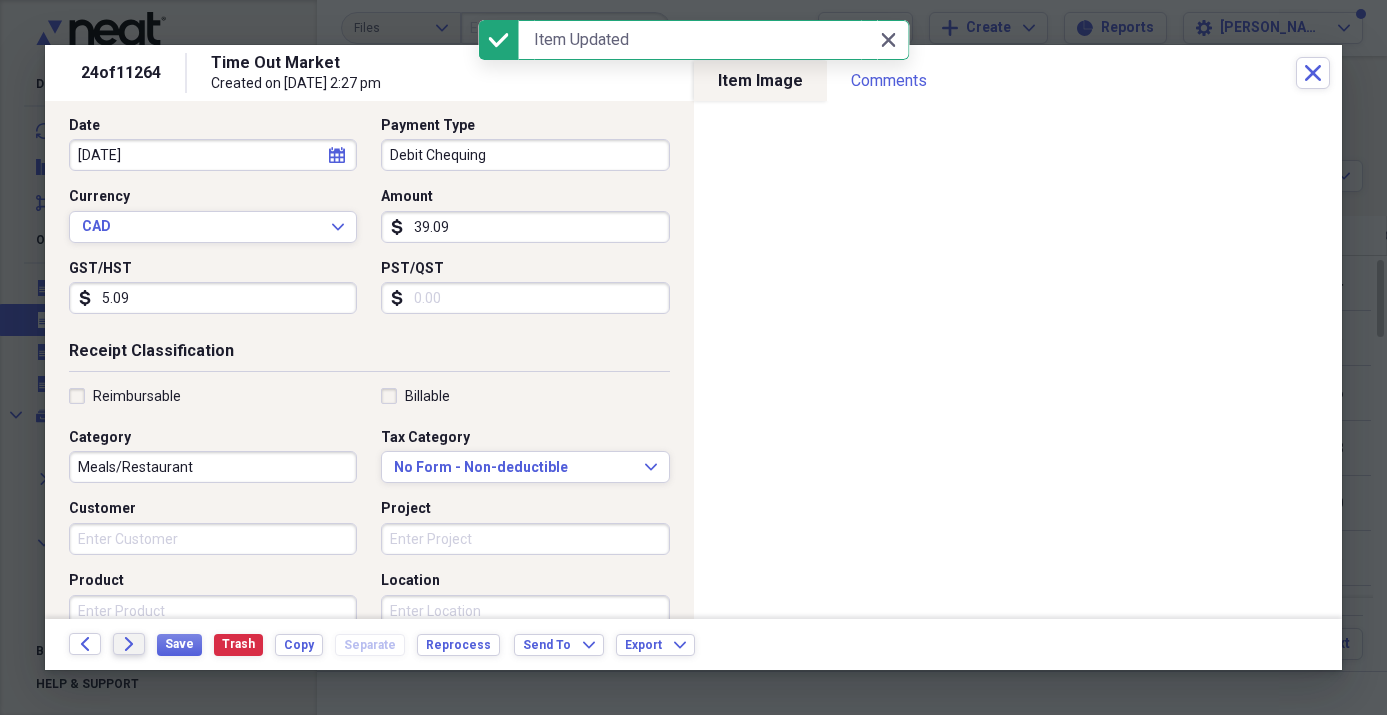 click on "Forward" at bounding box center [129, 644] 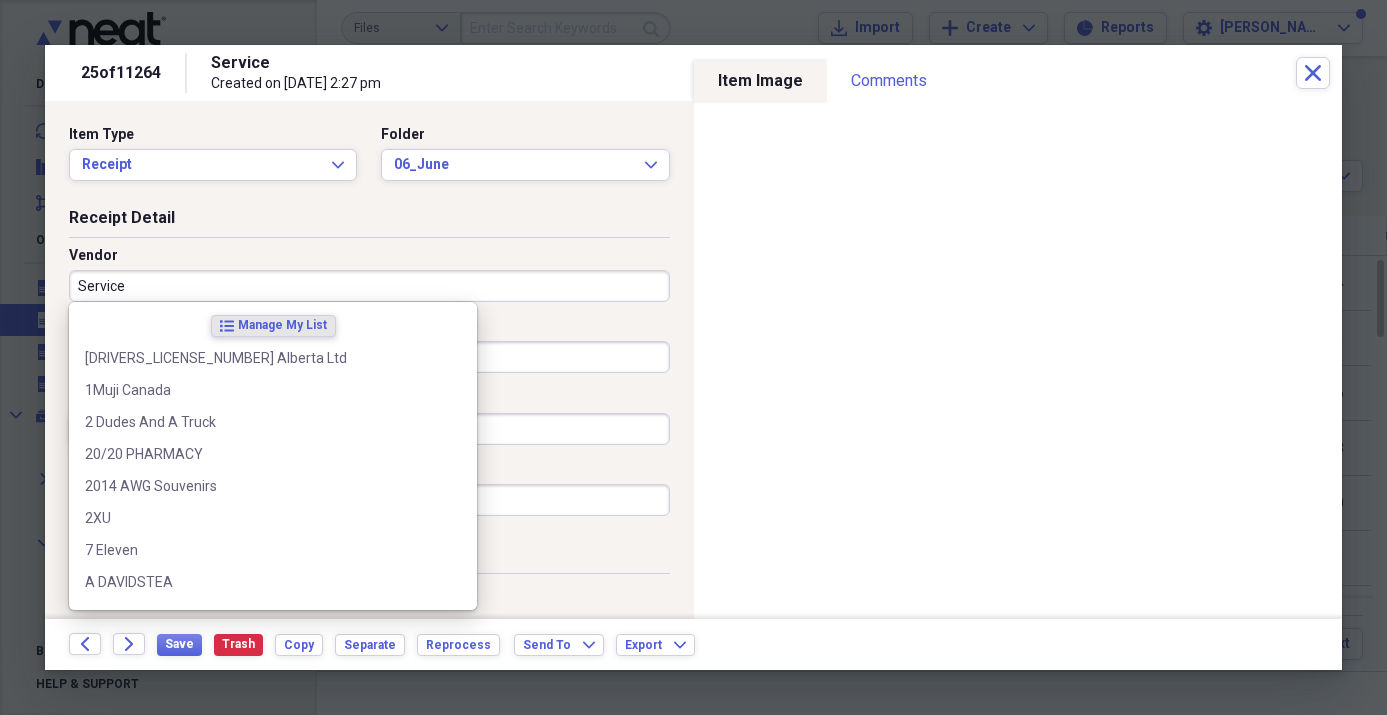click on "Service" at bounding box center [369, 286] 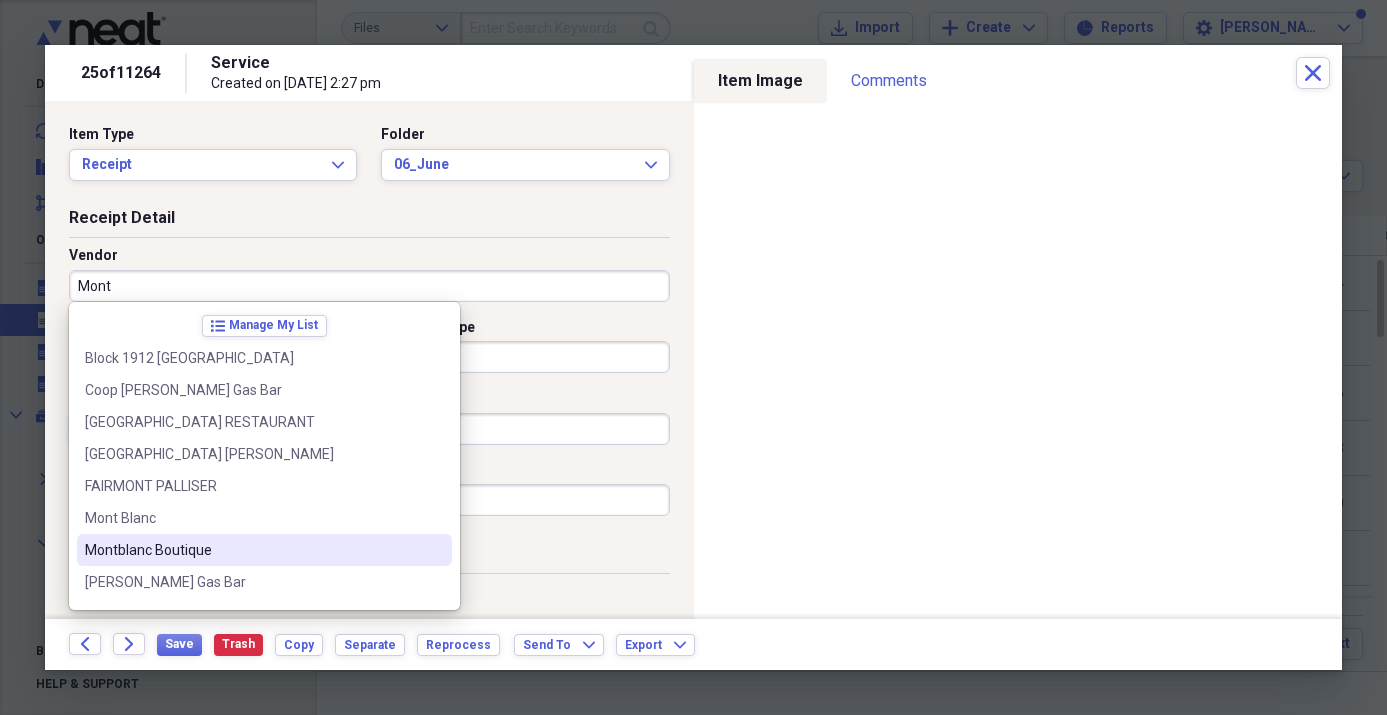 click on "Montblanc Boutique" at bounding box center [252, 550] 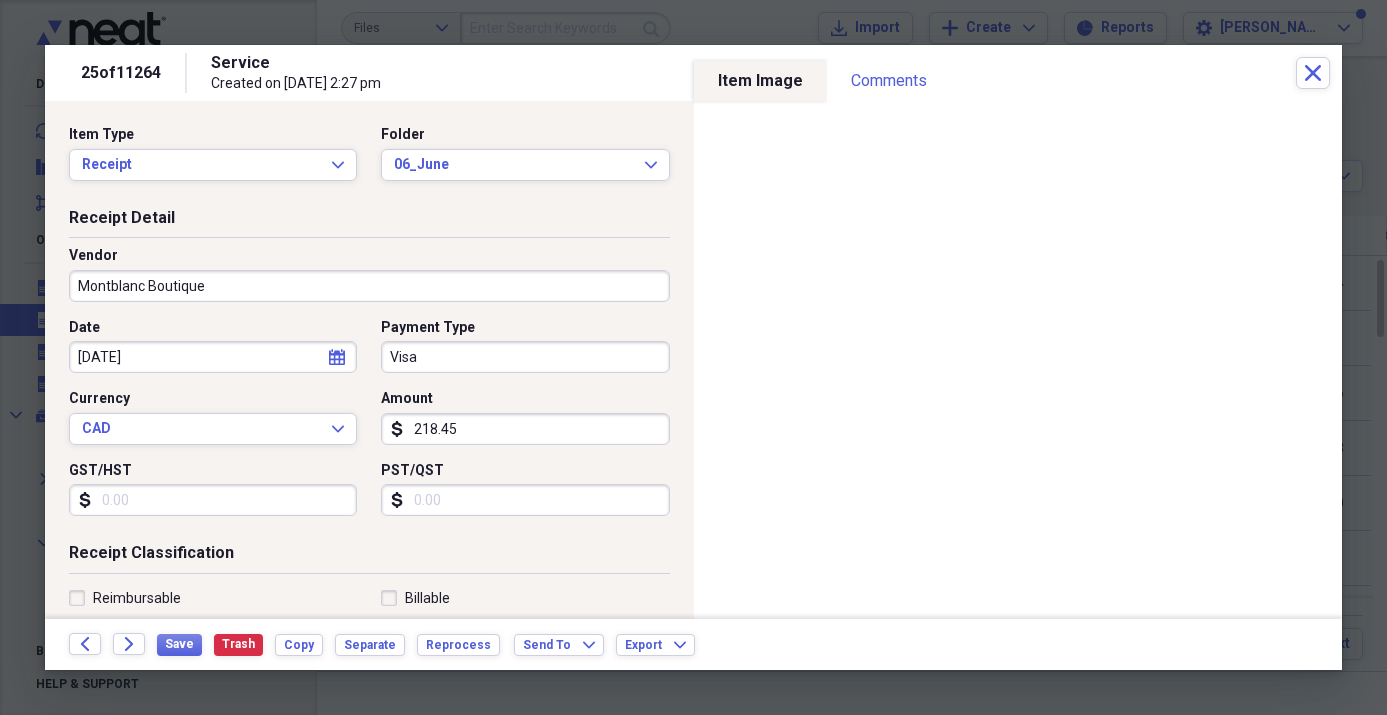 type on "Office Supplies" 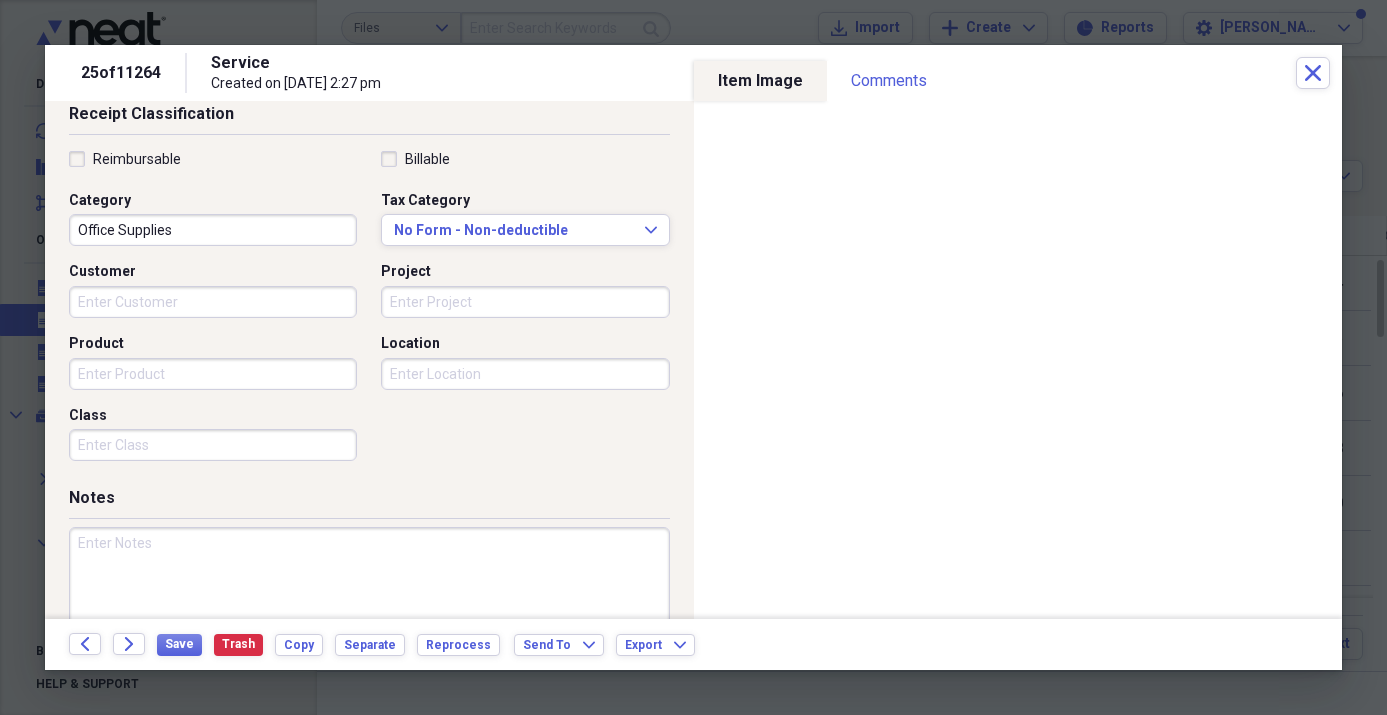 scroll, scrollTop: 459, scrollLeft: 0, axis: vertical 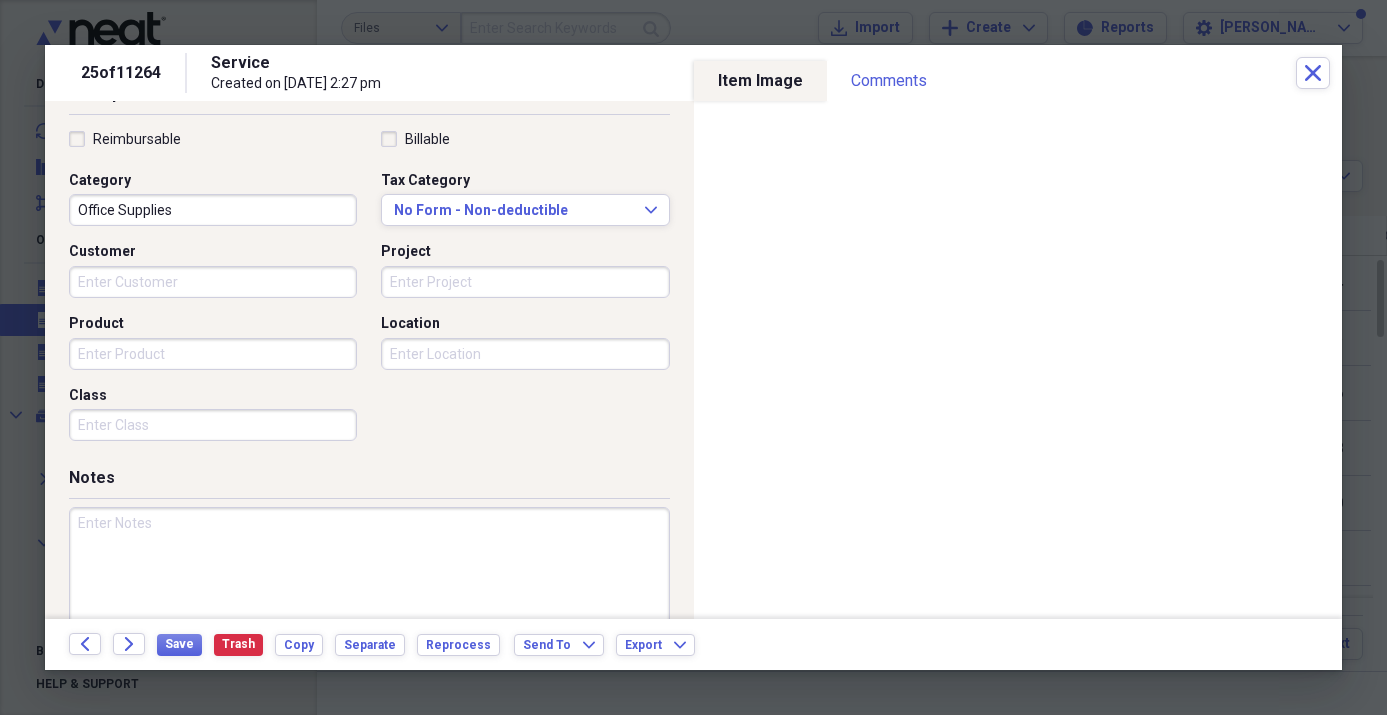 click at bounding box center (369, 572) 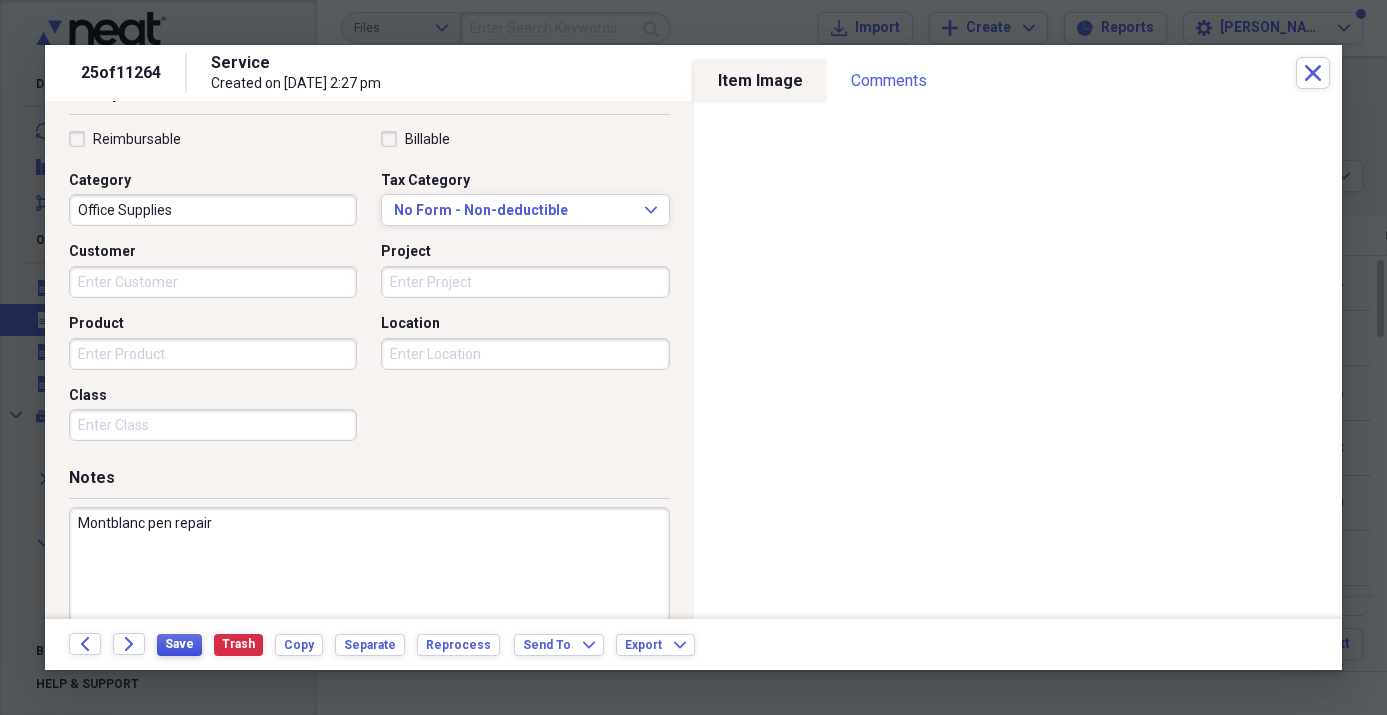 type on "Montblanc pen repair" 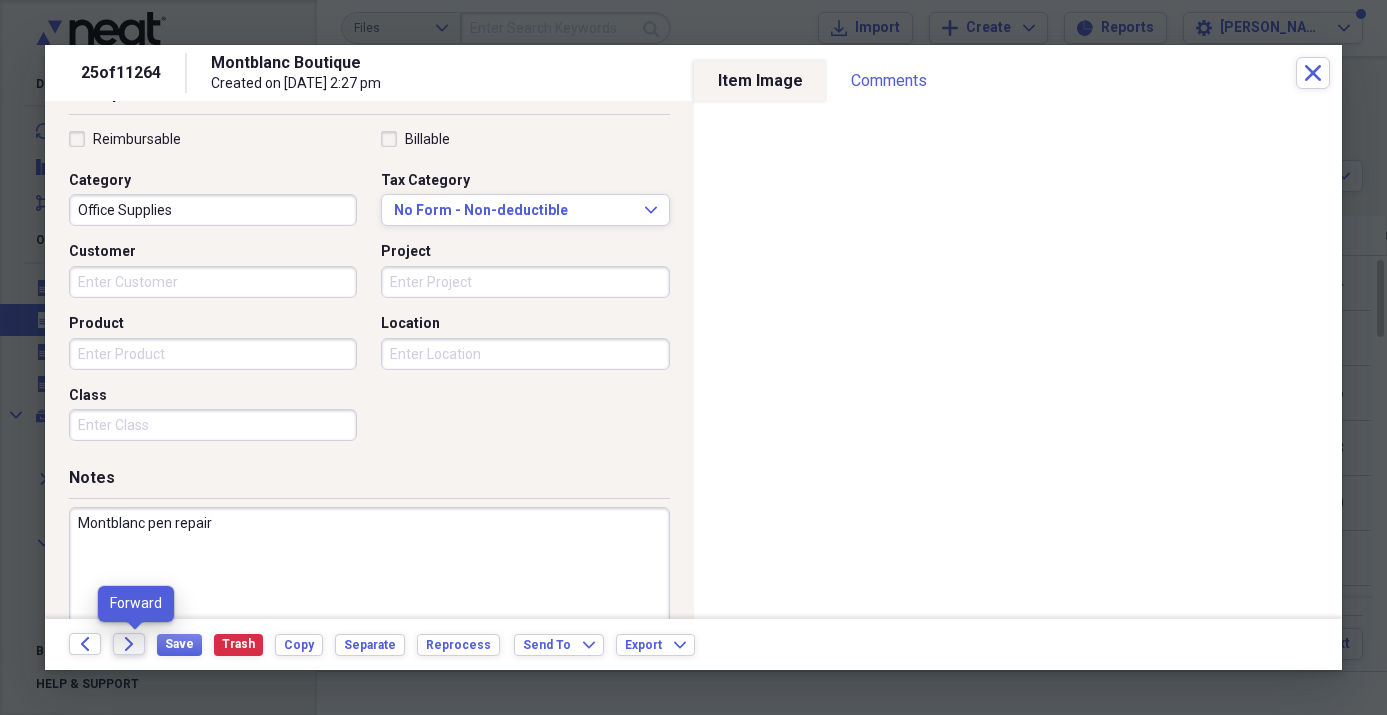 click on "Forward" 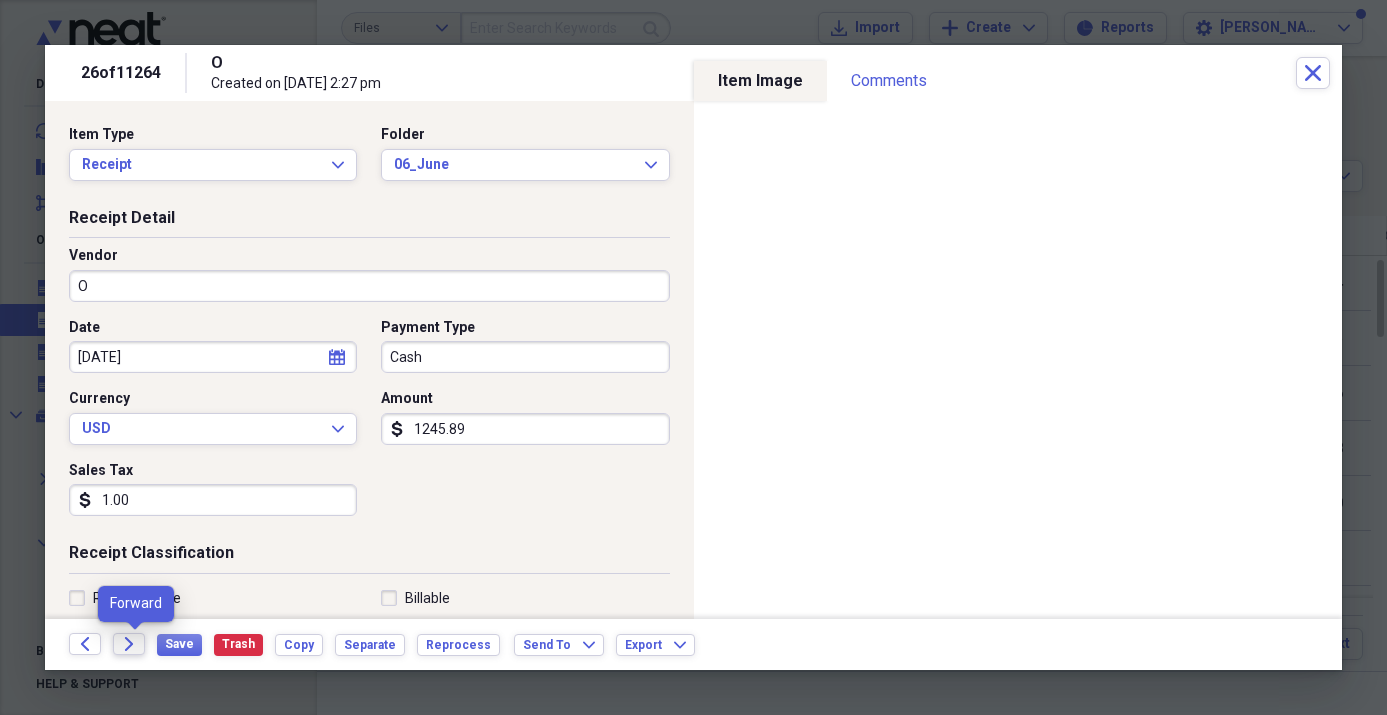 click on "Forward" 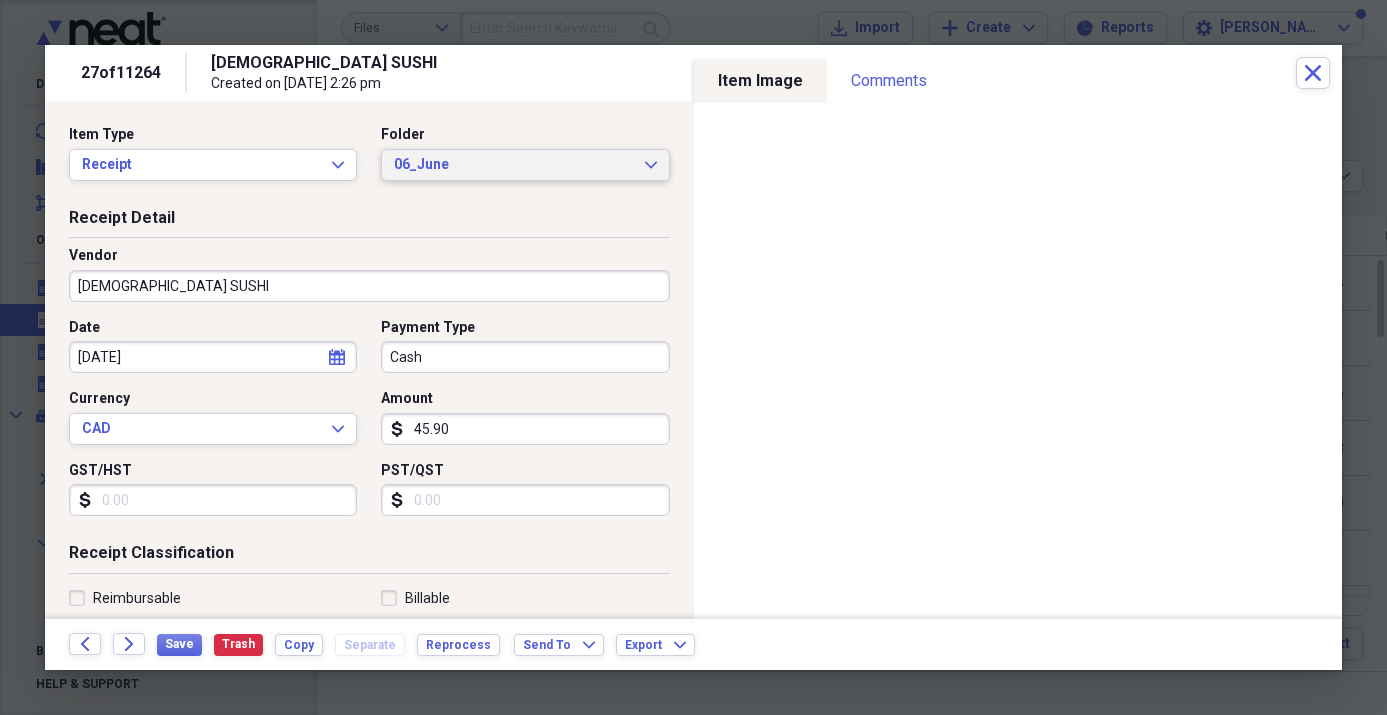 drag, startPoint x: 473, startPoint y: 166, endPoint x: 470, endPoint y: 193, distance: 27.166155 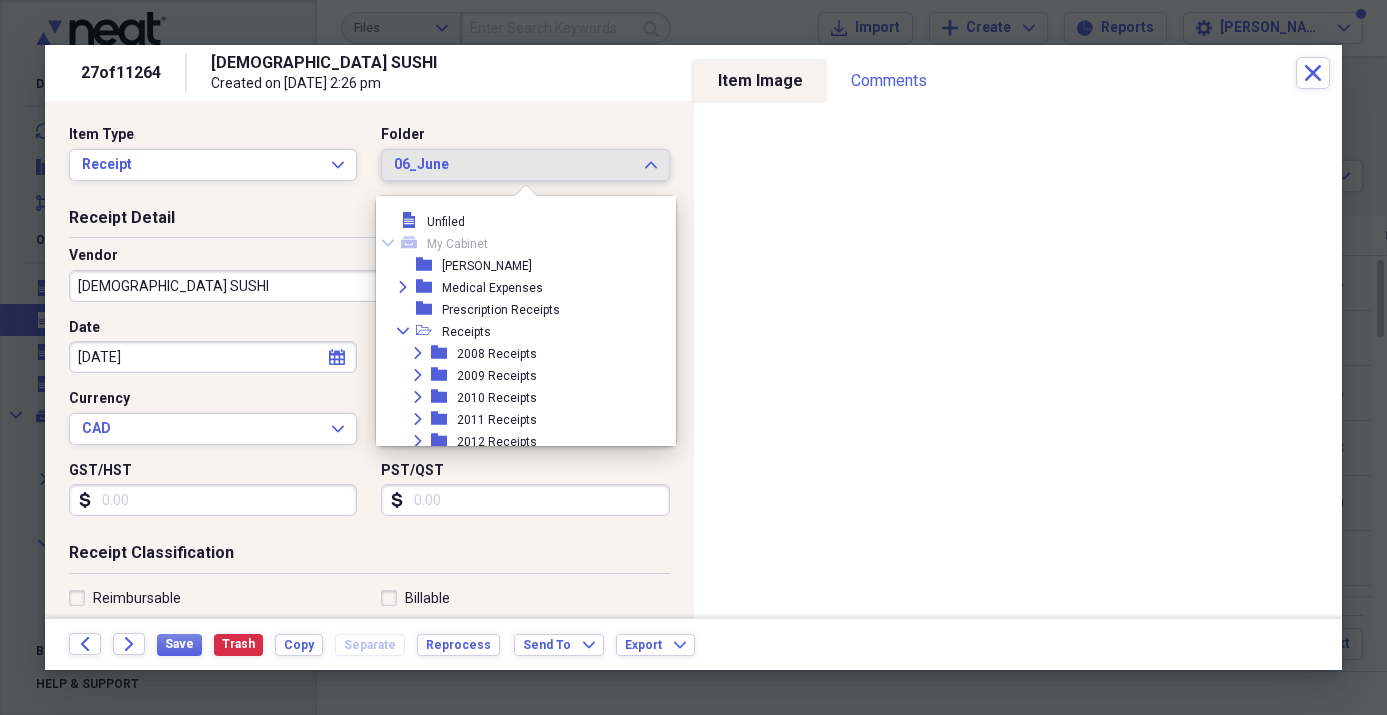 scroll, scrollTop: 1067, scrollLeft: 0, axis: vertical 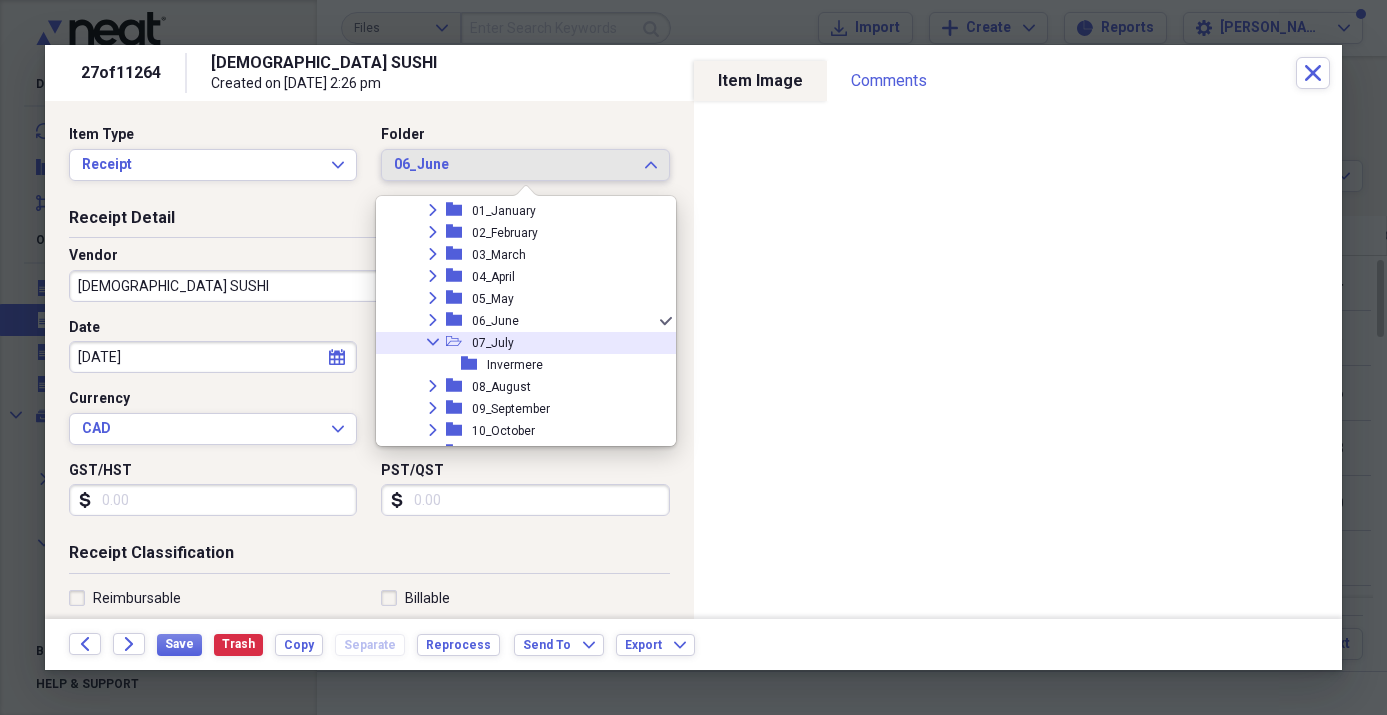 click on "07_July" at bounding box center [493, 343] 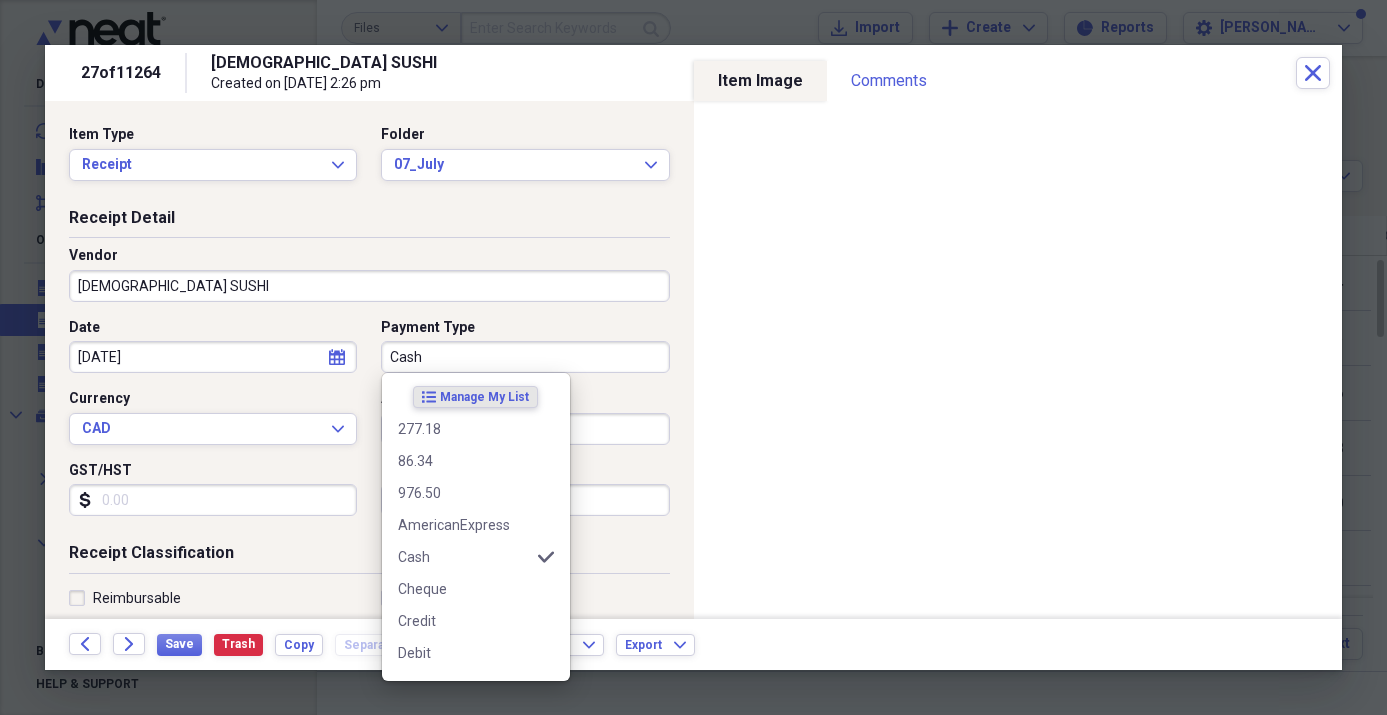 click on "Cash" at bounding box center (525, 357) 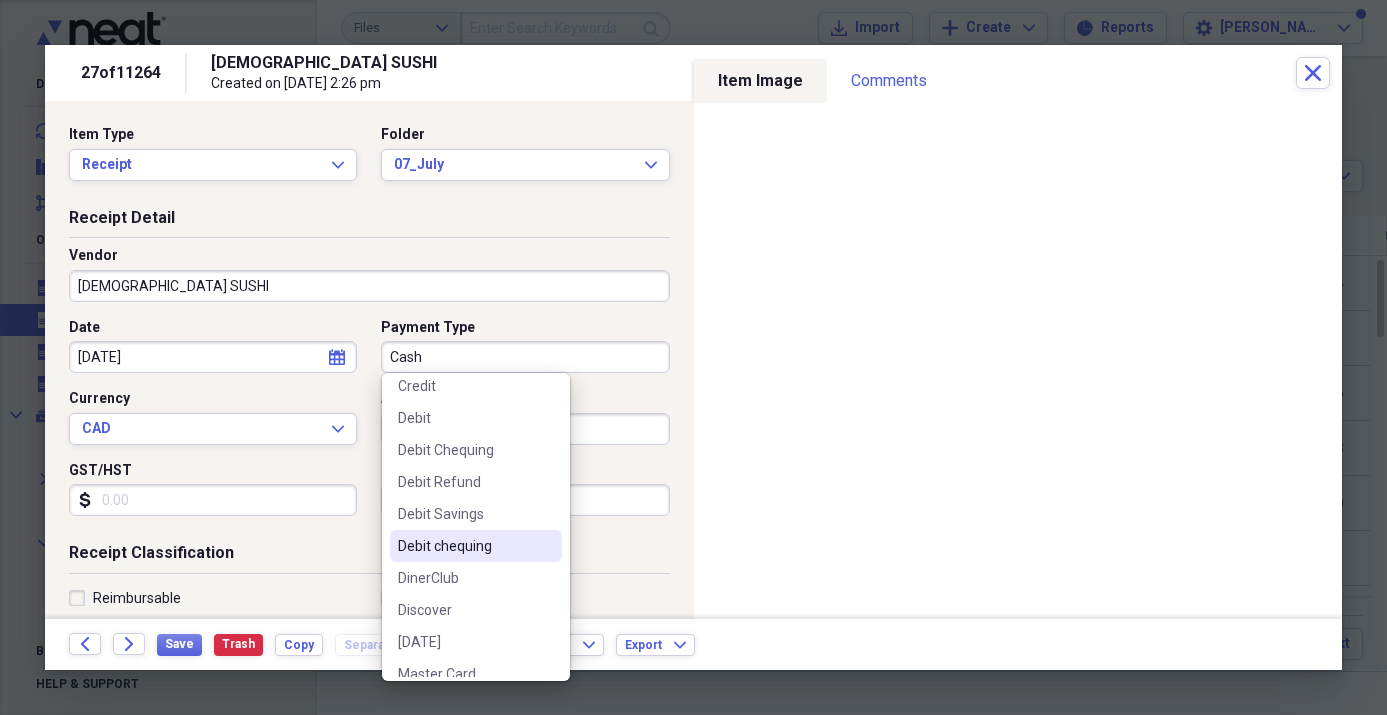 scroll, scrollTop: 242, scrollLeft: 0, axis: vertical 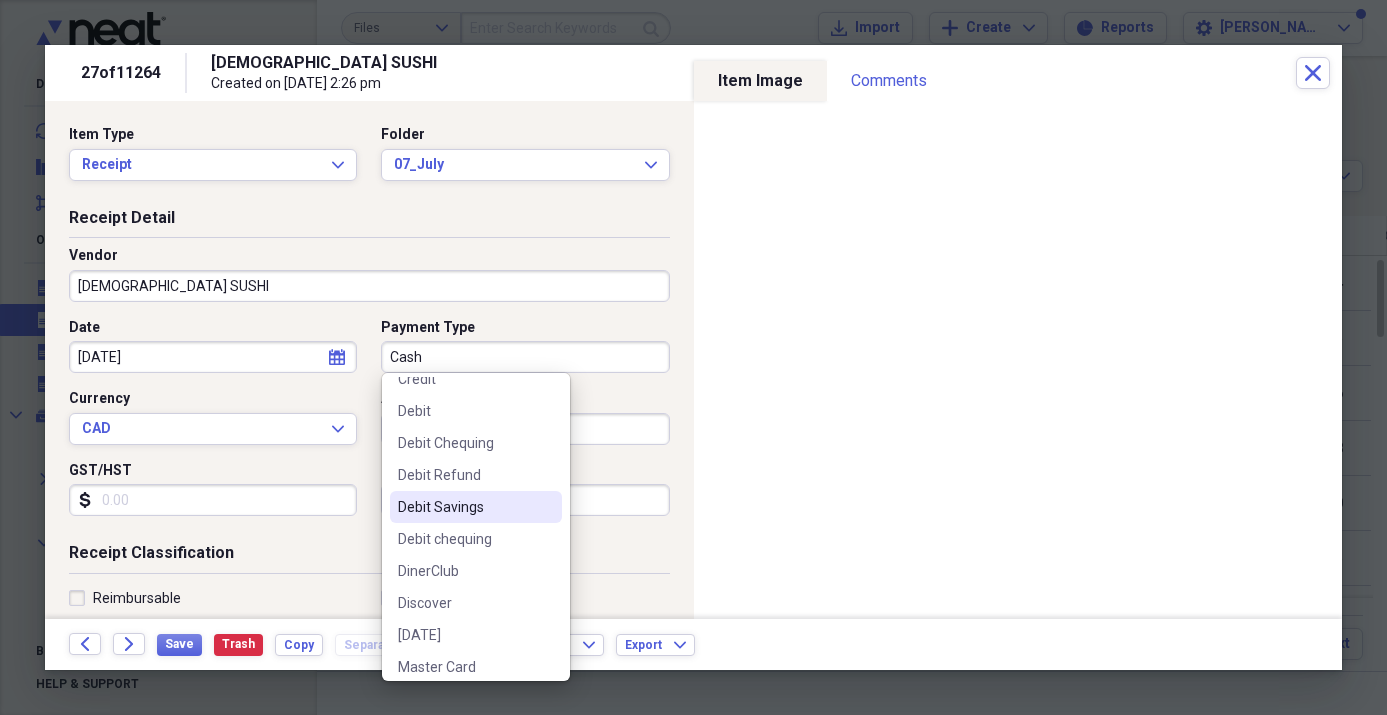 click on "Debit Savings" at bounding box center [464, 507] 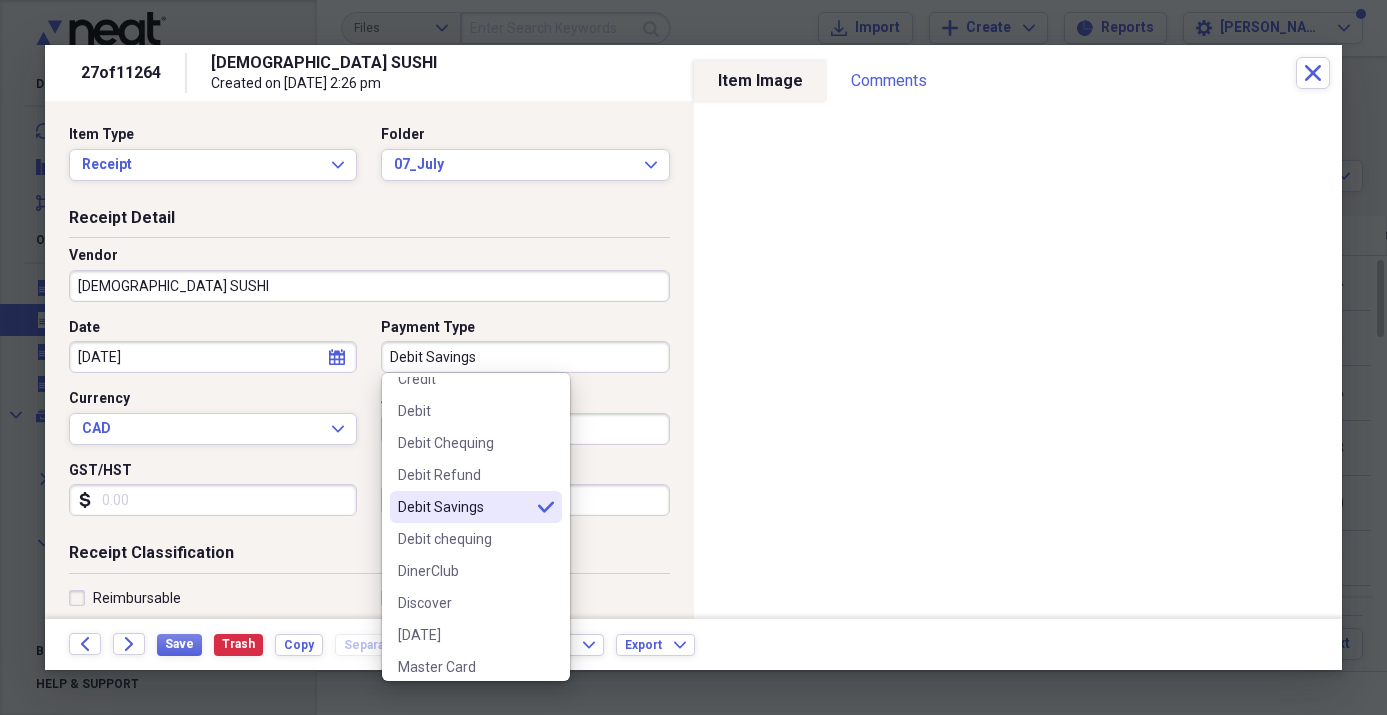 type on "Debit Savings" 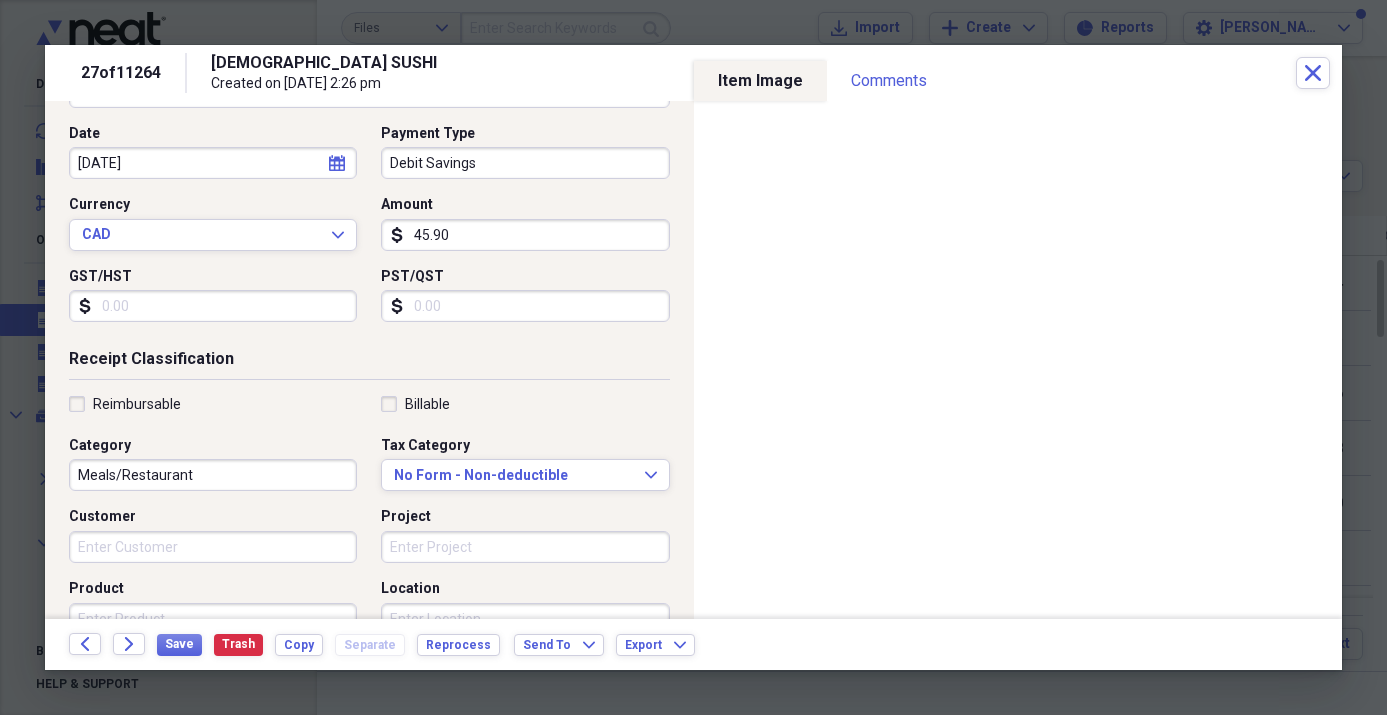 scroll, scrollTop: 196, scrollLeft: 0, axis: vertical 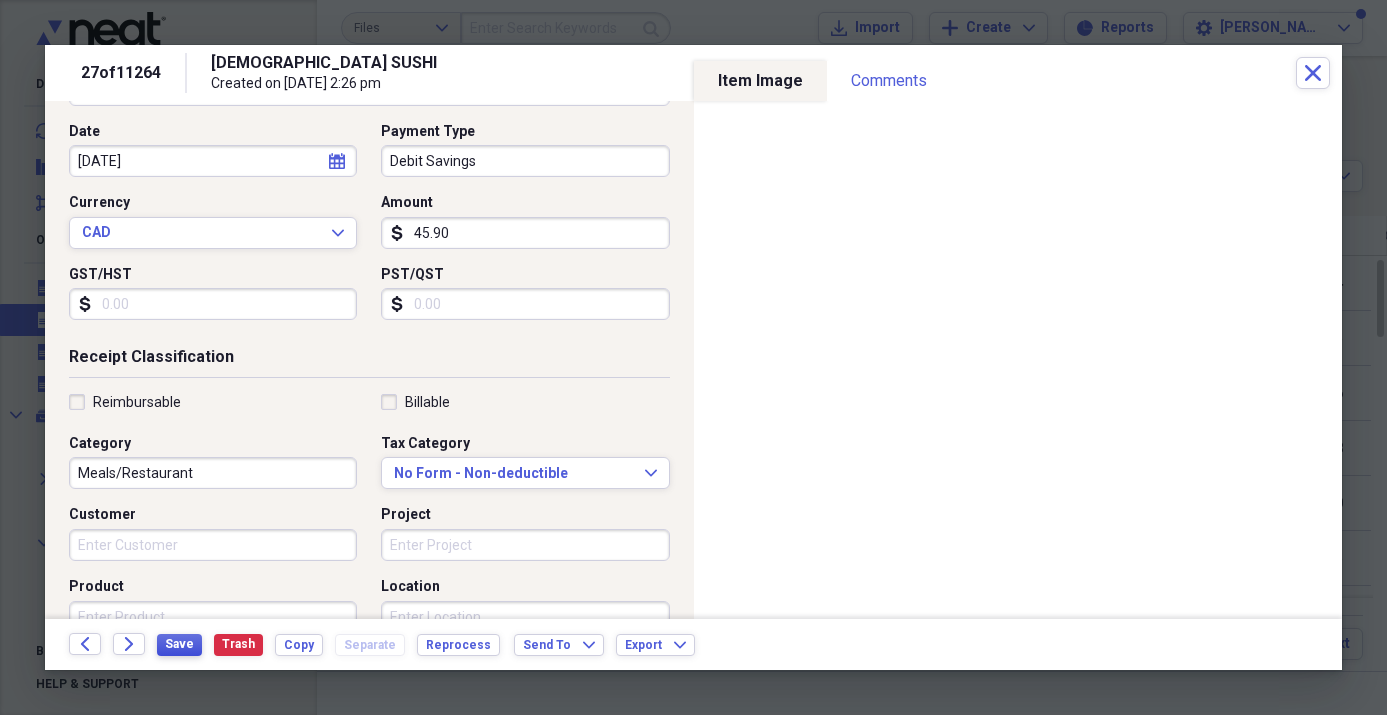 click on "Save" at bounding box center (179, 644) 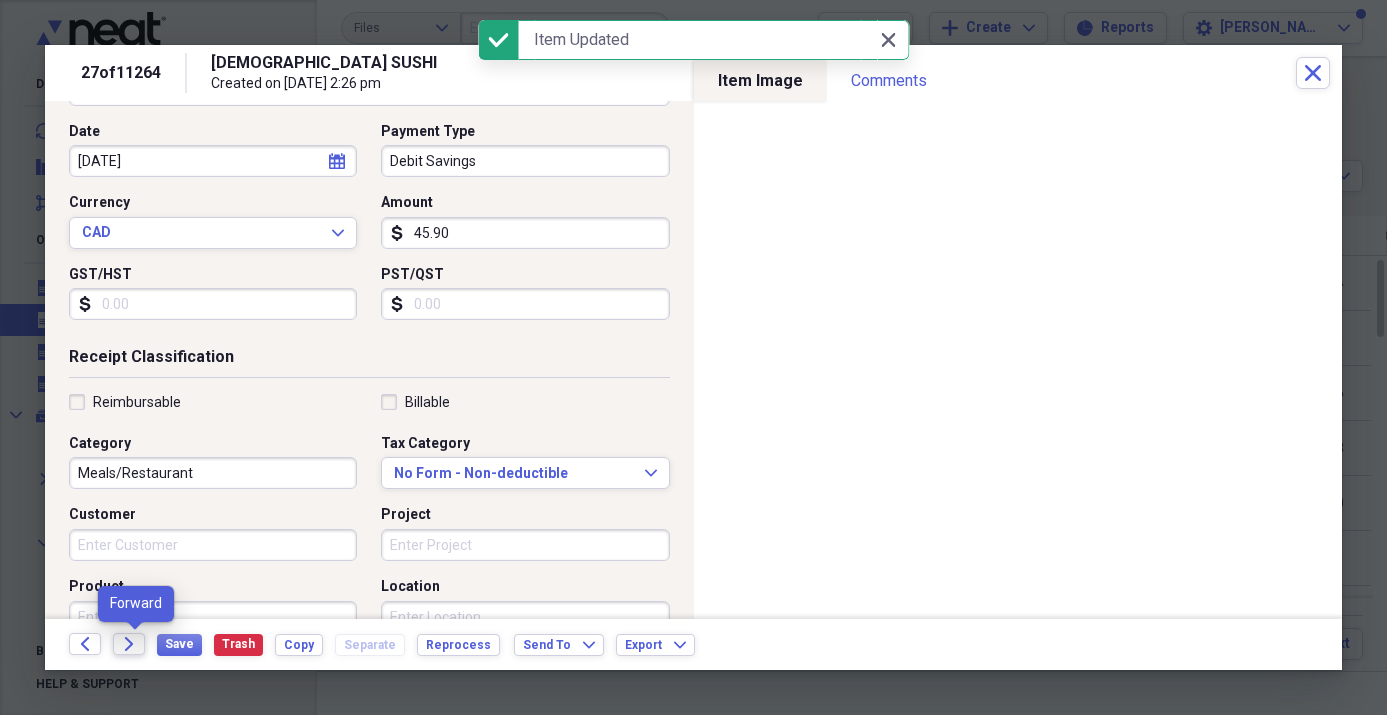 click on "Forward" 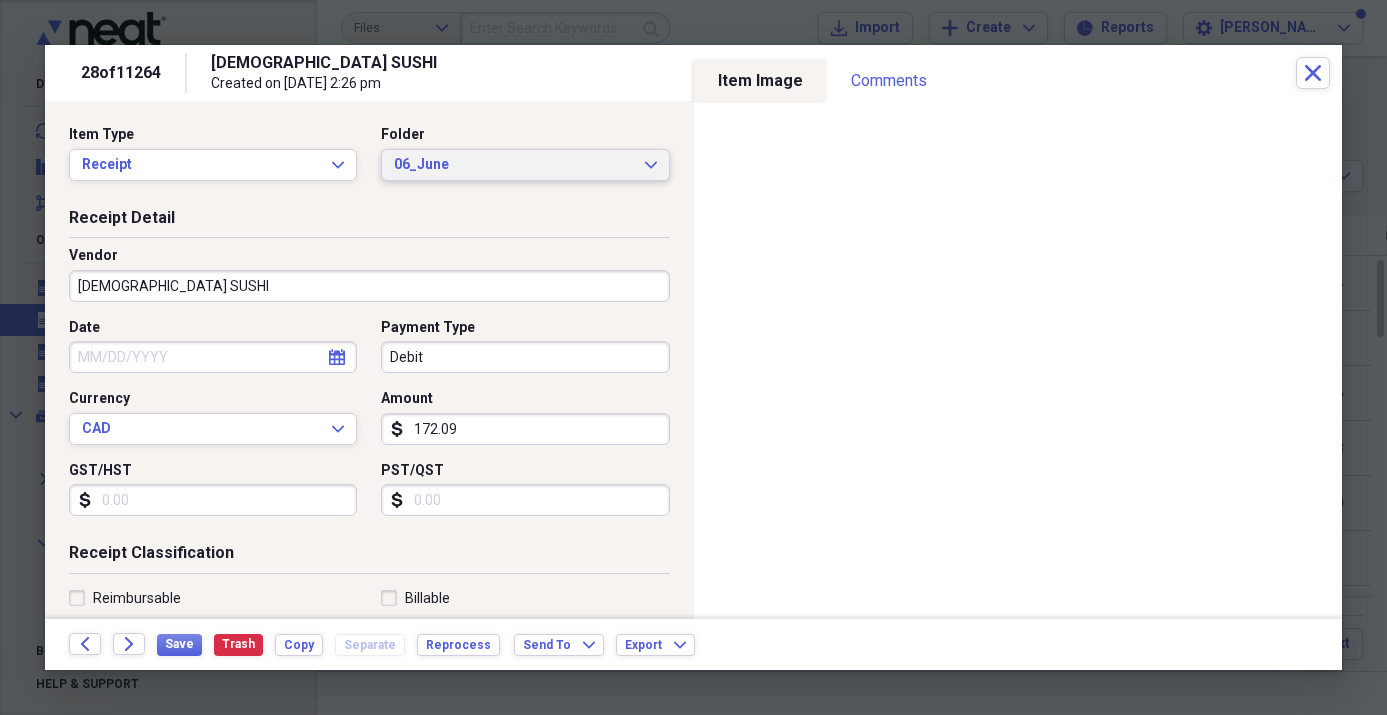 click on "06_June" at bounding box center [513, 165] 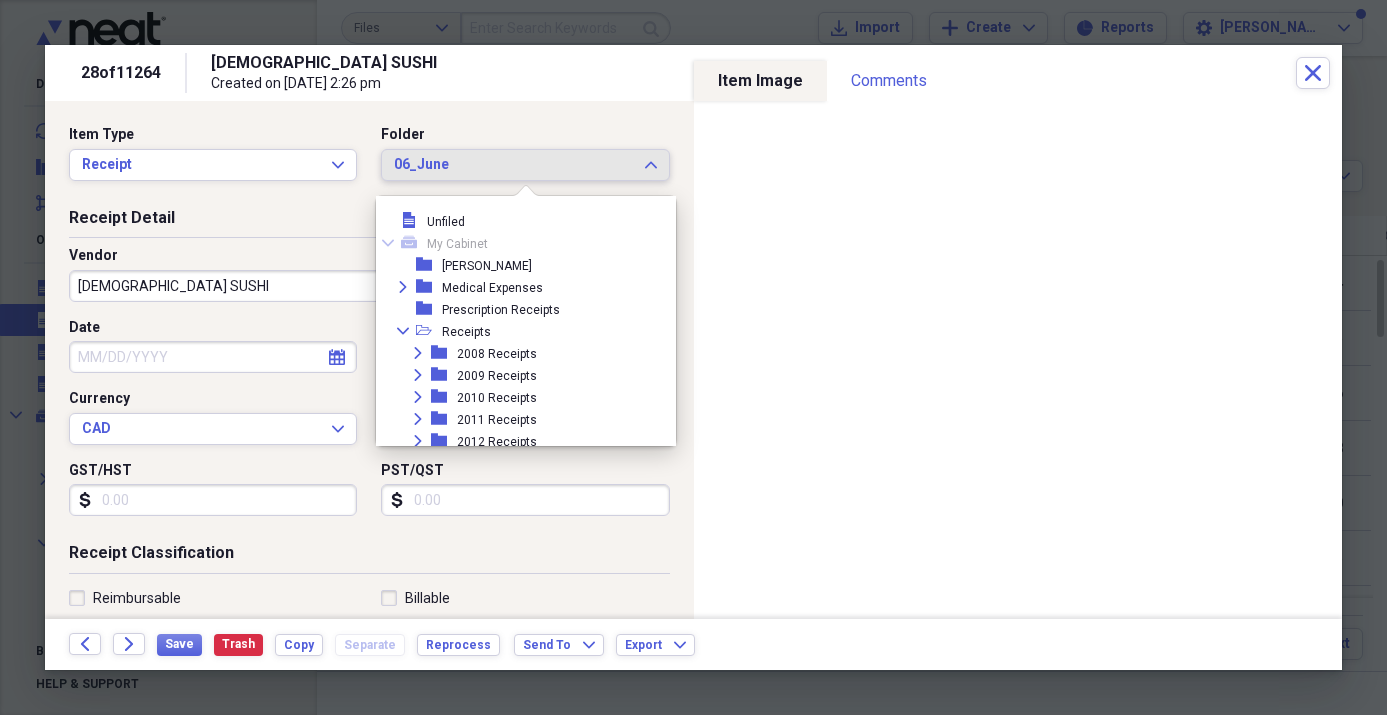 scroll, scrollTop: 1067, scrollLeft: 0, axis: vertical 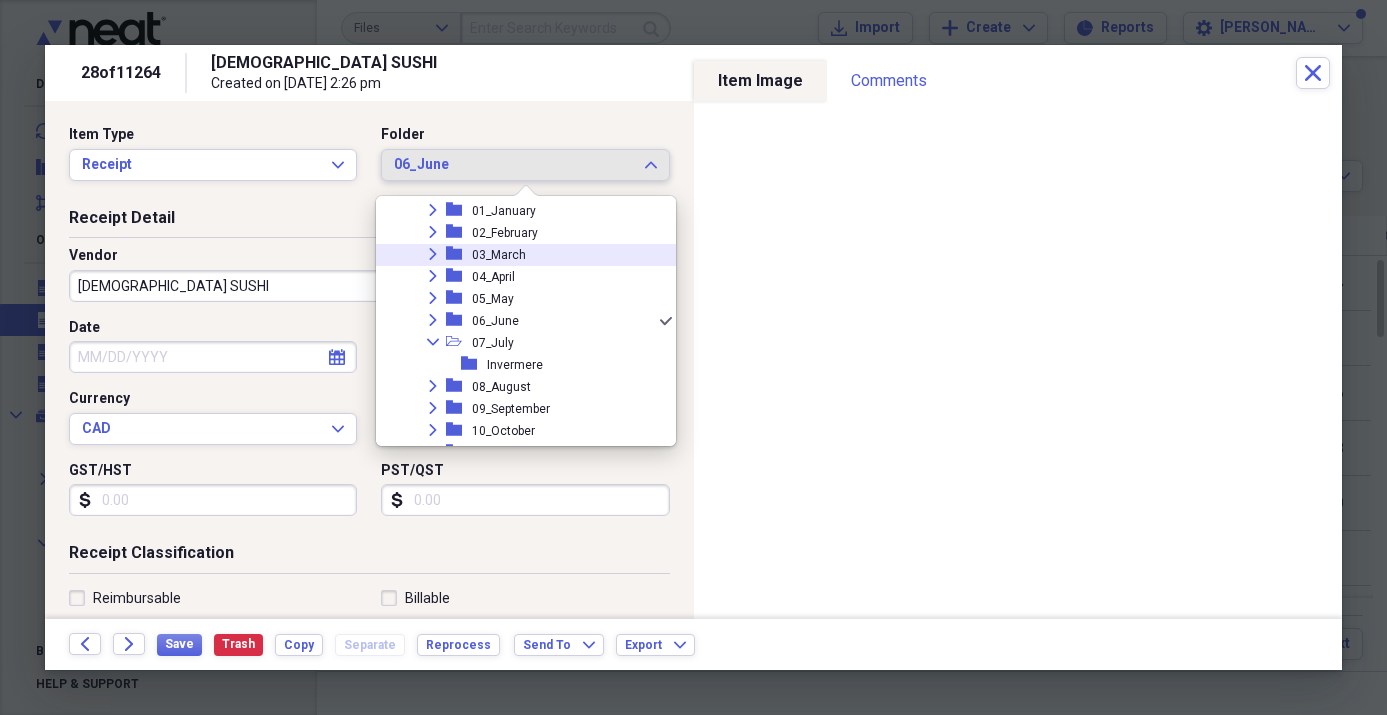 click on "folder" at bounding box center [459, 254] 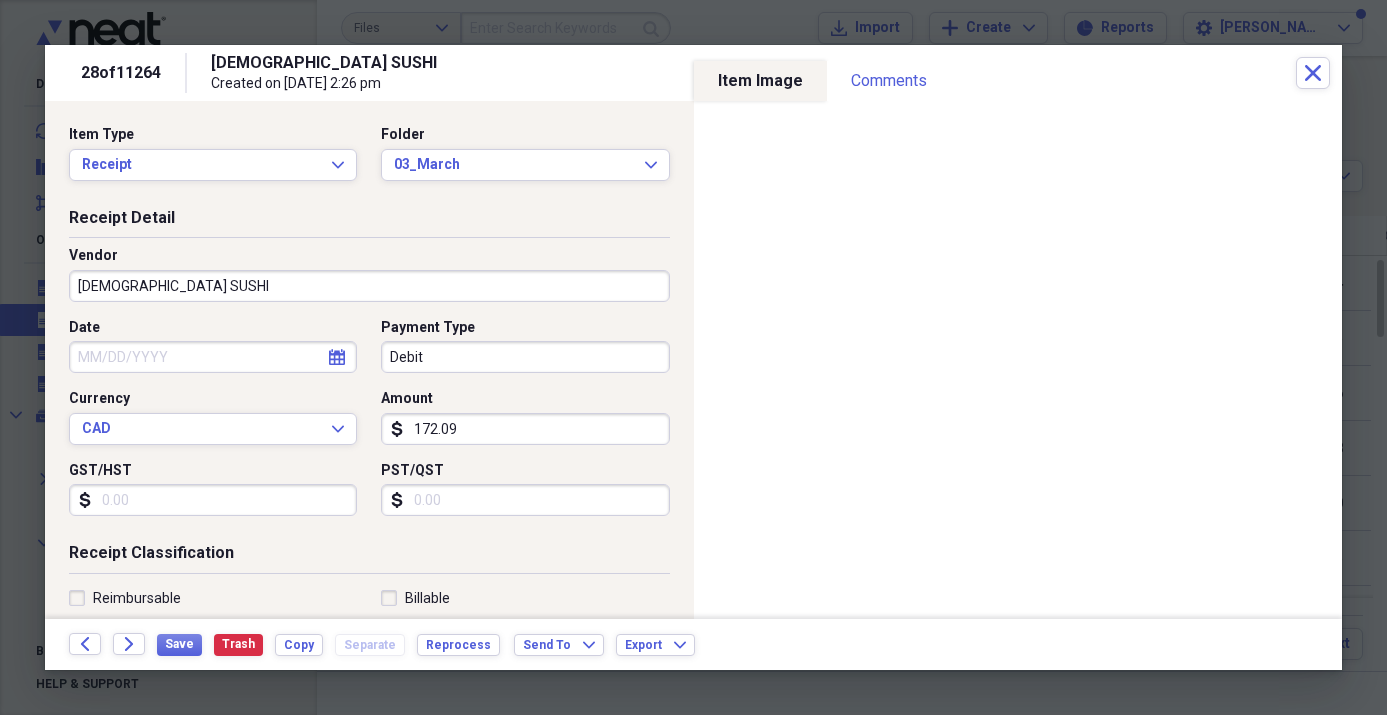 click on "Date" at bounding box center [213, 357] 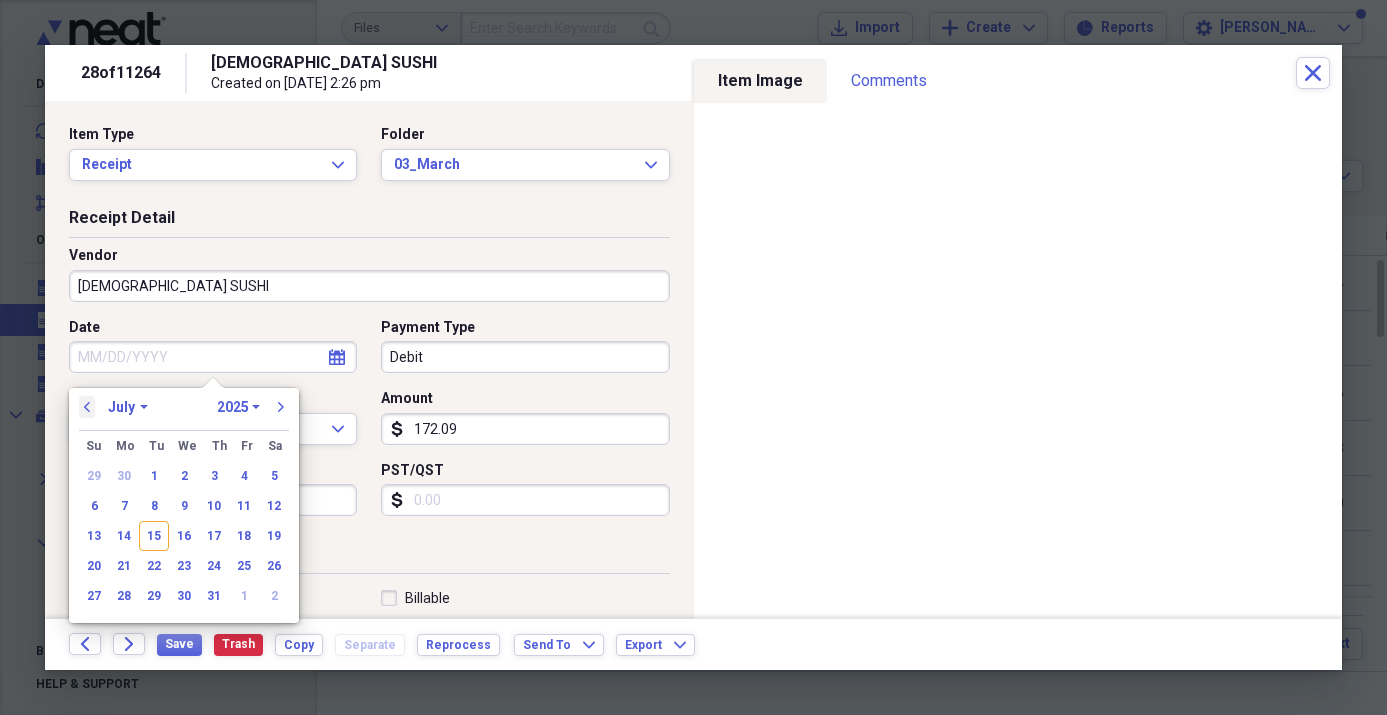 click on "previous" at bounding box center (87, 407) 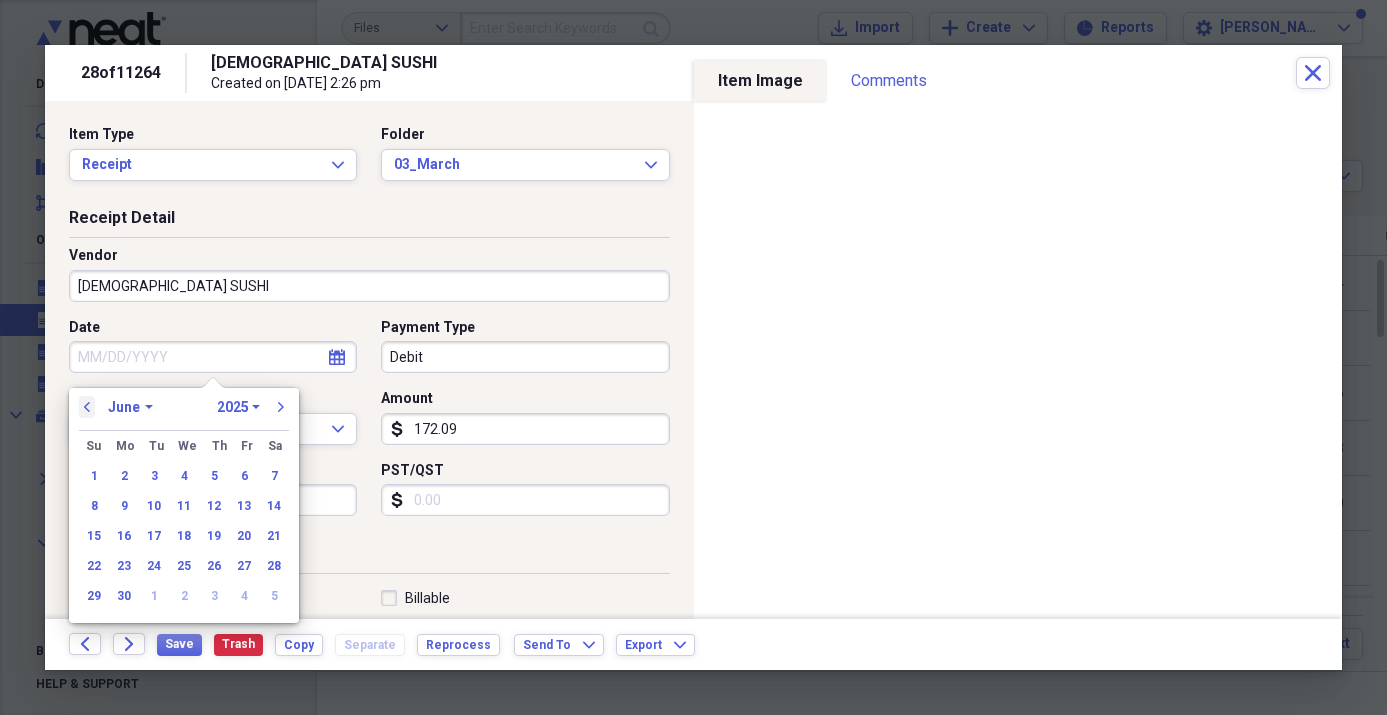 click on "previous" at bounding box center [87, 407] 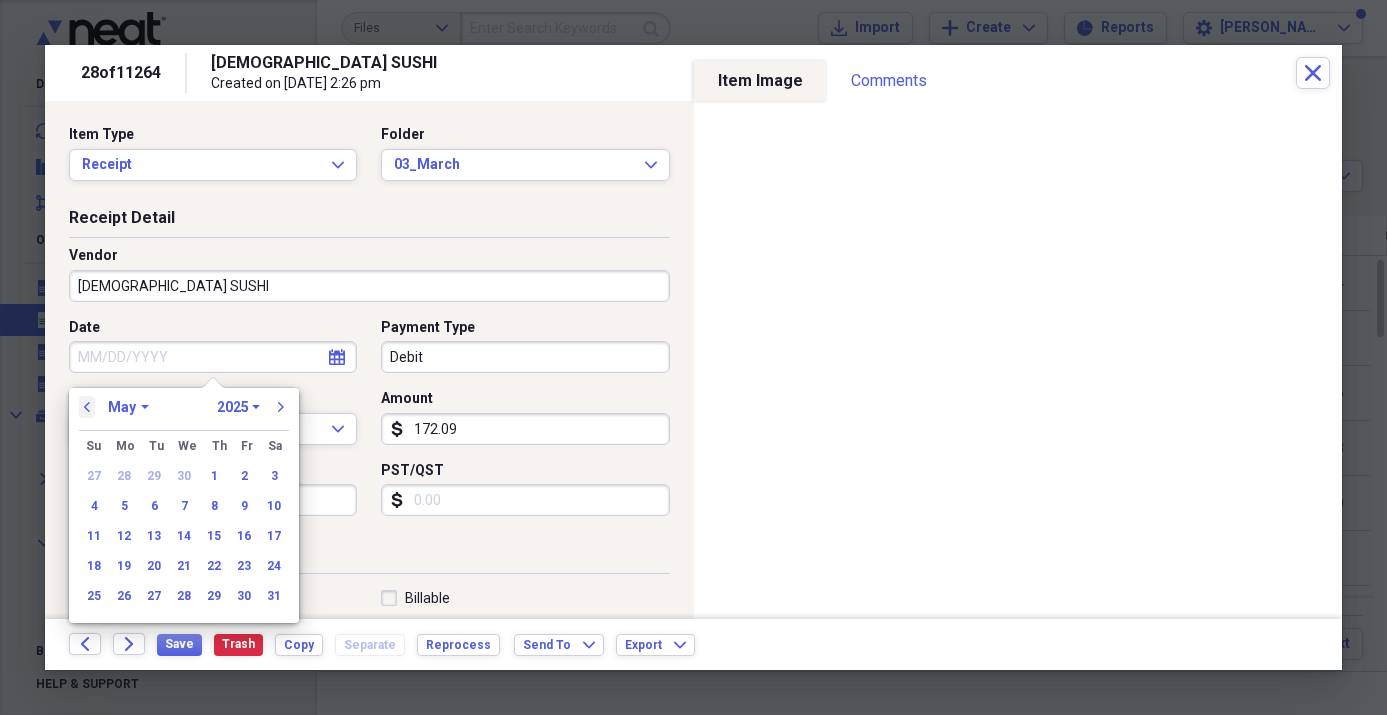 click on "previous" at bounding box center (87, 407) 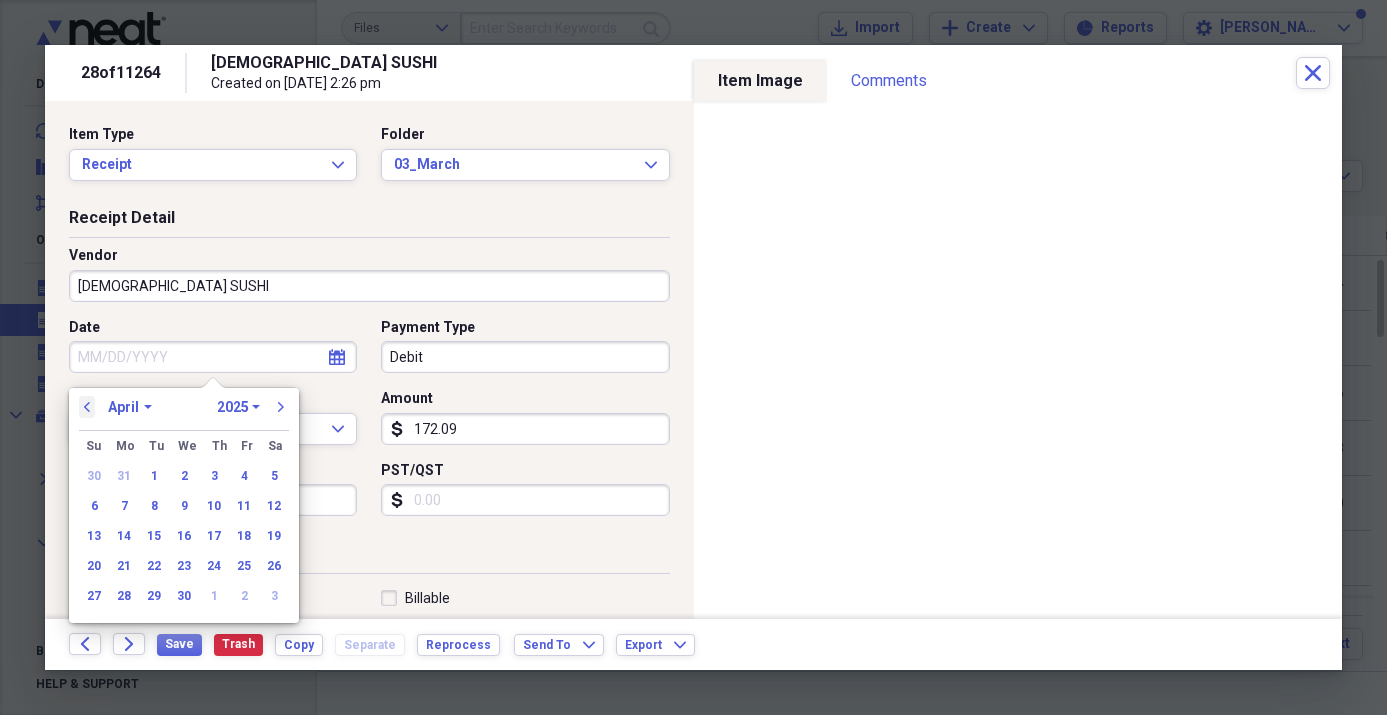 click on "previous" at bounding box center [87, 407] 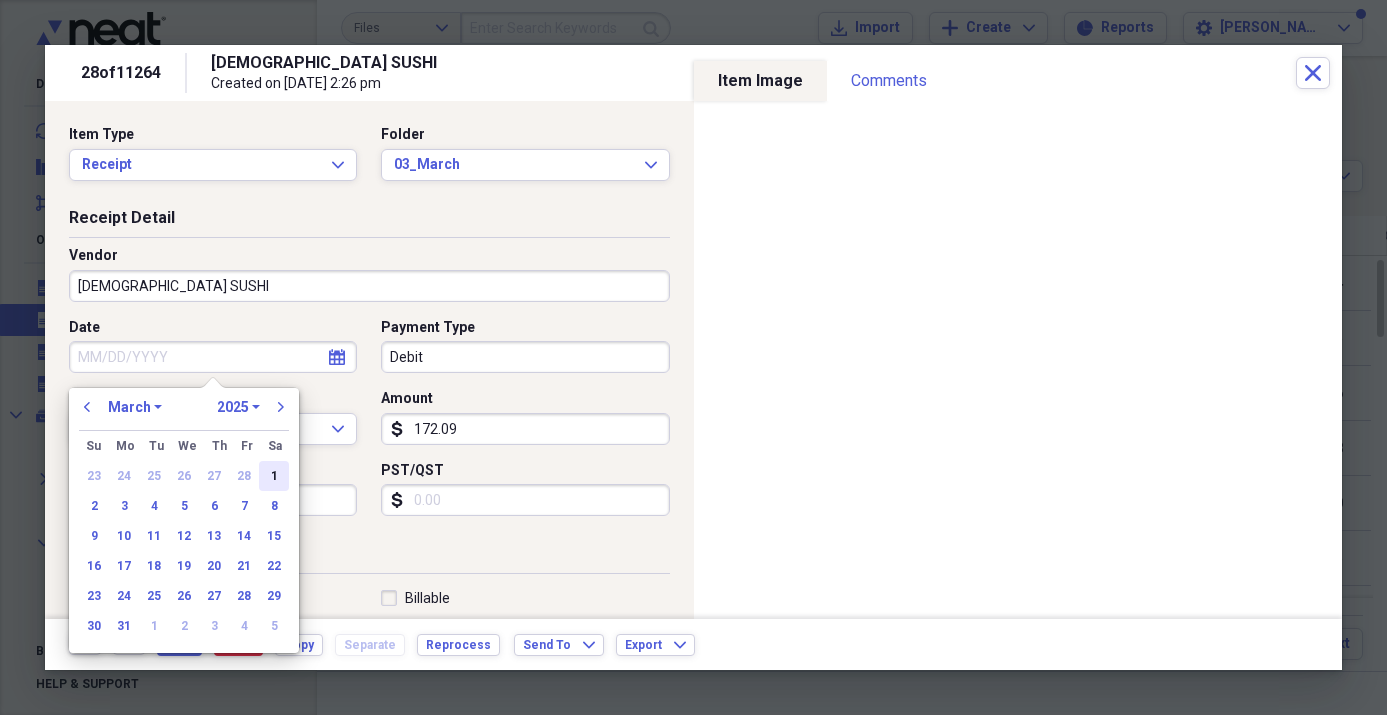 click on "1" at bounding box center (274, 476) 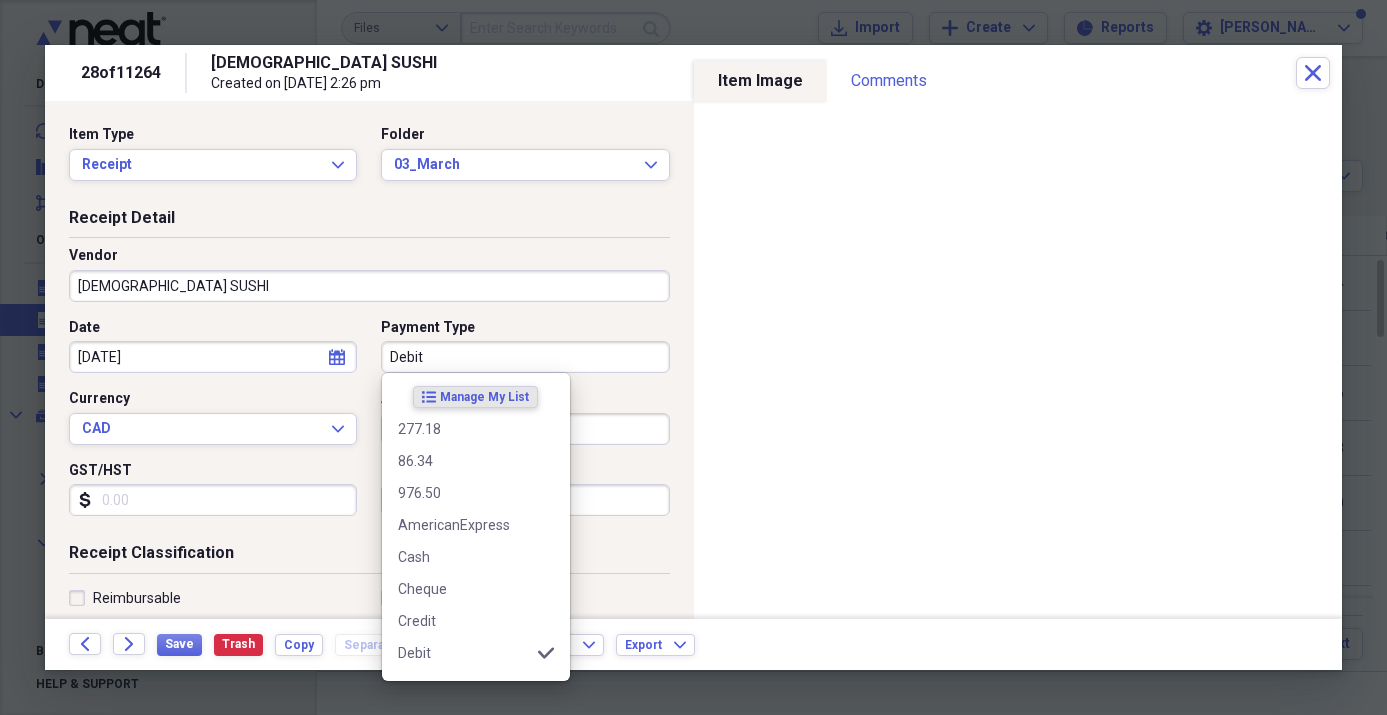 click on "Debit" at bounding box center (525, 357) 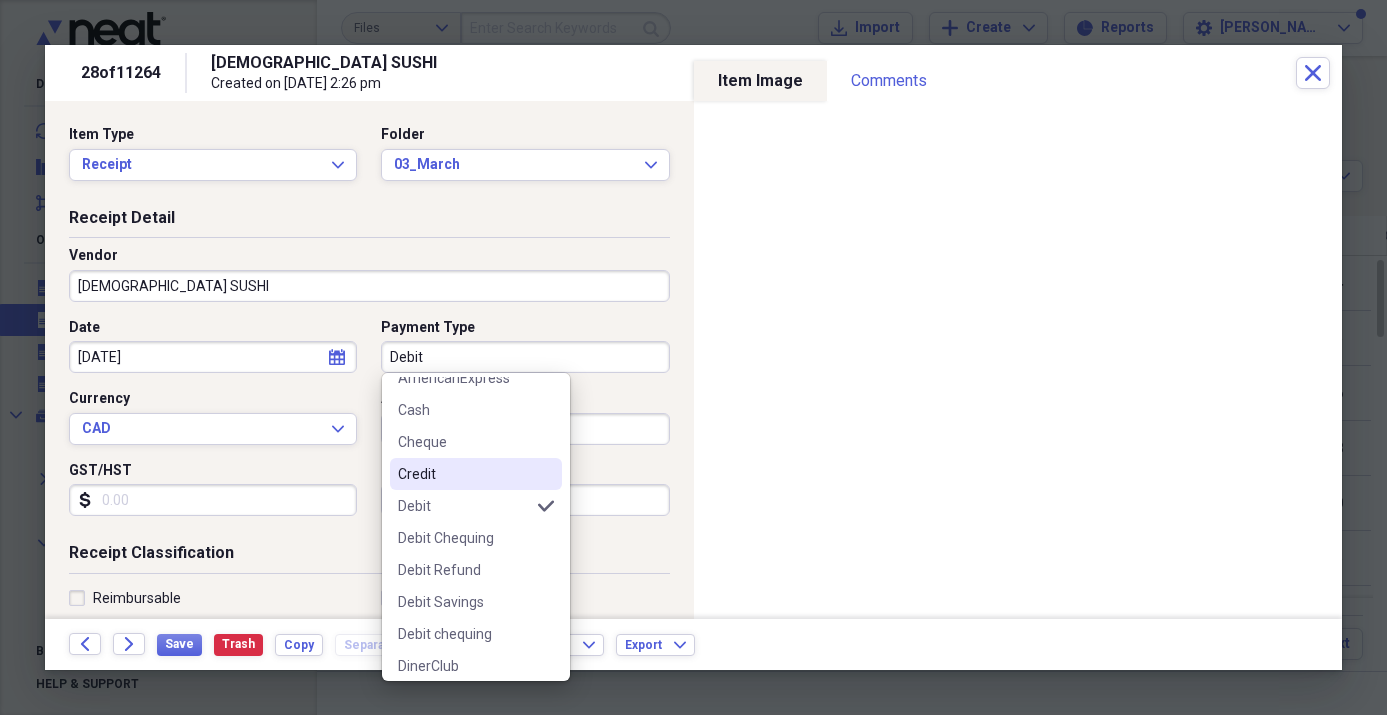 scroll, scrollTop: 156, scrollLeft: 0, axis: vertical 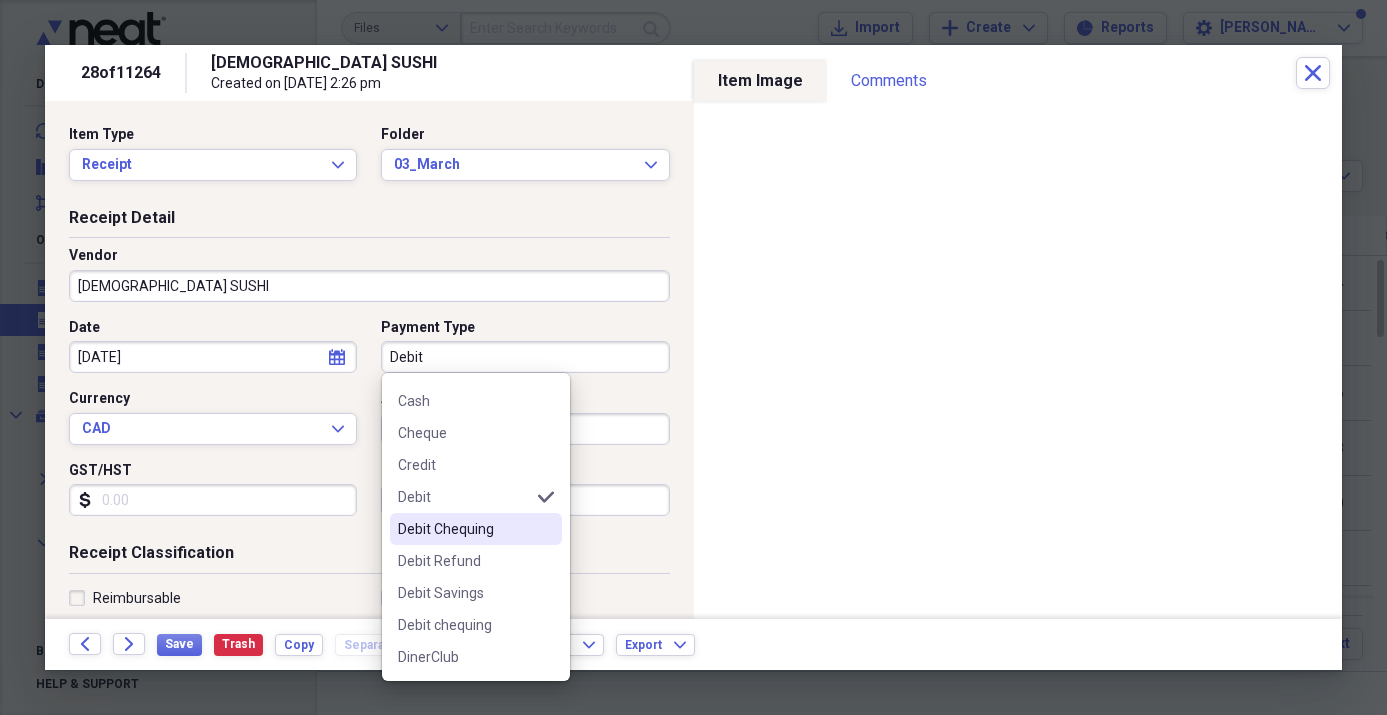 drag, startPoint x: 421, startPoint y: 530, endPoint x: 396, endPoint y: 529, distance: 25.019993 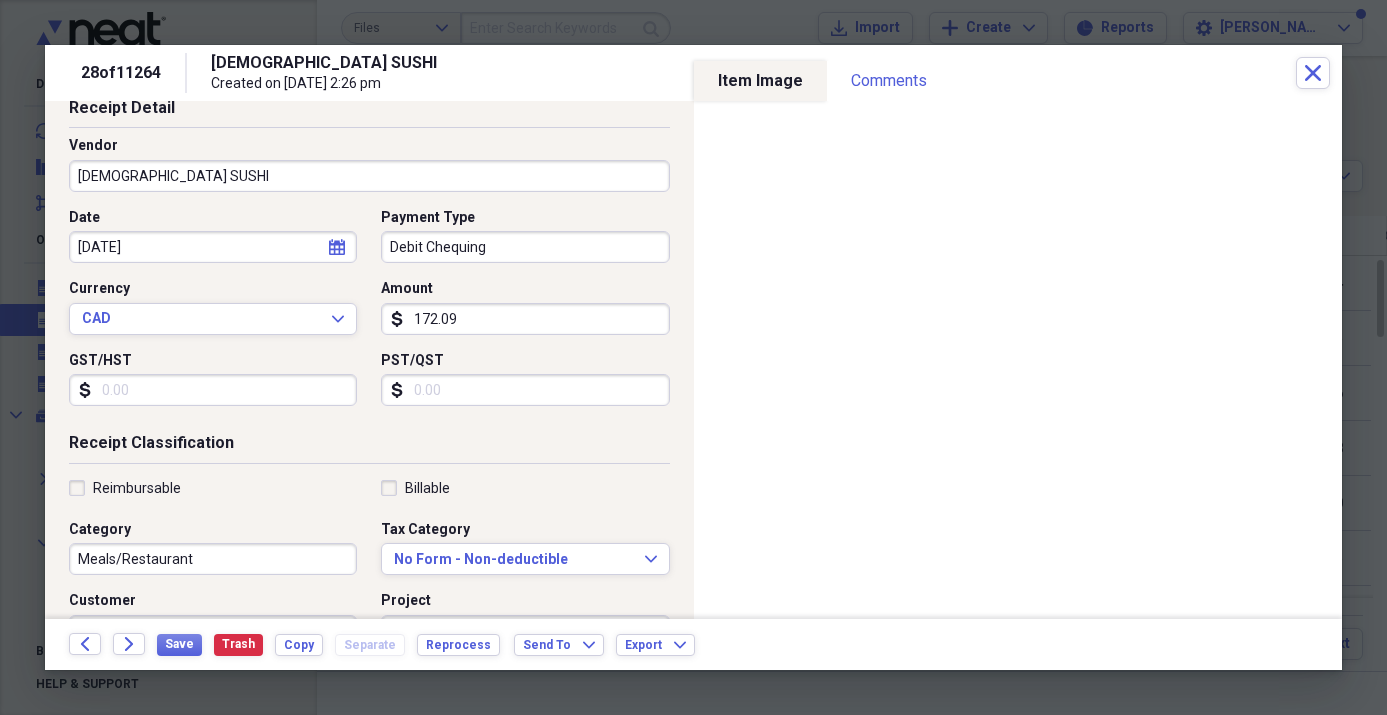 scroll, scrollTop: 138, scrollLeft: 0, axis: vertical 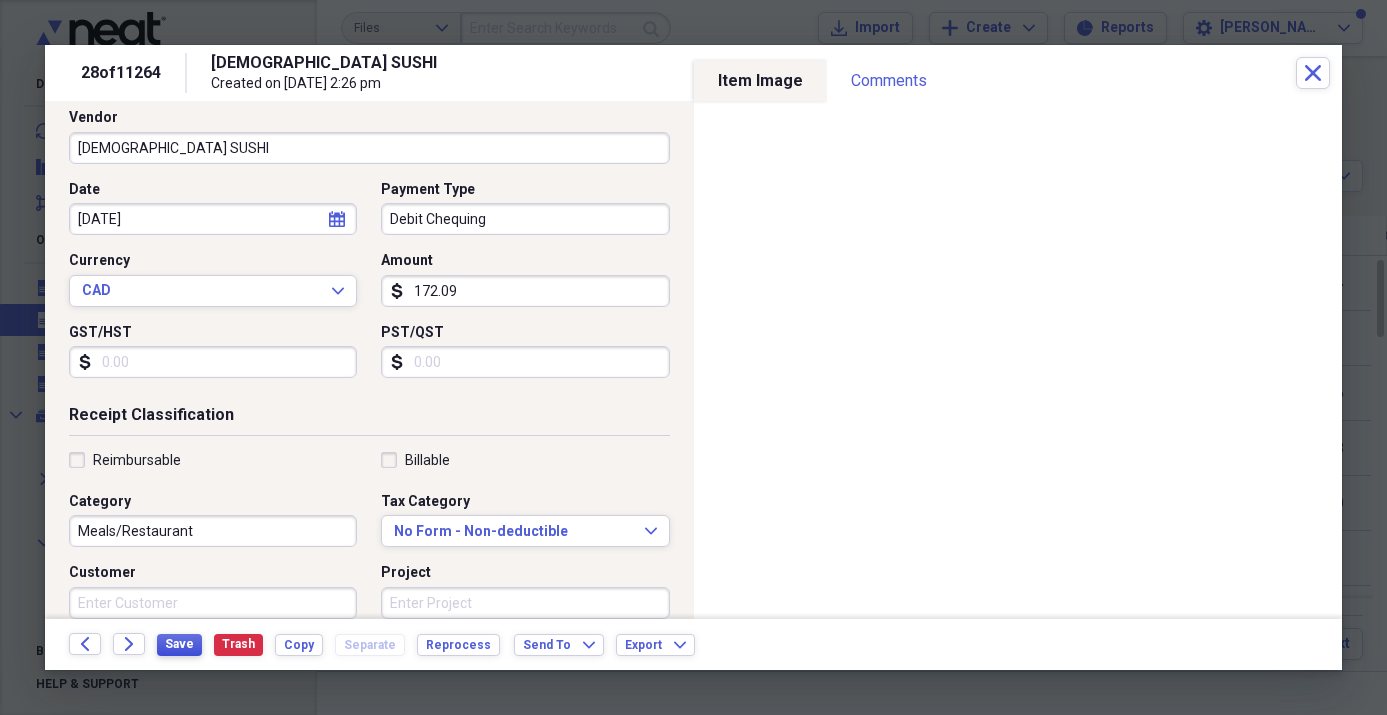 click on "Save" at bounding box center [179, 644] 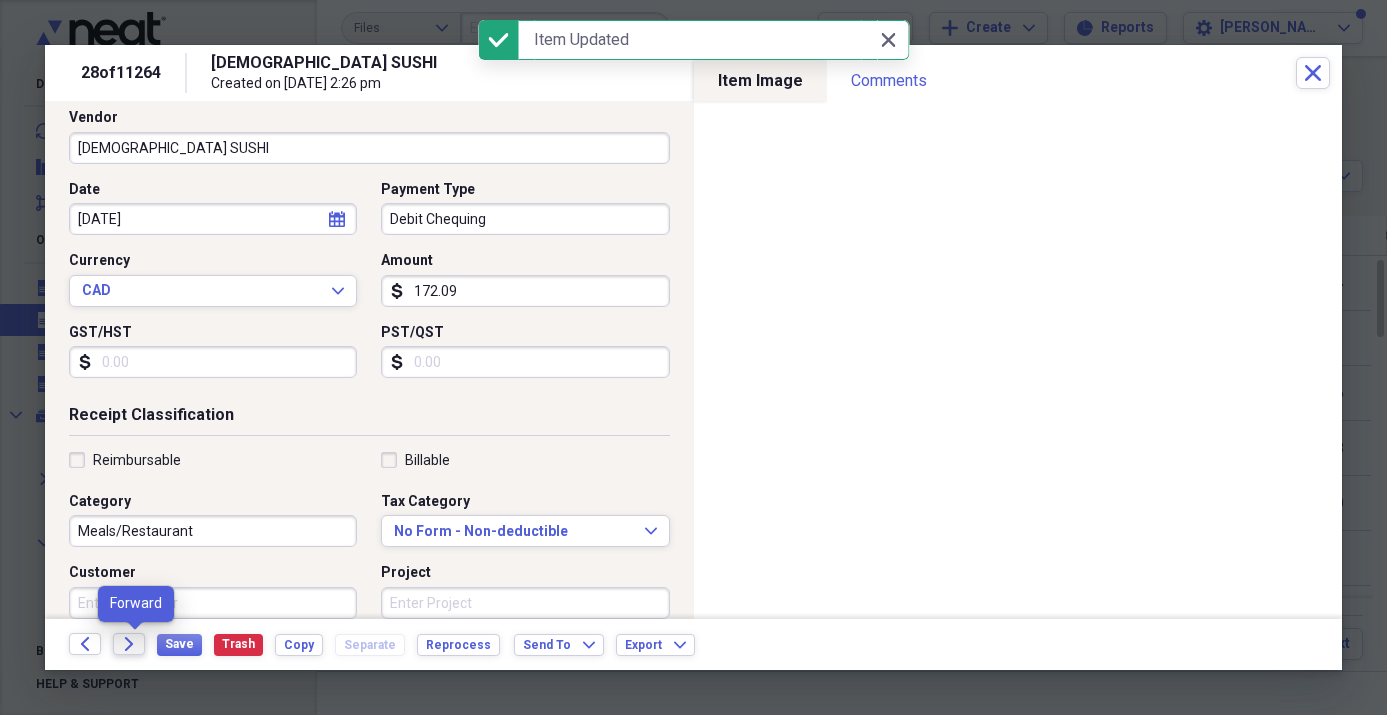 click on "Forward" 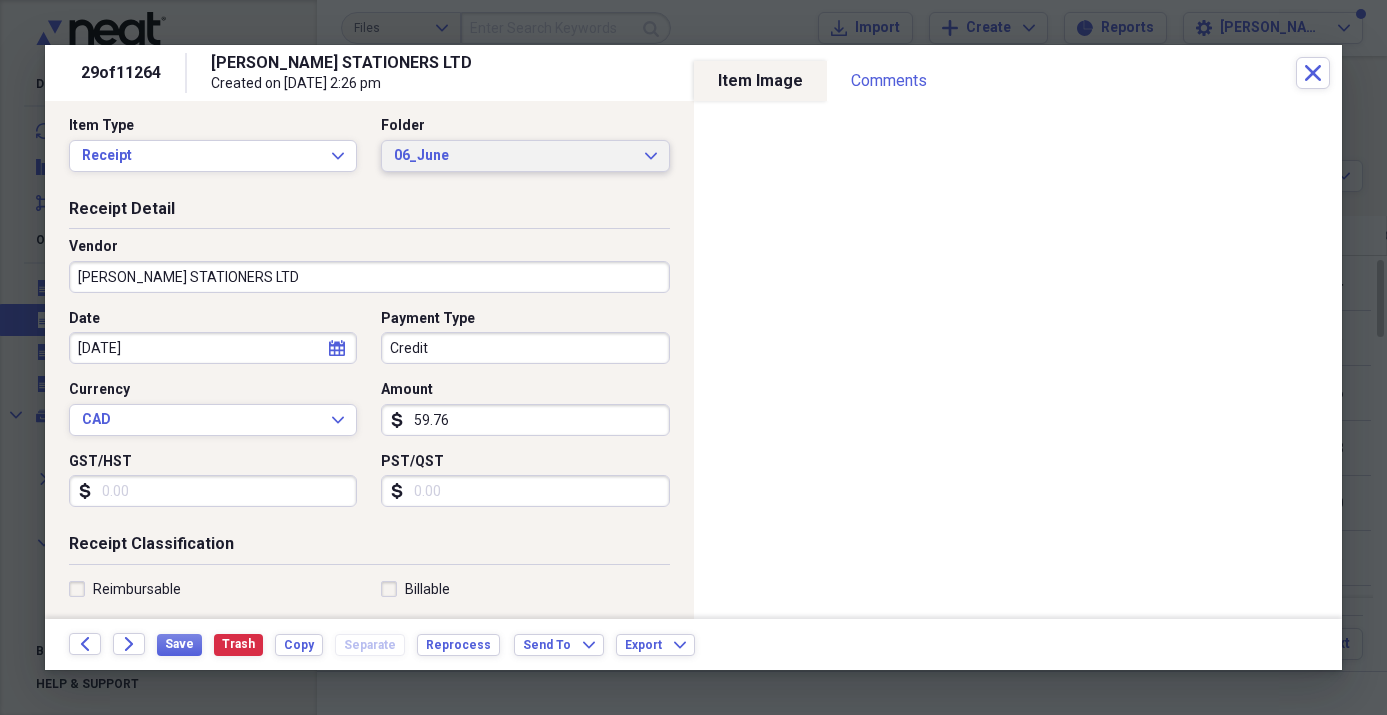 click on "06_June" at bounding box center (513, 156) 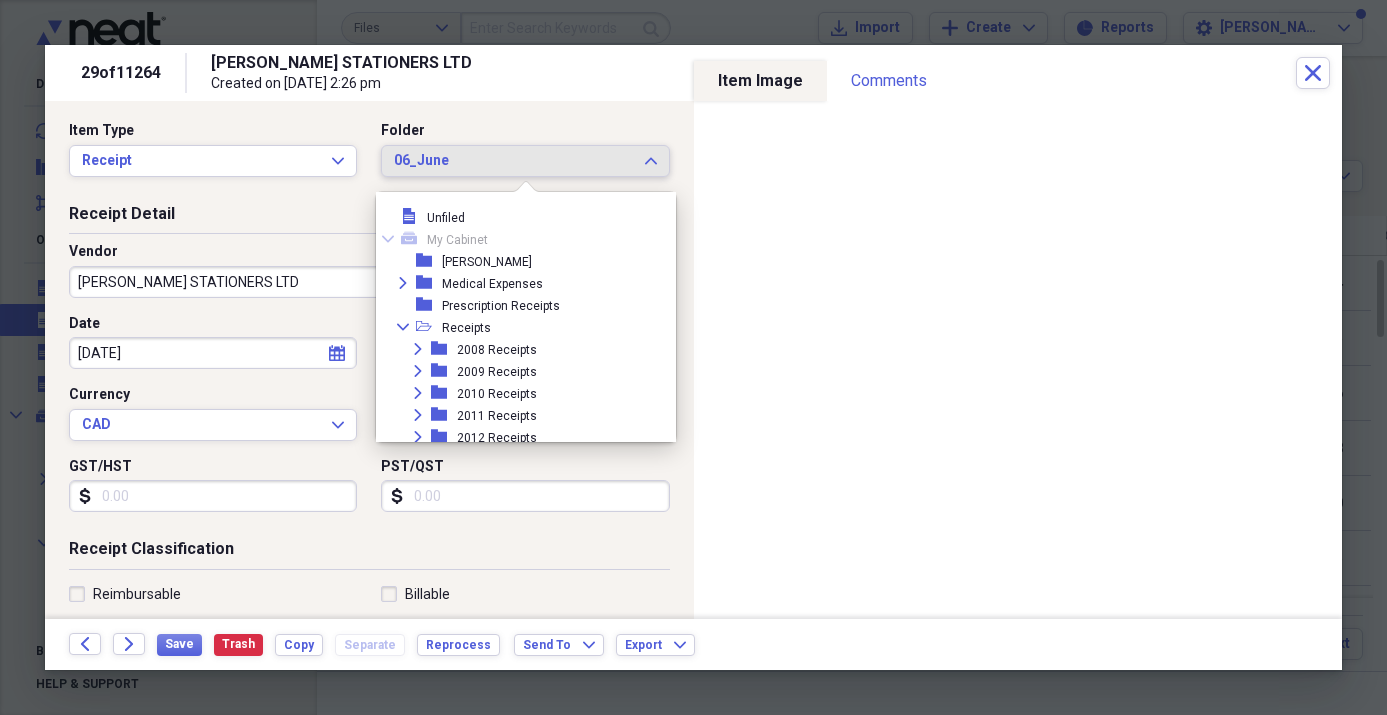 scroll, scrollTop: 1067, scrollLeft: 0, axis: vertical 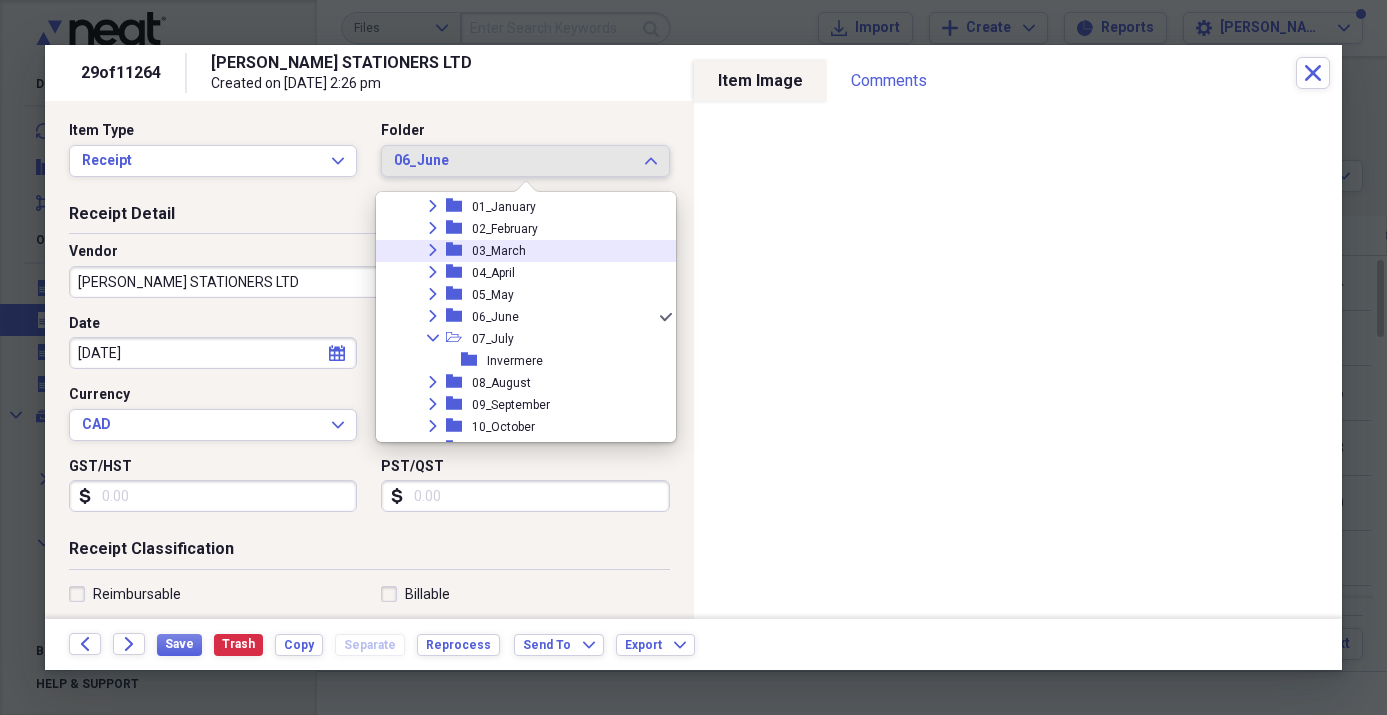 click on "03_March" at bounding box center [499, 251] 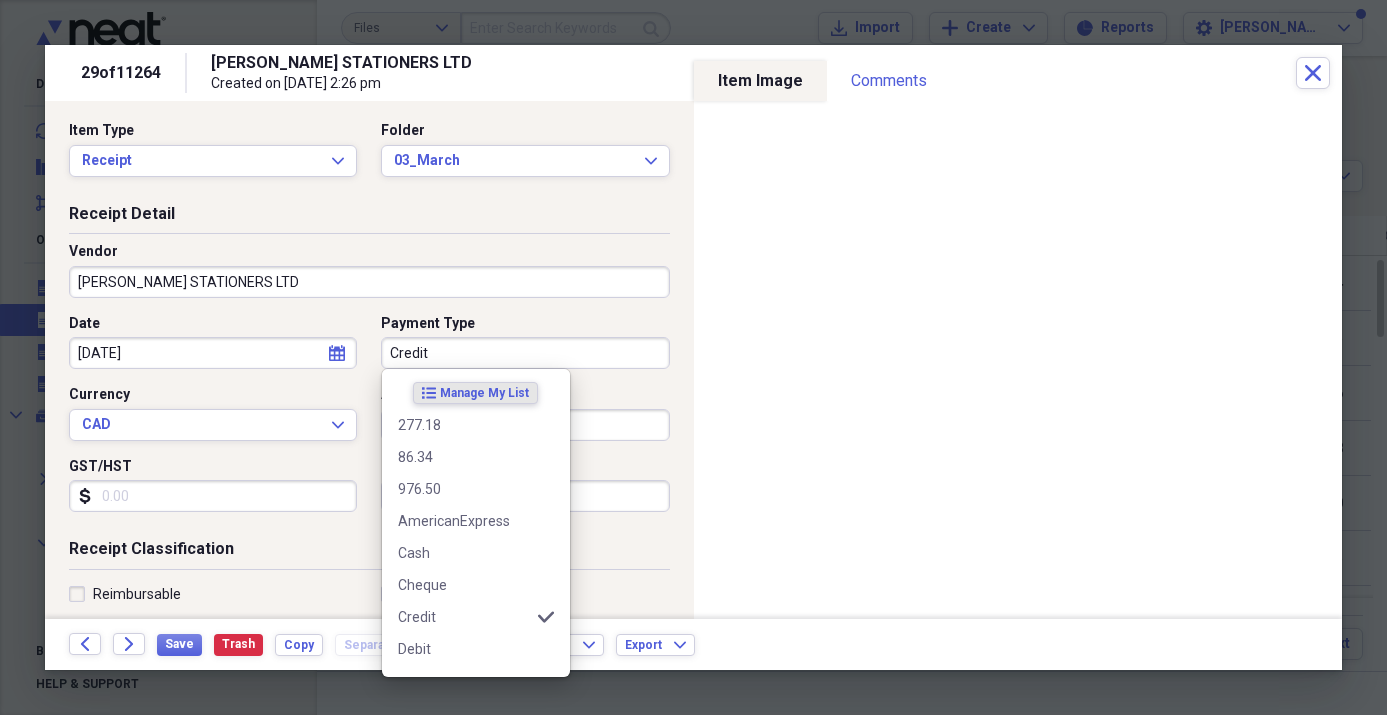 click on "Credit" at bounding box center [525, 353] 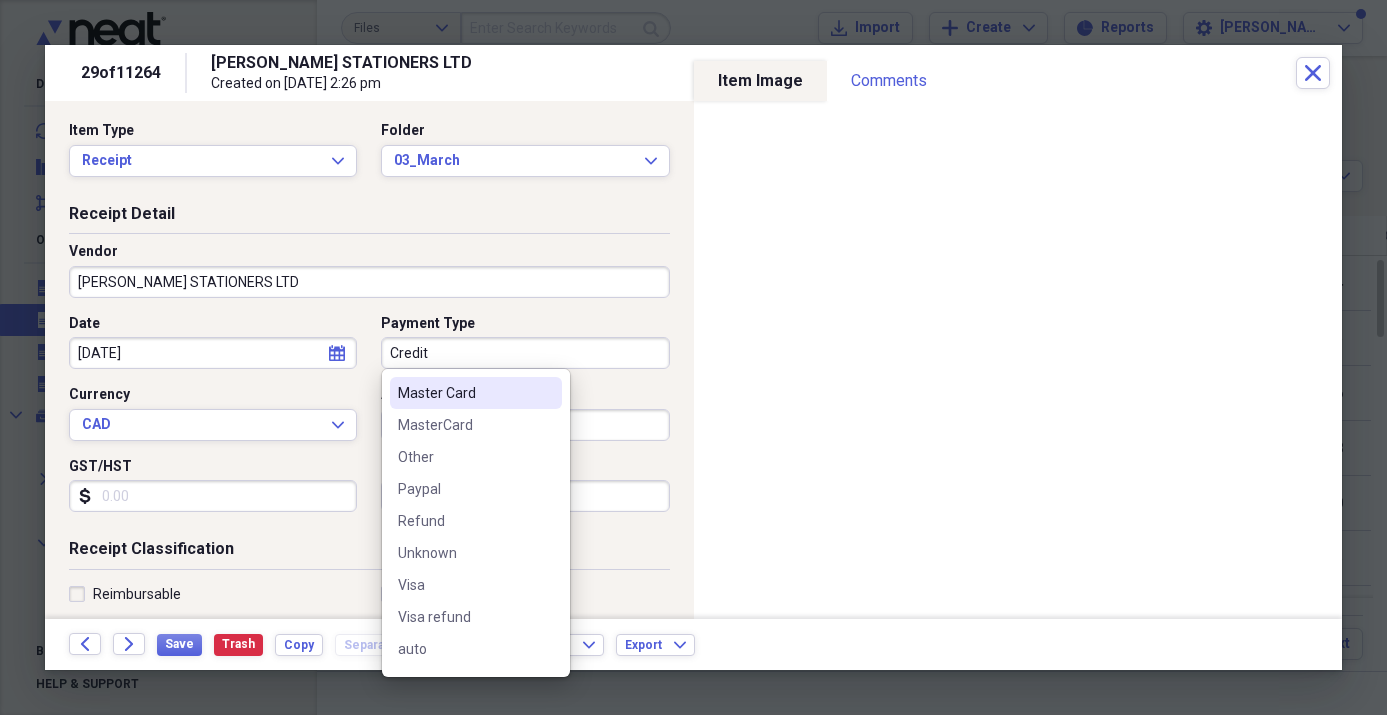 scroll, scrollTop: 518, scrollLeft: 0, axis: vertical 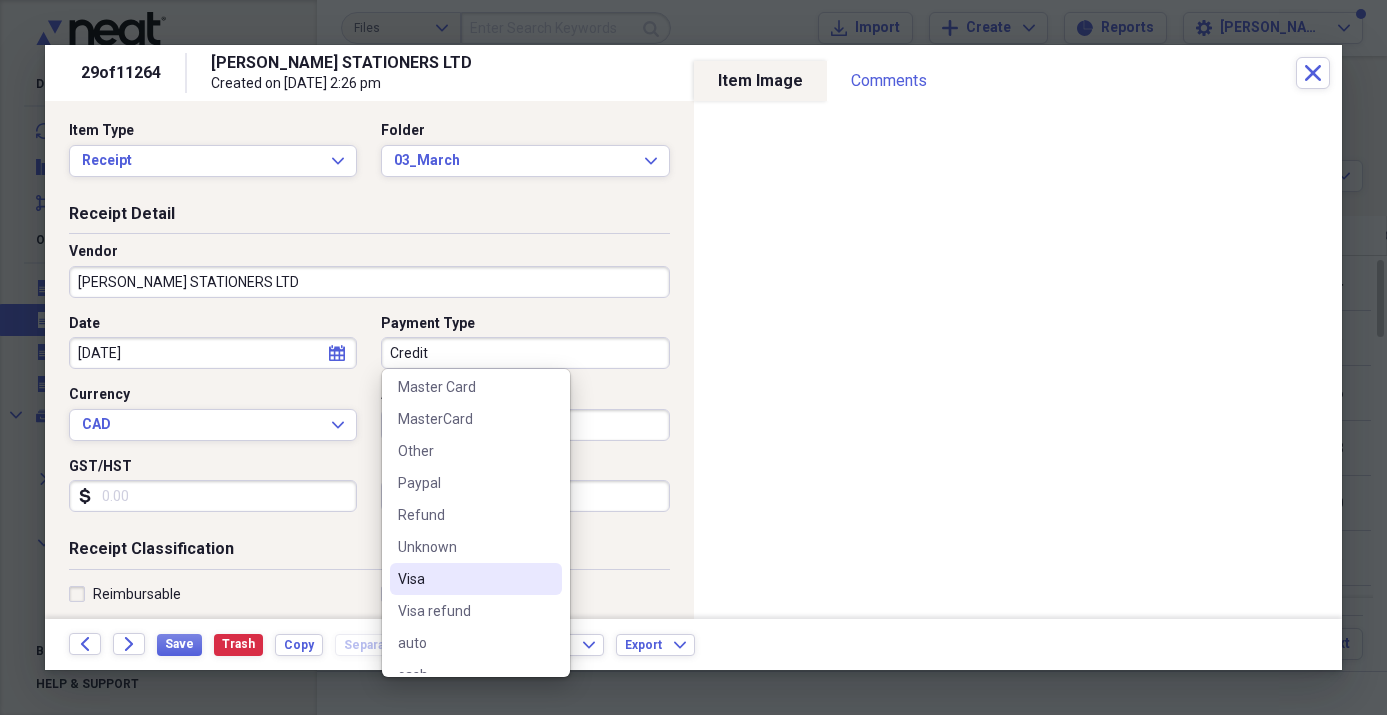 drag, startPoint x: 406, startPoint y: 576, endPoint x: 404, endPoint y: 535, distance: 41.04875 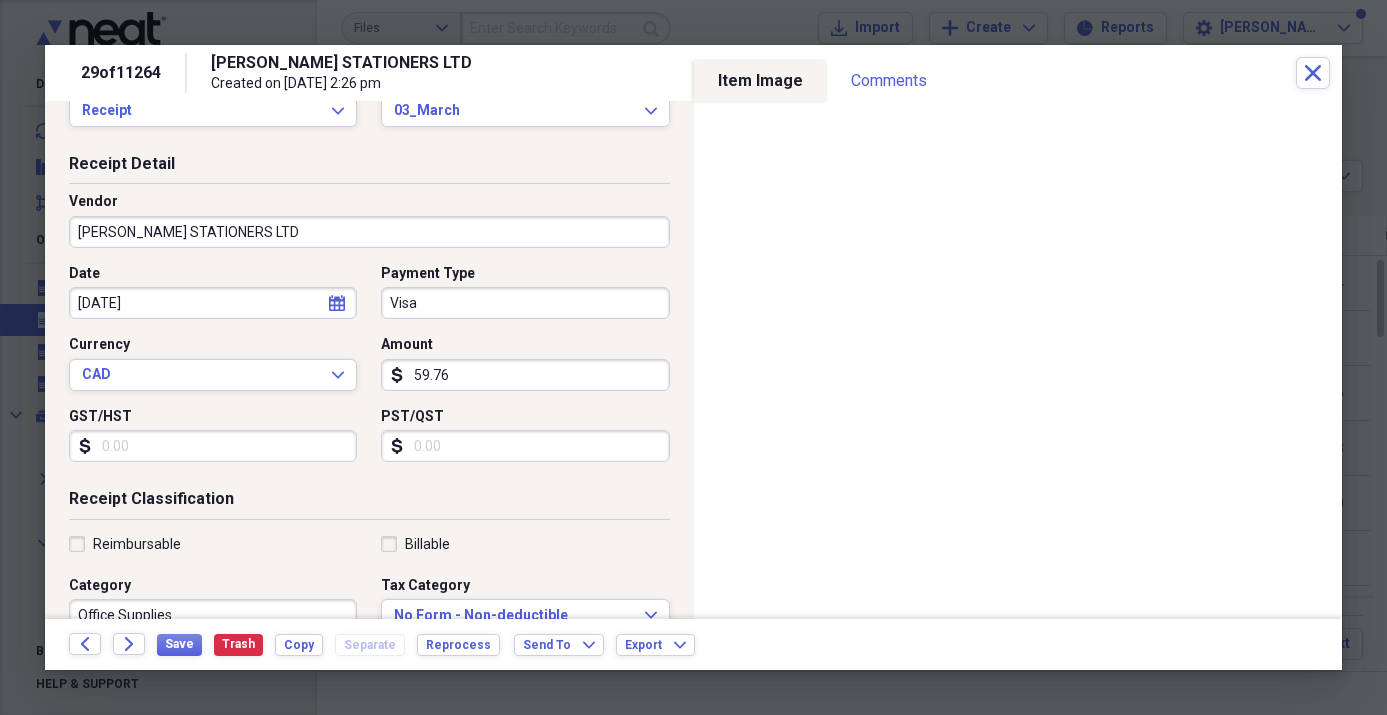 scroll, scrollTop: 48, scrollLeft: 0, axis: vertical 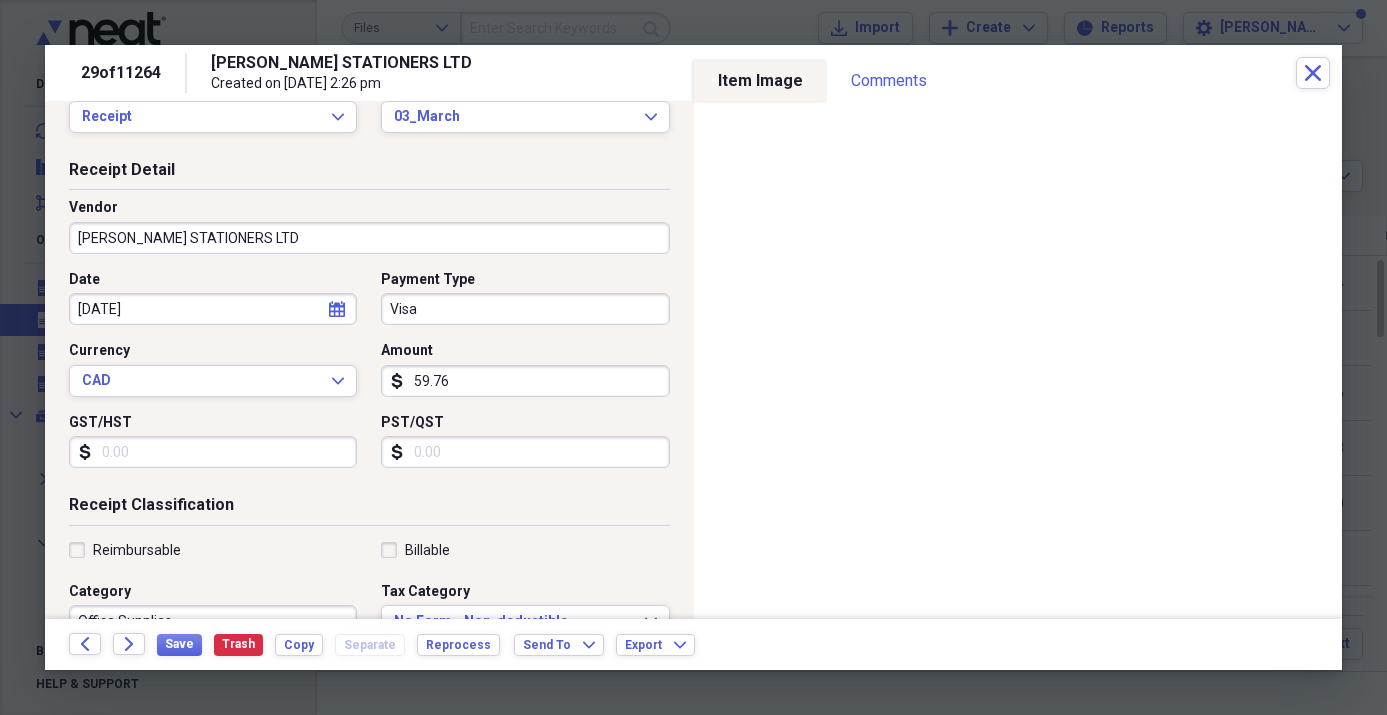 click on "59.76" at bounding box center (525, 381) 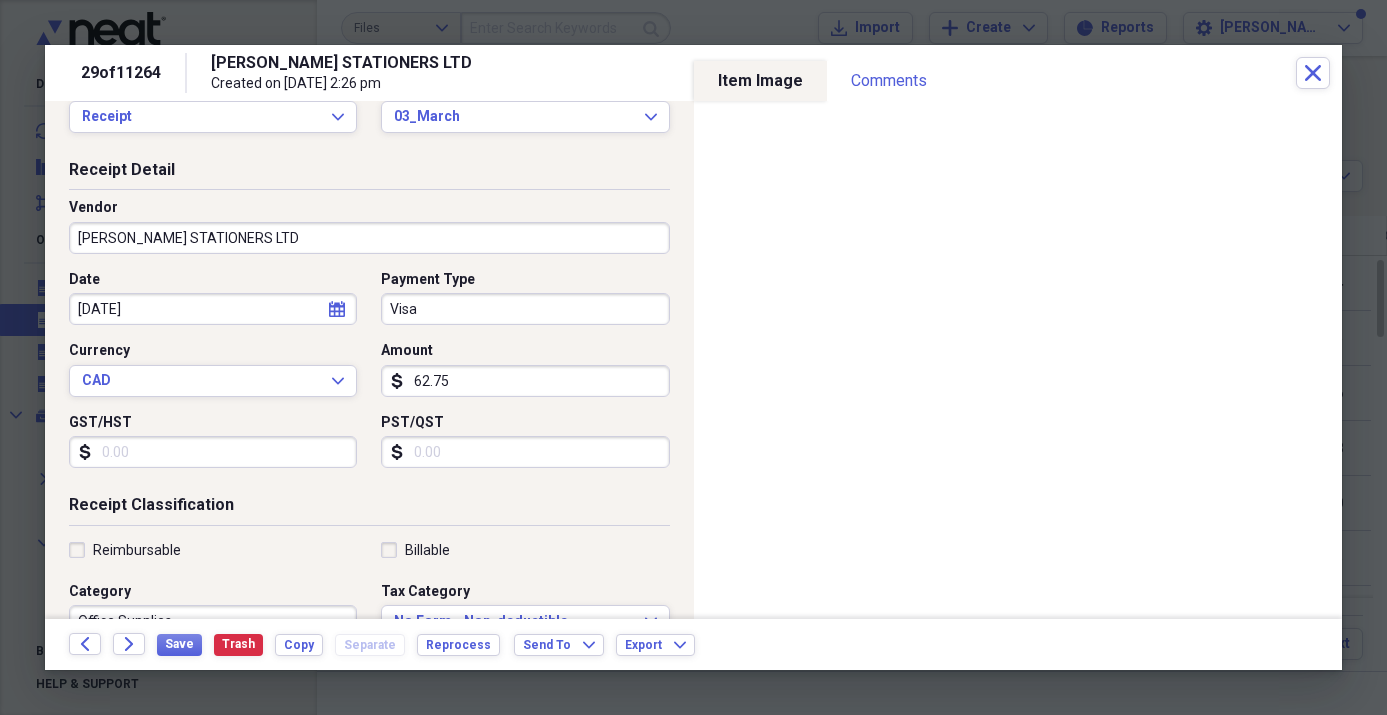 type on "62.75" 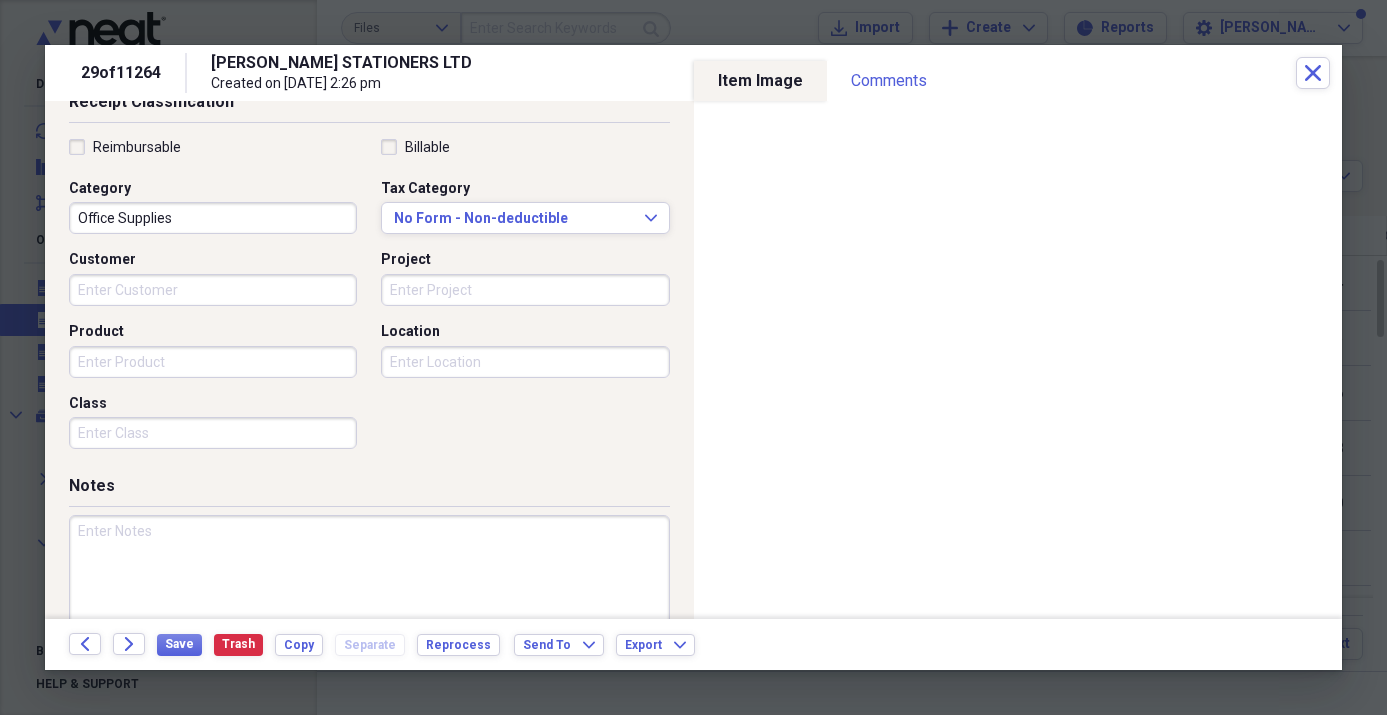 scroll, scrollTop: 502, scrollLeft: 0, axis: vertical 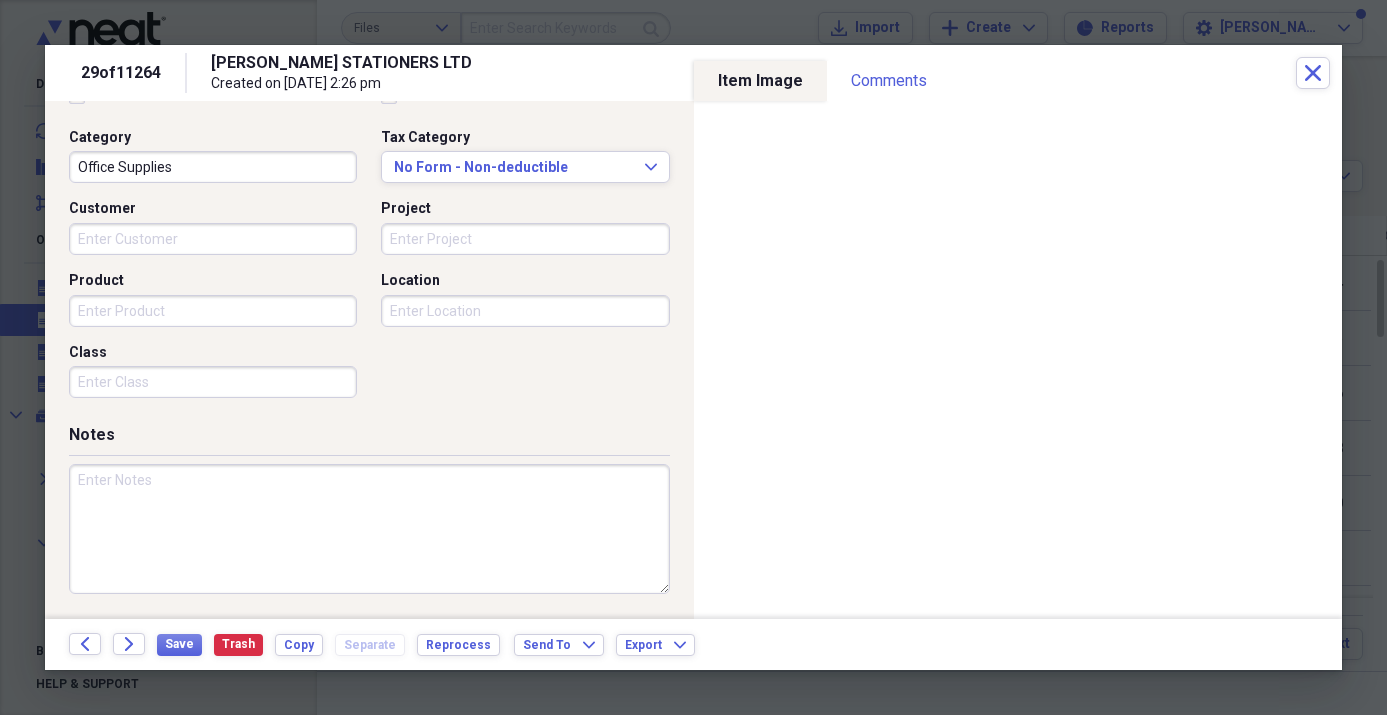 click at bounding box center (369, 529) 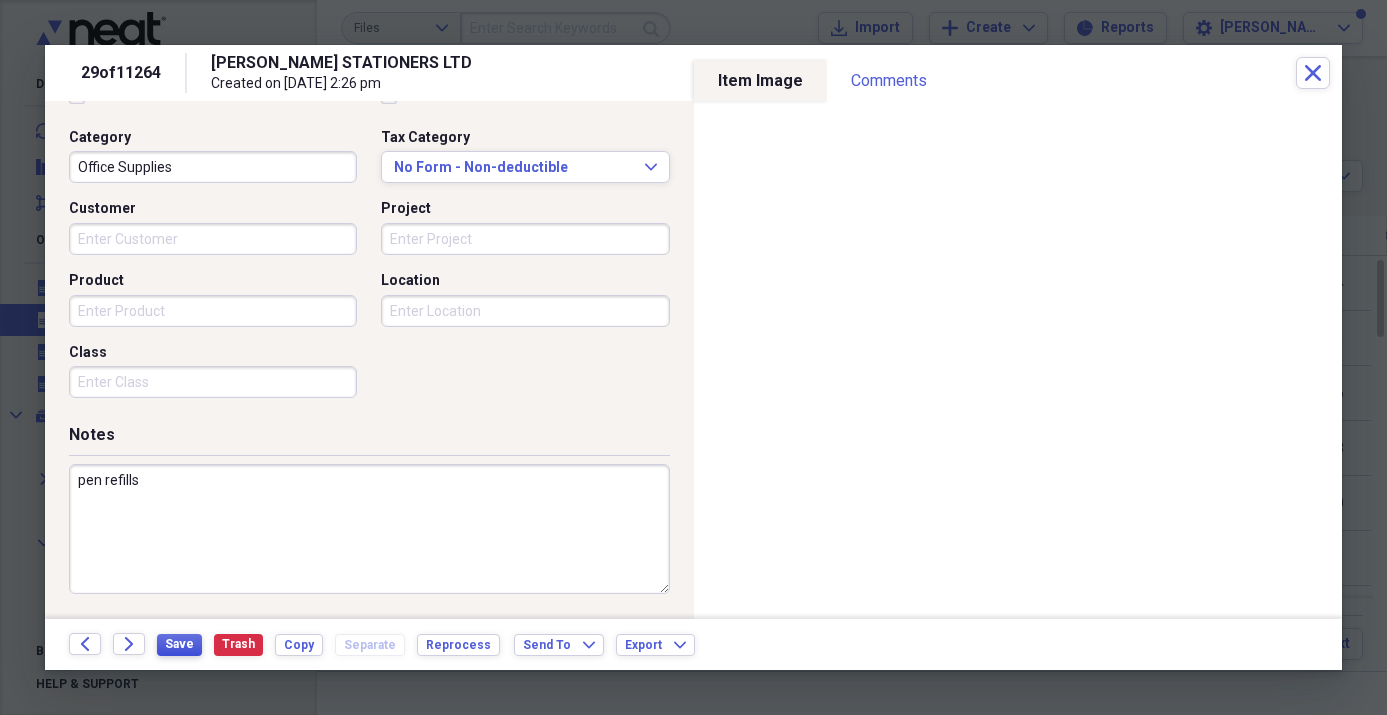 click on "Save" at bounding box center (179, 644) 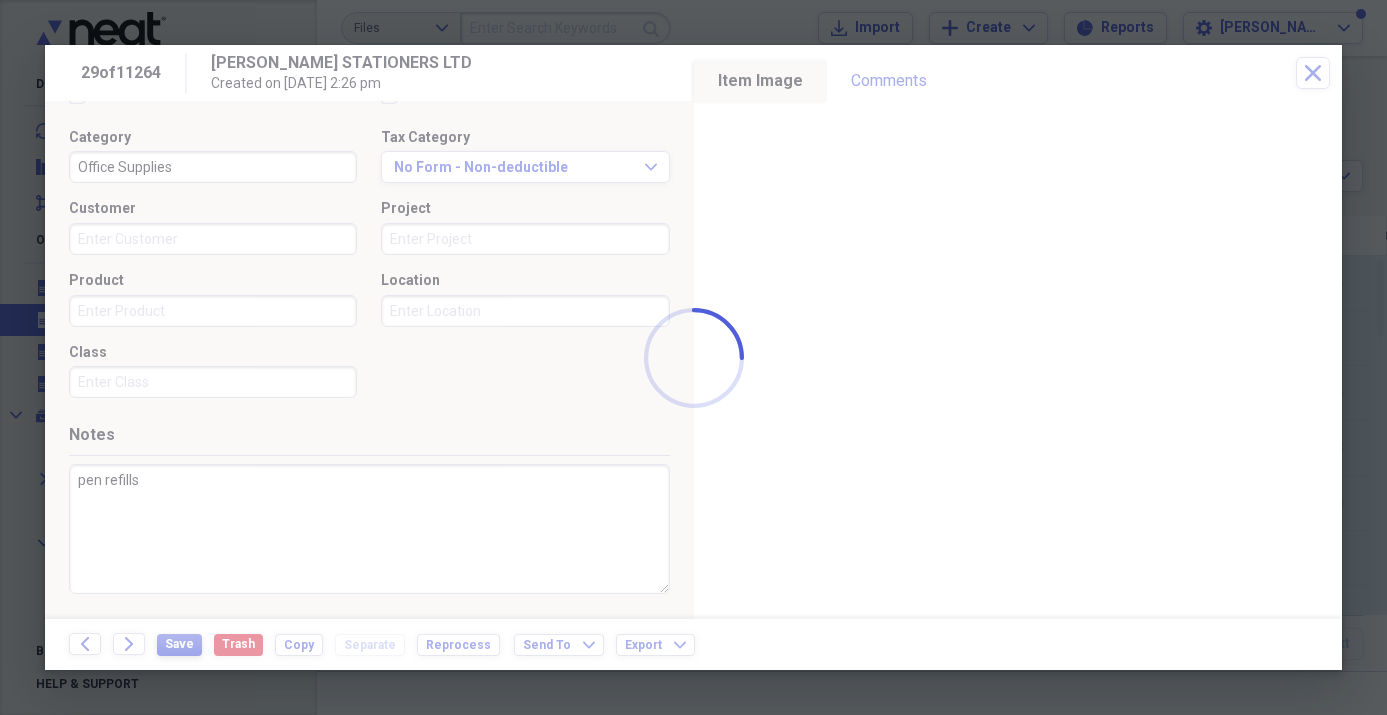 type on "pen refills" 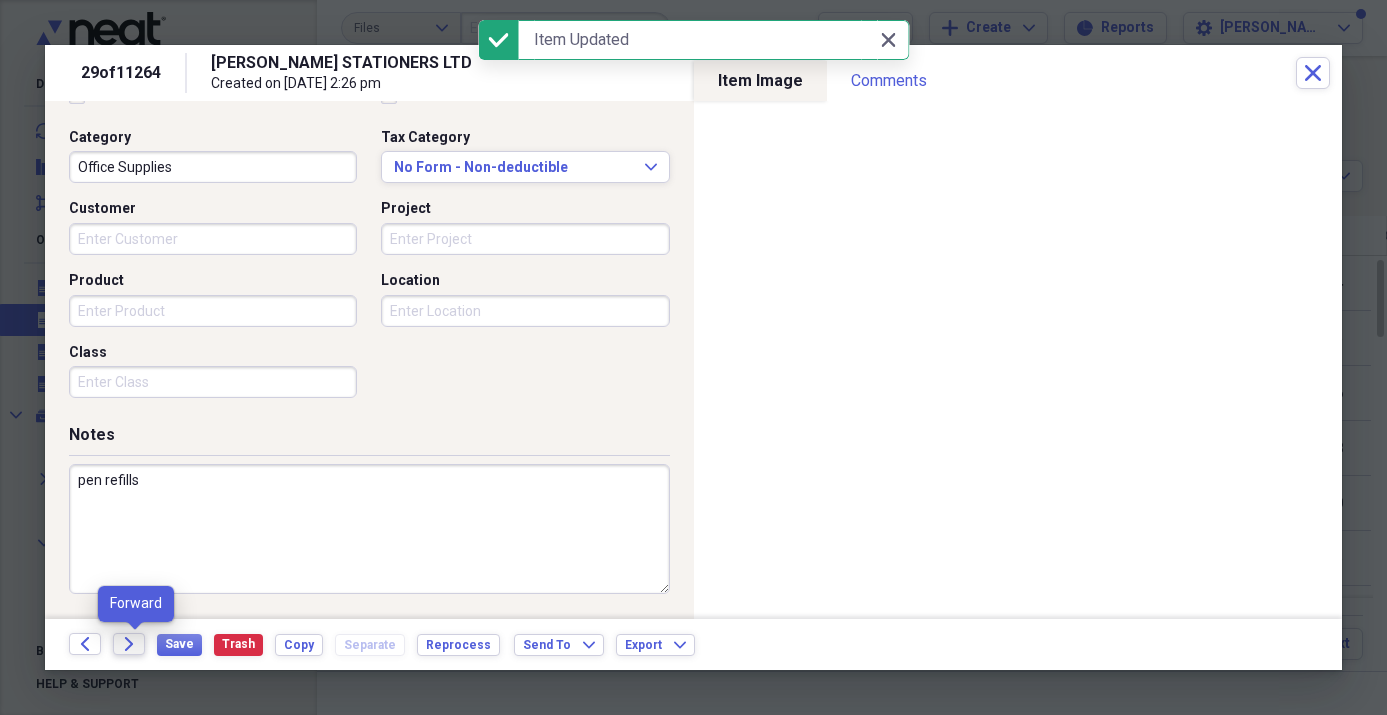 click on "Forward" 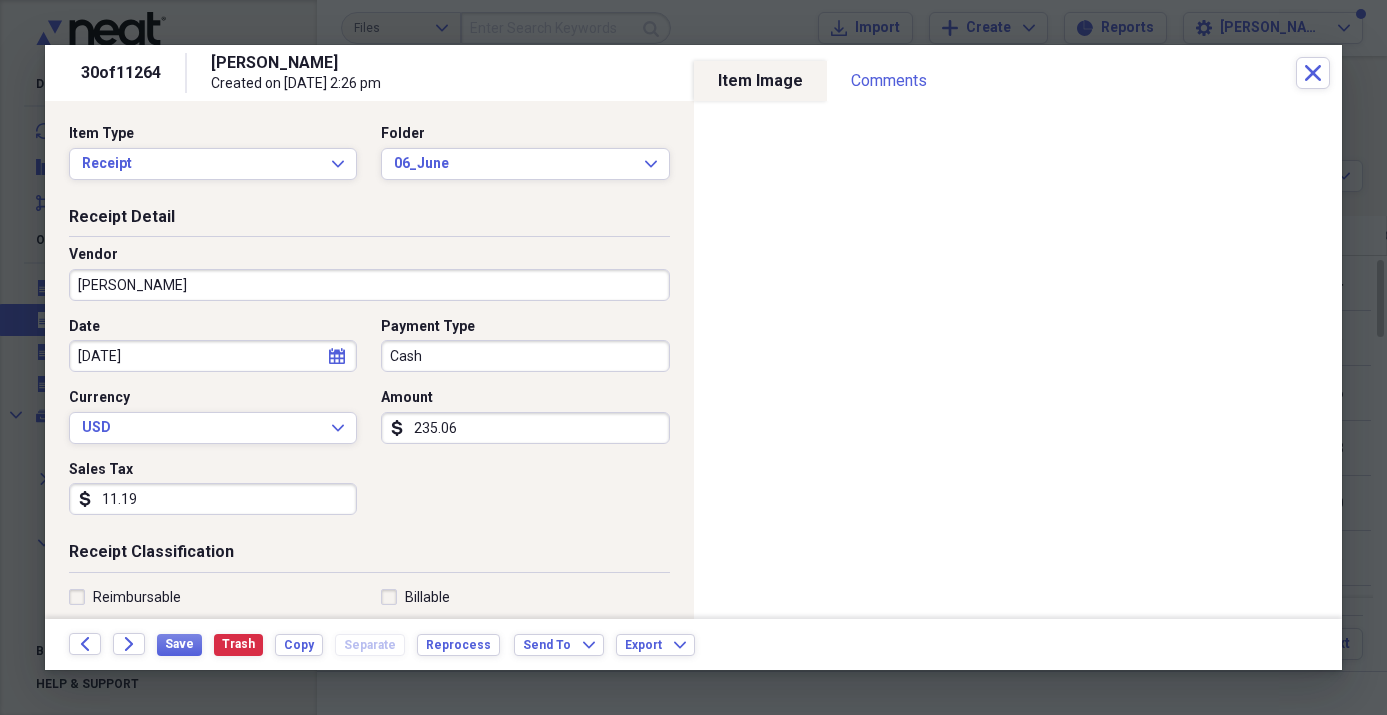 scroll, scrollTop: 3, scrollLeft: 0, axis: vertical 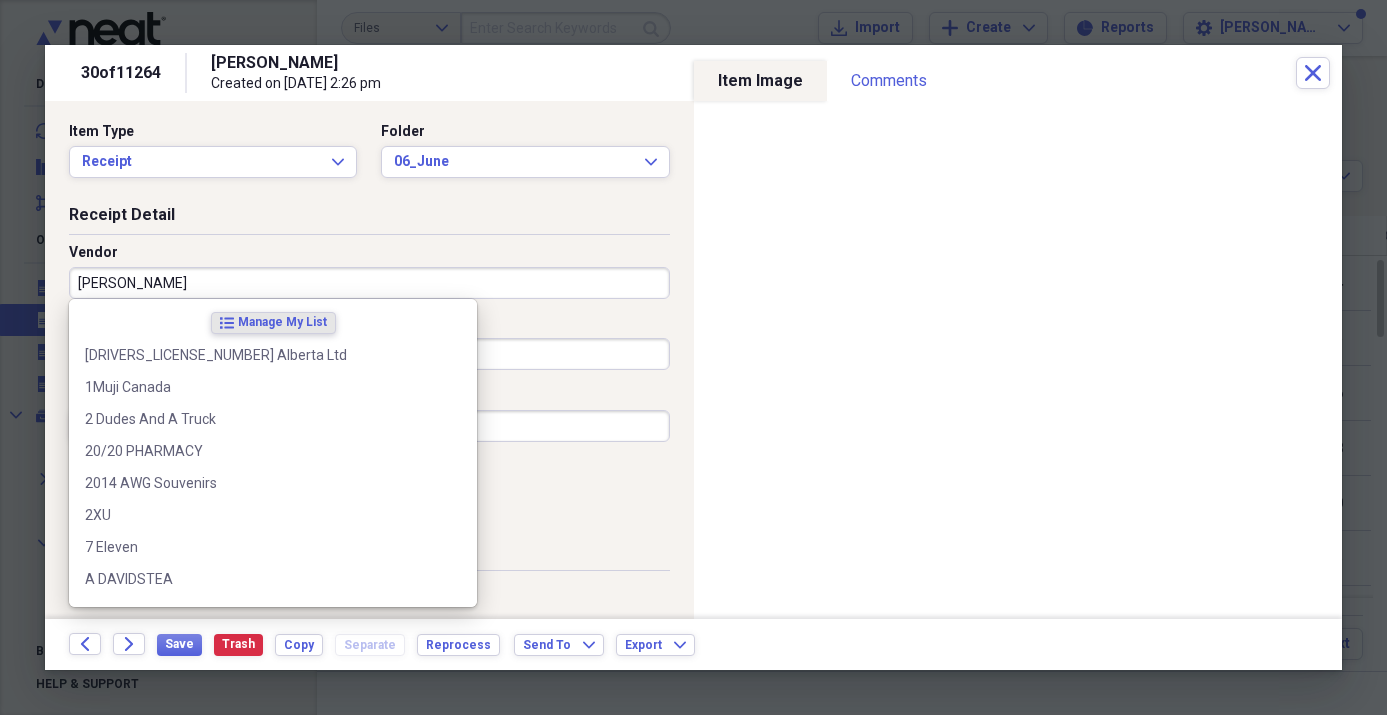 click on "[PERSON_NAME]" at bounding box center [369, 283] 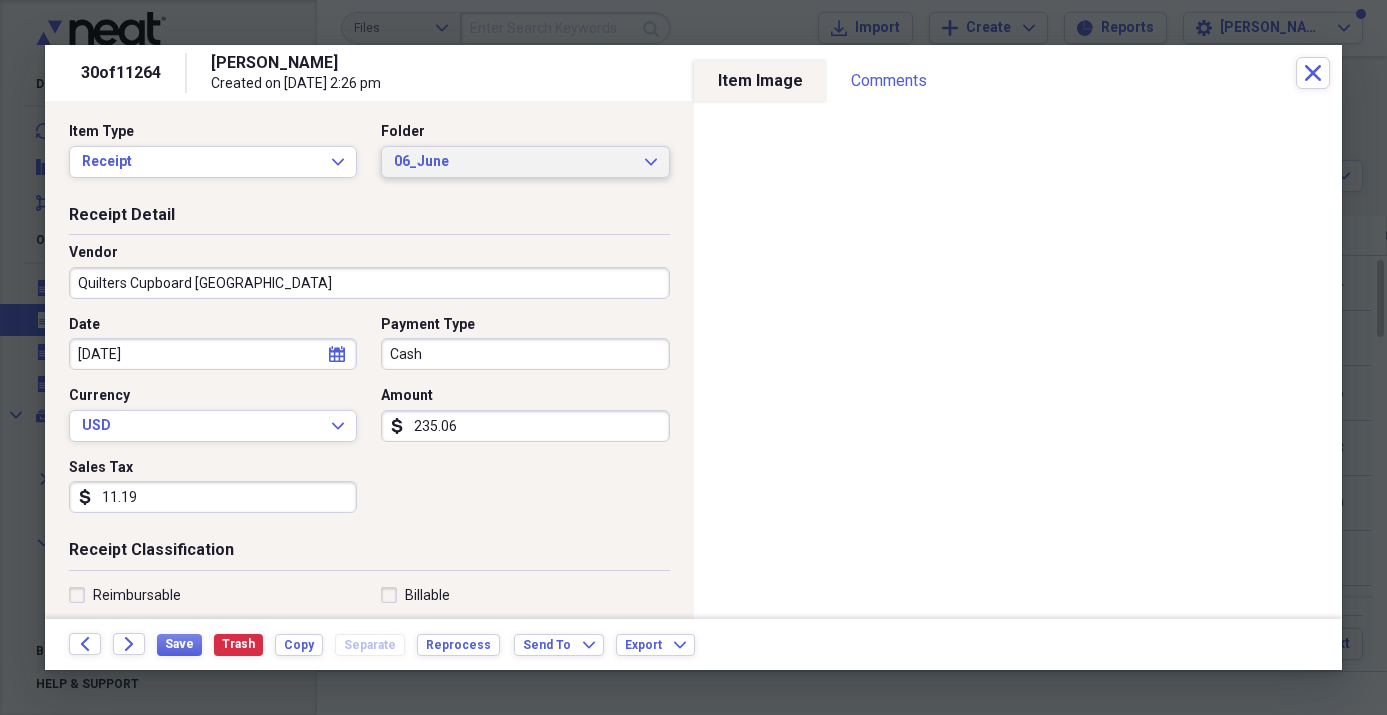 type on "Quilters Cupboard [GEOGRAPHIC_DATA]" 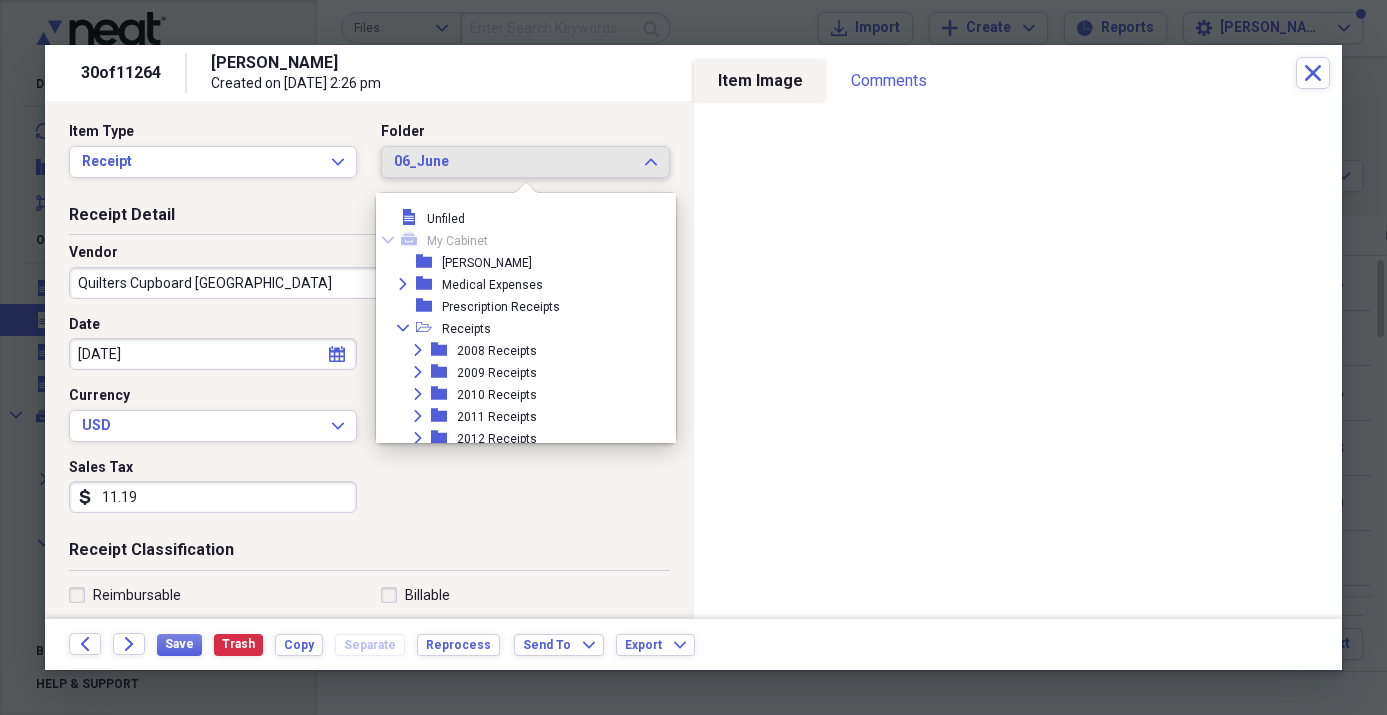 scroll, scrollTop: 1067, scrollLeft: 0, axis: vertical 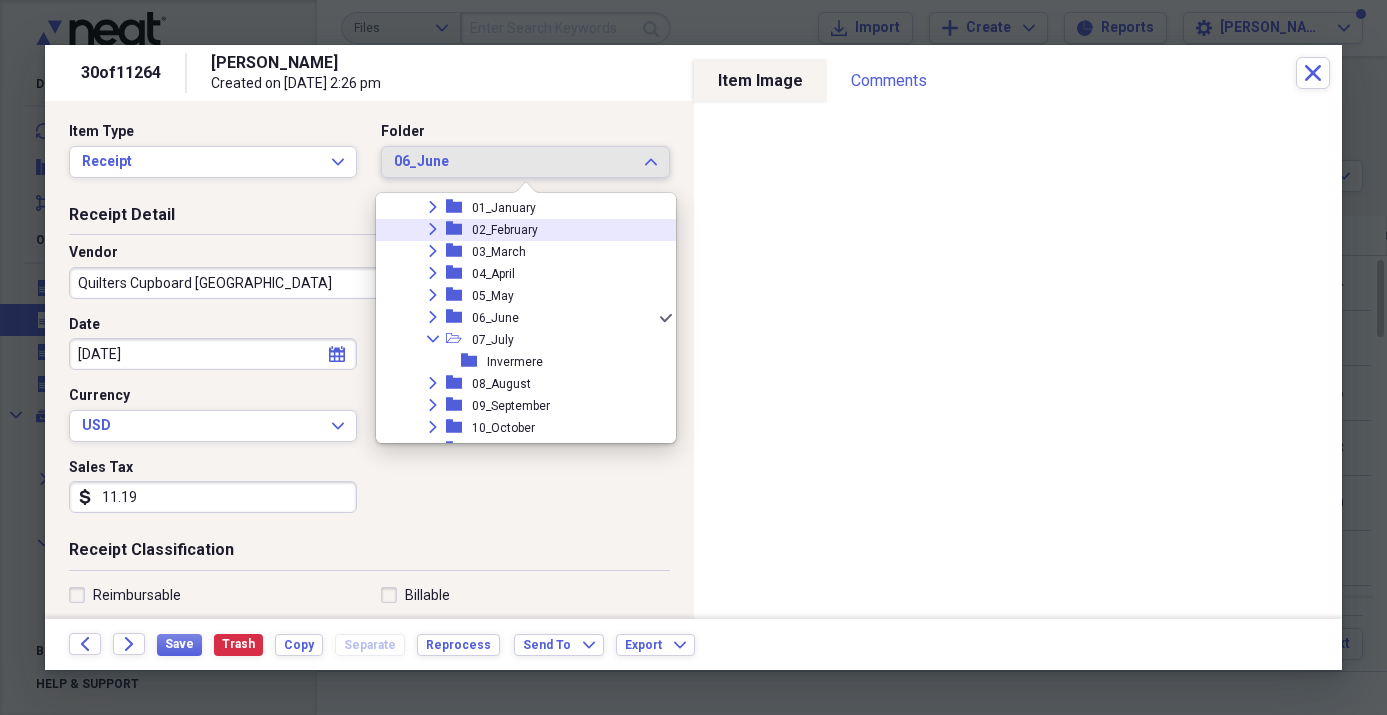 click on "02_February" at bounding box center [505, 230] 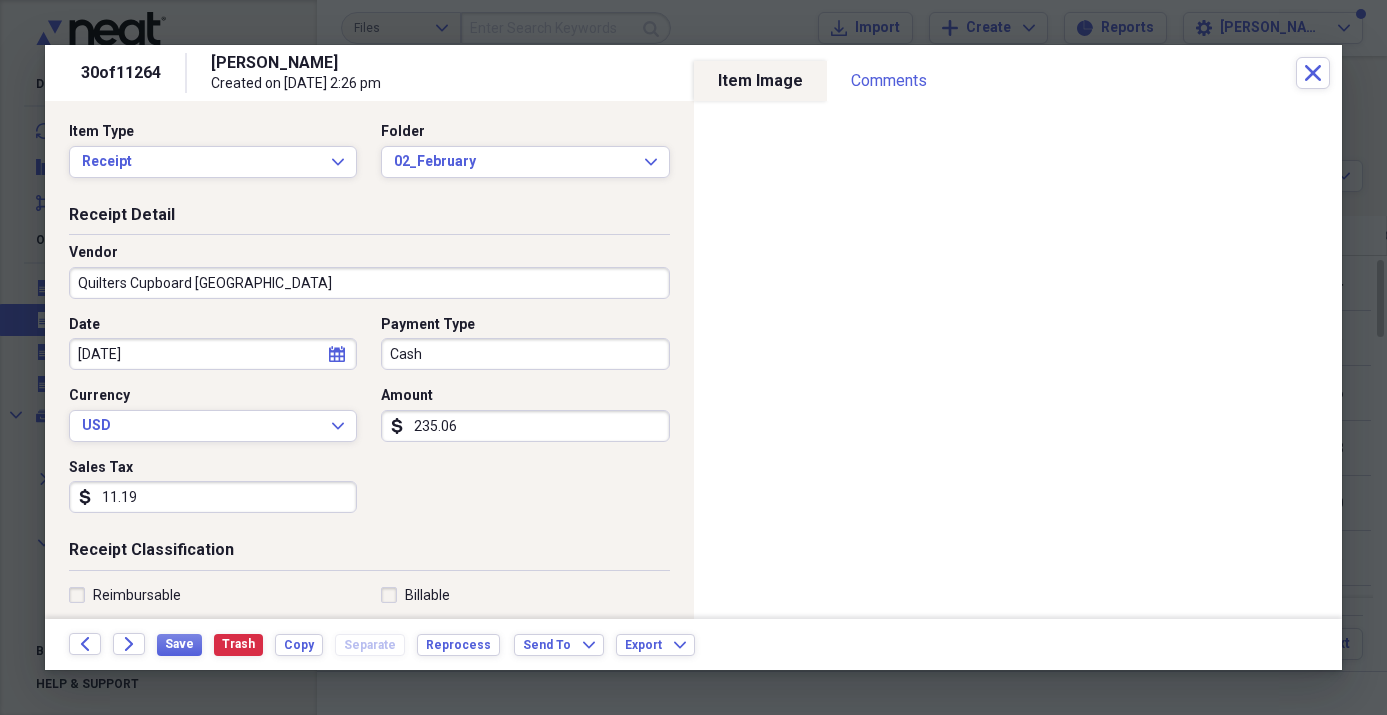 click 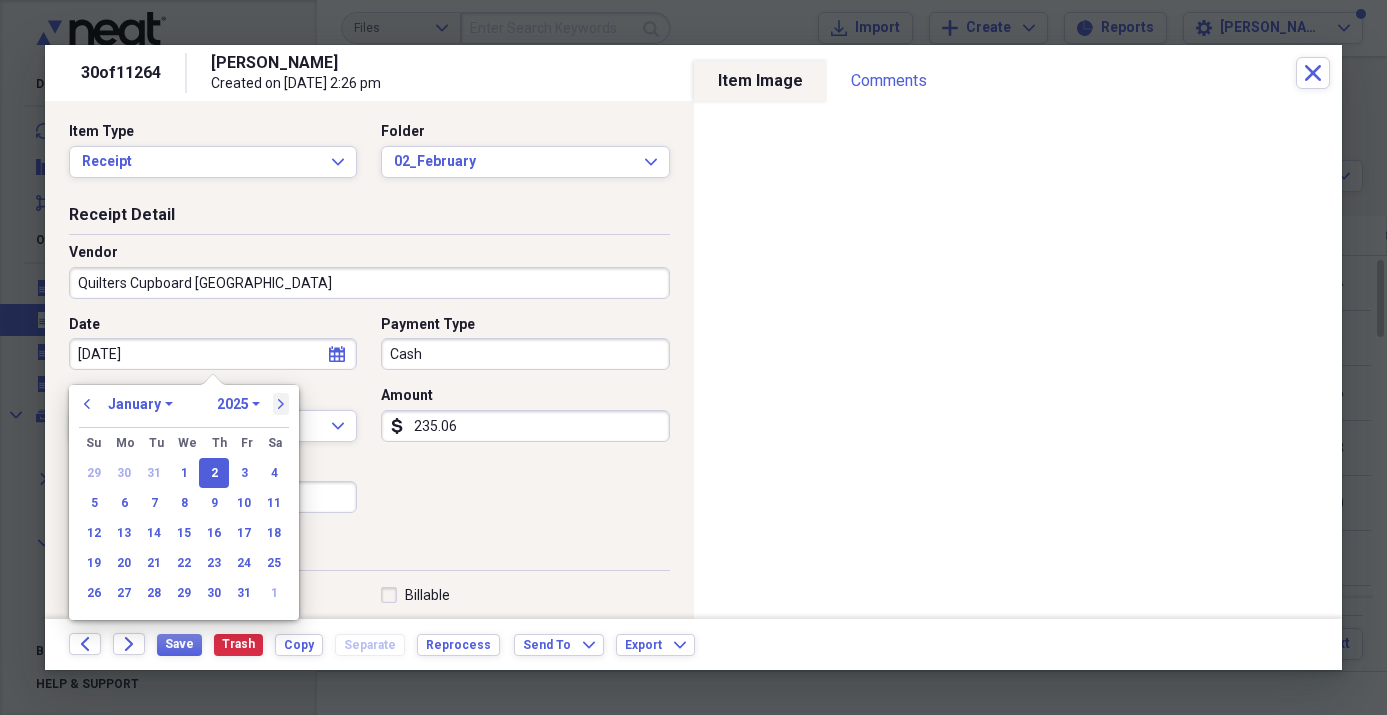 click on "next" at bounding box center (281, 404) 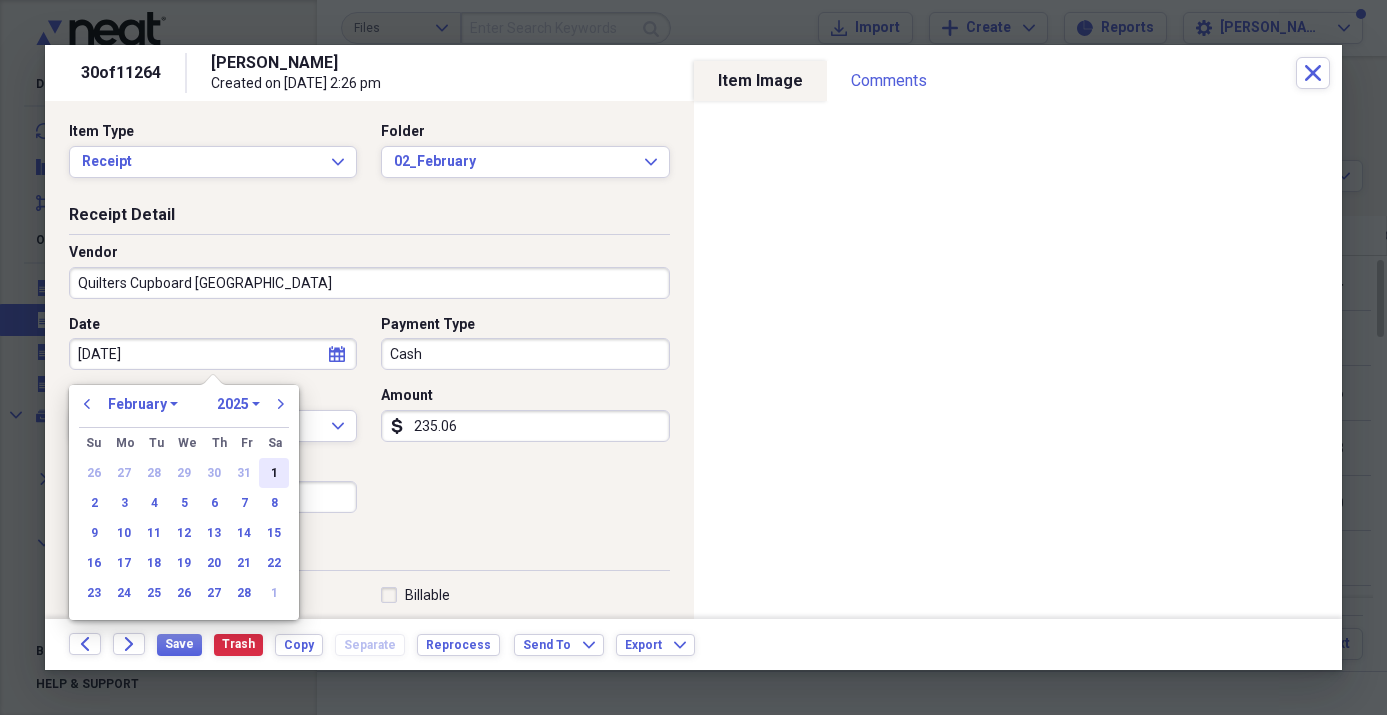click on "1" at bounding box center [274, 473] 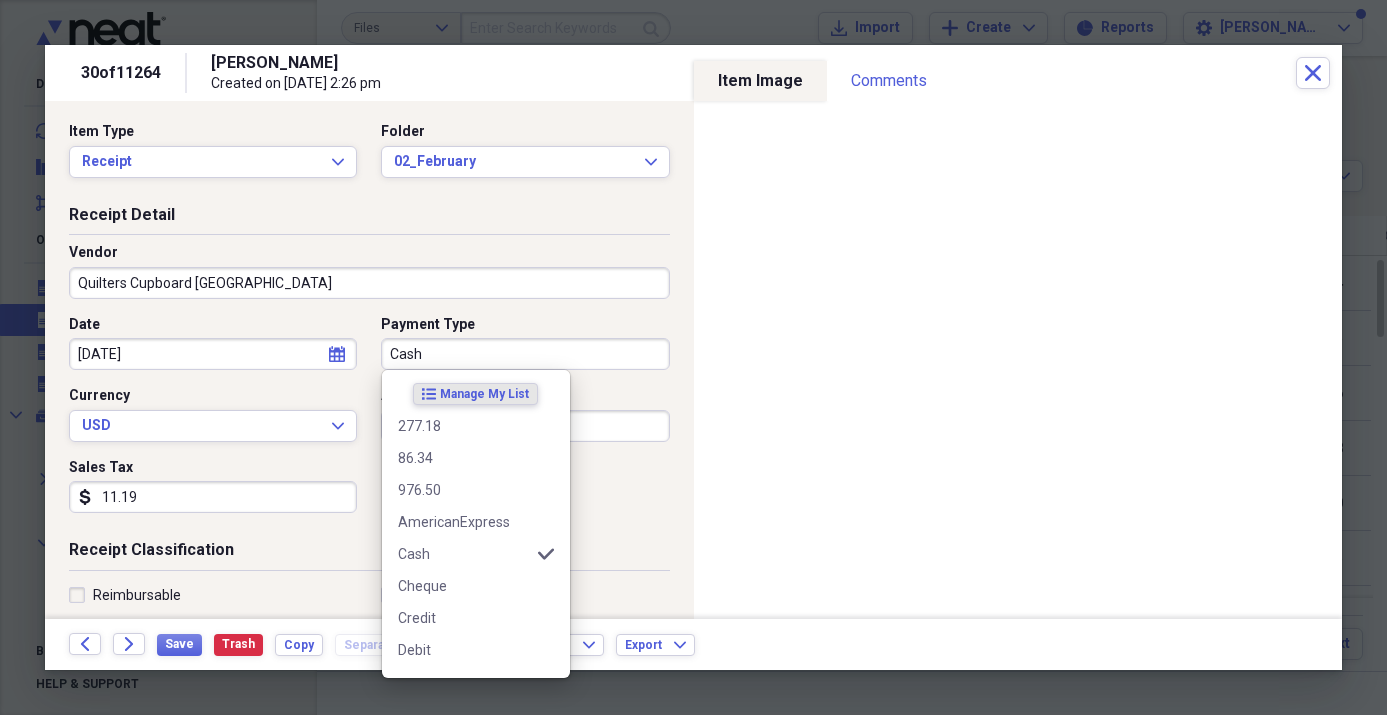 click on "Cash" at bounding box center [525, 354] 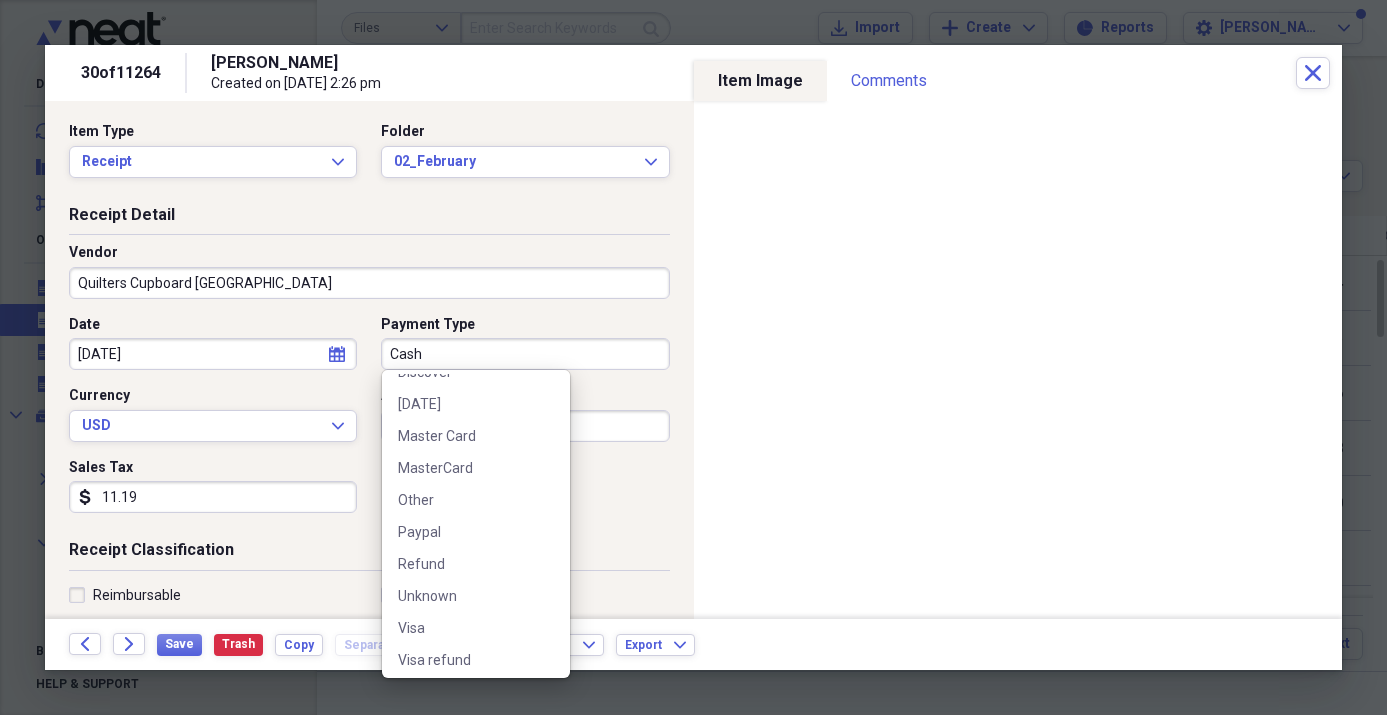 scroll, scrollTop: 481, scrollLeft: 0, axis: vertical 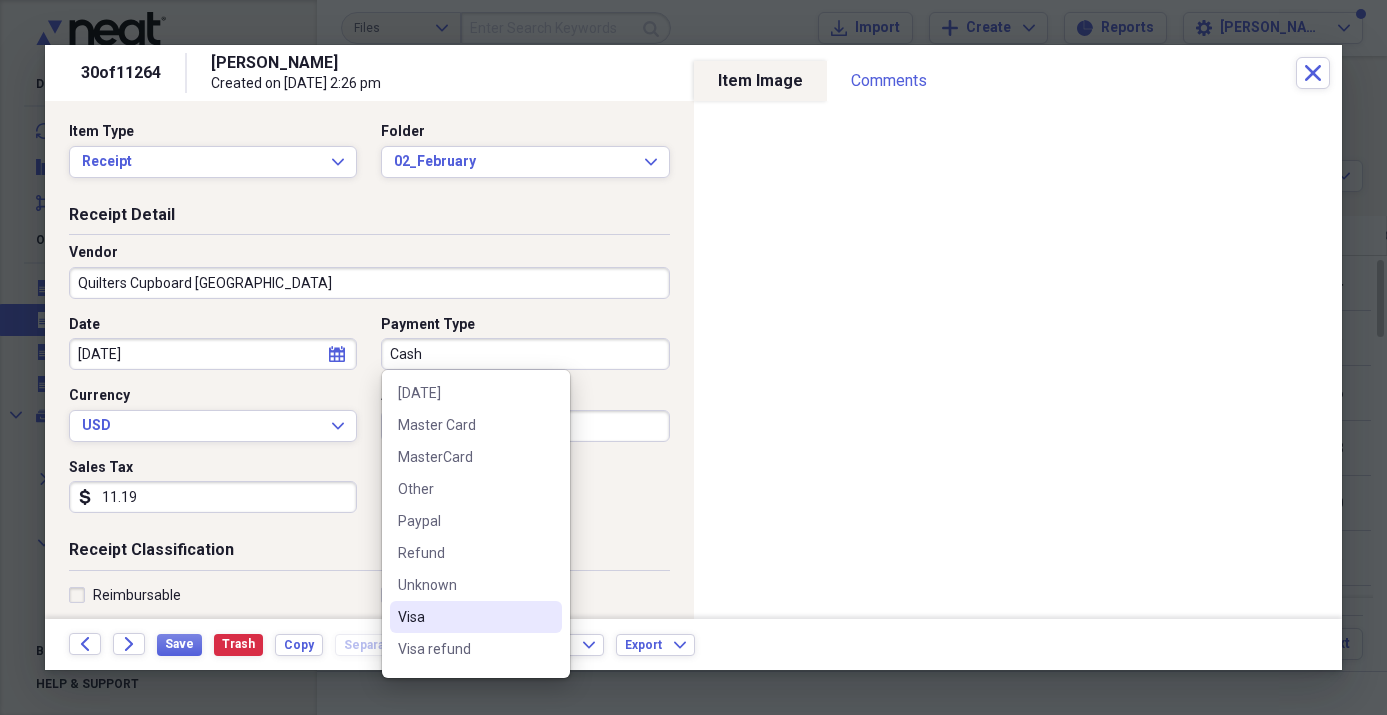 click on "Visa" at bounding box center [464, 617] 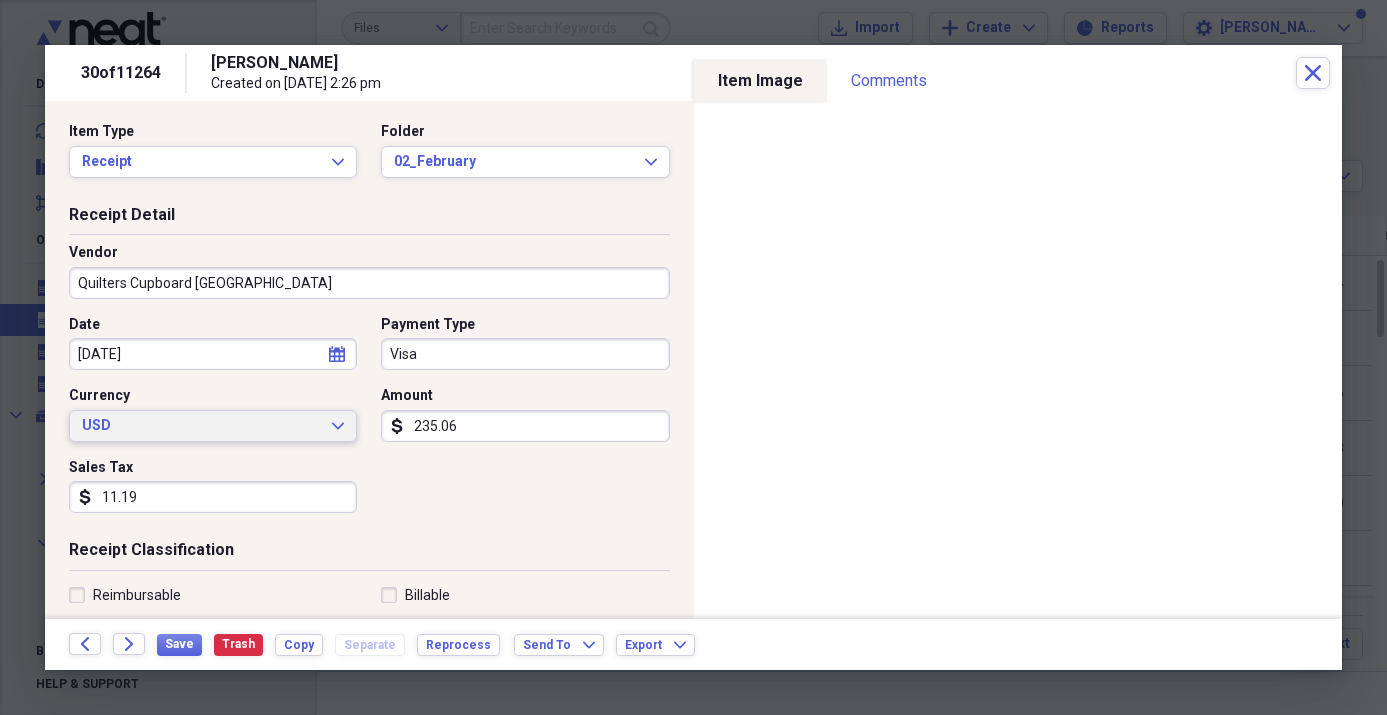 click on "USD Expand" at bounding box center (213, 426) 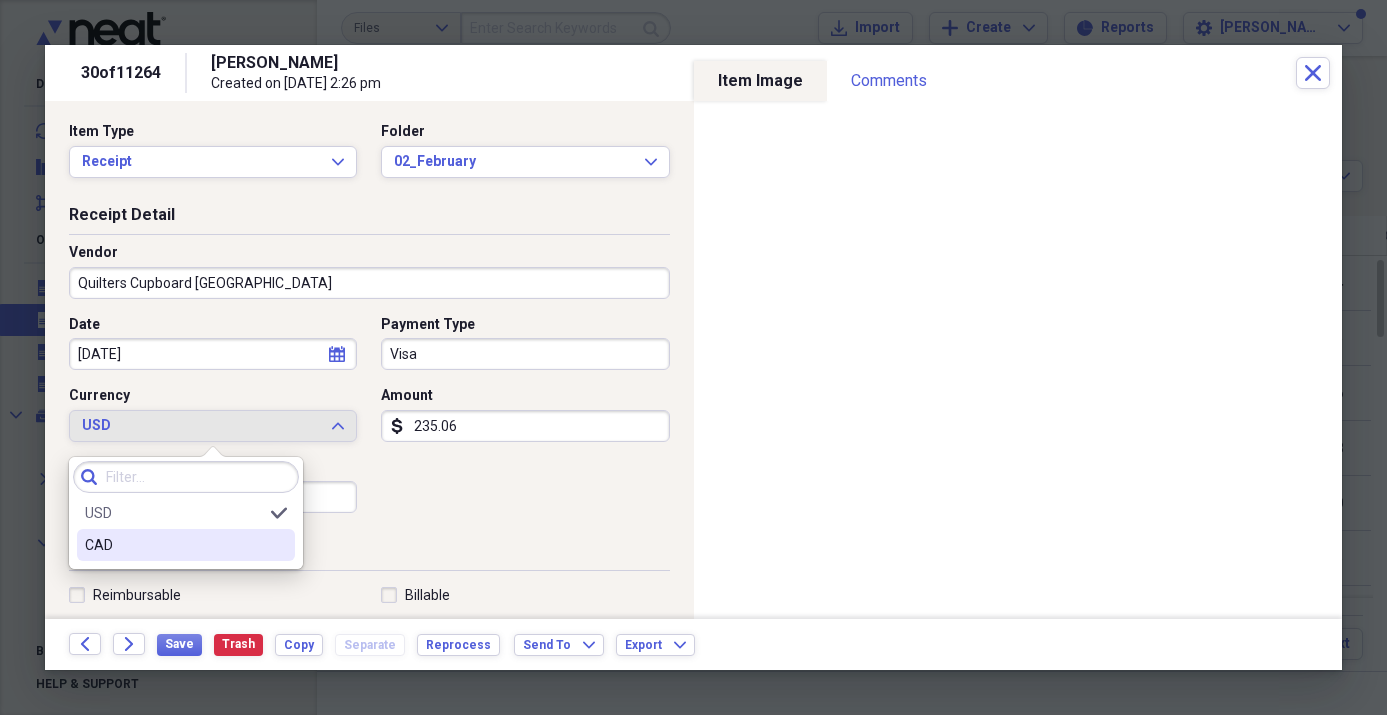 click on "CAD" at bounding box center (174, 545) 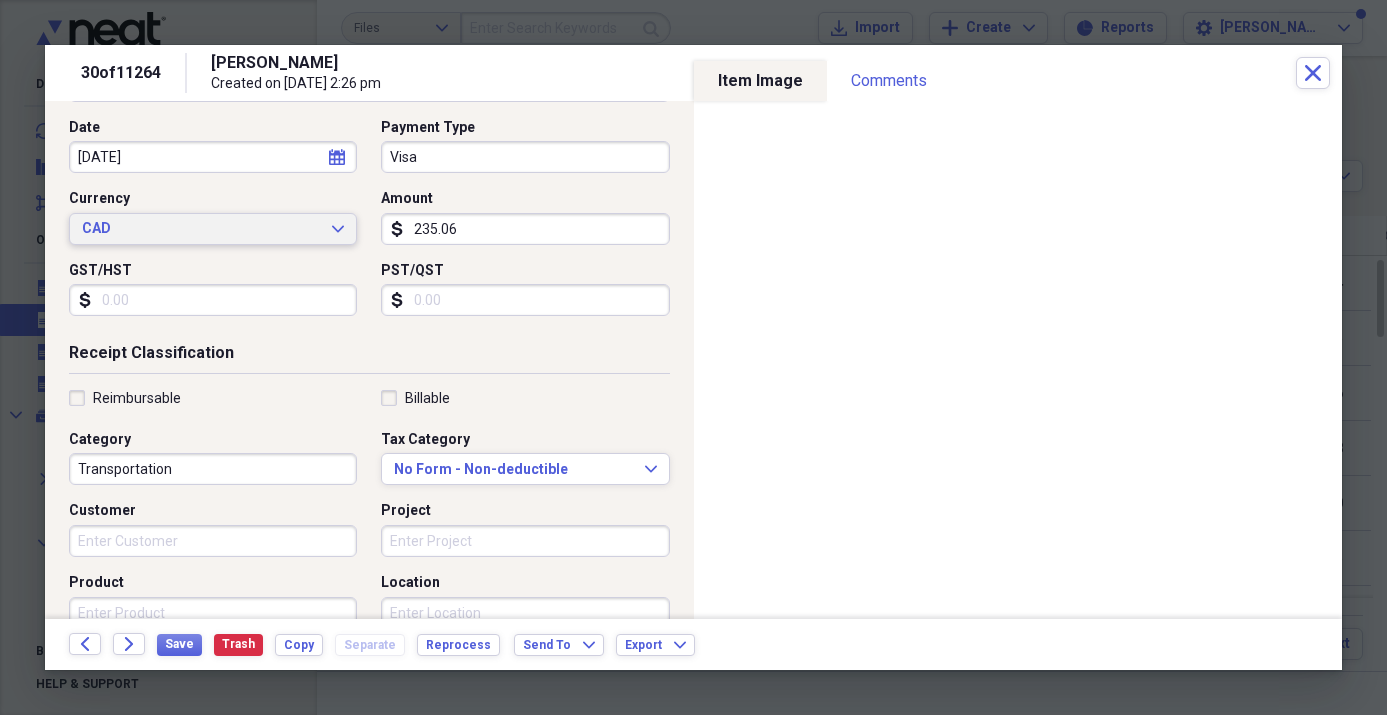 scroll, scrollTop: 214, scrollLeft: 0, axis: vertical 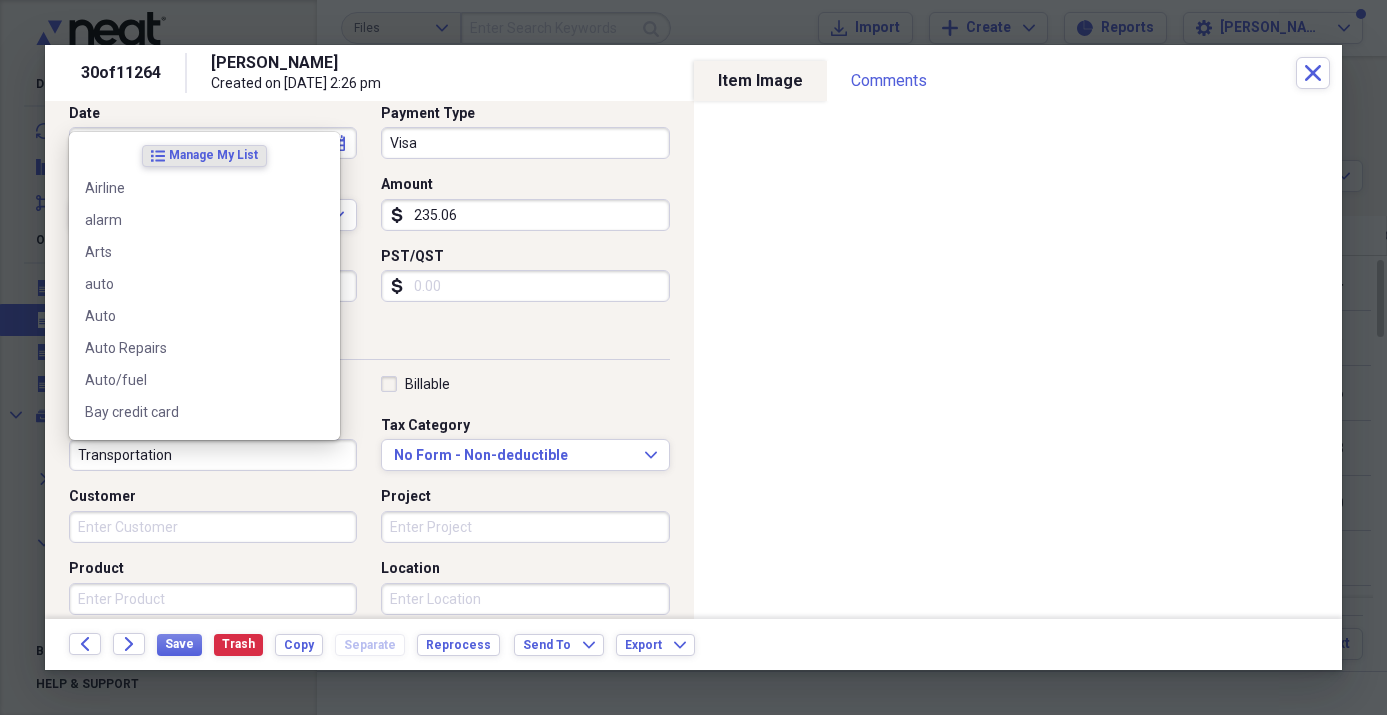 click on "Transportation" at bounding box center (213, 455) 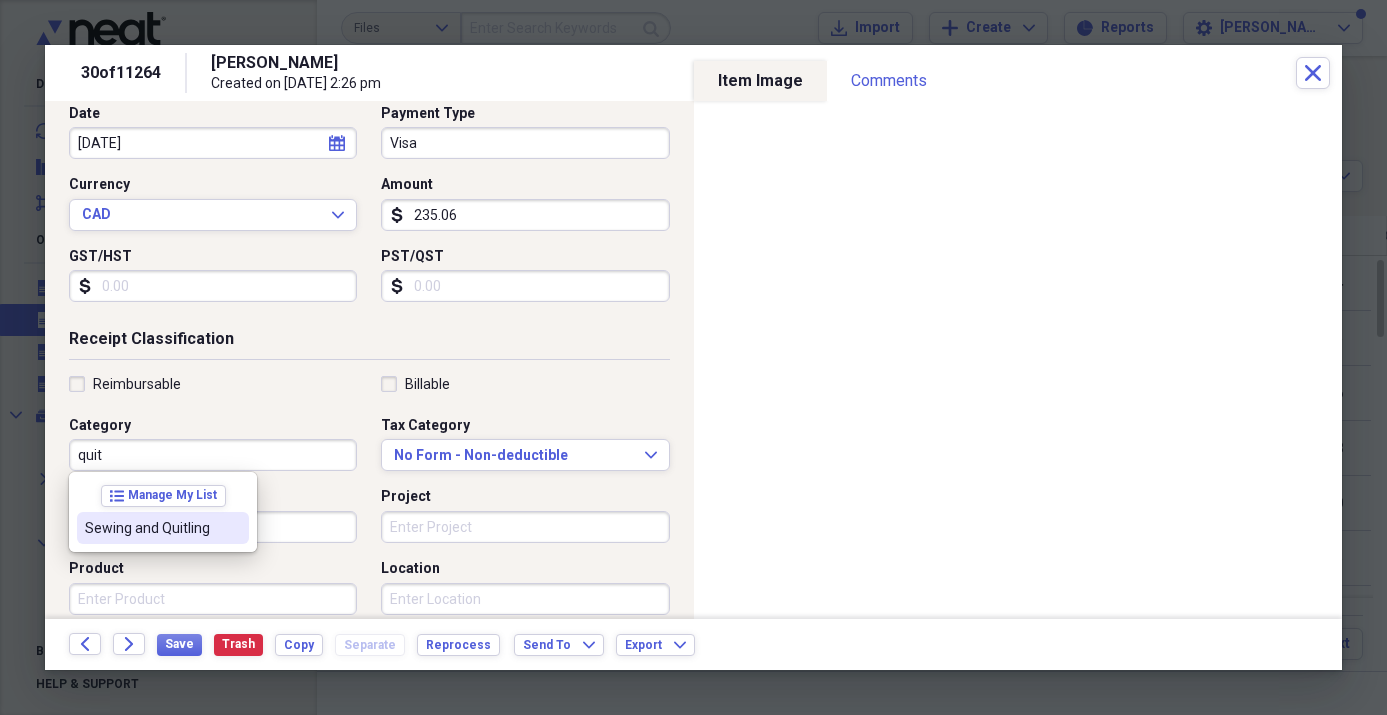 click on "Sewing and Quitling" at bounding box center [151, 528] 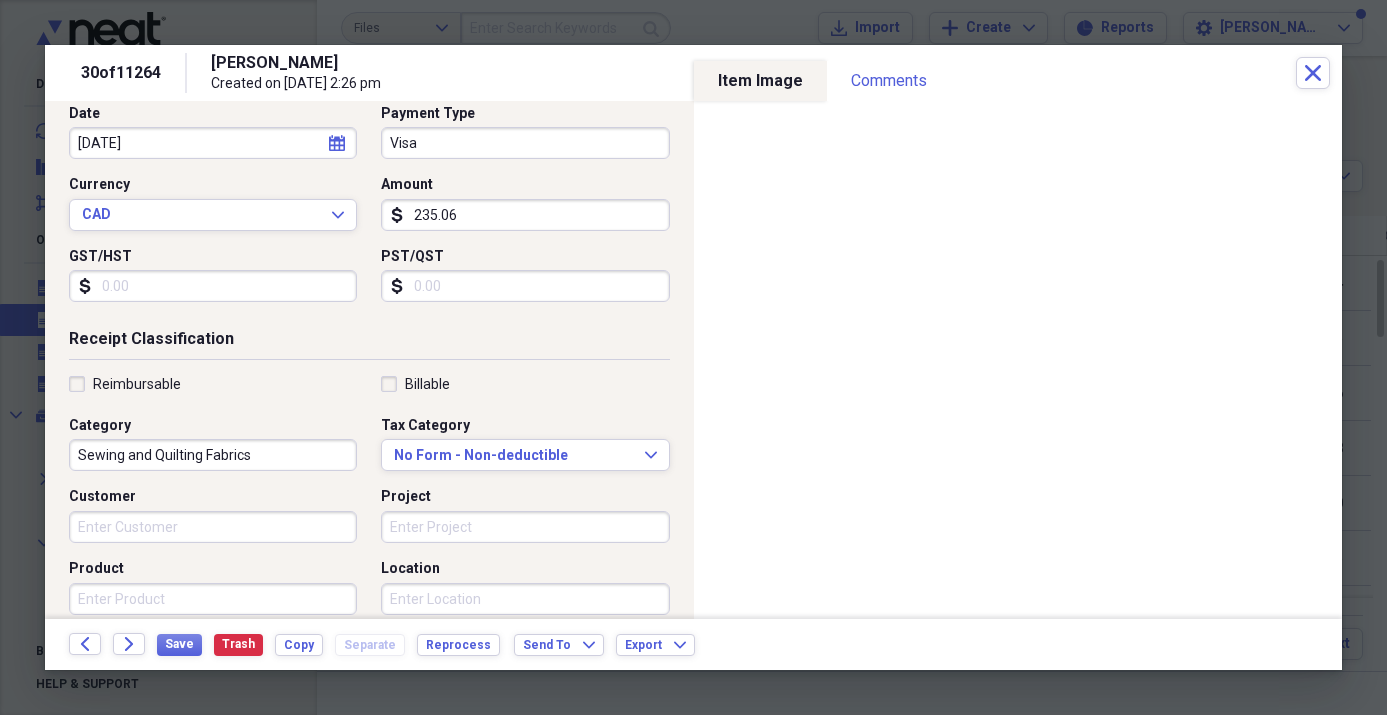 type on "Sewing and Quilting Fabrics" 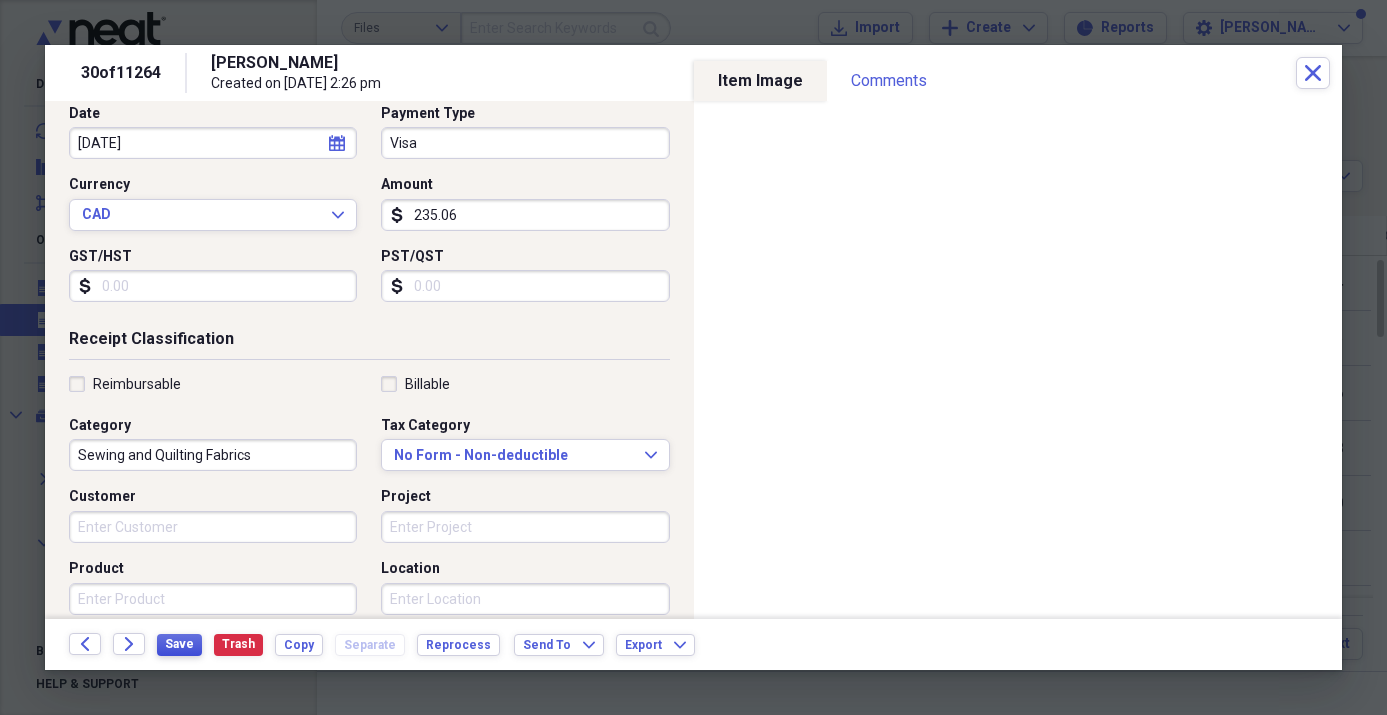 click on "Save" at bounding box center [179, 644] 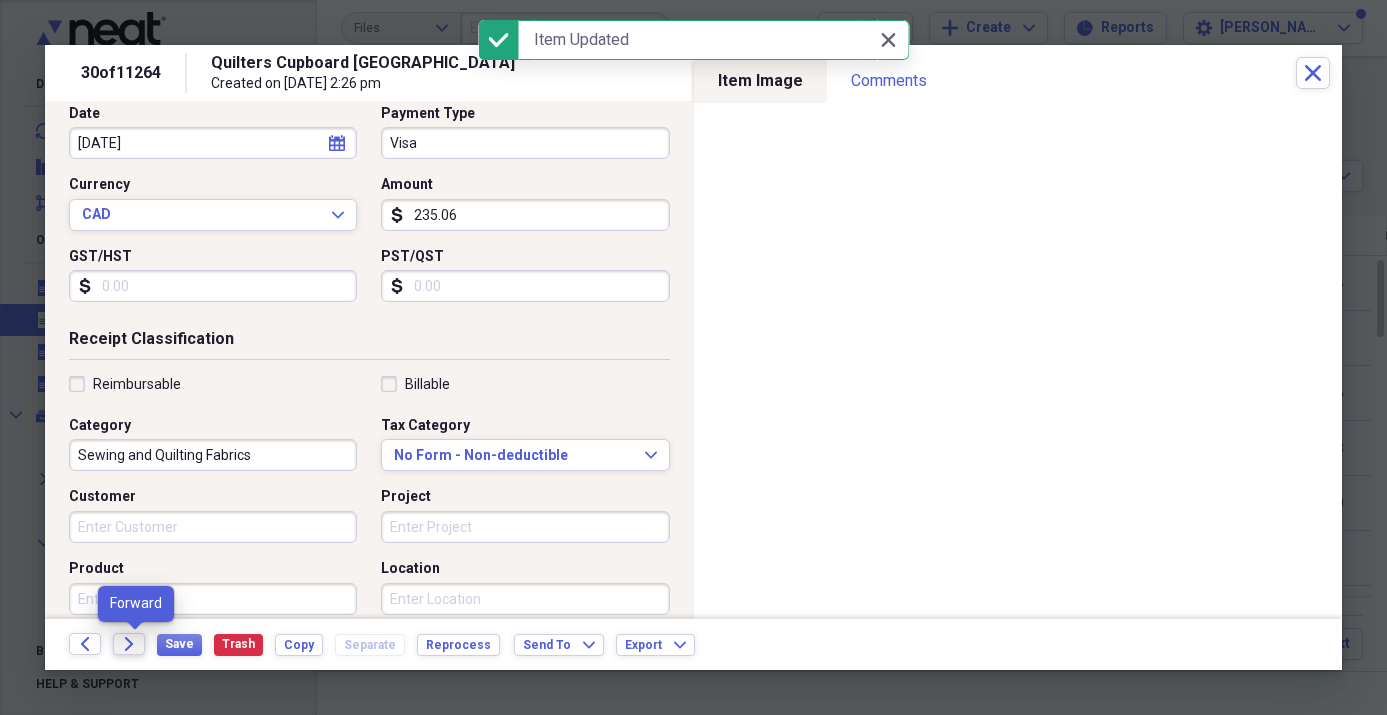 click on "Forward" 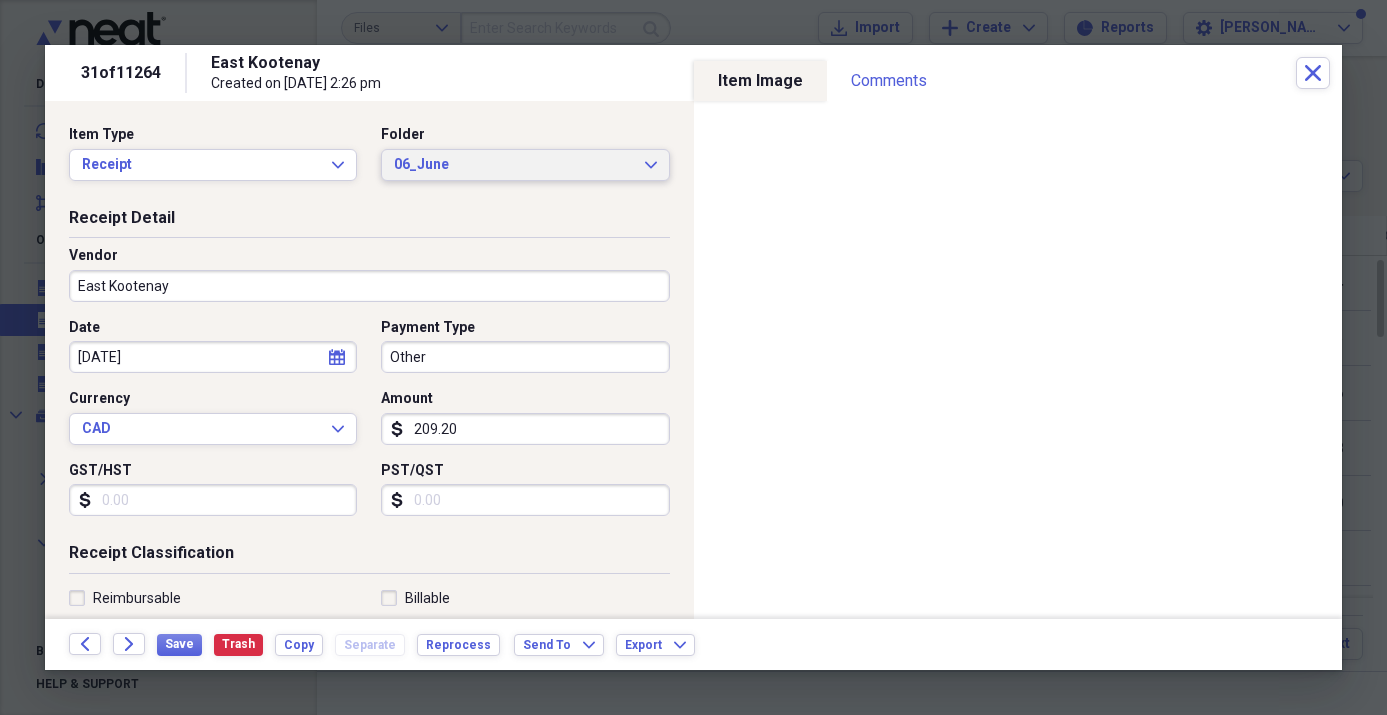 click on "06_June" at bounding box center (513, 165) 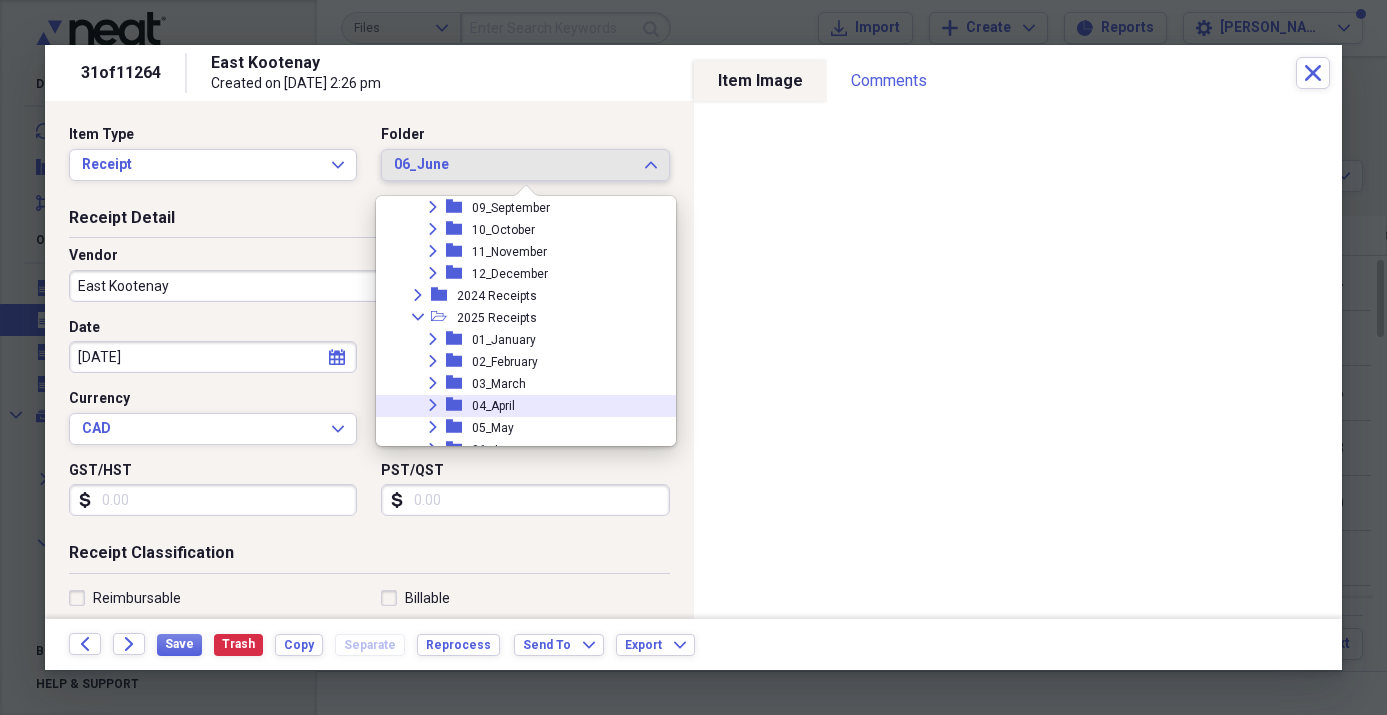 scroll, scrollTop: 932, scrollLeft: 0, axis: vertical 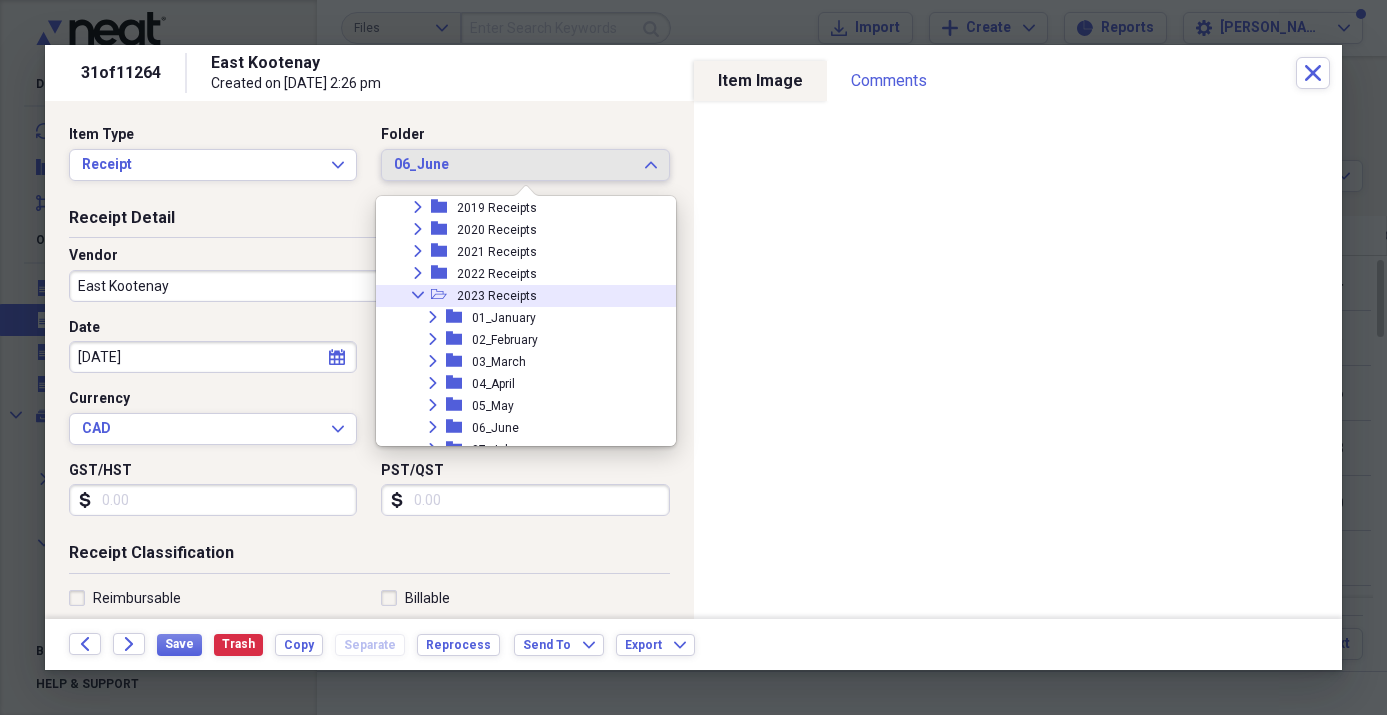 click on "Collapse" 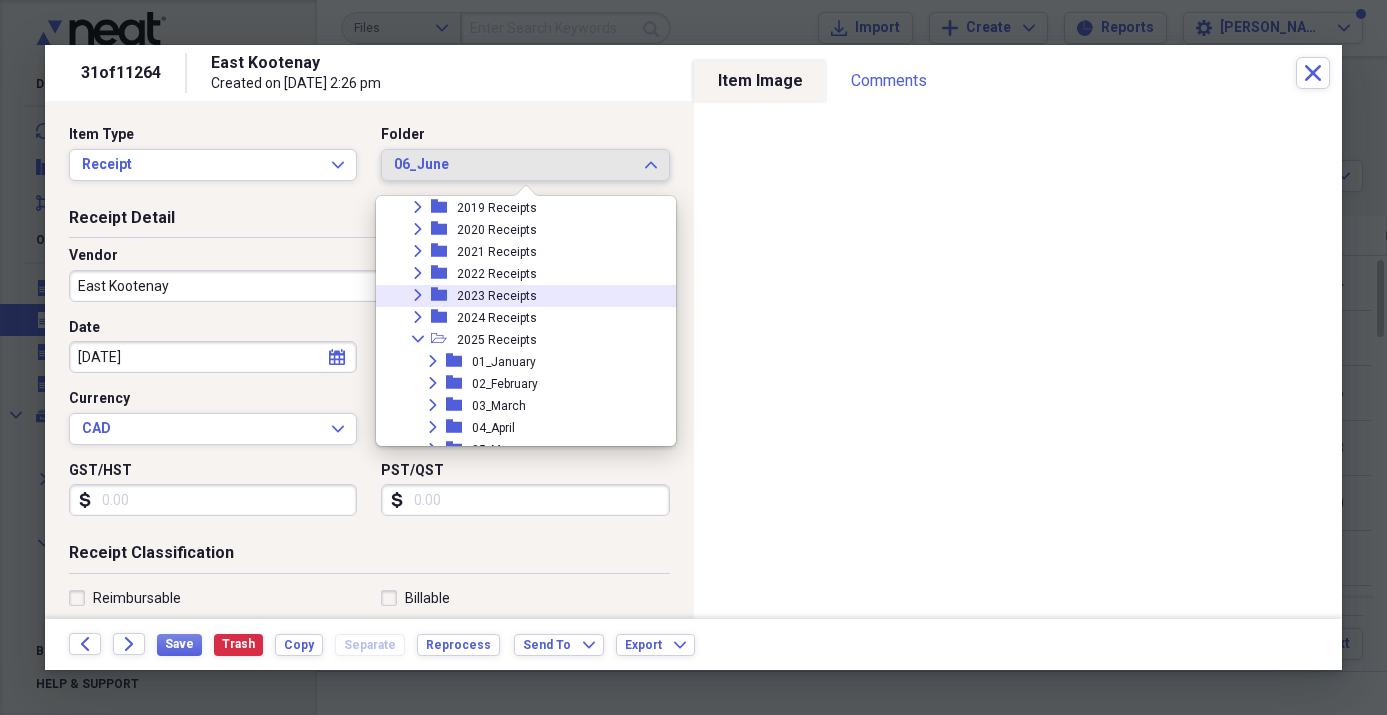 scroll, scrollTop: 650, scrollLeft: 0, axis: vertical 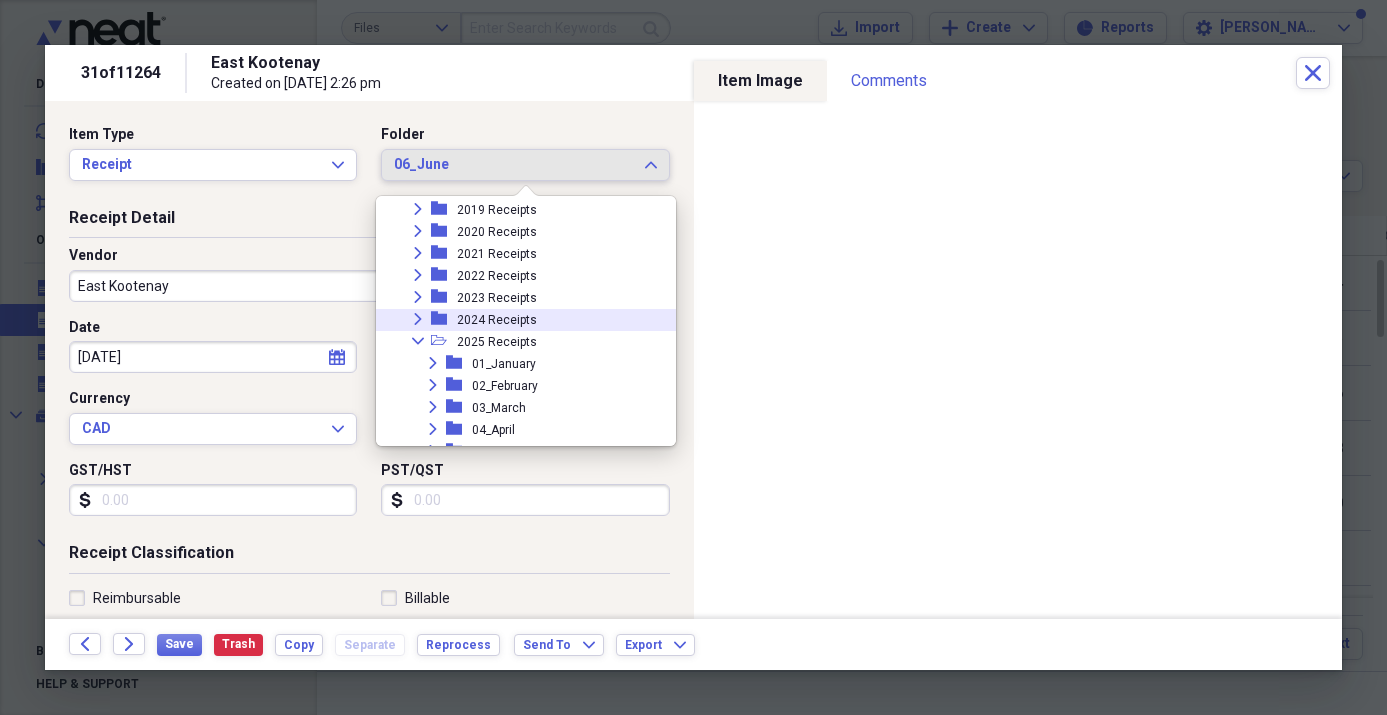 click 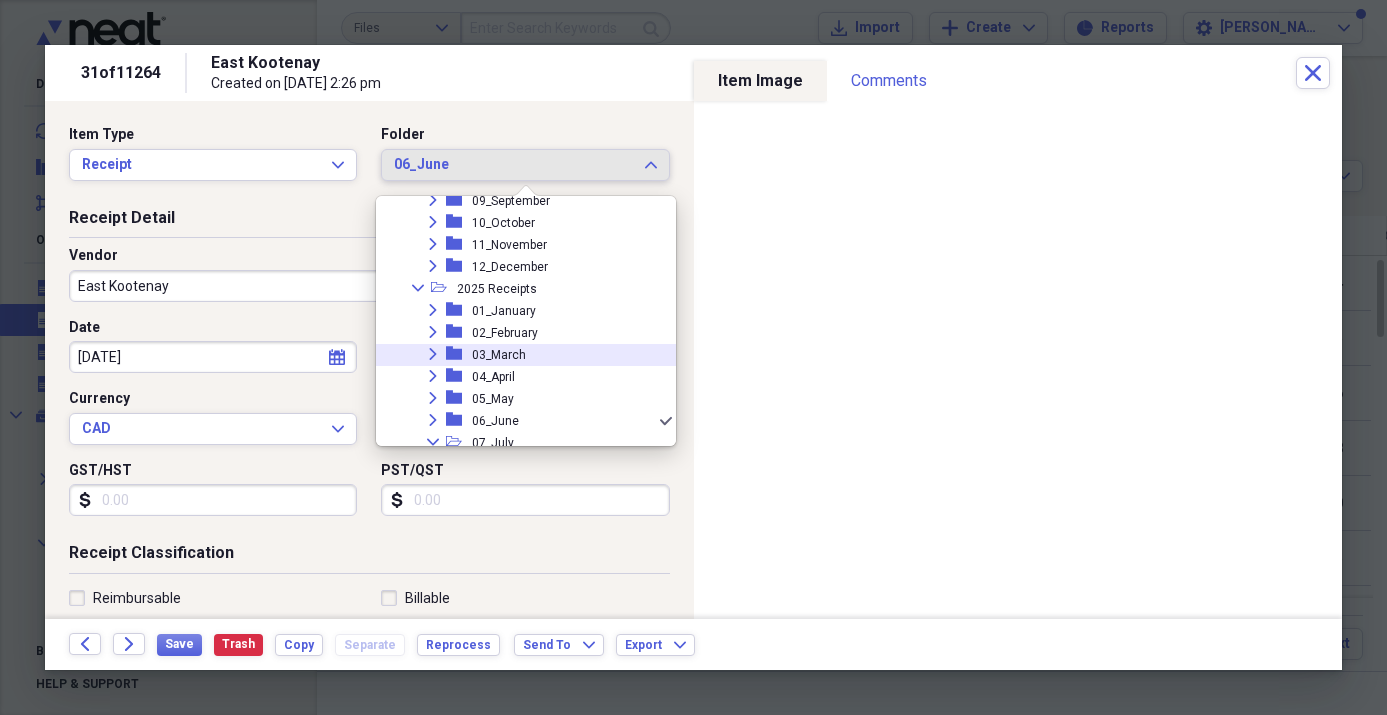 scroll, scrollTop: 968, scrollLeft: 0, axis: vertical 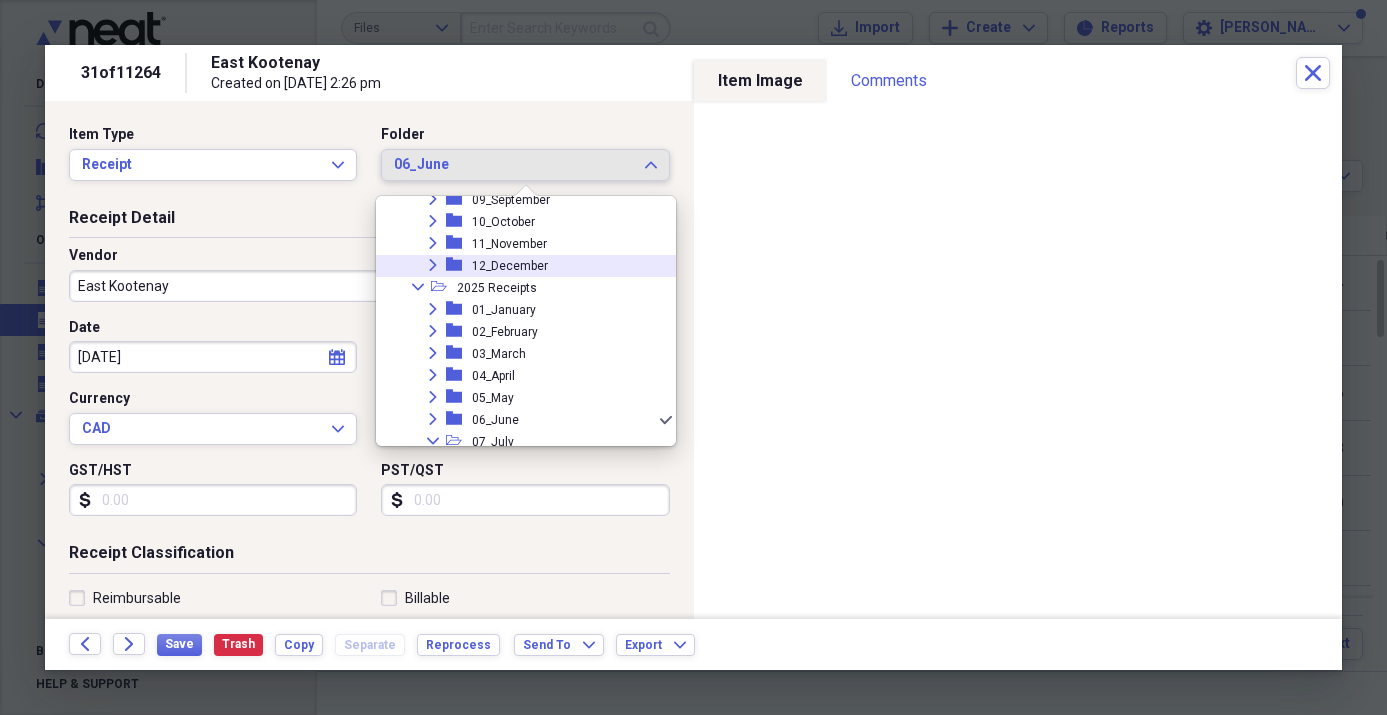 click on "12_December" at bounding box center [510, 266] 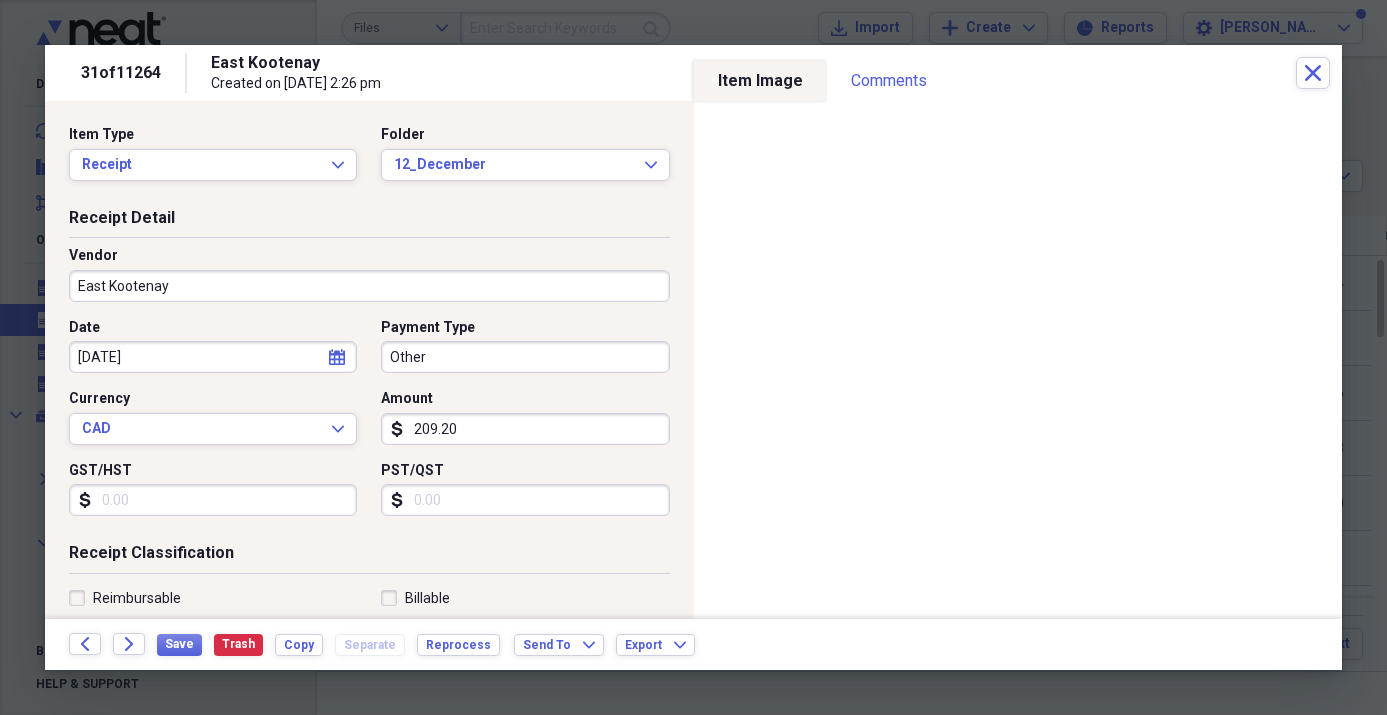 click 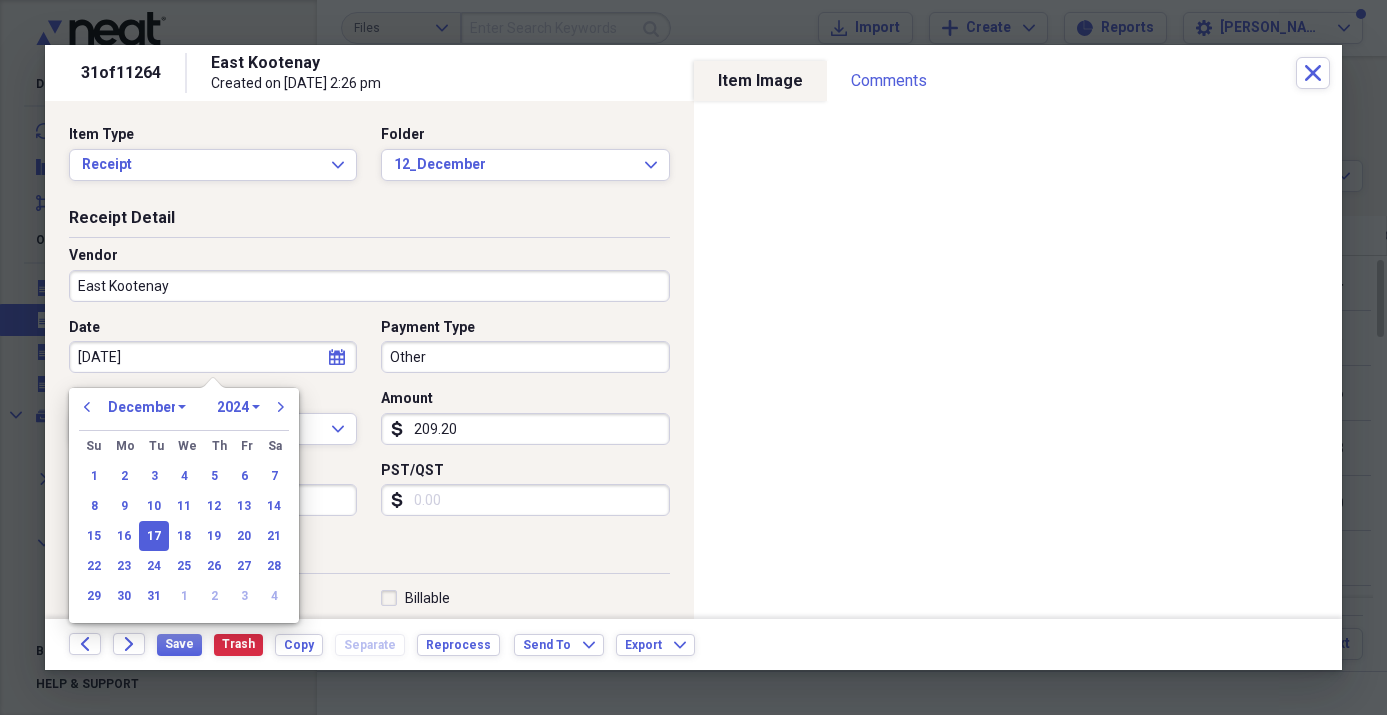 drag, startPoint x: 150, startPoint y: 593, endPoint x: 208, endPoint y: 539, distance: 79.24645 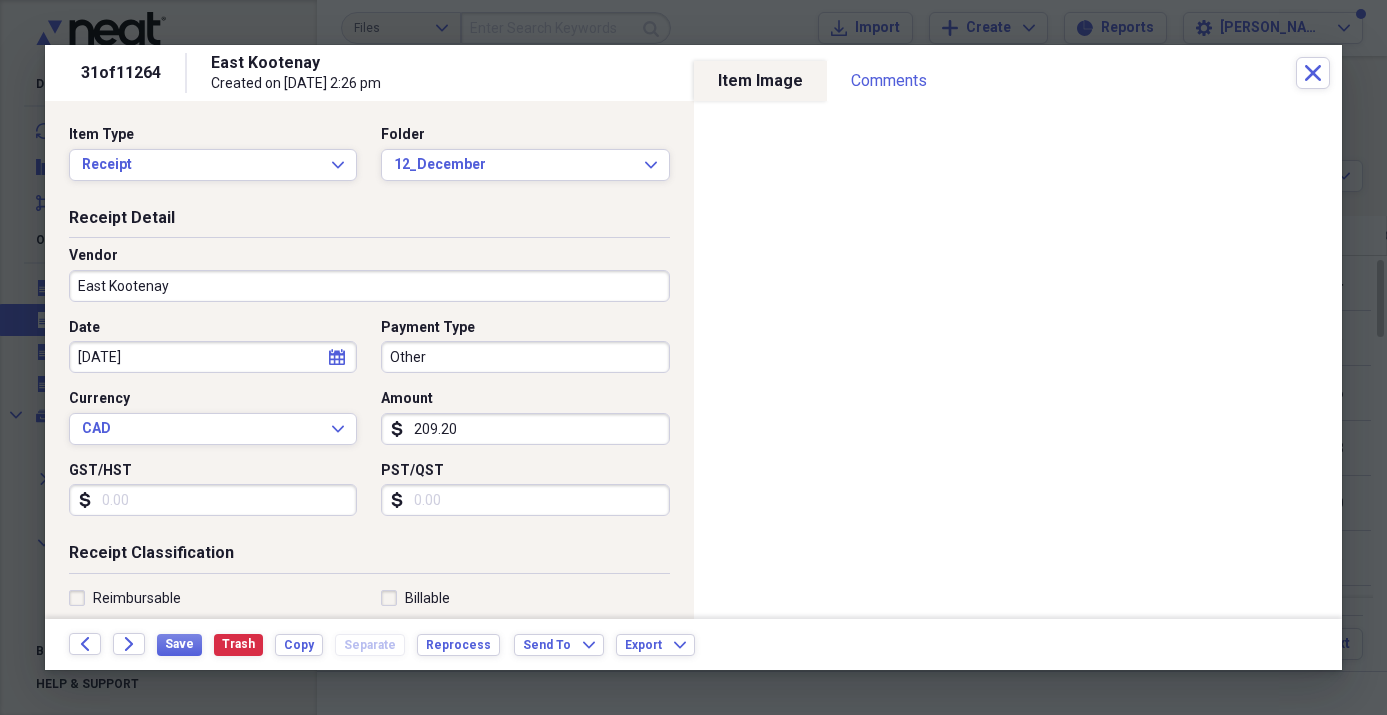 click on "Other" at bounding box center [525, 357] 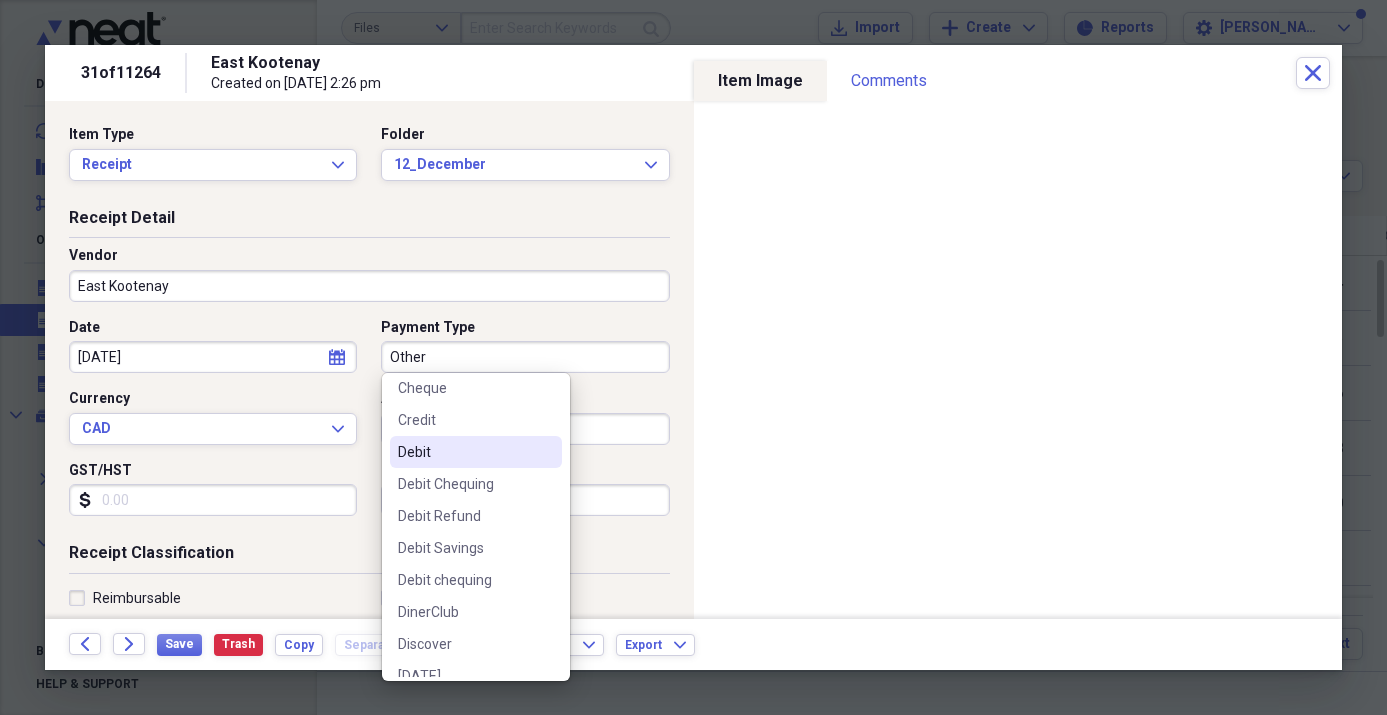 scroll, scrollTop: 209, scrollLeft: 0, axis: vertical 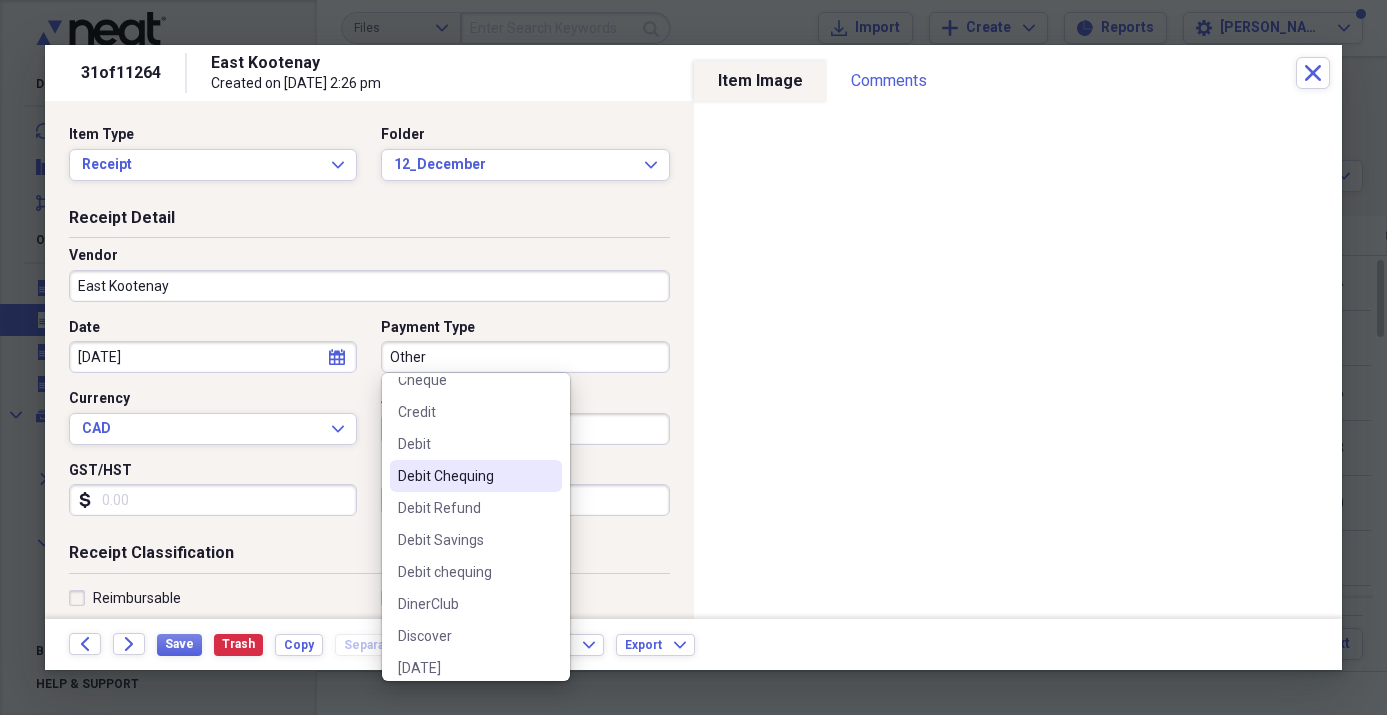 click on "Debit Chequing" at bounding box center [464, 476] 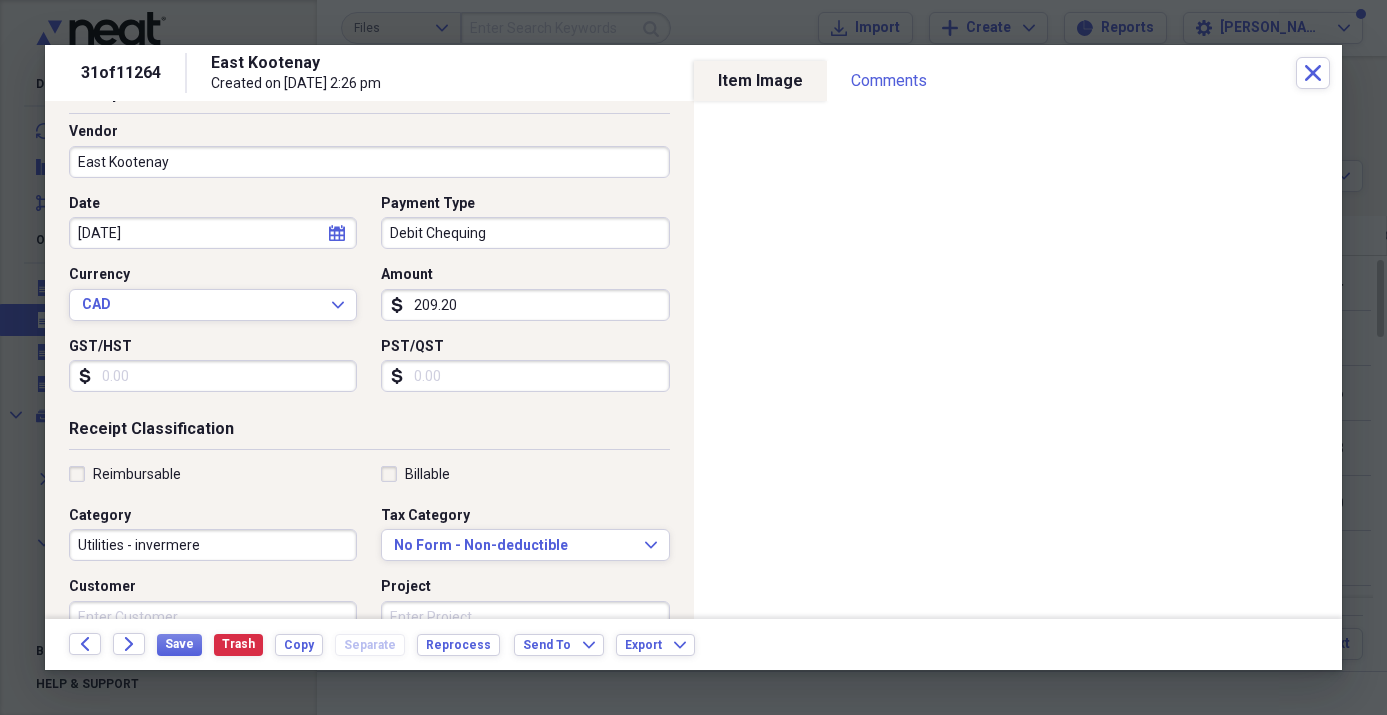 scroll, scrollTop: 137, scrollLeft: 0, axis: vertical 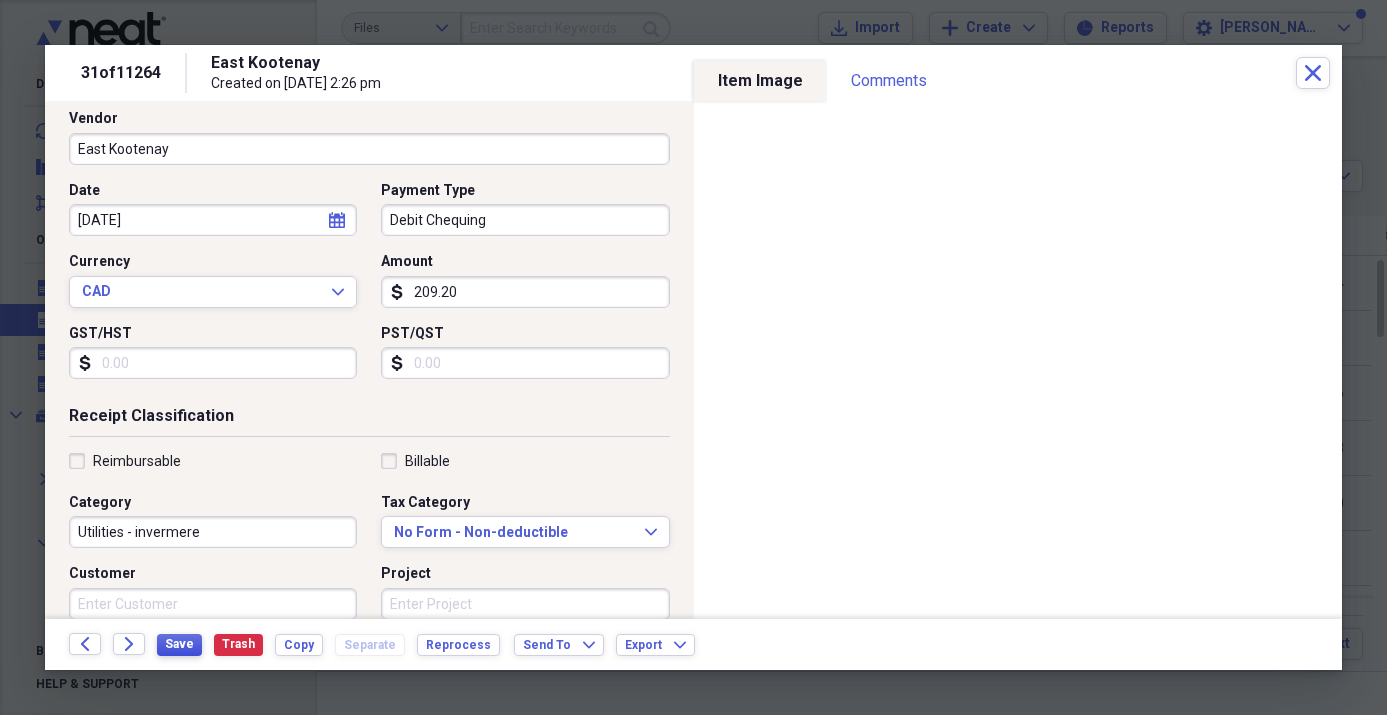 click on "Save" at bounding box center (179, 644) 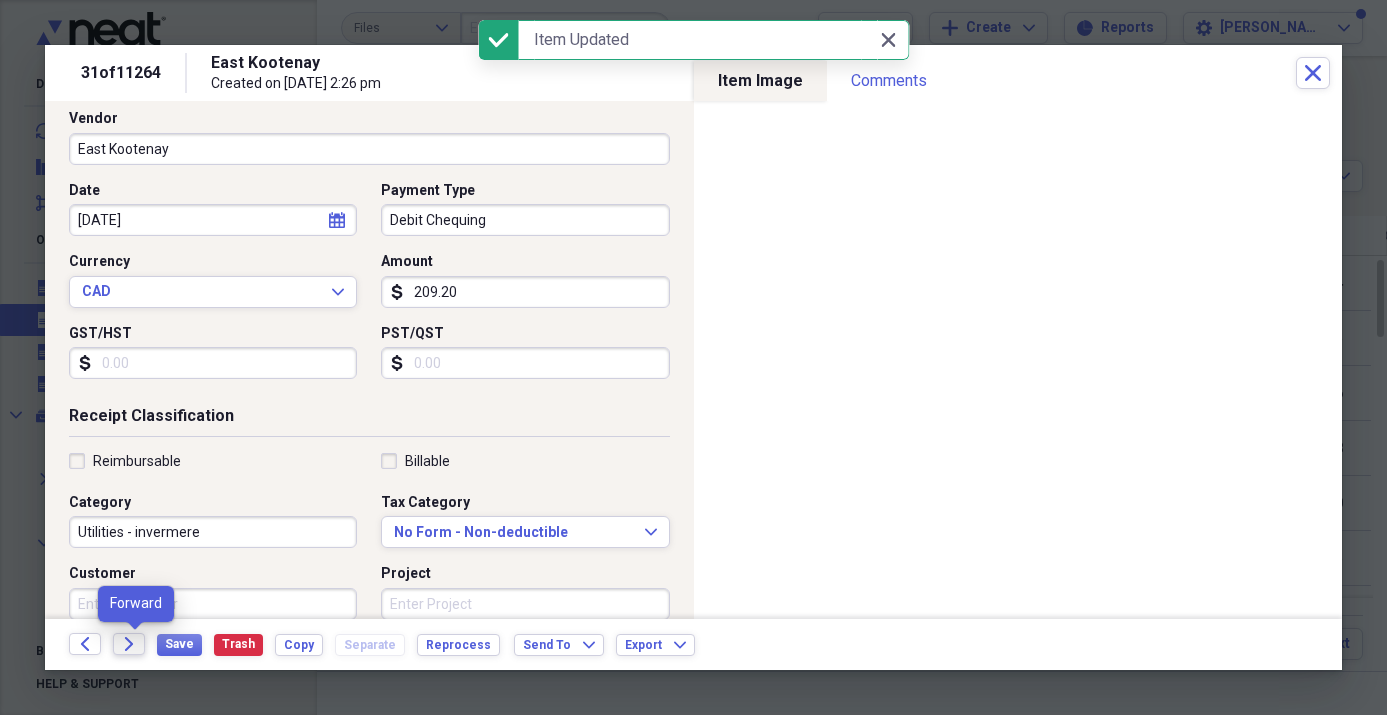 click on "Forward" 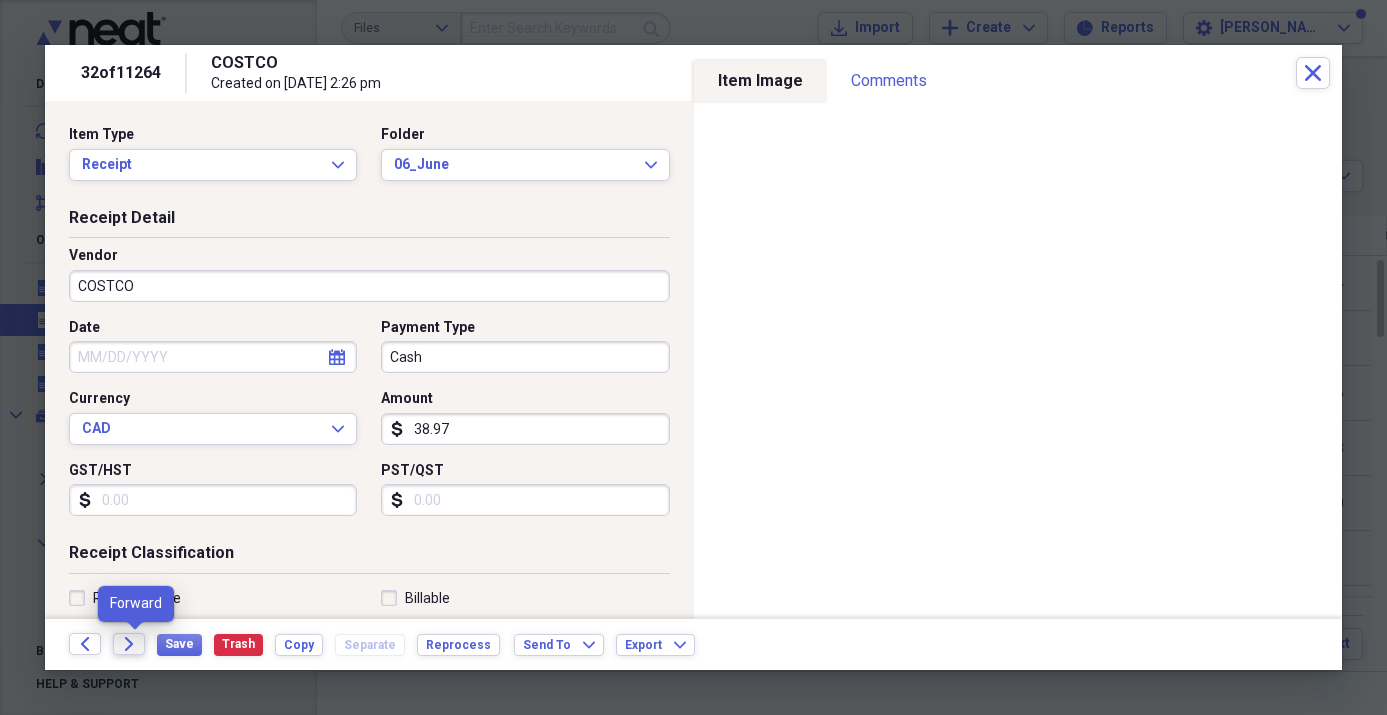 click on "Forward" 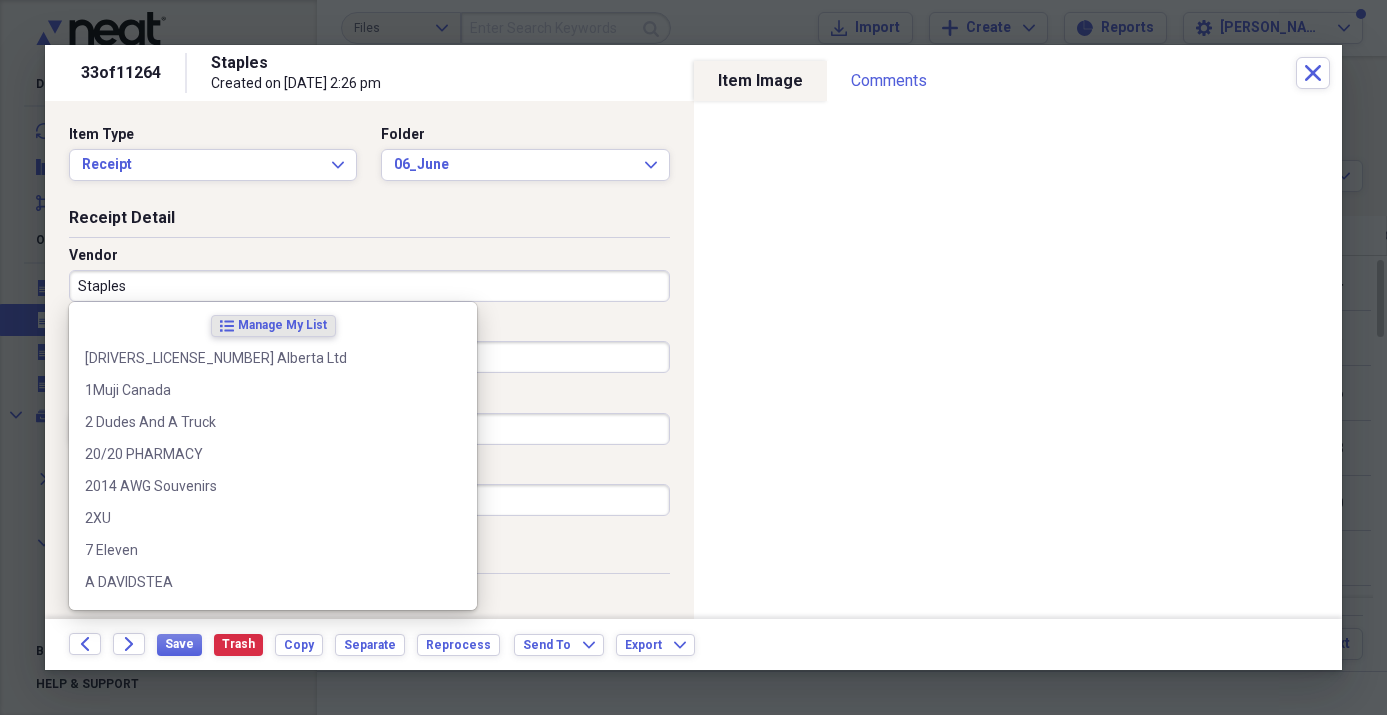 click on "Staples" at bounding box center [369, 286] 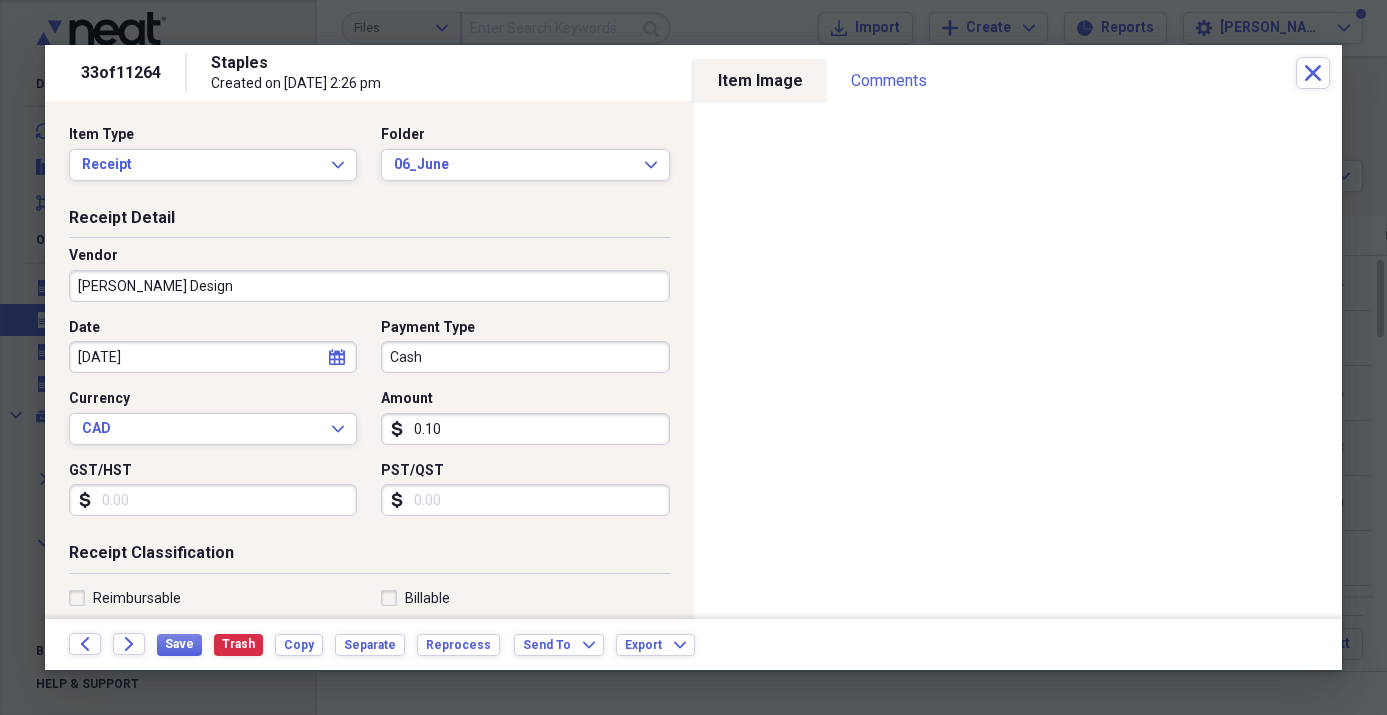 type on "[PERSON_NAME] Design" 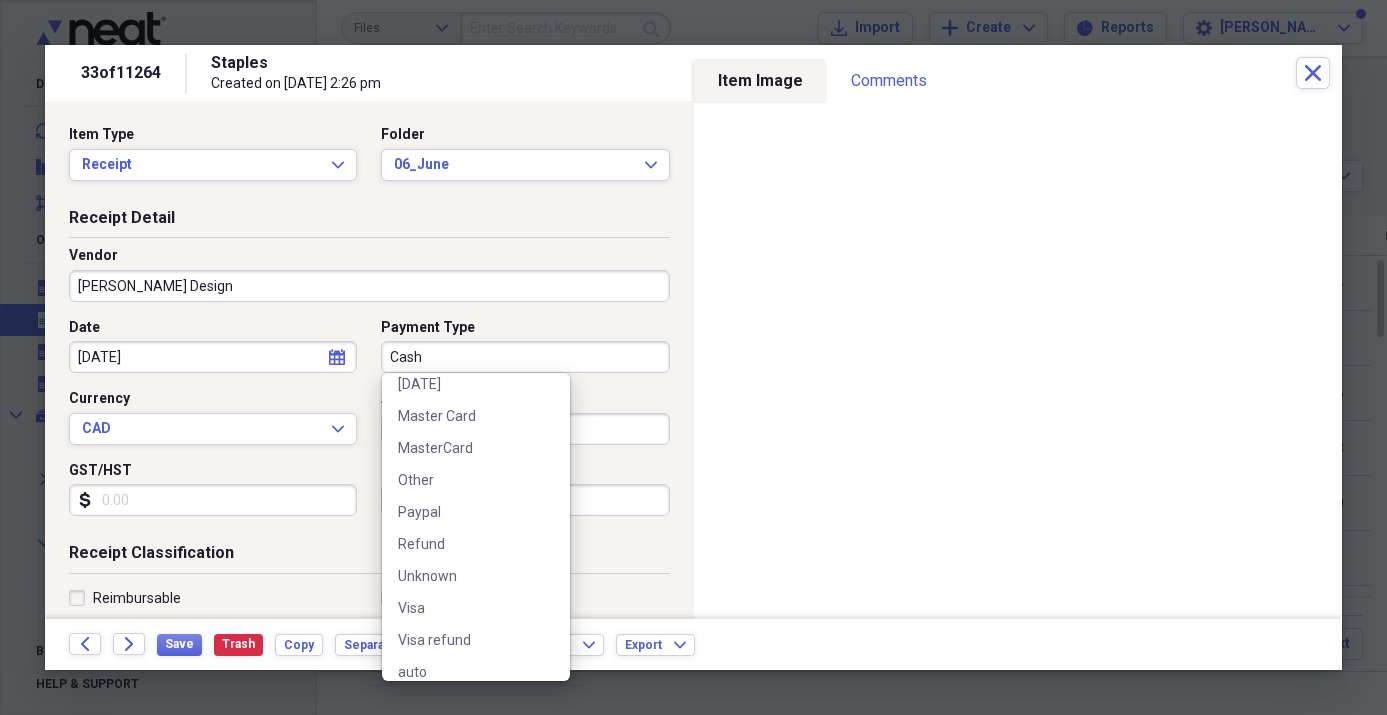 scroll, scrollTop: 512, scrollLeft: 0, axis: vertical 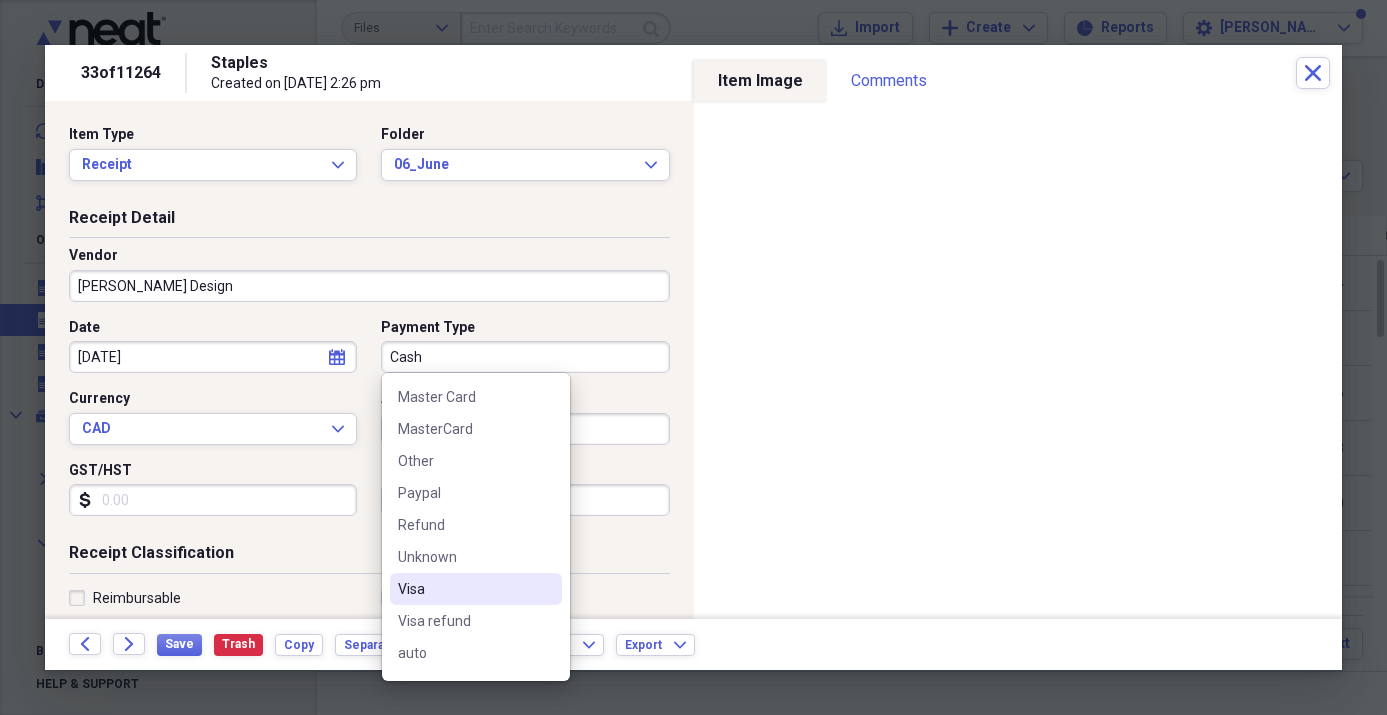 click on "Visa" at bounding box center (464, 589) 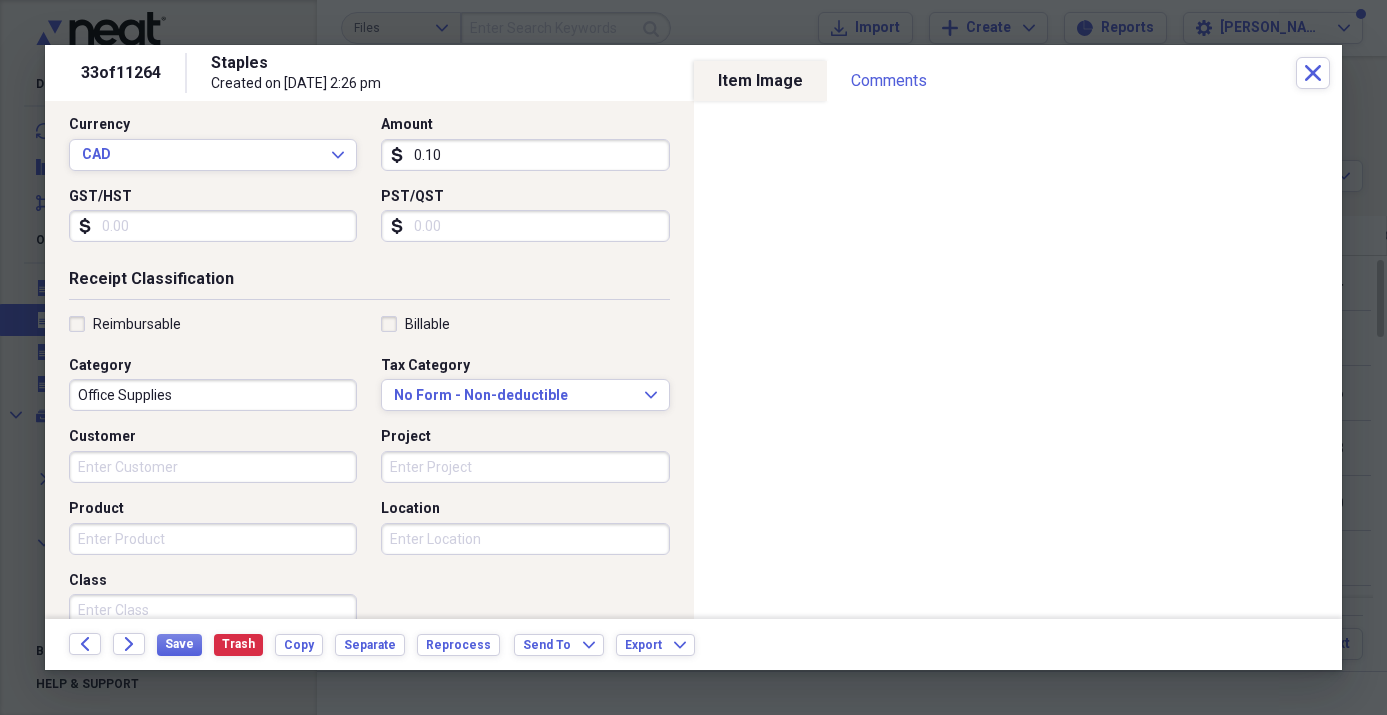 scroll, scrollTop: 306, scrollLeft: 0, axis: vertical 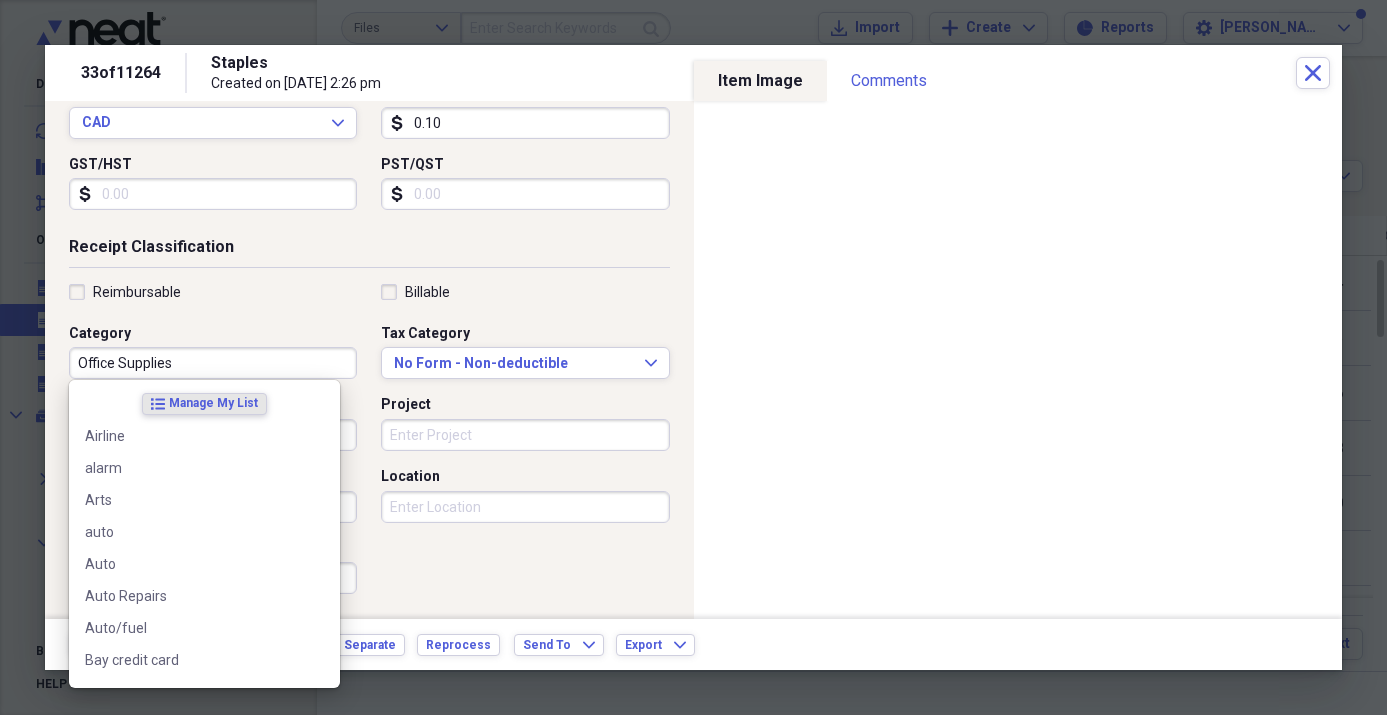 click on "Office Supplies" at bounding box center [213, 363] 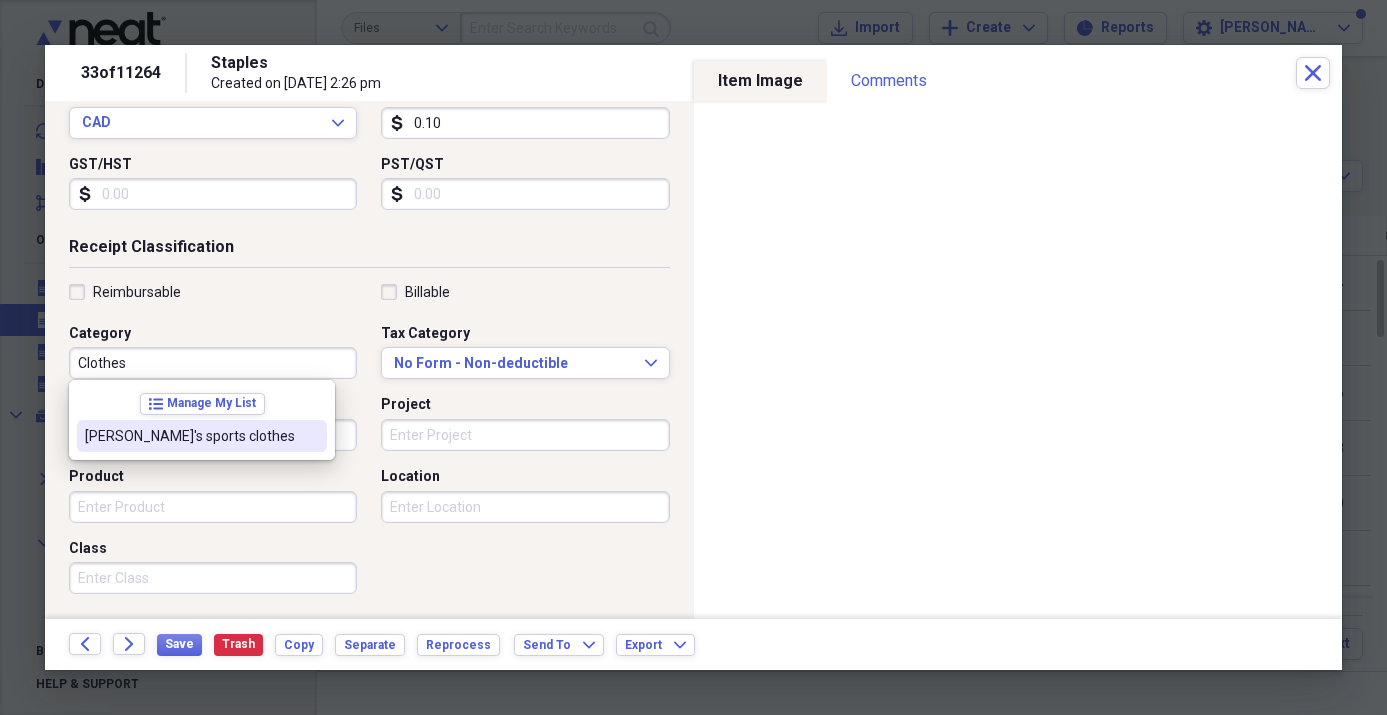 type on "Clothes" 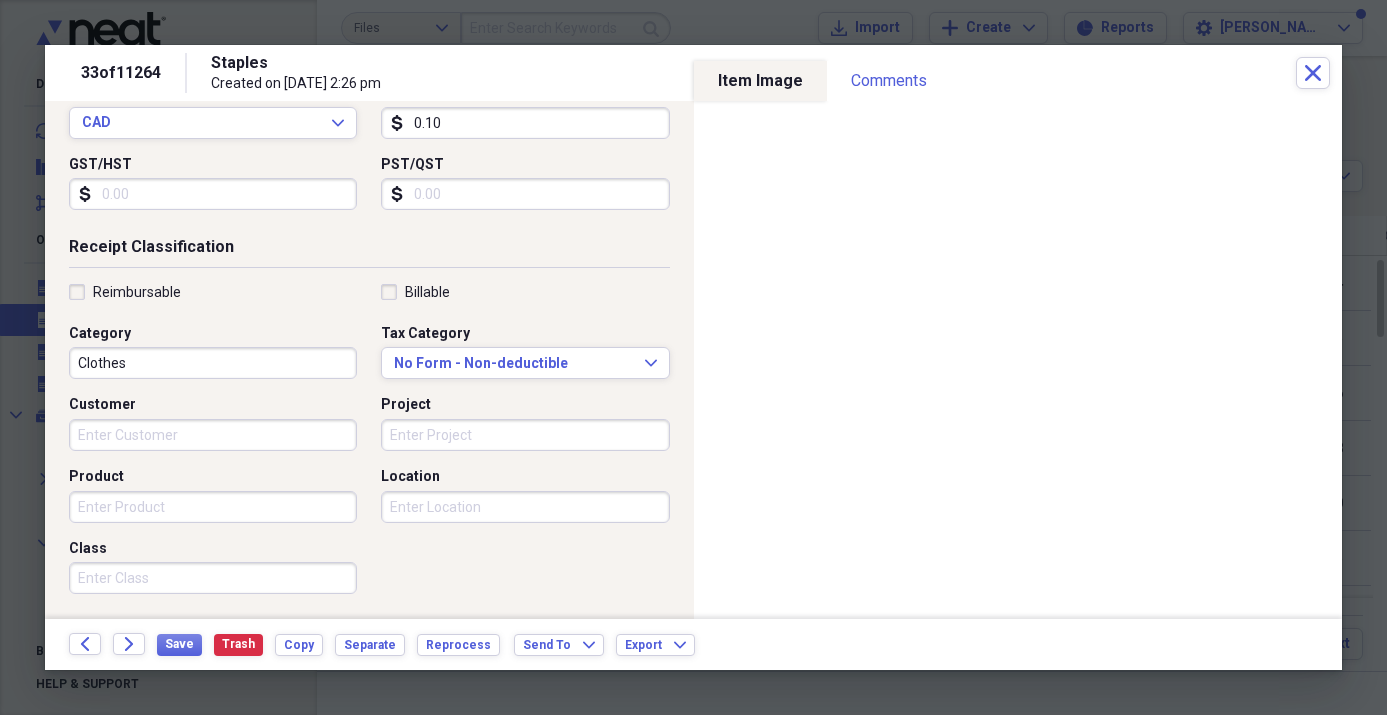 click on "Customer" at bounding box center [213, 405] 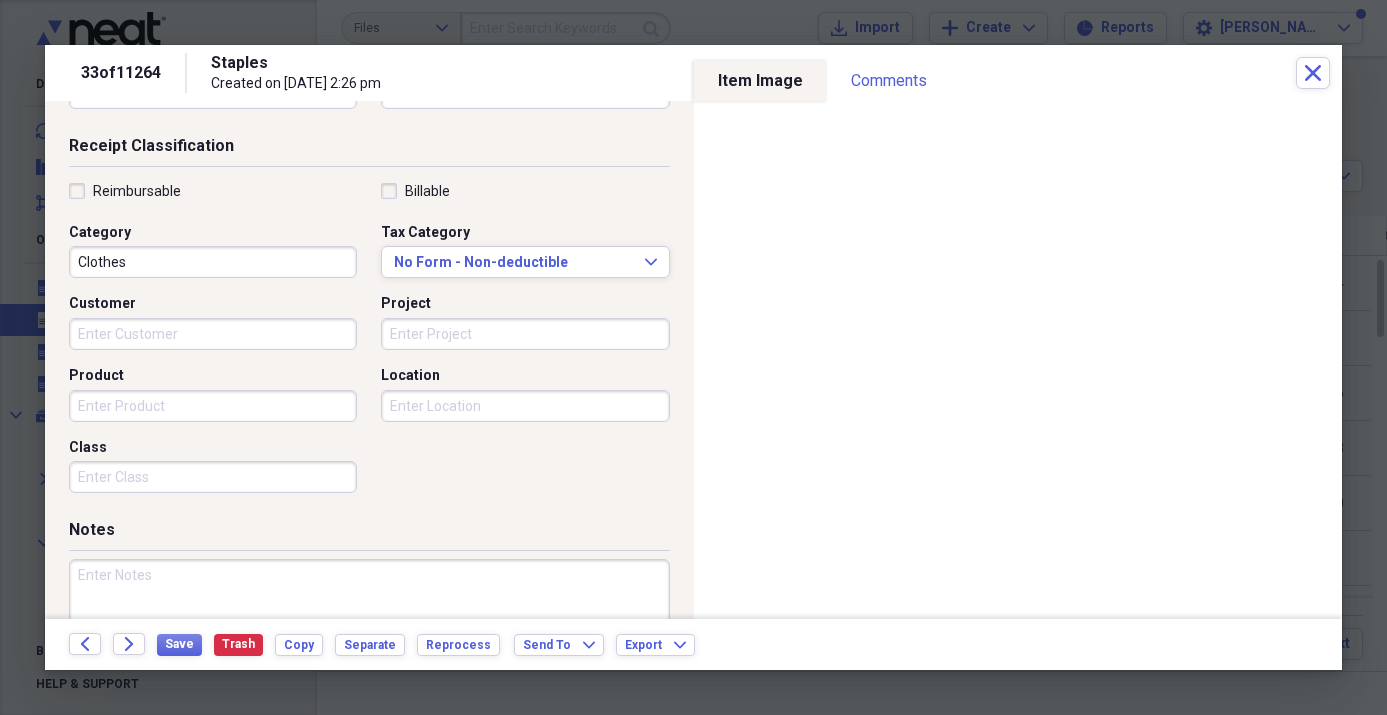scroll, scrollTop: 502, scrollLeft: 0, axis: vertical 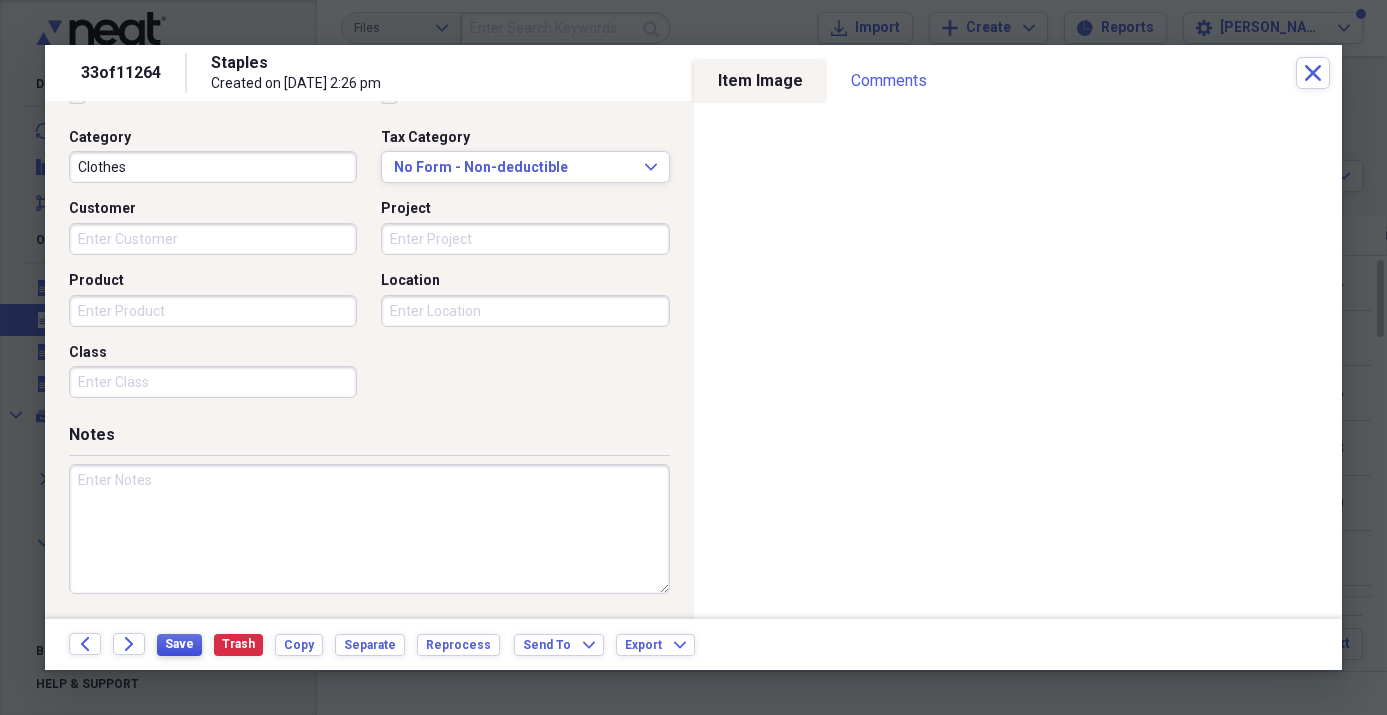 click on "Save" at bounding box center (179, 644) 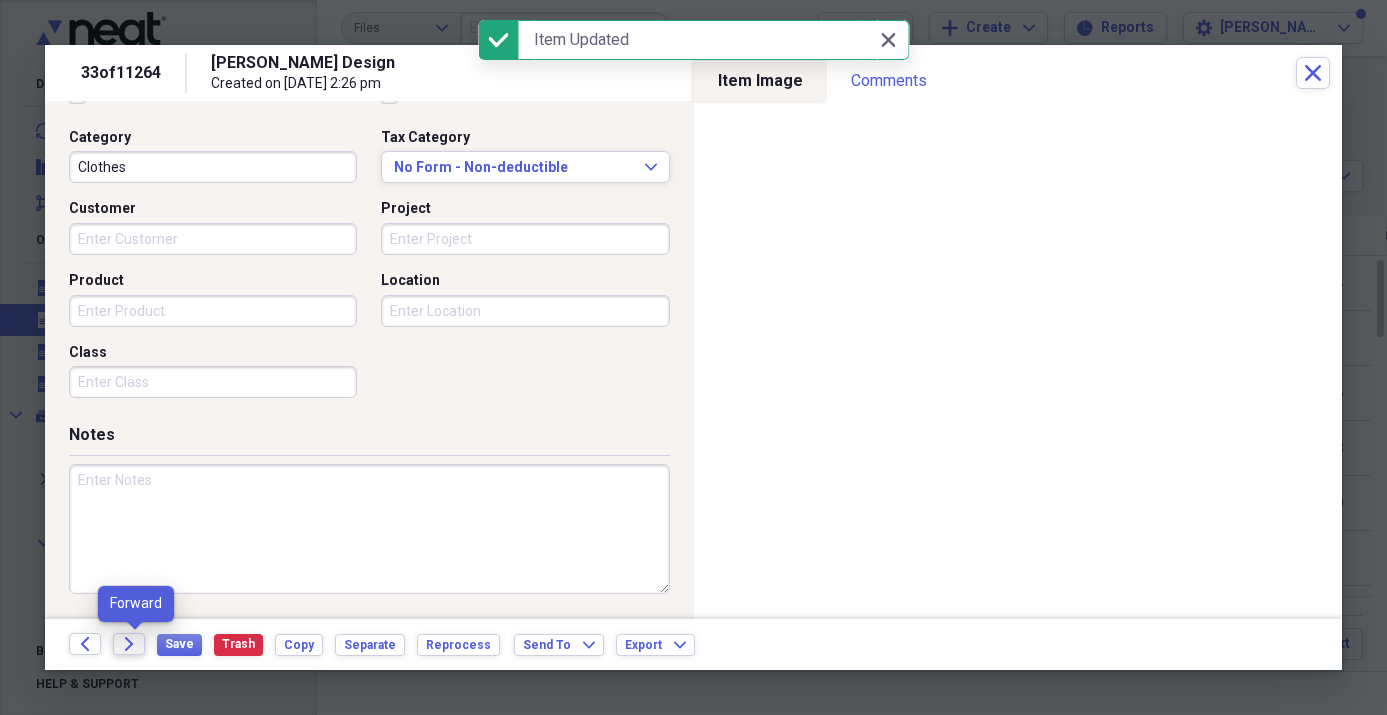 click on "Forward" 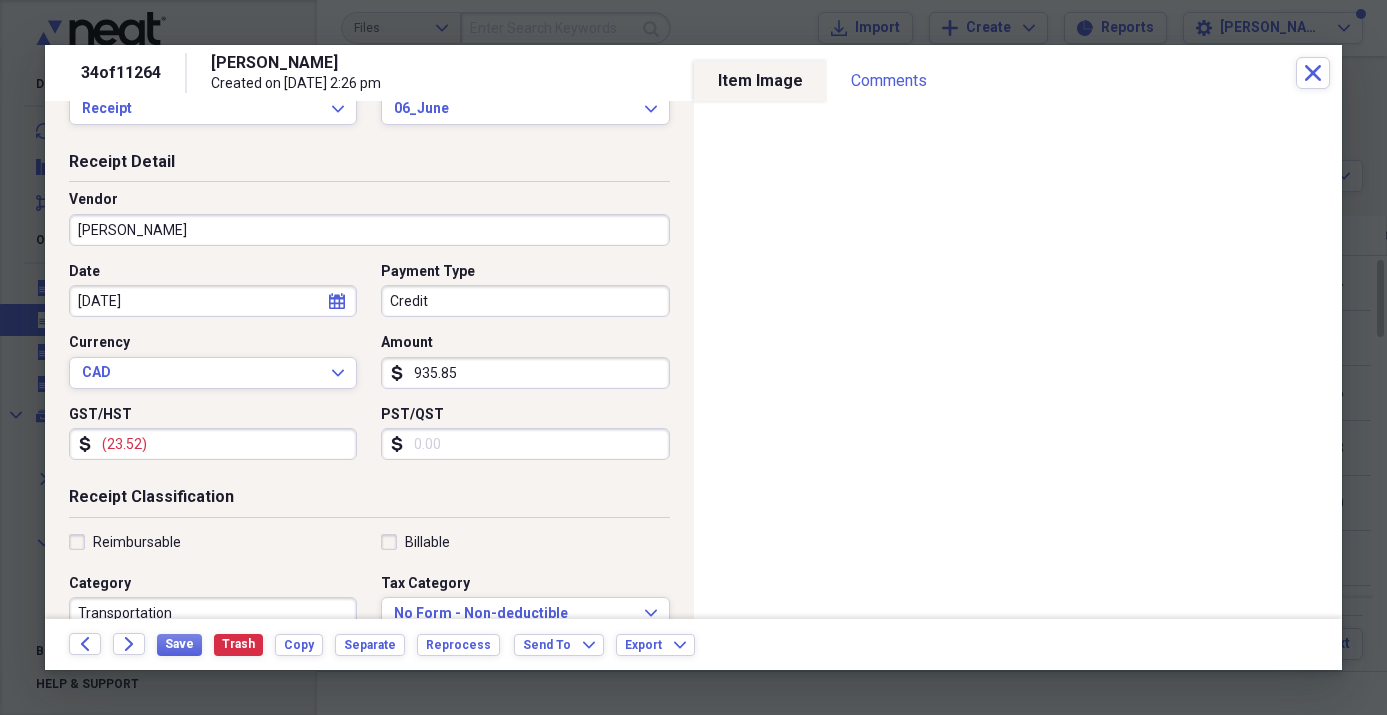 scroll, scrollTop: 17, scrollLeft: 0, axis: vertical 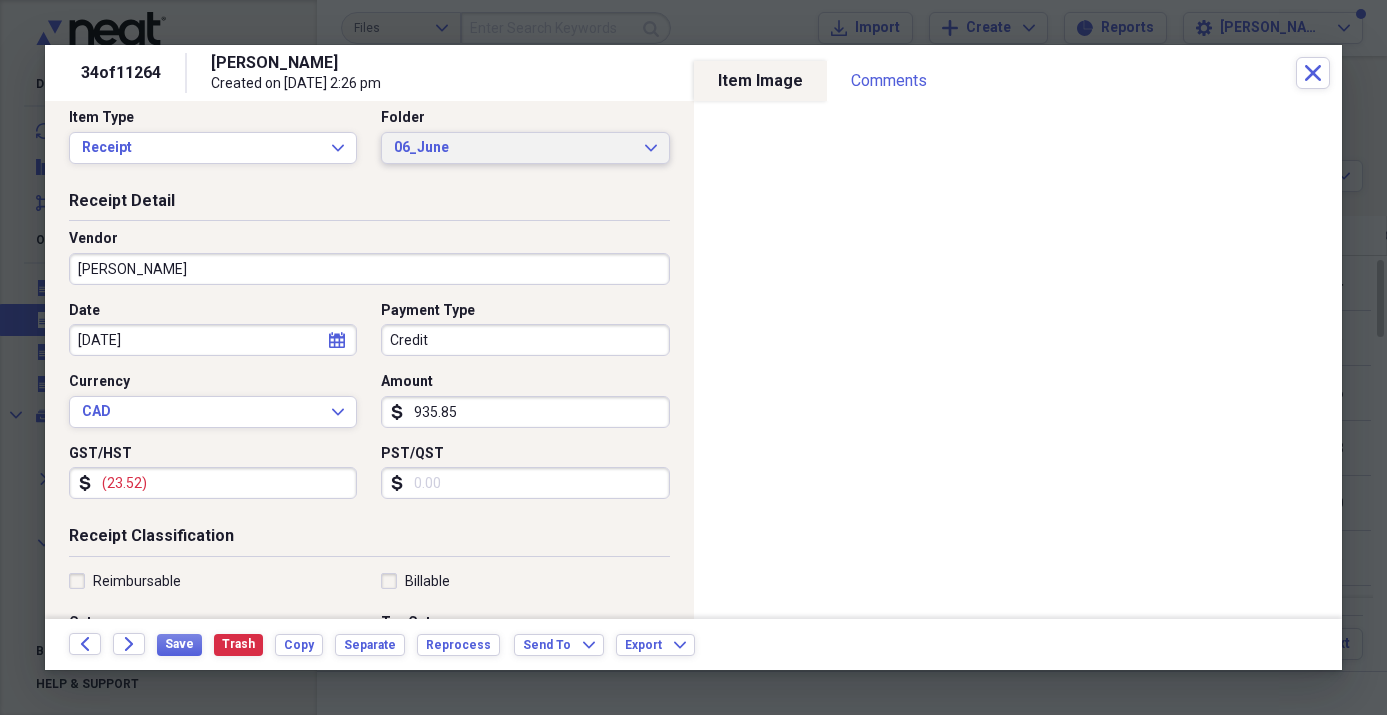 click on "06_June" at bounding box center [513, 148] 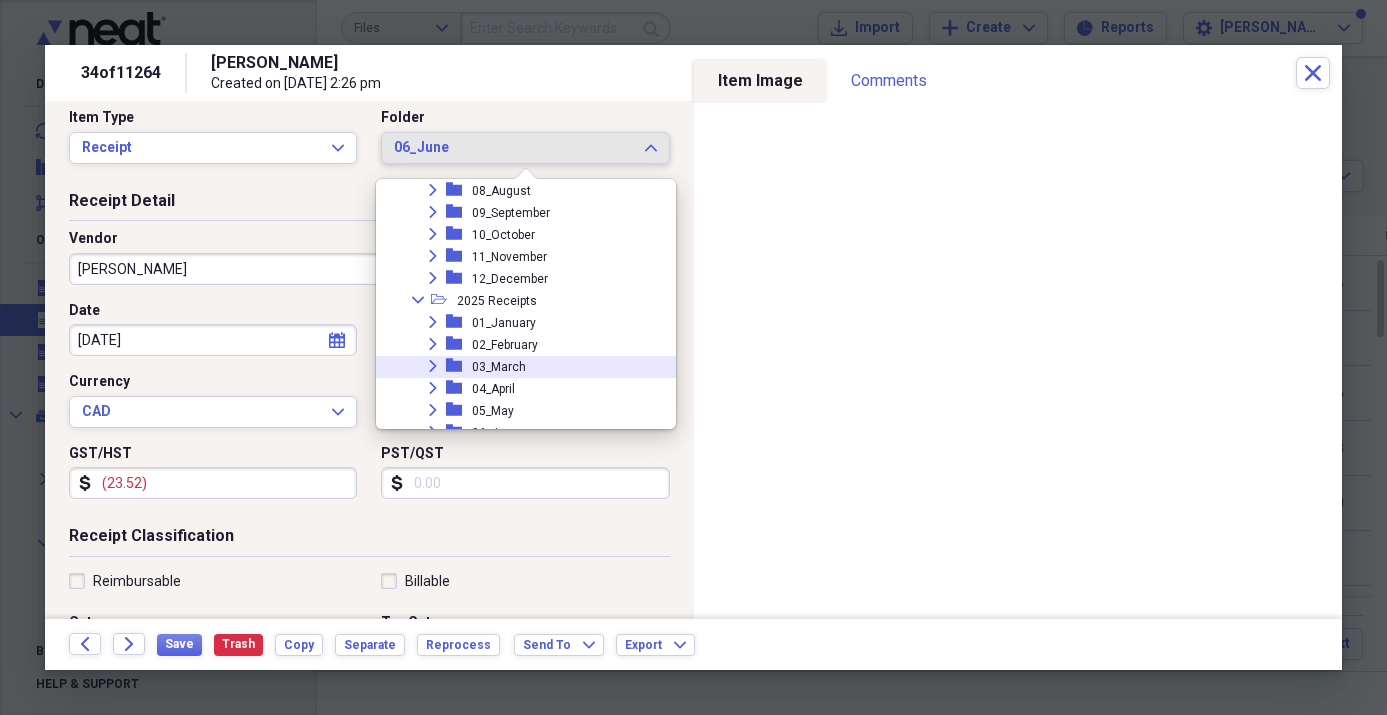 scroll, scrollTop: 932, scrollLeft: 0, axis: vertical 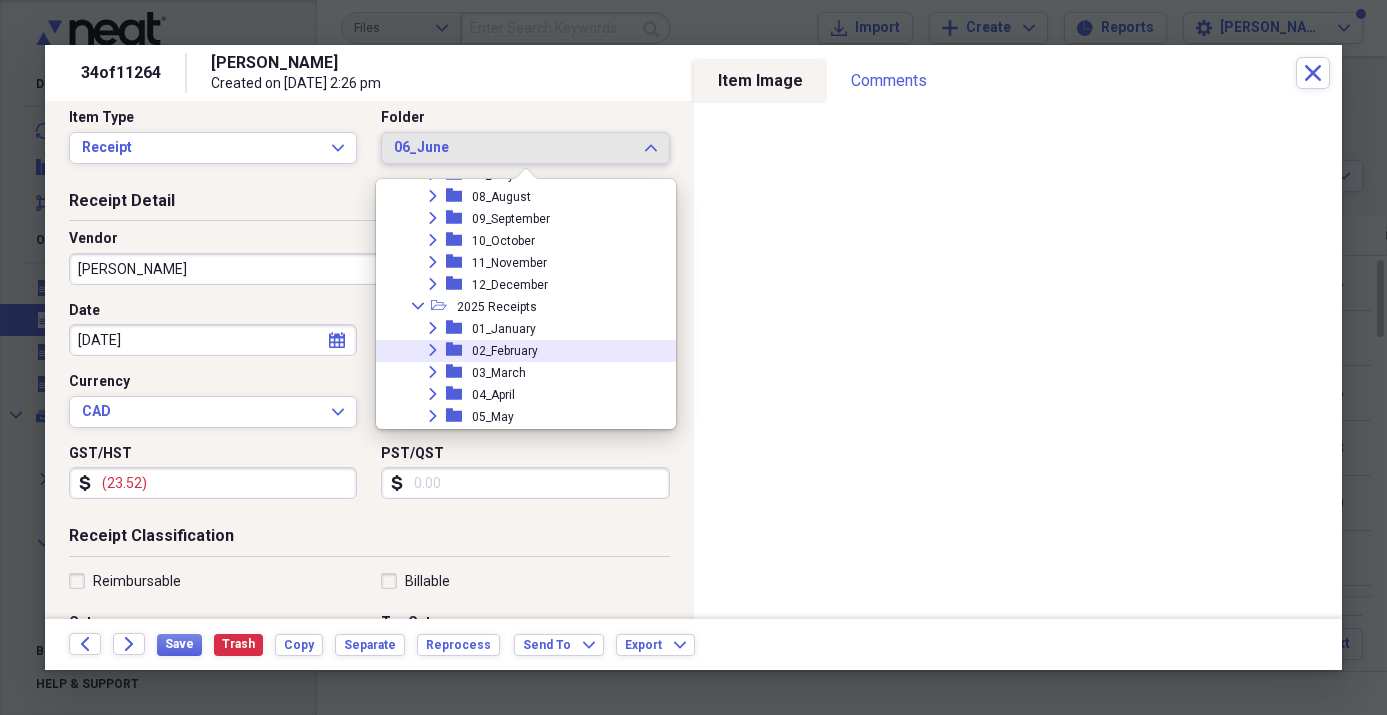 click on "02_February" at bounding box center (505, 351) 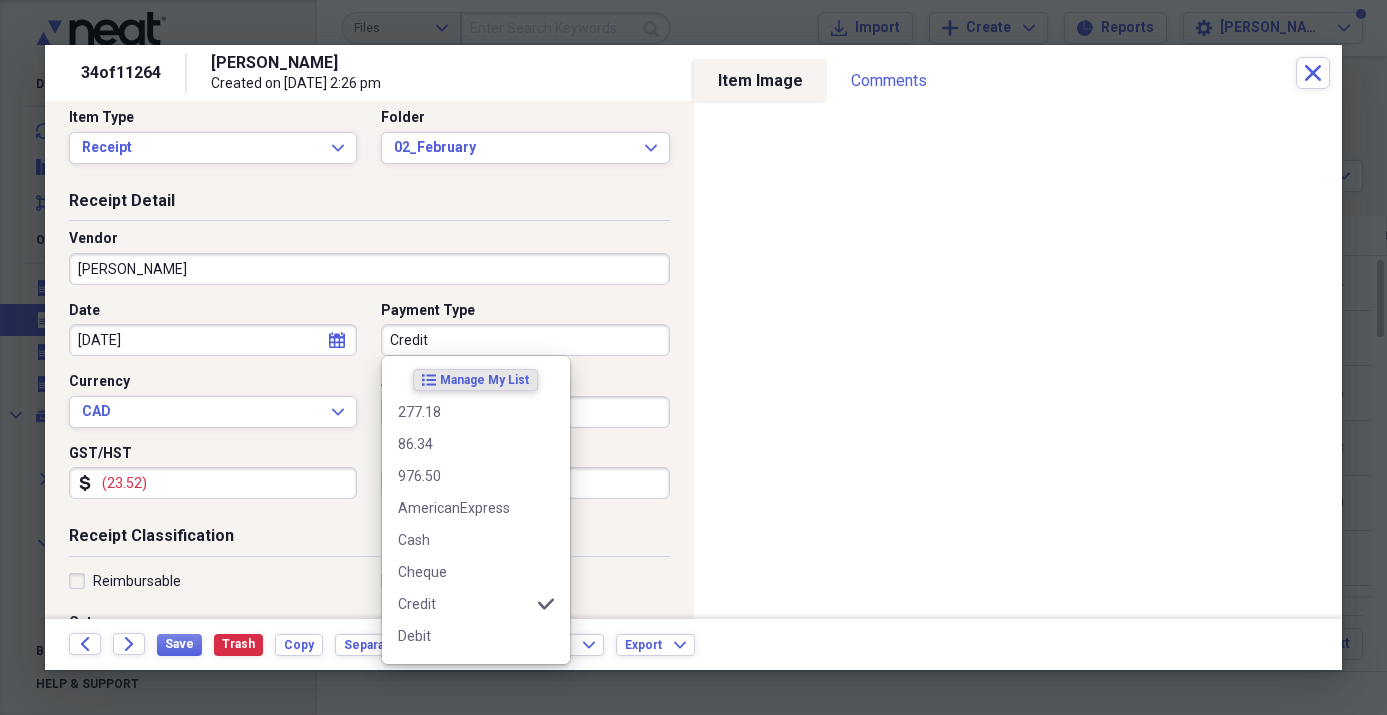 click on "Credit" at bounding box center [525, 340] 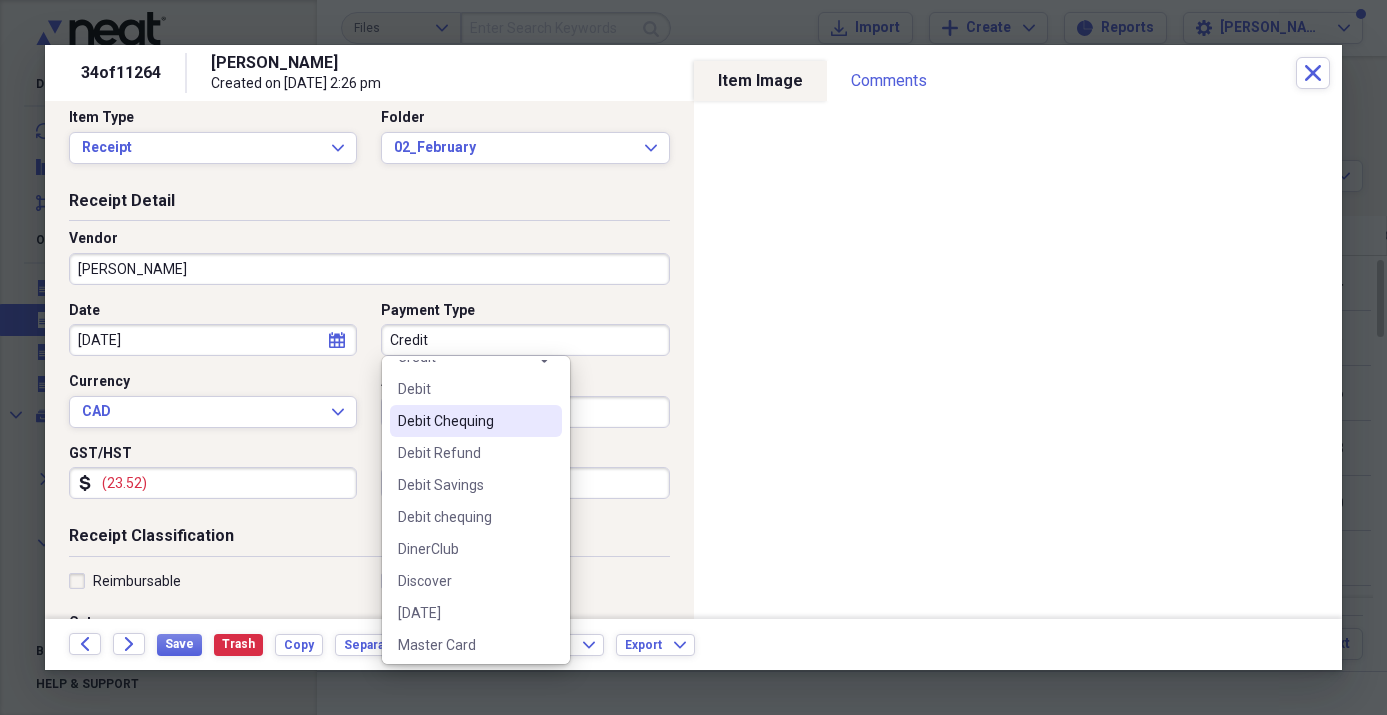 scroll, scrollTop: 263, scrollLeft: 0, axis: vertical 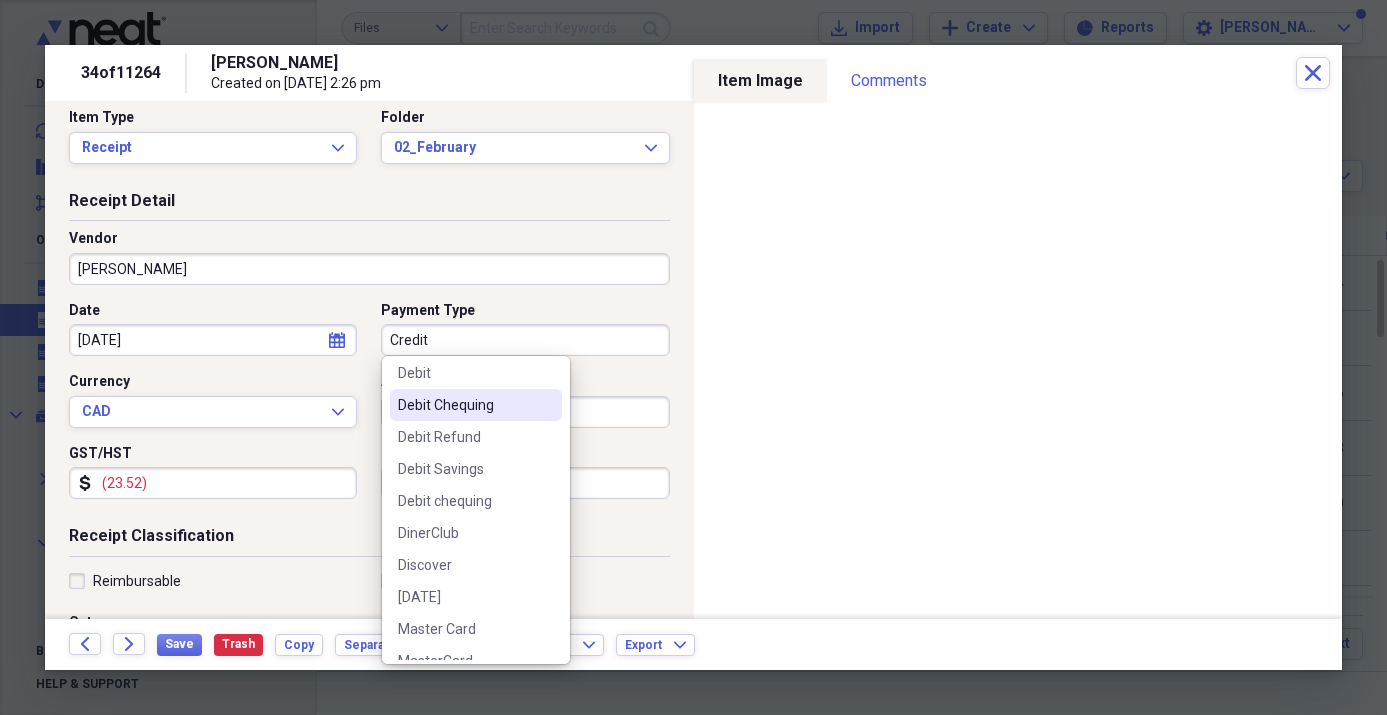click on "Debit Chequing" at bounding box center [464, 405] 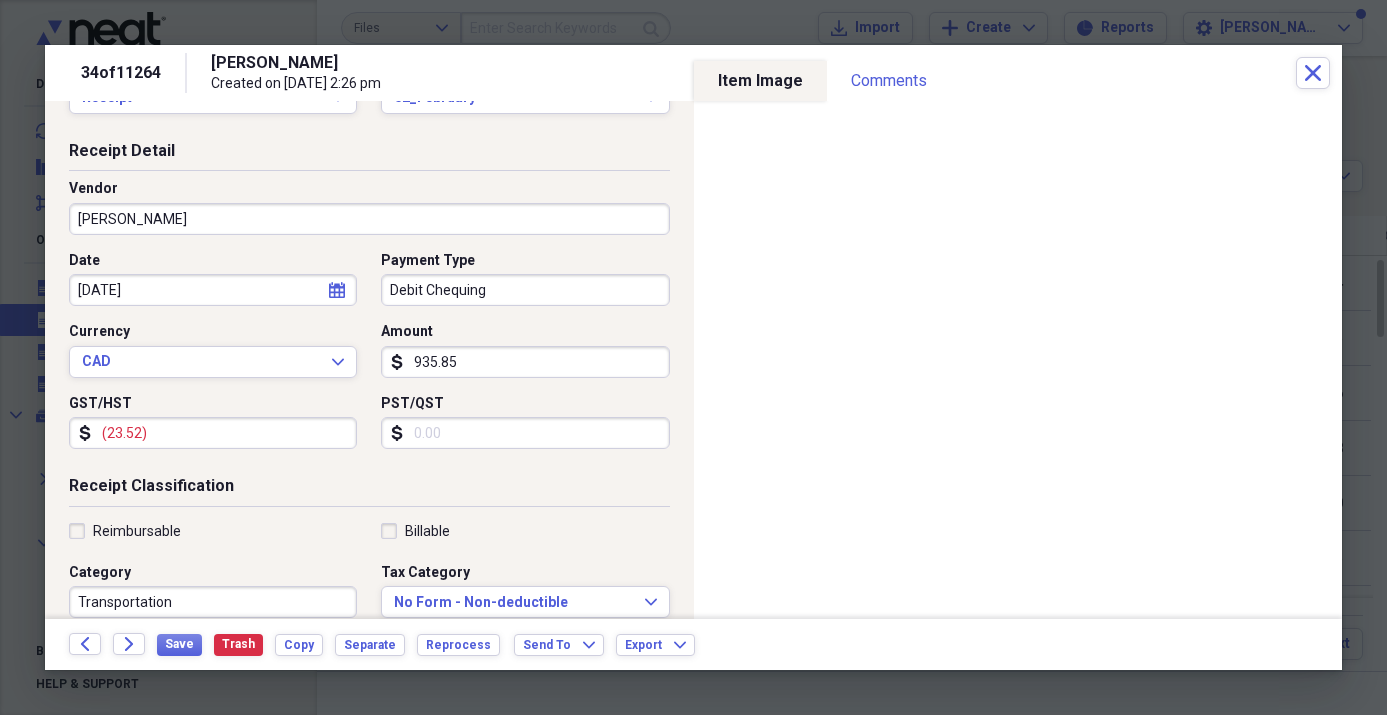 scroll, scrollTop: 69, scrollLeft: 0, axis: vertical 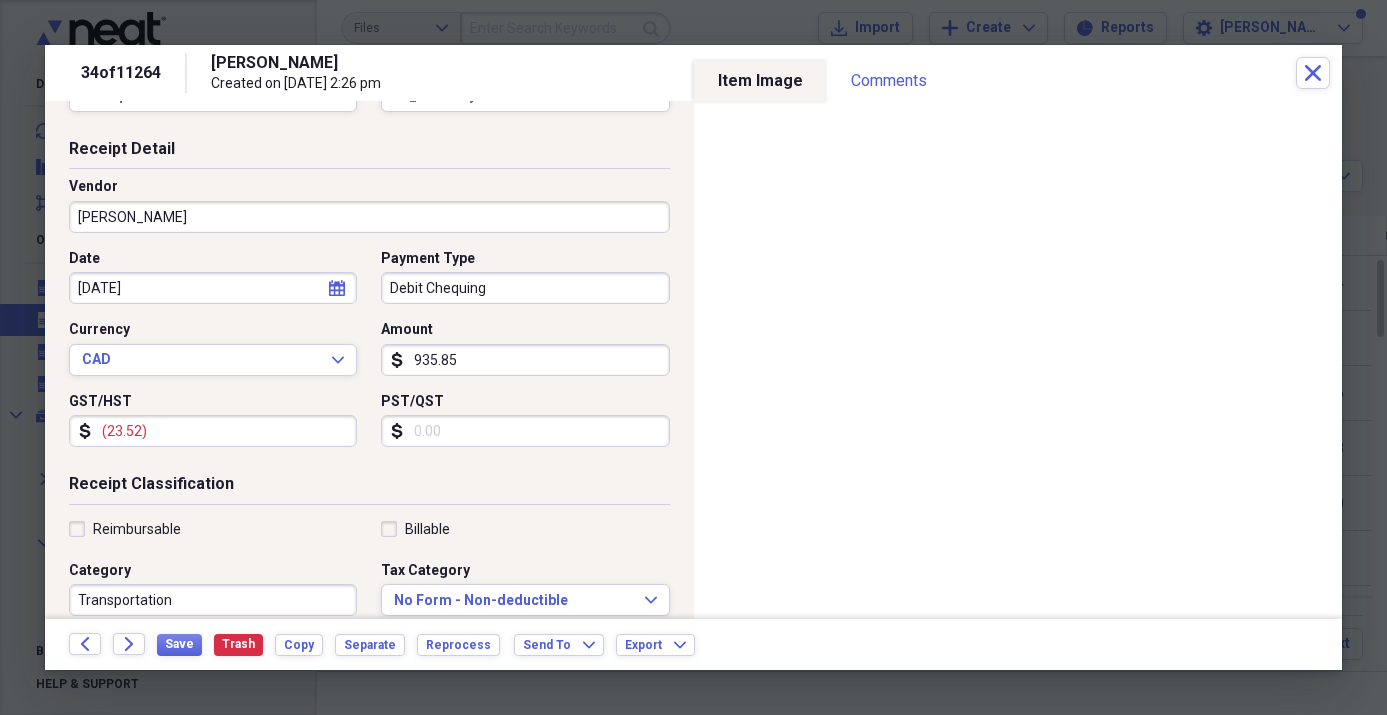 click on "(23.52)" at bounding box center [213, 431] 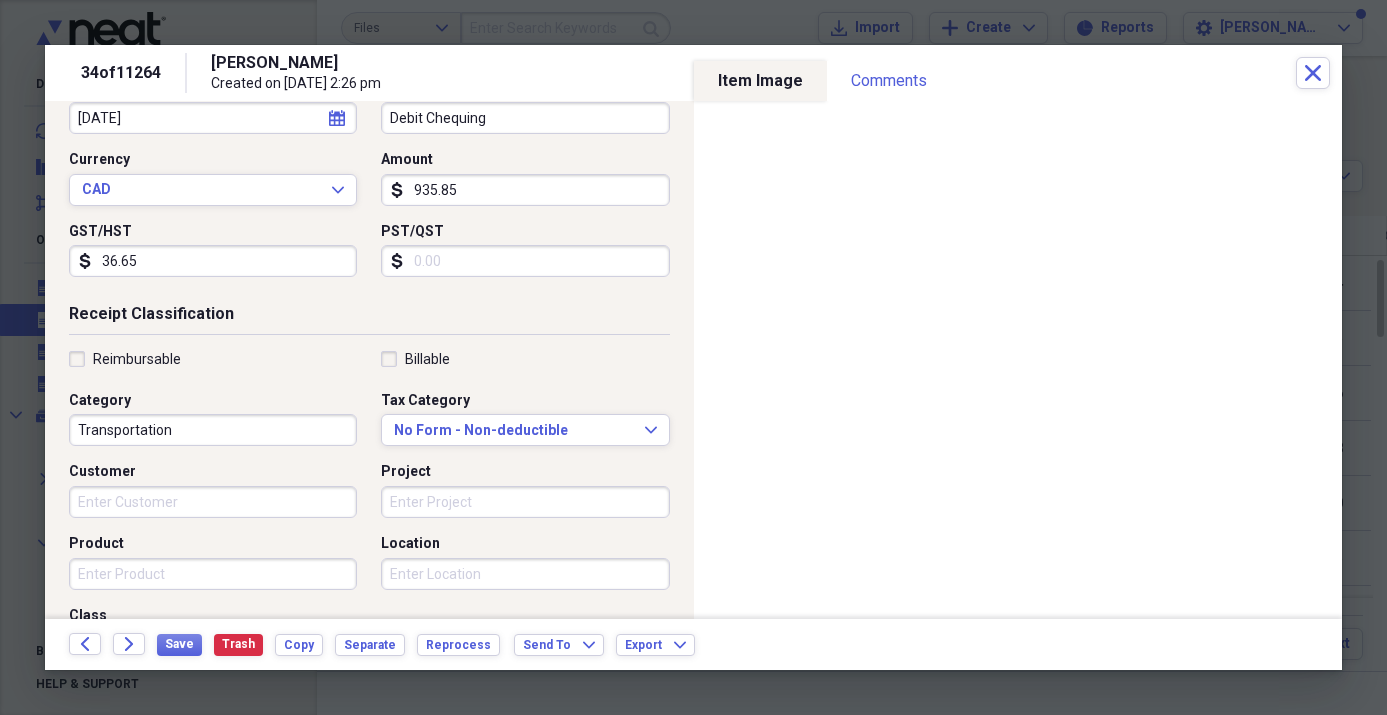 scroll, scrollTop: 277, scrollLeft: 0, axis: vertical 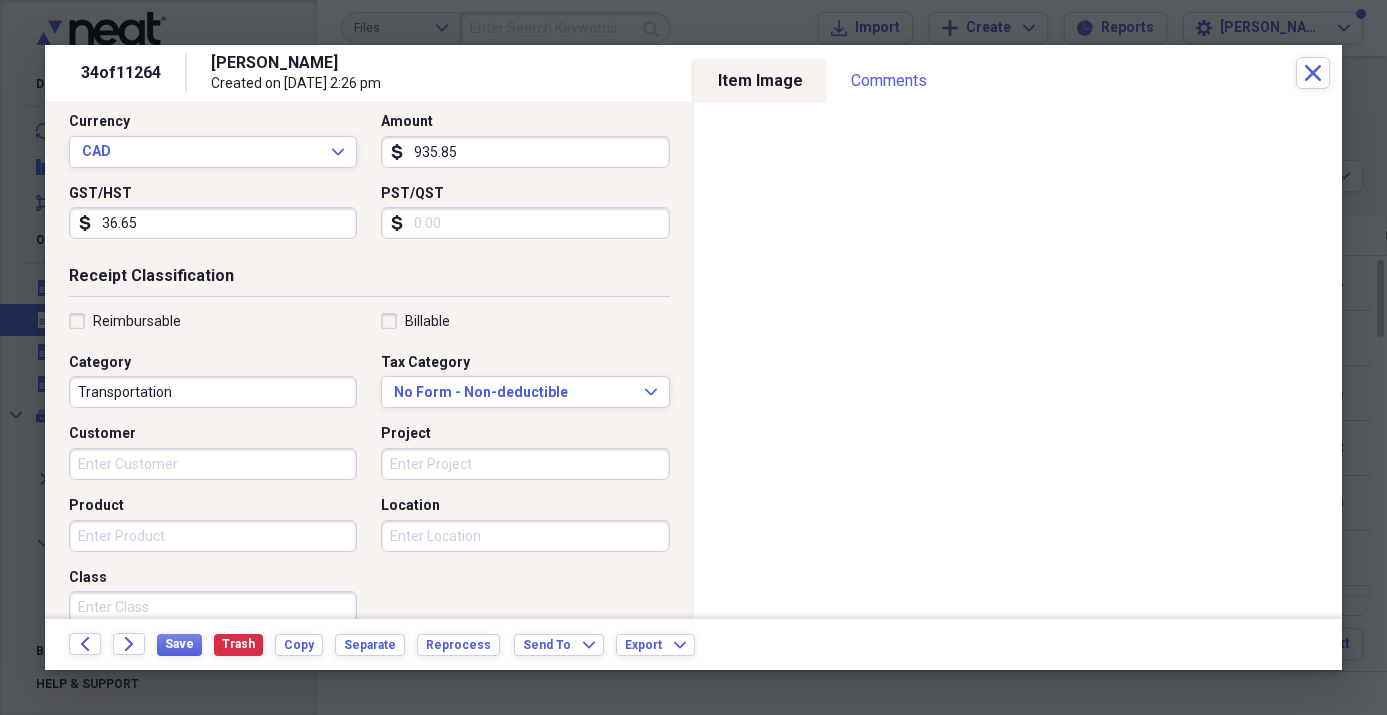 type on "36.65" 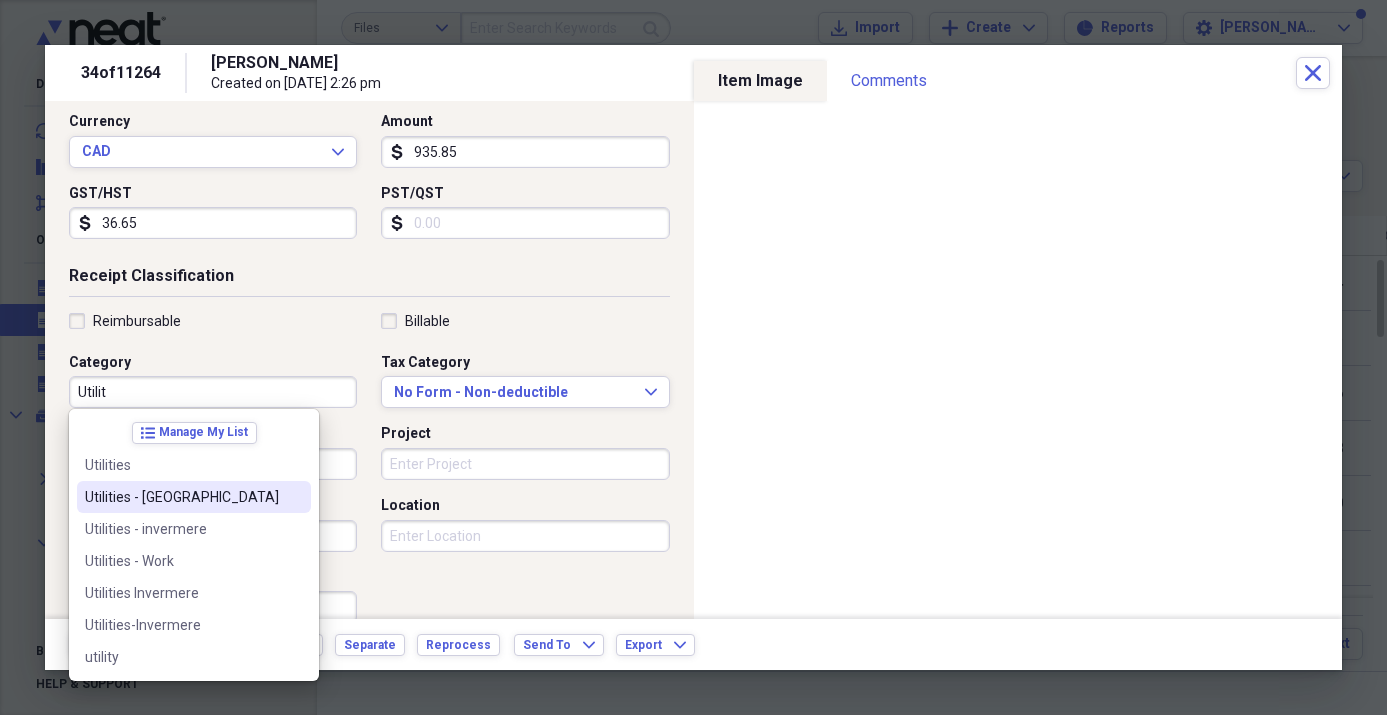 click on "Utilities - [GEOGRAPHIC_DATA]" at bounding box center [182, 497] 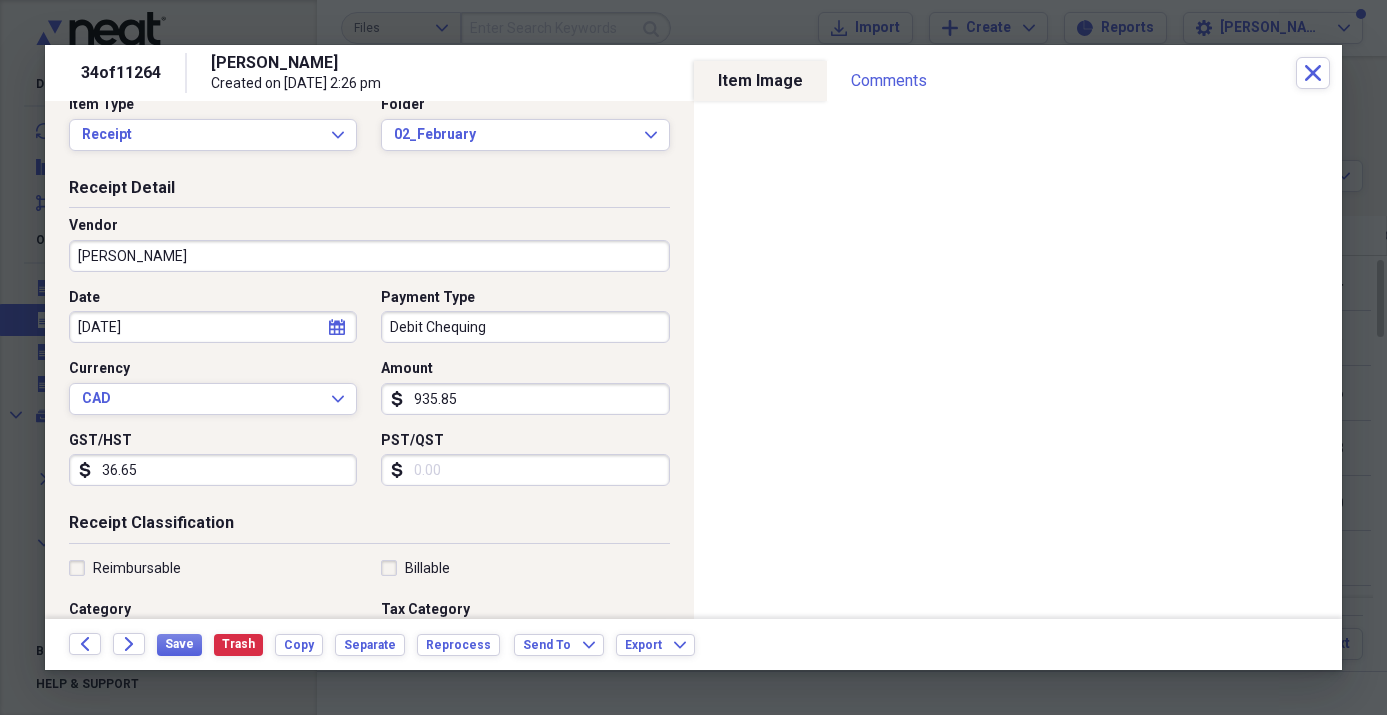 scroll, scrollTop: 0, scrollLeft: 0, axis: both 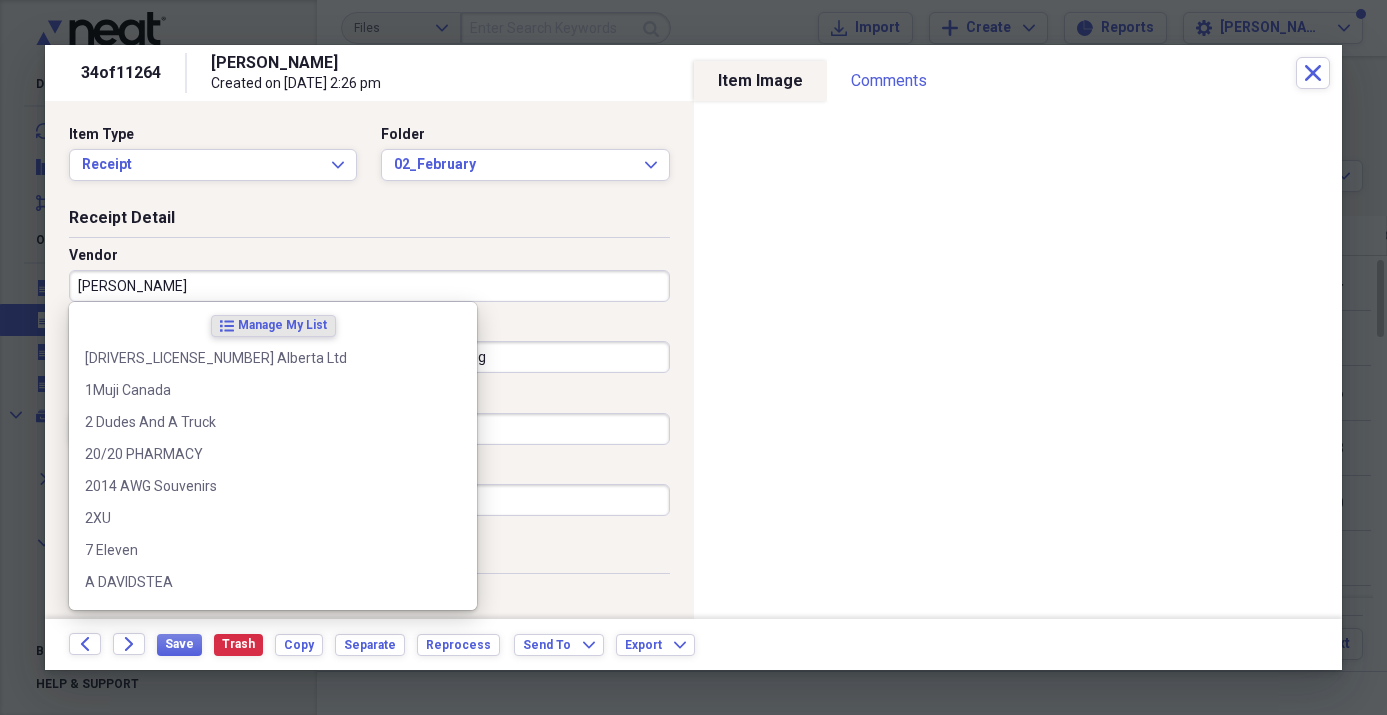 click on "[PERSON_NAME]" at bounding box center (369, 286) 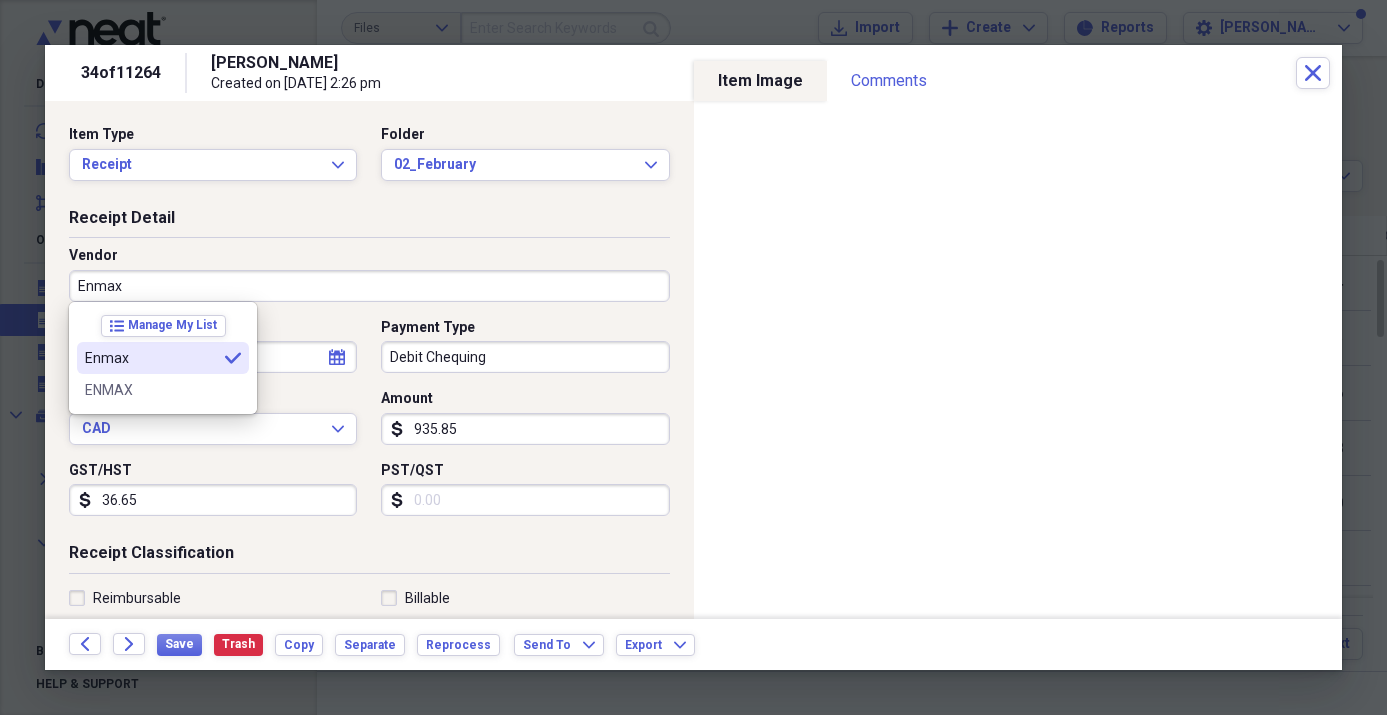 type on "Enmax" 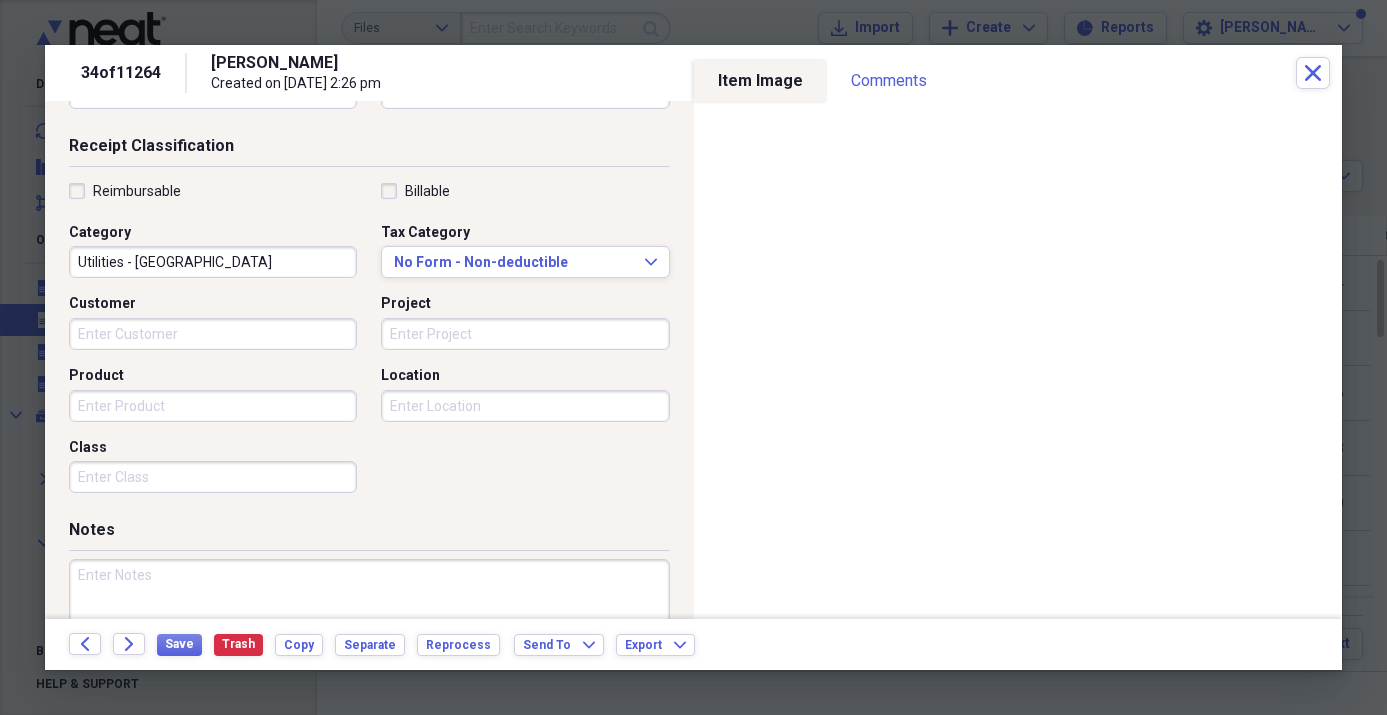 scroll, scrollTop: 502, scrollLeft: 0, axis: vertical 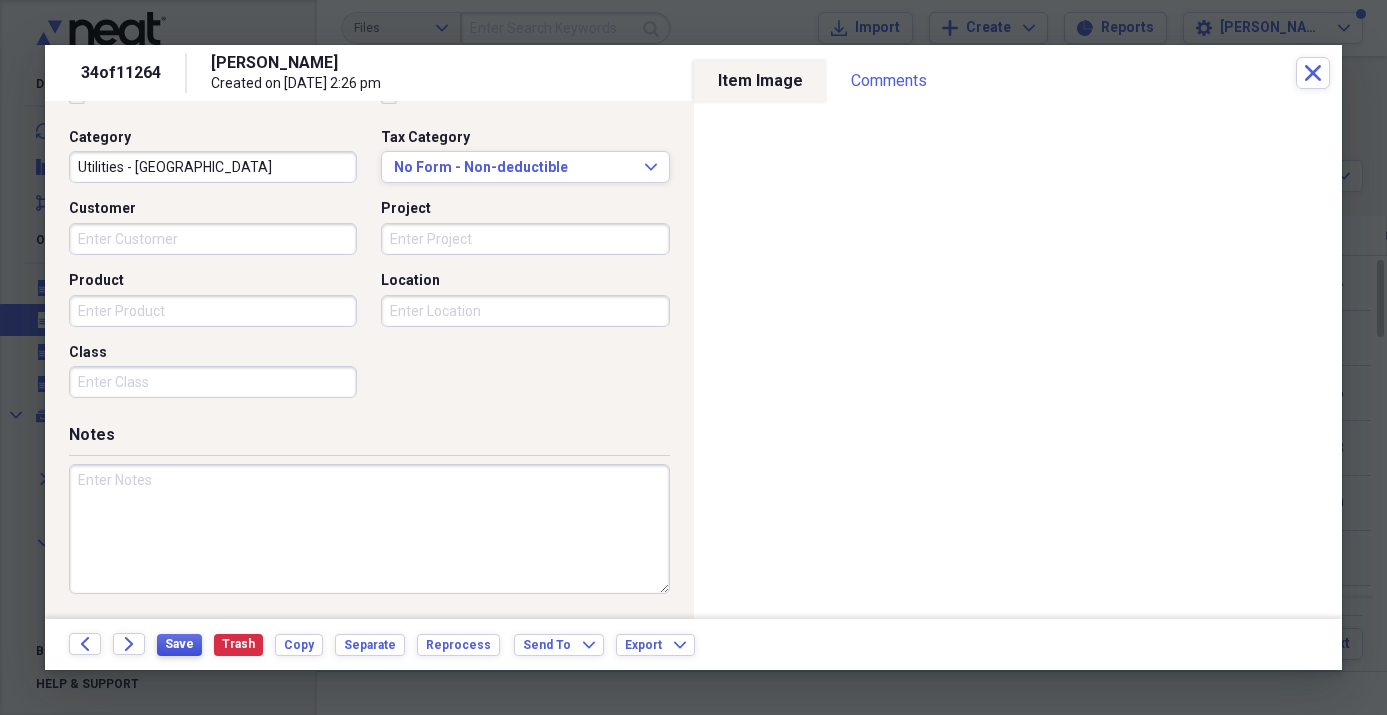 click on "Save" at bounding box center [179, 644] 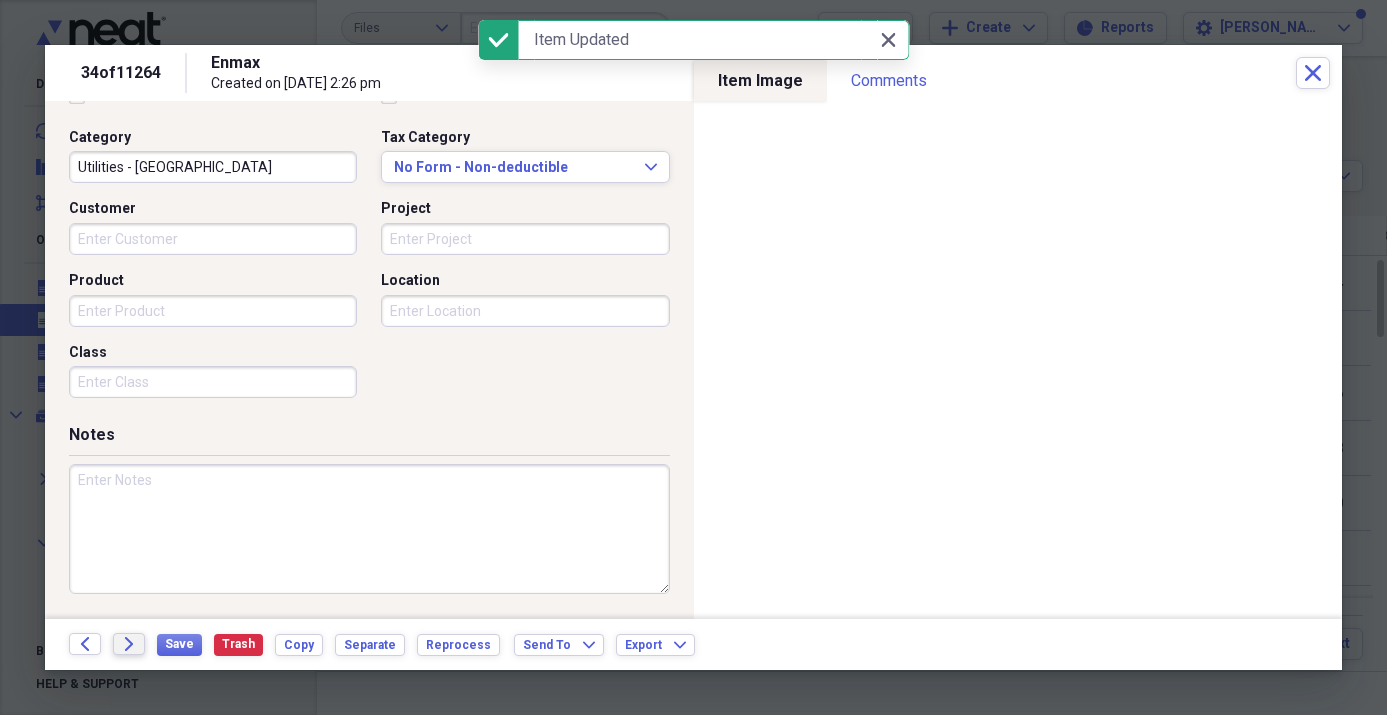click 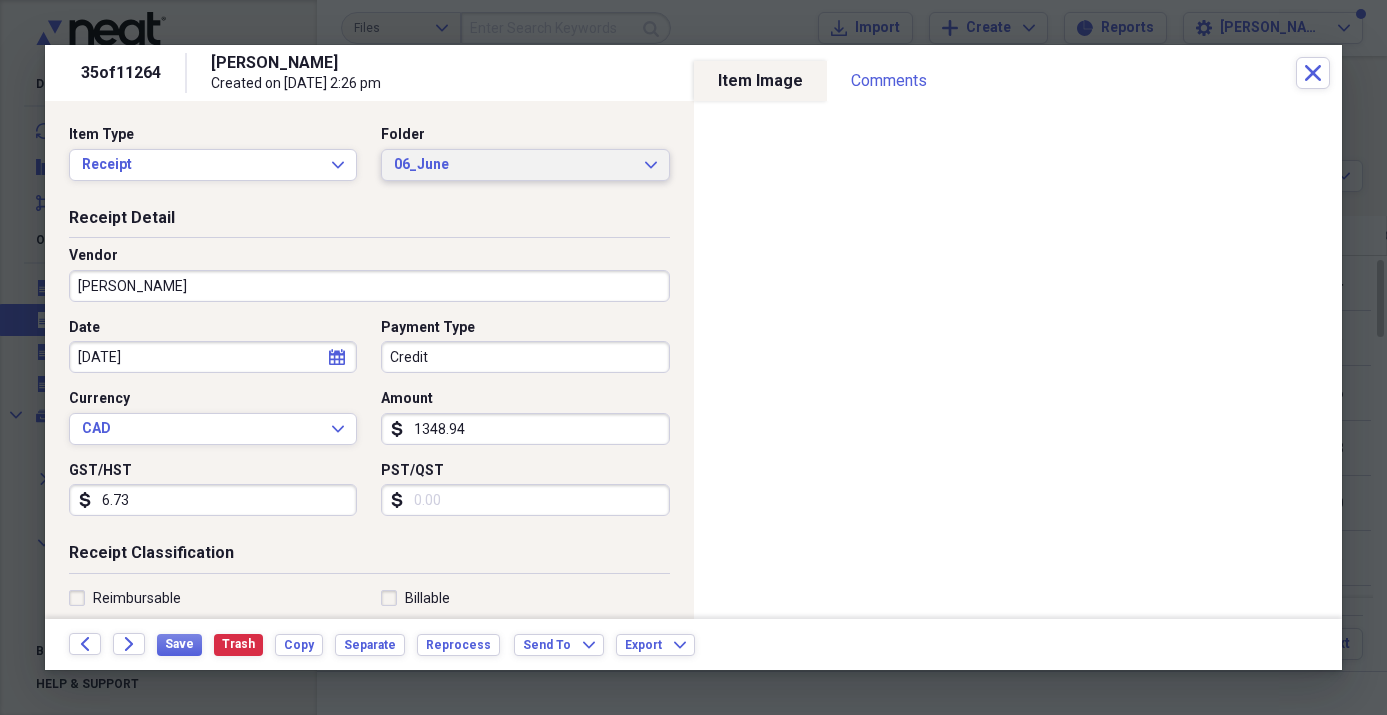 click on "06_June Expand" at bounding box center [525, 165] 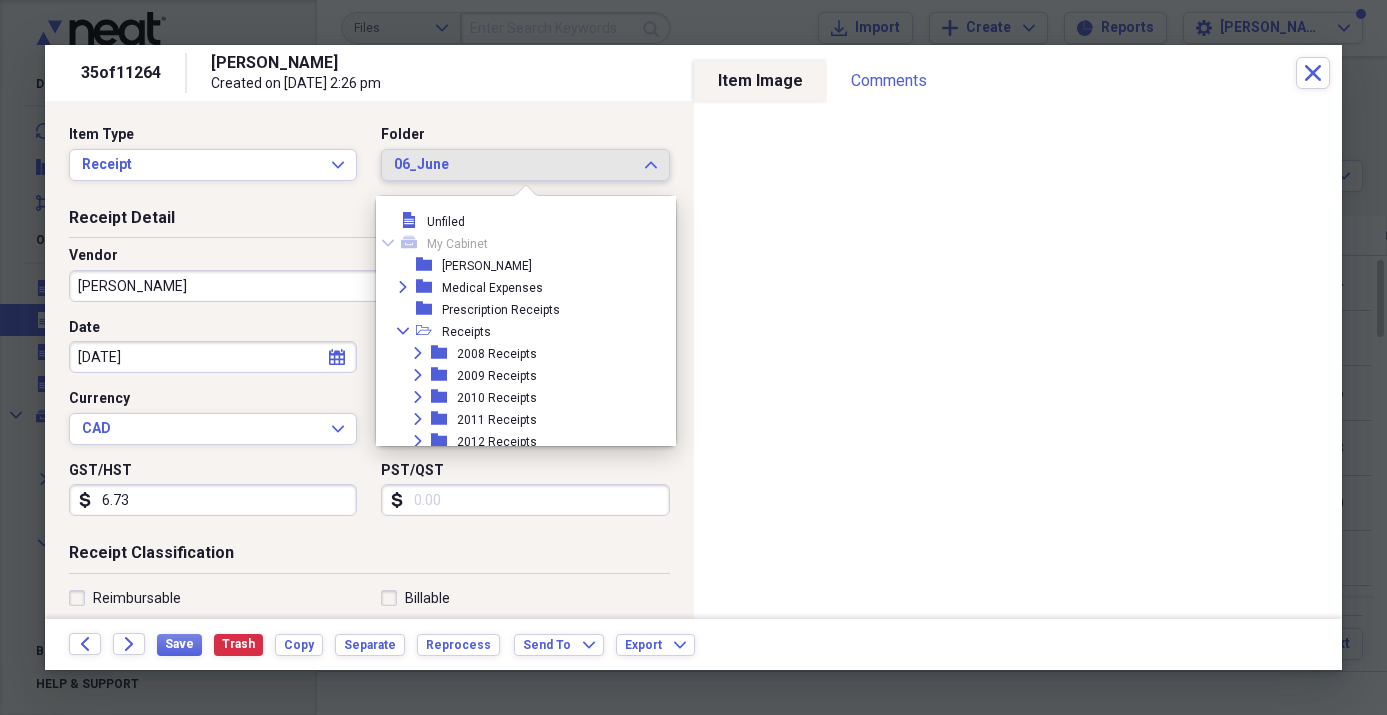 scroll, scrollTop: 1067, scrollLeft: 0, axis: vertical 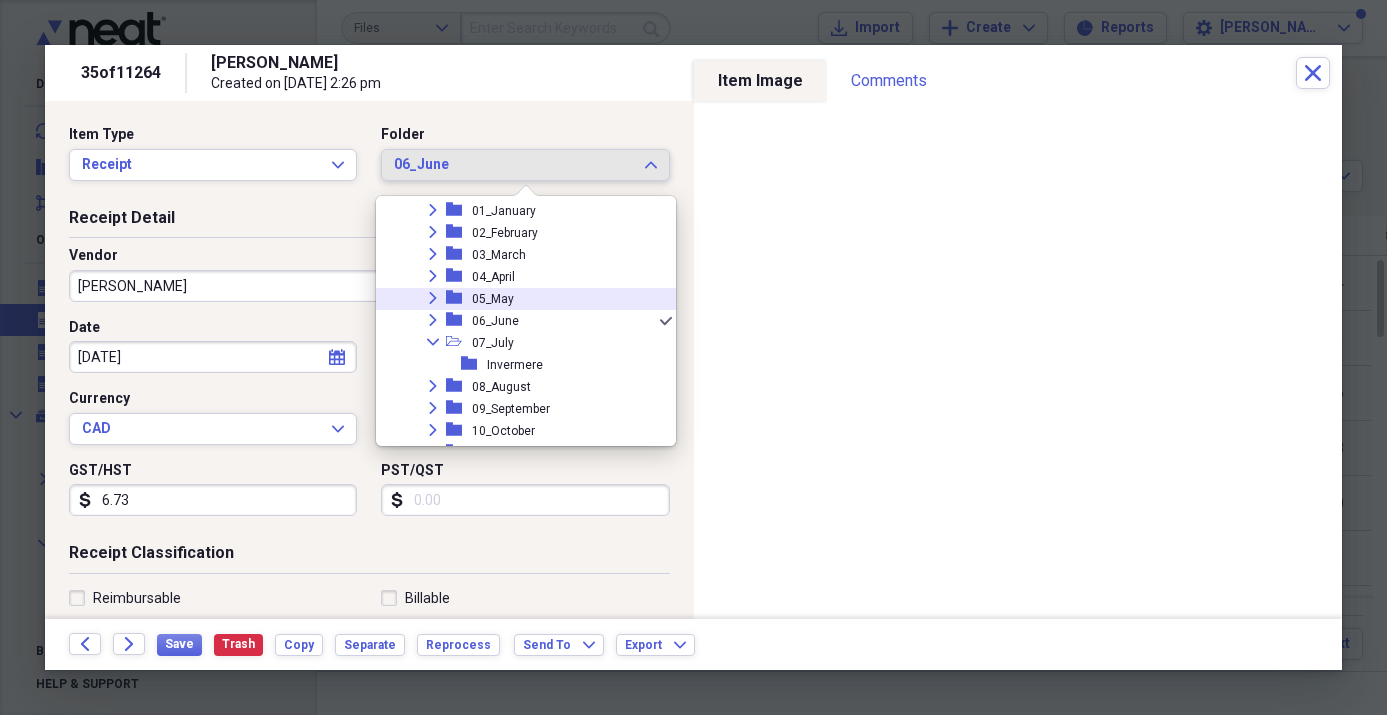 click on "05_May" at bounding box center (493, 299) 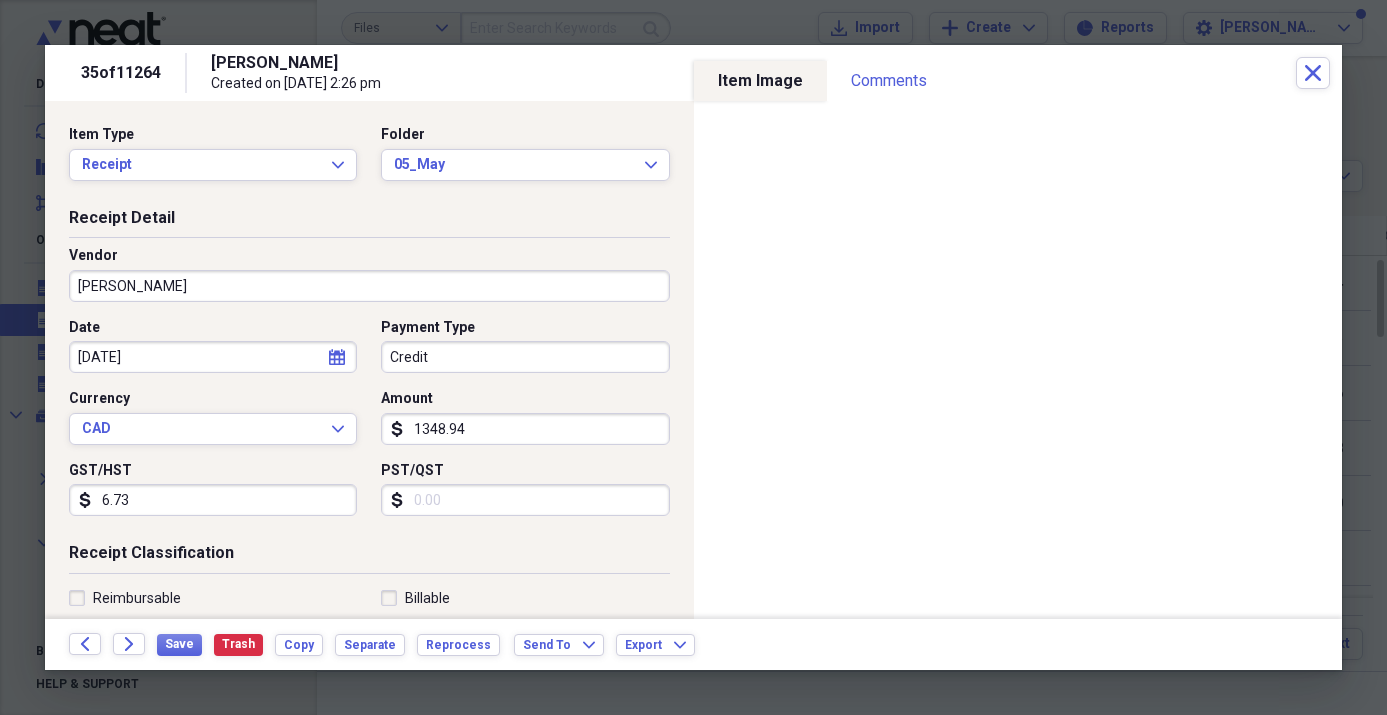 click on "[PERSON_NAME]" at bounding box center (369, 286) 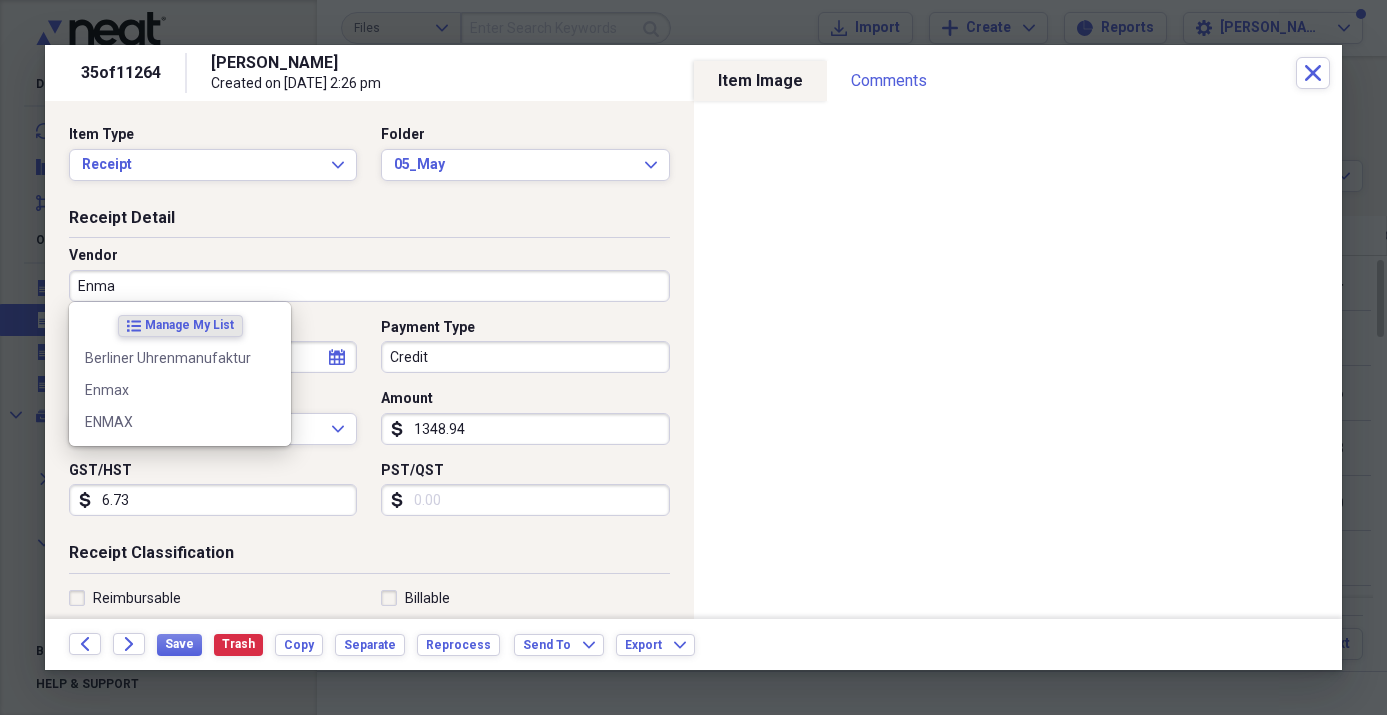 type on "Enmax" 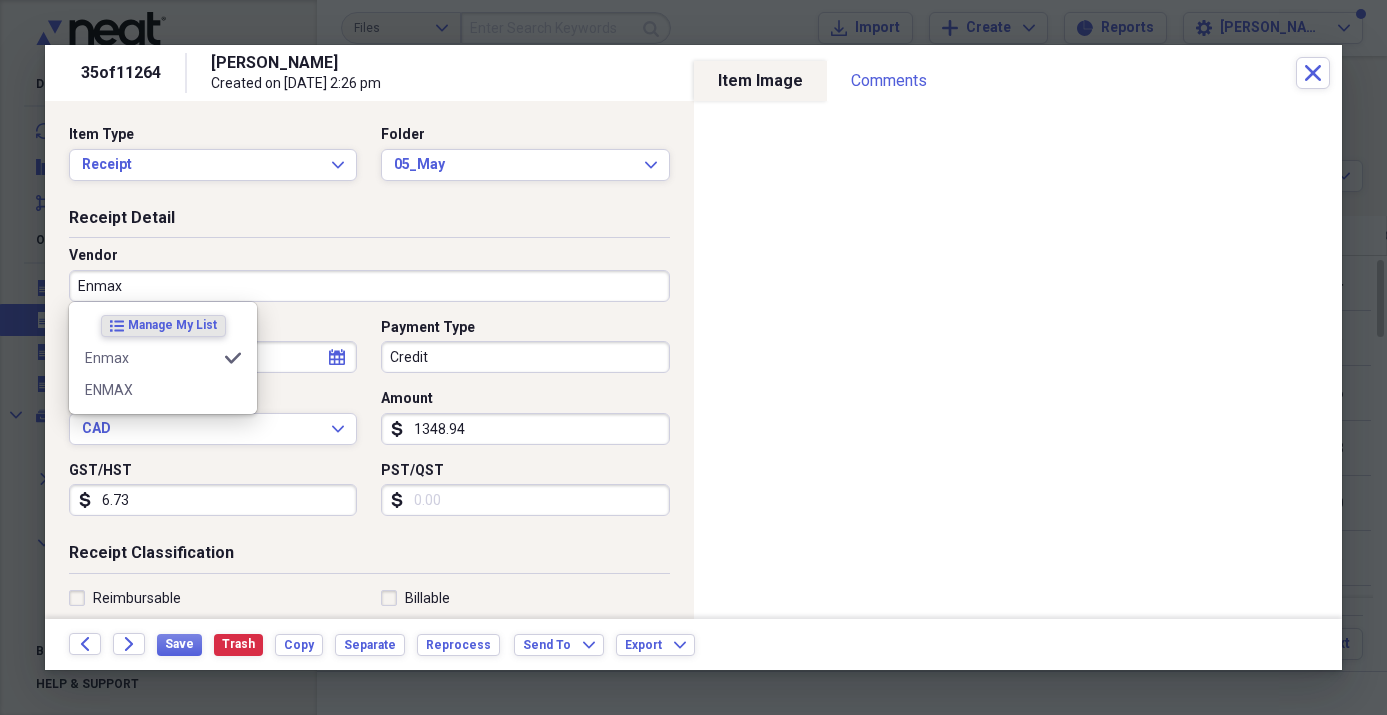 type on "Utilities - [GEOGRAPHIC_DATA]" 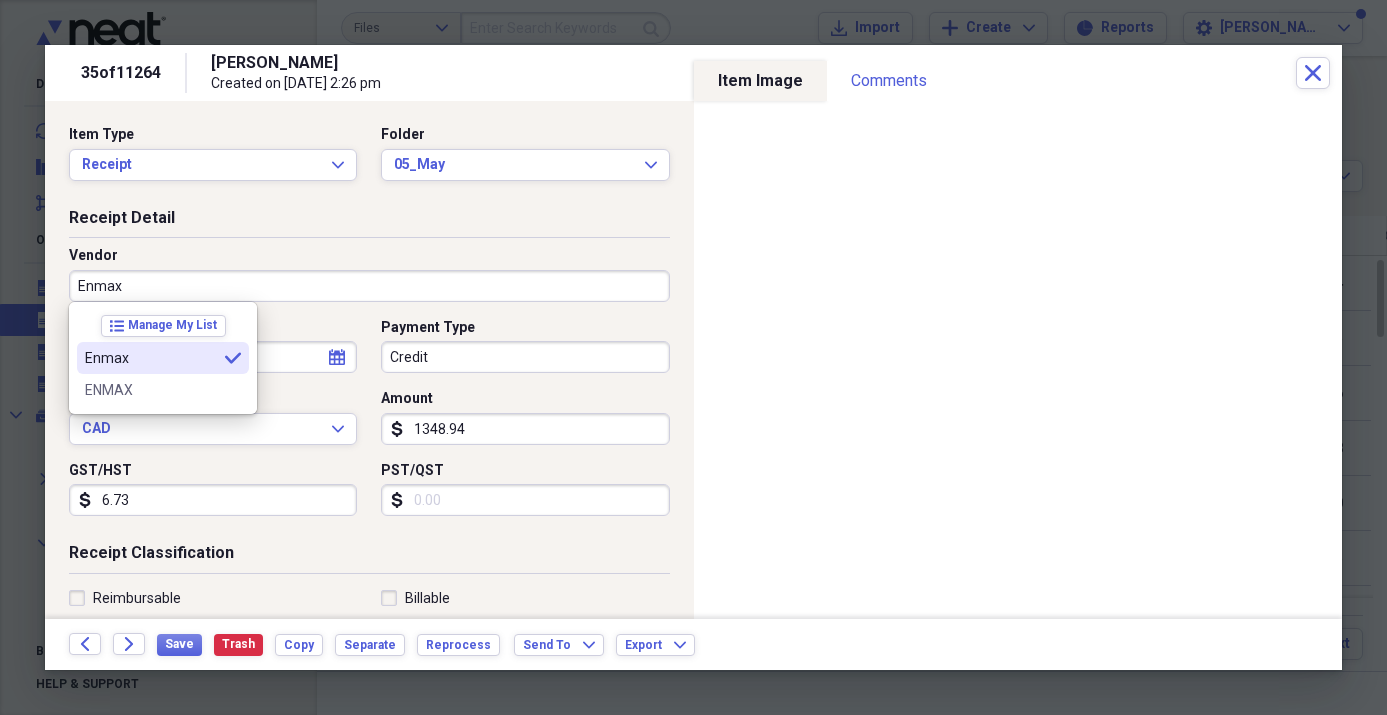 type on "Enmax" 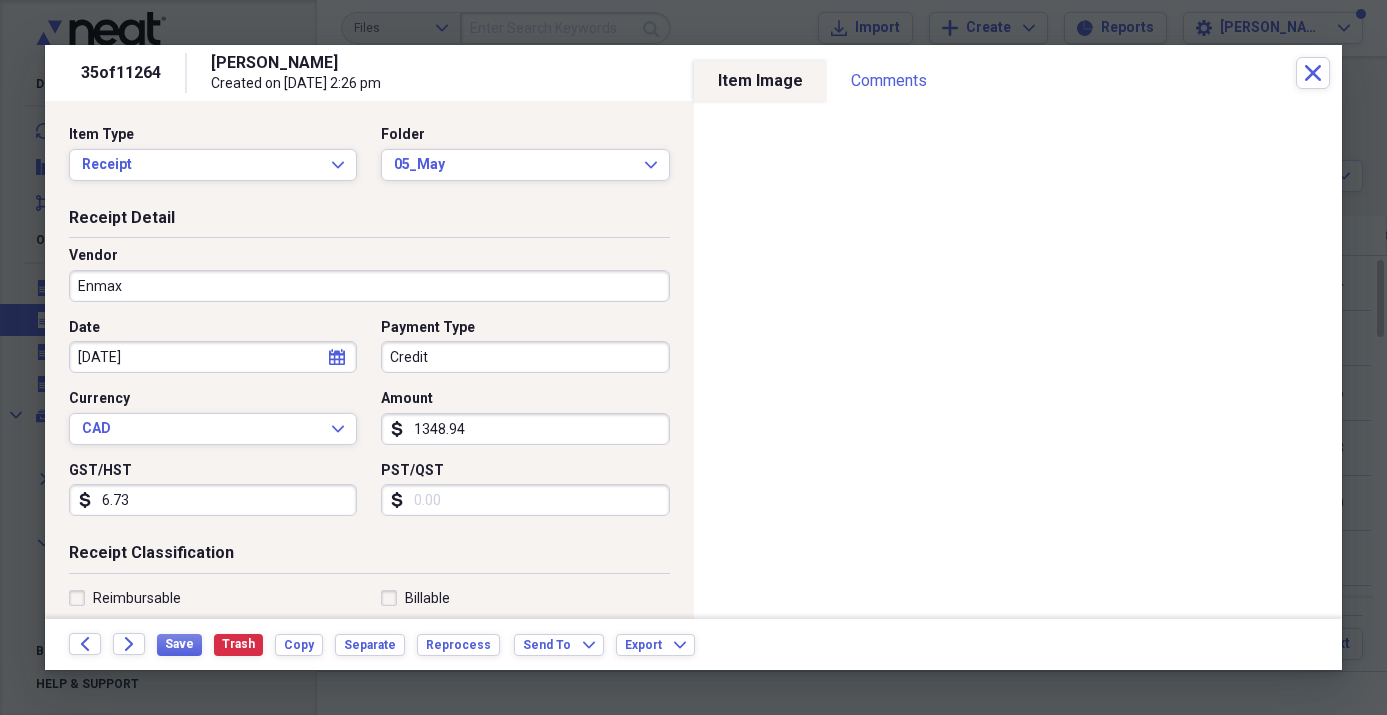 select on "5" 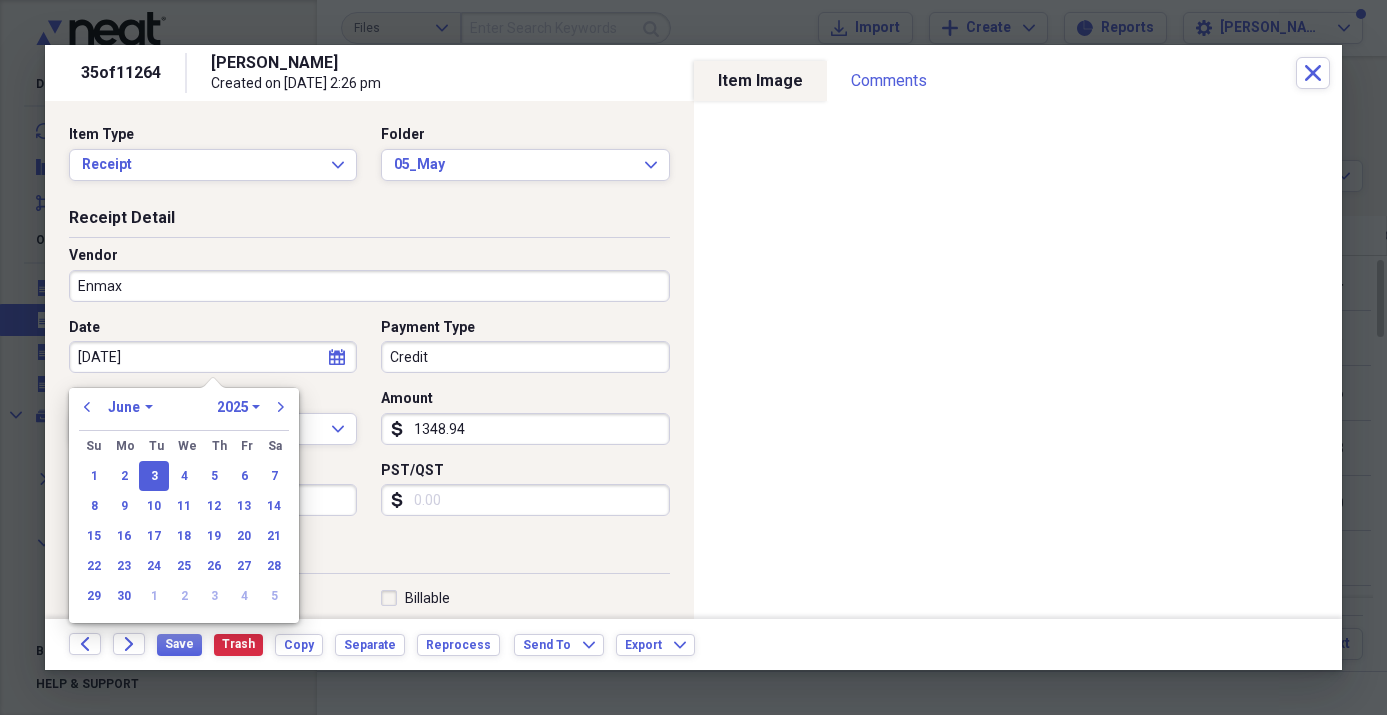 click on "[DATE]" at bounding box center [213, 357] 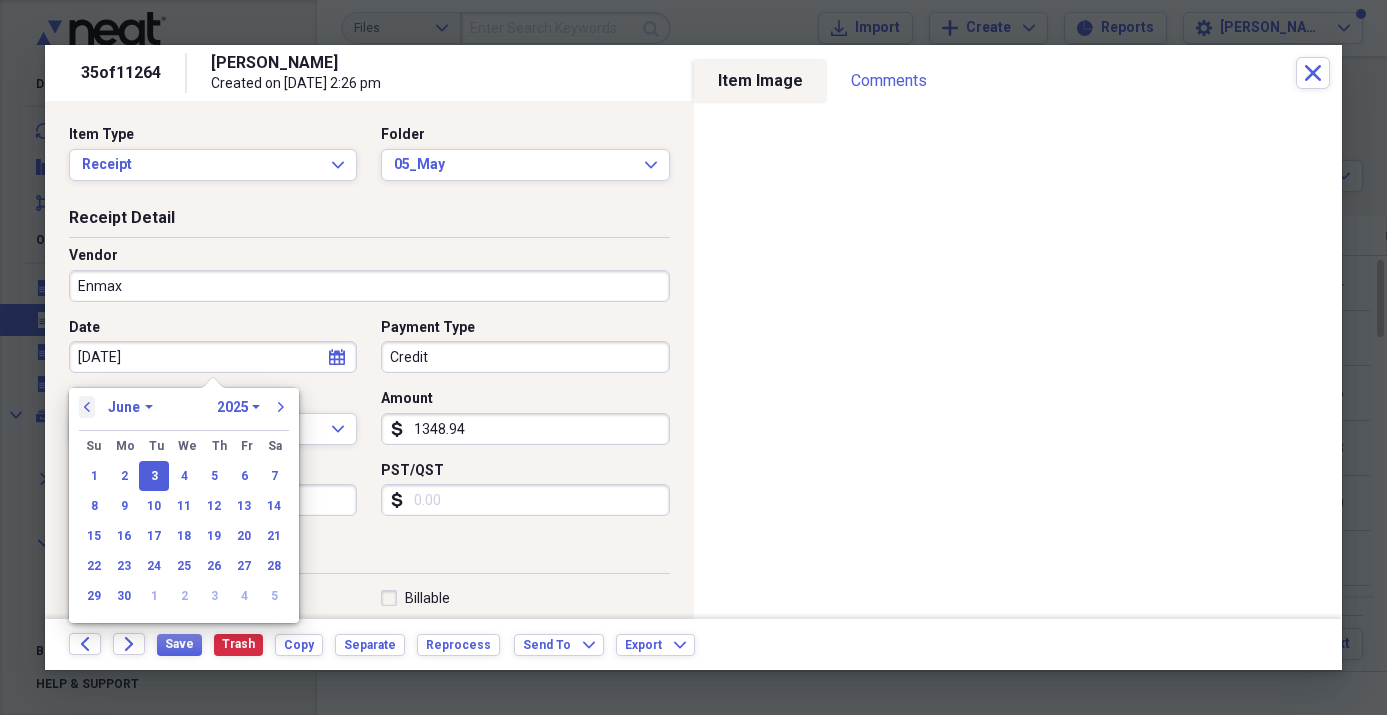 click on "previous" at bounding box center (87, 407) 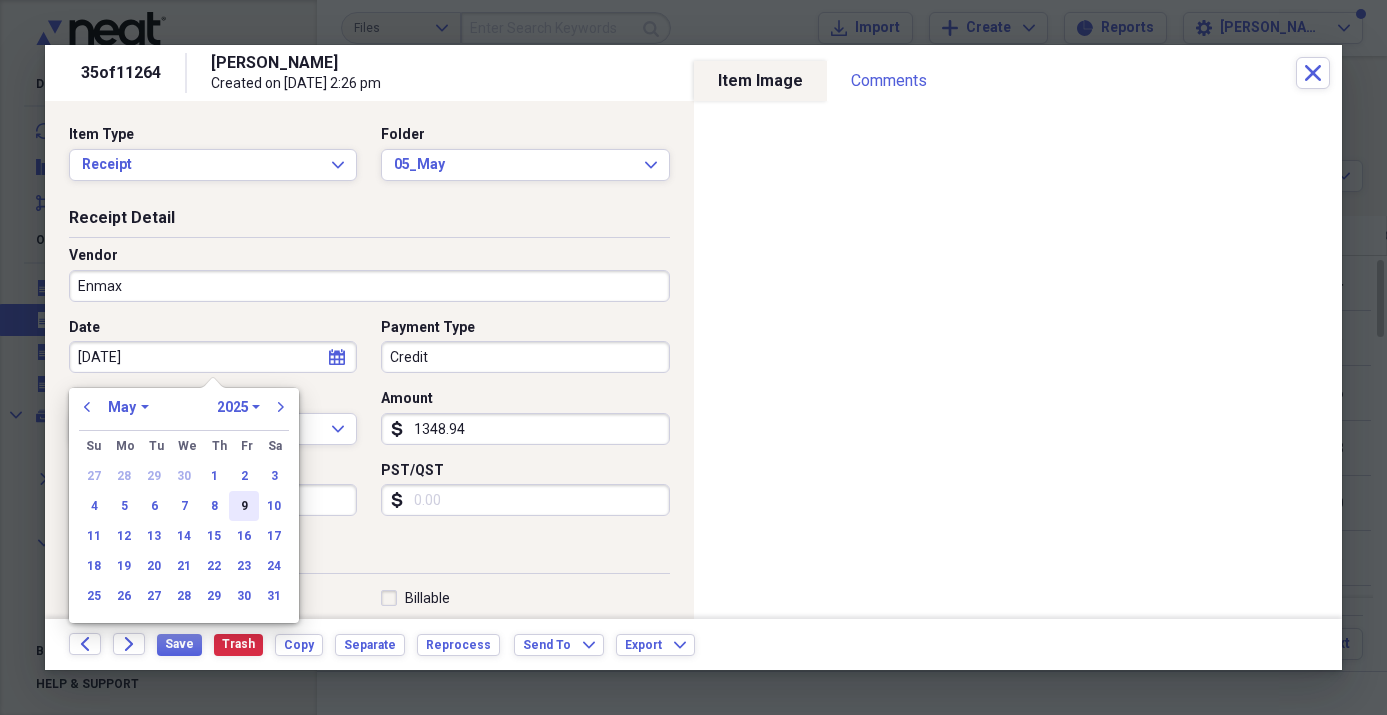 click on "9" at bounding box center (244, 506) 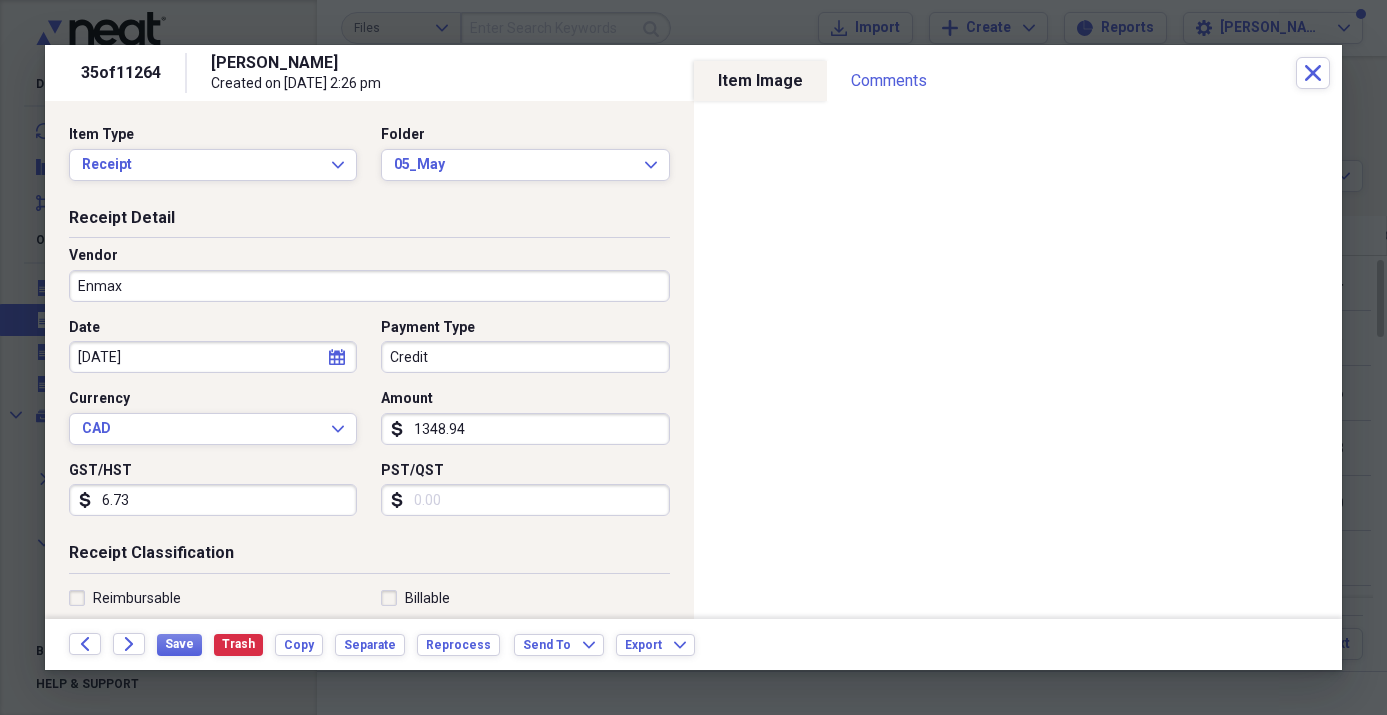 click on "Credit" at bounding box center [525, 357] 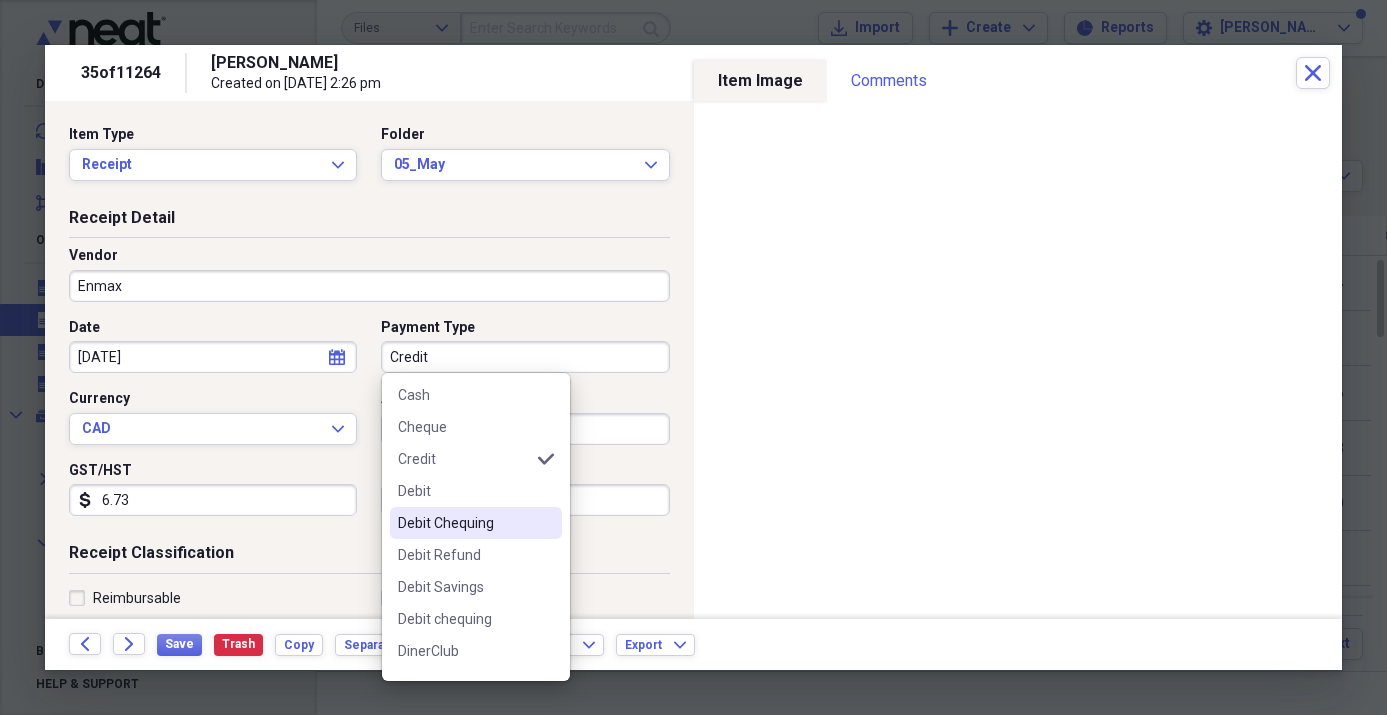 scroll, scrollTop: 163, scrollLeft: 0, axis: vertical 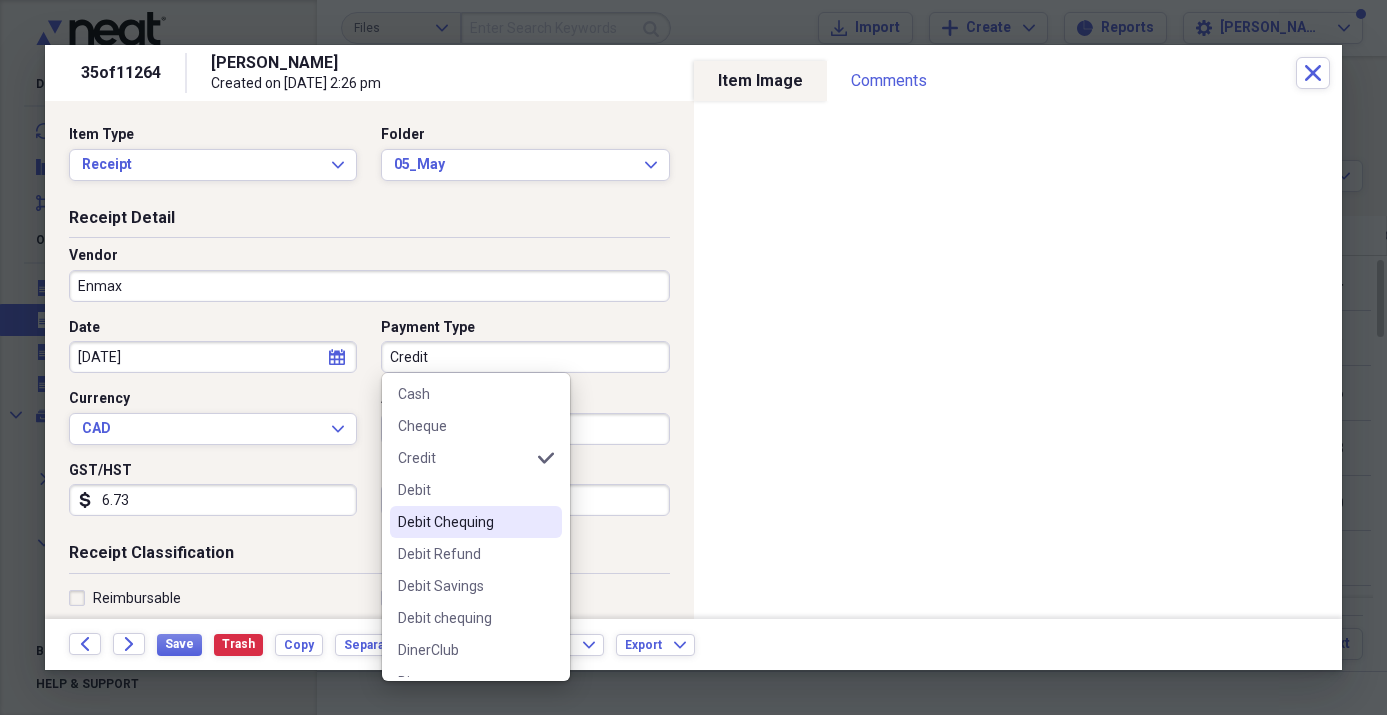 click on "Debit Chequing" at bounding box center [464, 522] 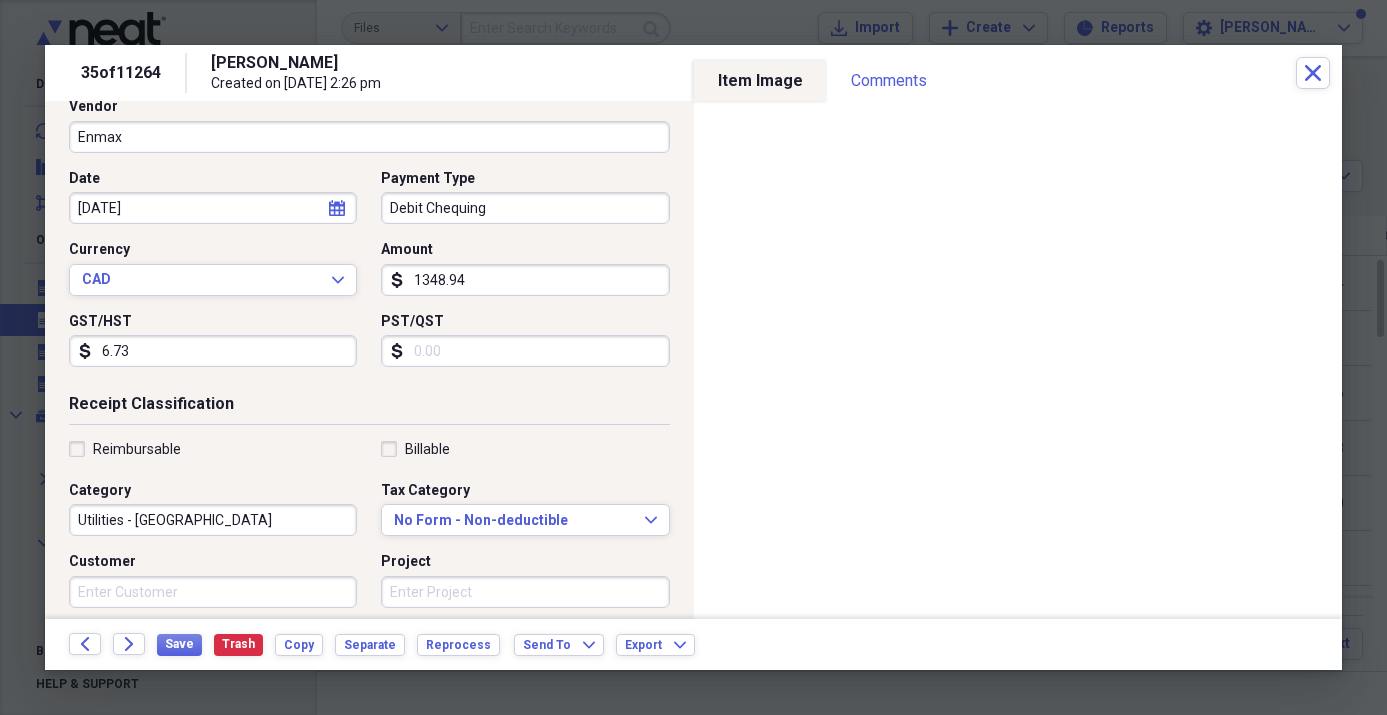 scroll, scrollTop: 155, scrollLeft: 0, axis: vertical 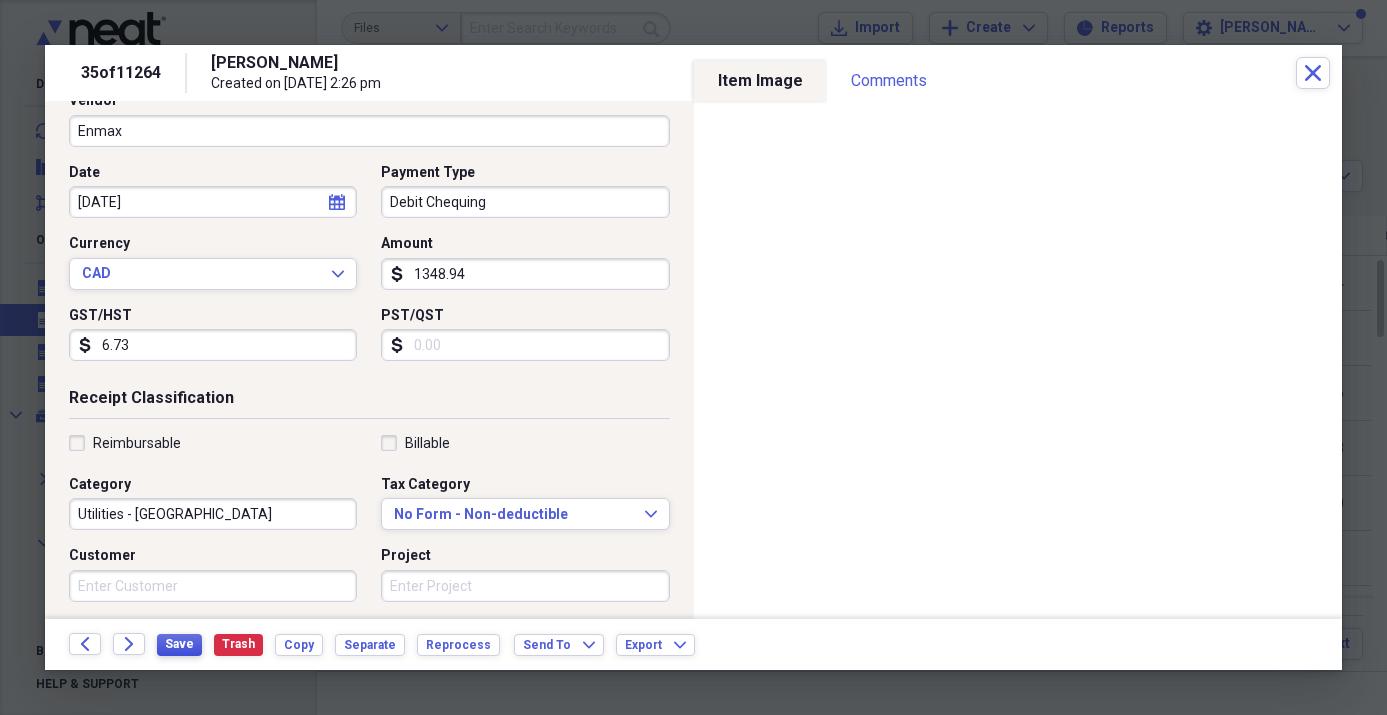 click on "Save" at bounding box center [179, 644] 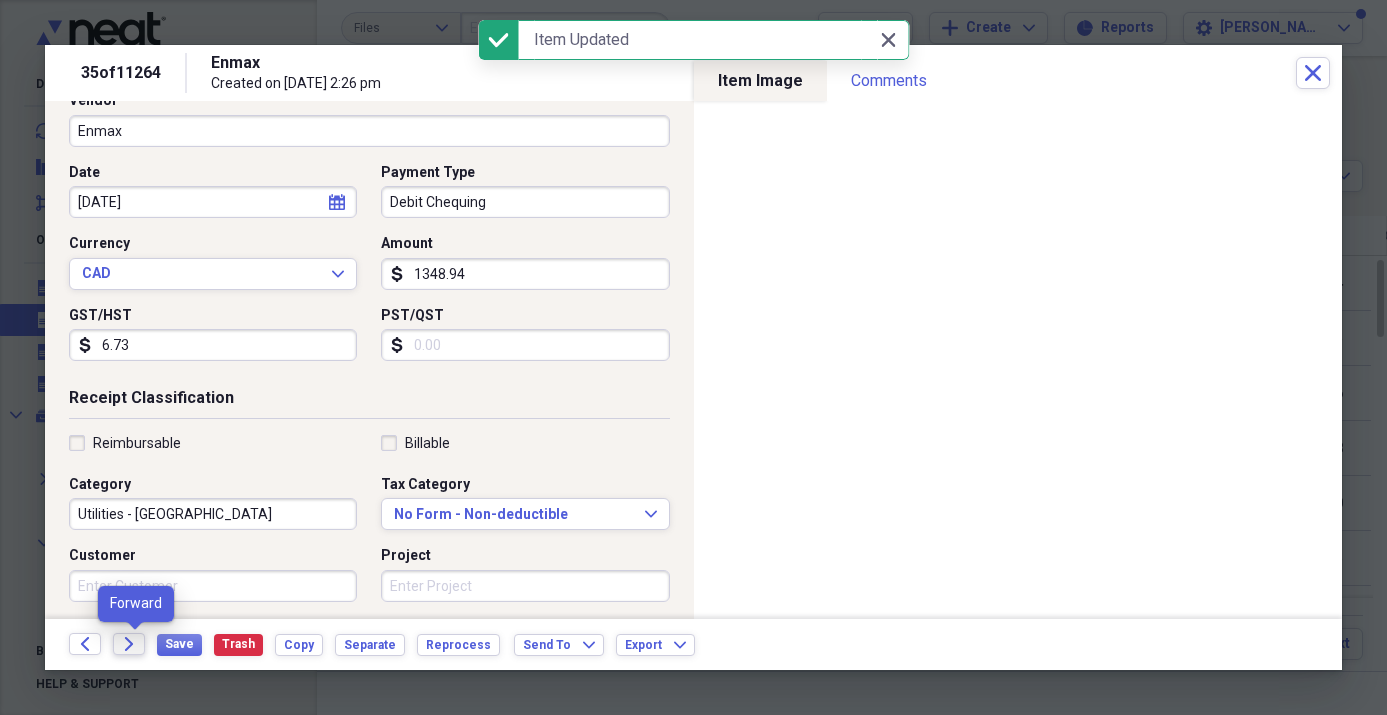 click on "Forward" 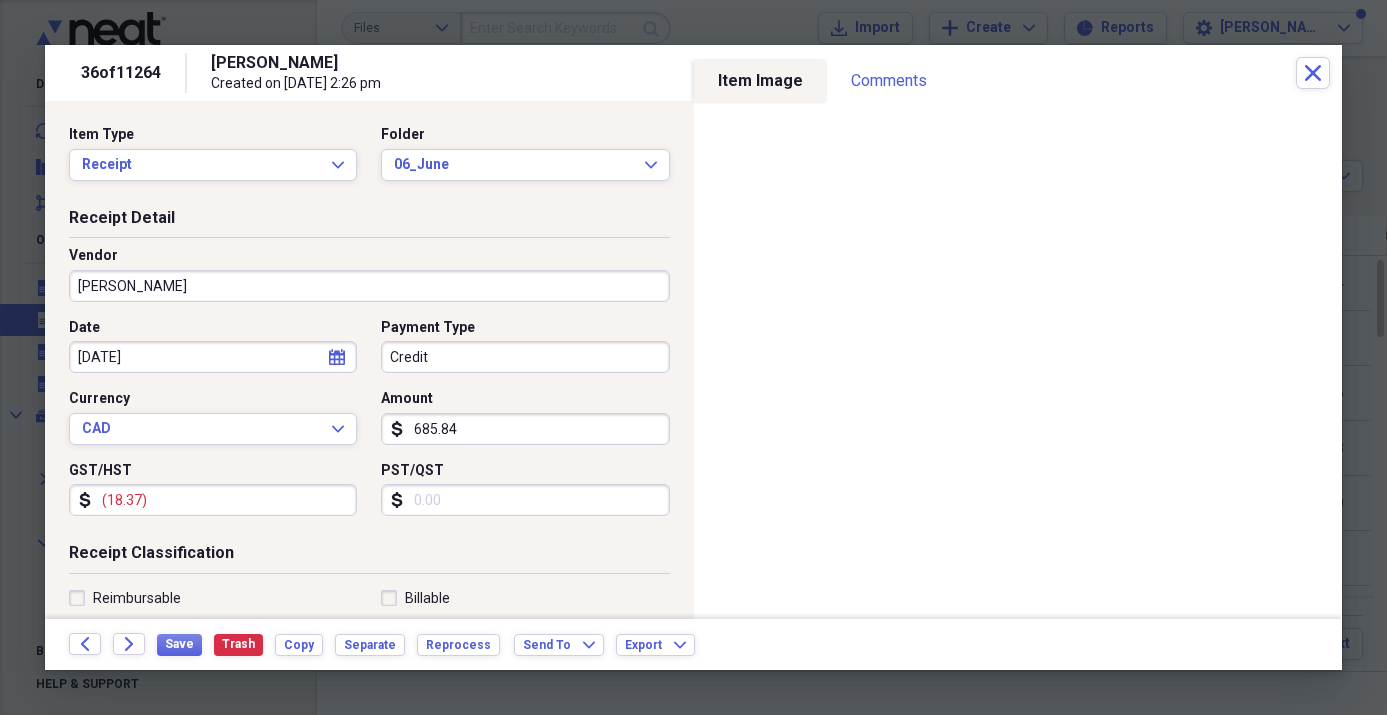 click on "(18.37)" at bounding box center (213, 500) 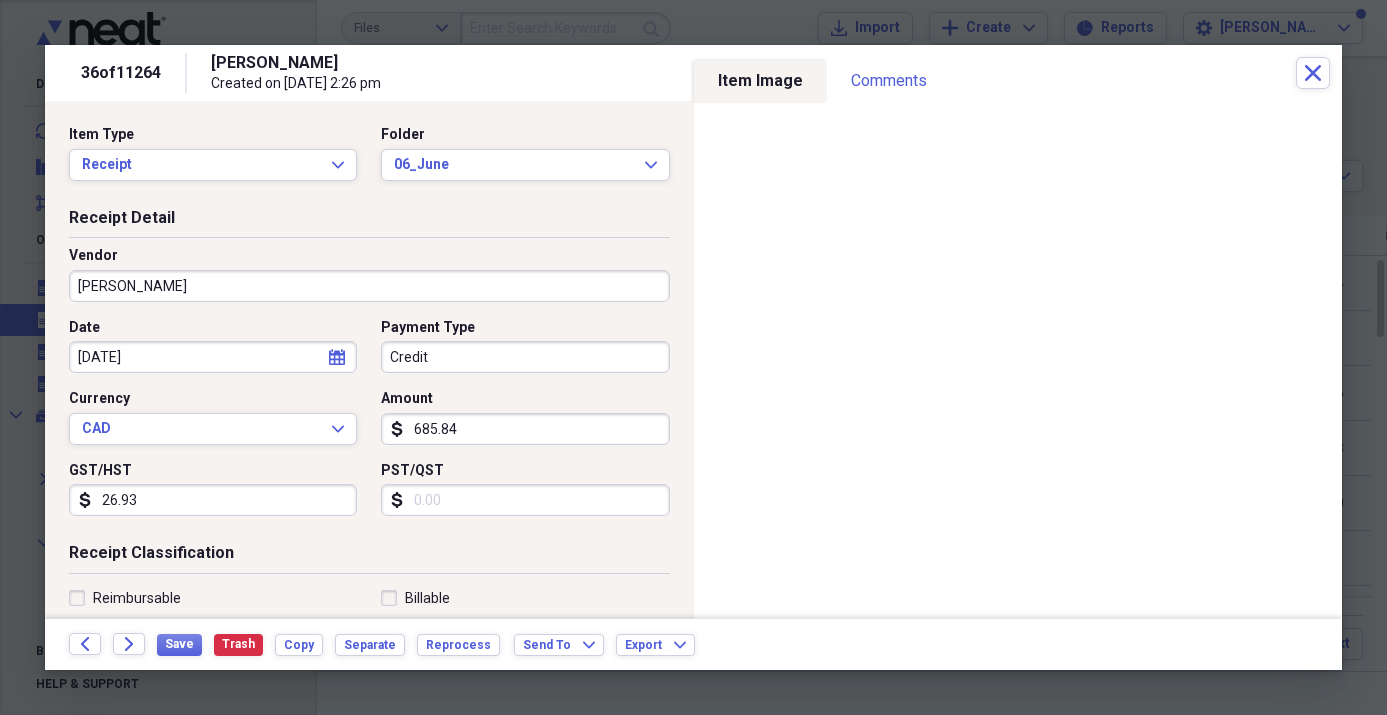 type on "26.93" 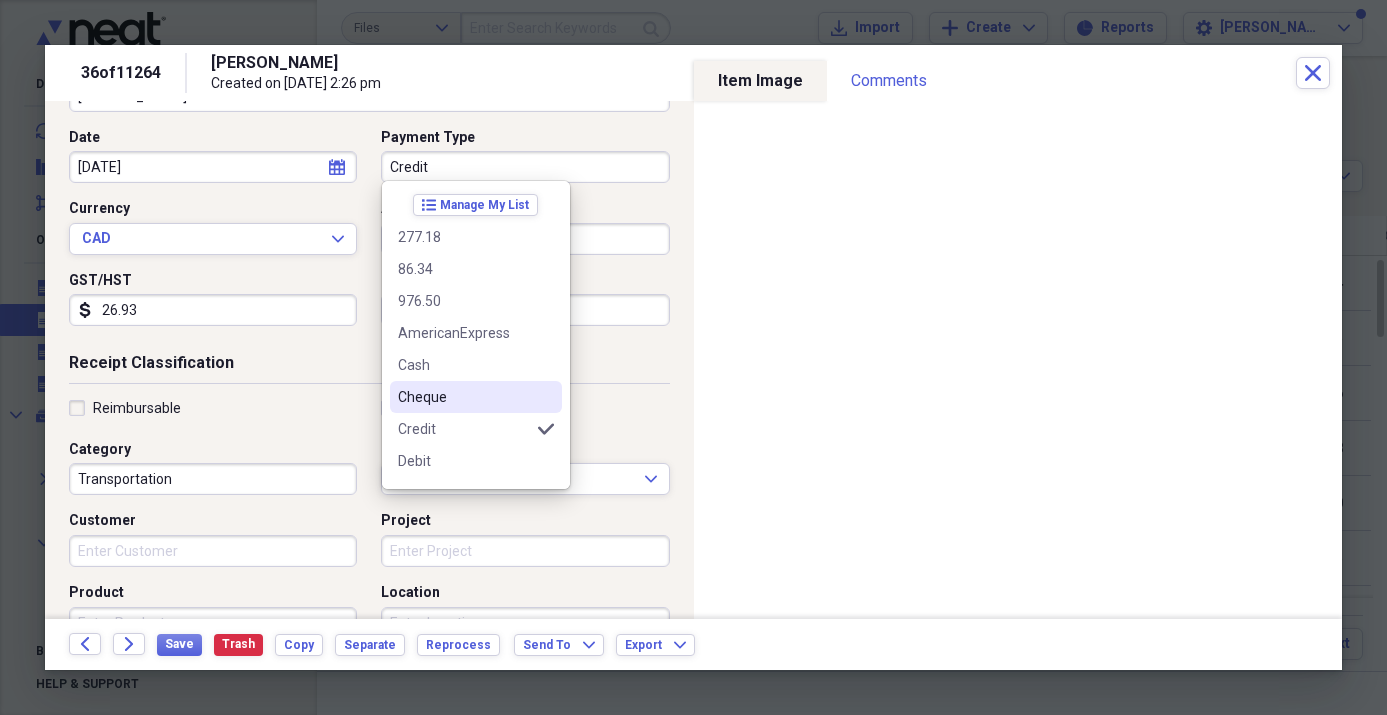 scroll, scrollTop: 199, scrollLeft: 0, axis: vertical 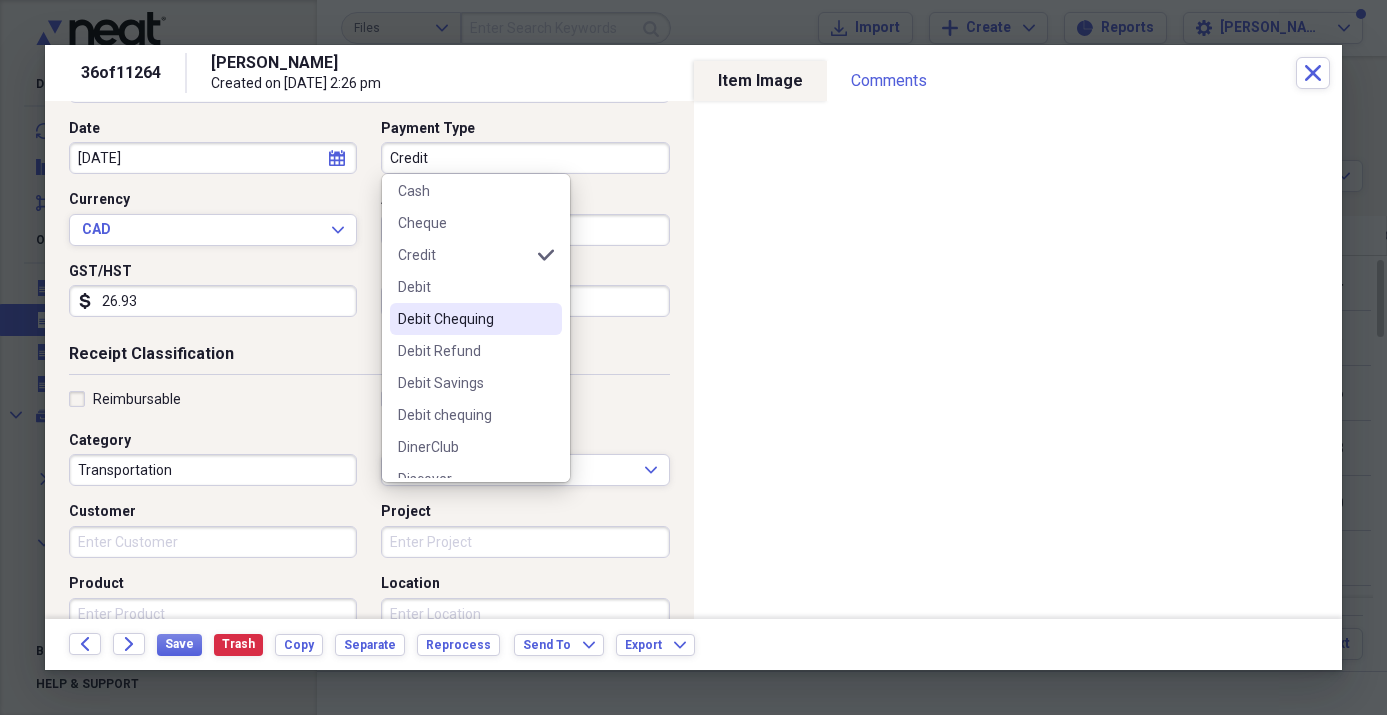 click on "Debit Chequing" at bounding box center (464, 319) 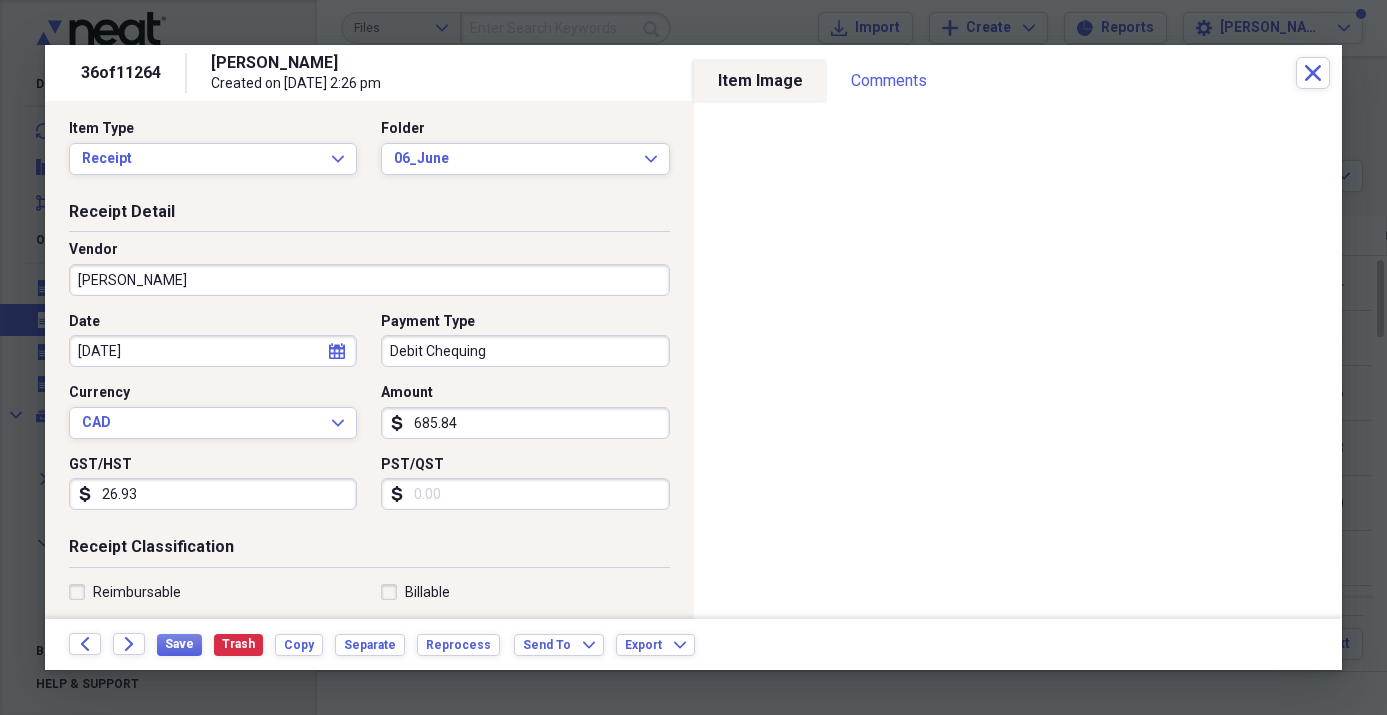 scroll, scrollTop: 0, scrollLeft: 0, axis: both 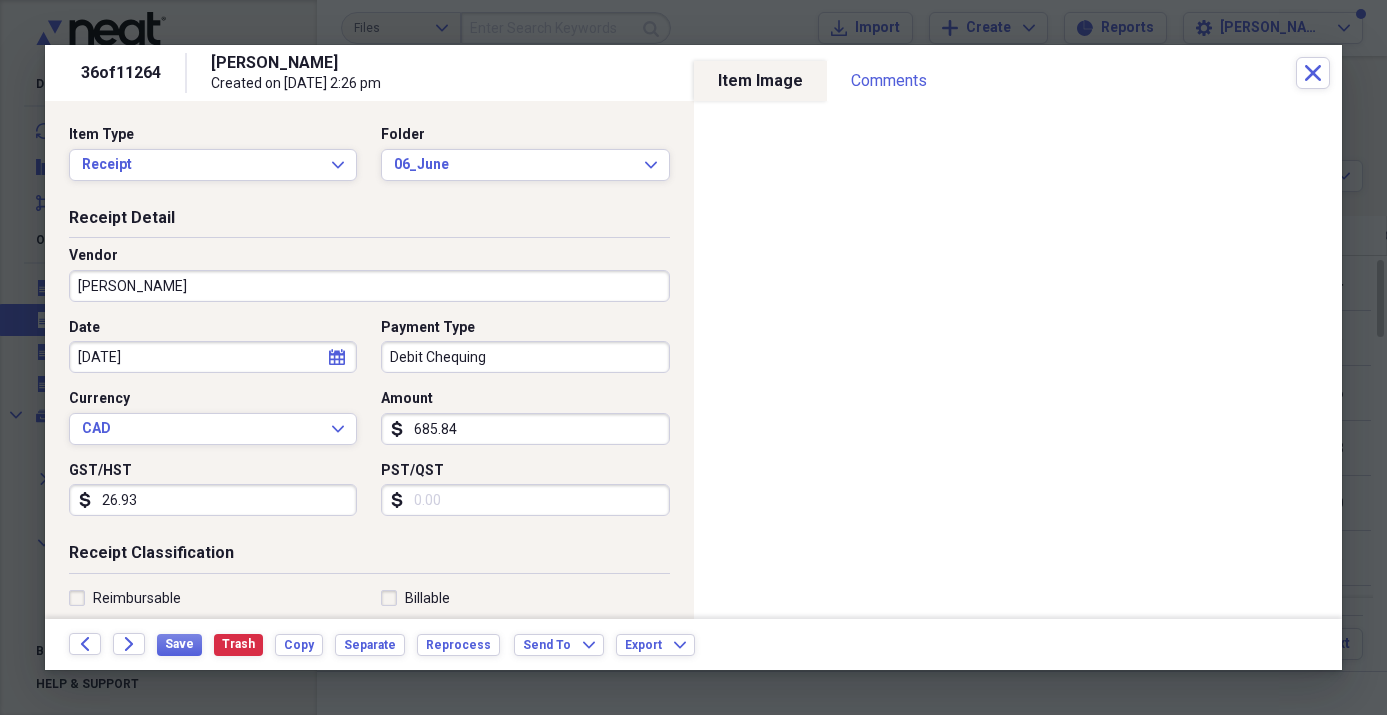 click on "[PERSON_NAME]" at bounding box center (369, 286) 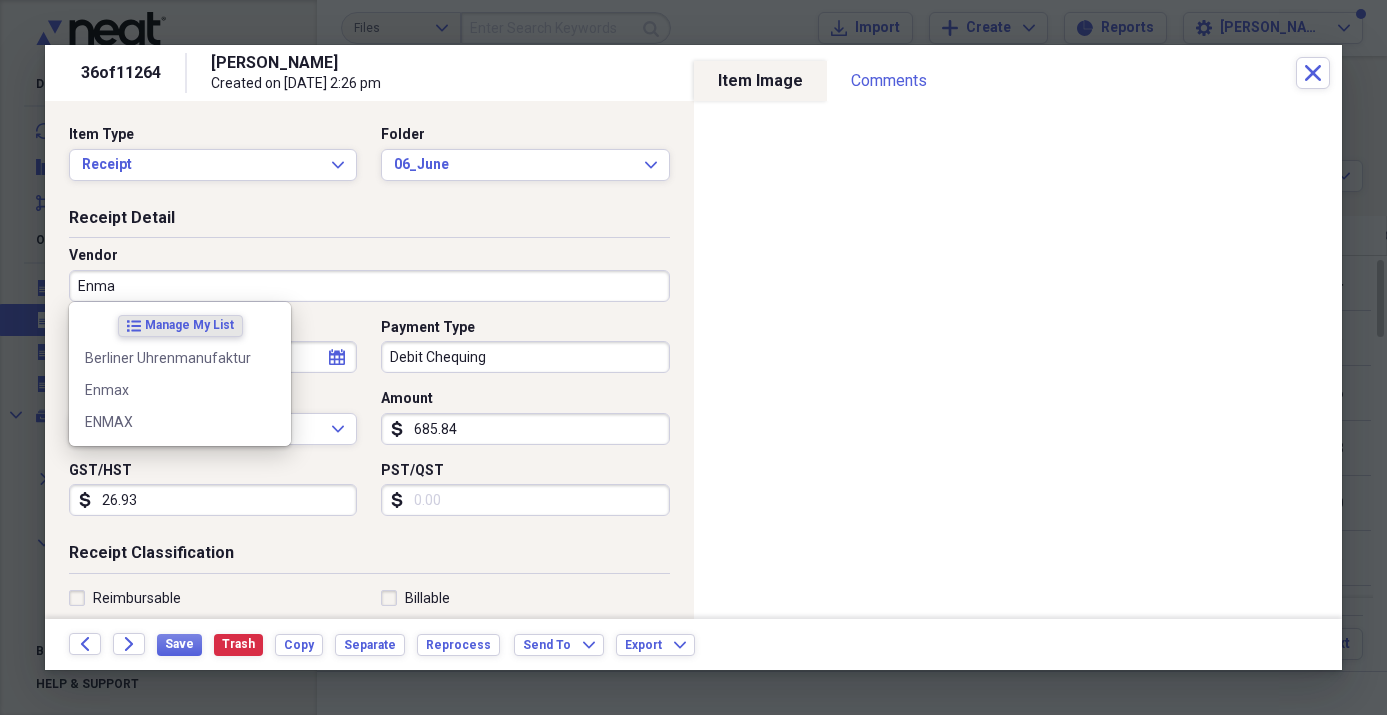type on "Enmax" 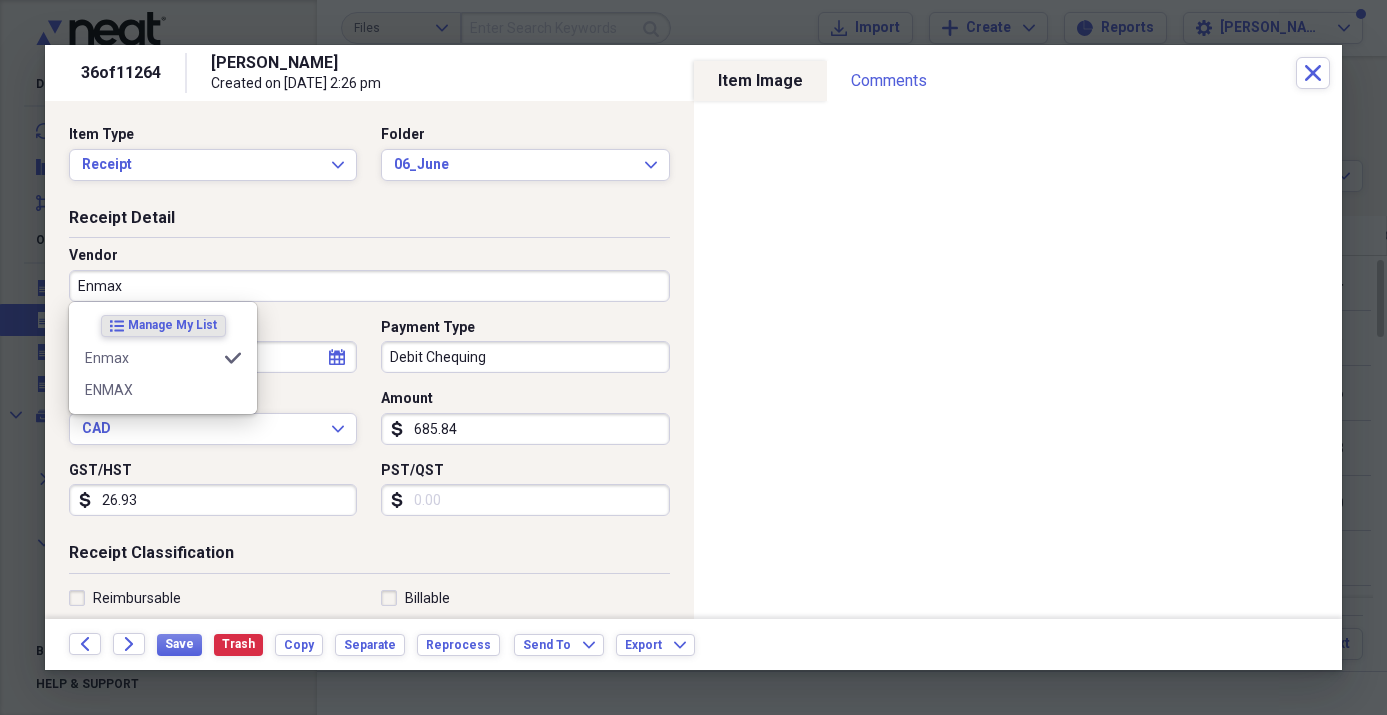 type on "Utilities - [GEOGRAPHIC_DATA]" 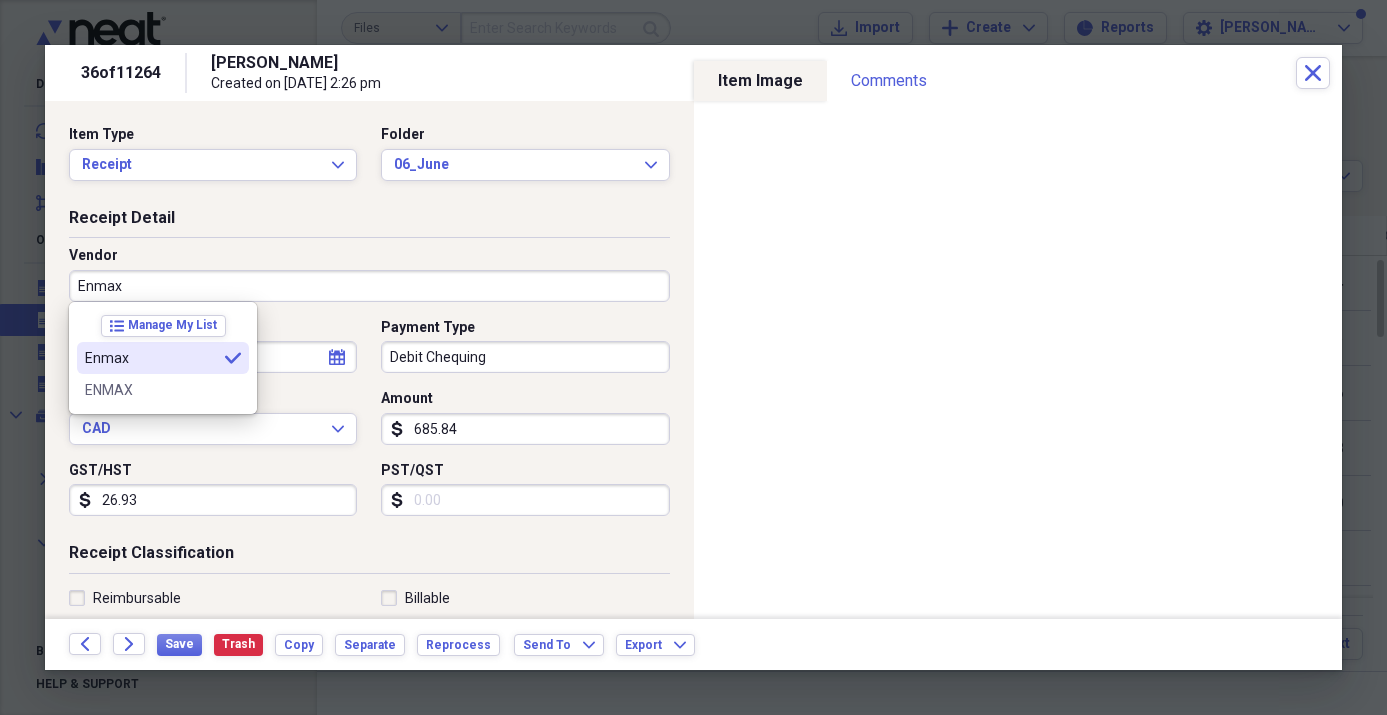 type on "Enmax" 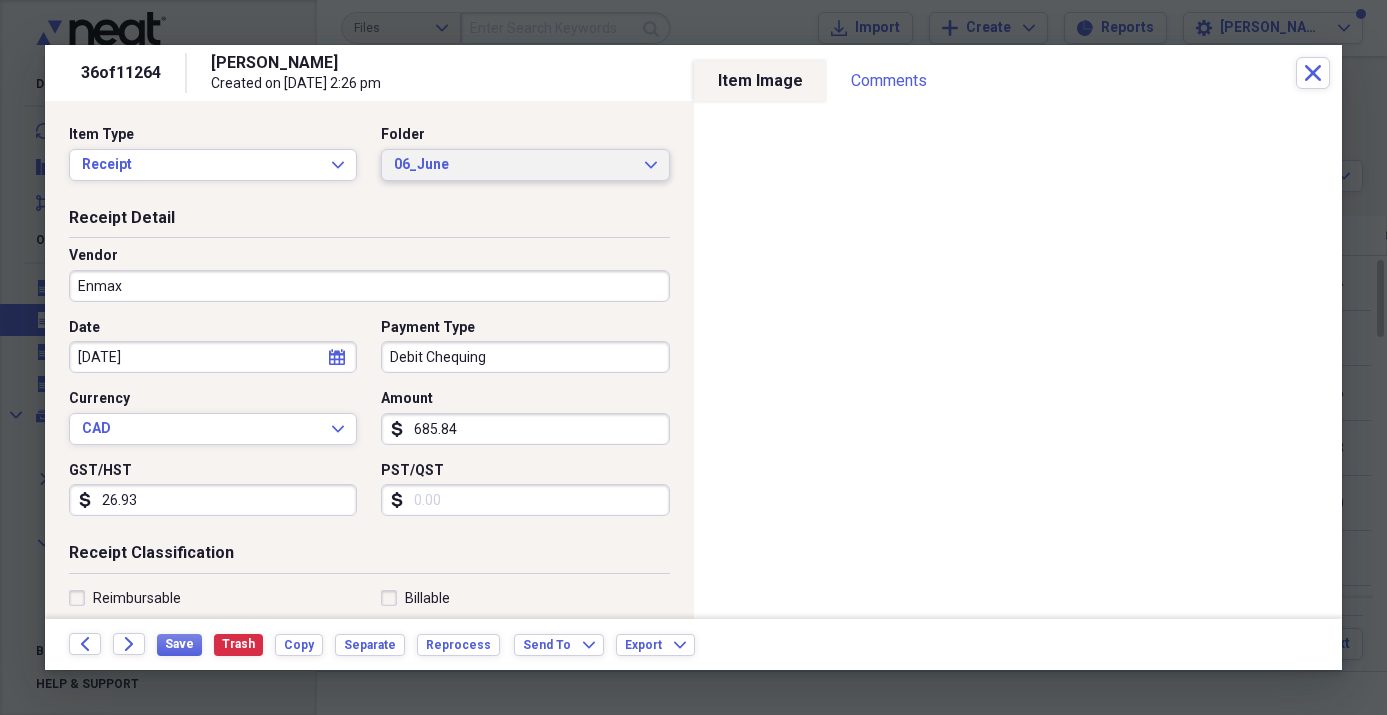 click on "06_June" at bounding box center [513, 165] 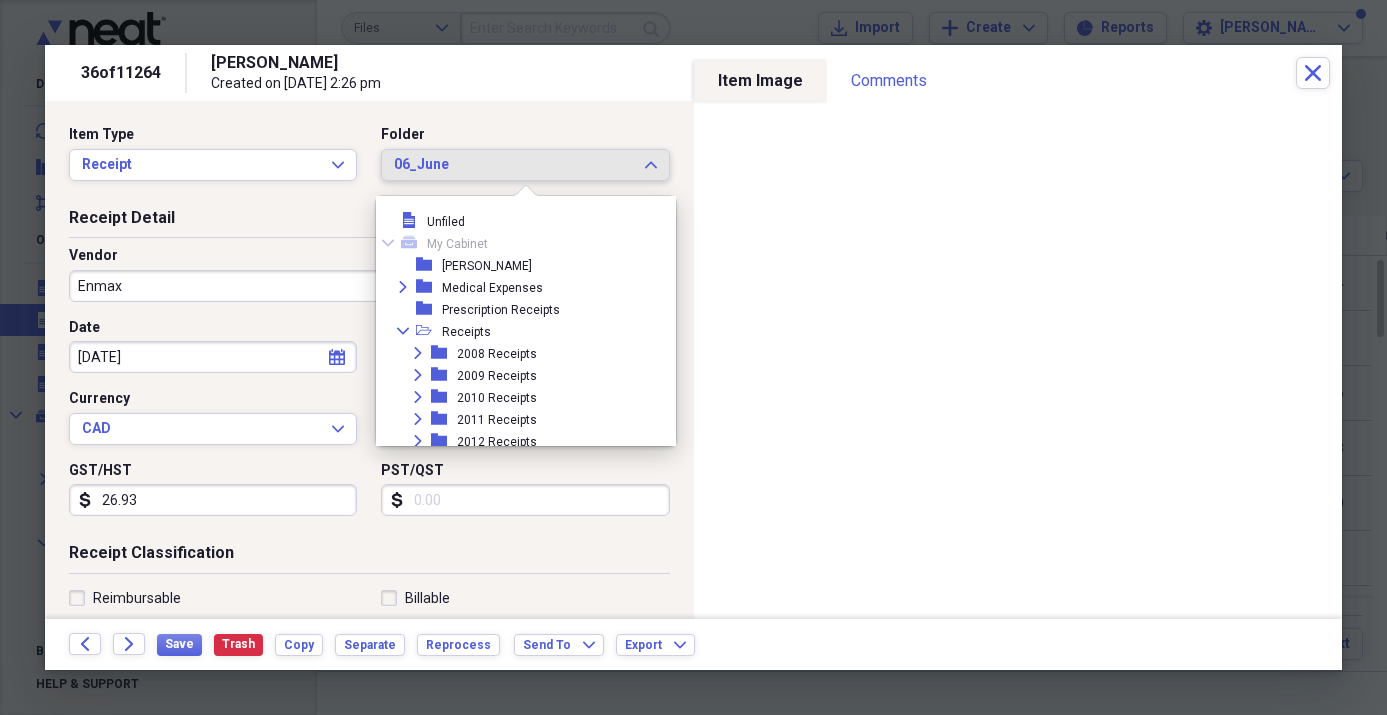 scroll, scrollTop: 1067, scrollLeft: 0, axis: vertical 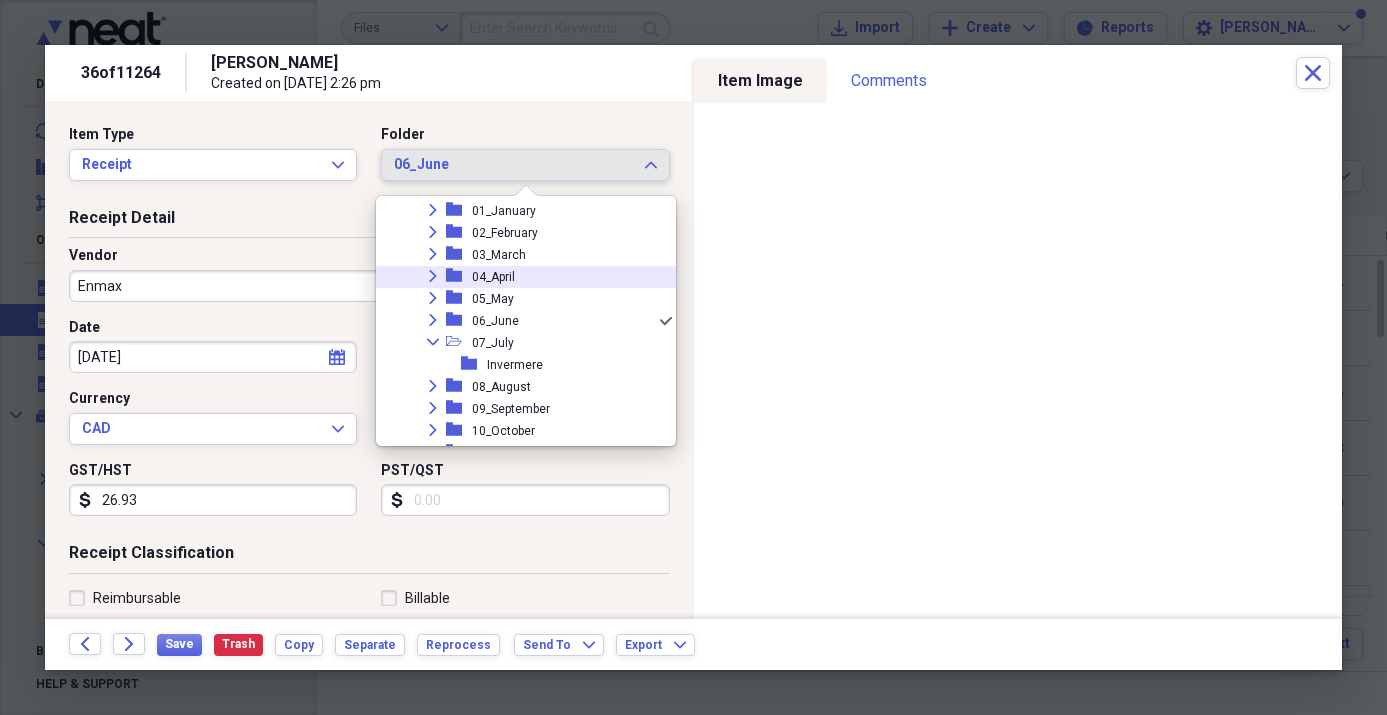 click on "04_April" at bounding box center (493, 277) 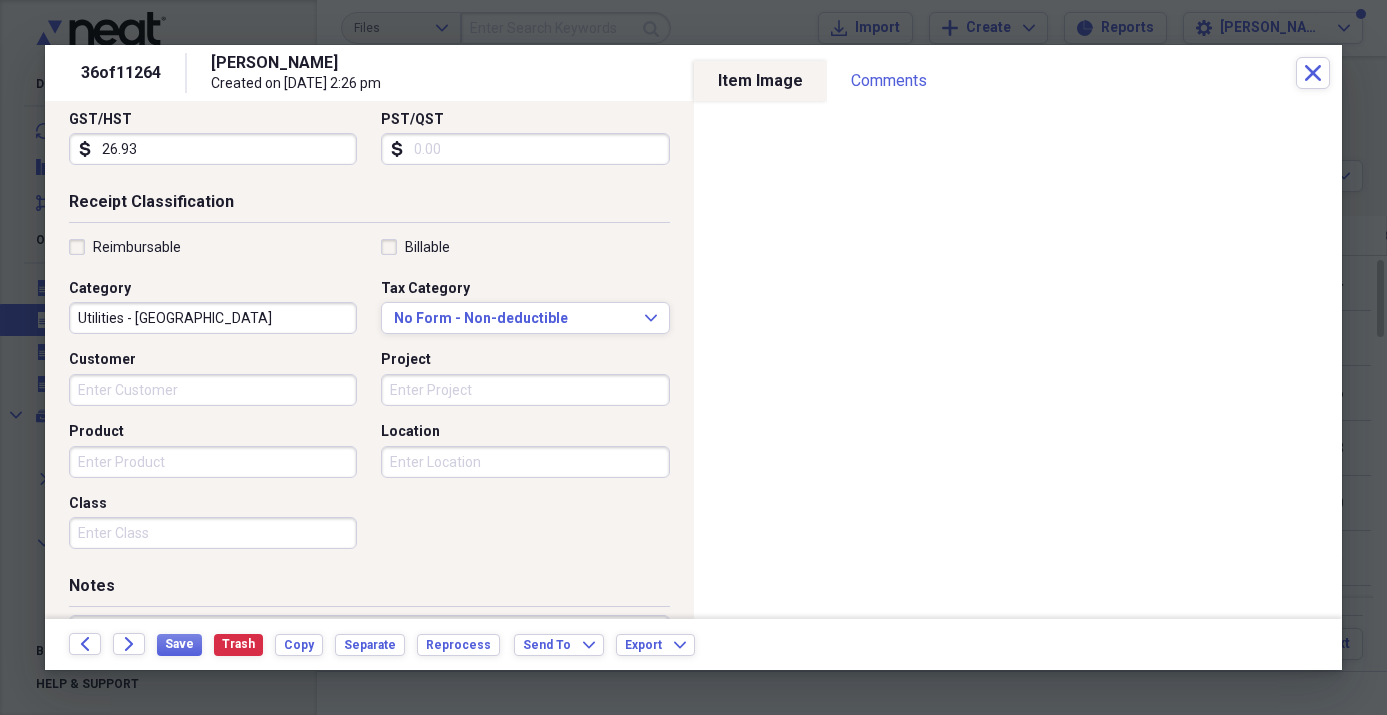 scroll, scrollTop: 362, scrollLeft: 0, axis: vertical 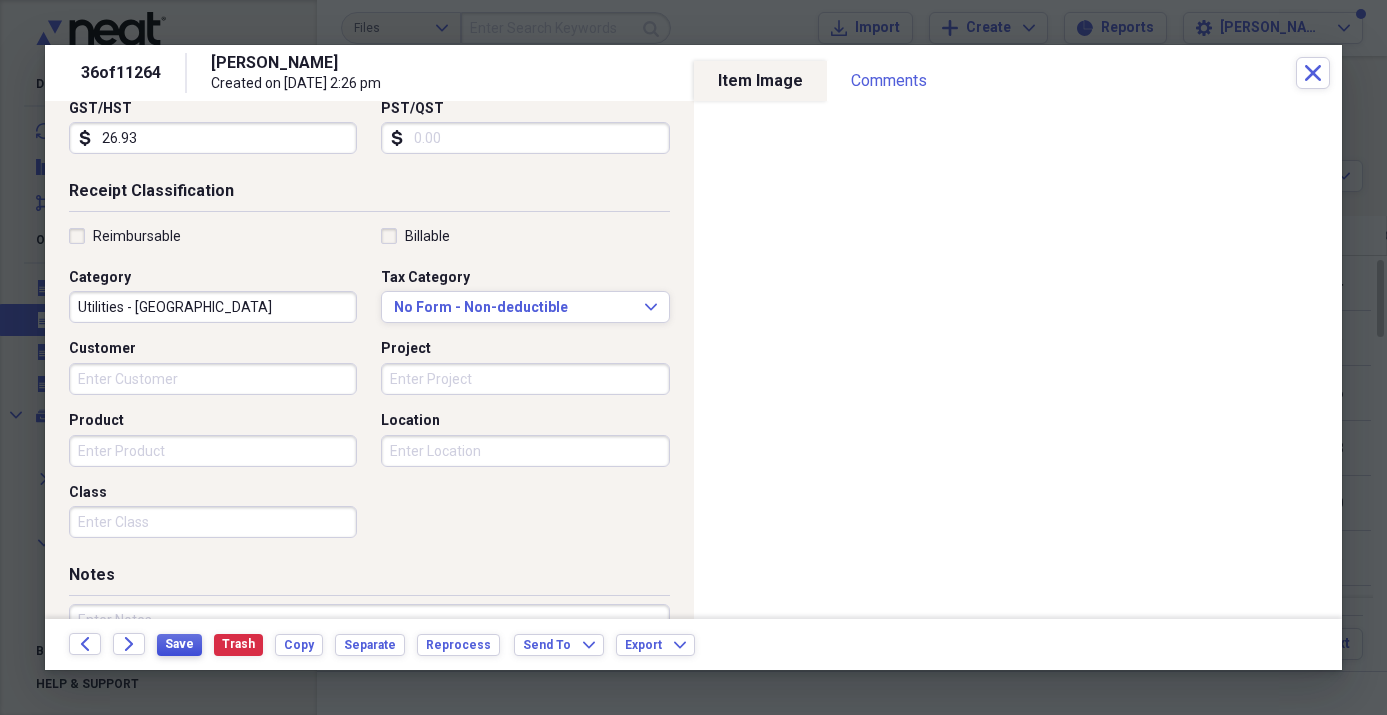 click on "Save" at bounding box center [179, 644] 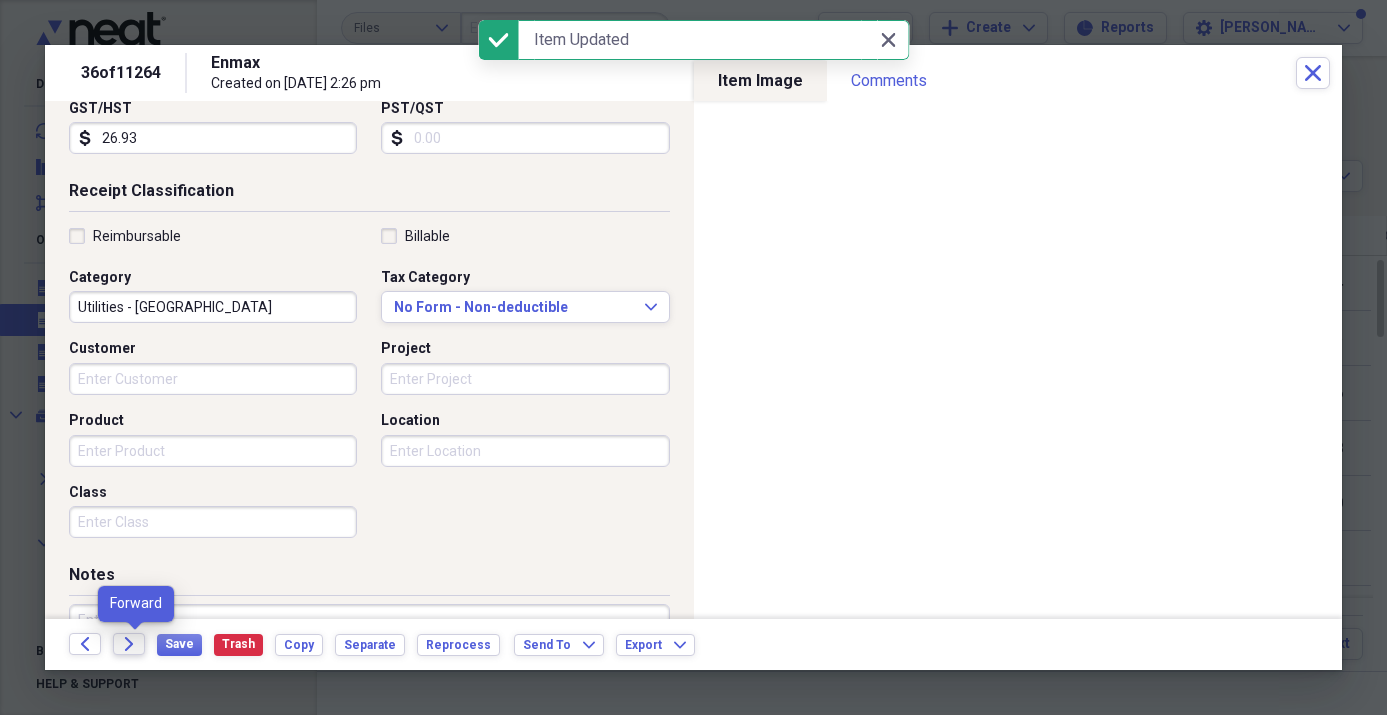 click on "Forward" 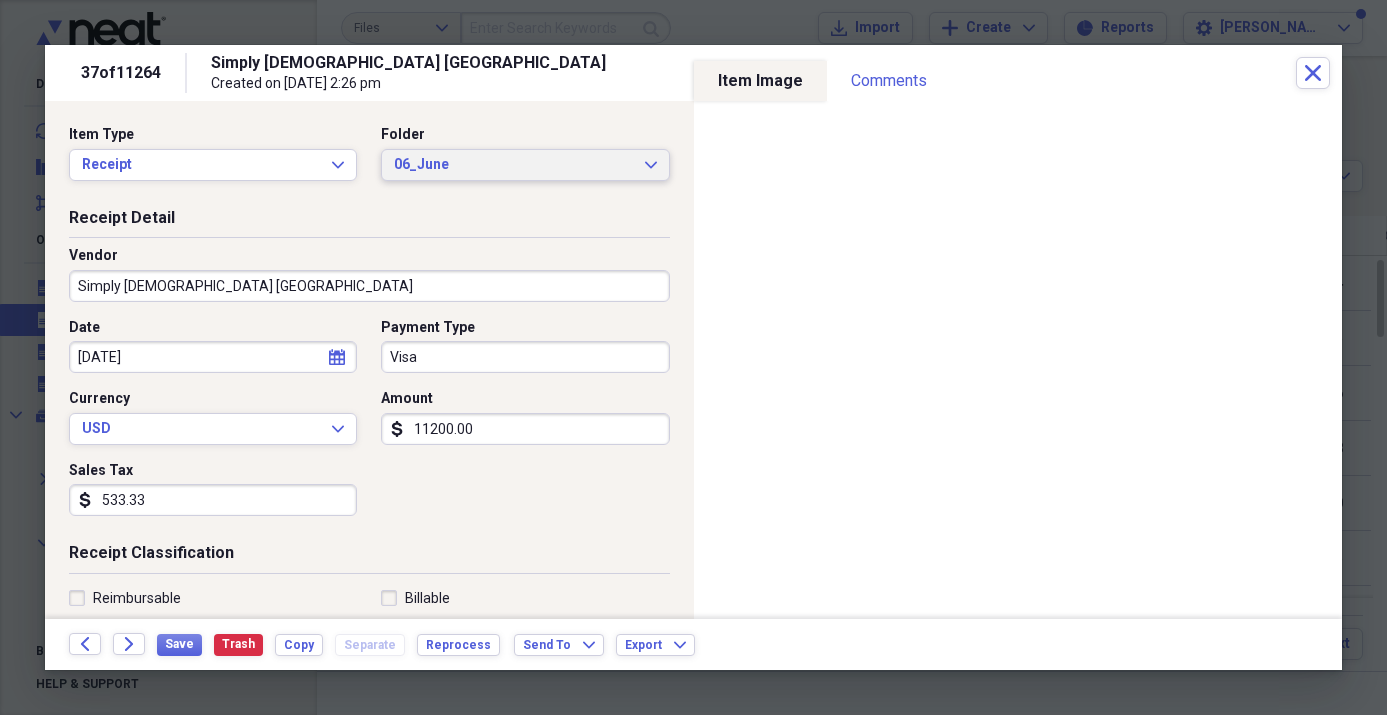 click on "06_June" at bounding box center (513, 165) 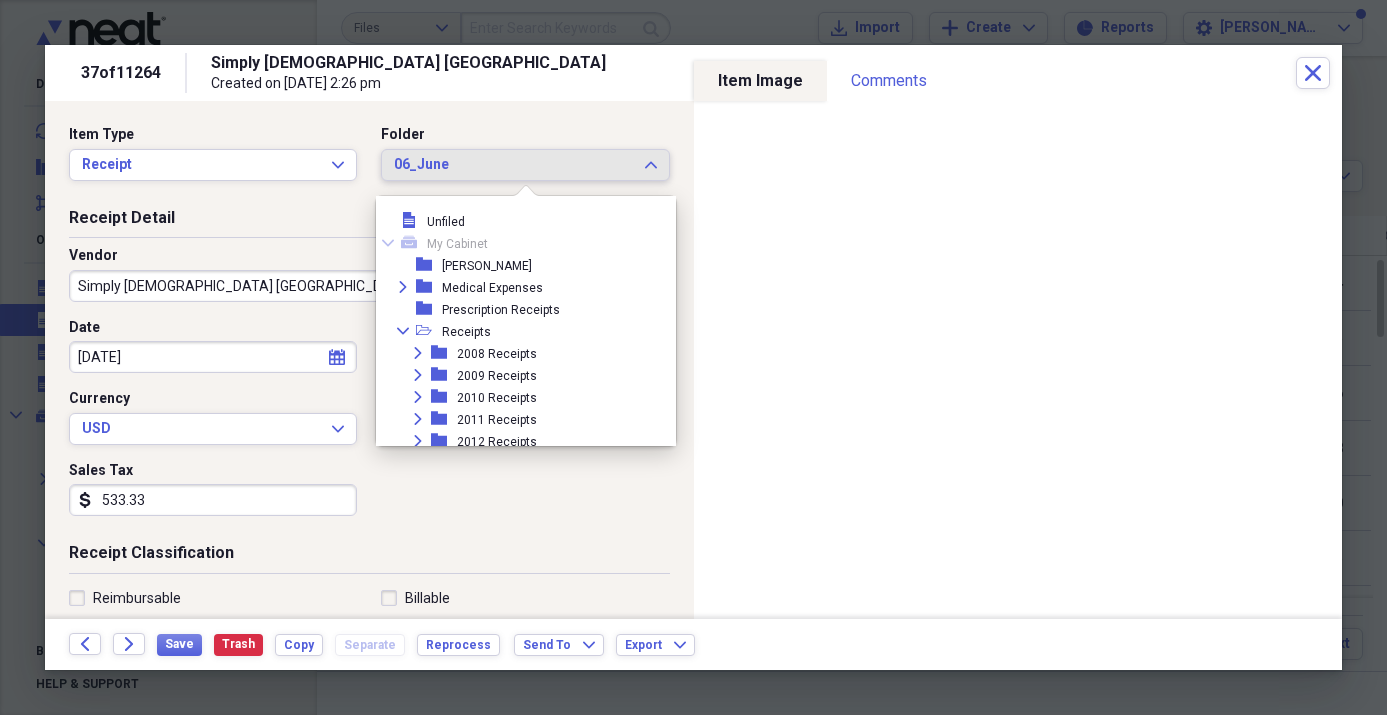 scroll, scrollTop: 1067, scrollLeft: 0, axis: vertical 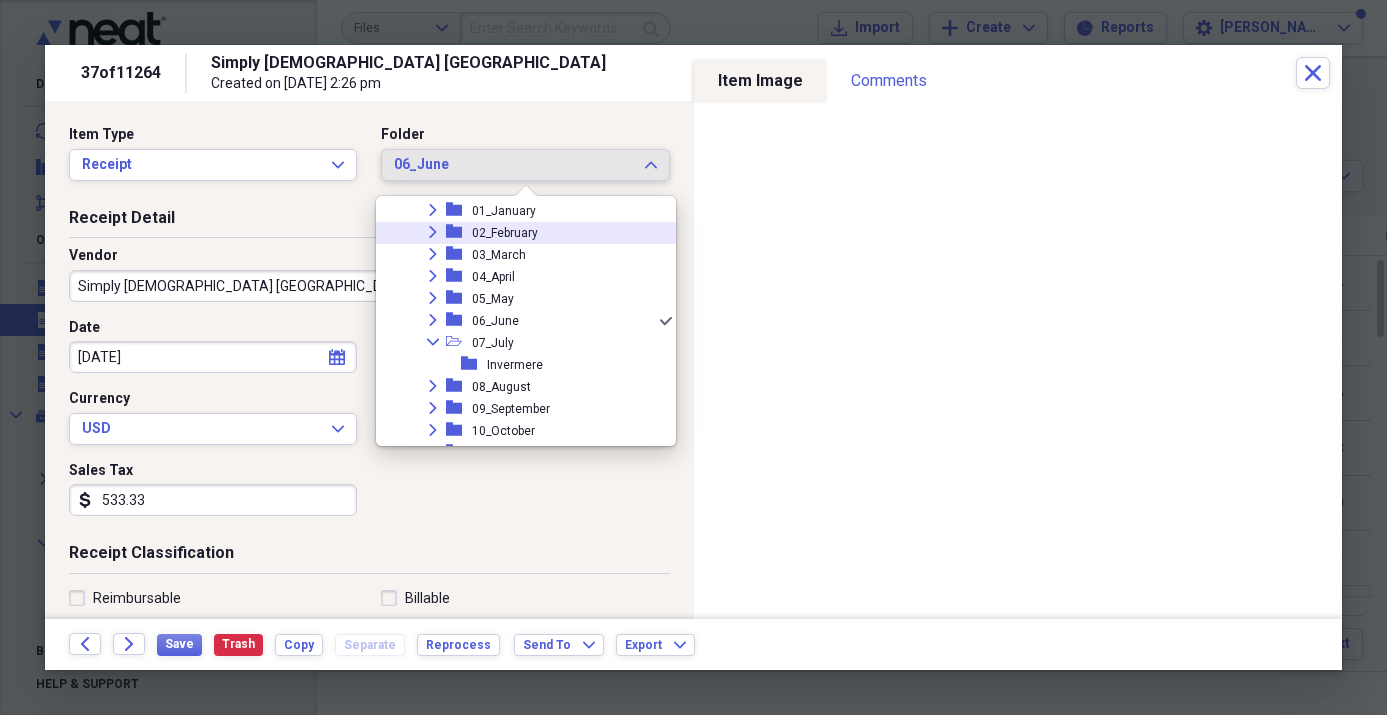 drag, startPoint x: 504, startPoint y: 231, endPoint x: 385, endPoint y: 302, distance: 138.57127 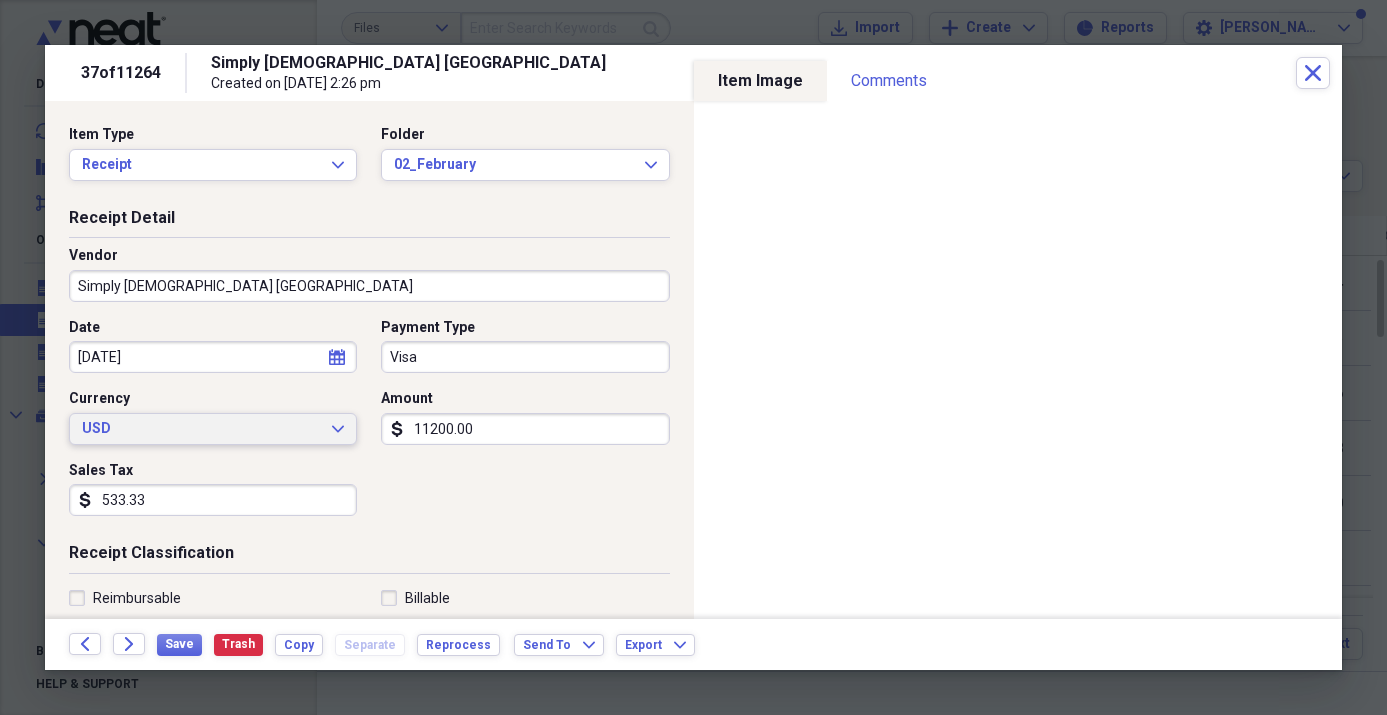 click on "USD" at bounding box center [201, 429] 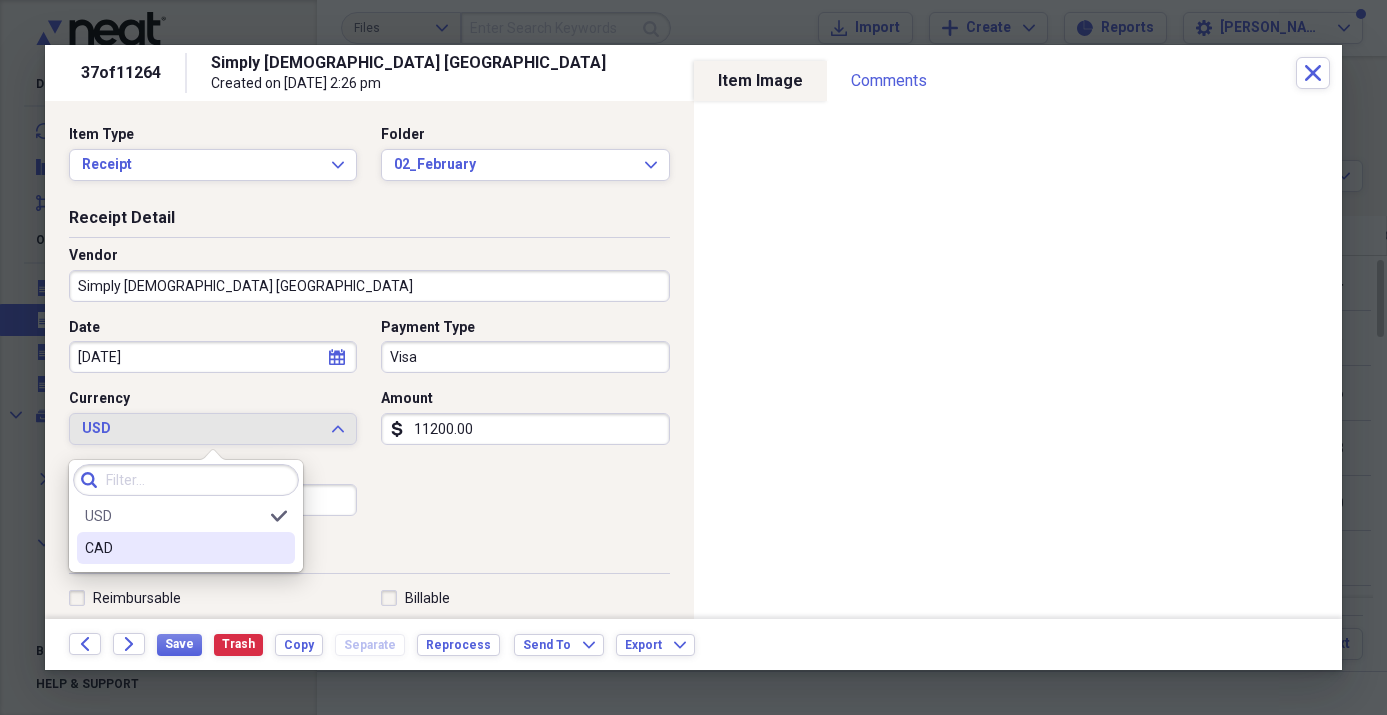 click on "CAD" at bounding box center [174, 548] 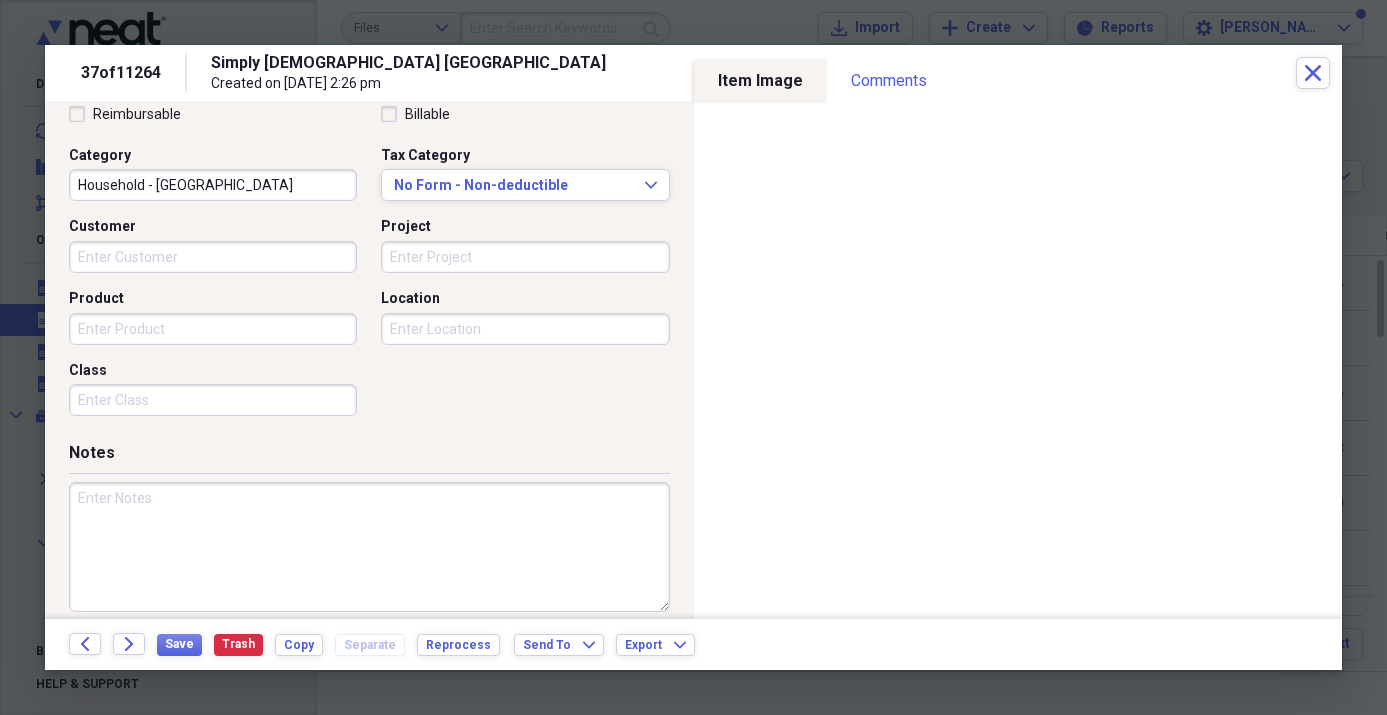 scroll, scrollTop: 489, scrollLeft: 0, axis: vertical 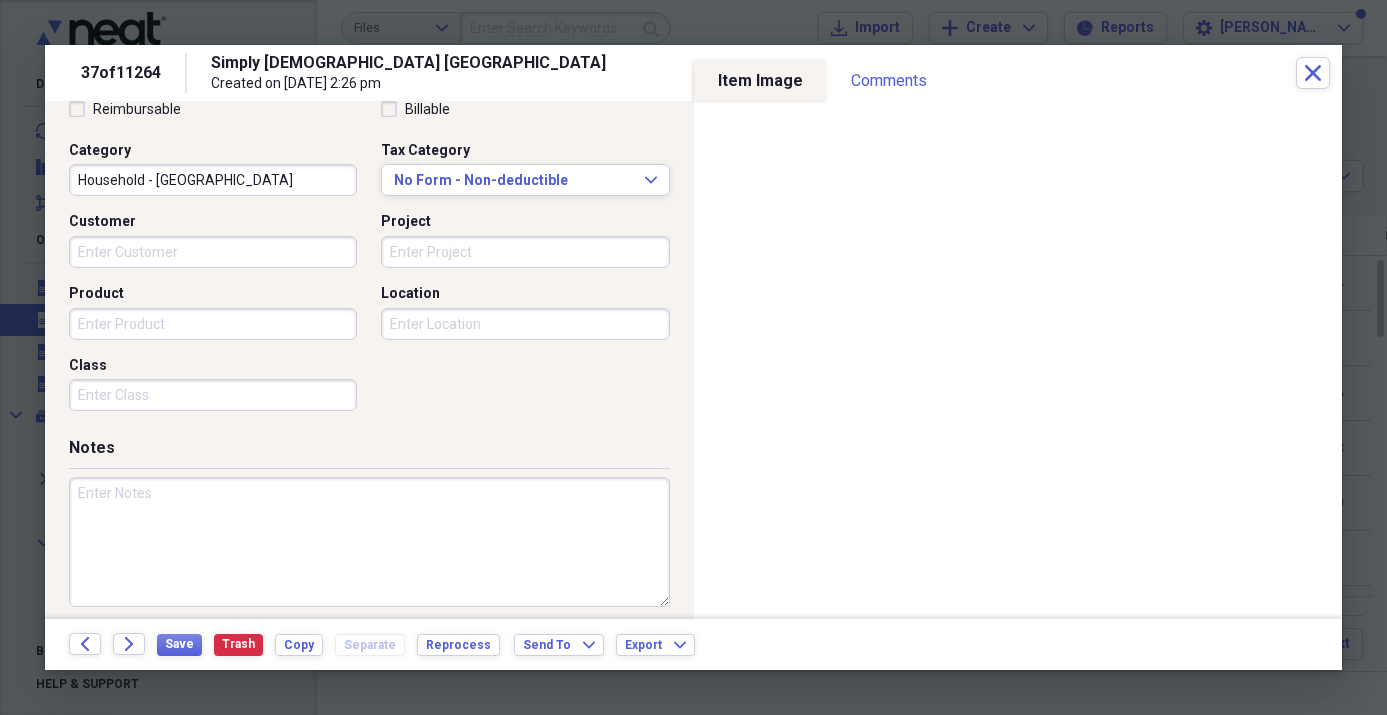click at bounding box center (369, 542) 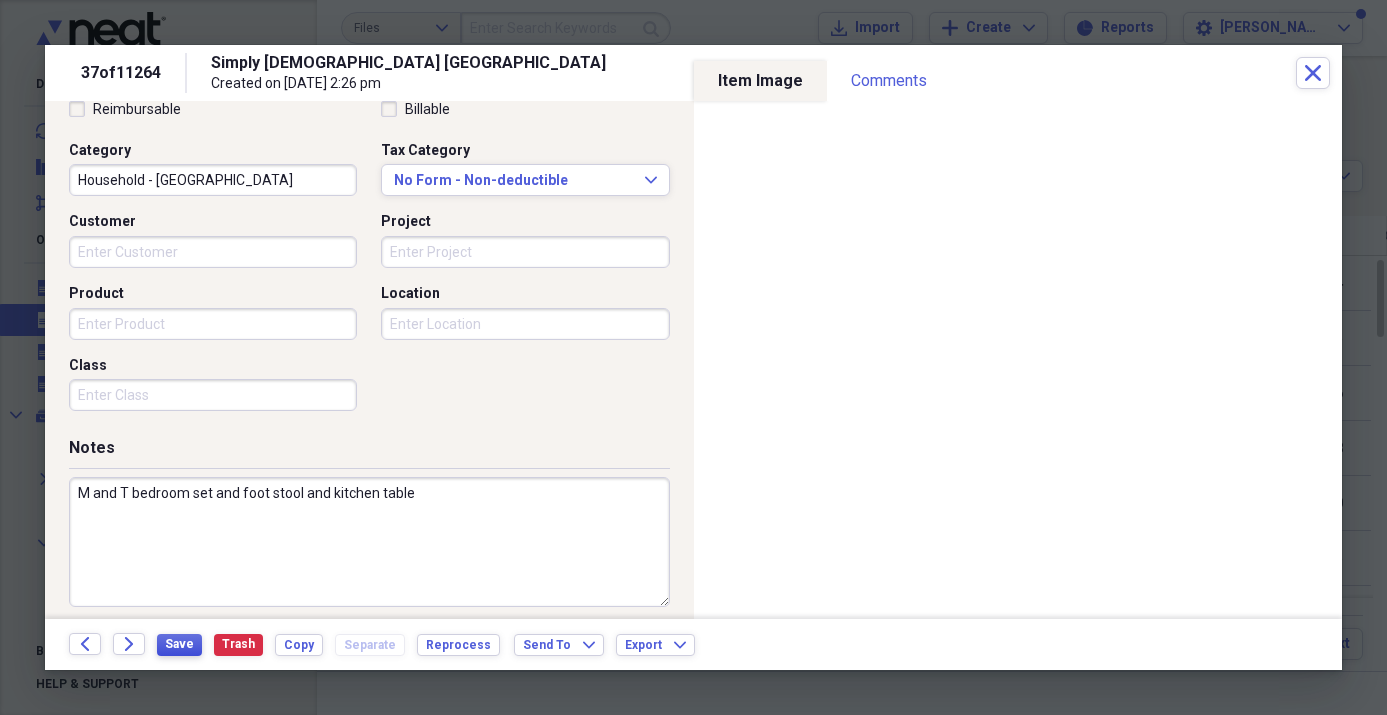 type on "M and T bedroom set and foot stool and kitchen table" 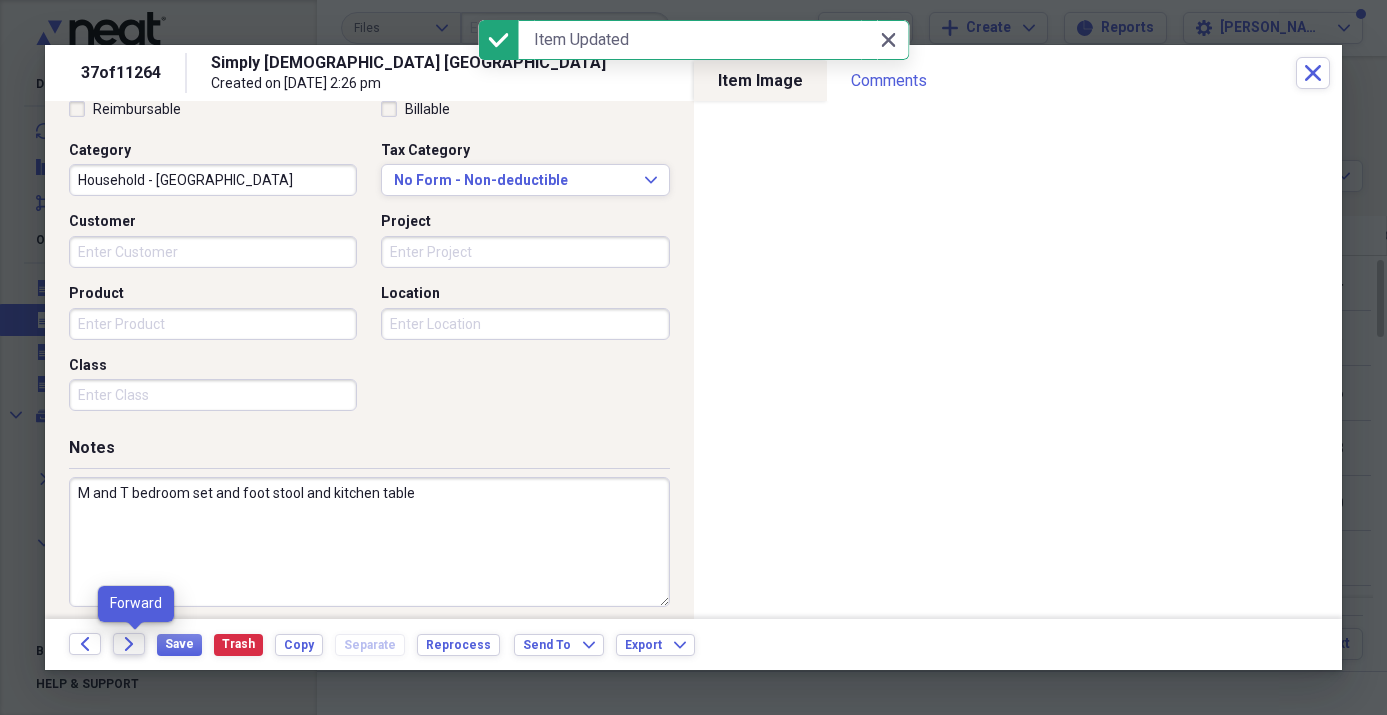 click 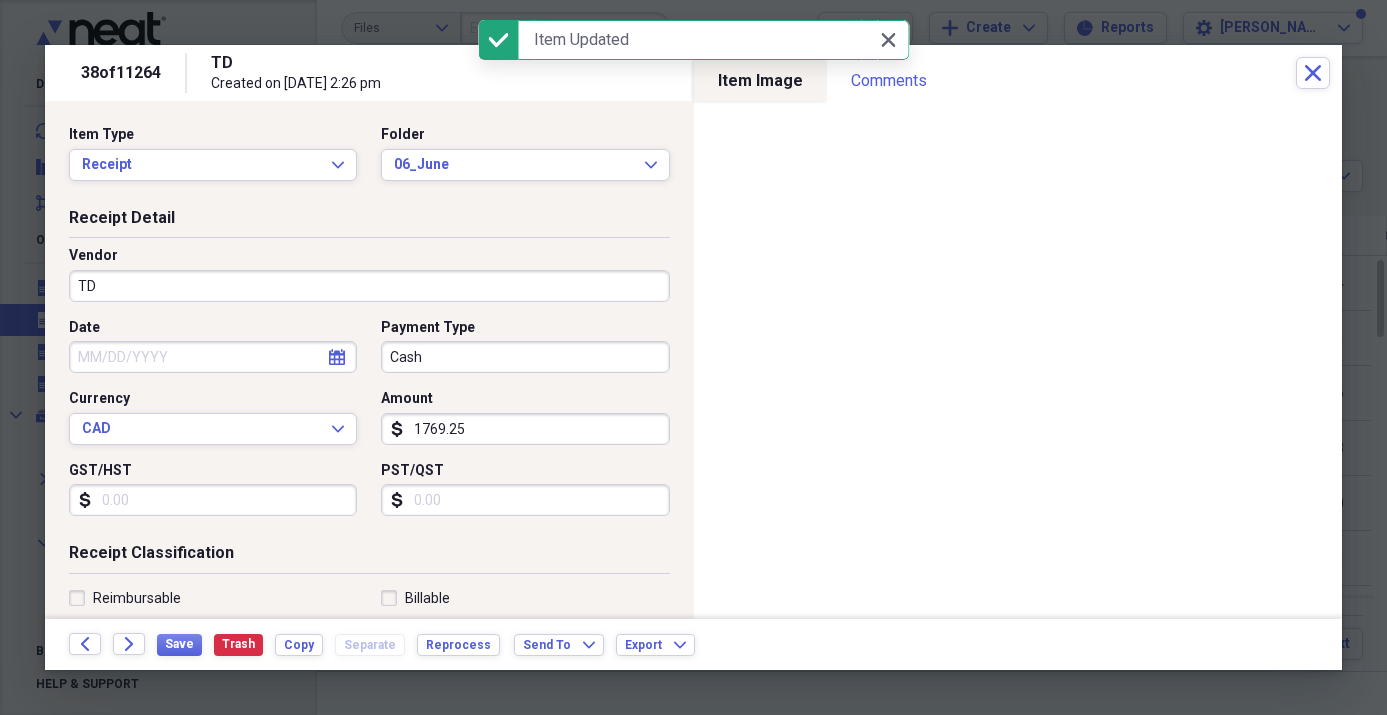 click on "TD" at bounding box center [369, 286] 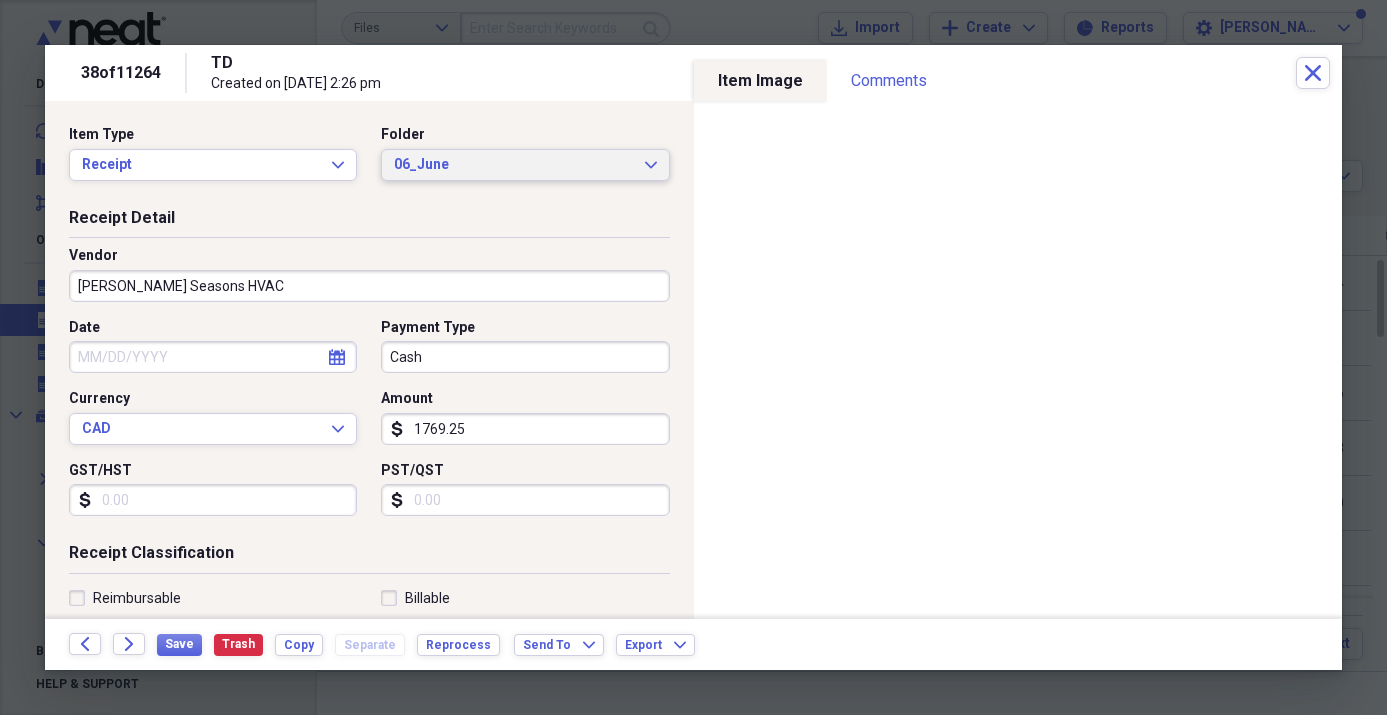 type on "[PERSON_NAME] Seasons HVAC" 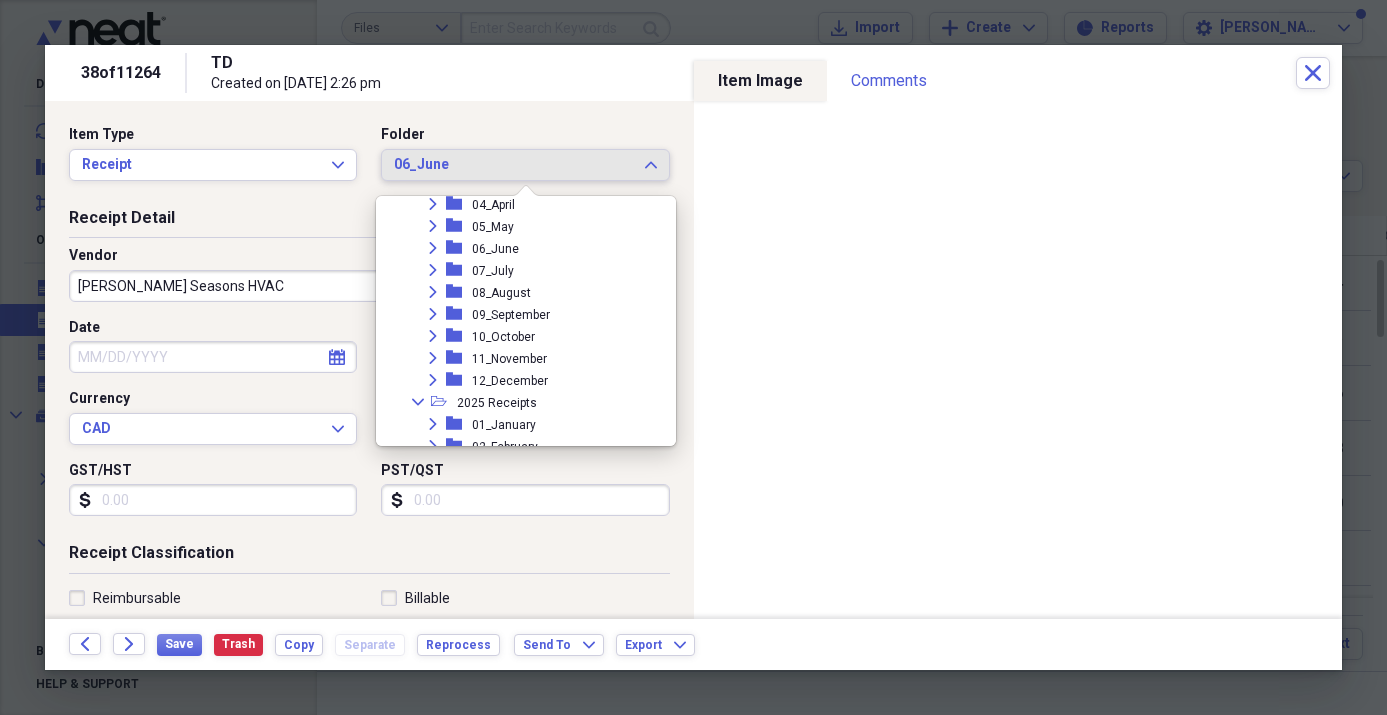 scroll, scrollTop: 896, scrollLeft: 0, axis: vertical 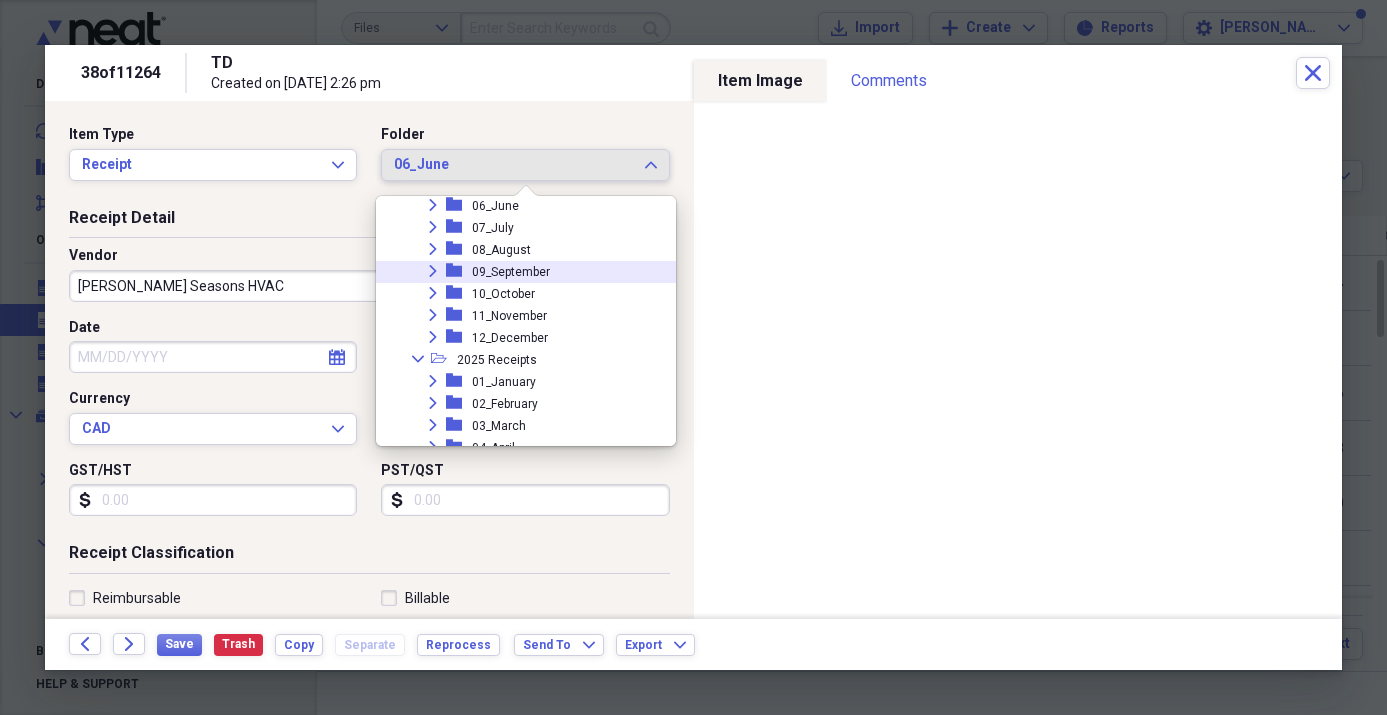 click on "09_September" at bounding box center [511, 272] 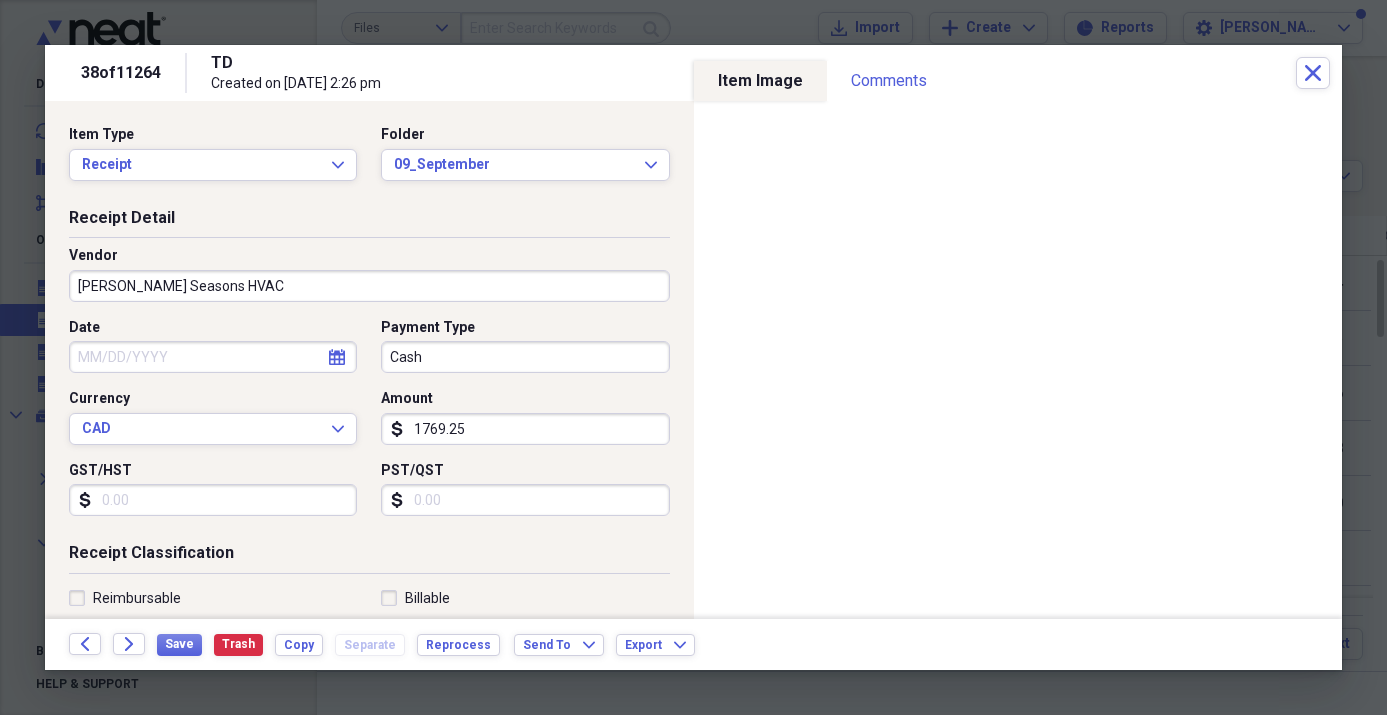 select on "6" 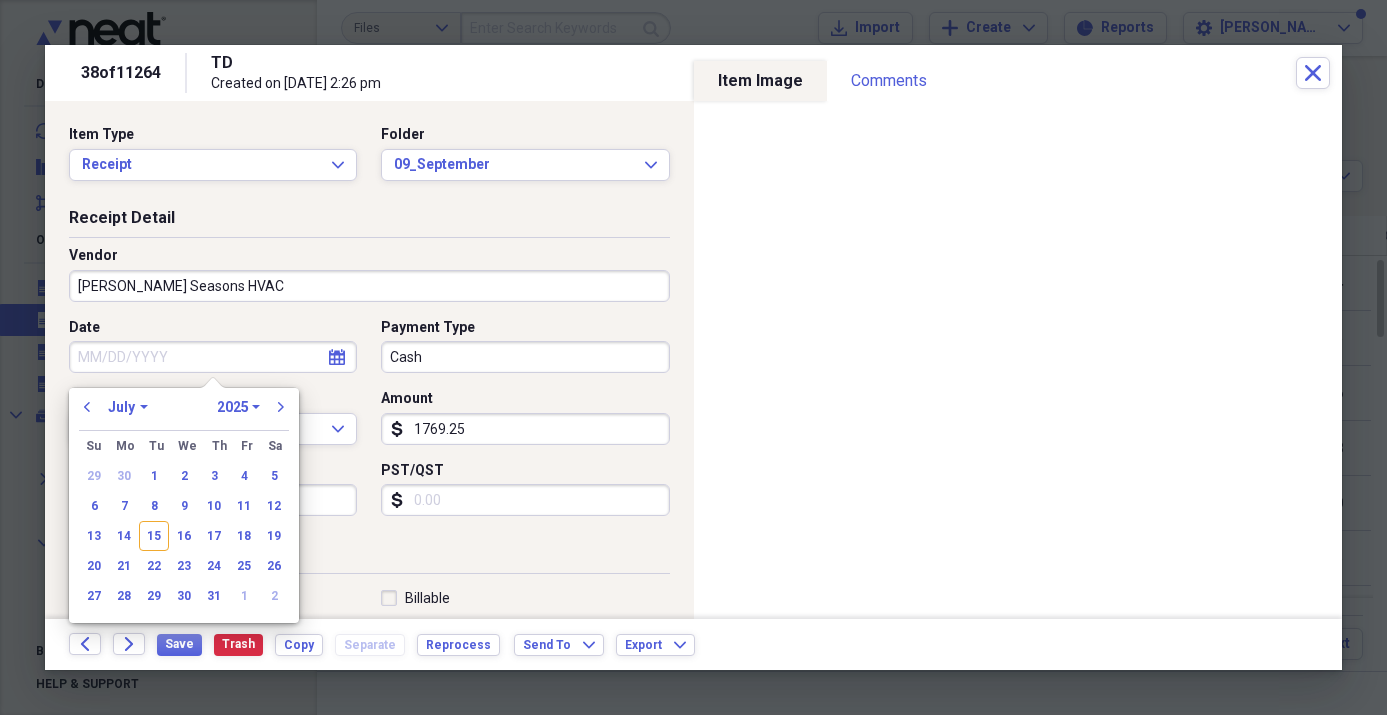 click on "Date" at bounding box center (213, 357) 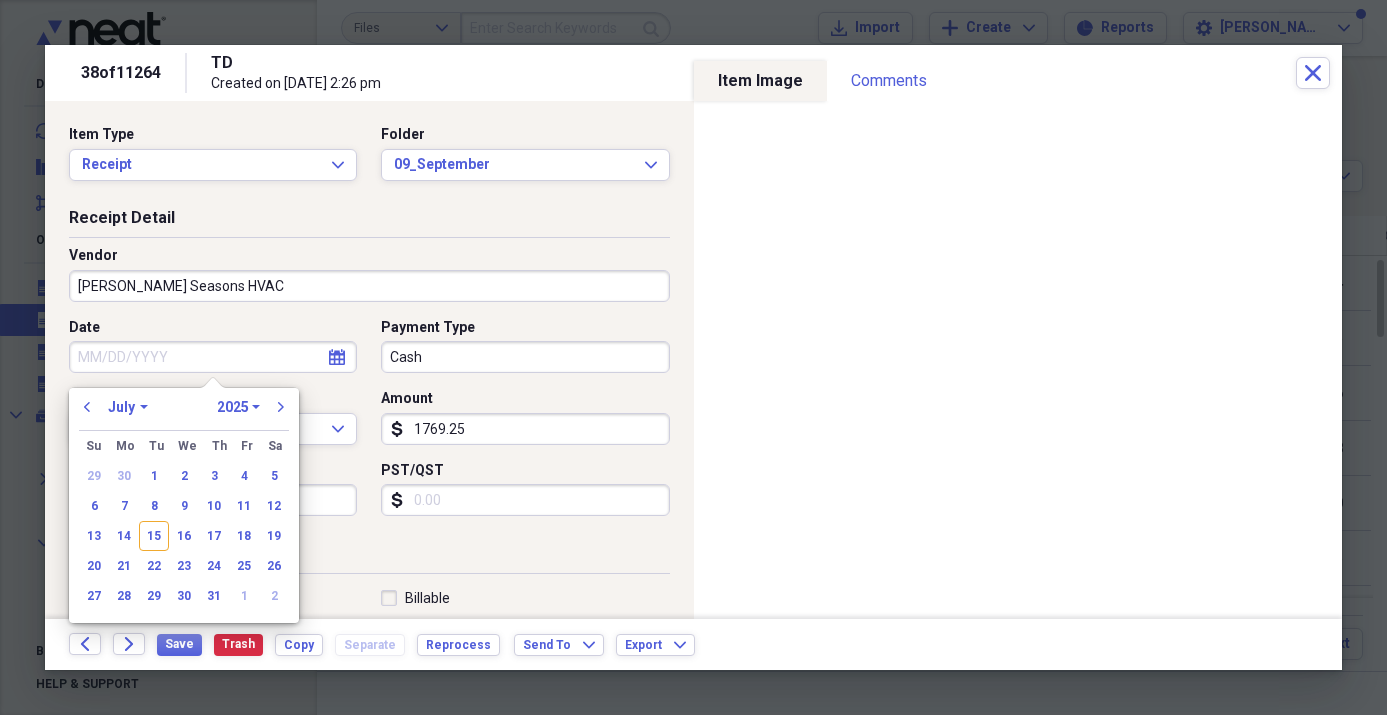 click on "1970 1971 1972 1973 1974 1975 1976 1977 1978 1979 1980 1981 1982 1983 1984 1985 1986 1987 1988 1989 1990 1991 1992 1993 1994 1995 1996 1997 1998 1999 2000 2001 2002 2003 2004 2005 2006 2007 2008 2009 2010 2011 2012 2013 2014 2015 2016 2017 2018 2019 2020 2021 2022 2023 2024 2025 2026 2027 2028 2029 2030 2031 2032 2033 2034 2035" at bounding box center [238, 407] 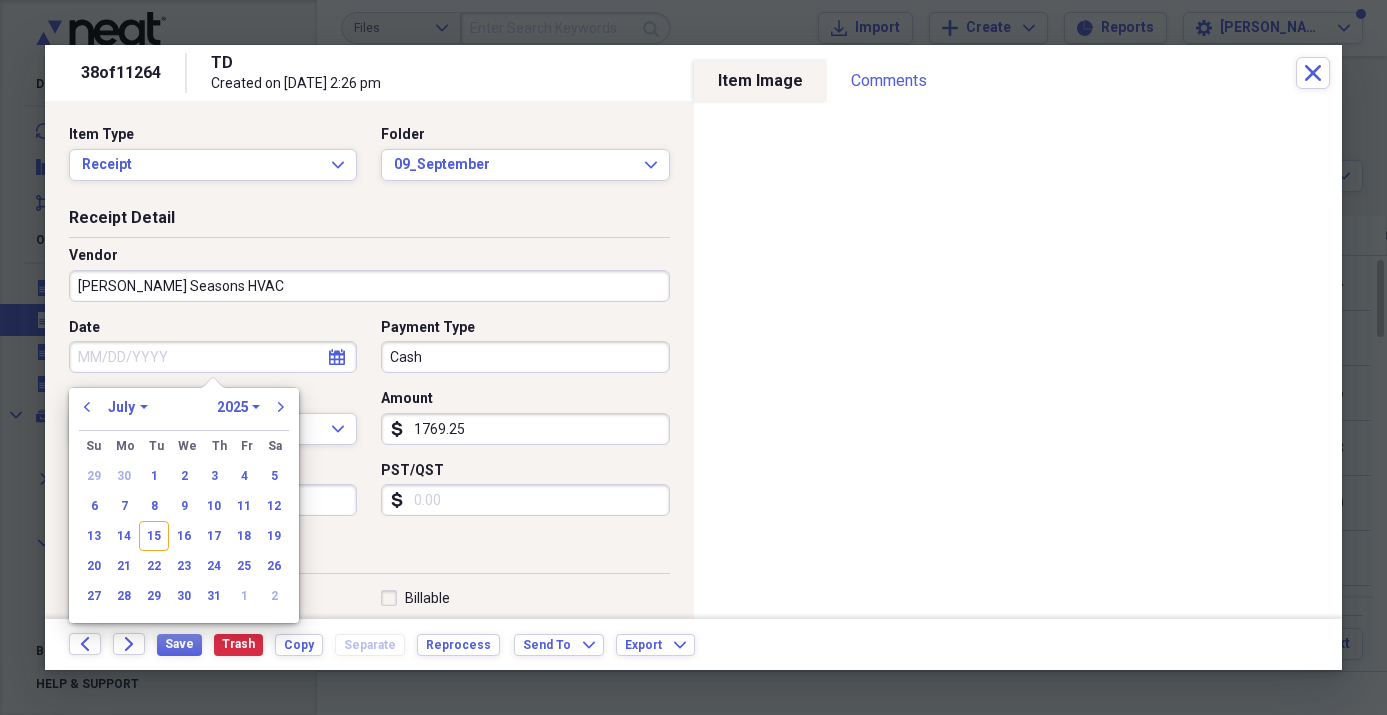 select on "2024" 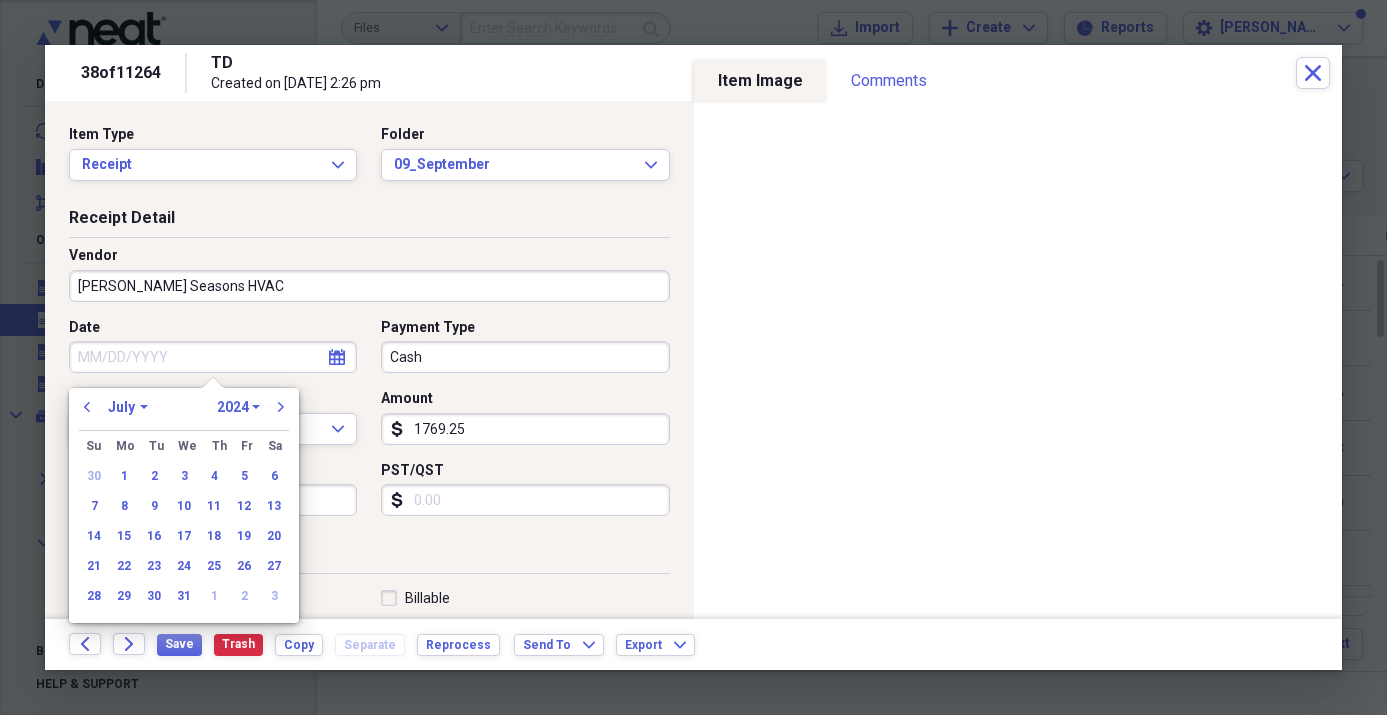click on "January February March April May June July August September October November December" at bounding box center [128, 407] 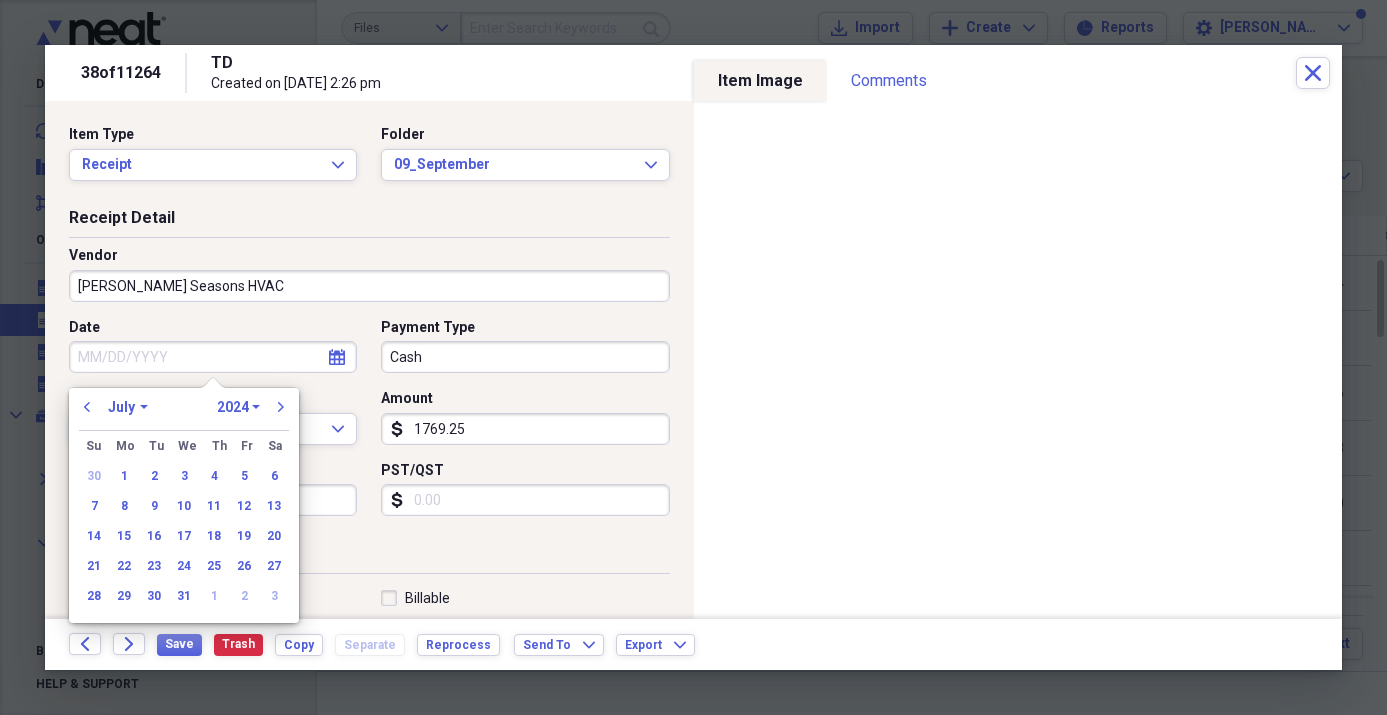 select on "8" 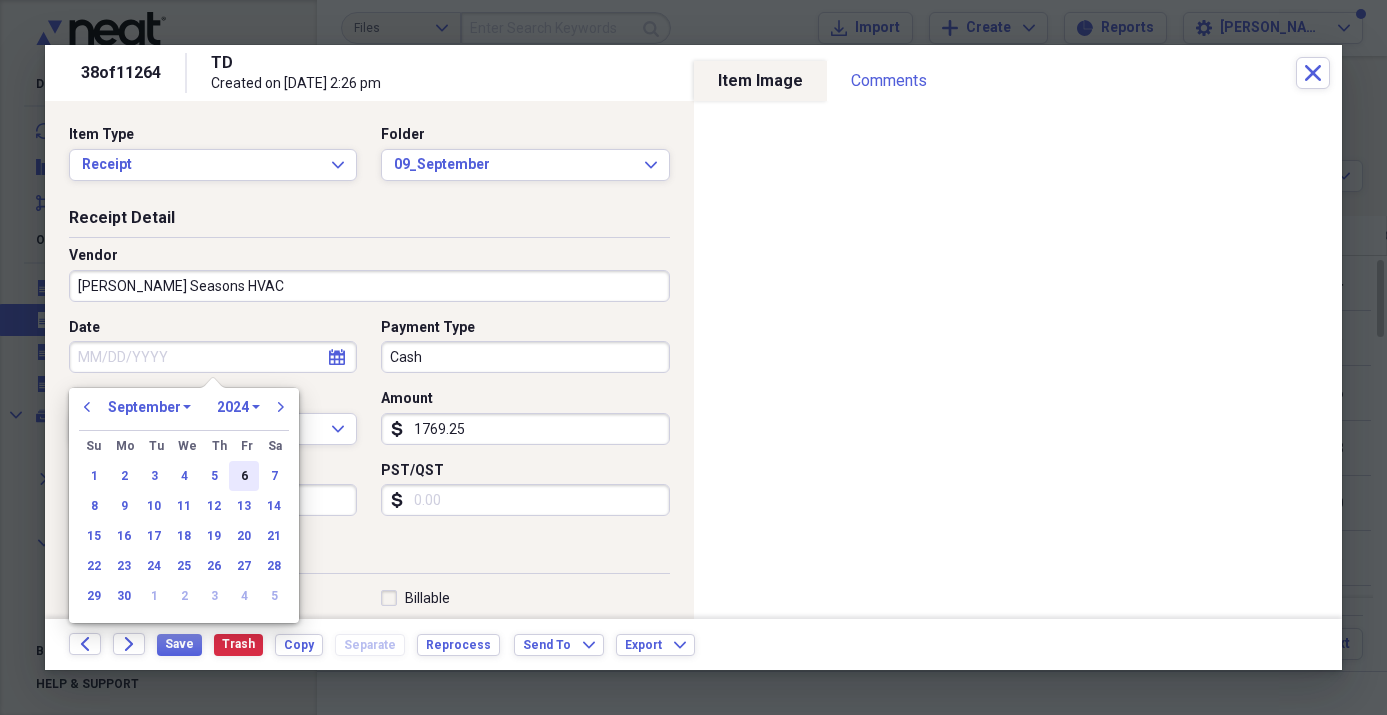 click on "6" at bounding box center [244, 476] 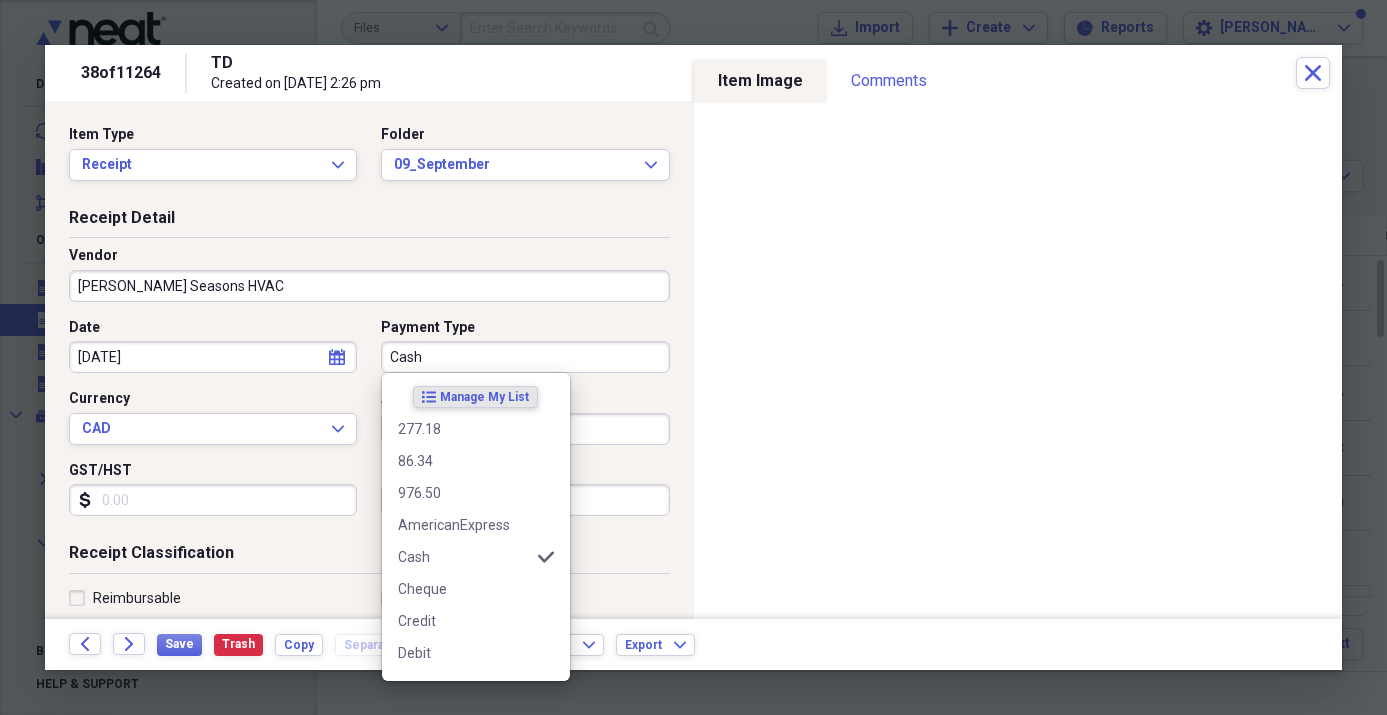 click on "Cash" at bounding box center [525, 357] 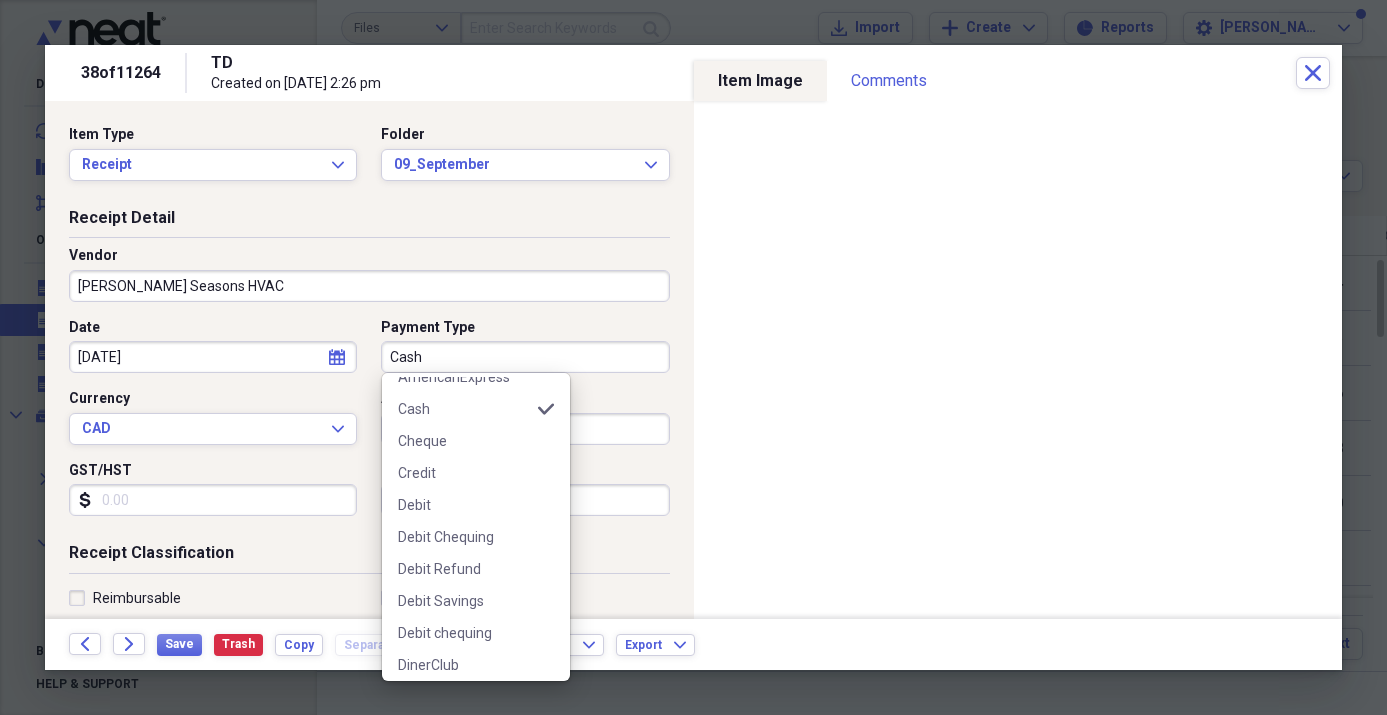 scroll, scrollTop: 162, scrollLeft: 0, axis: vertical 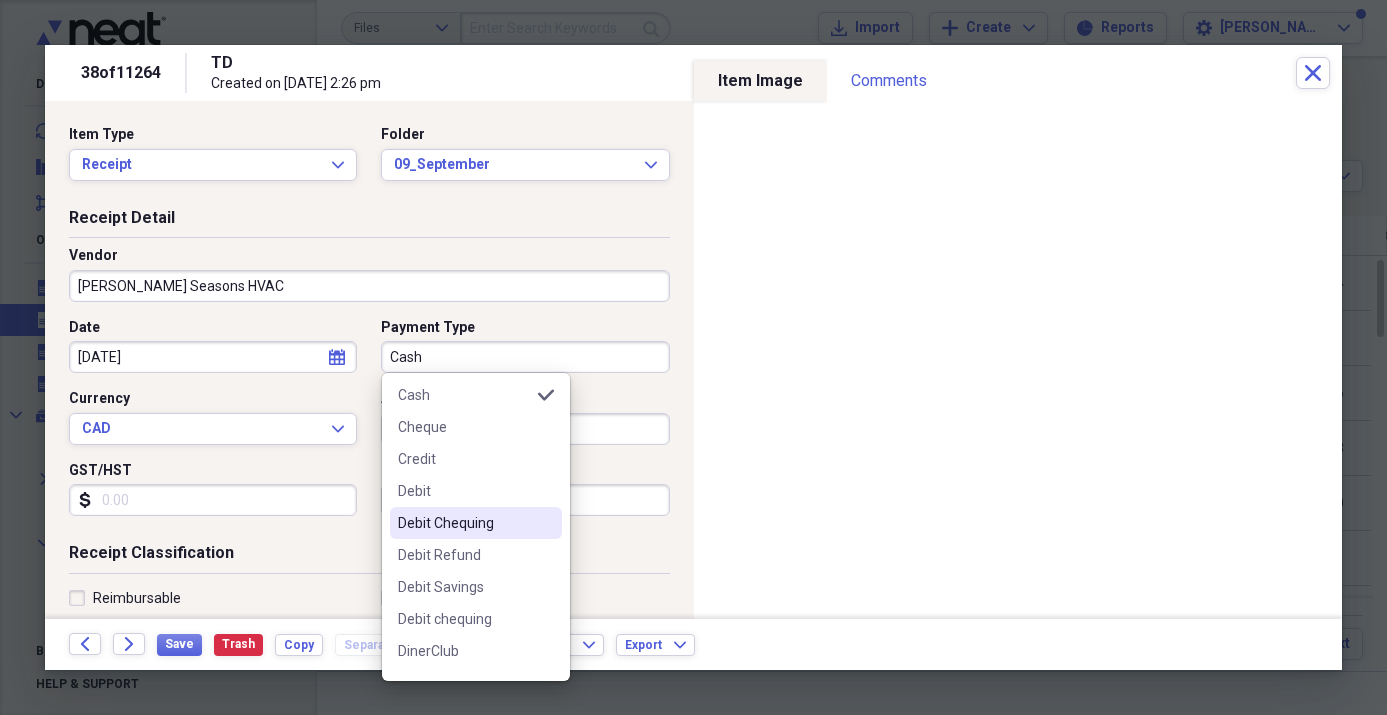 click on "Debit Chequing" at bounding box center (464, 523) 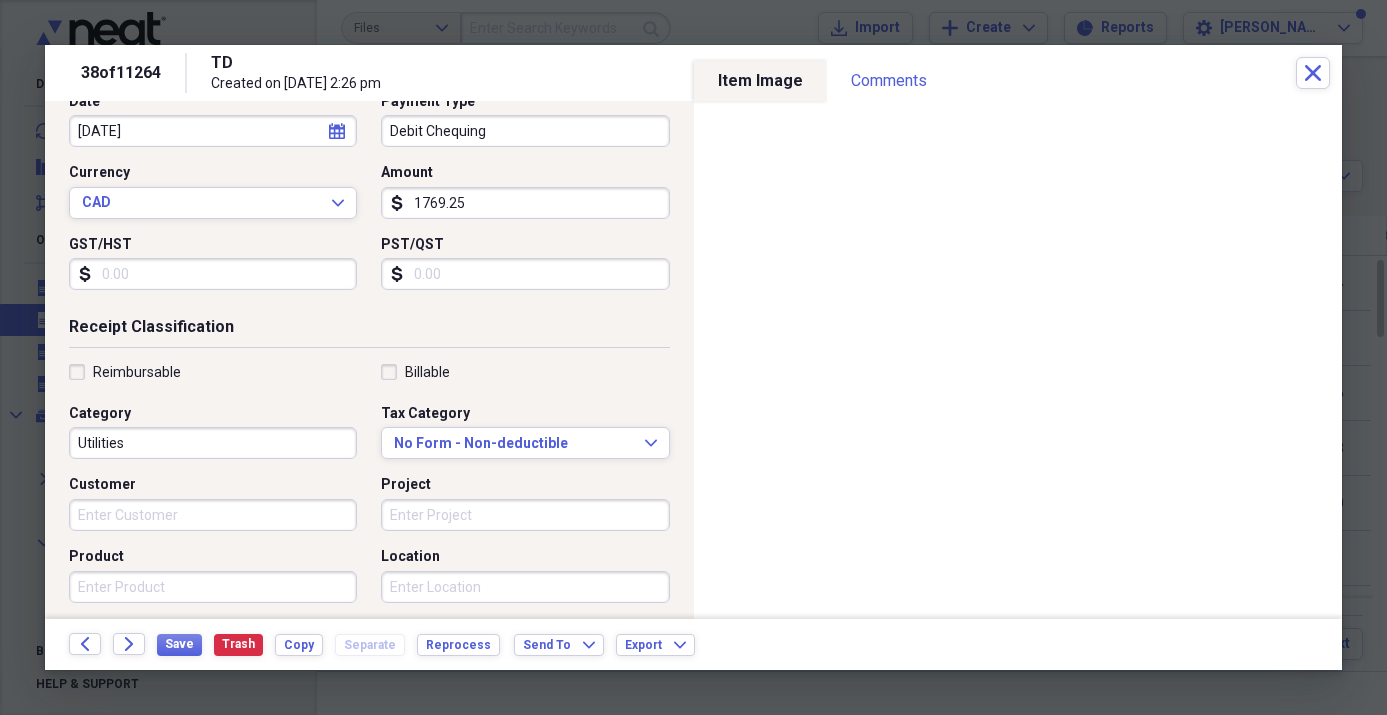 scroll, scrollTop: 260, scrollLeft: 0, axis: vertical 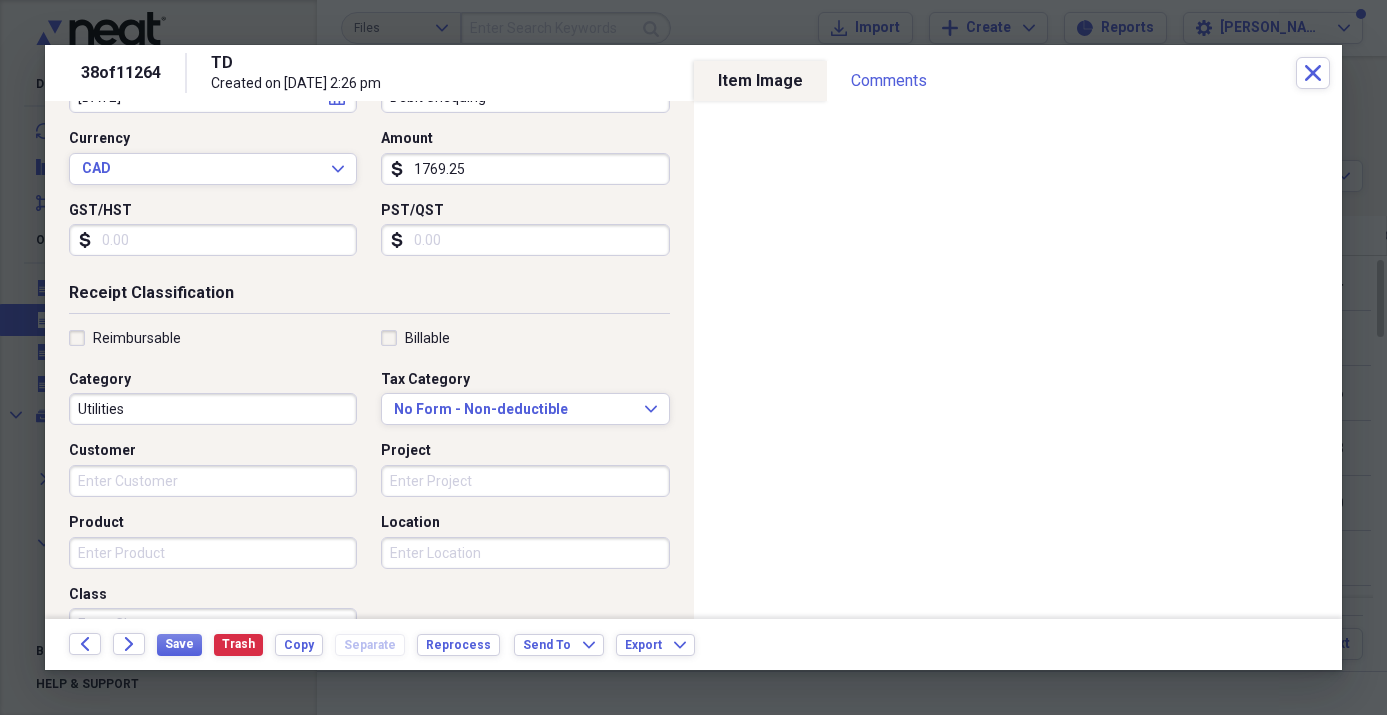 click on "Utilities" at bounding box center (213, 409) 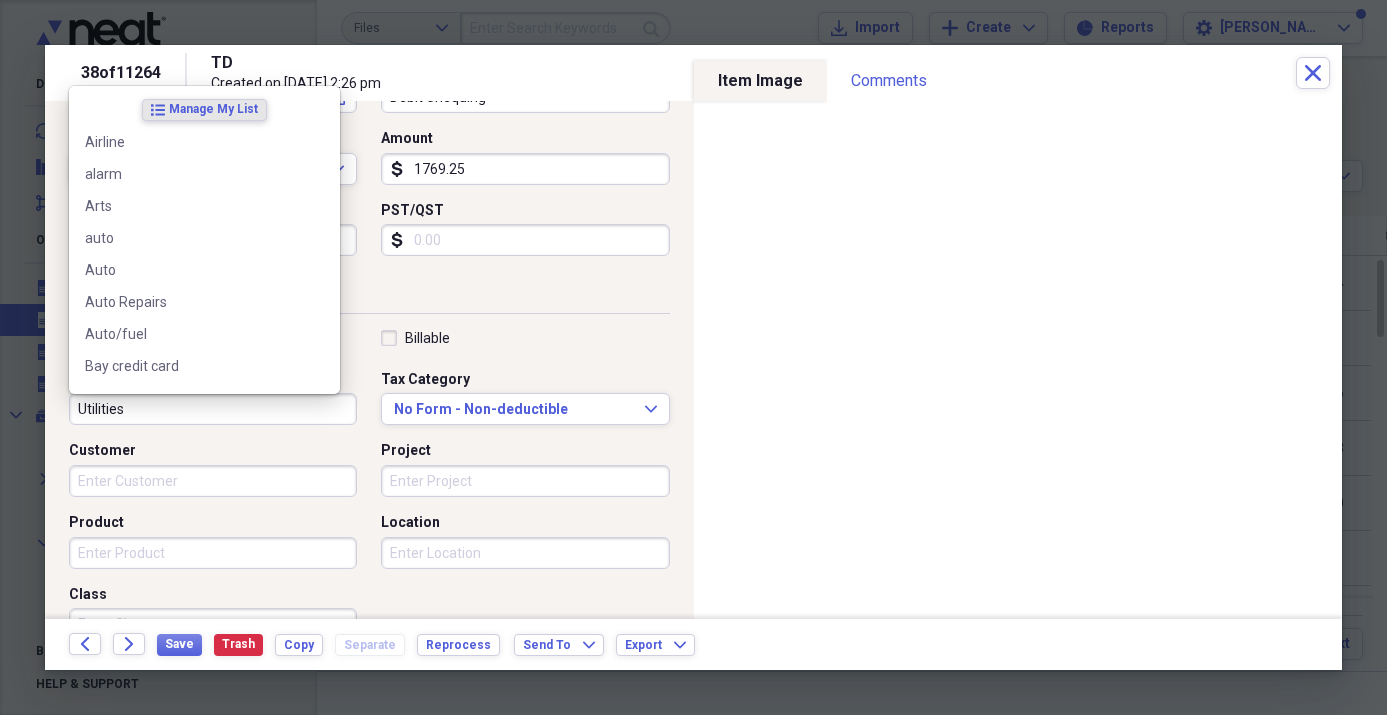 click on "Utilities" at bounding box center (213, 409) 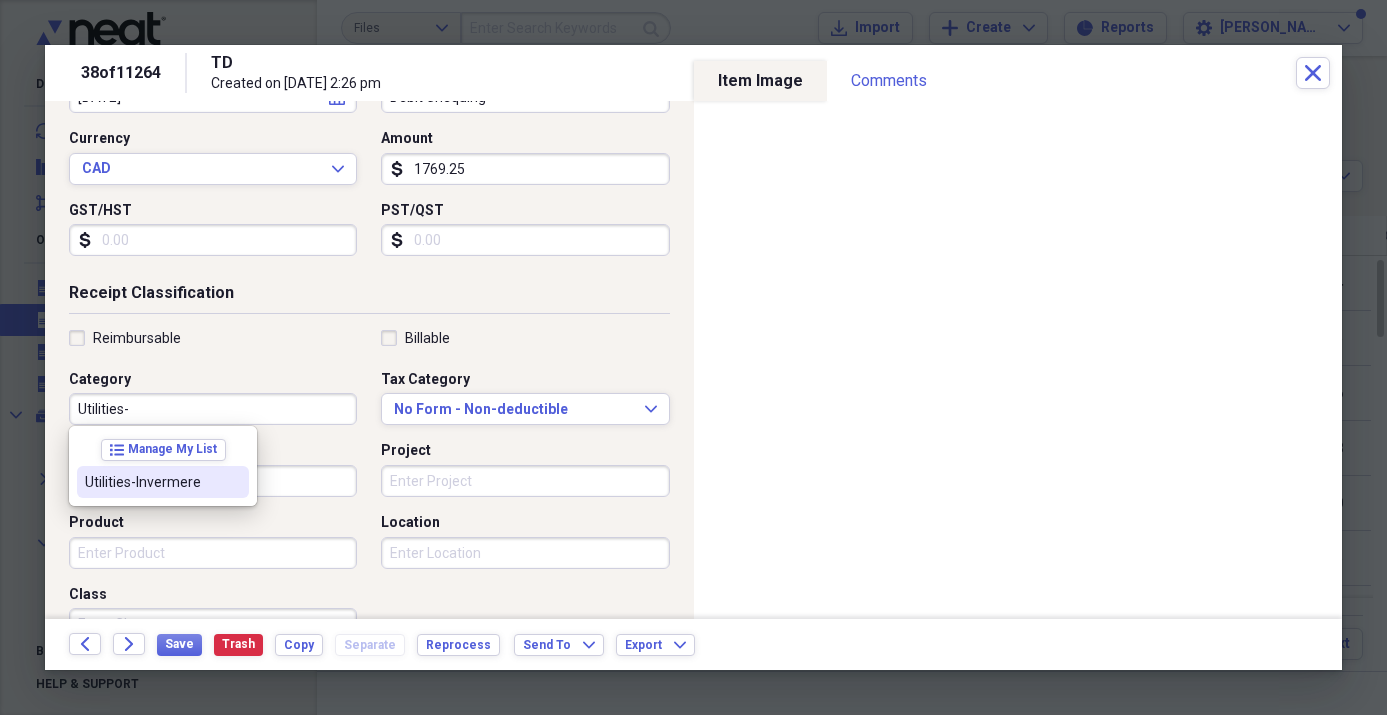 click on "Utilities-Invermere" at bounding box center [151, 482] 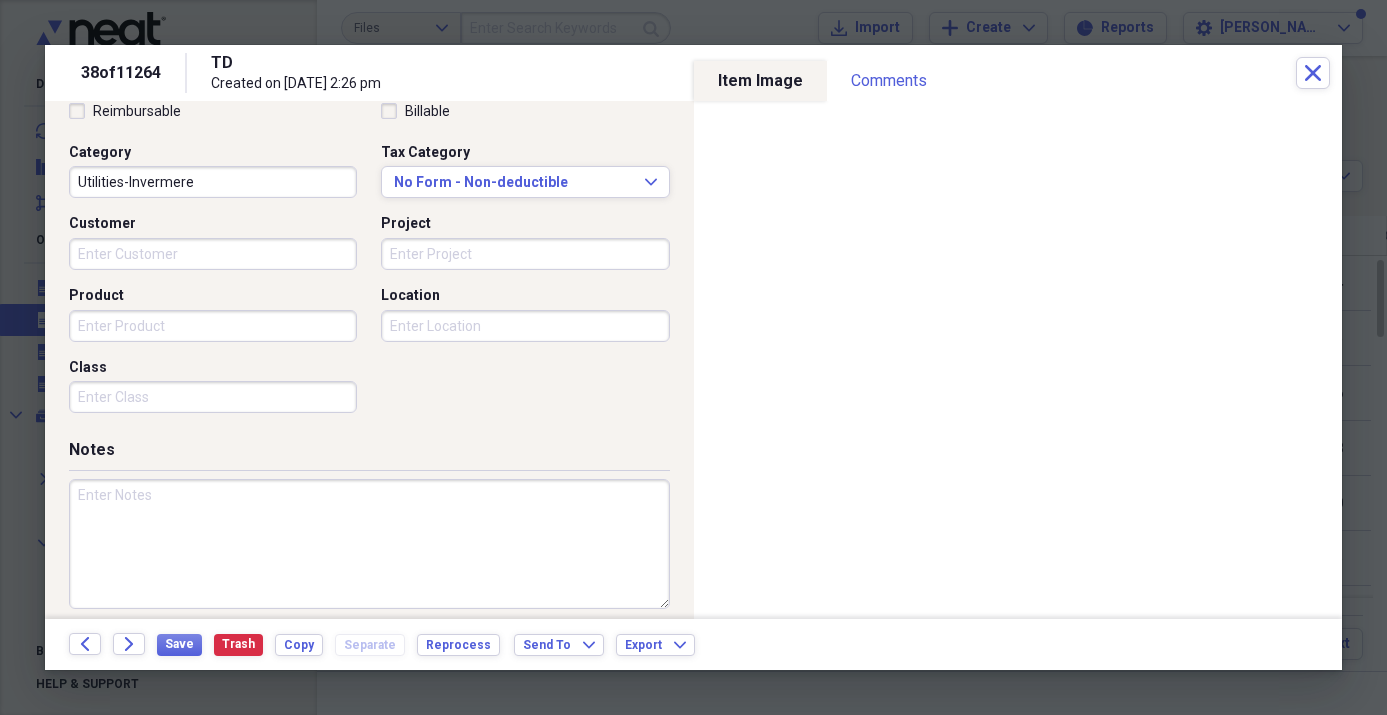 scroll, scrollTop: 490, scrollLeft: 0, axis: vertical 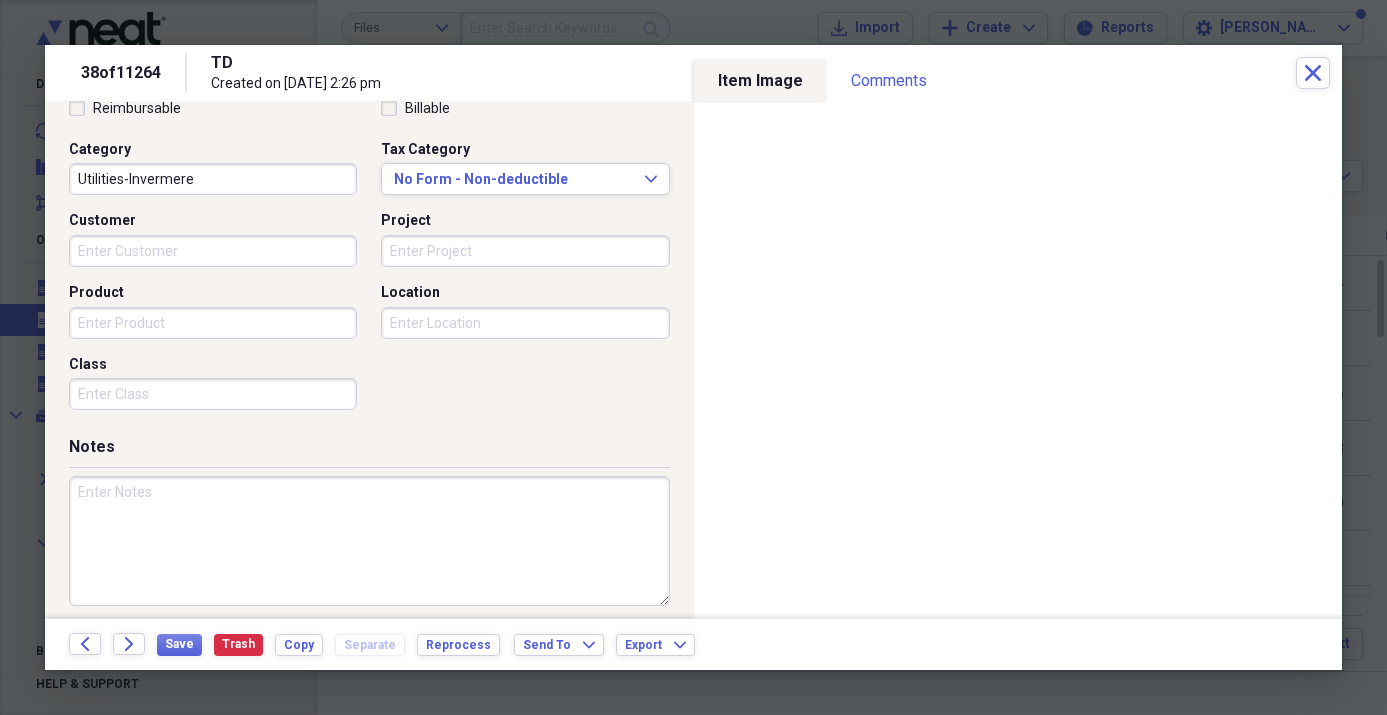 click at bounding box center [369, 541] 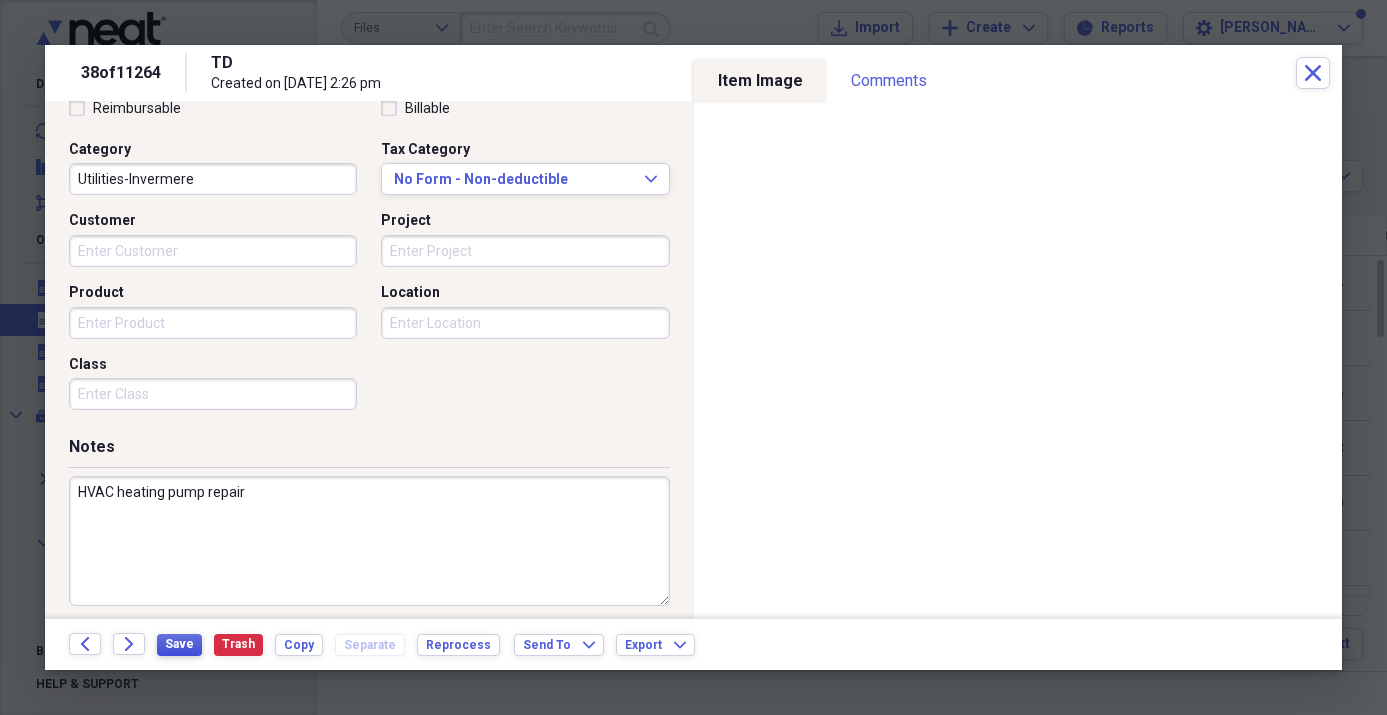click on "Save" at bounding box center [179, 644] 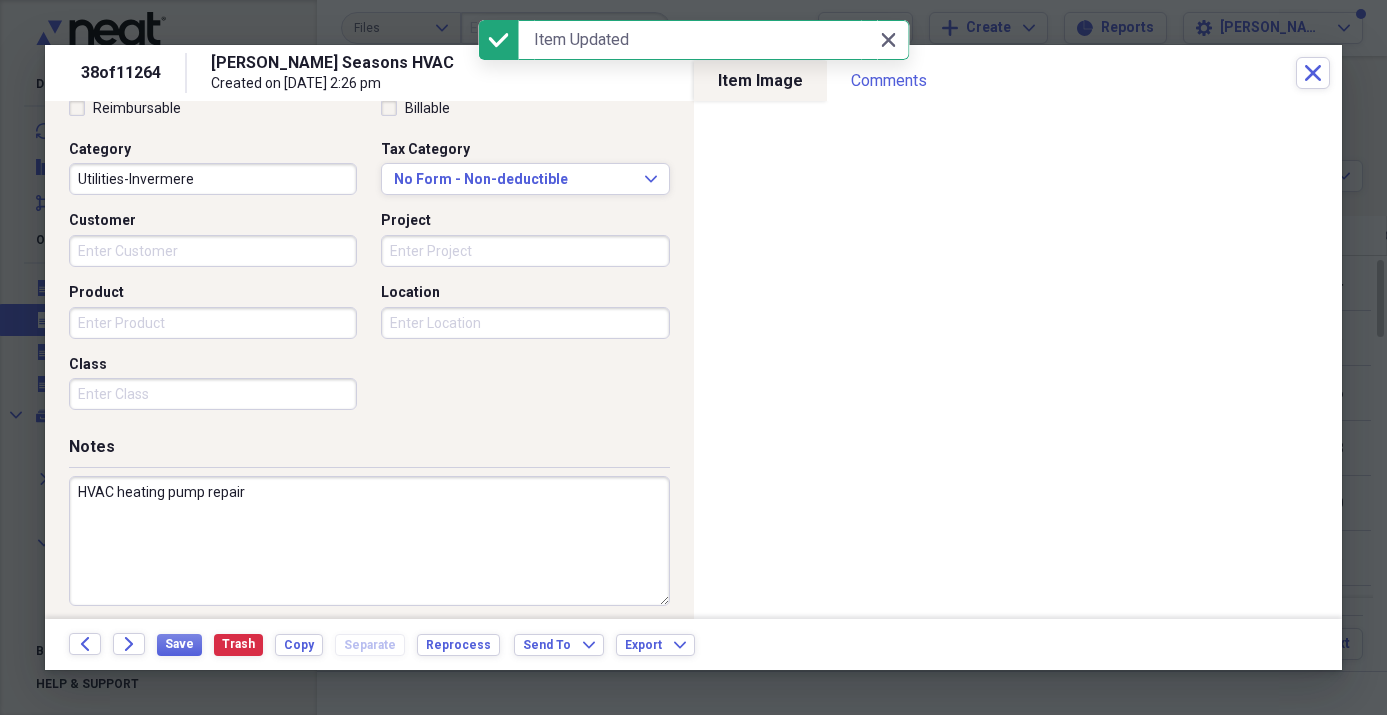 click on "HVAC heating pump repair" at bounding box center (369, 541) 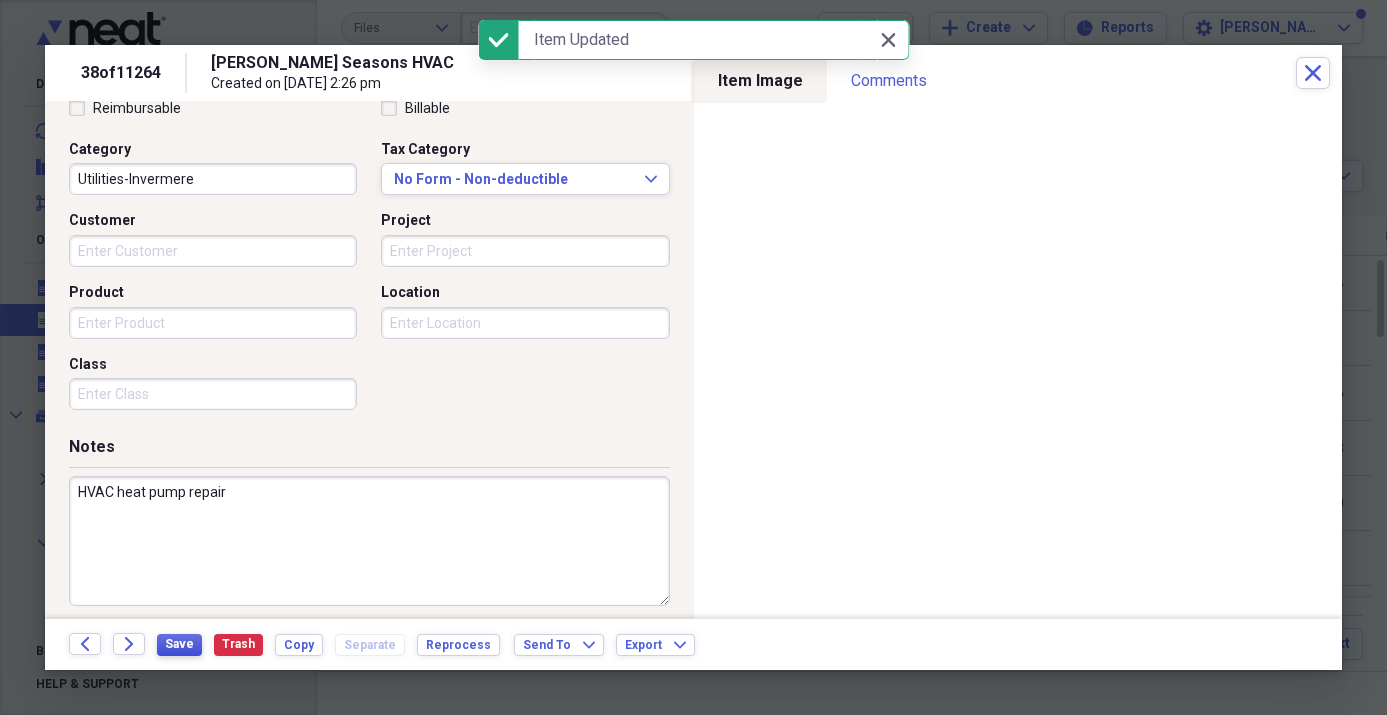 type on "HVAC heat pump repair" 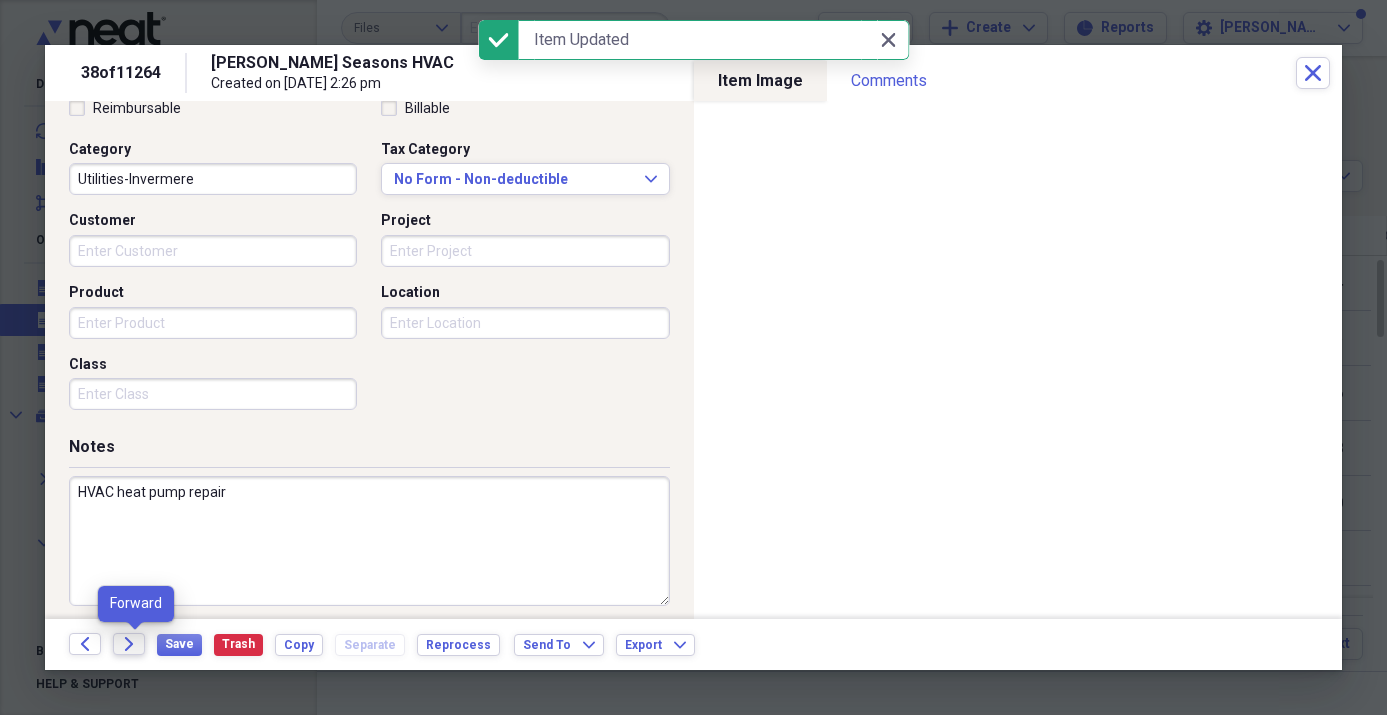 click on "Forward" 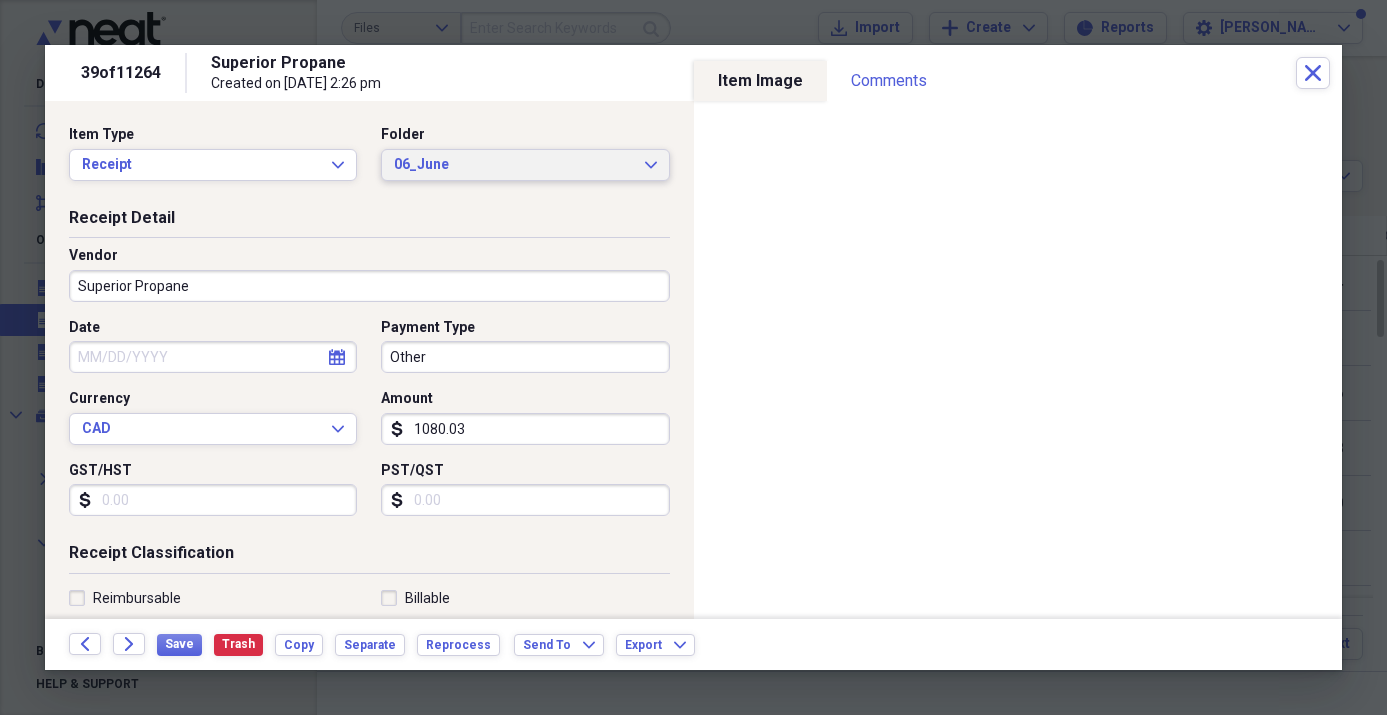 click on "06_June Expand" at bounding box center (525, 165) 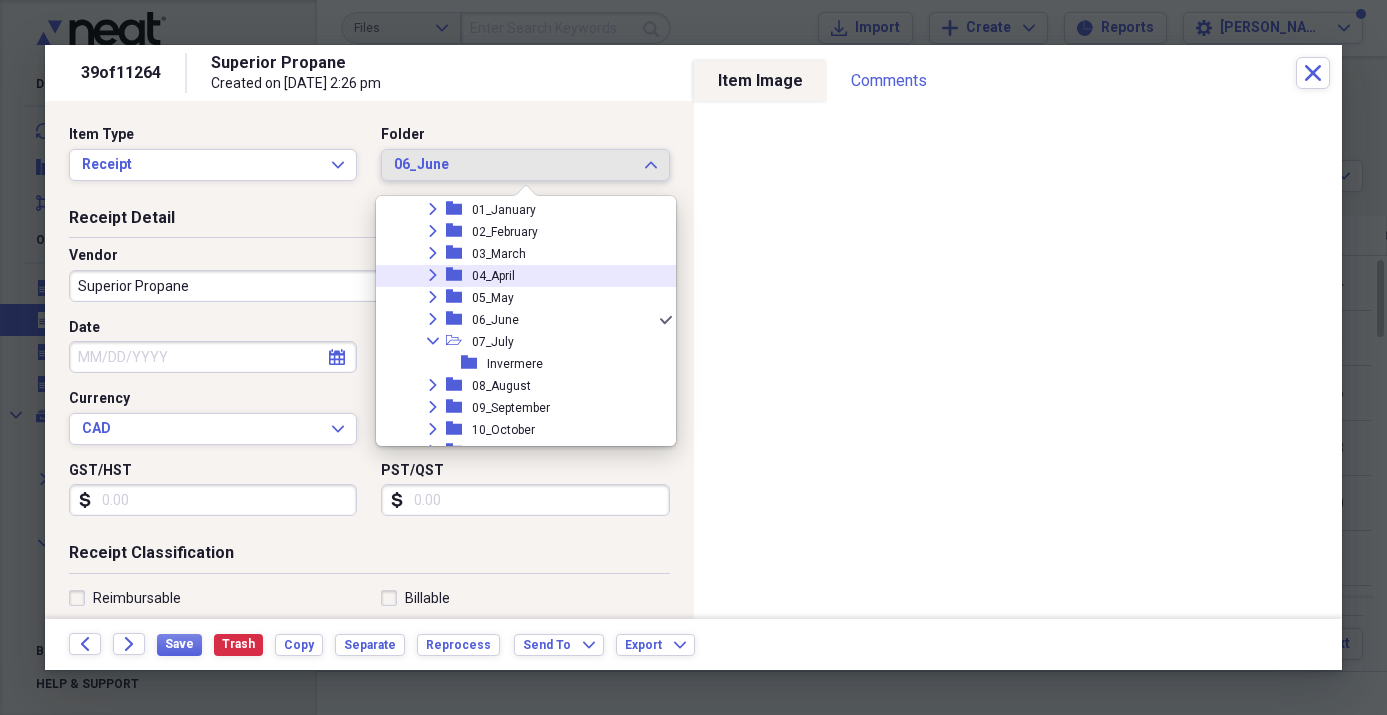 scroll, scrollTop: 1062, scrollLeft: 0, axis: vertical 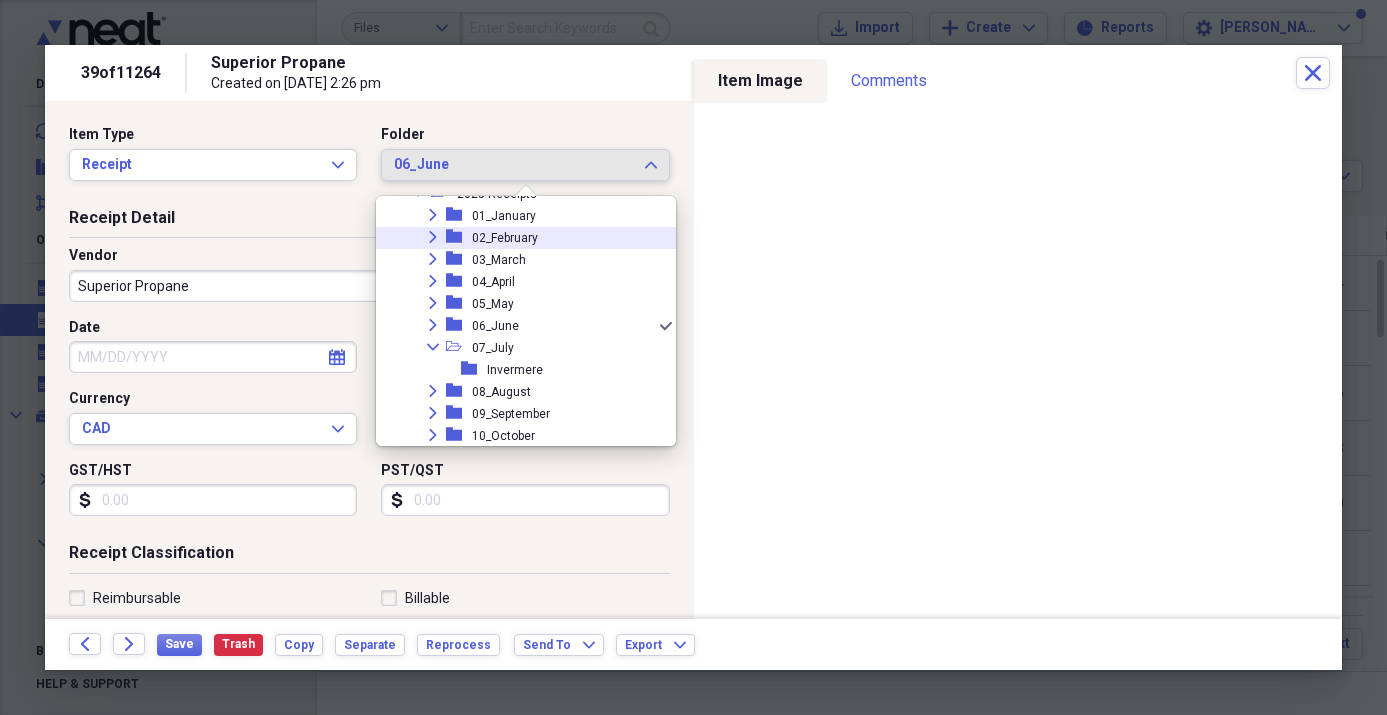 click 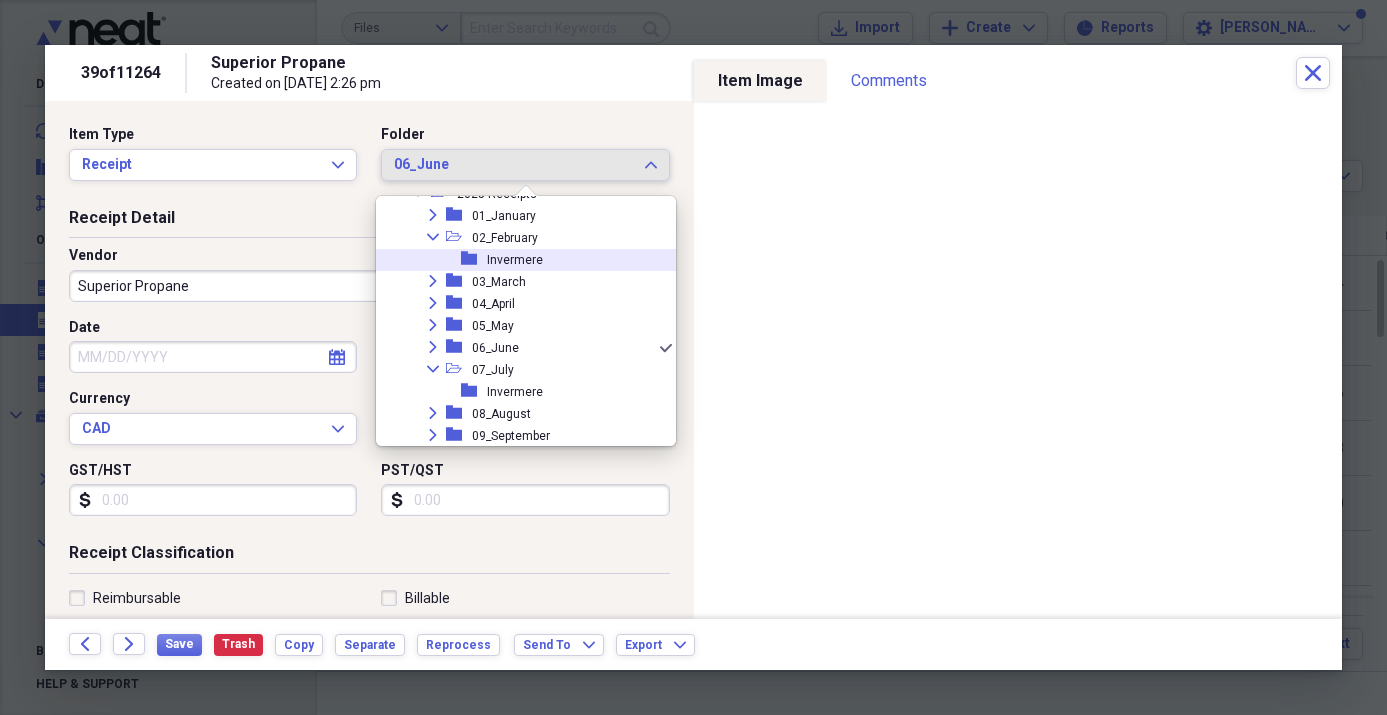 click on "folder" at bounding box center [474, 259] 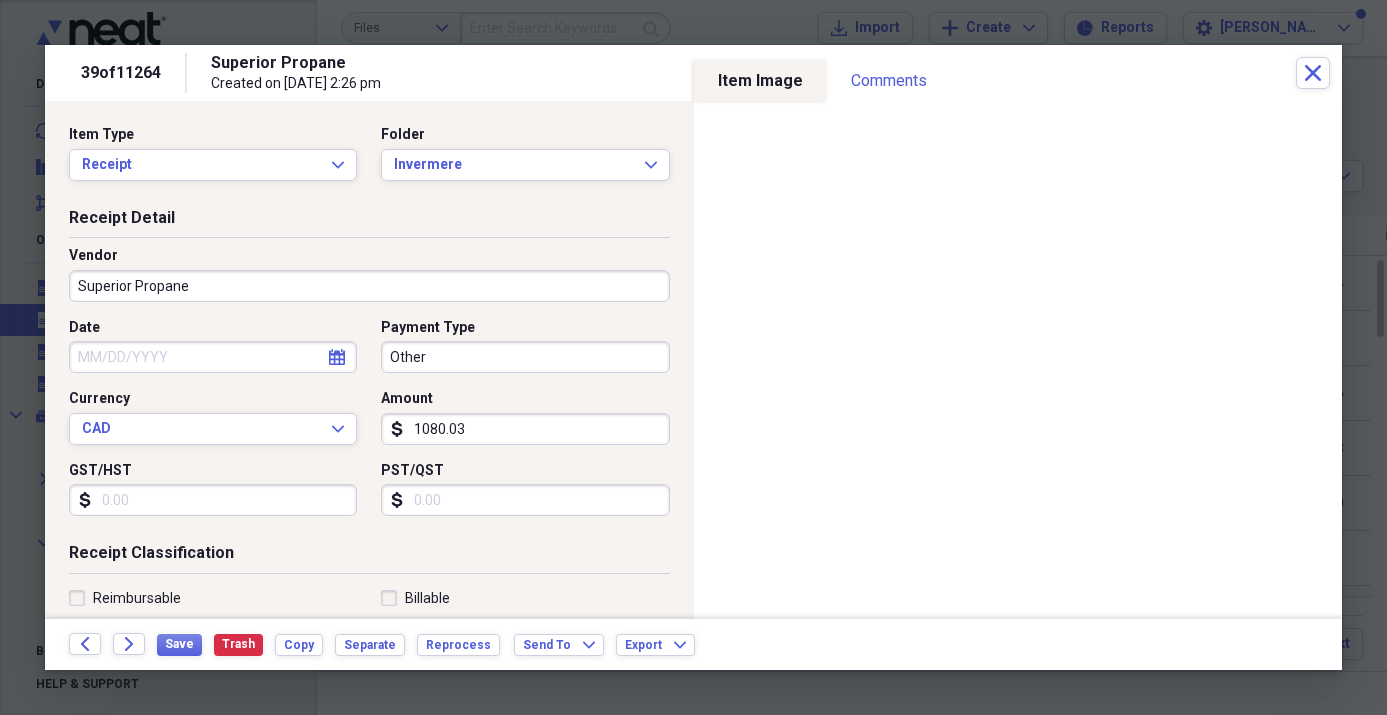 select on "6" 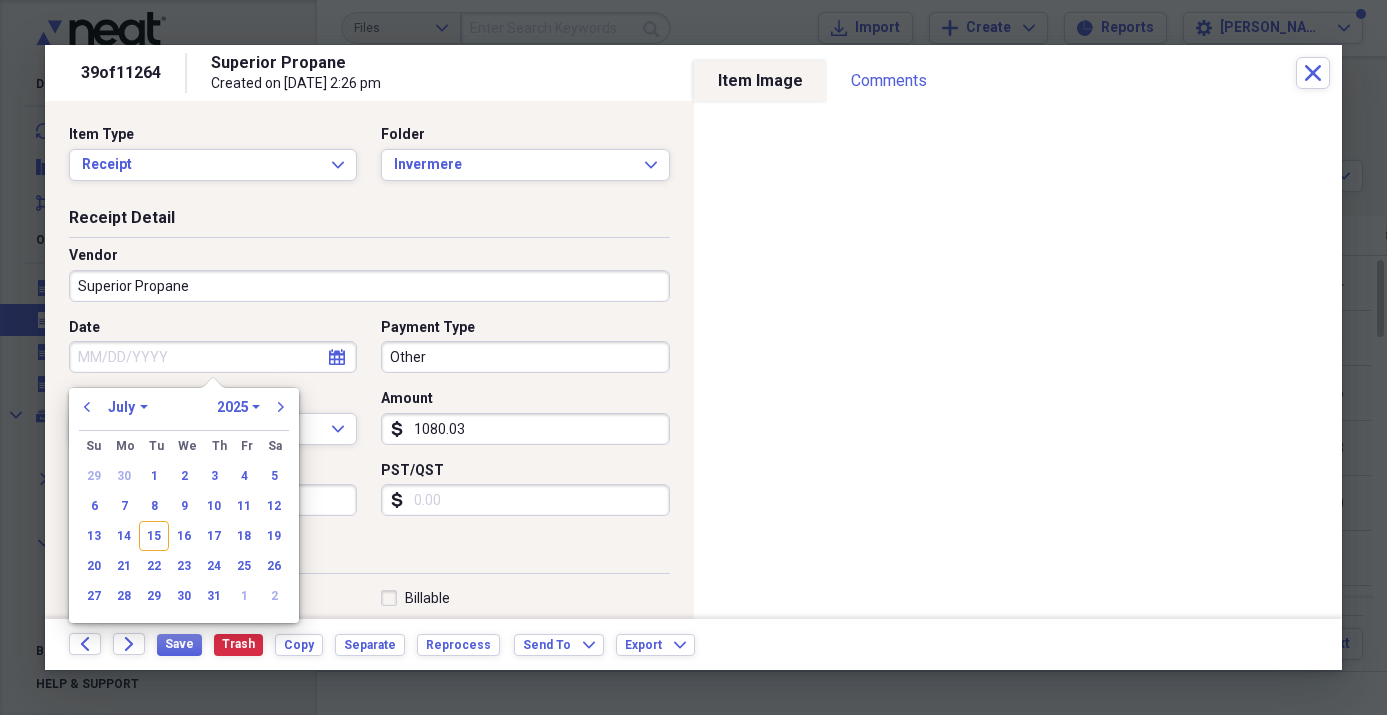 click on "Date" at bounding box center [213, 357] 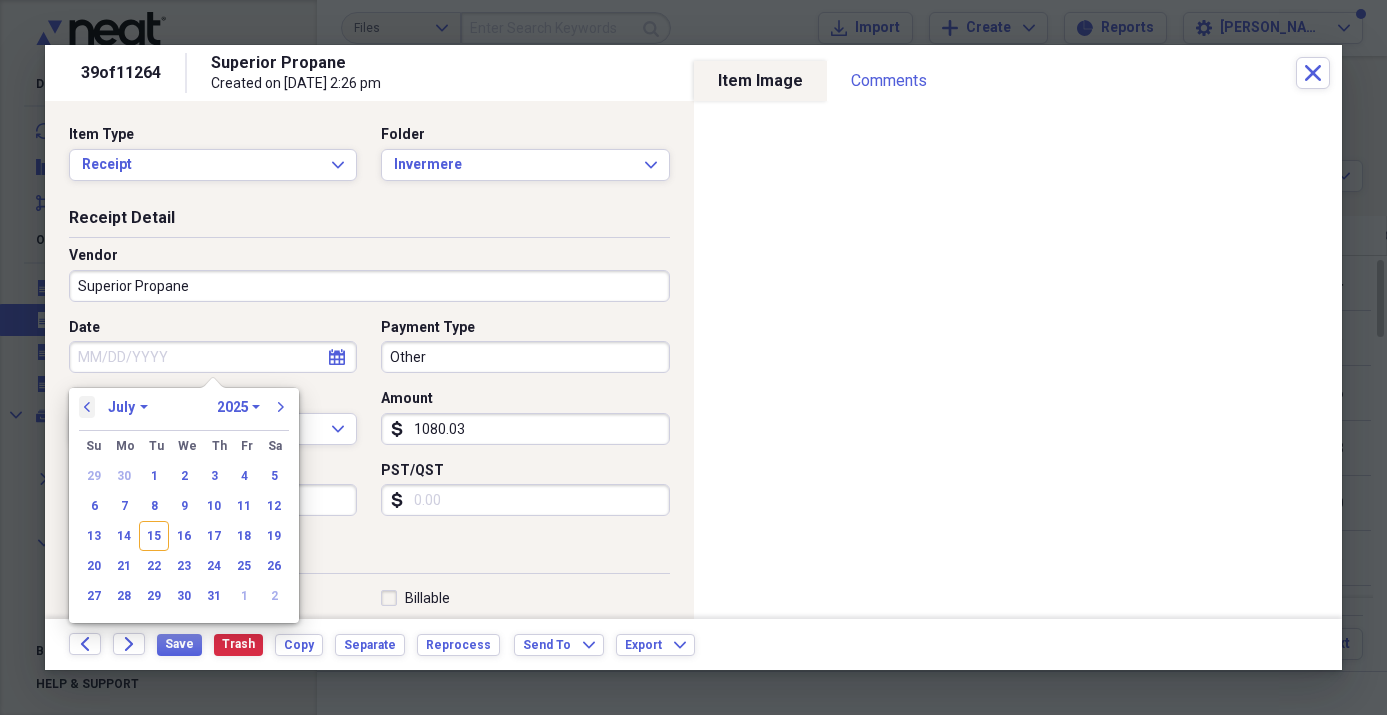 click on "previous" at bounding box center [87, 407] 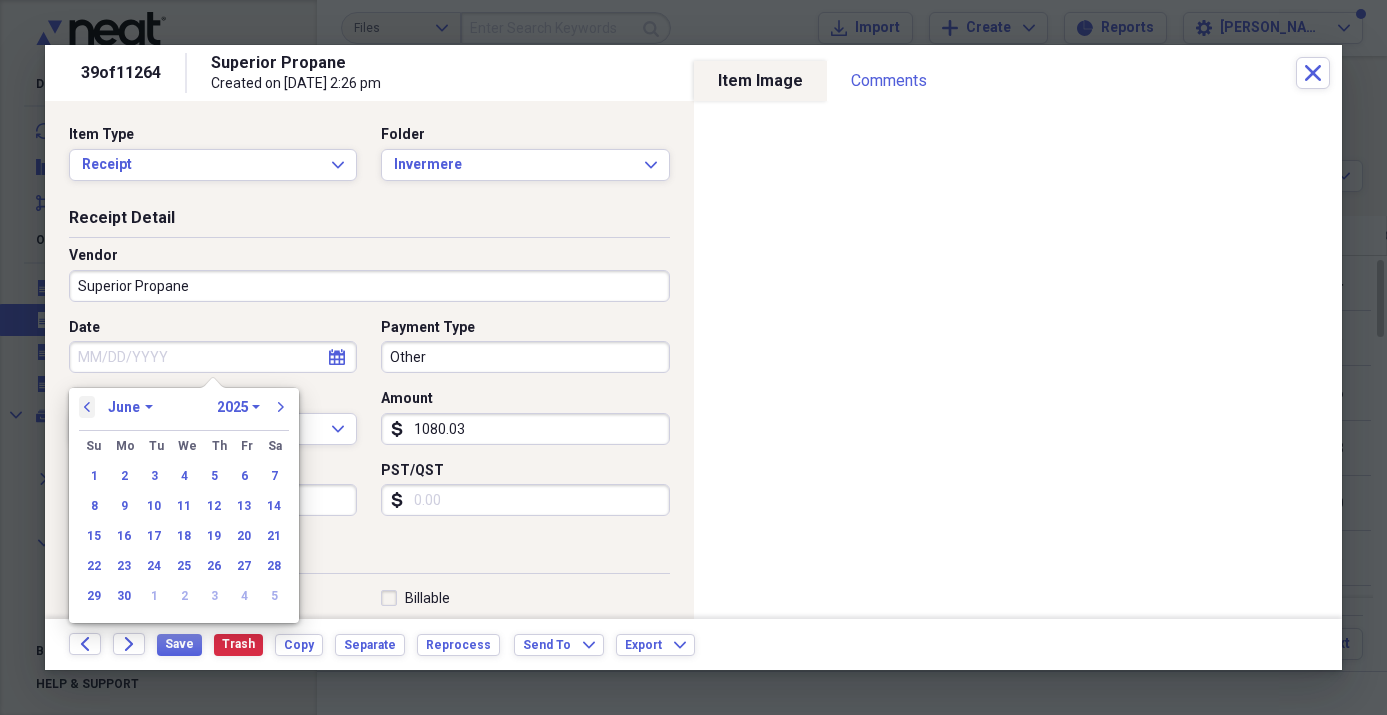click on "previous" at bounding box center (87, 407) 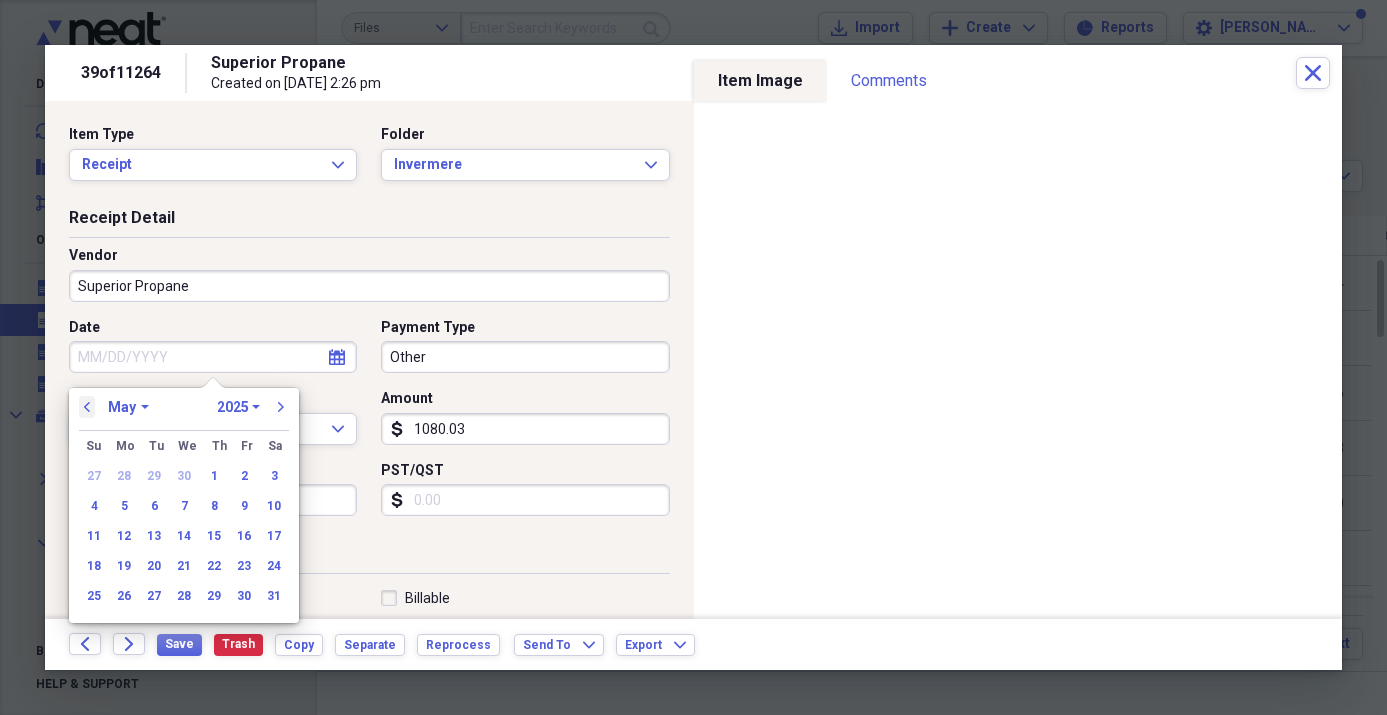 click on "previous" at bounding box center (87, 407) 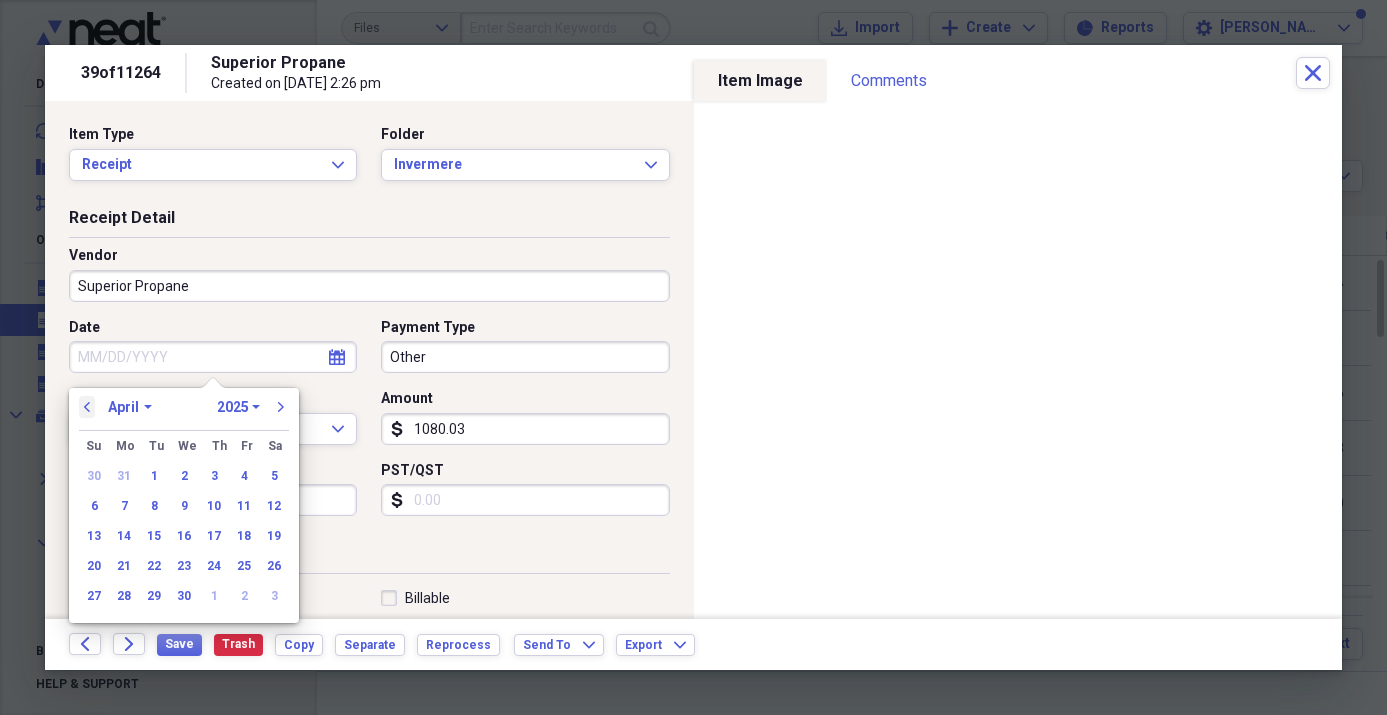 click on "previous" at bounding box center (87, 407) 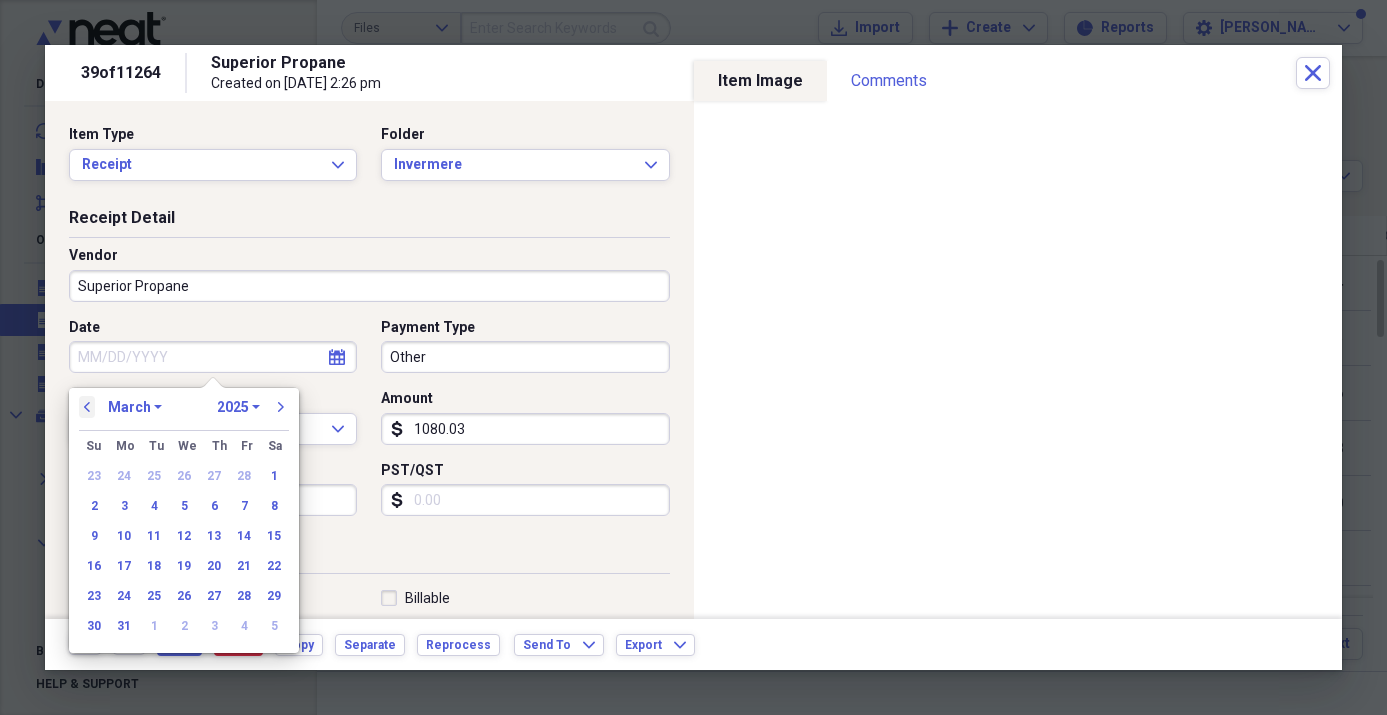 click on "previous" at bounding box center [87, 407] 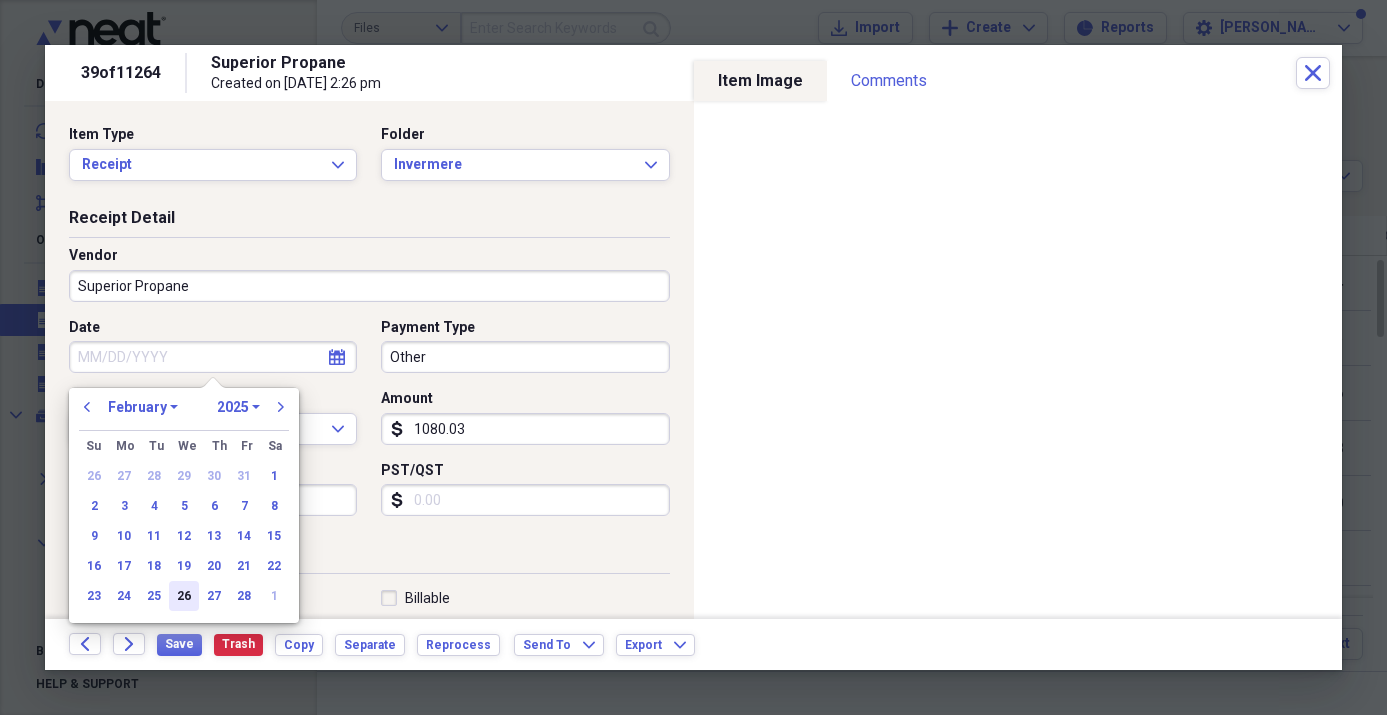 click on "26" at bounding box center (184, 596) 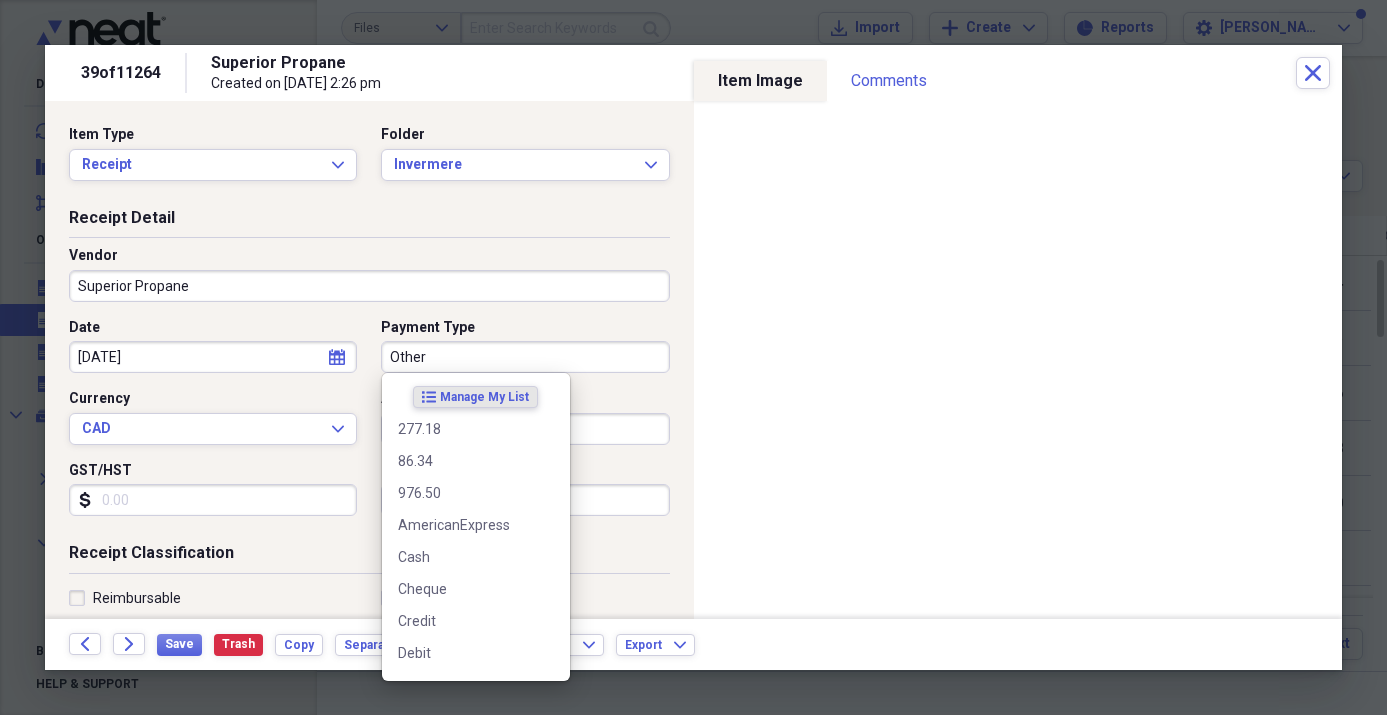 click on "Other" at bounding box center (525, 357) 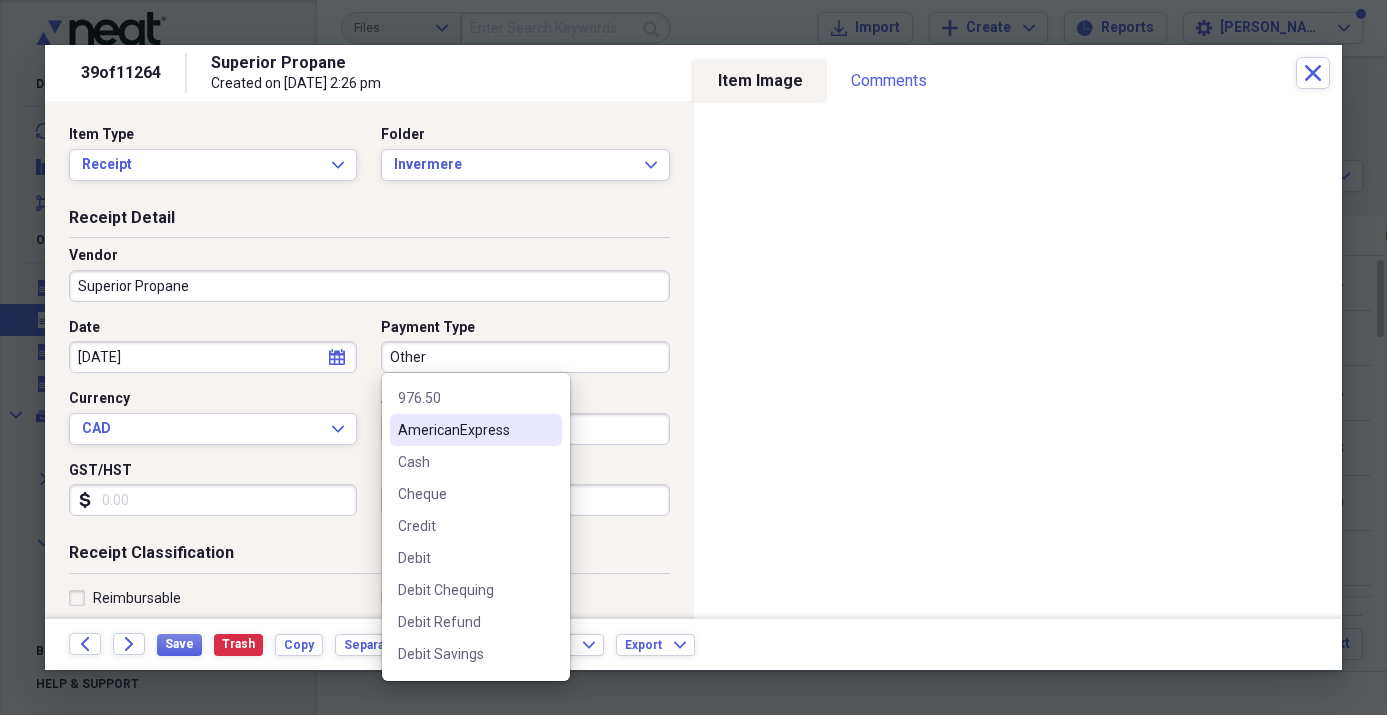 scroll, scrollTop: 112, scrollLeft: 0, axis: vertical 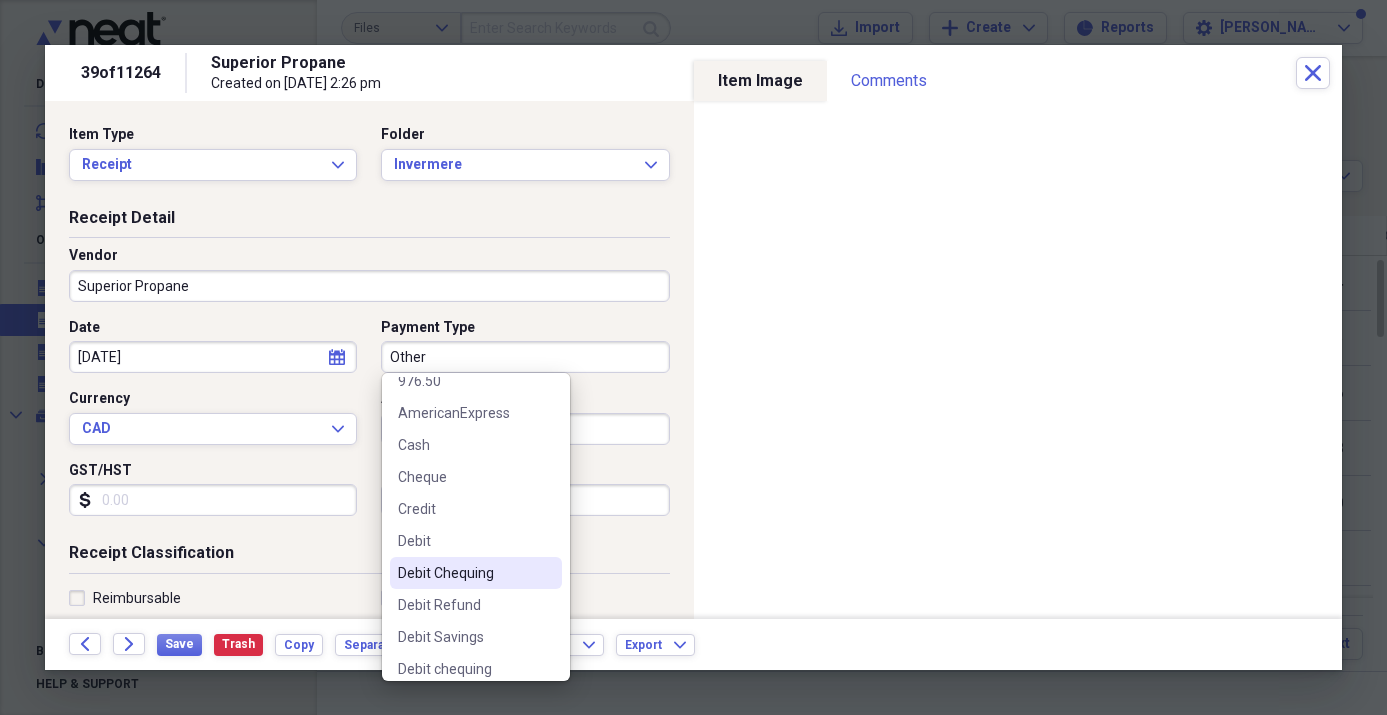 drag, startPoint x: 418, startPoint y: 574, endPoint x: 387, endPoint y: 576, distance: 31.06445 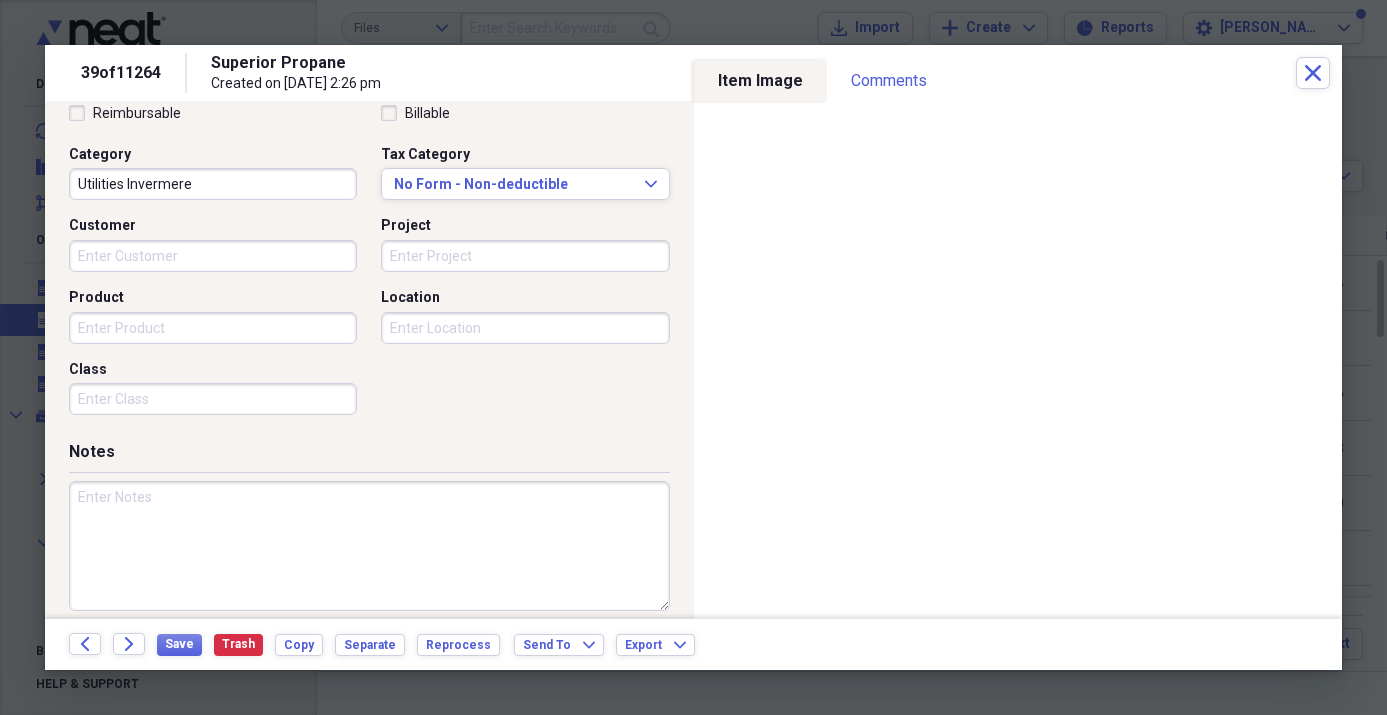 scroll, scrollTop: 502, scrollLeft: 0, axis: vertical 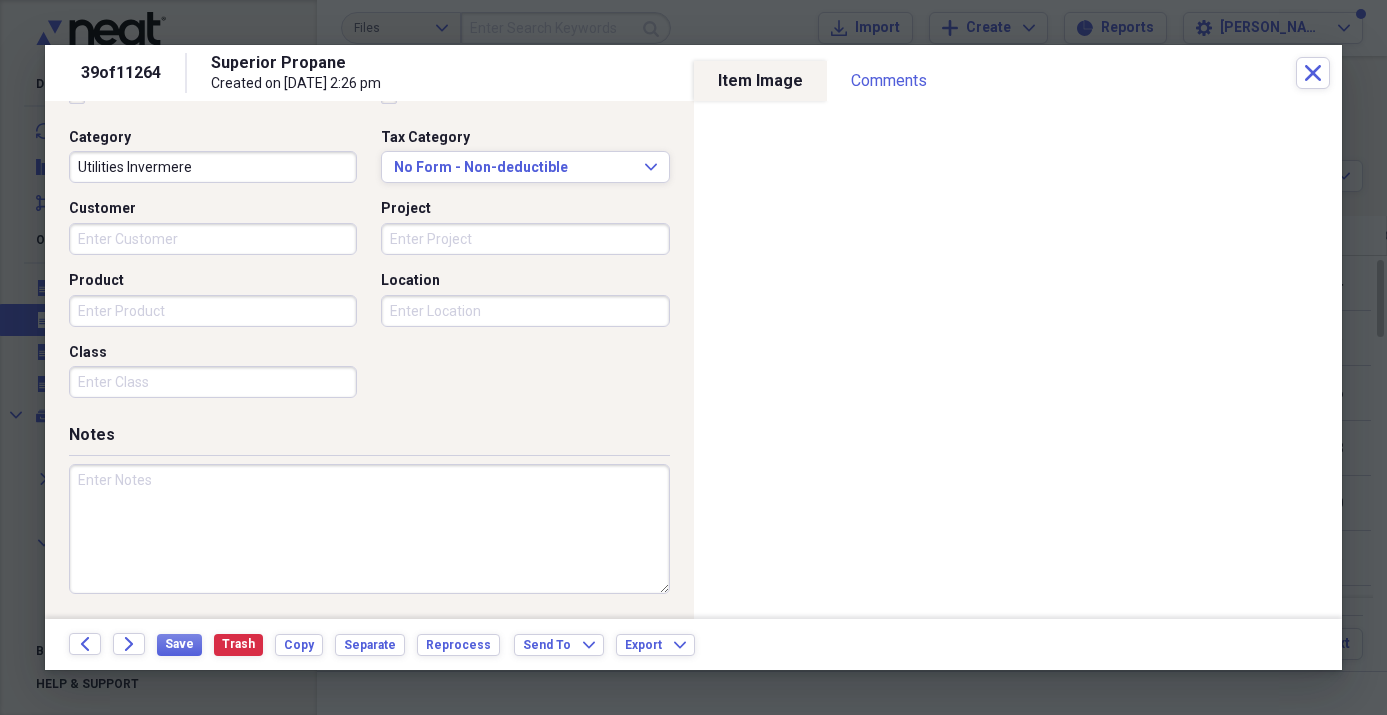 click at bounding box center [369, 529] 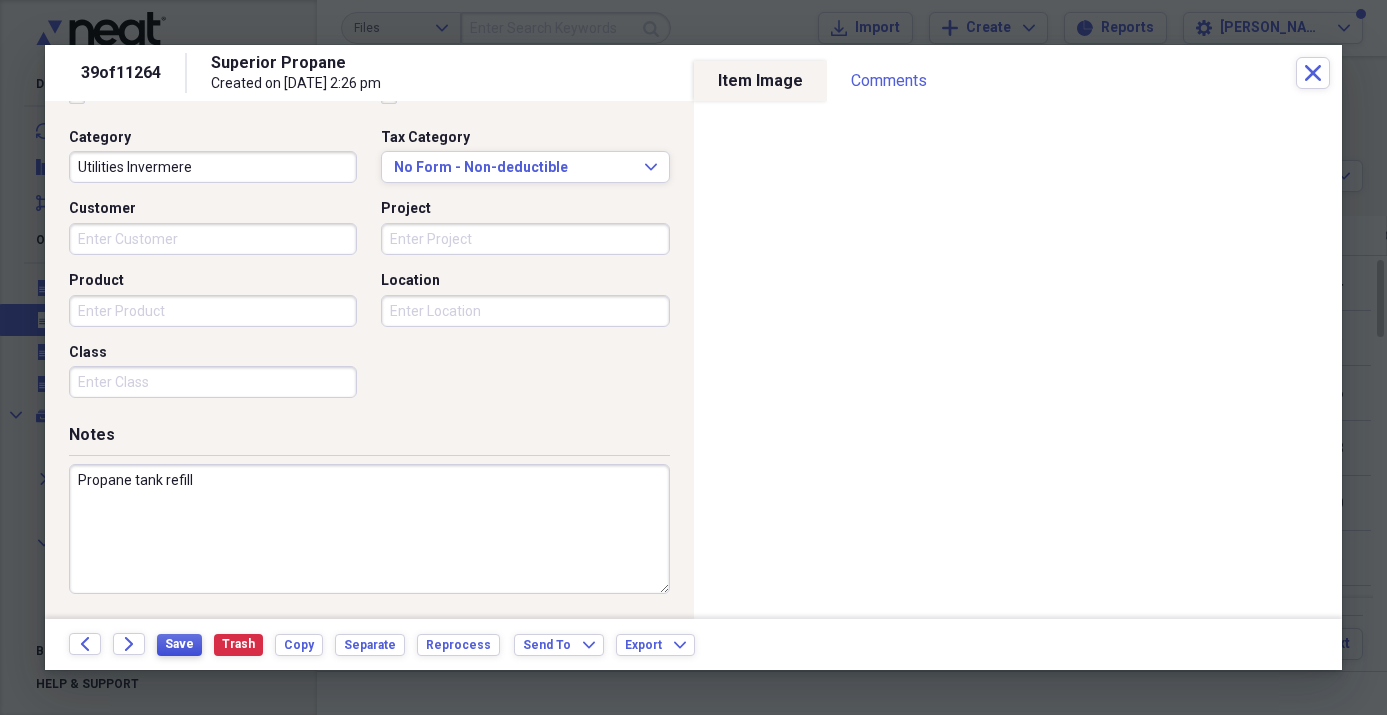 type on "Propane tank refill" 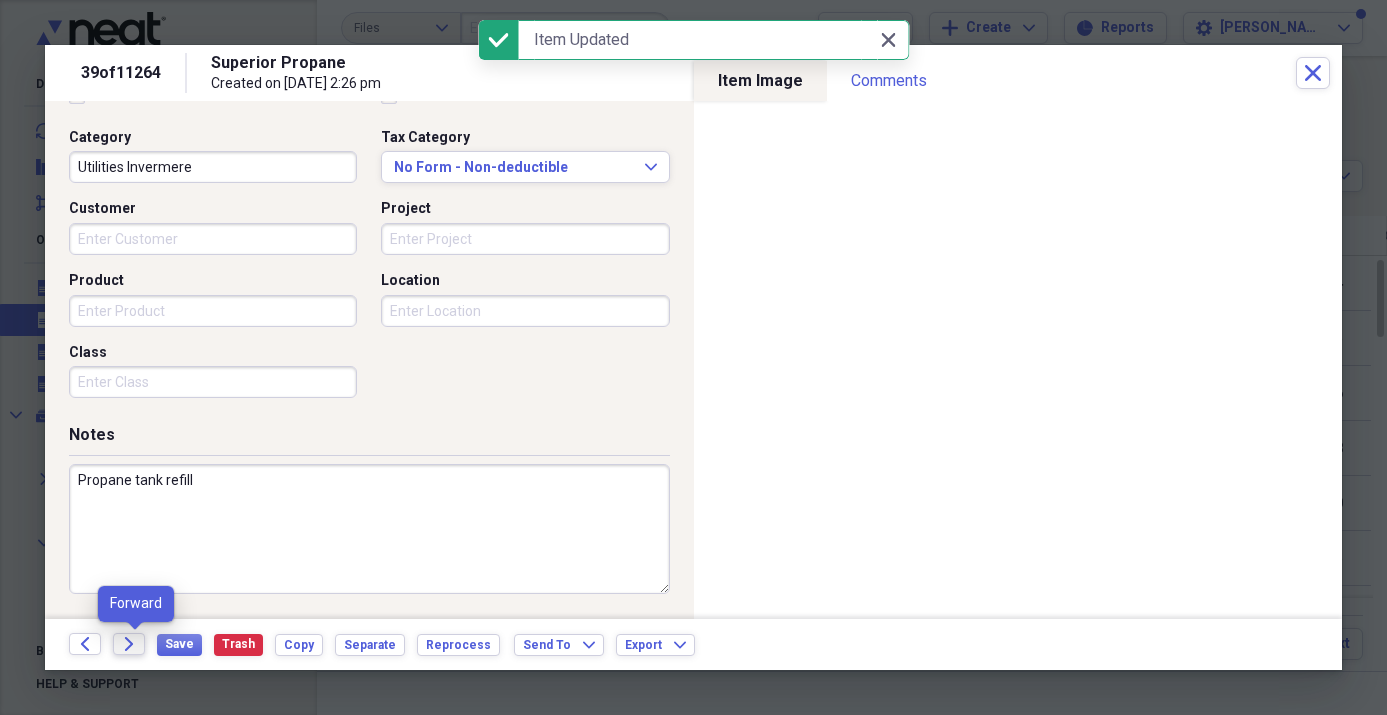 click on "Forward" 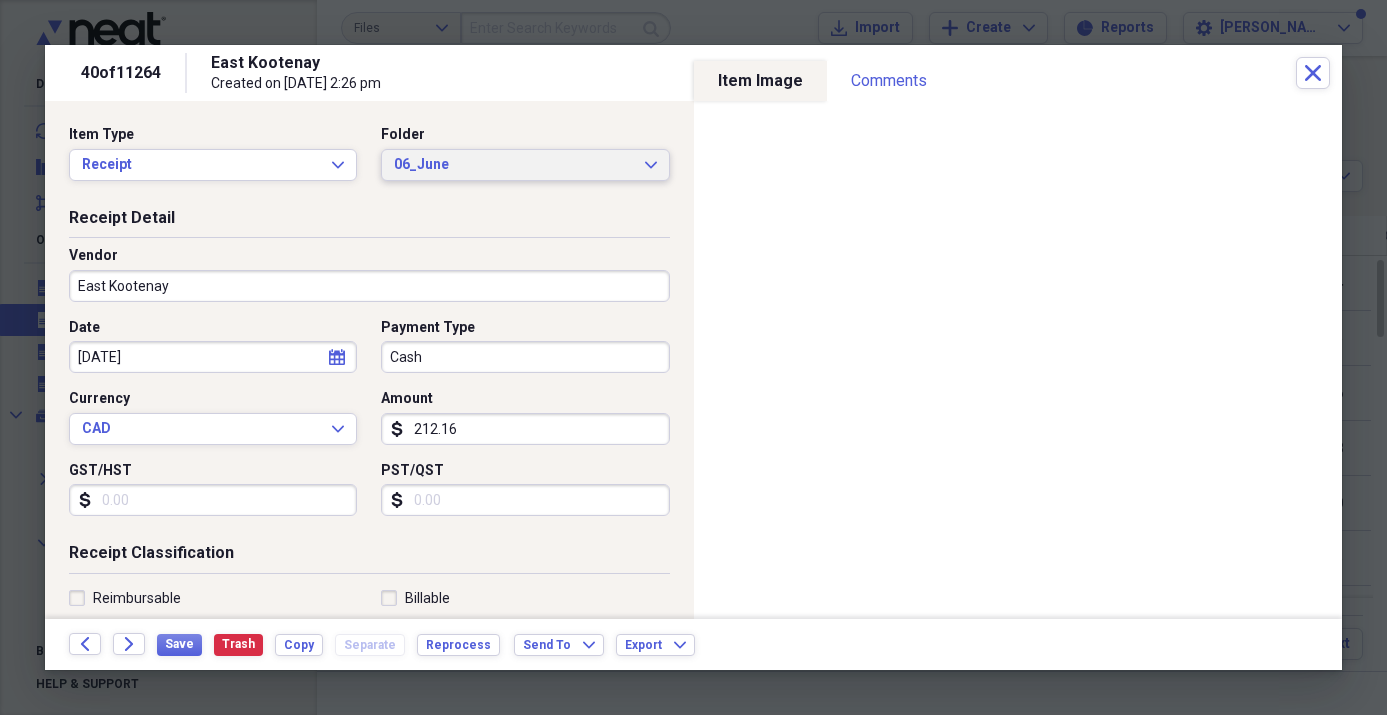 click on "06_June" at bounding box center [513, 165] 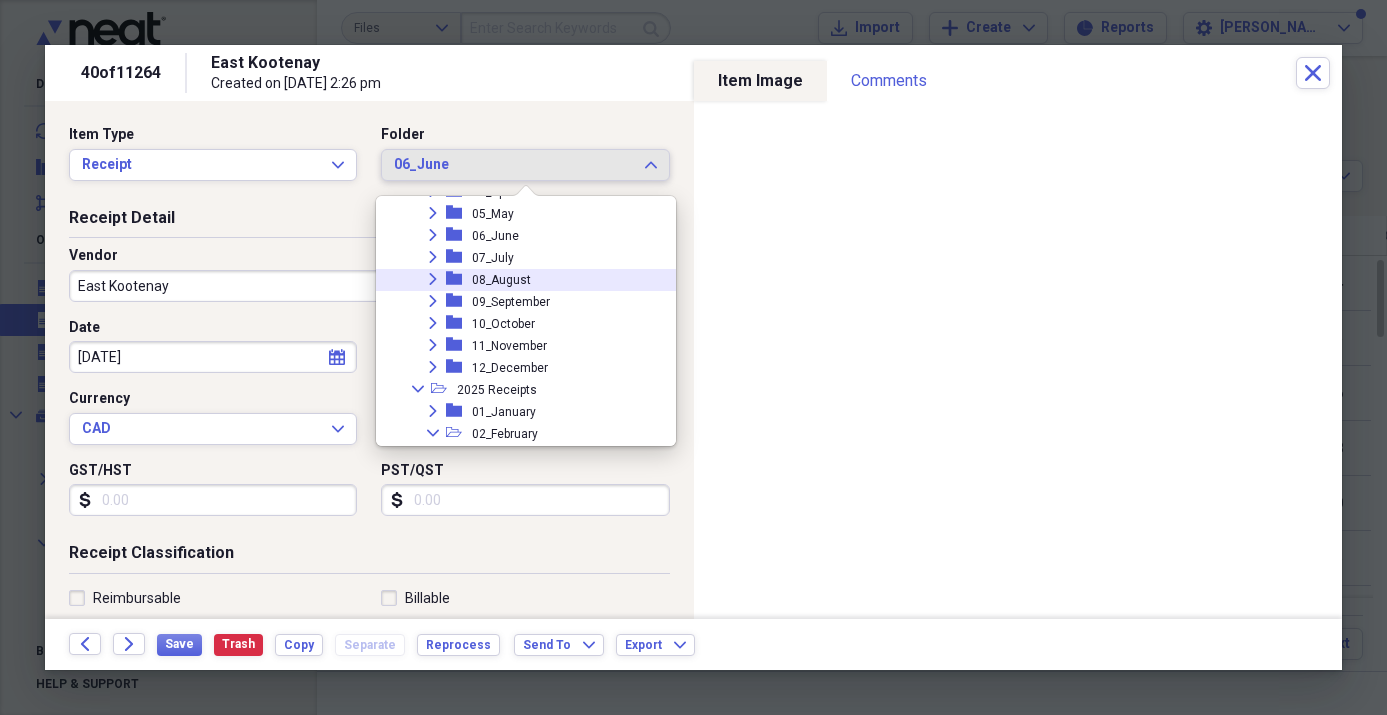 scroll, scrollTop: 867, scrollLeft: 0, axis: vertical 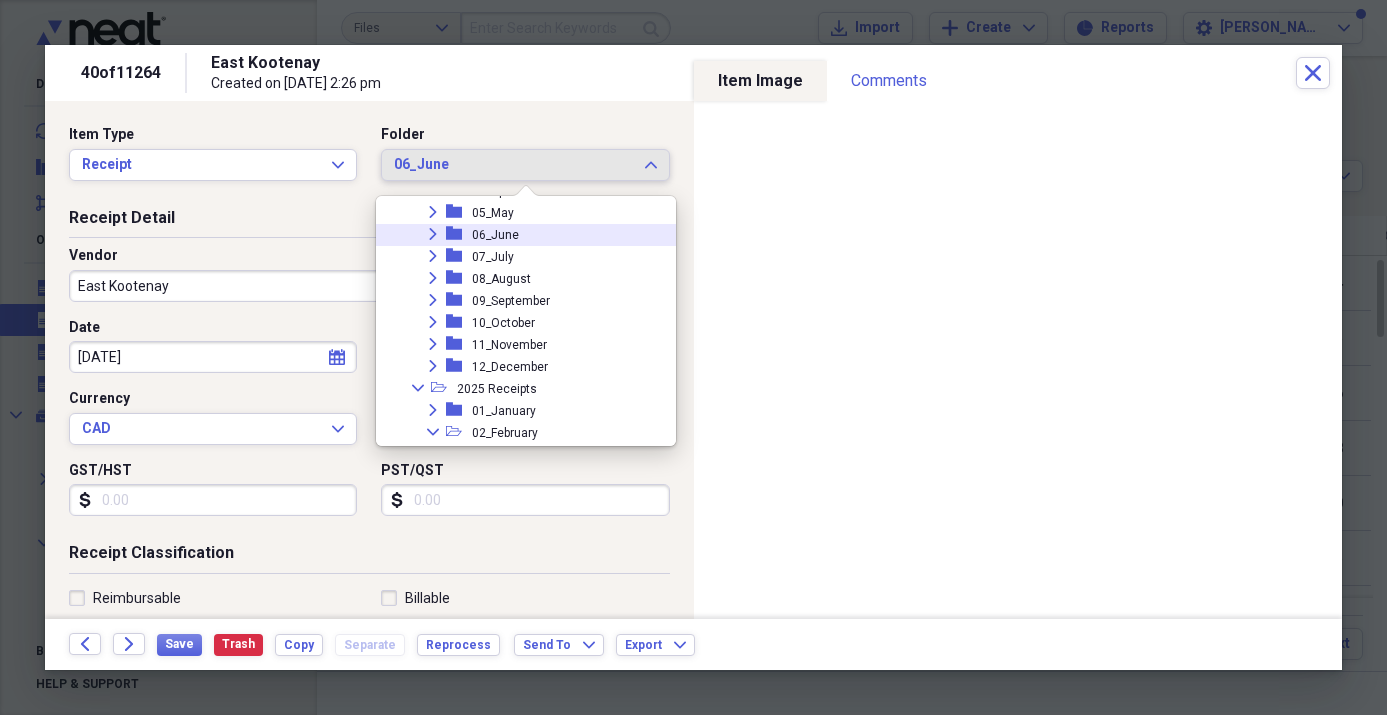 click 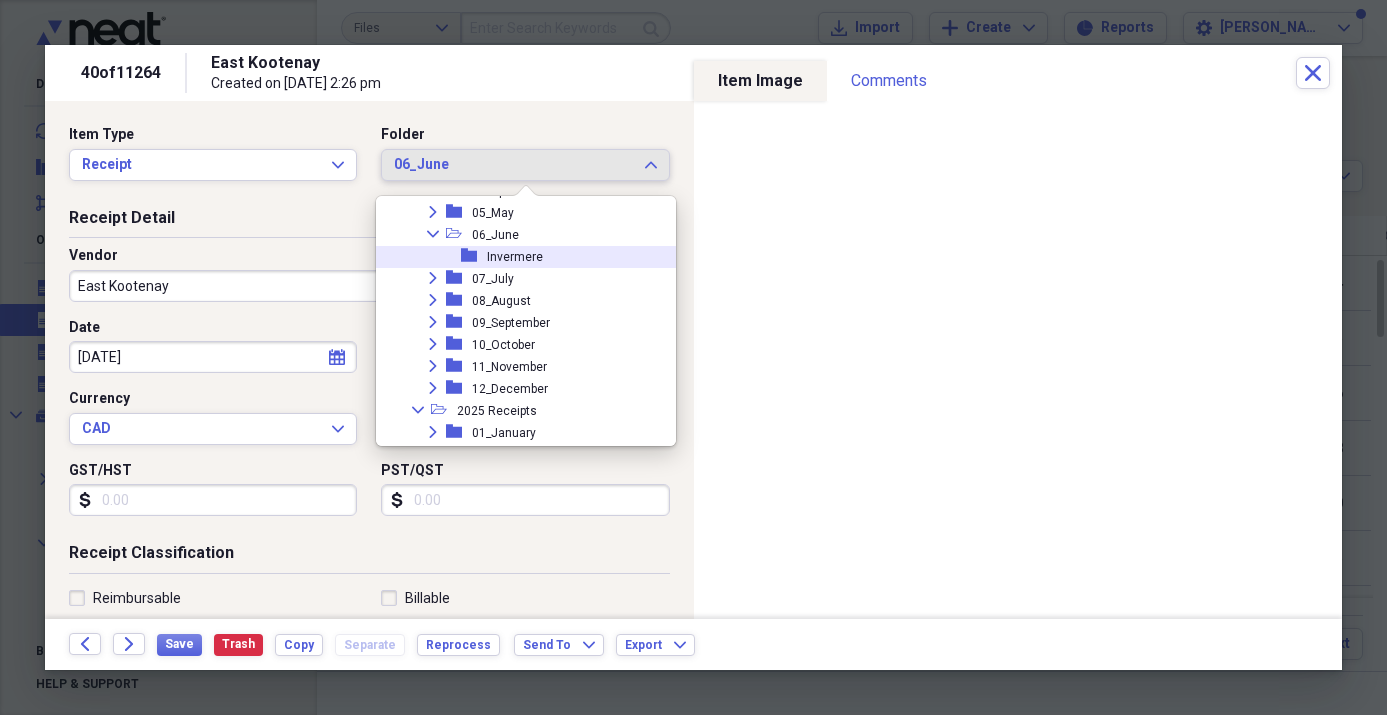 click on "folder" at bounding box center [474, 256] 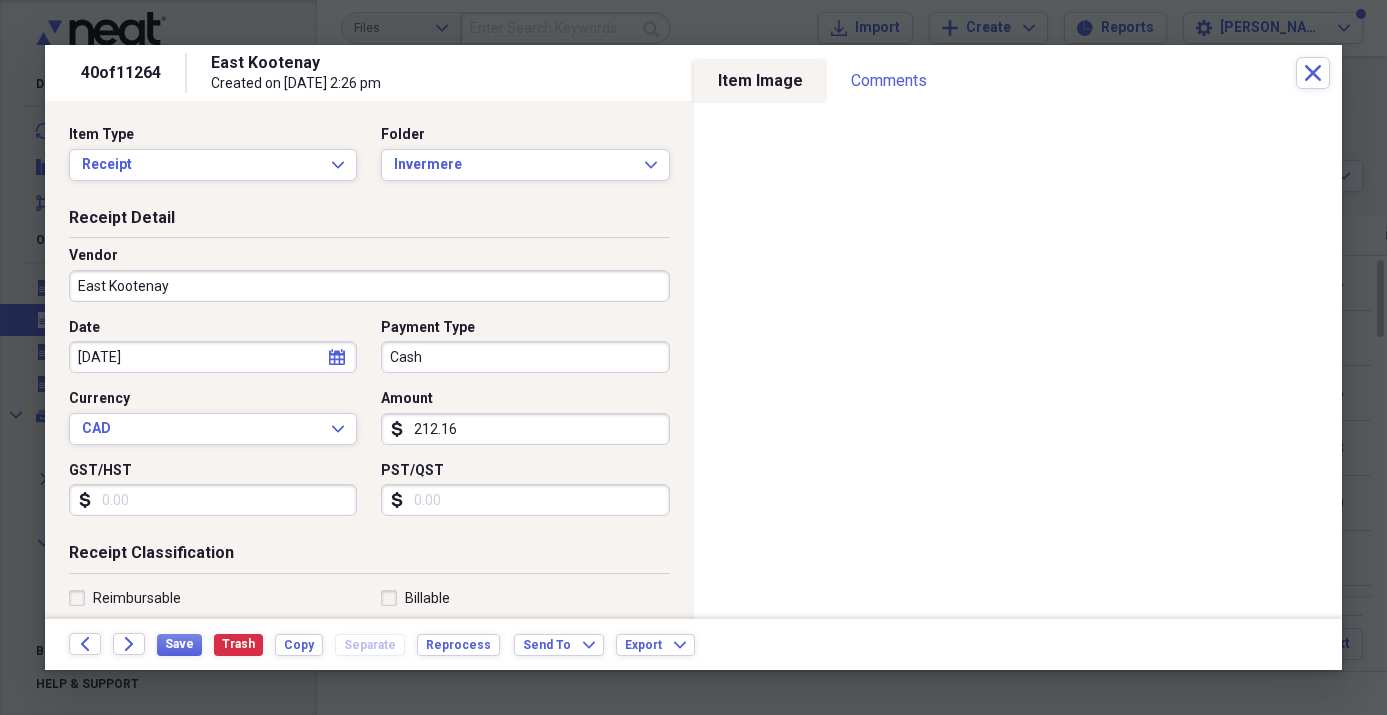 select on "11" 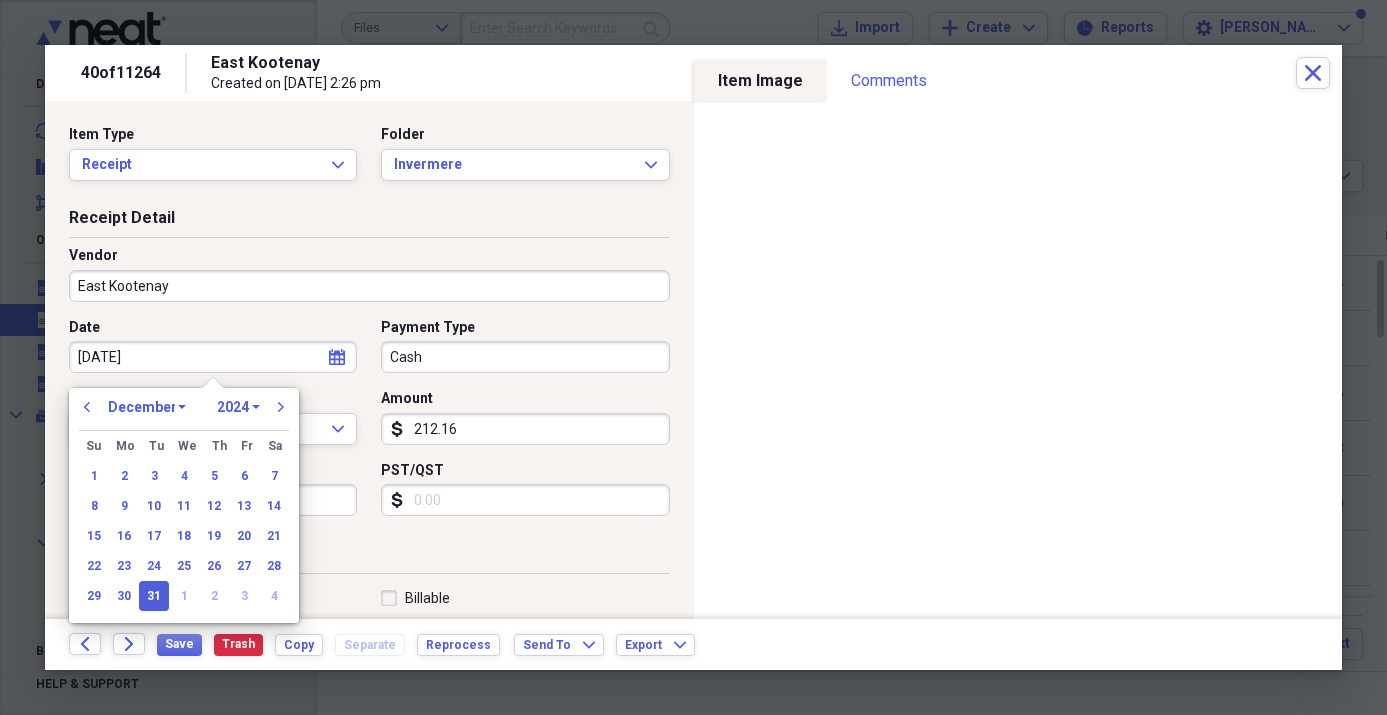 click on "[DATE]" at bounding box center [213, 357] 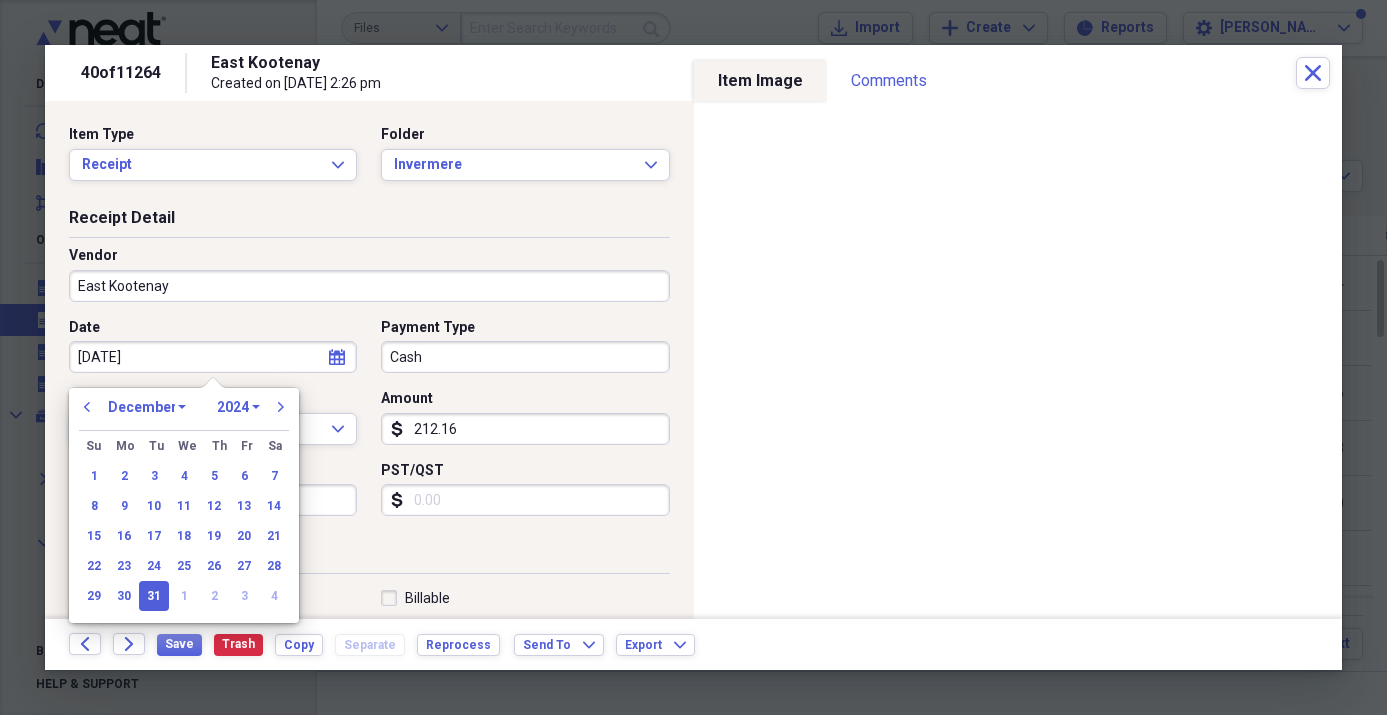 select on "5" 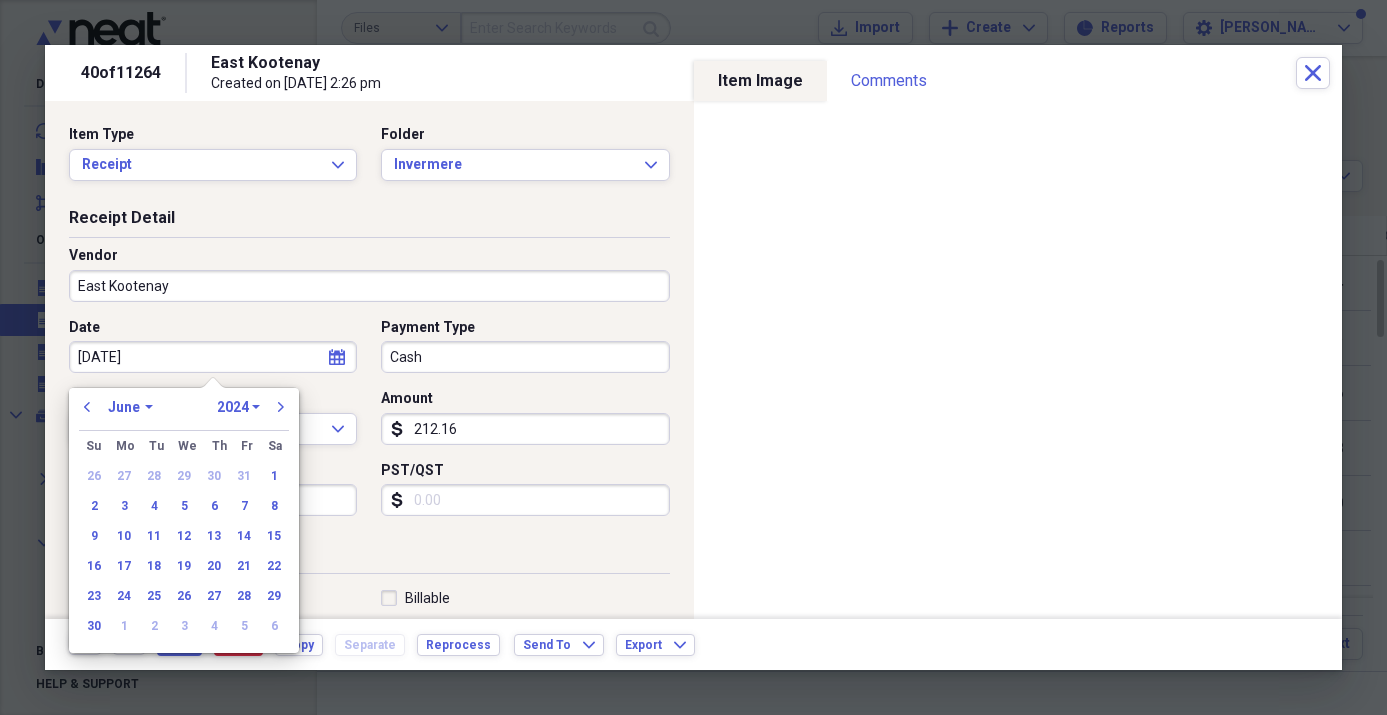 click on "30" at bounding box center (94, 626) 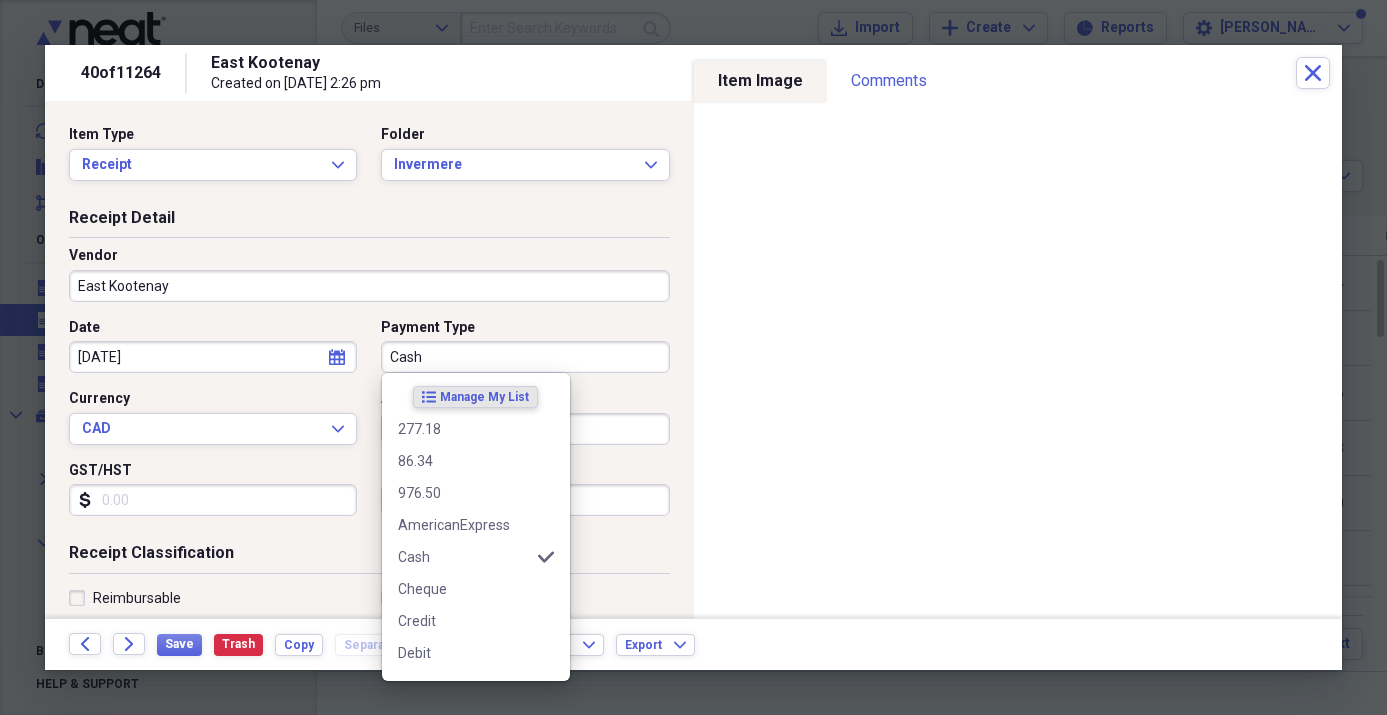 click on "Cash" at bounding box center [525, 357] 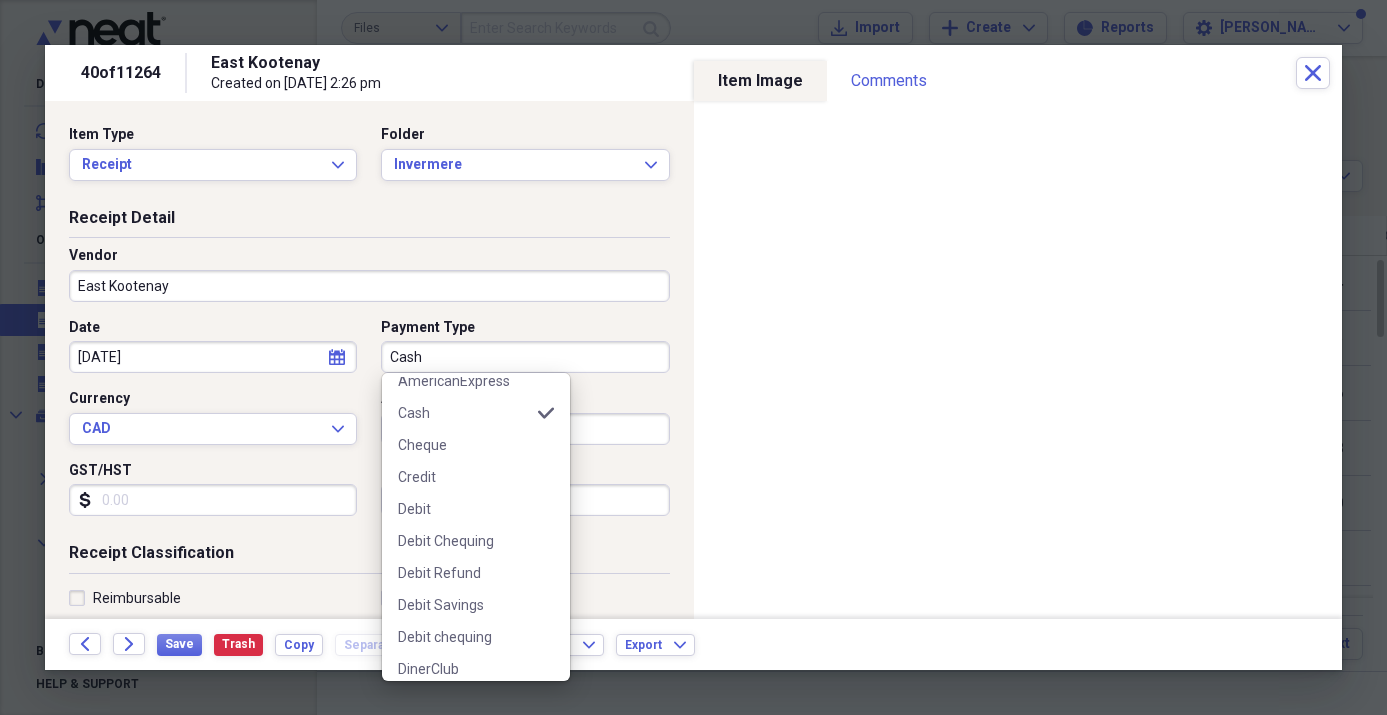 scroll, scrollTop: 149, scrollLeft: 0, axis: vertical 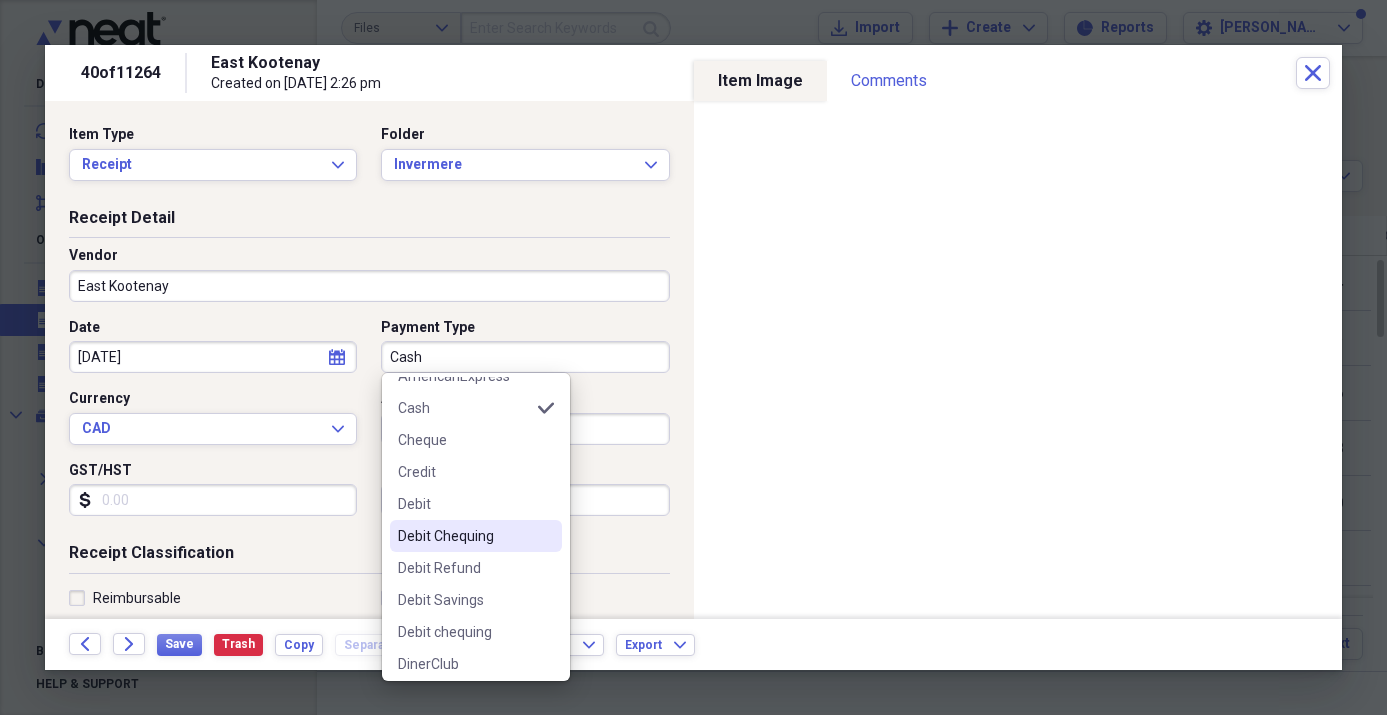 click on "Debit Chequing" at bounding box center (464, 536) 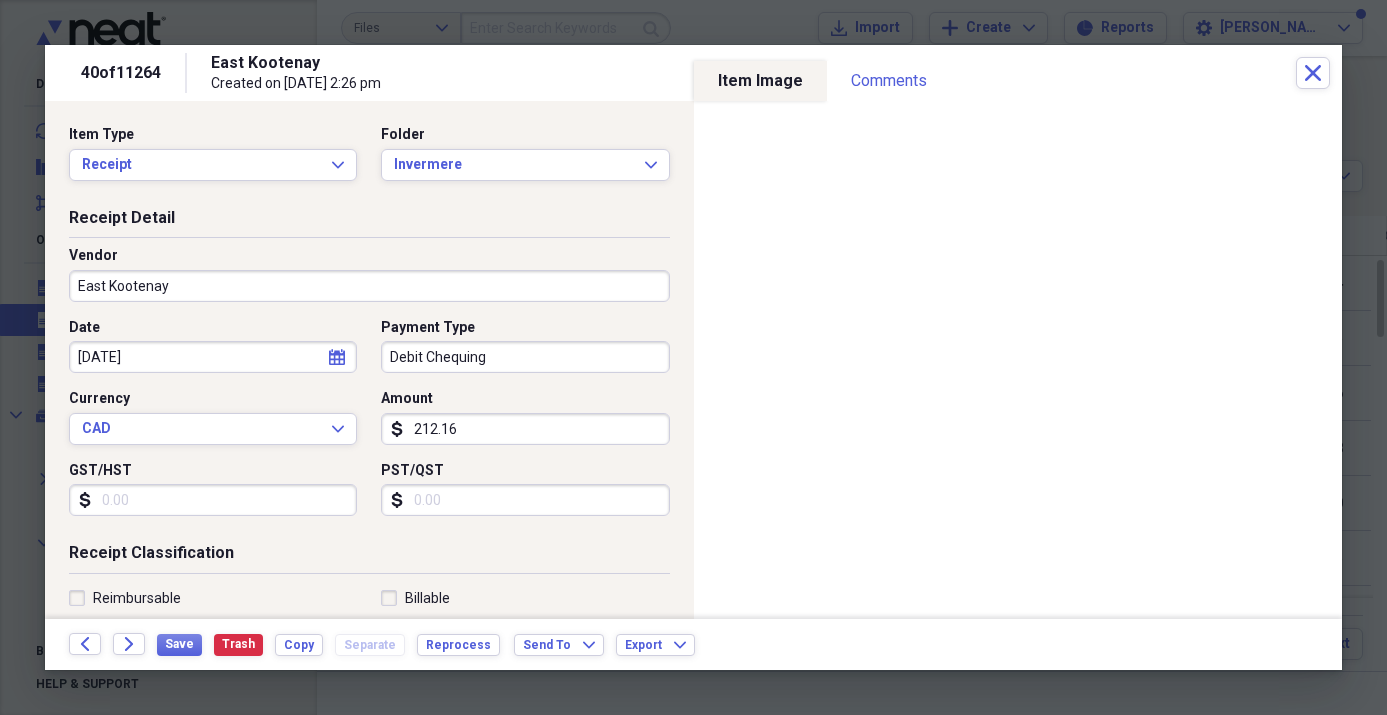 click on "212.16" at bounding box center [525, 429] 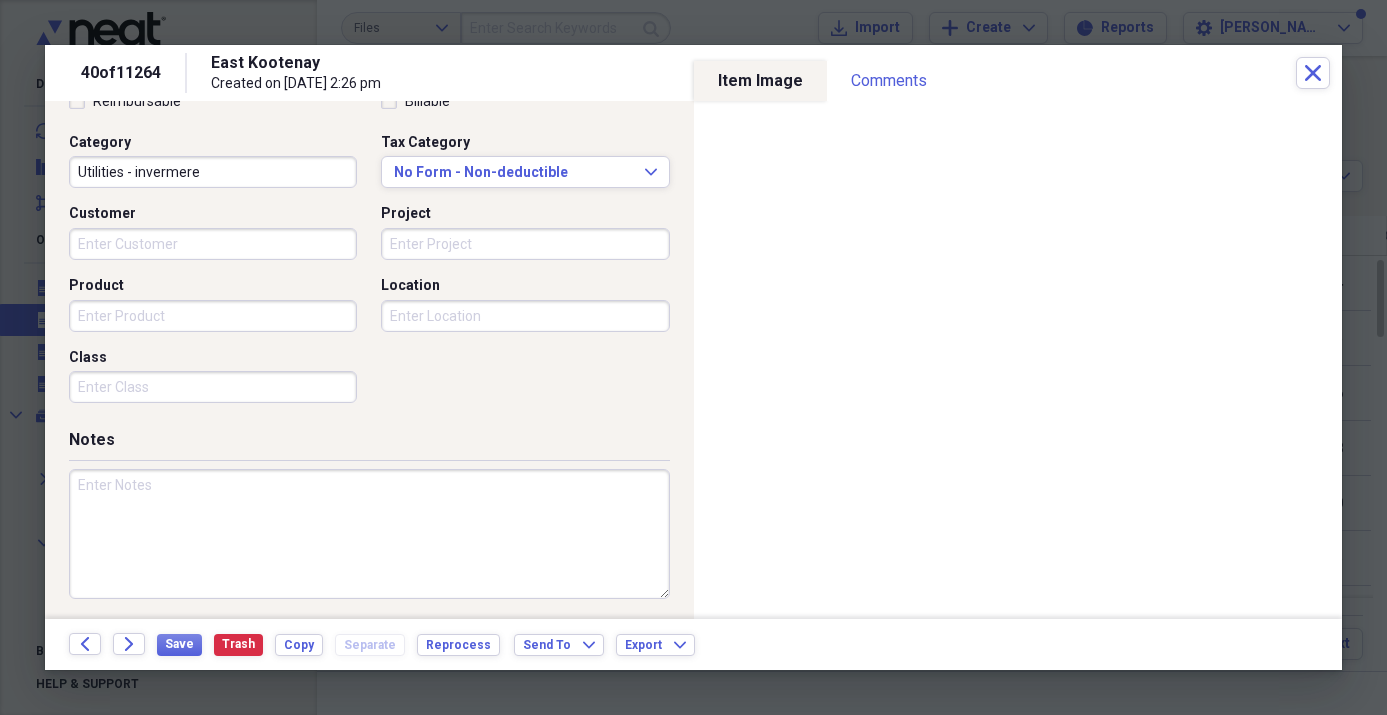 scroll, scrollTop: 502, scrollLeft: 0, axis: vertical 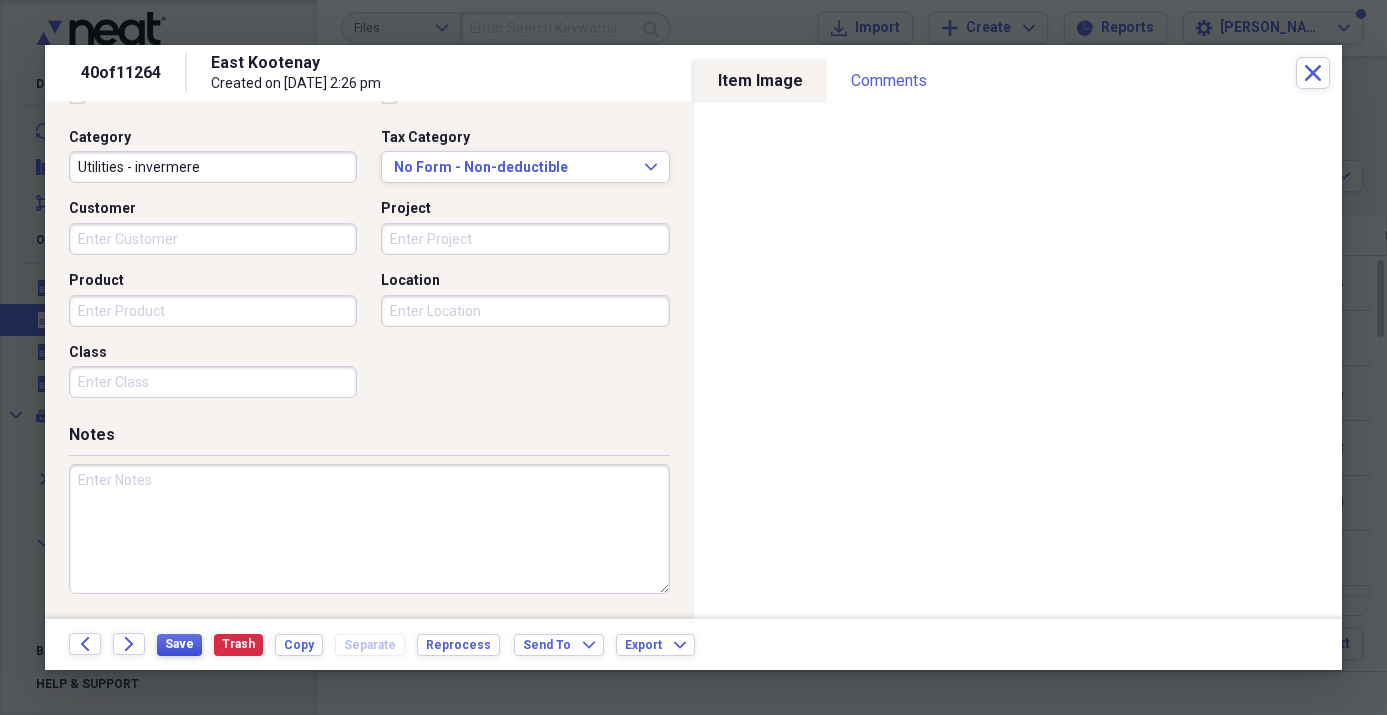 type on "233.38" 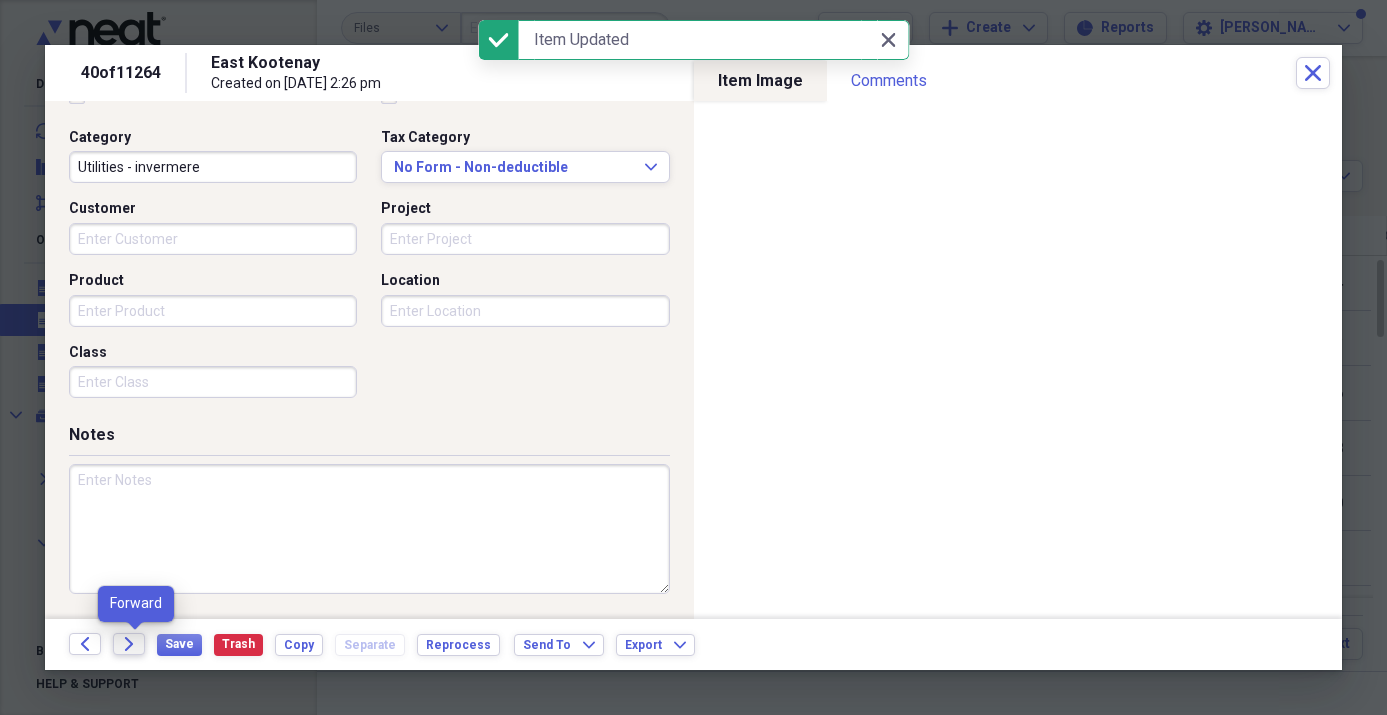 click on "Forward" 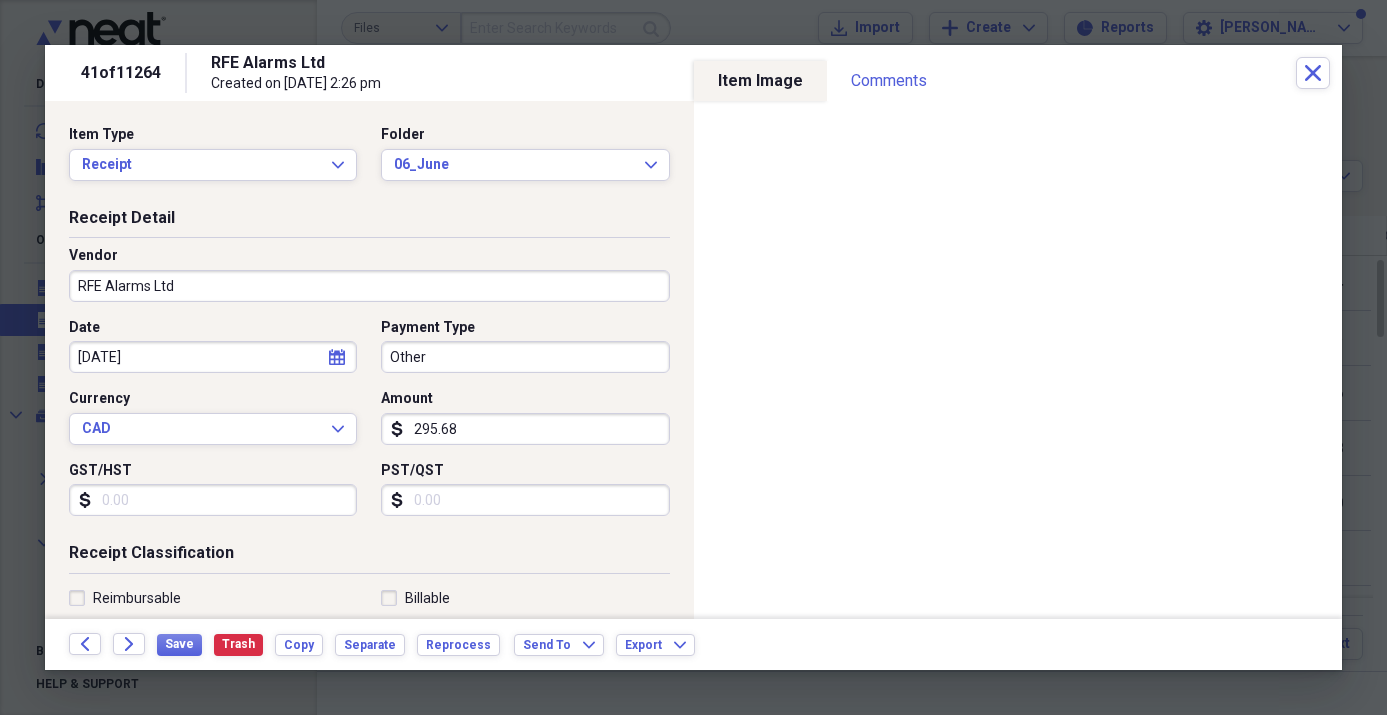 scroll, scrollTop: 5, scrollLeft: 0, axis: vertical 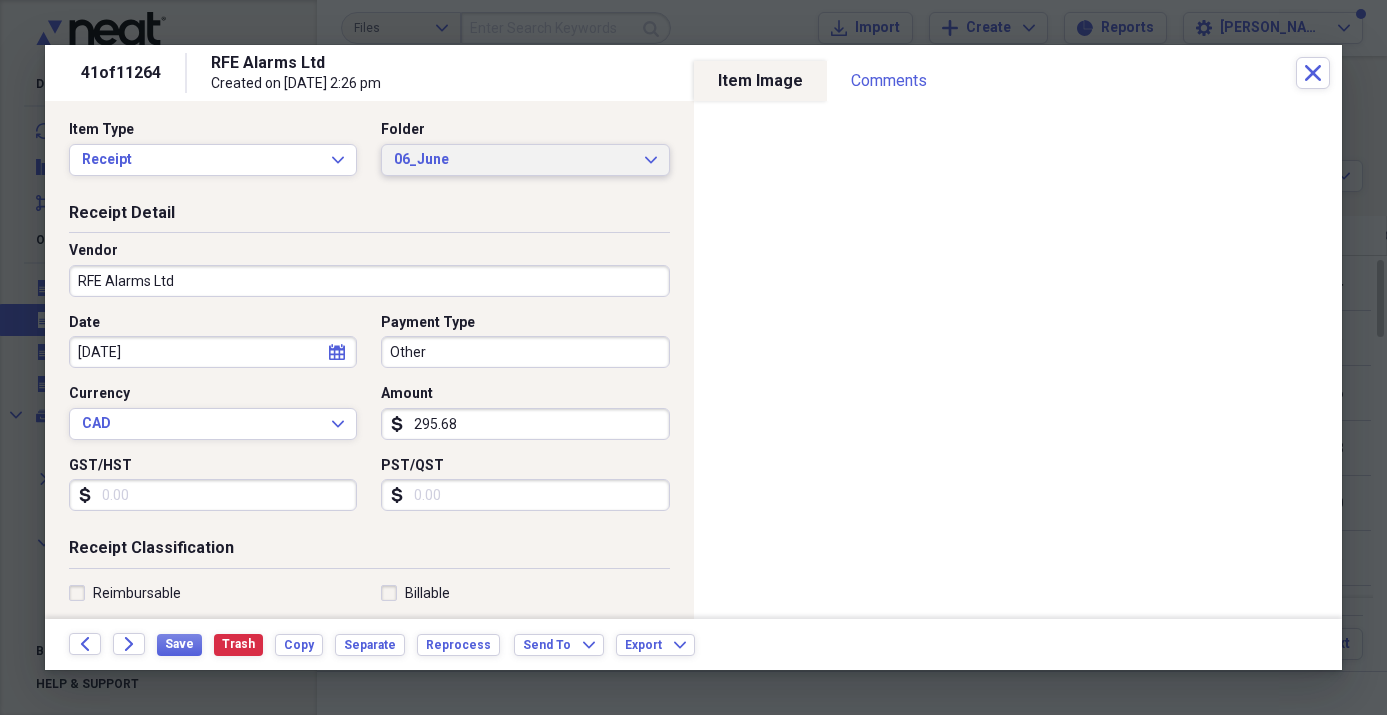 click on "06_June" at bounding box center (513, 160) 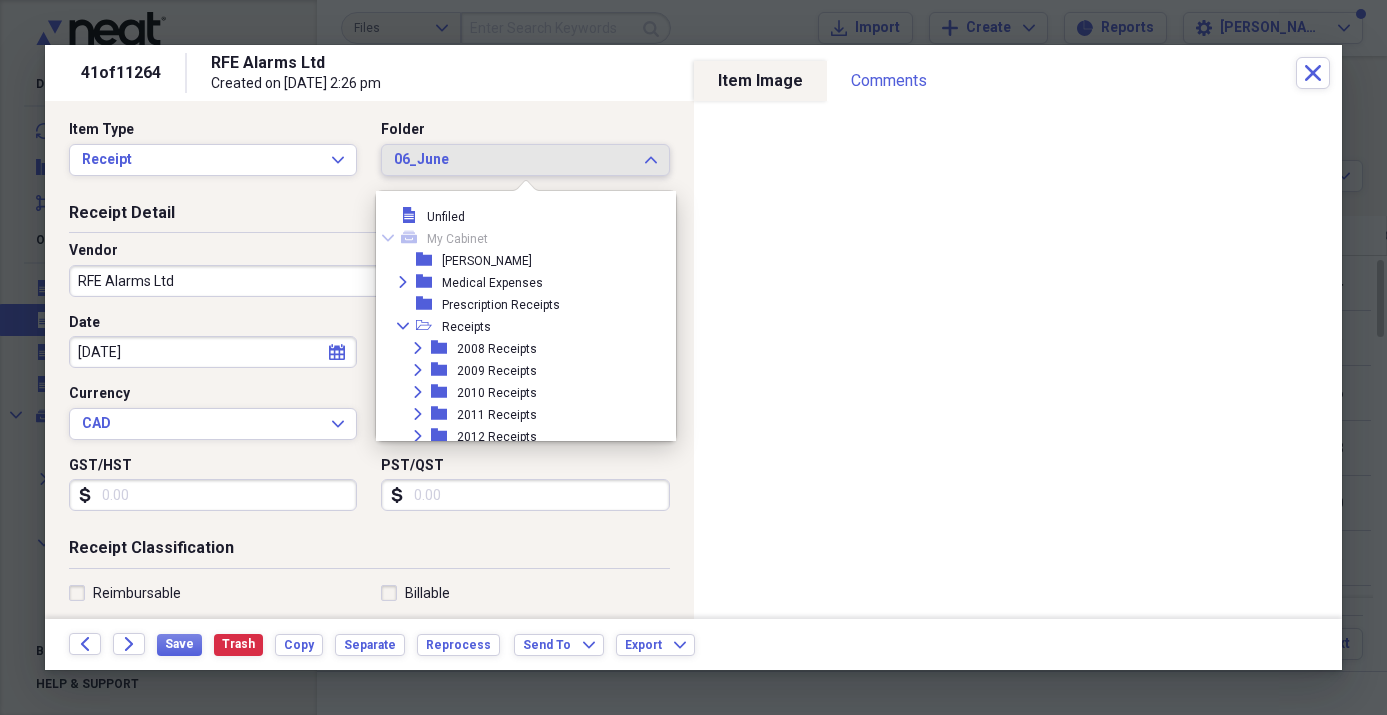 scroll, scrollTop: 1111, scrollLeft: 0, axis: vertical 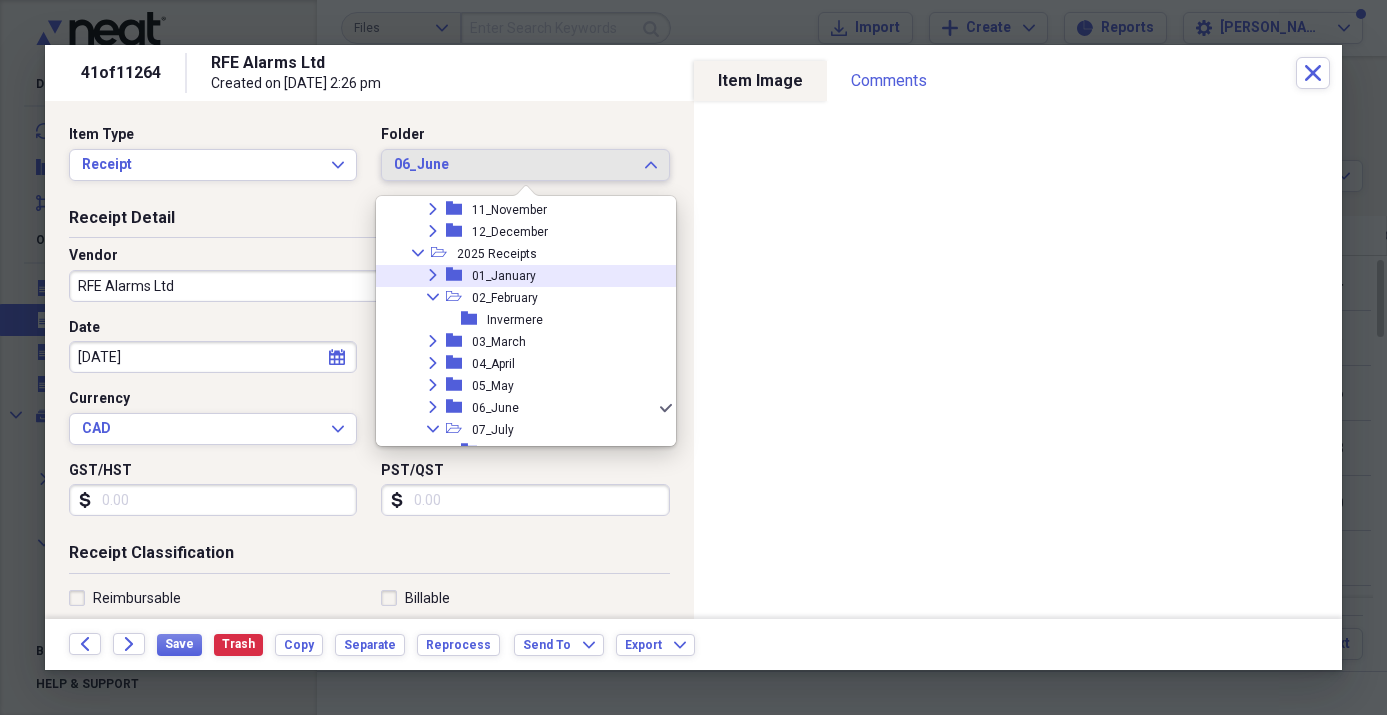 click 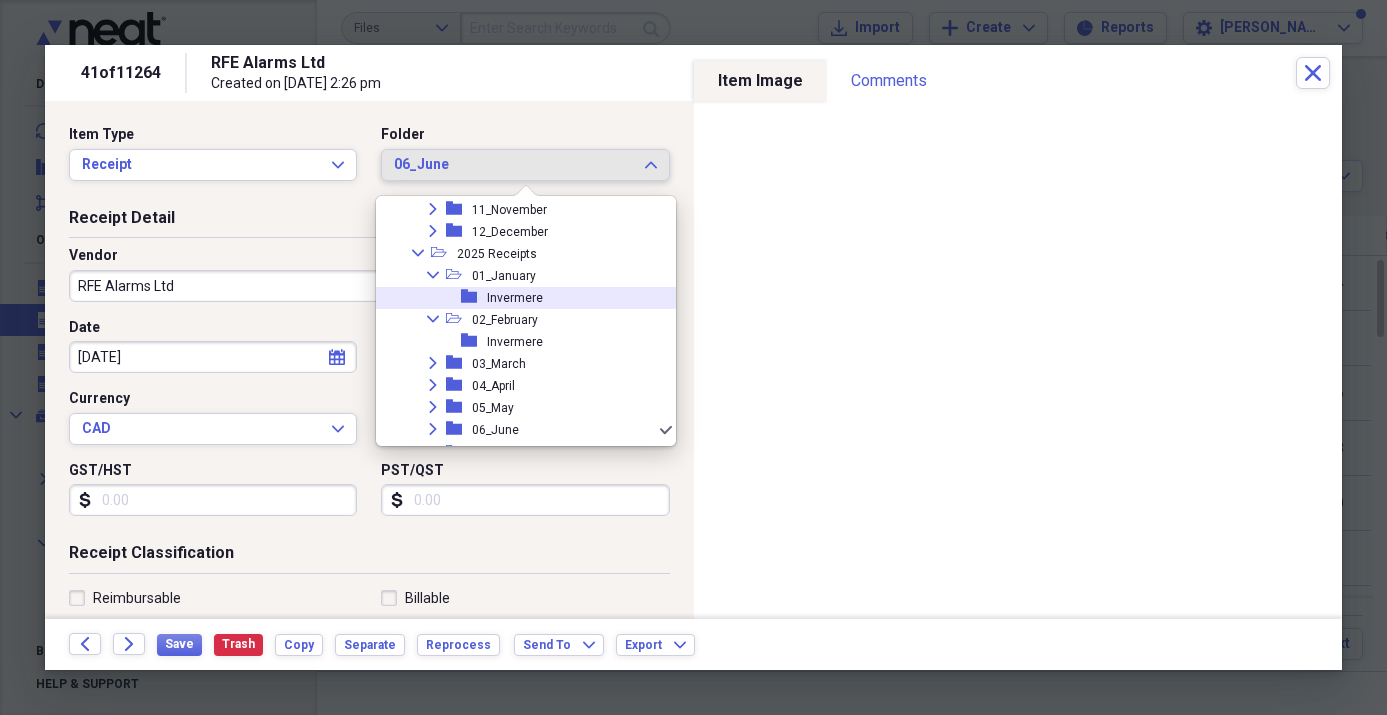 click on "Invermere" at bounding box center [515, 298] 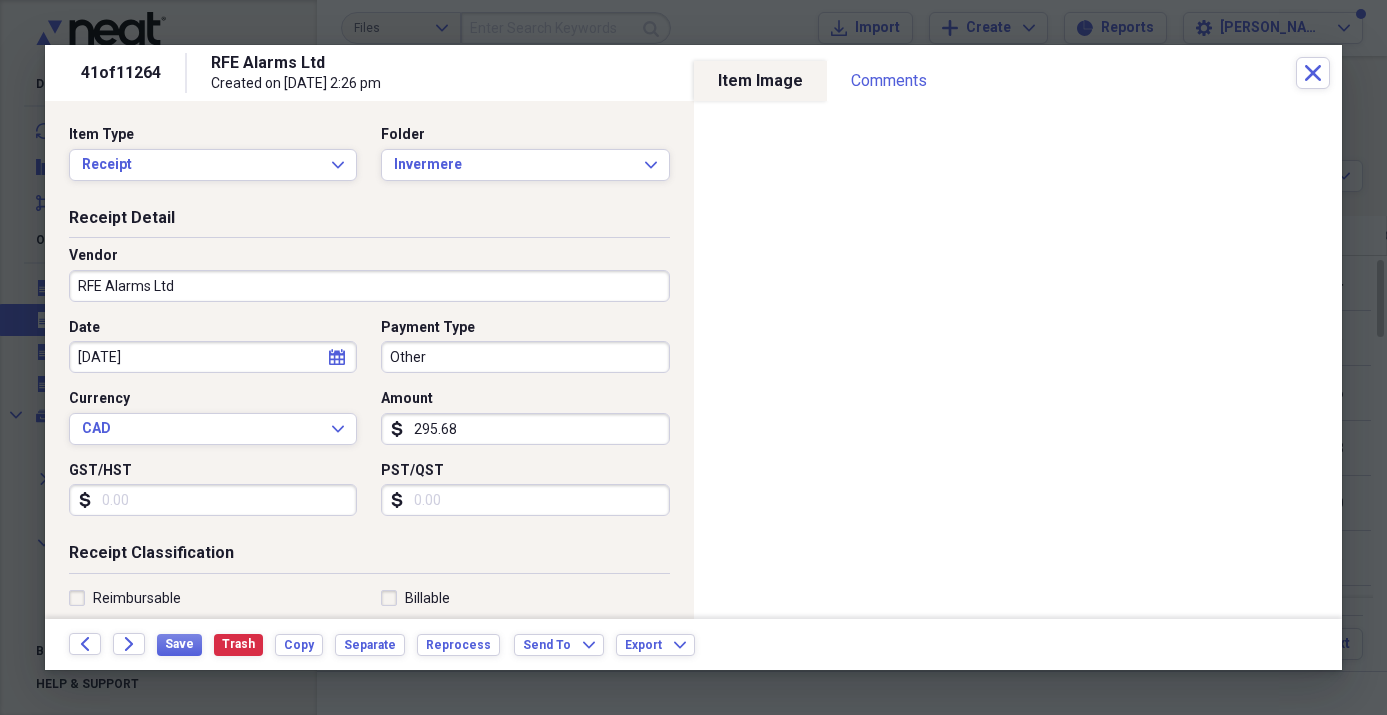 click on "Other" at bounding box center [525, 357] 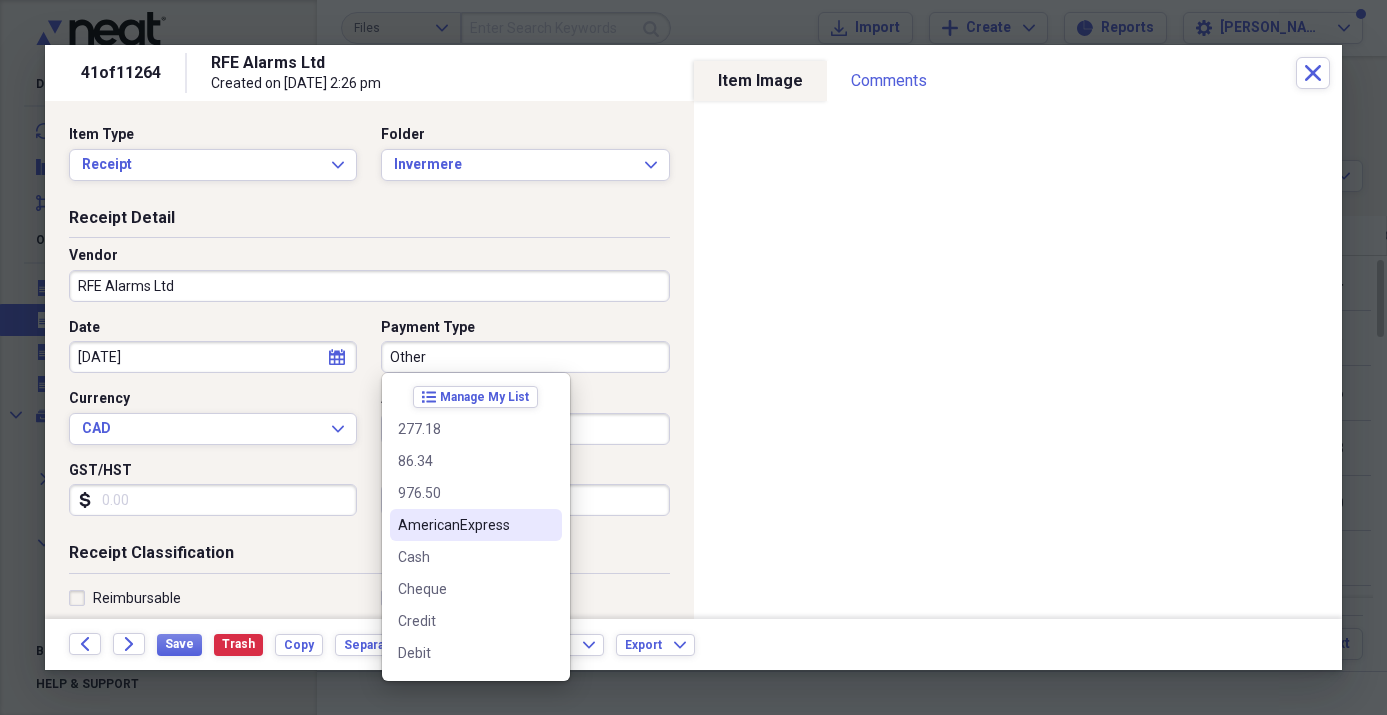 scroll, scrollTop: 77, scrollLeft: 0, axis: vertical 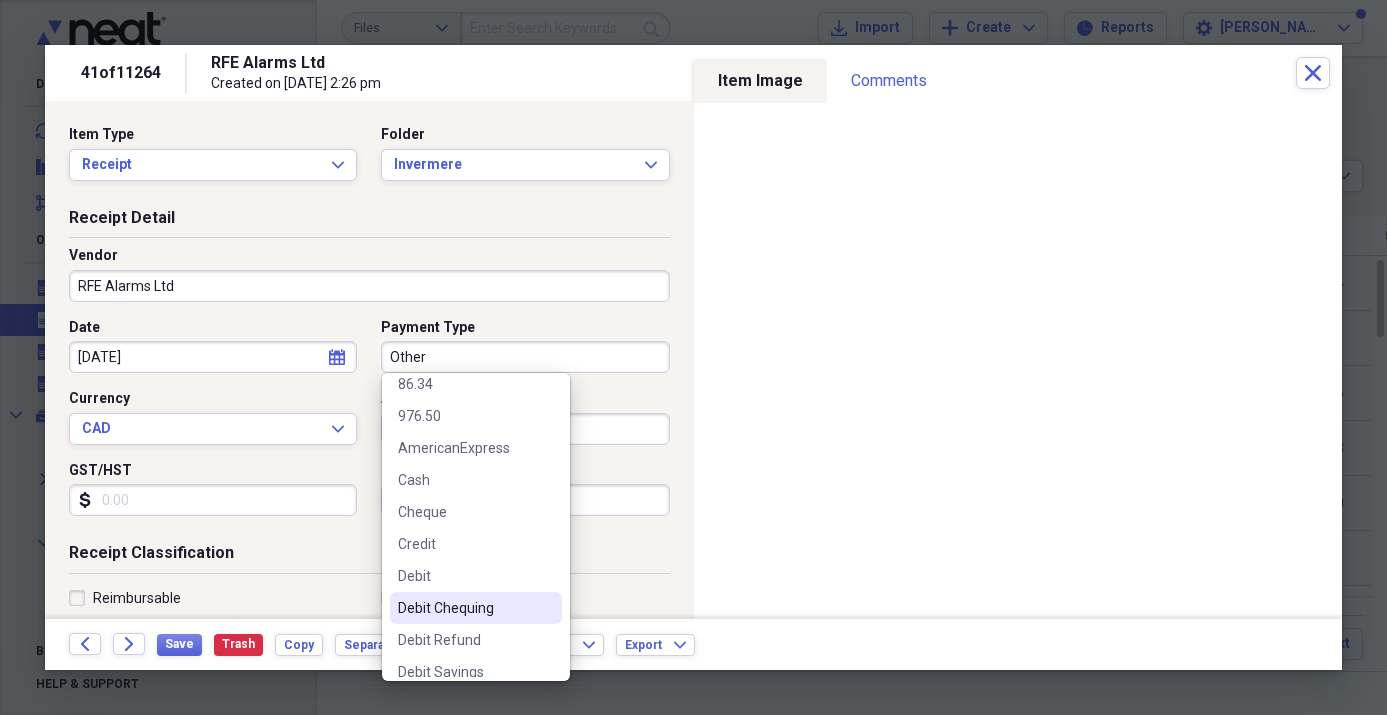 click on "Debit Chequing" at bounding box center [464, 608] 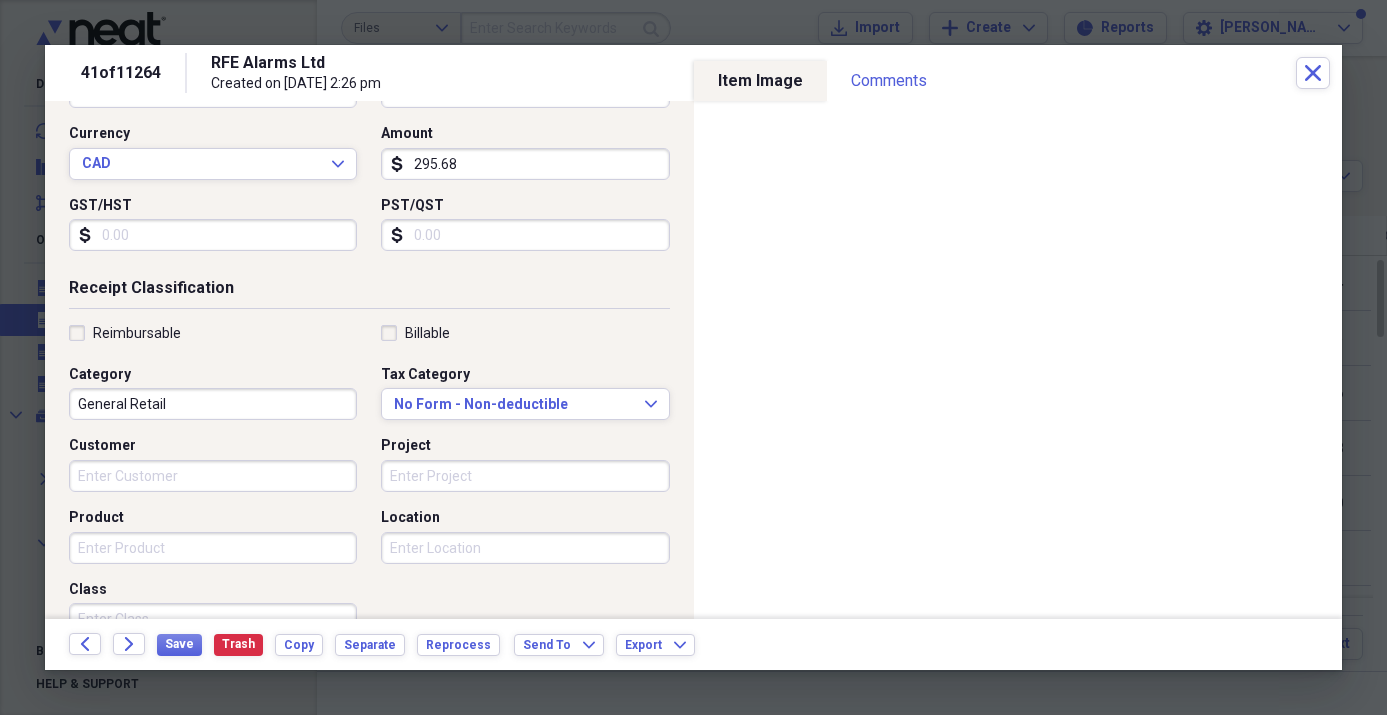 scroll, scrollTop: 269, scrollLeft: 0, axis: vertical 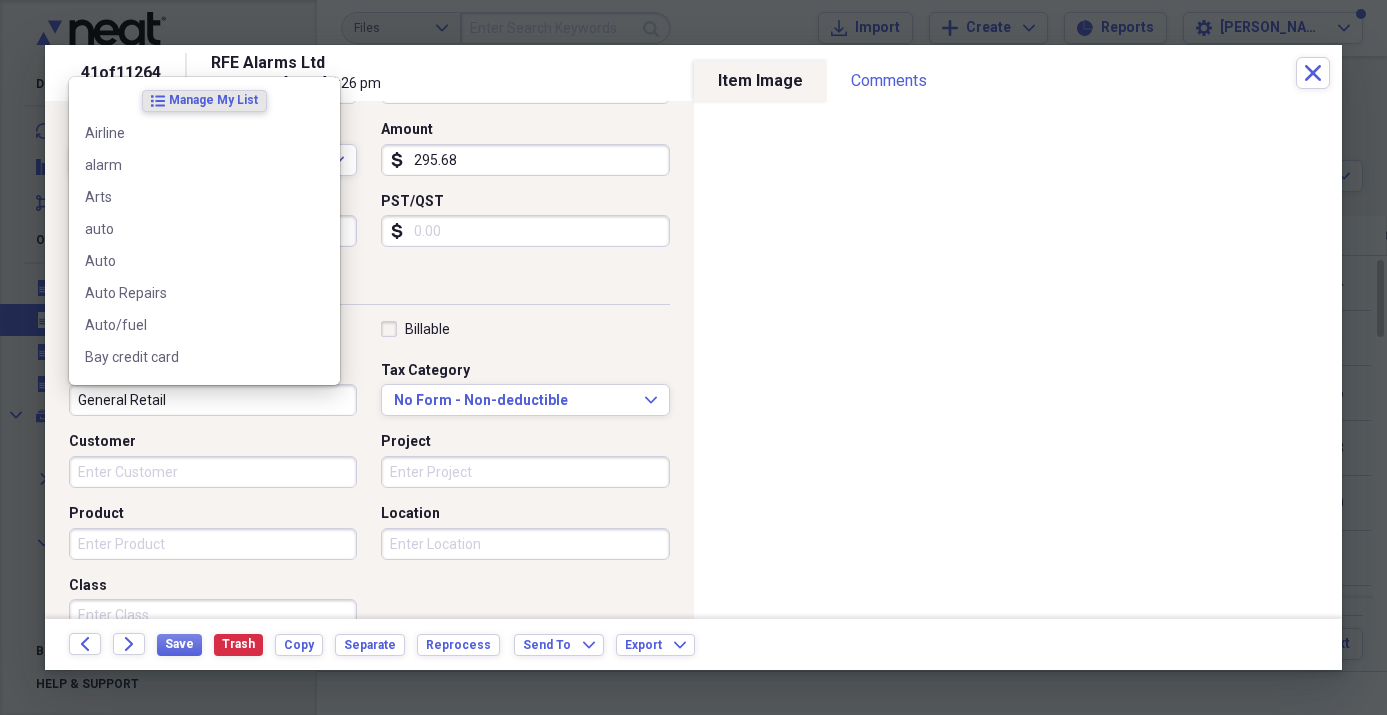 click on "General Retail" at bounding box center (213, 400) 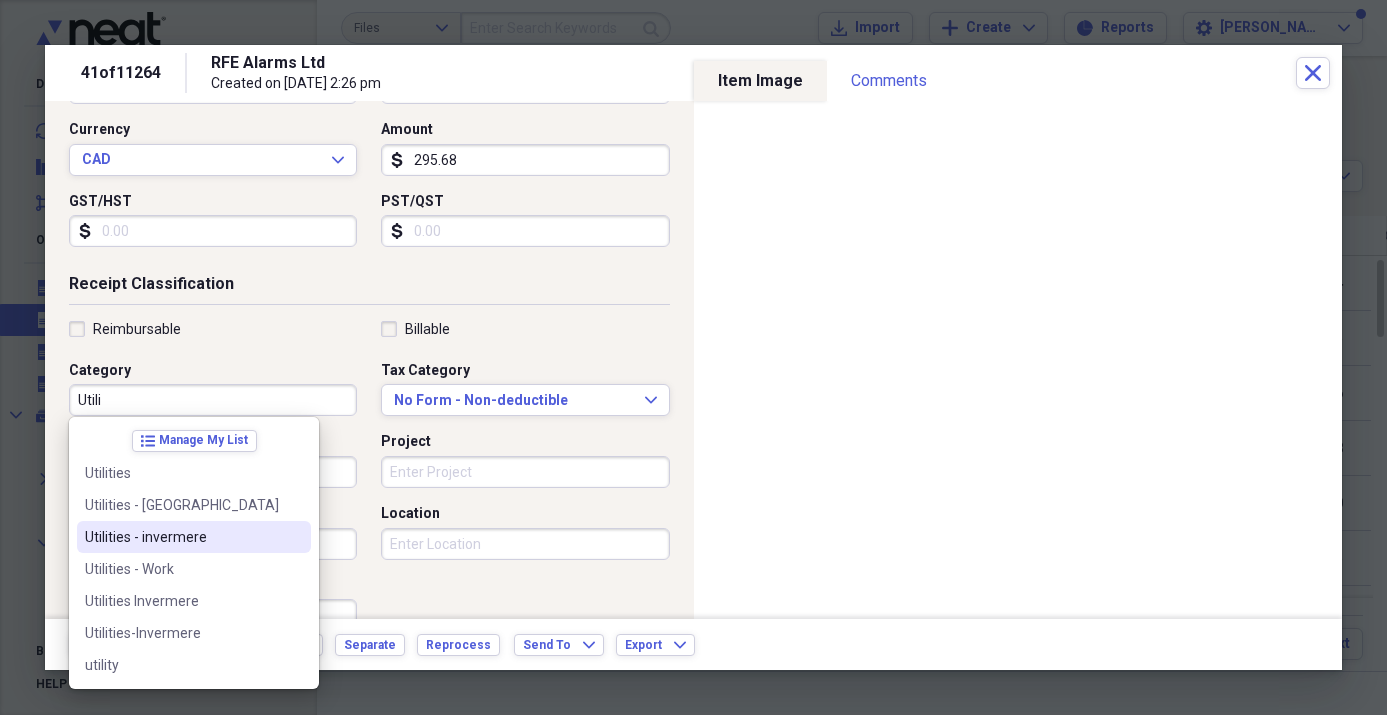 click on "Utilities - invermere" at bounding box center (182, 537) 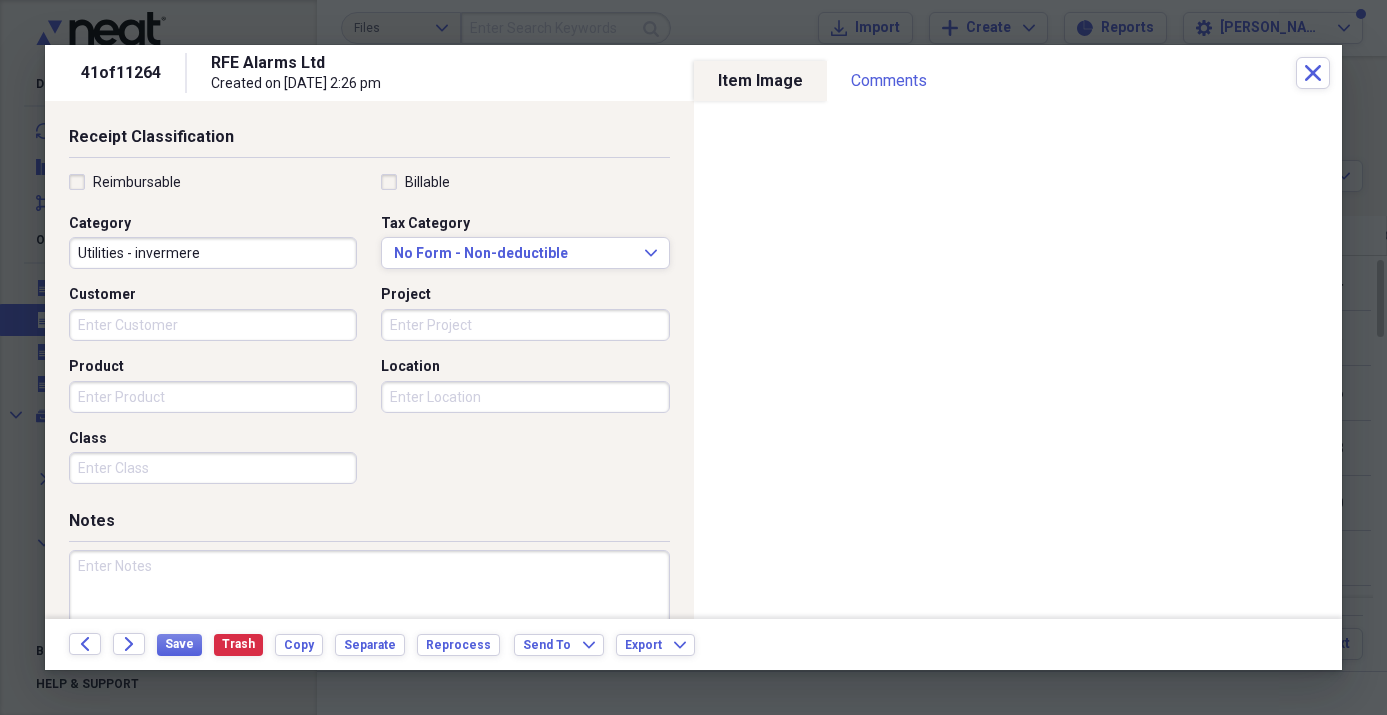 scroll, scrollTop: 502, scrollLeft: 0, axis: vertical 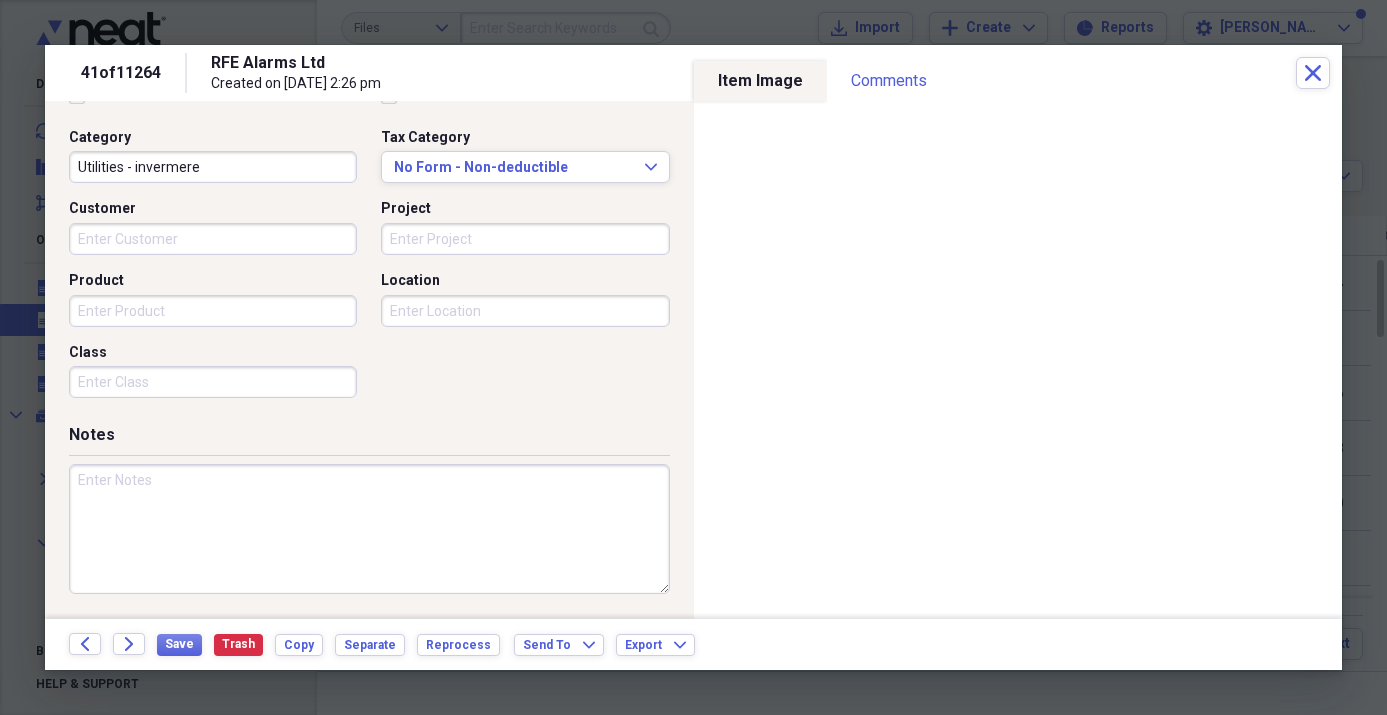 click at bounding box center [369, 529] 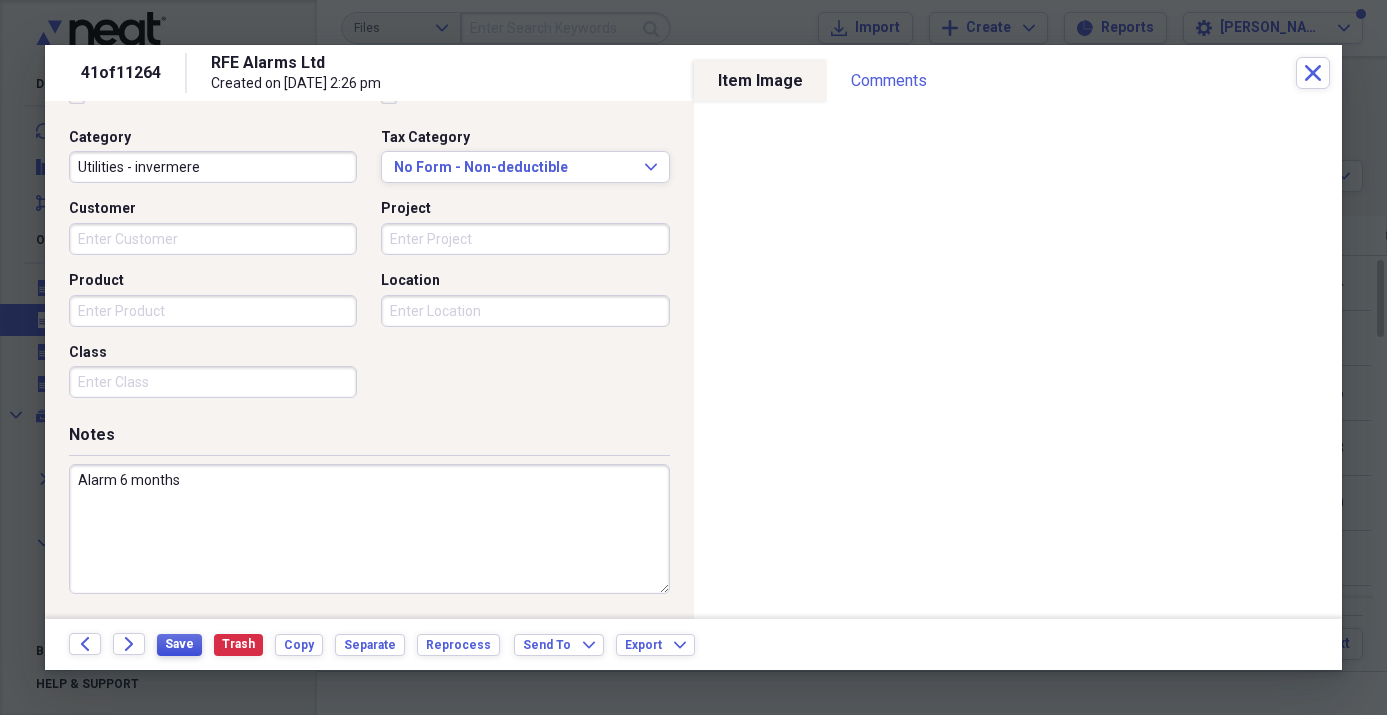 type on "Alarm 6 months" 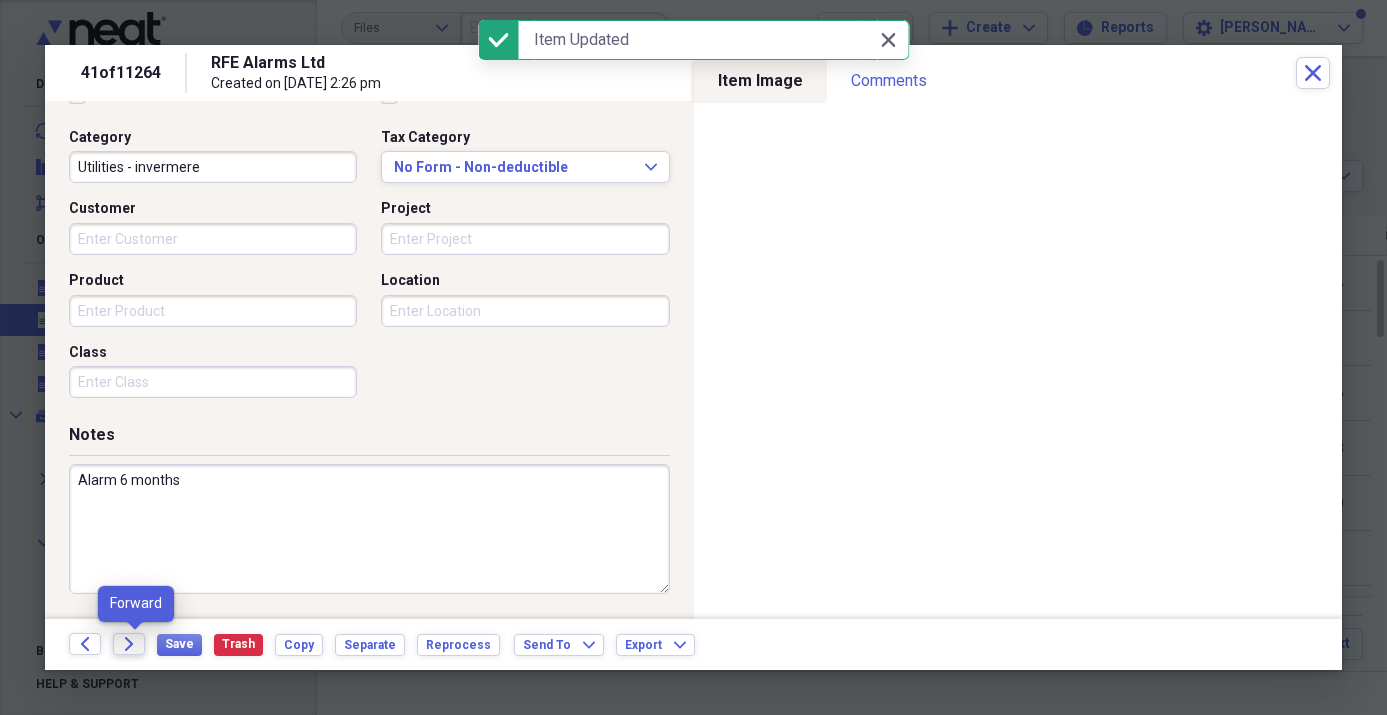 click on "Forward" 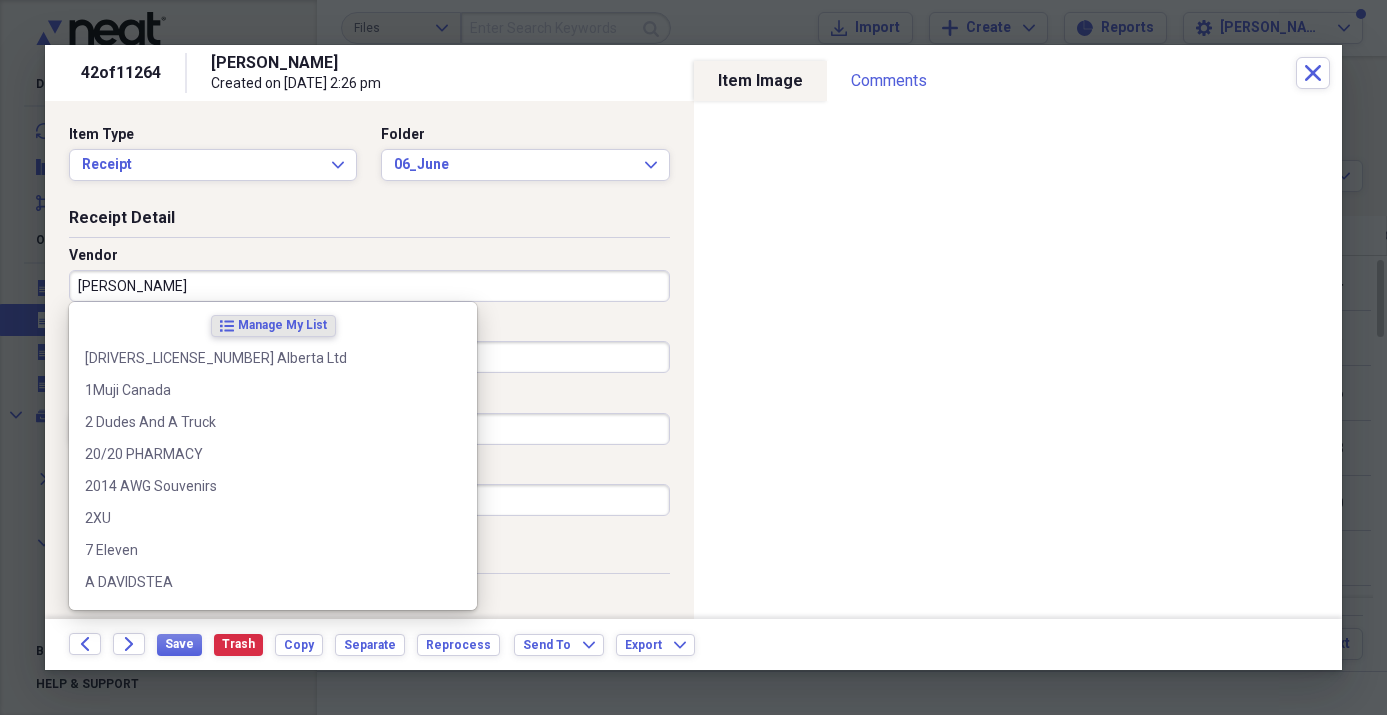 click on "[PERSON_NAME]" at bounding box center [369, 286] 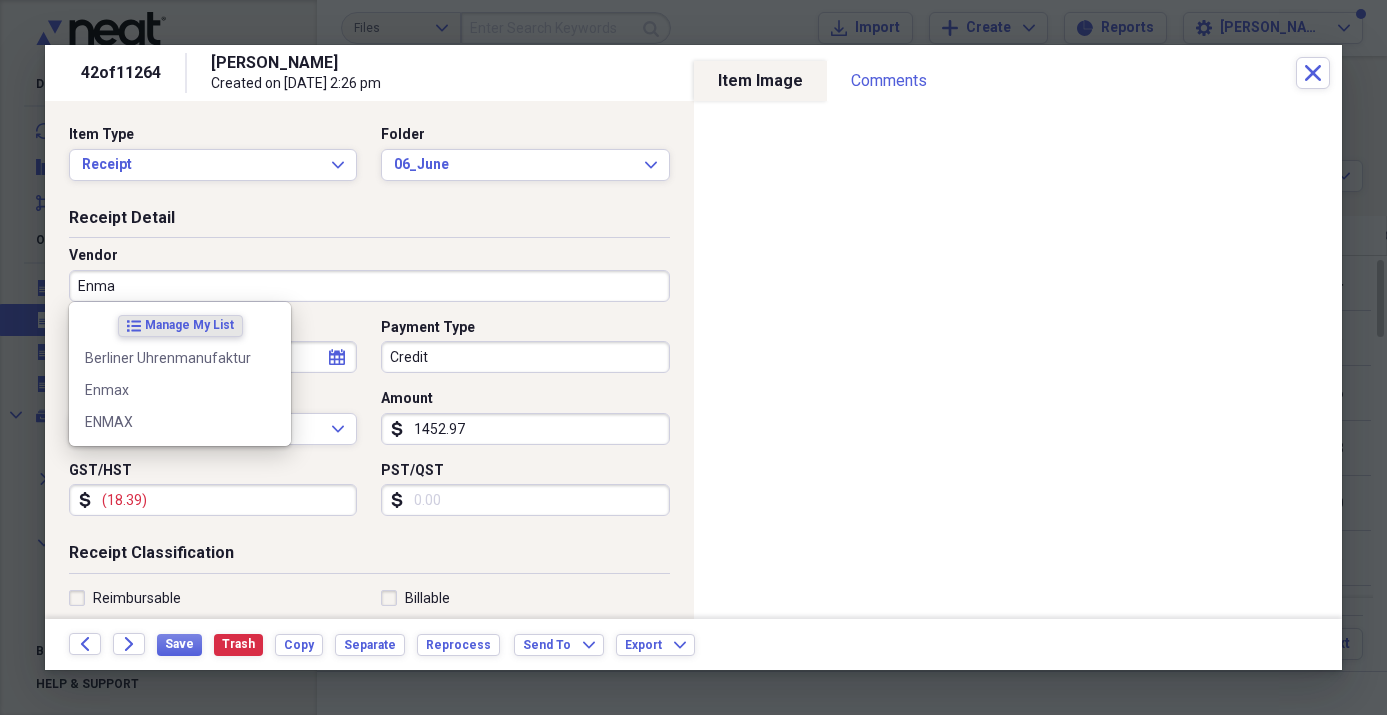 type on "Enmax" 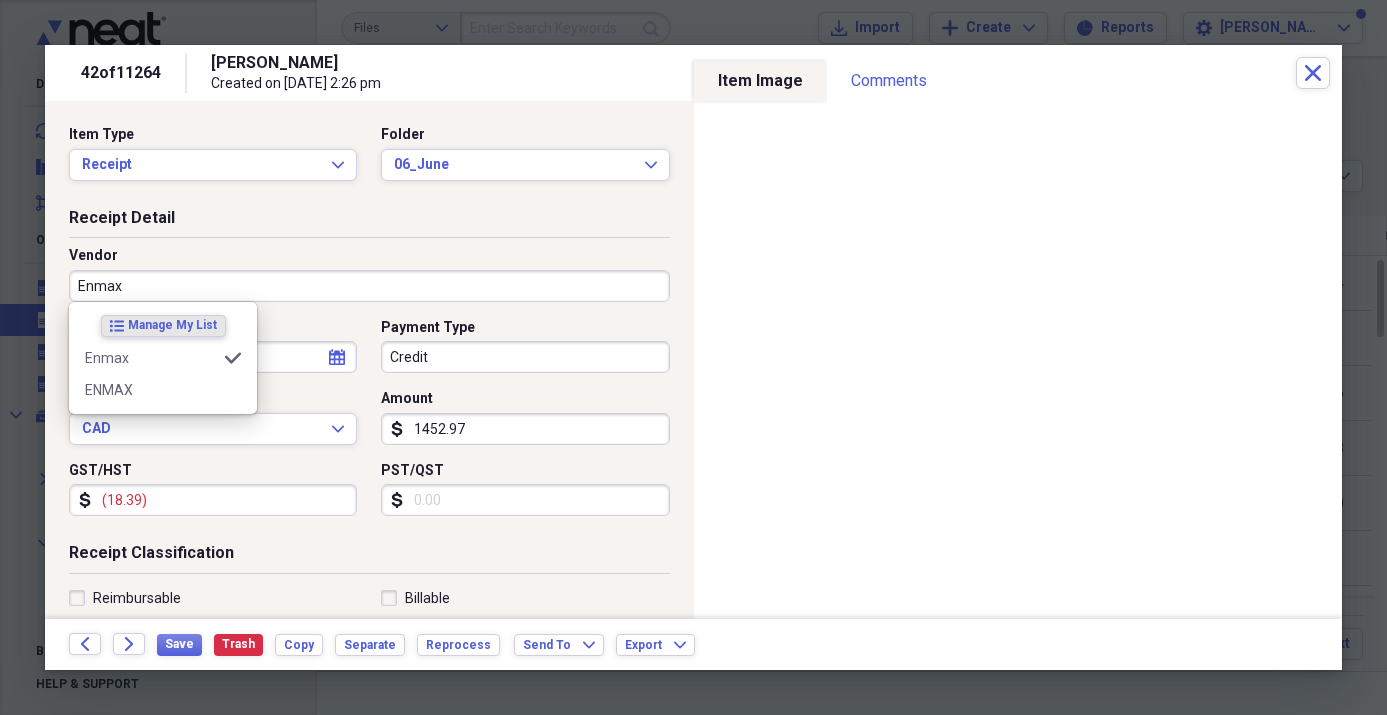 type on "Utilities - [GEOGRAPHIC_DATA]" 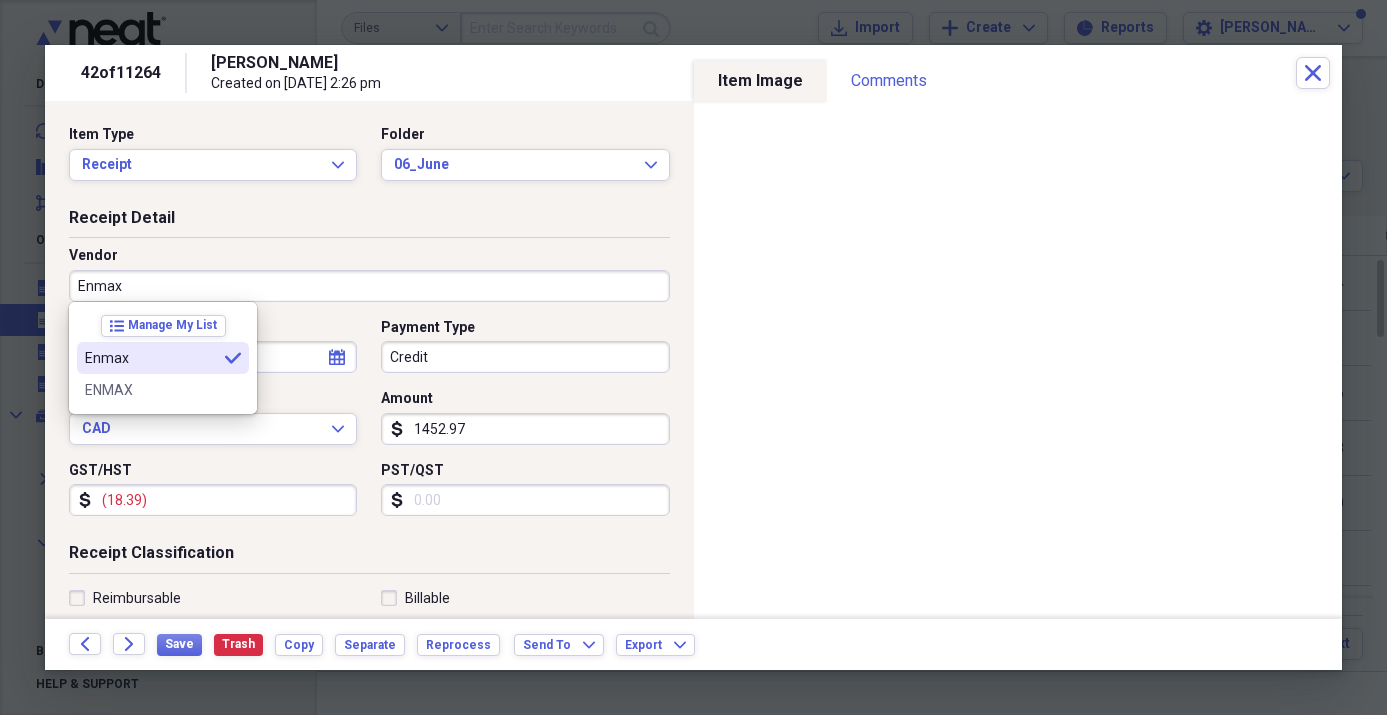 type on "Enmax" 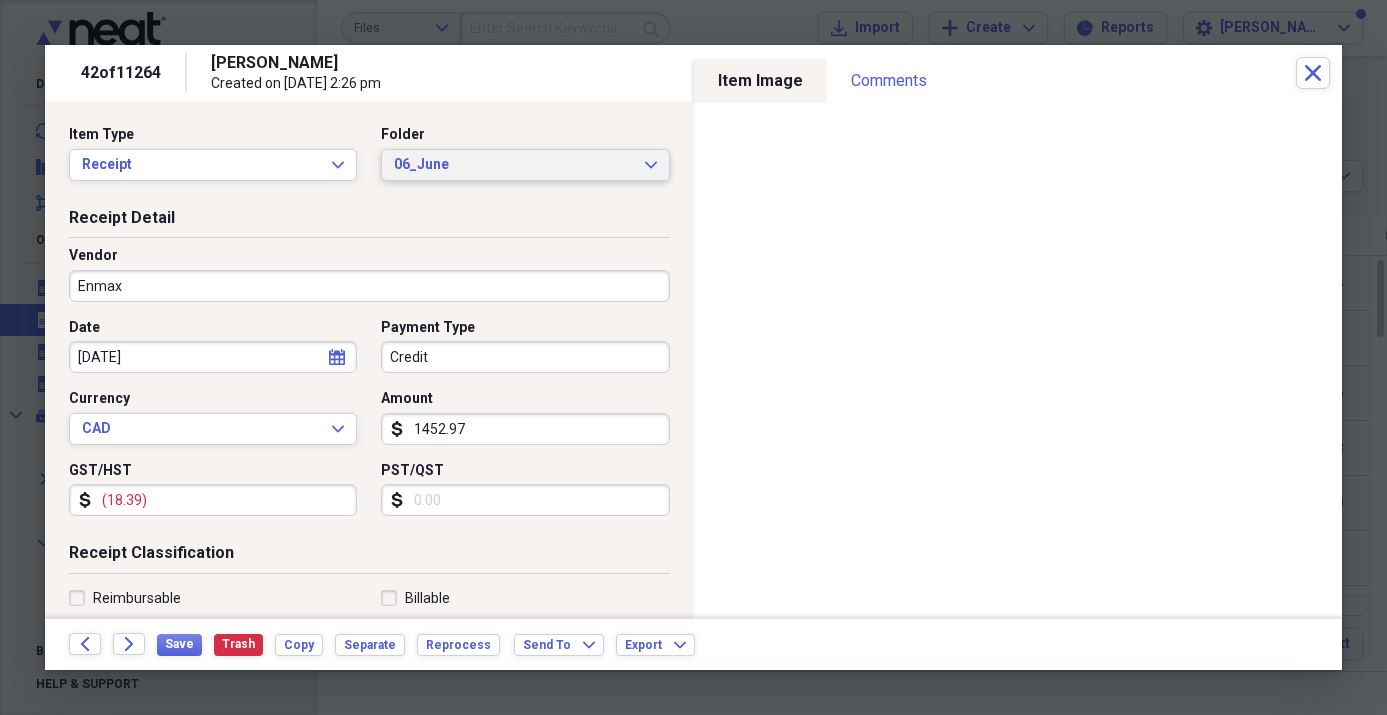click on "06_June" at bounding box center [513, 165] 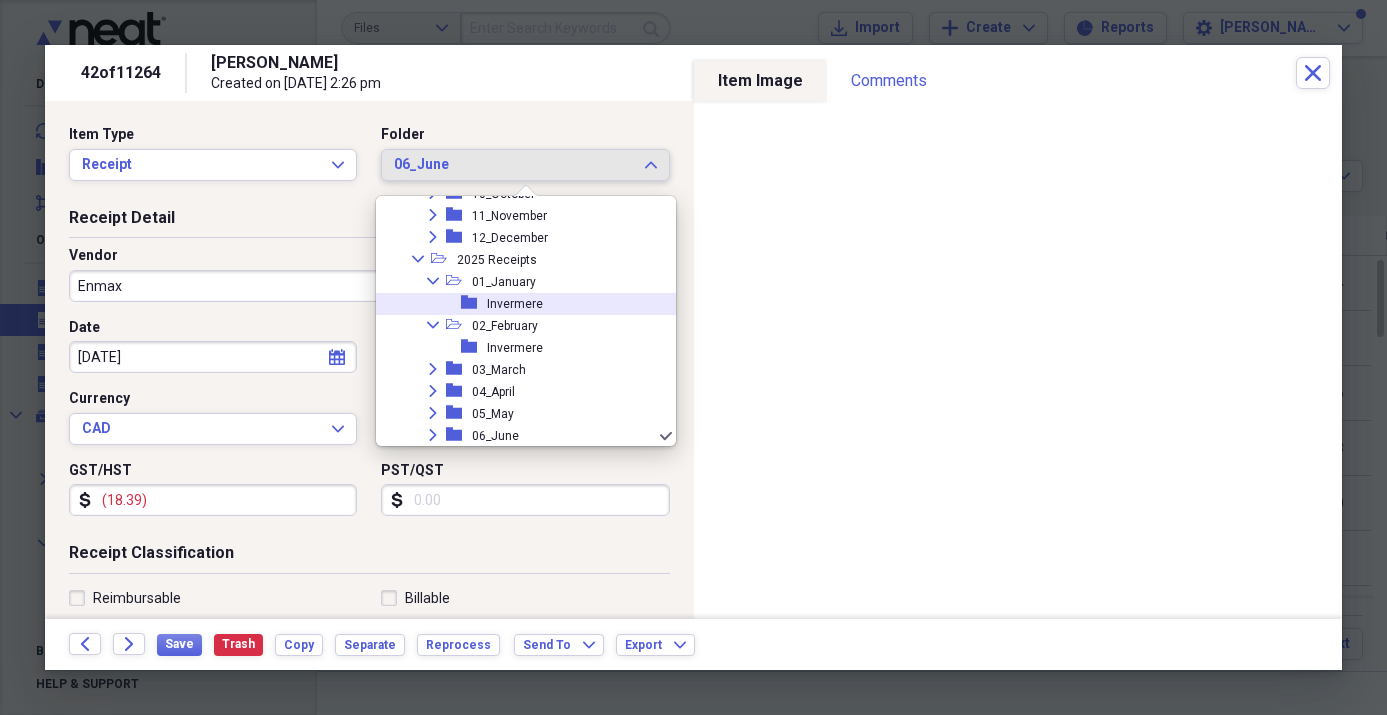scroll, scrollTop: 1014, scrollLeft: 0, axis: vertical 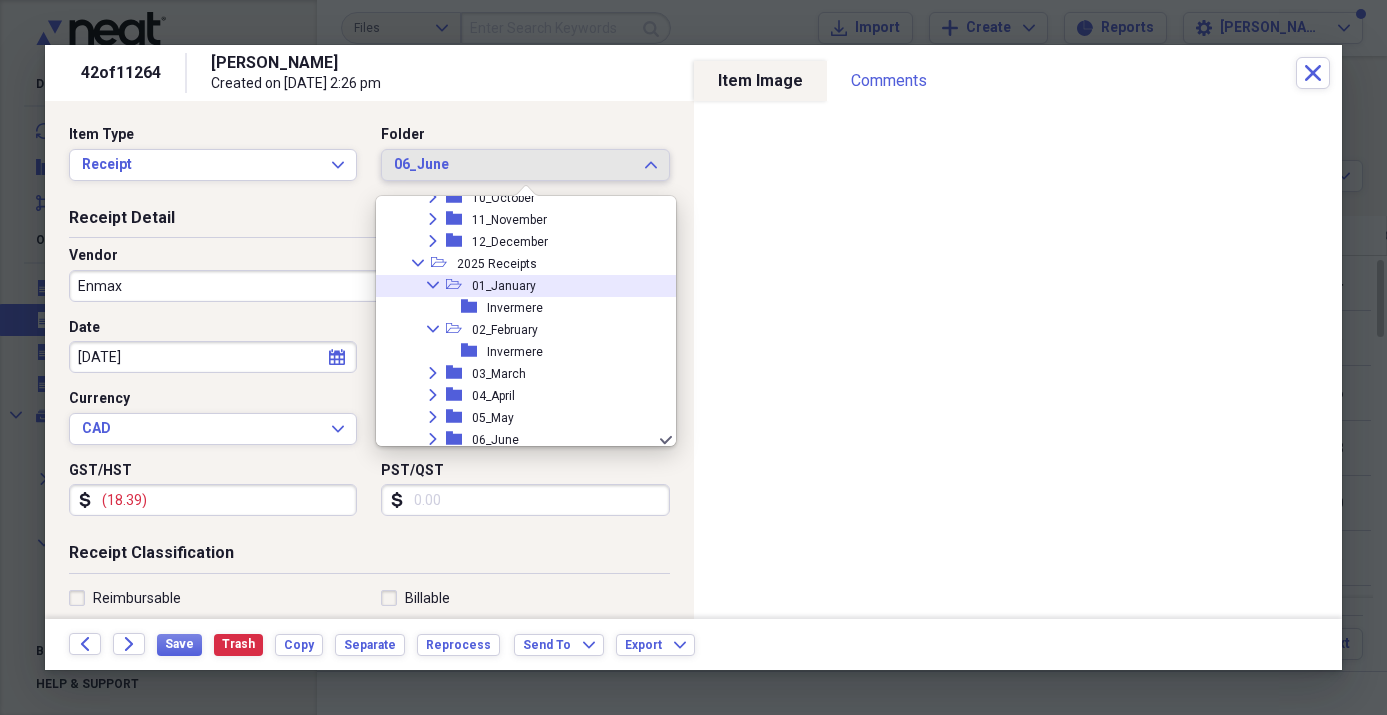click on "01_January" at bounding box center [504, 286] 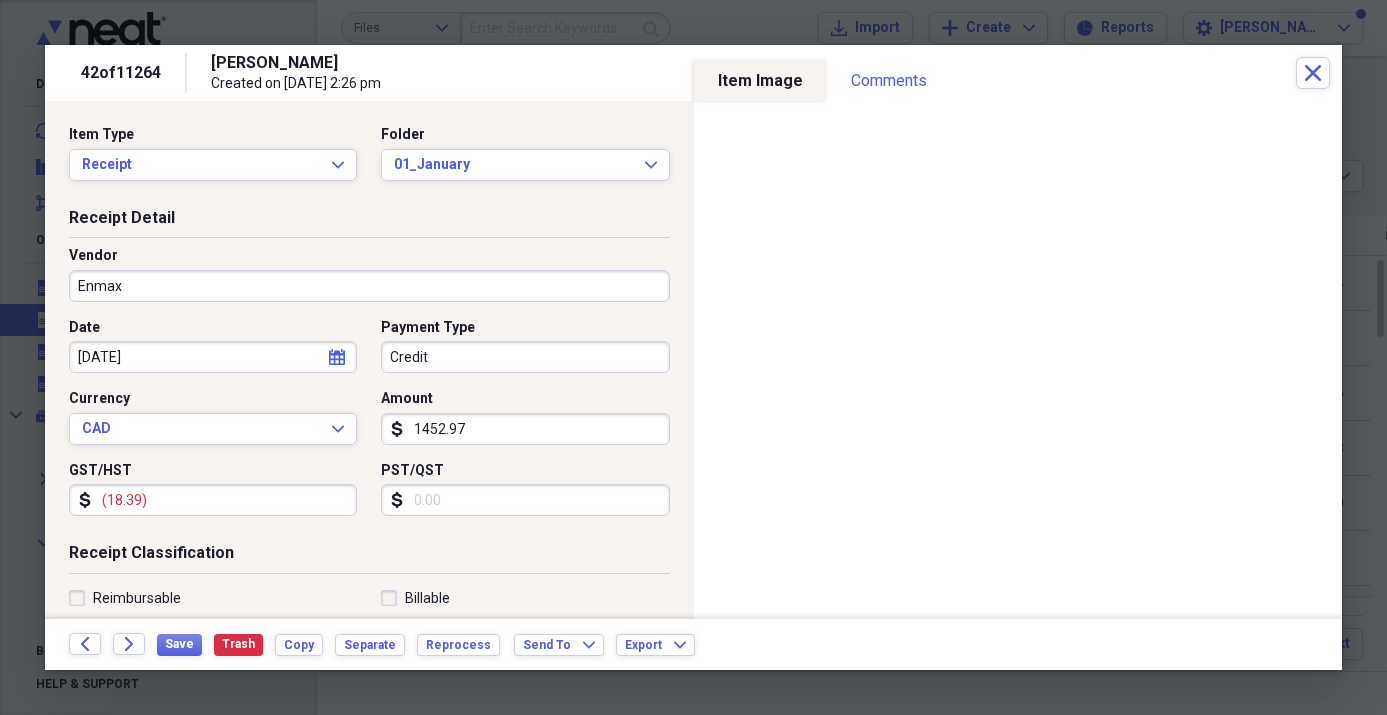 drag, startPoint x: 160, startPoint y: 505, endPoint x: 150, endPoint y: 502, distance: 10.440307 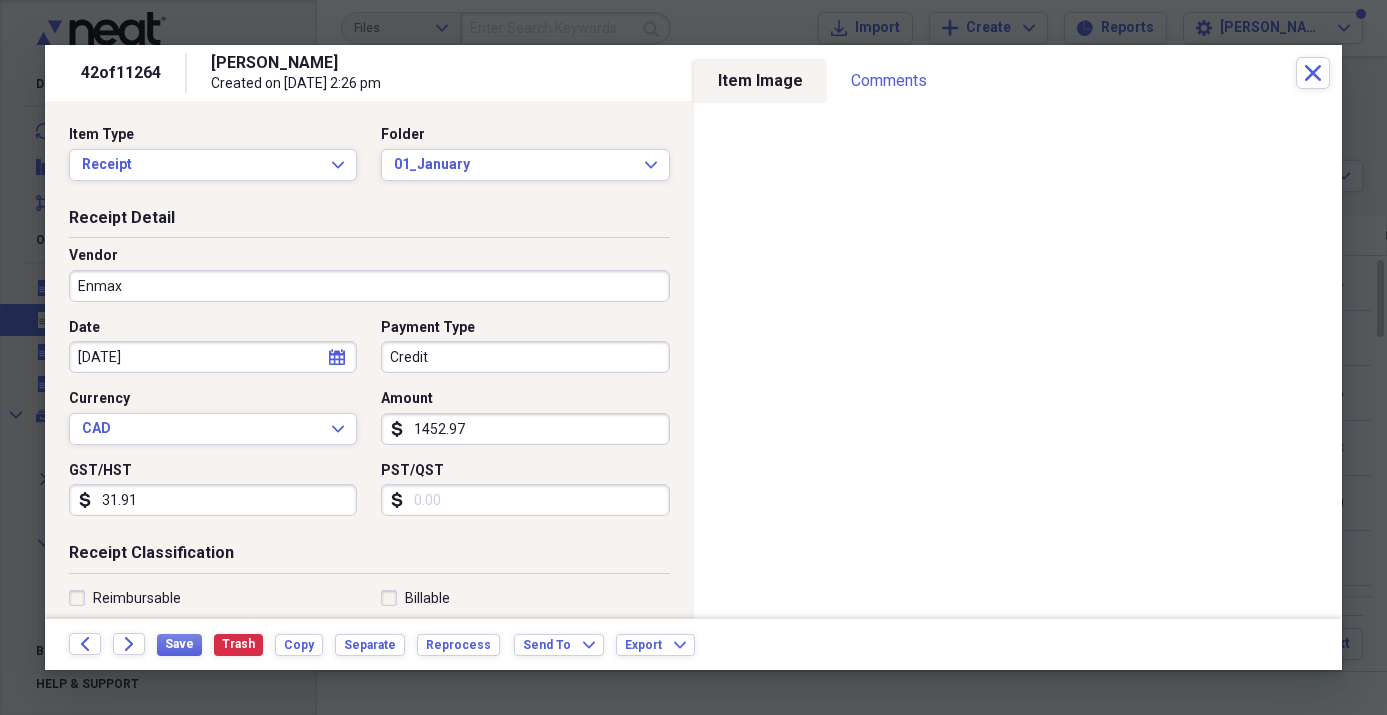 type on "31.91" 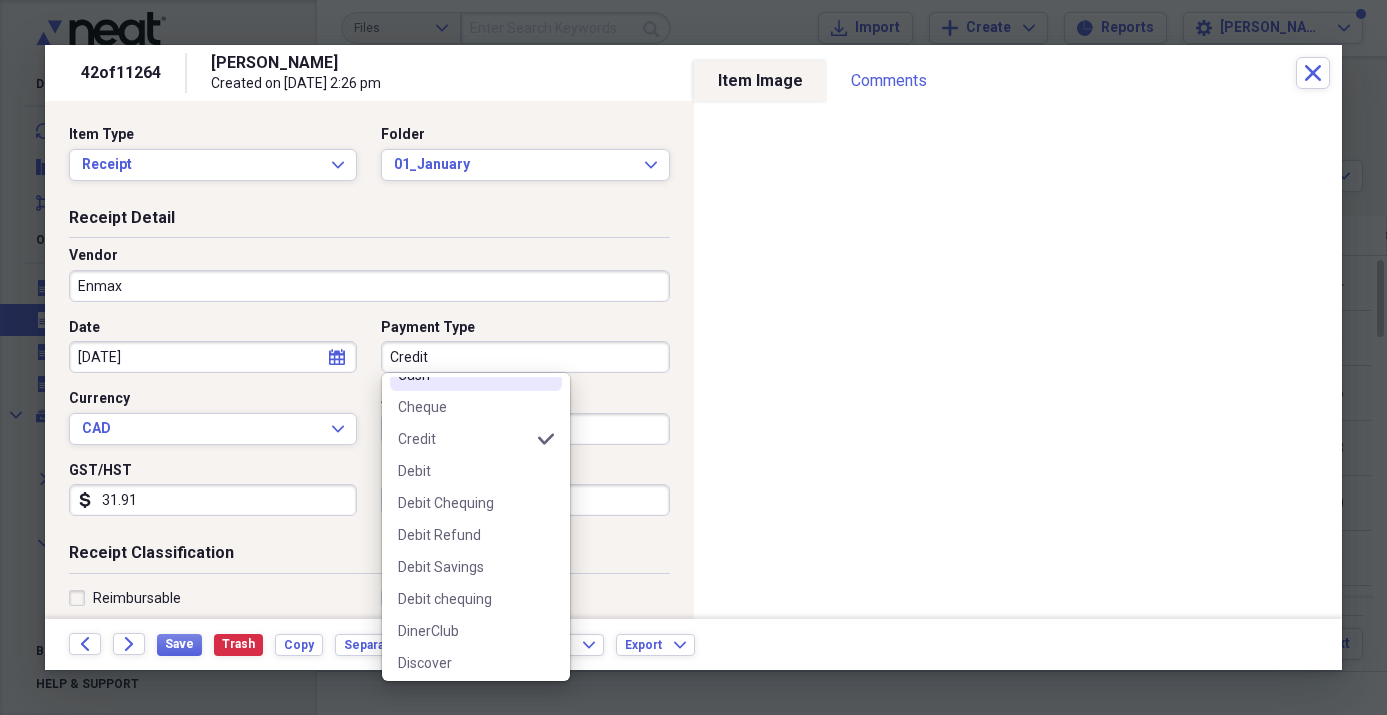 scroll, scrollTop: 194, scrollLeft: 0, axis: vertical 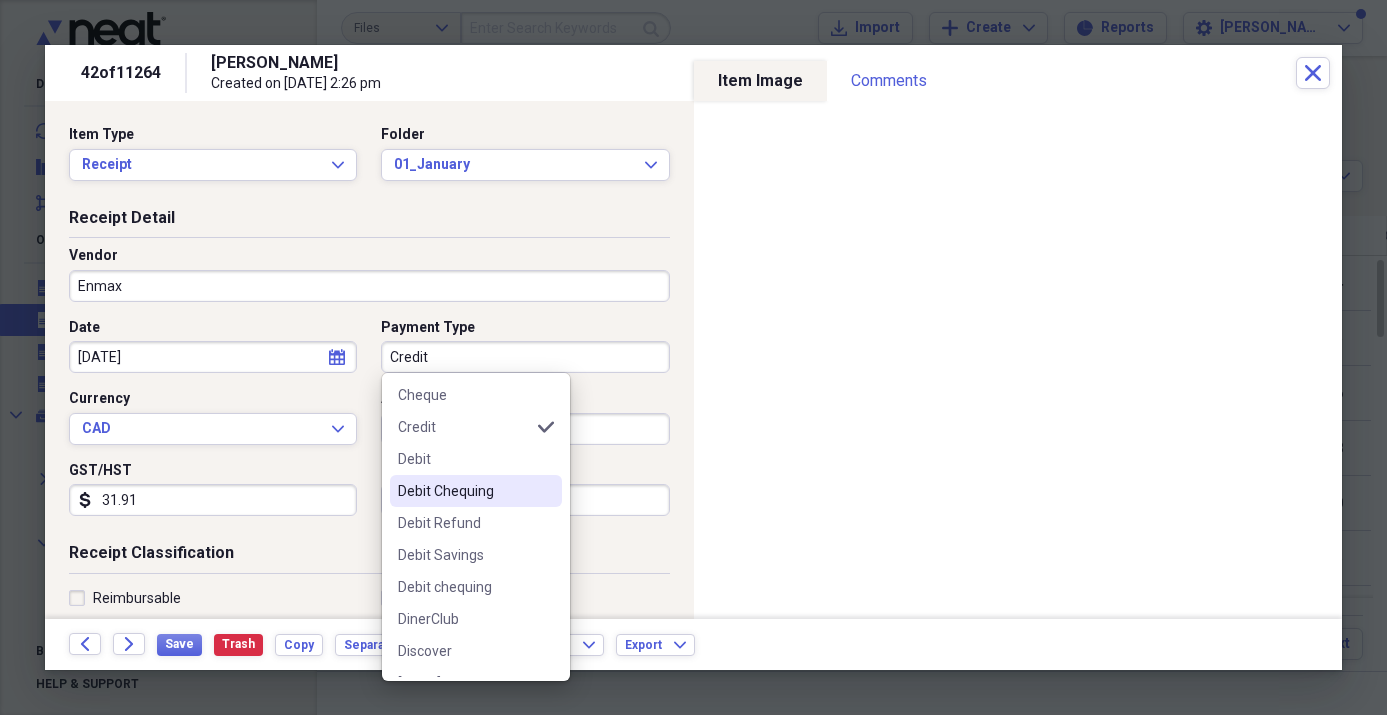 click on "Debit Chequing" at bounding box center (464, 491) 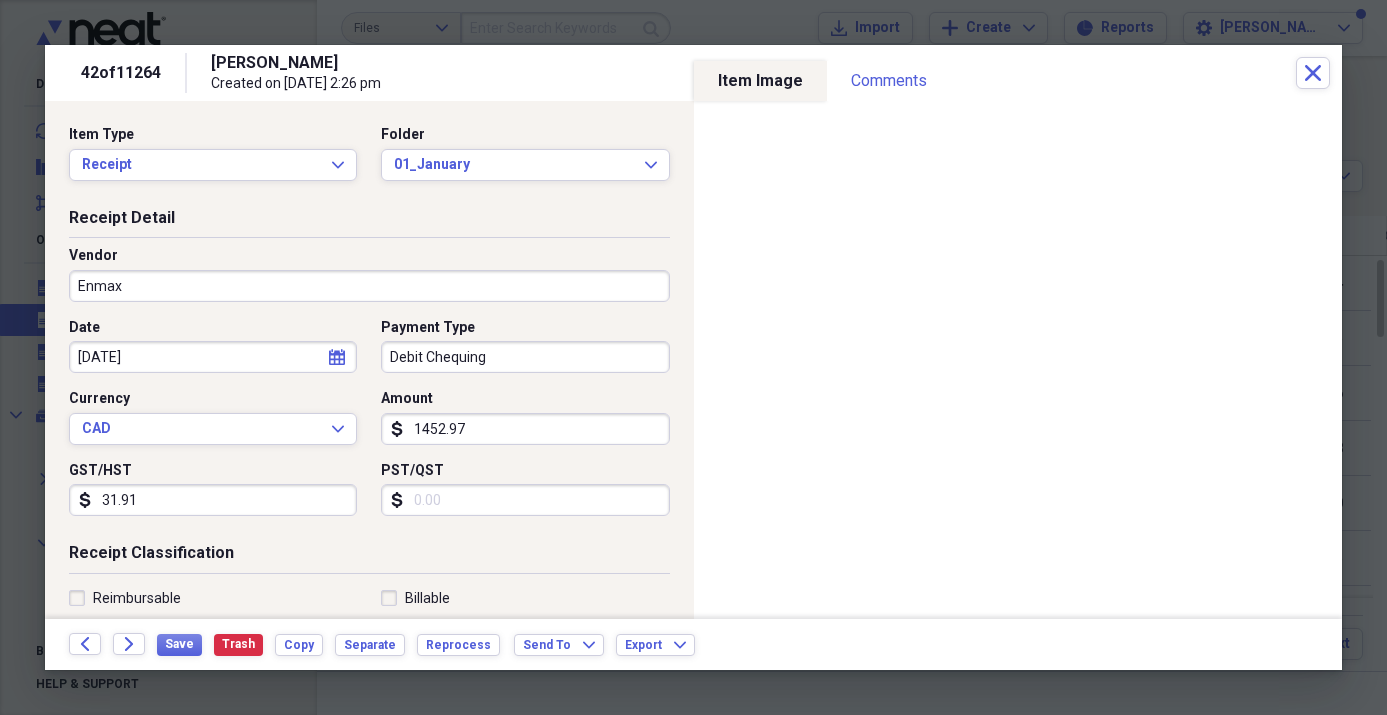 click on "[DATE]" at bounding box center (213, 357) 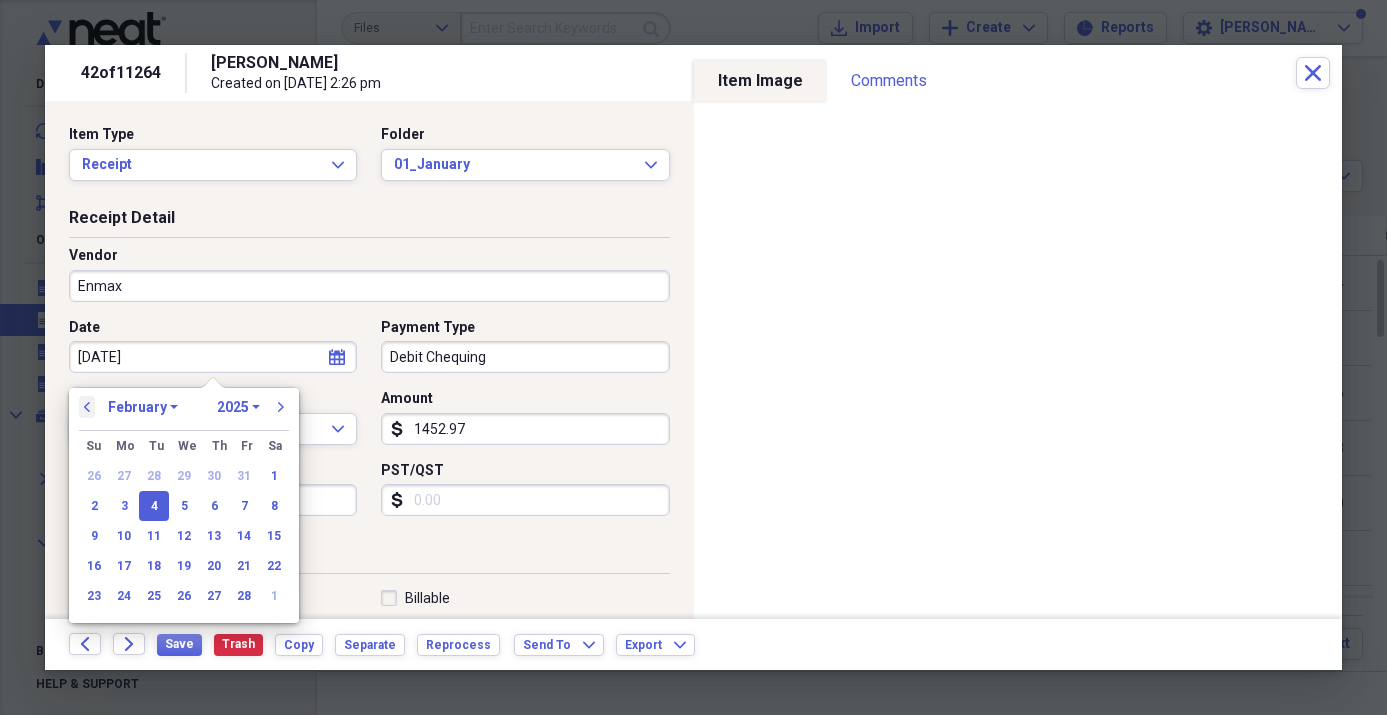 click on "previous" at bounding box center [87, 407] 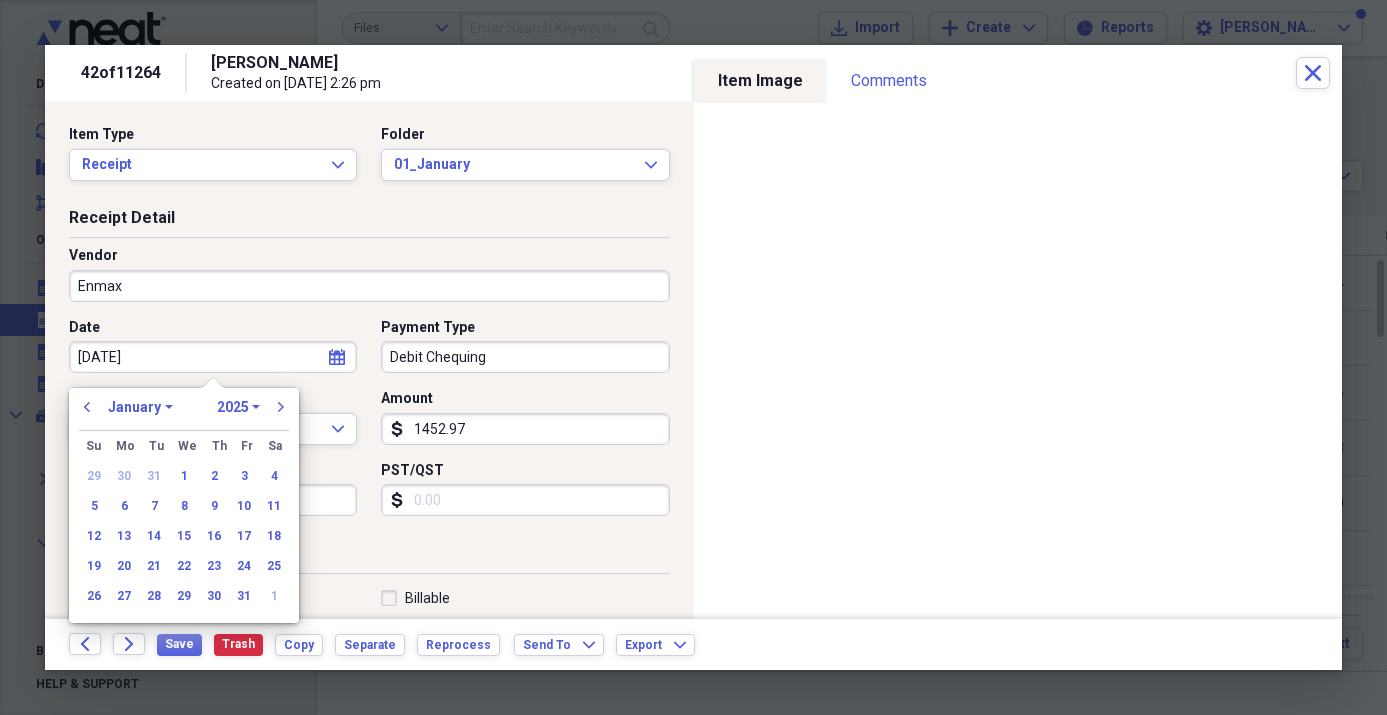 click on "10" at bounding box center [244, 506] 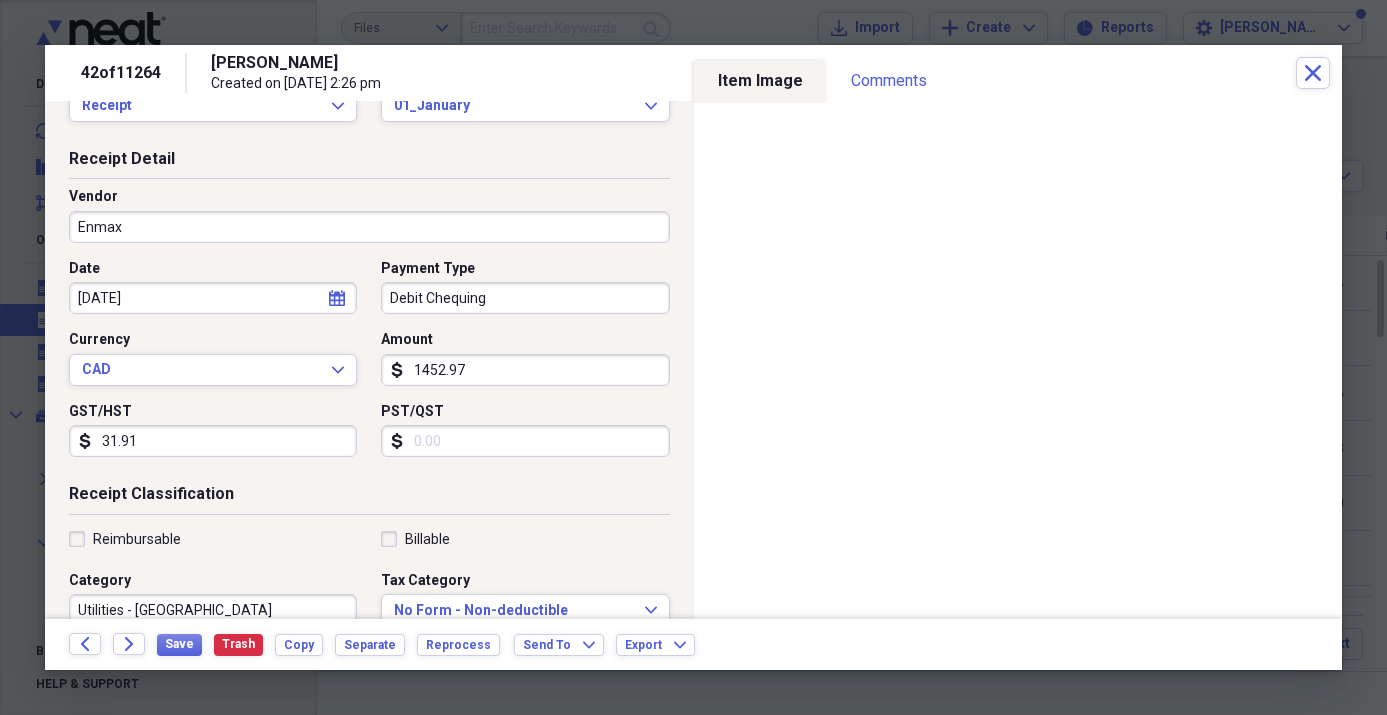 scroll, scrollTop: 58, scrollLeft: 0, axis: vertical 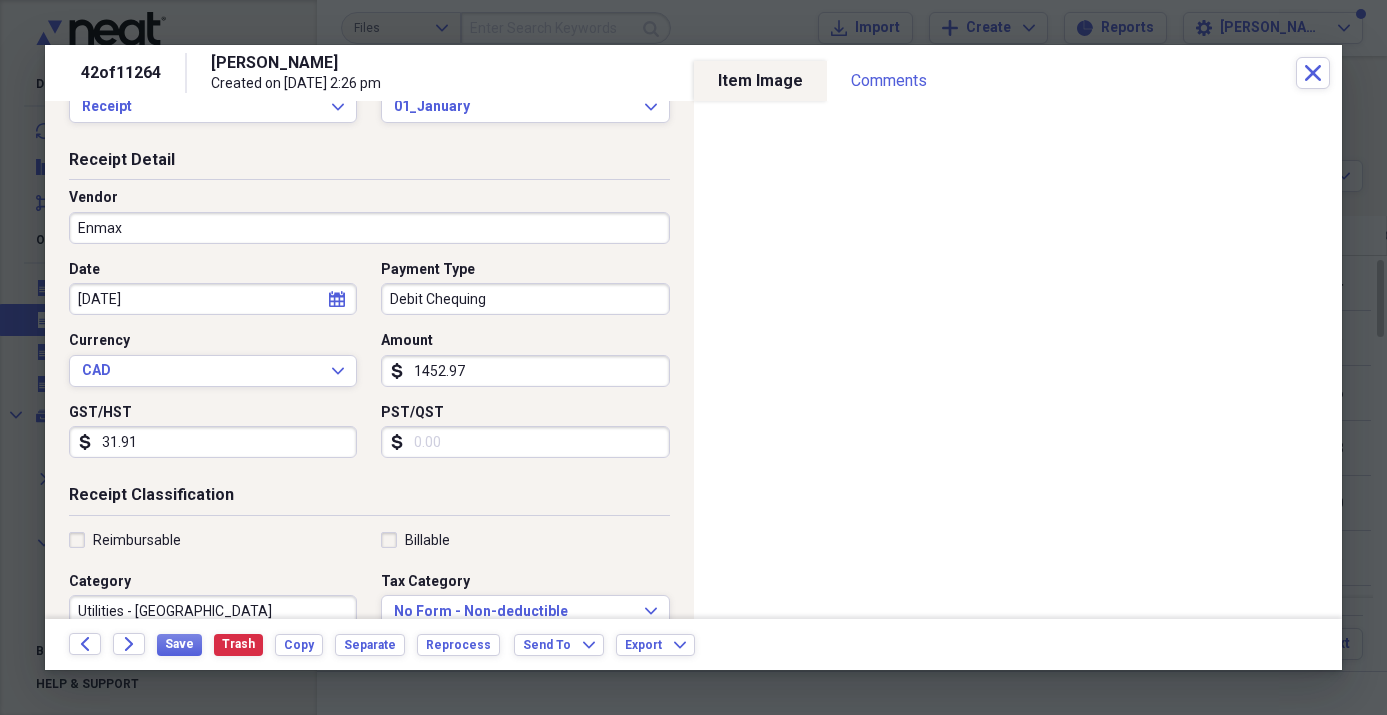 click on "1452.97" at bounding box center [525, 371] 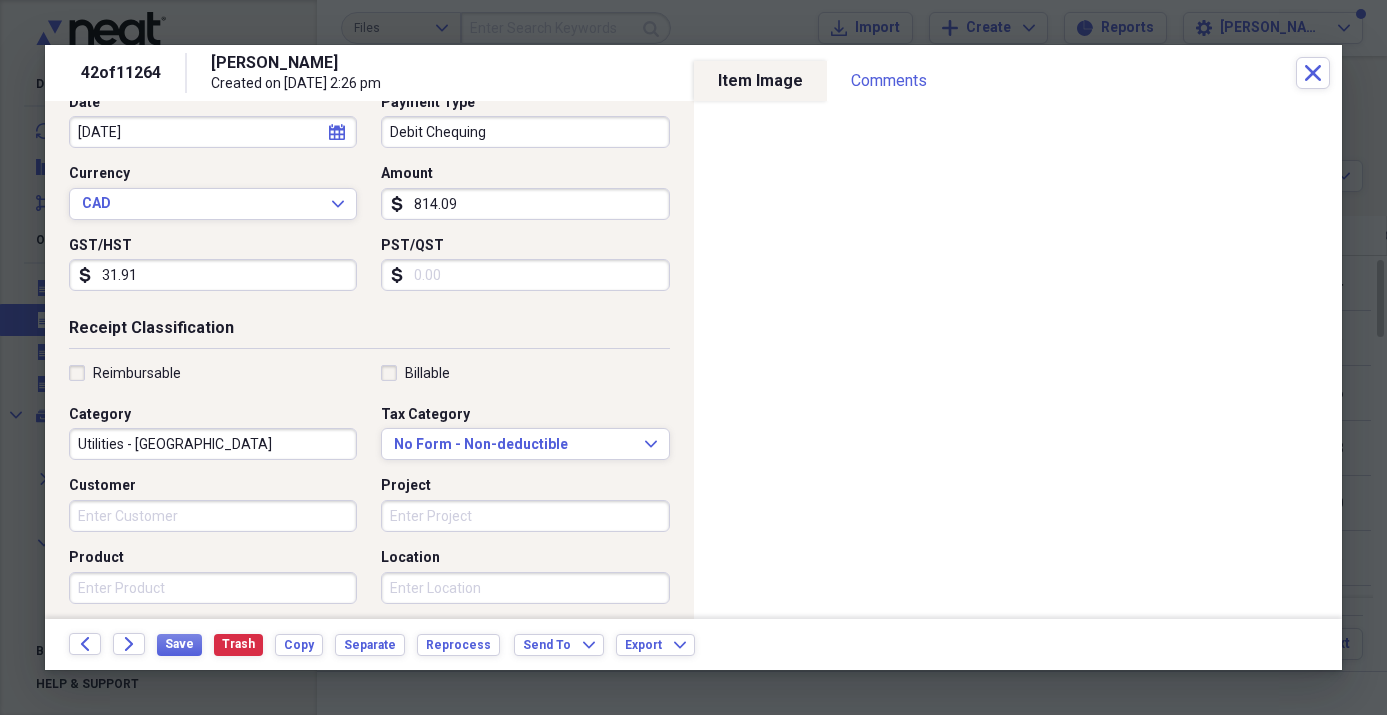 scroll, scrollTop: 226, scrollLeft: 0, axis: vertical 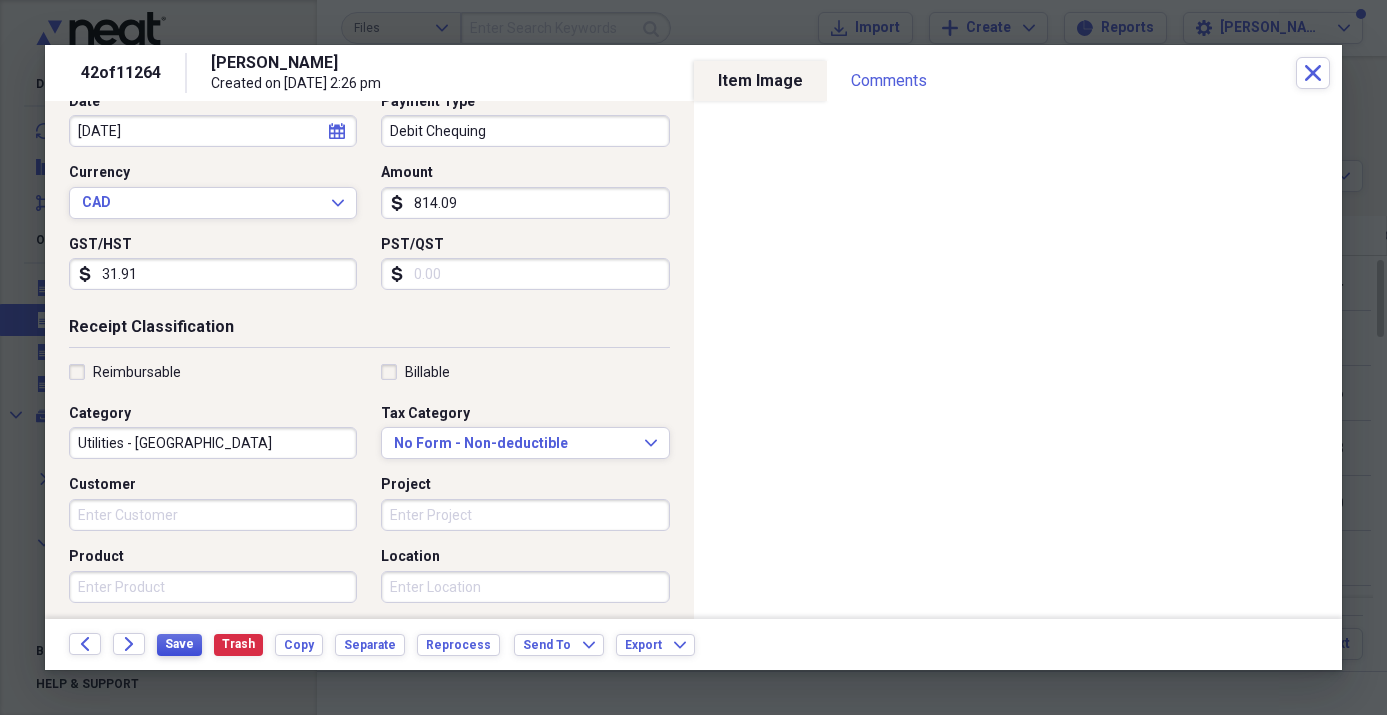 type on "814.09" 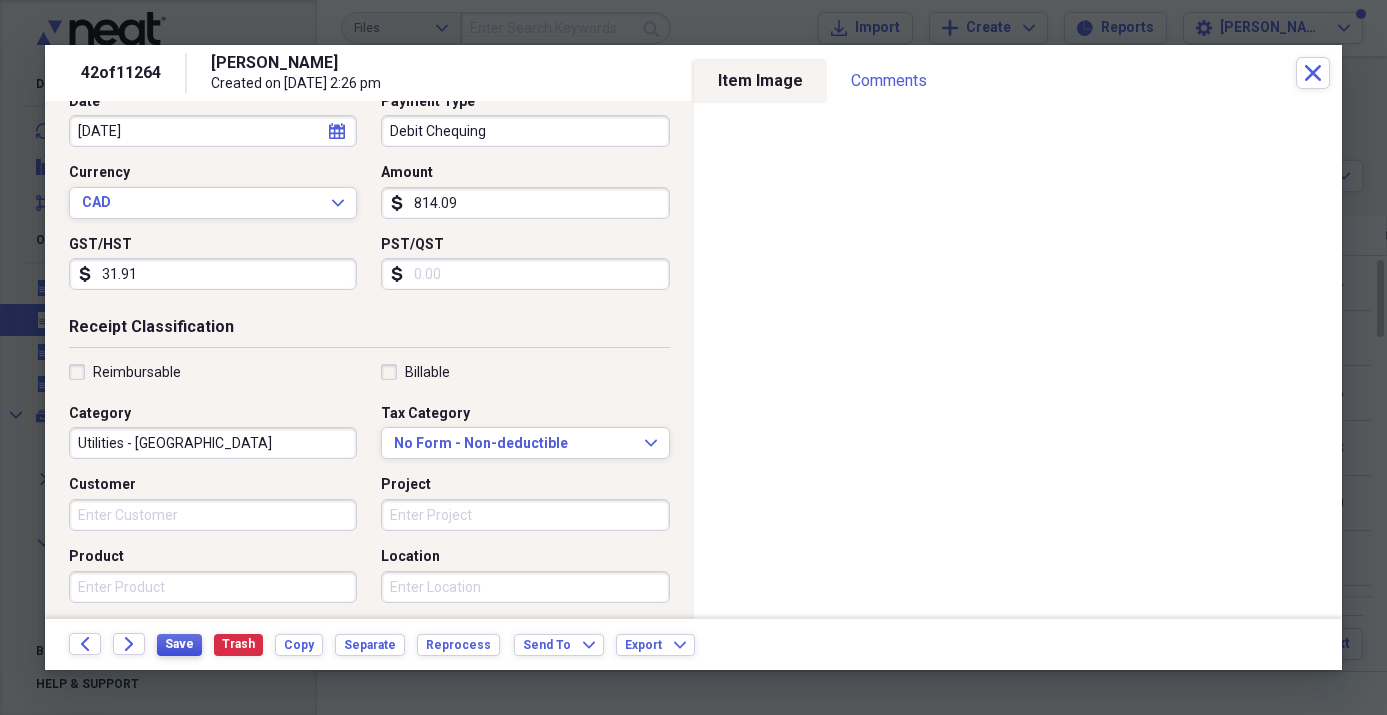 click on "Save" at bounding box center [179, 644] 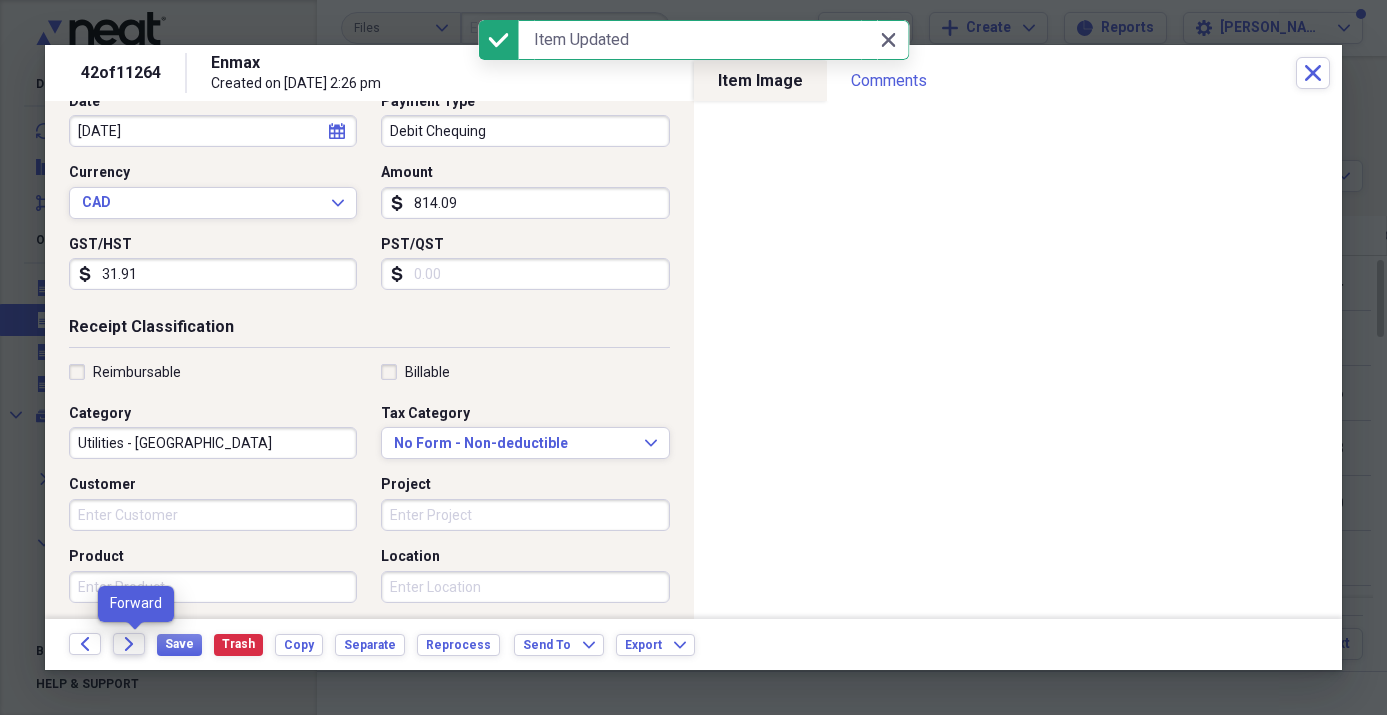 click on "Forward" 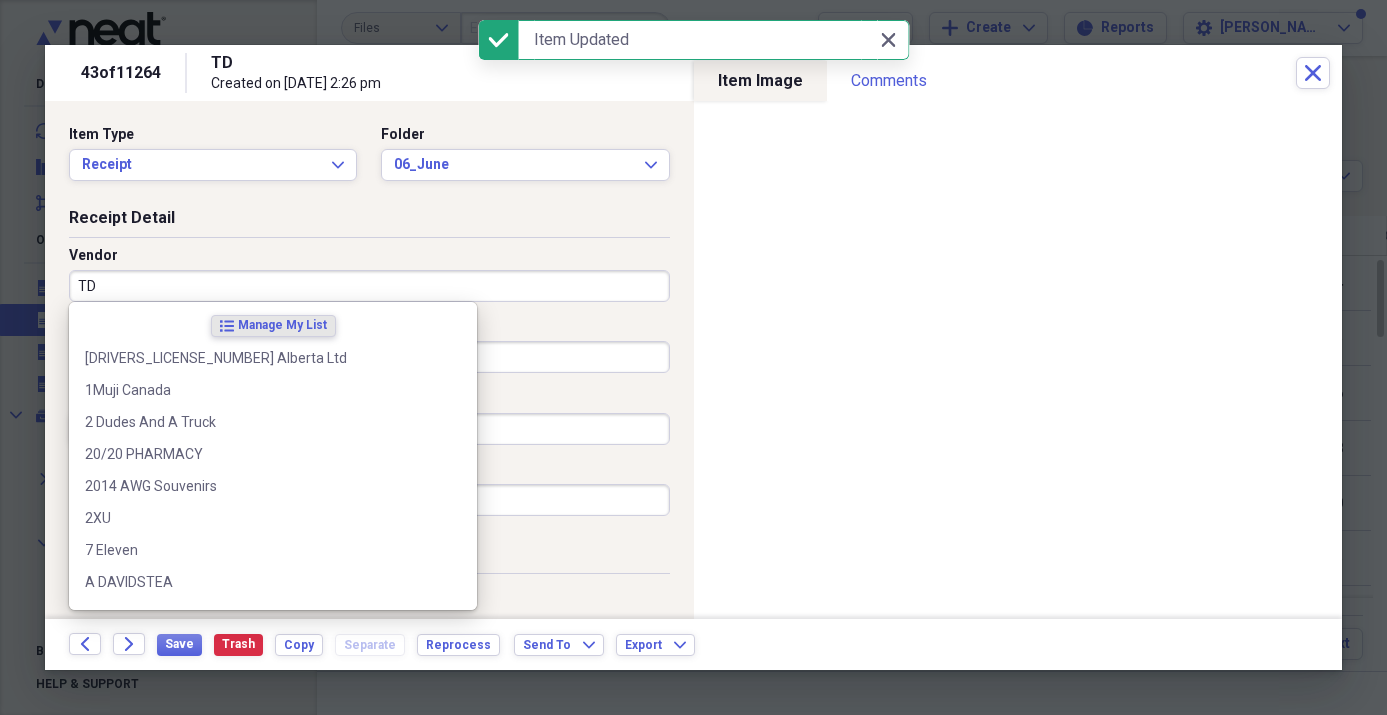 click on "TD" at bounding box center [369, 286] 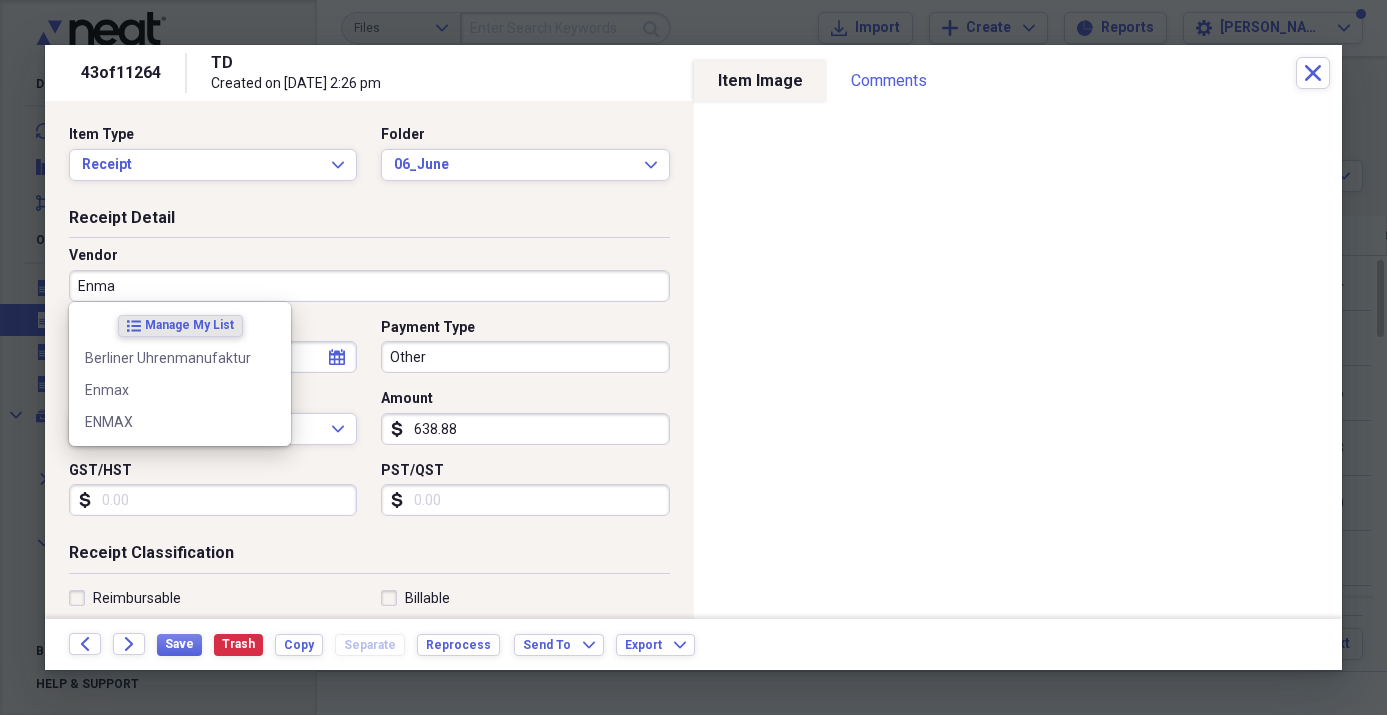 type on "Enmax" 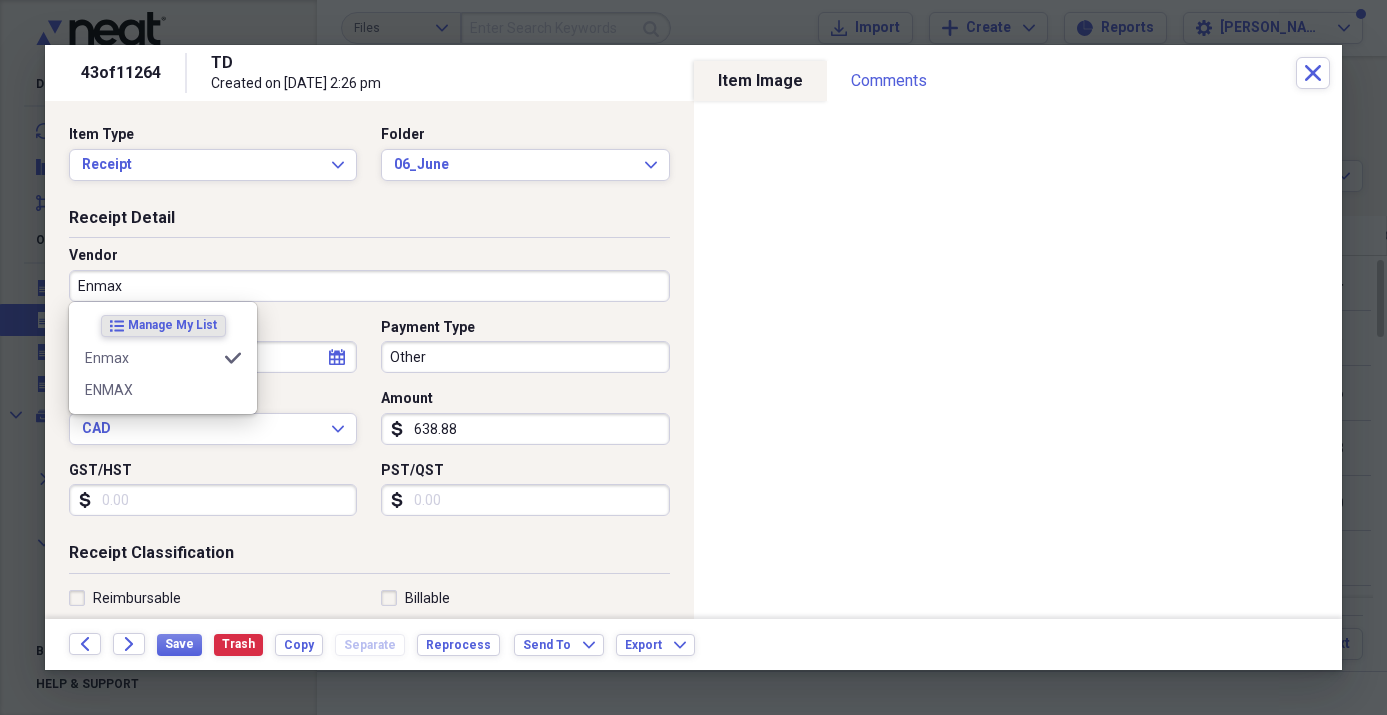 type on "Utilities - [GEOGRAPHIC_DATA]" 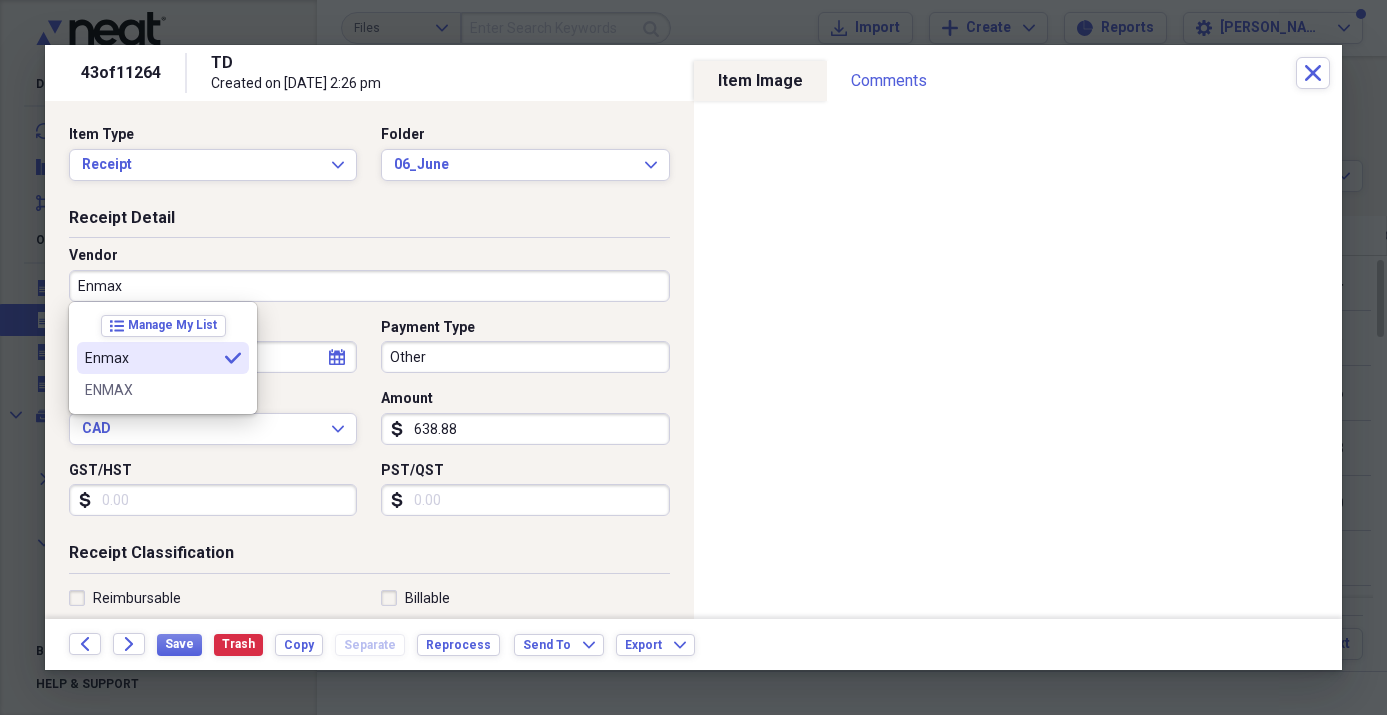type on "Enmax" 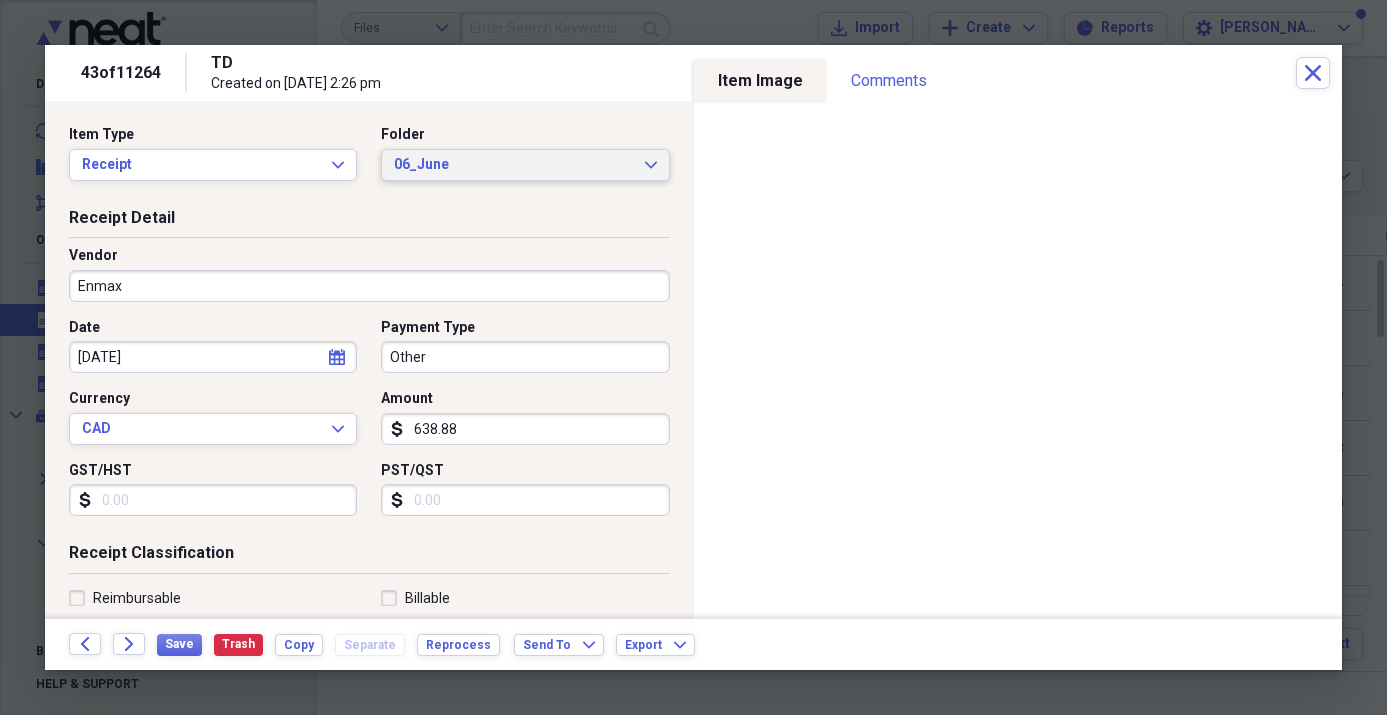 click on "06_June" at bounding box center (513, 165) 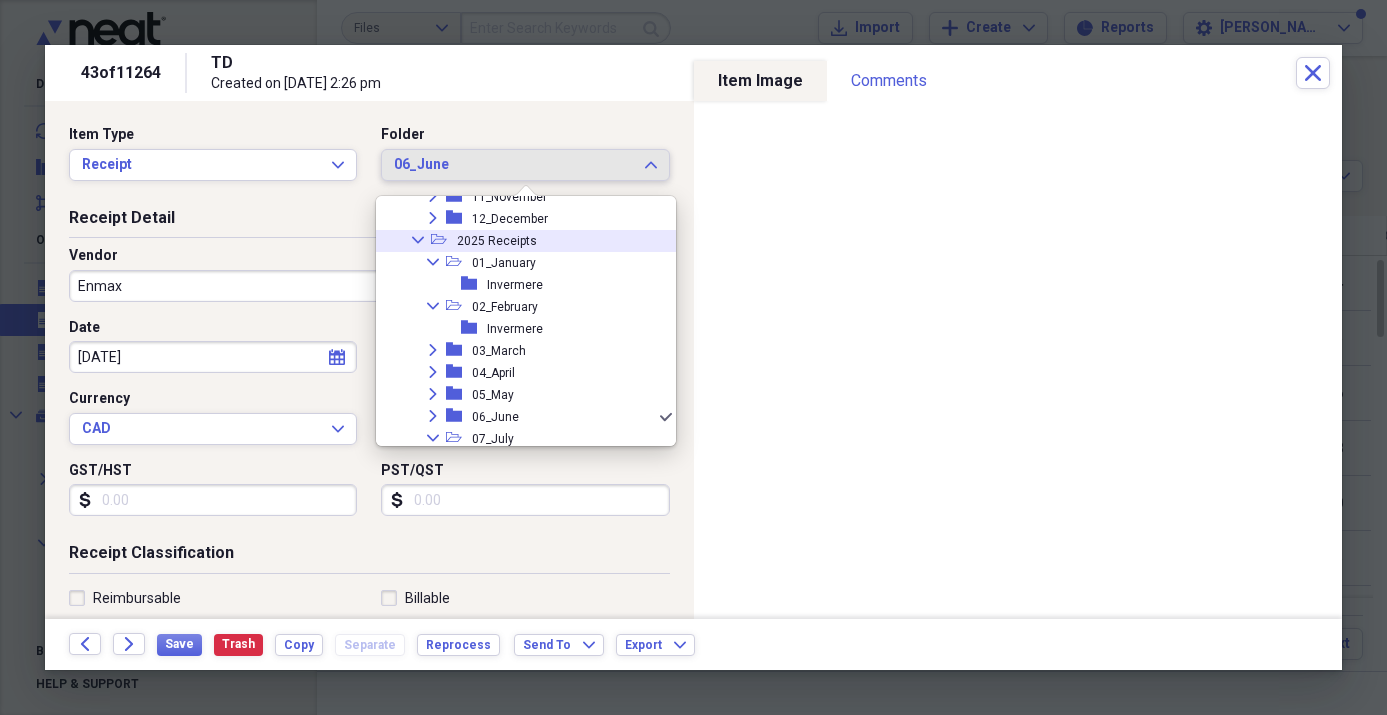 scroll, scrollTop: 1035, scrollLeft: 0, axis: vertical 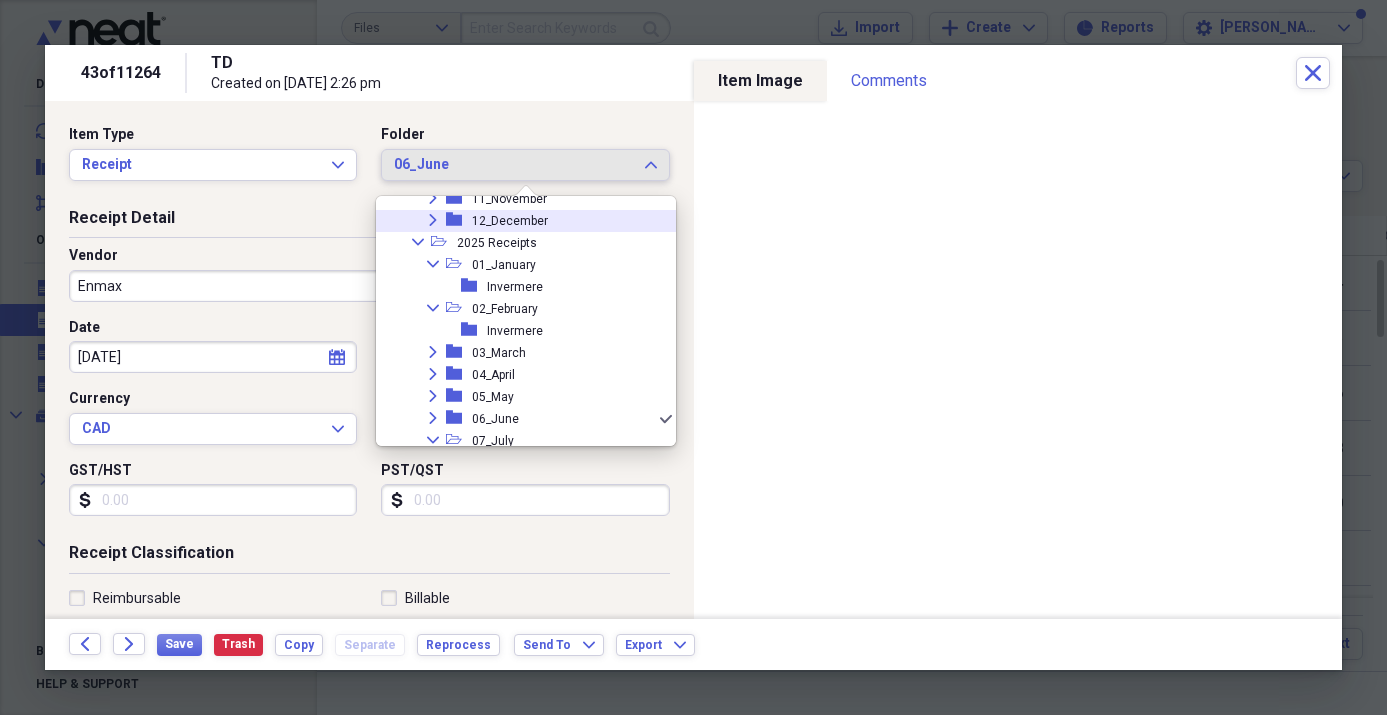 click on "Expand" 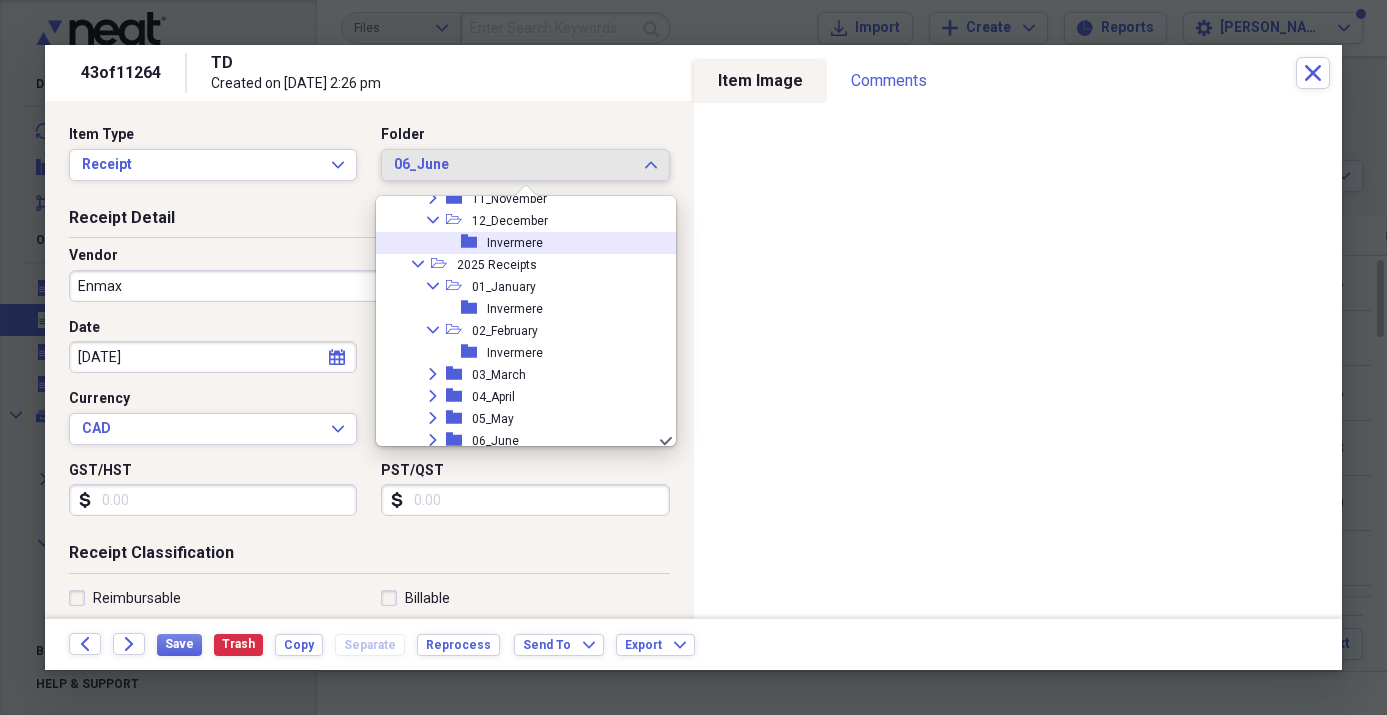 click on "Invermere" at bounding box center (515, 243) 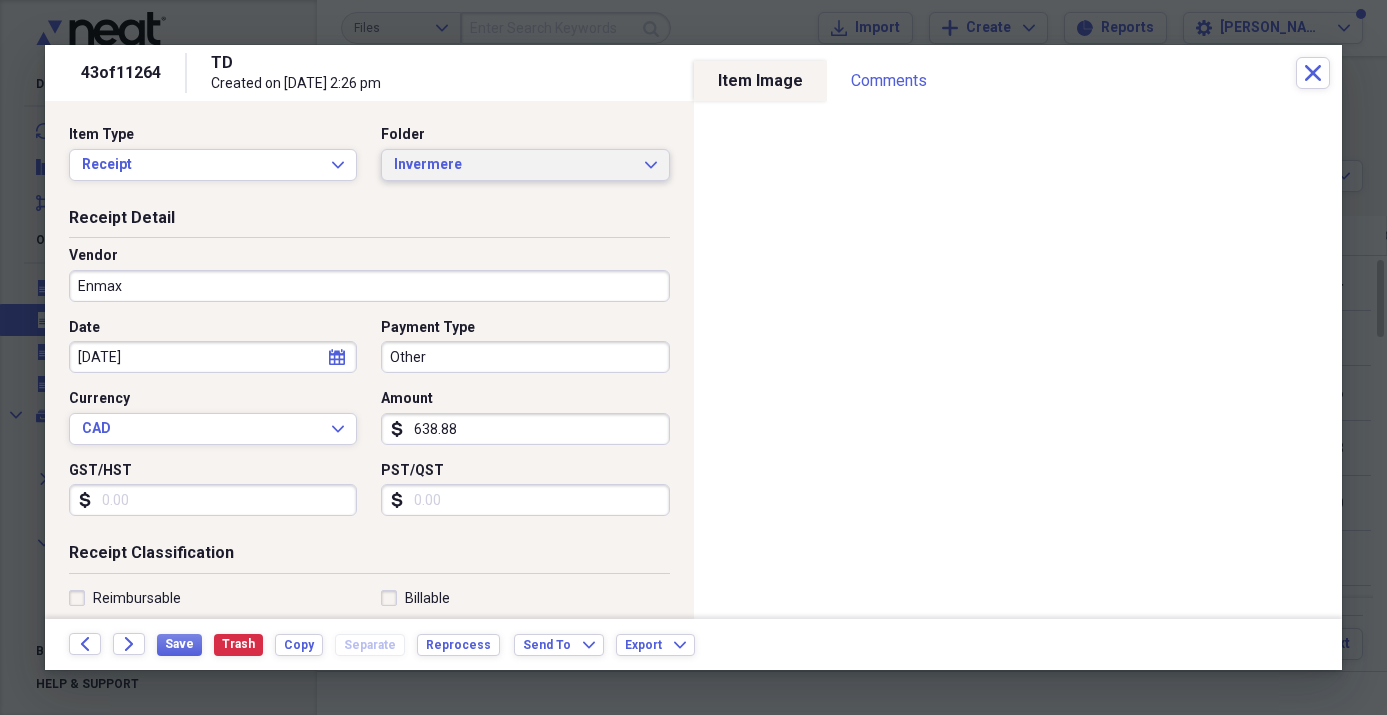 click on "Invermere" at bounding box center [513, 165] 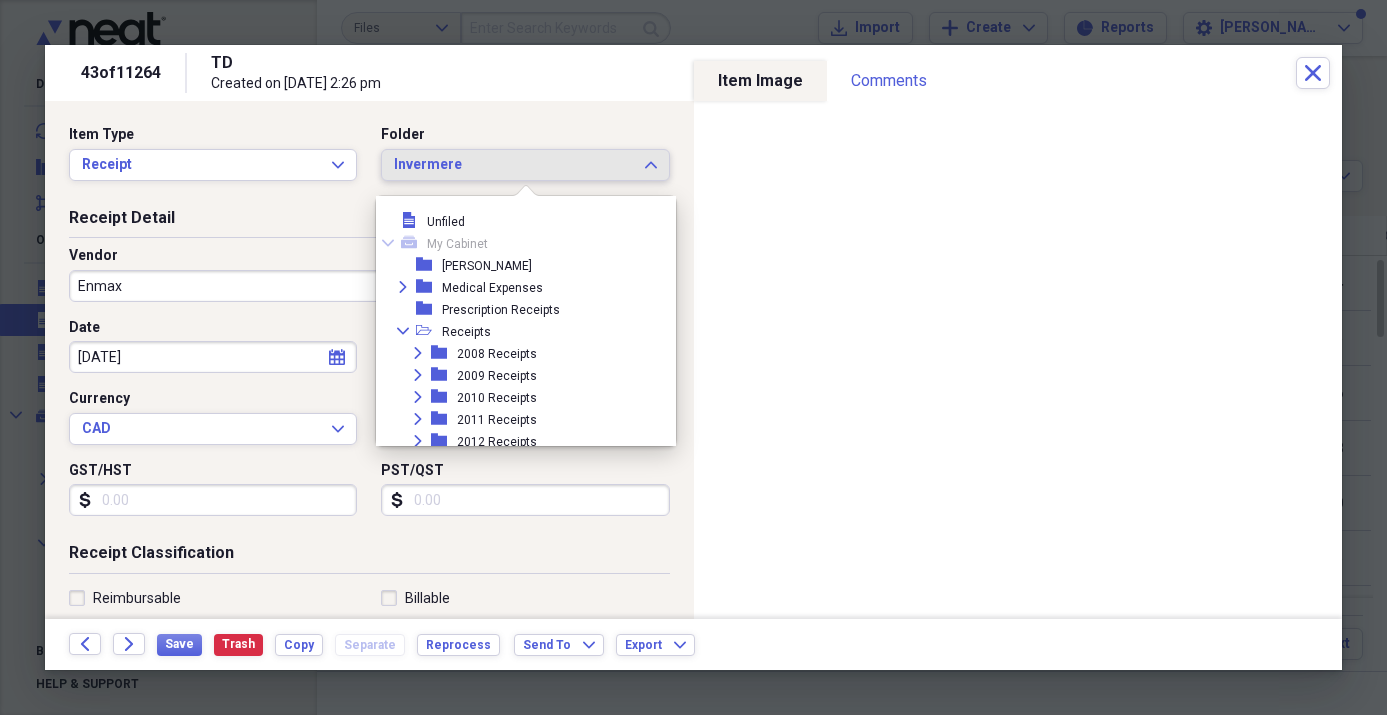 scroll, scrollTop: 957, scrollLeft: 0, axis: vertical 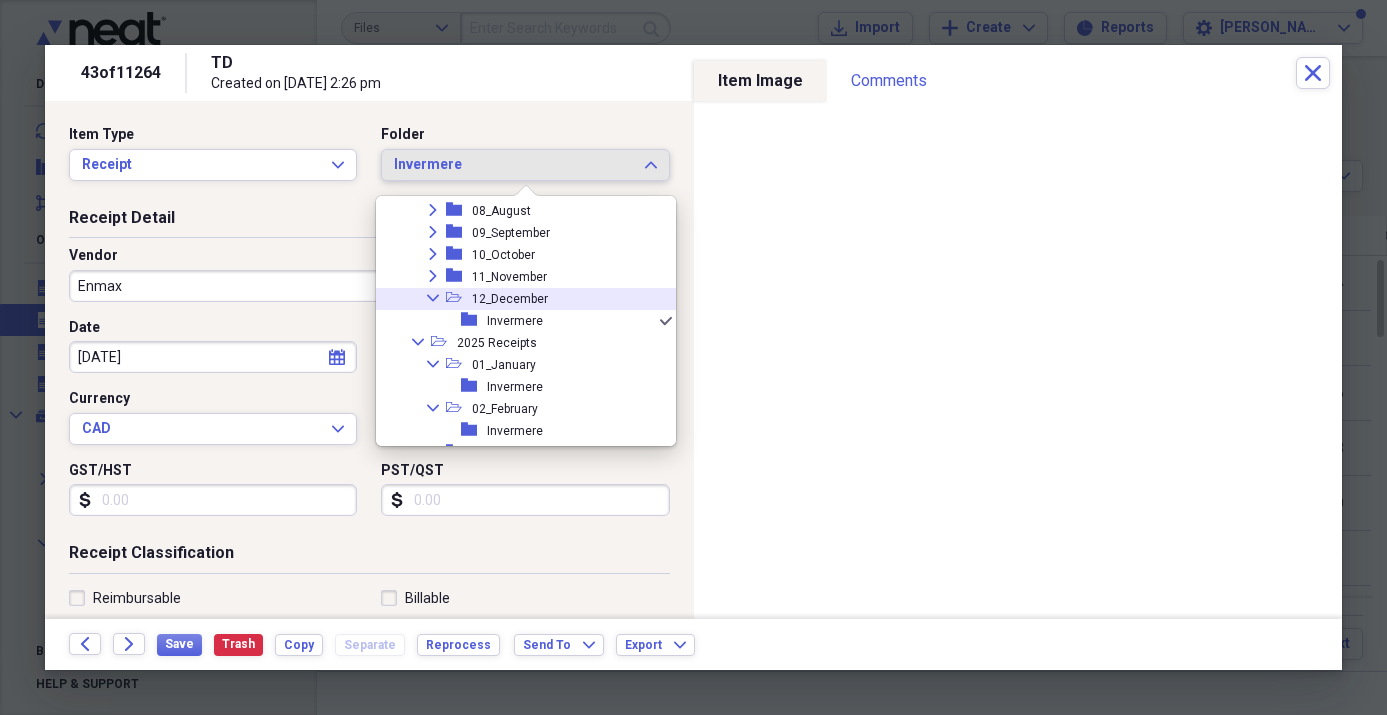 click on "12_December" at bounding box center (510, 299) 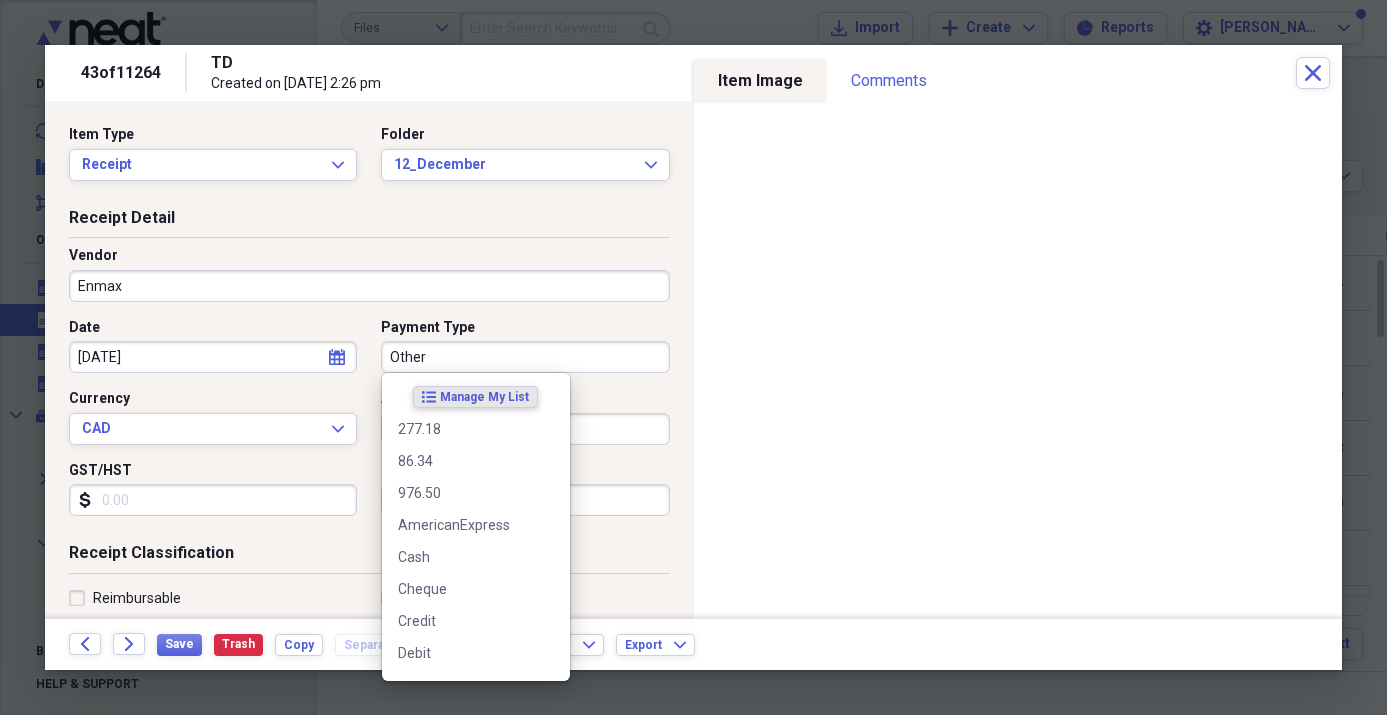 click on "Other" at bounding box center [525, 357] 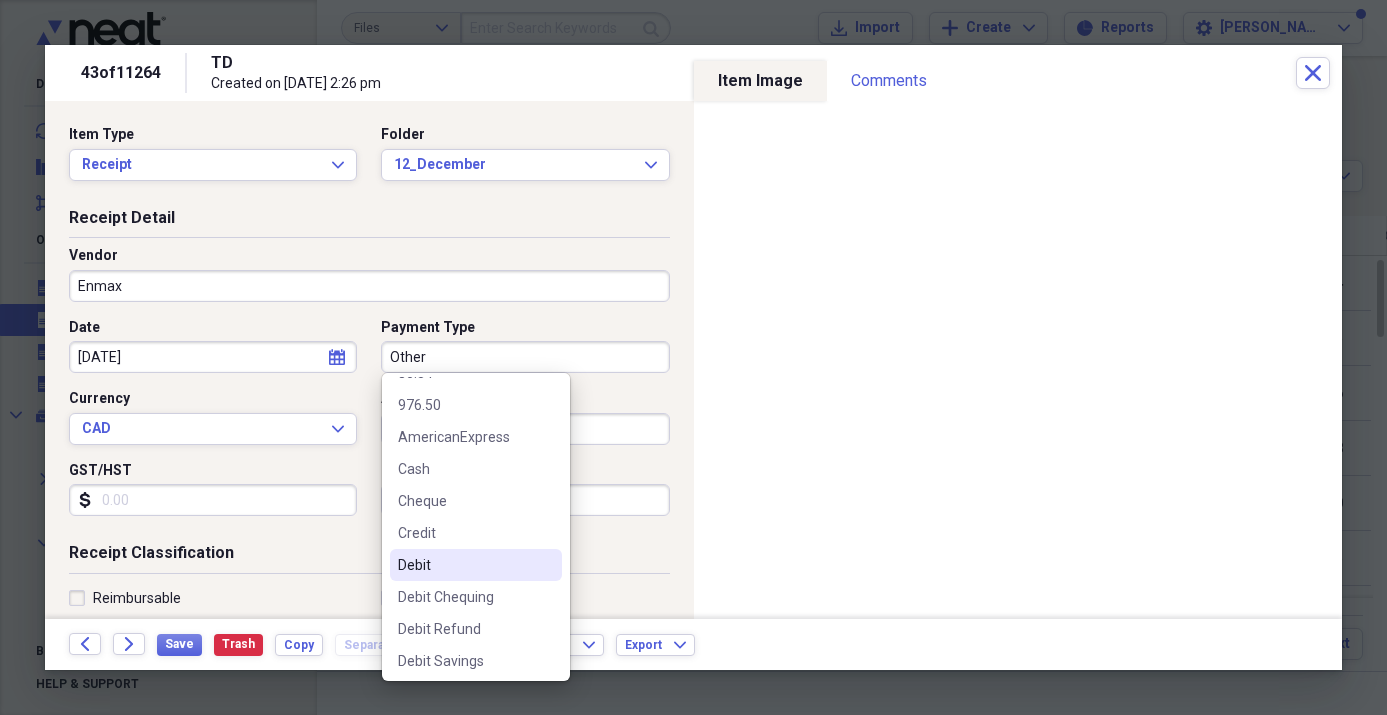 scroll, scrollTop: 89, scrollLeft: 0, axis: vertical 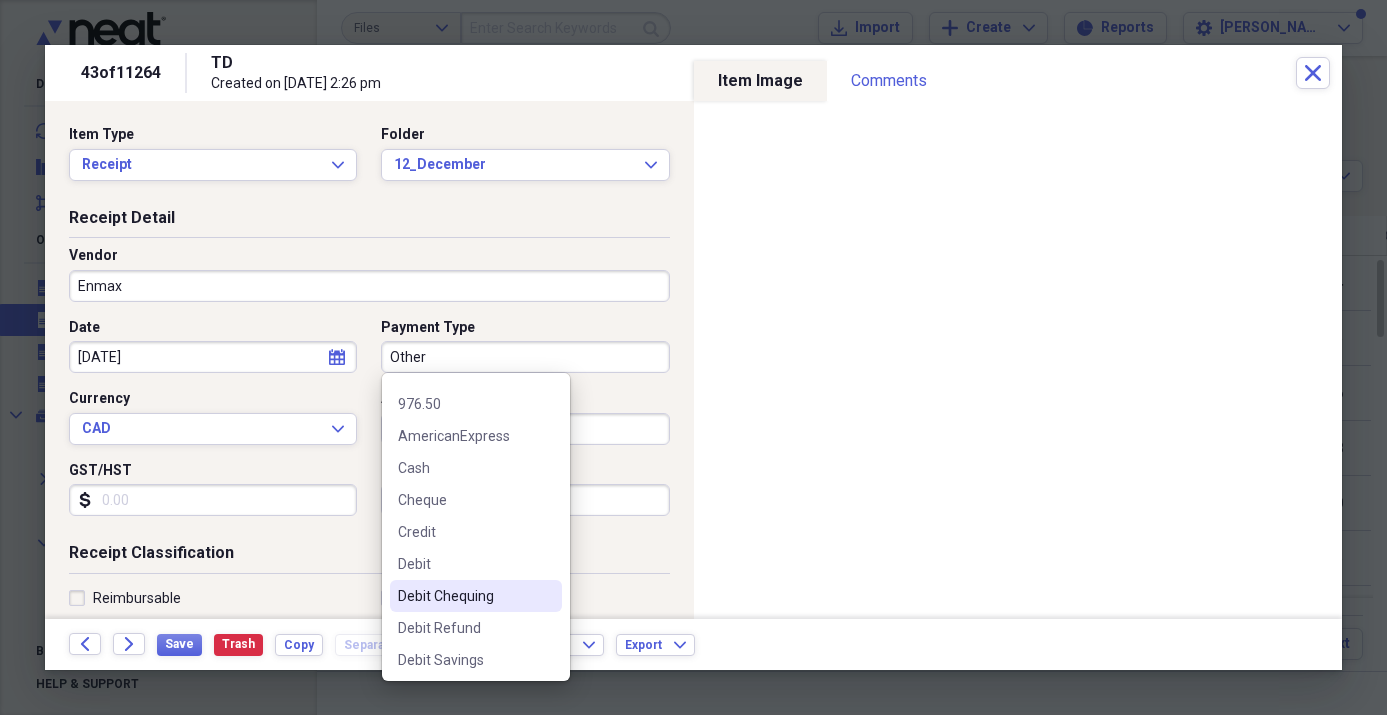 click on "Debit Chequing" at bounding box center [464, 596] 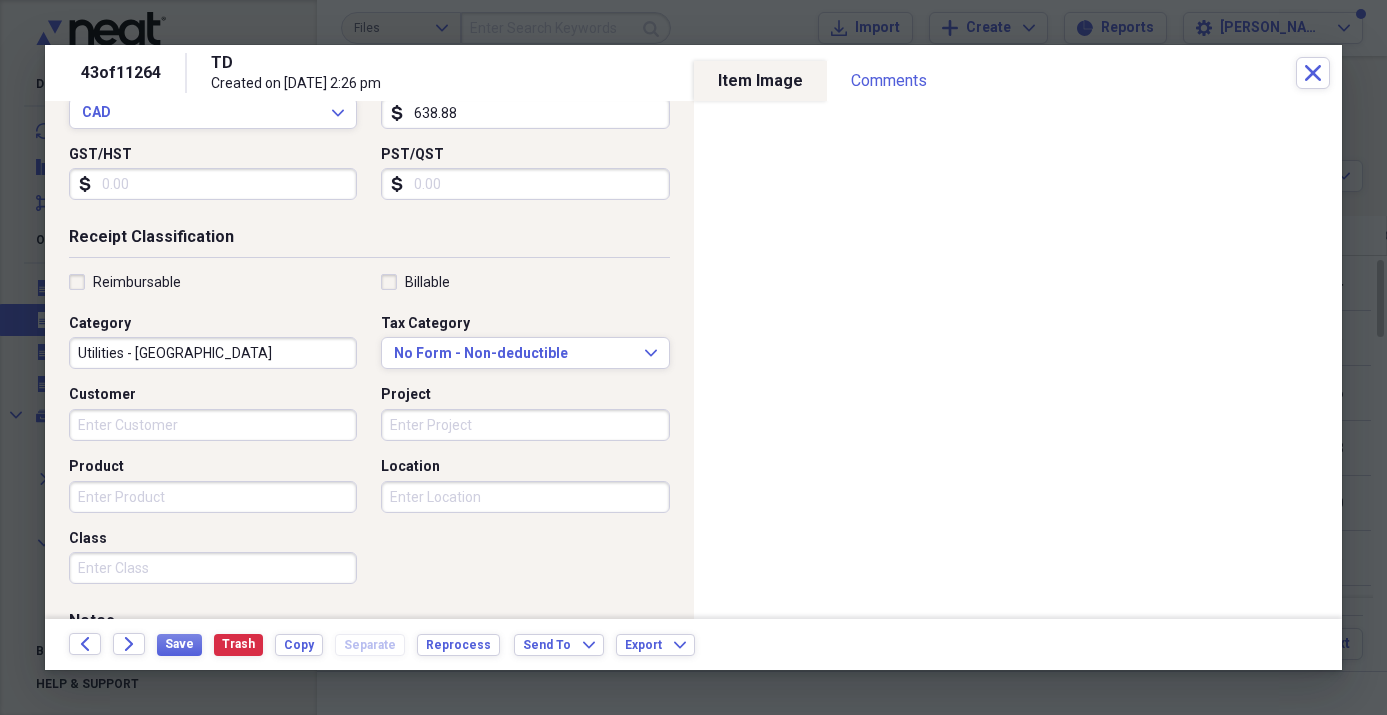 scroll, scrollTop: 319, scrollLeft: 0, axis: vertical 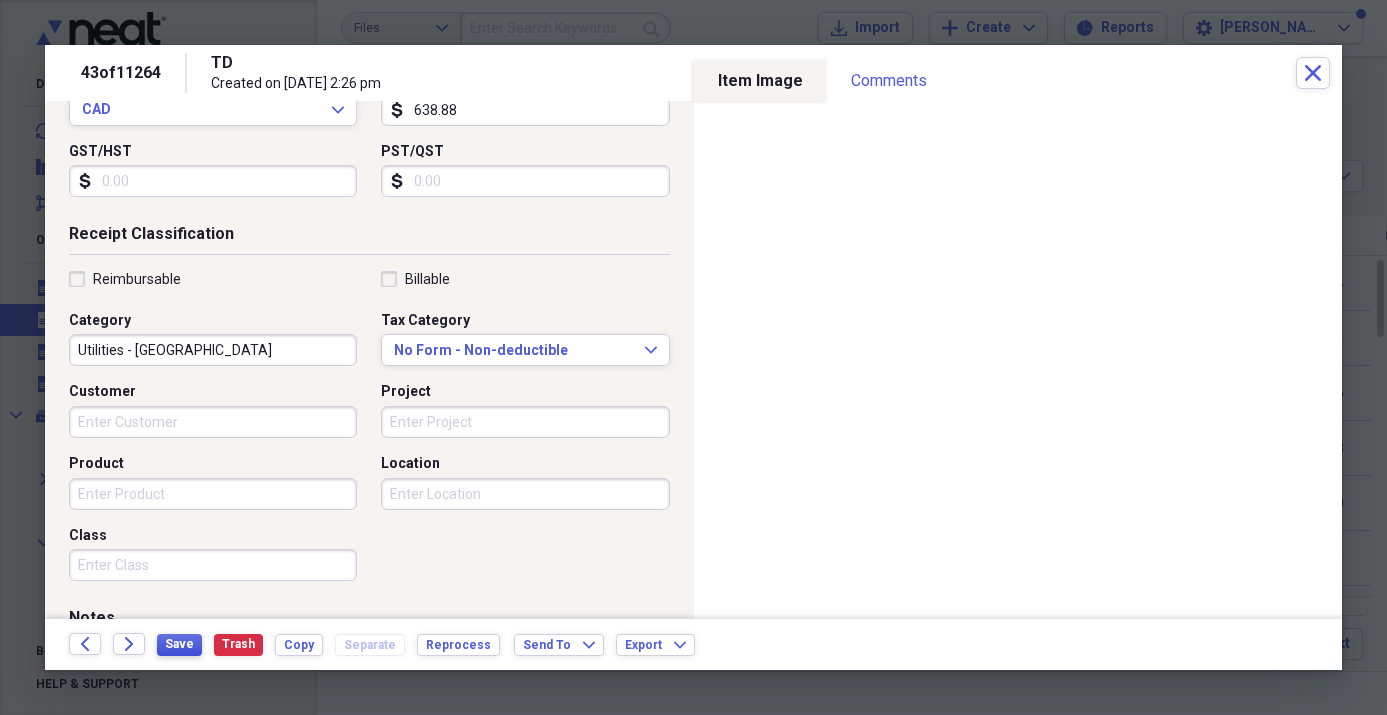 click on "Save" at bounding box center (179, 644) 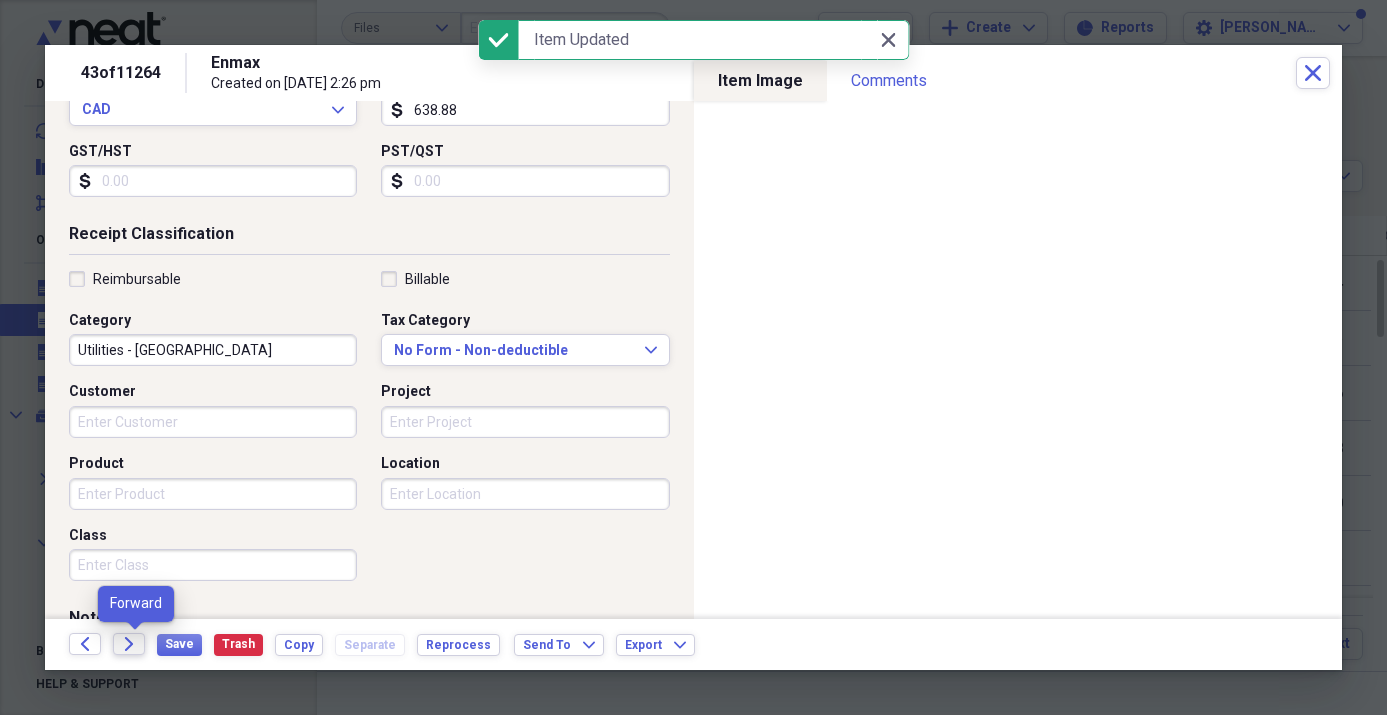click on "Forward" 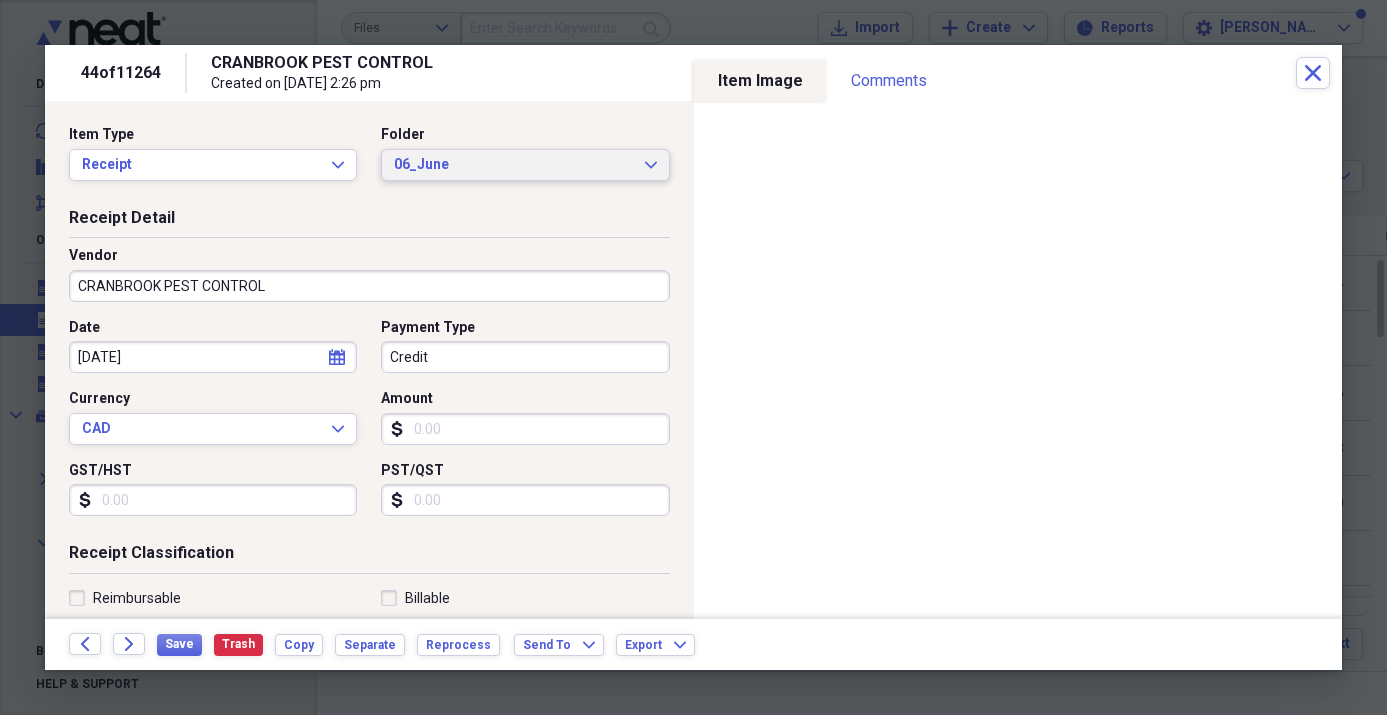 click on "06_June" at bounding box center [513, 165] 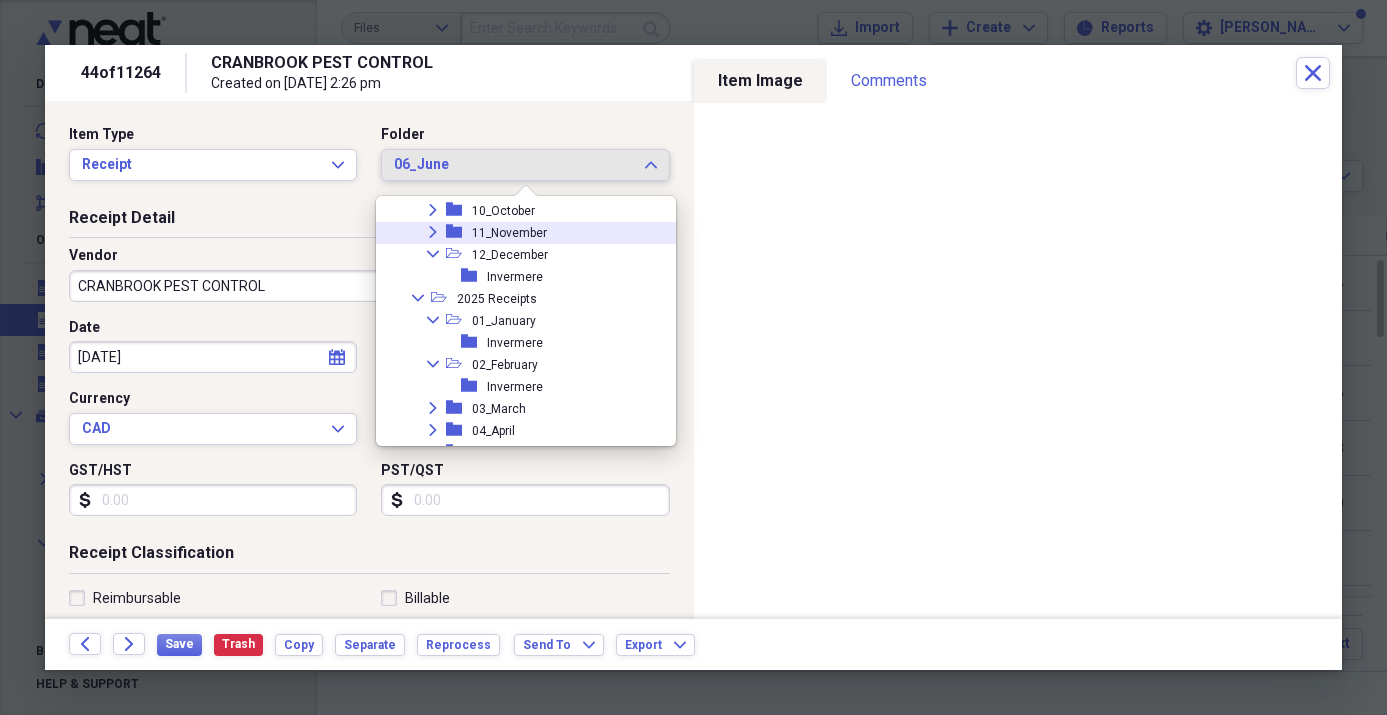 scroll, scrollTop: 998, scrollLeft: 0, axis: vertical 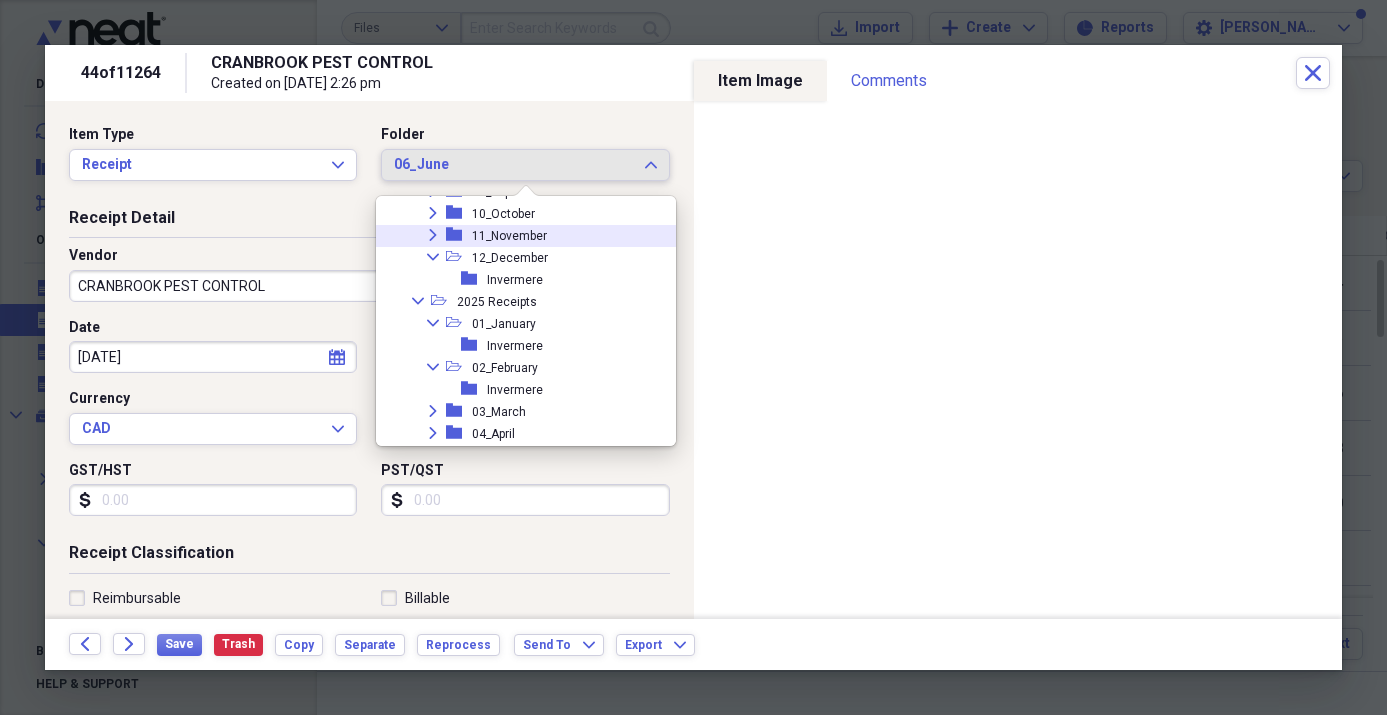 click on "Expand" 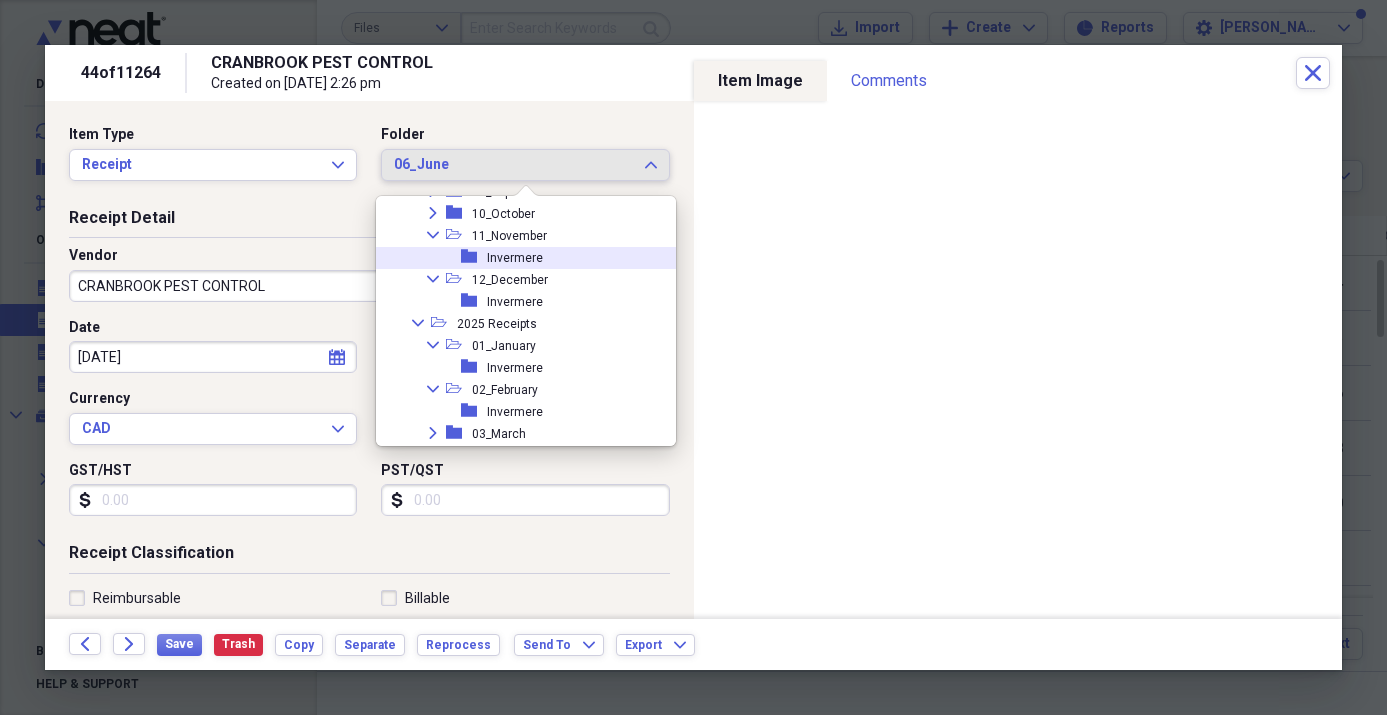 click on "Invermere" at bounding box center (515, 258) 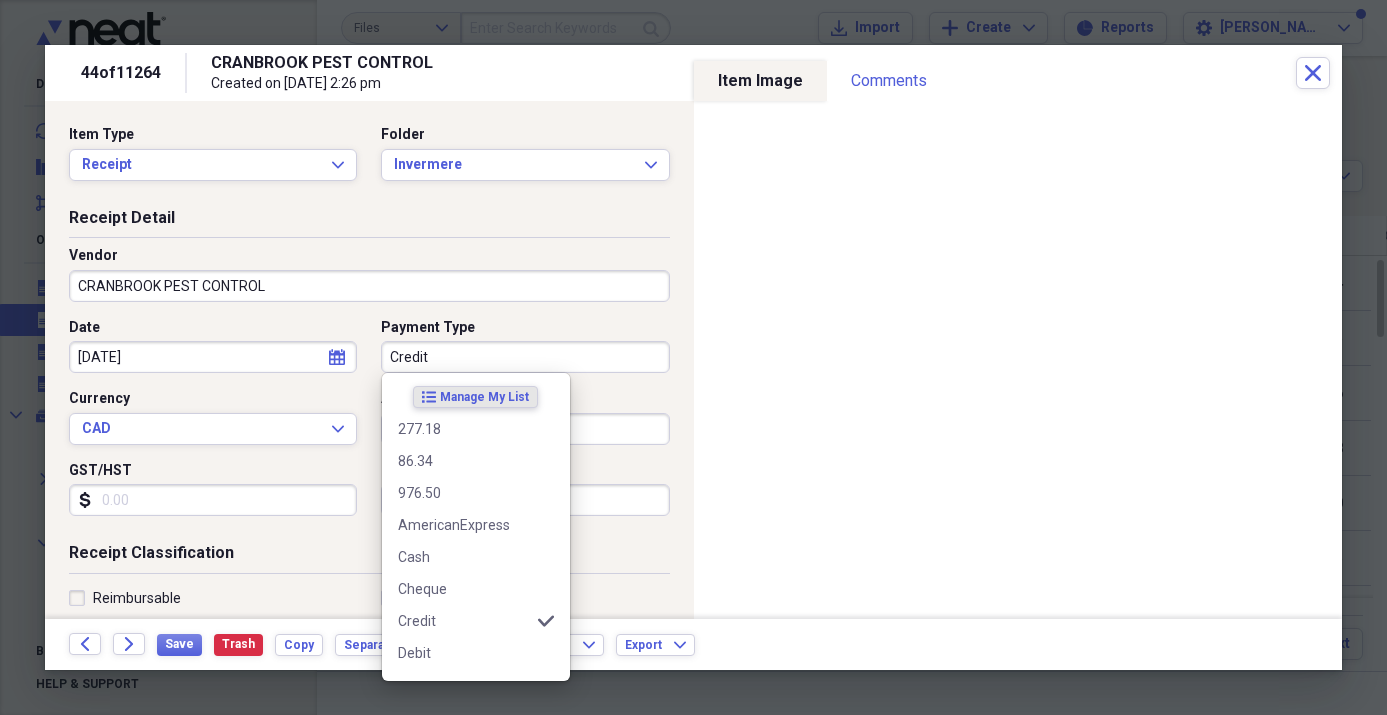 click on "Credit" at bounding box center (525, 357) 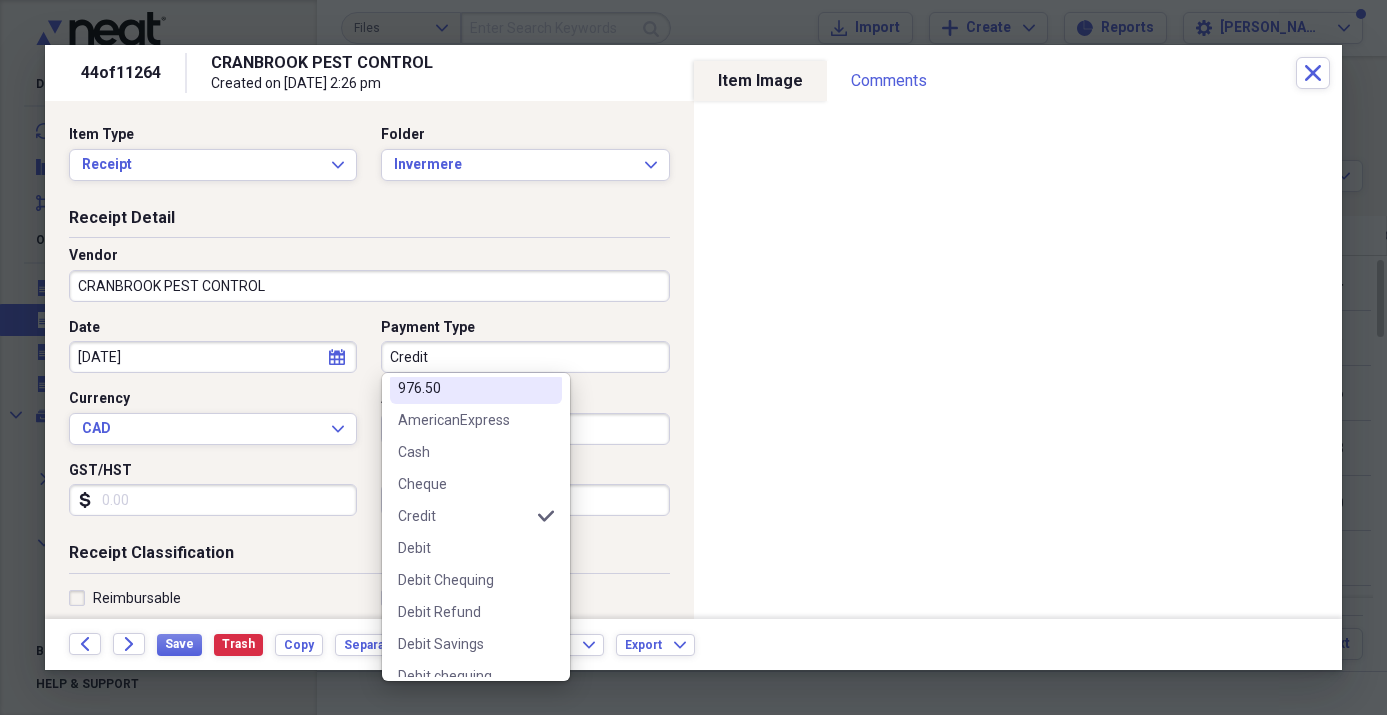 scroll, scrollTop: 132, scrollLeft: 0, axis: vertical 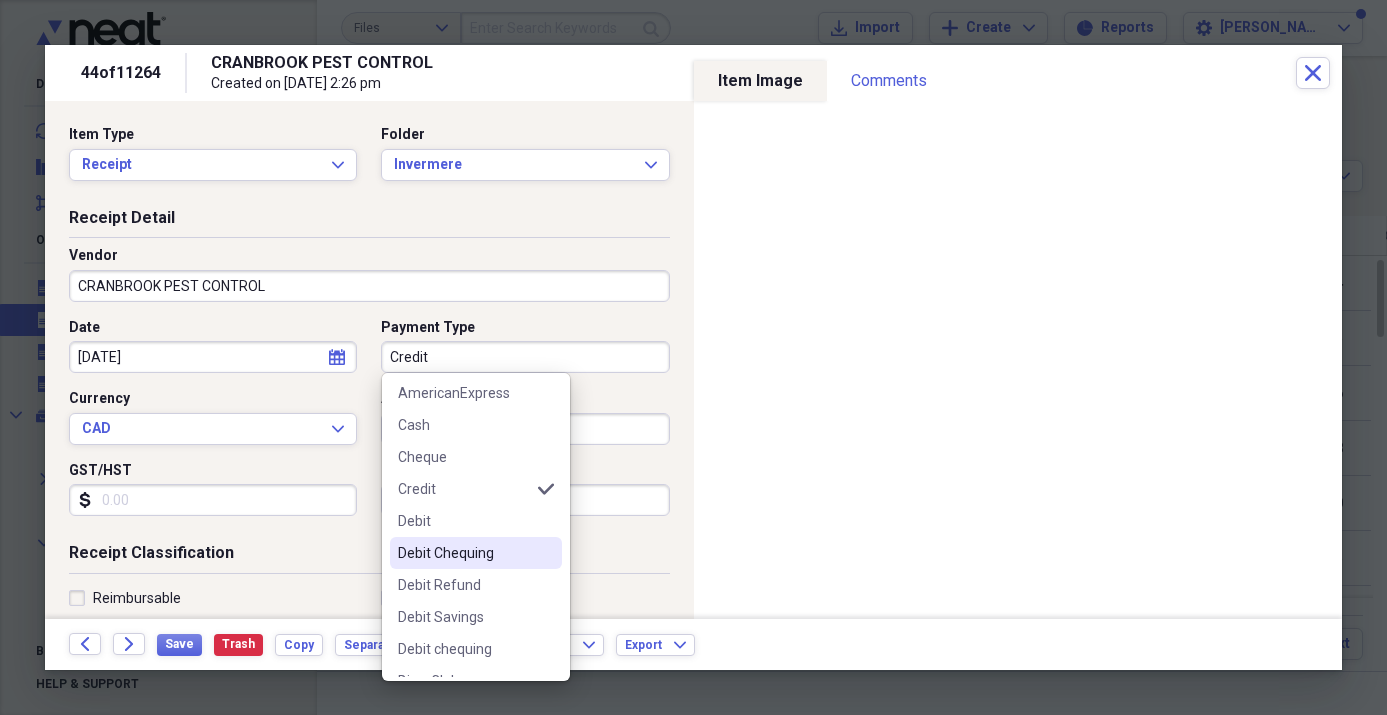 click on "Debit Chequing" at bounding box center (464, 553) 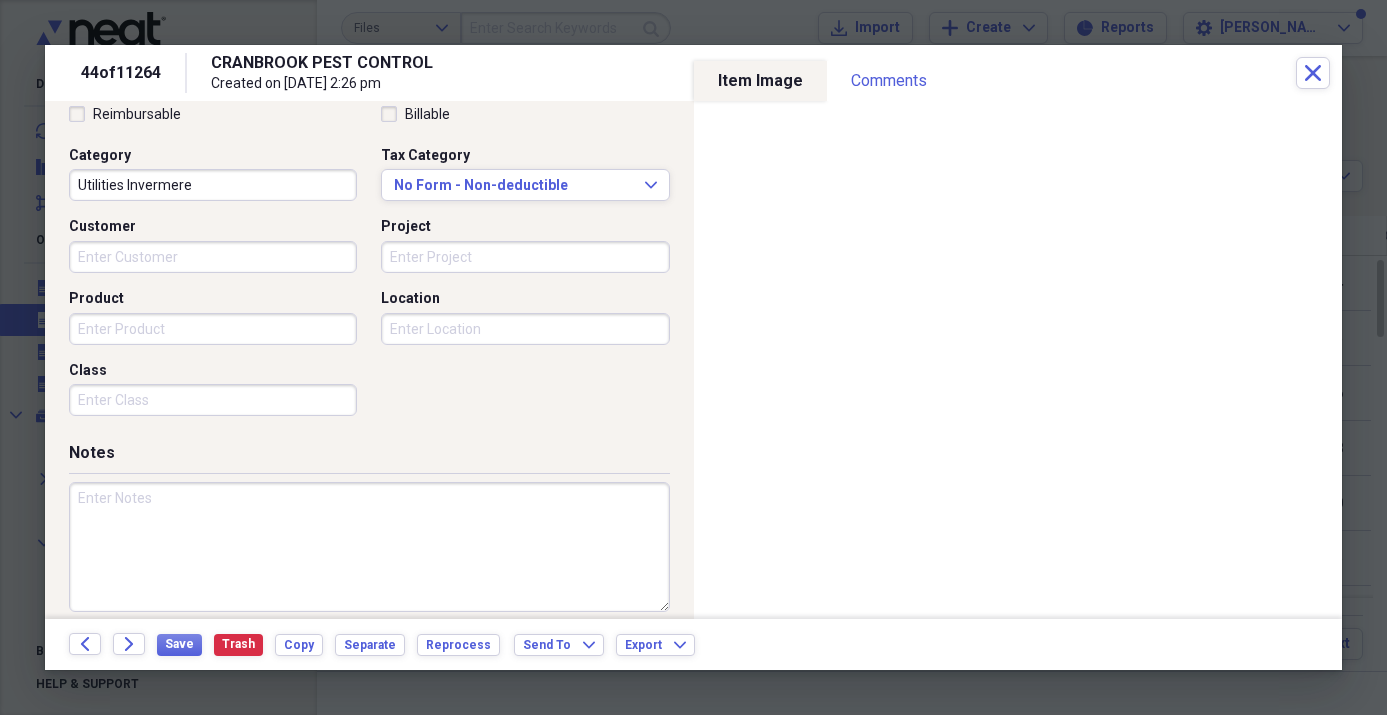 scroll, scrollTop: 502, scrollLeft: 0, axis: vertical 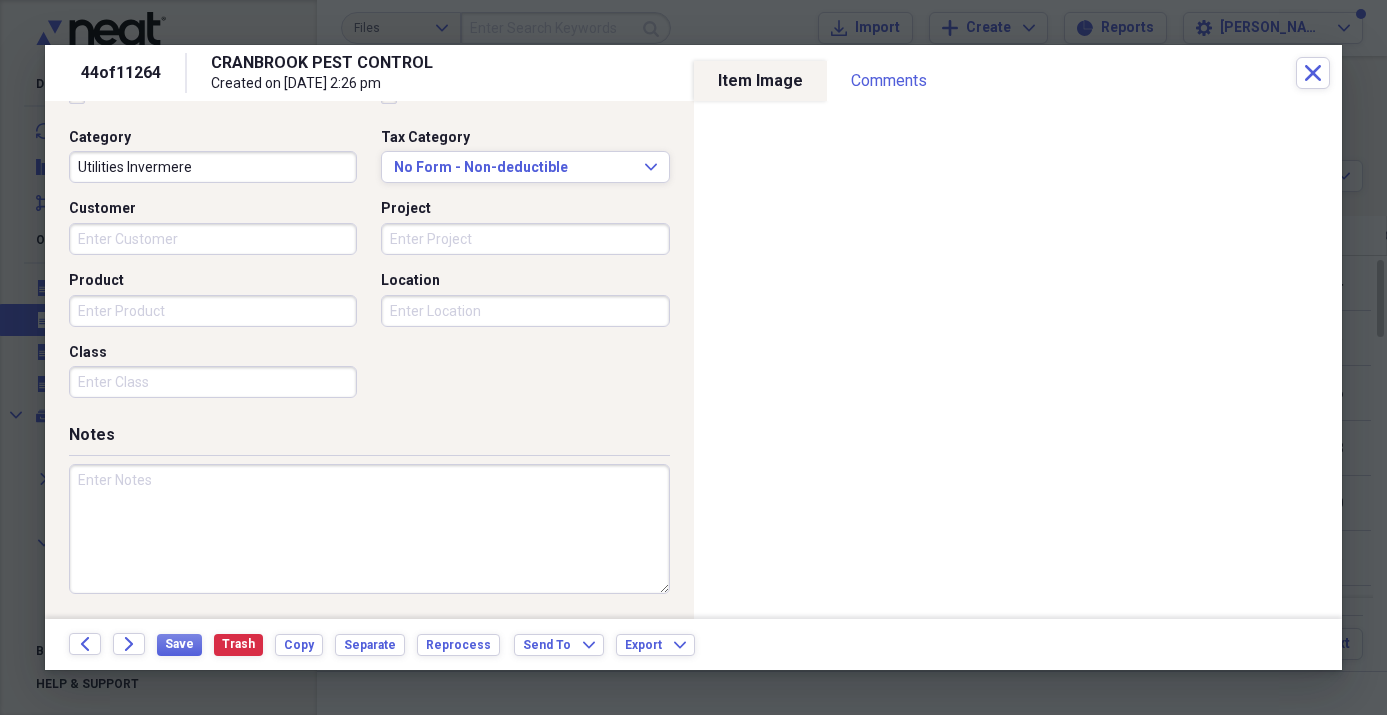 click at bounding box center [369, 529] 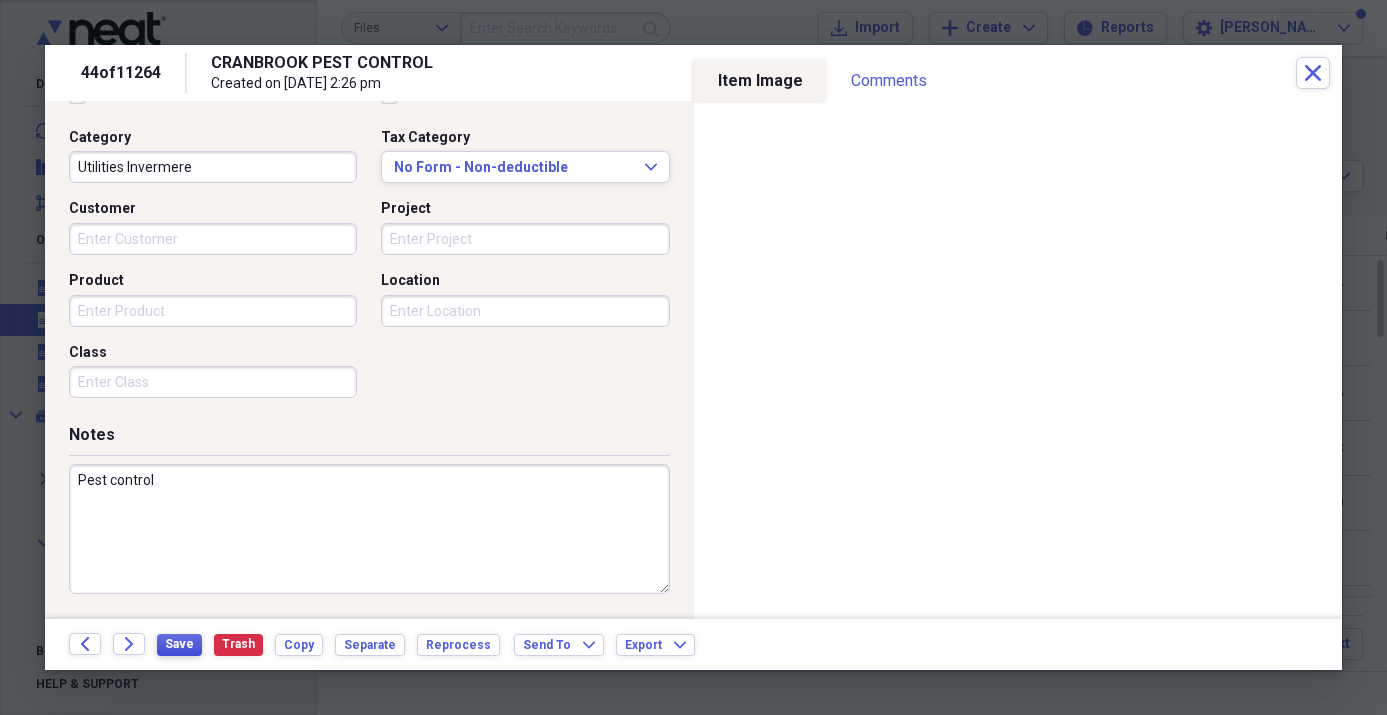 type on "Pest control" 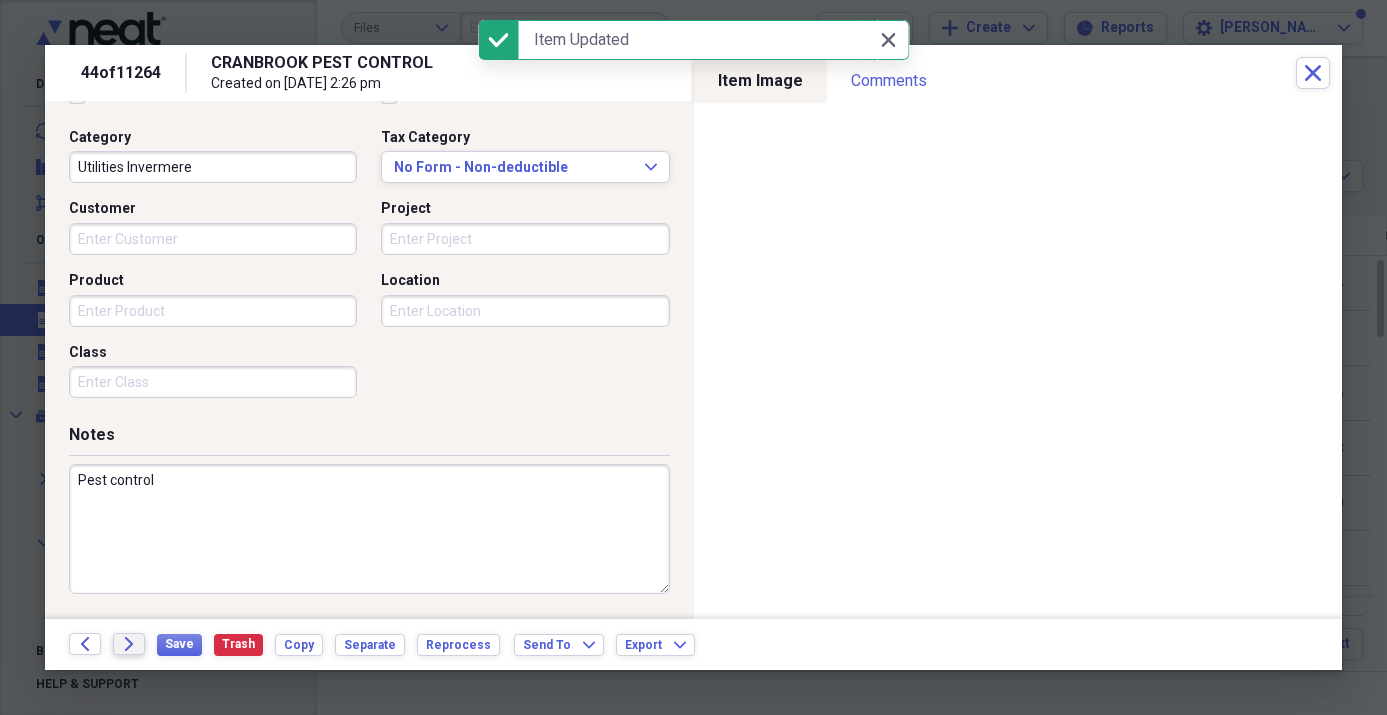 click on "Forward" 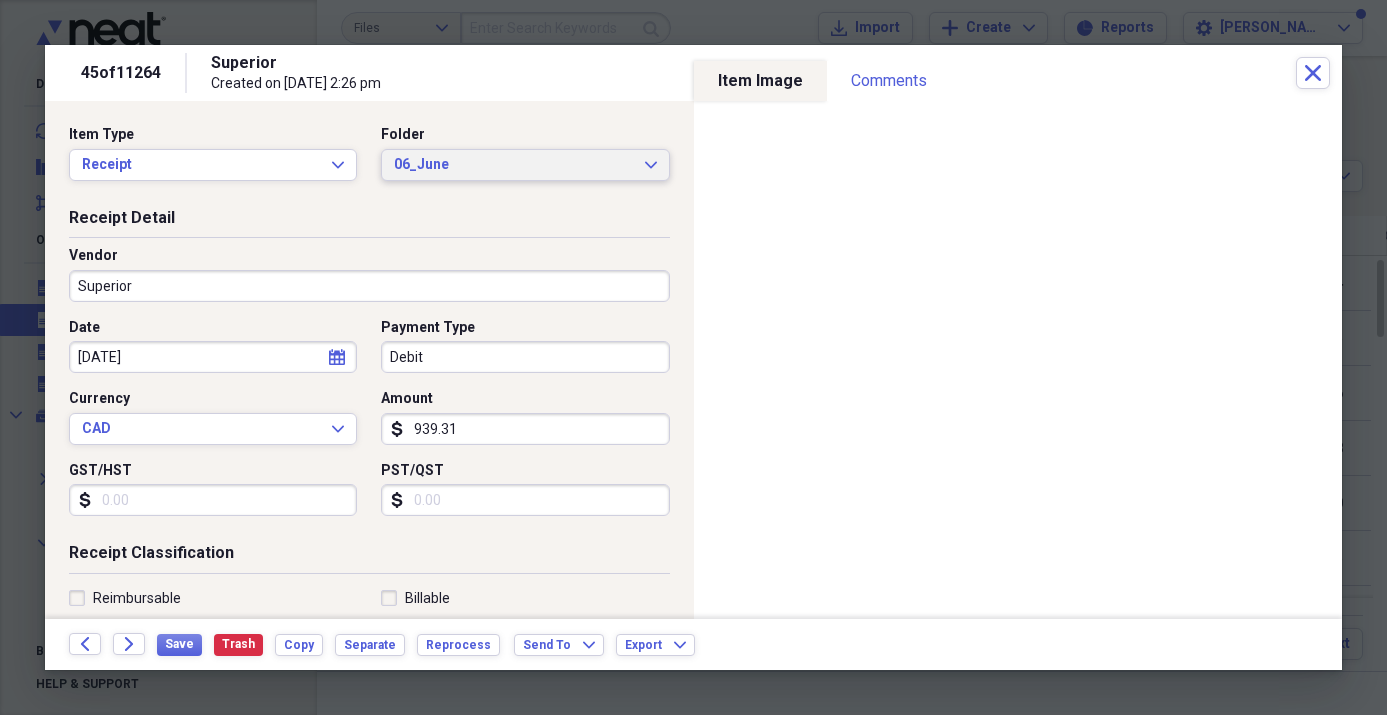 click on "06_June" at bounding box center (513, 165) 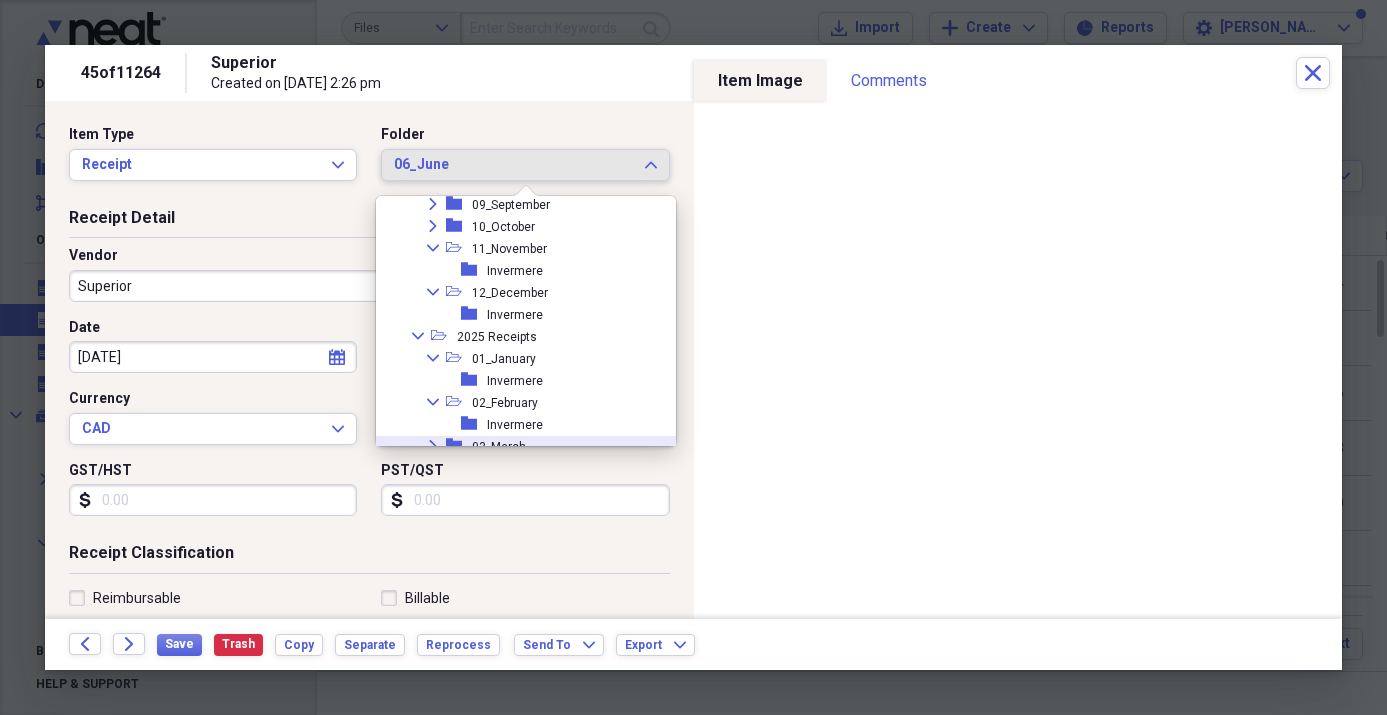 scroll, scrollTop: 981, scrollLeft: 0, axis: vertical 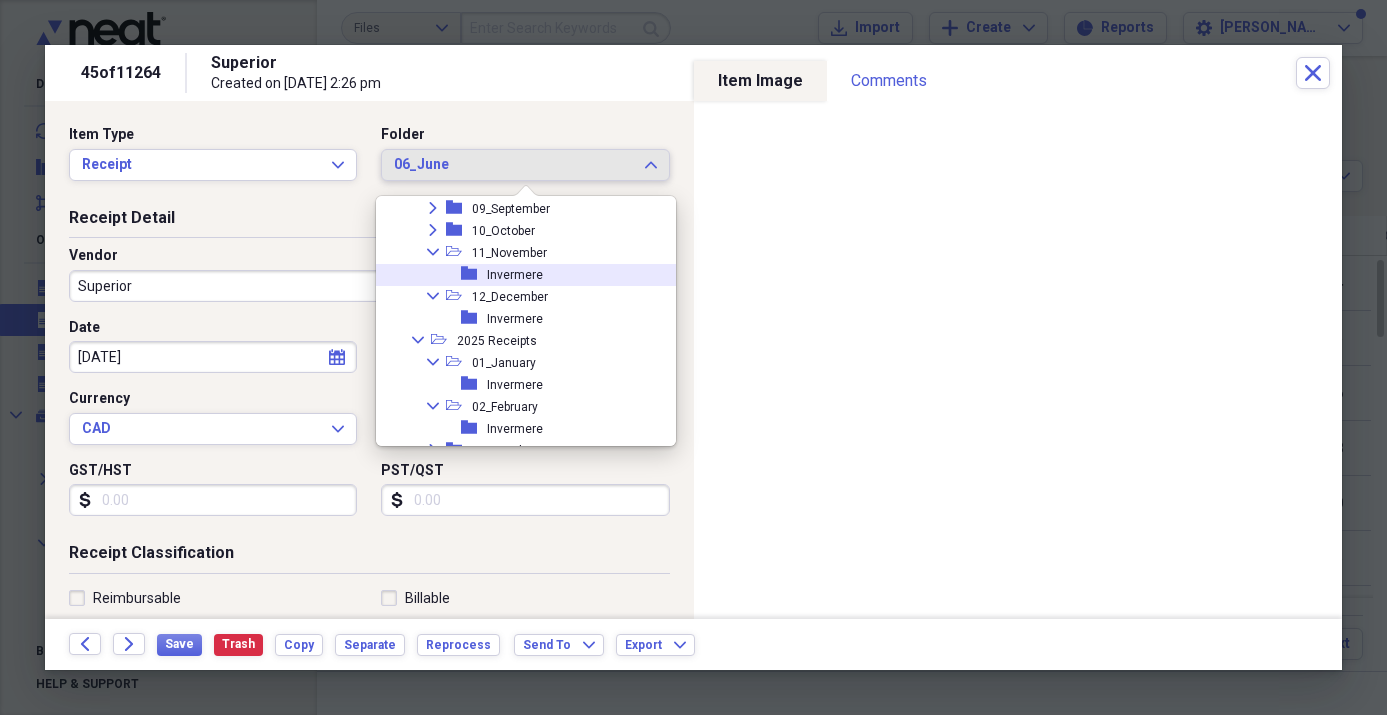 click on "Invermere" at bounding box center (515, 275) 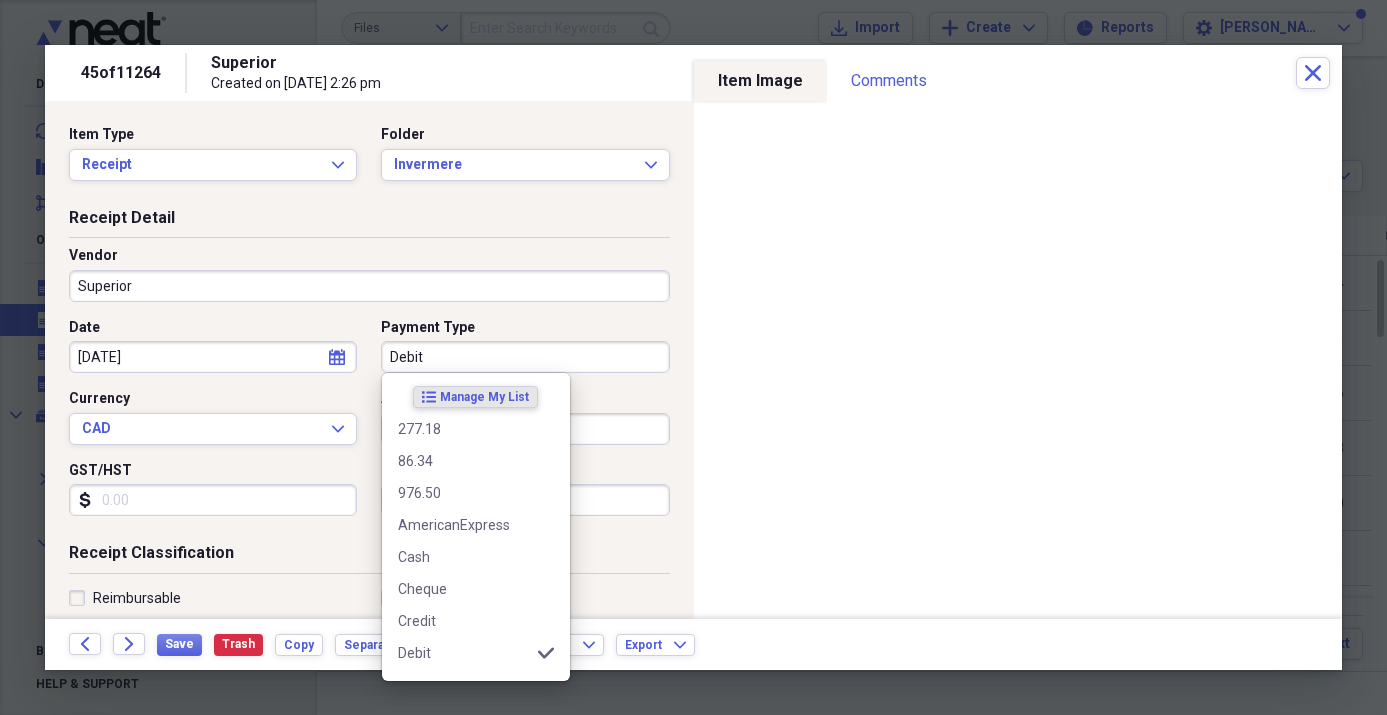 drag, startPoint x: 445, startPoint y: 357, endPoint x: 457, endPoint y: 368, distance: 16.27882 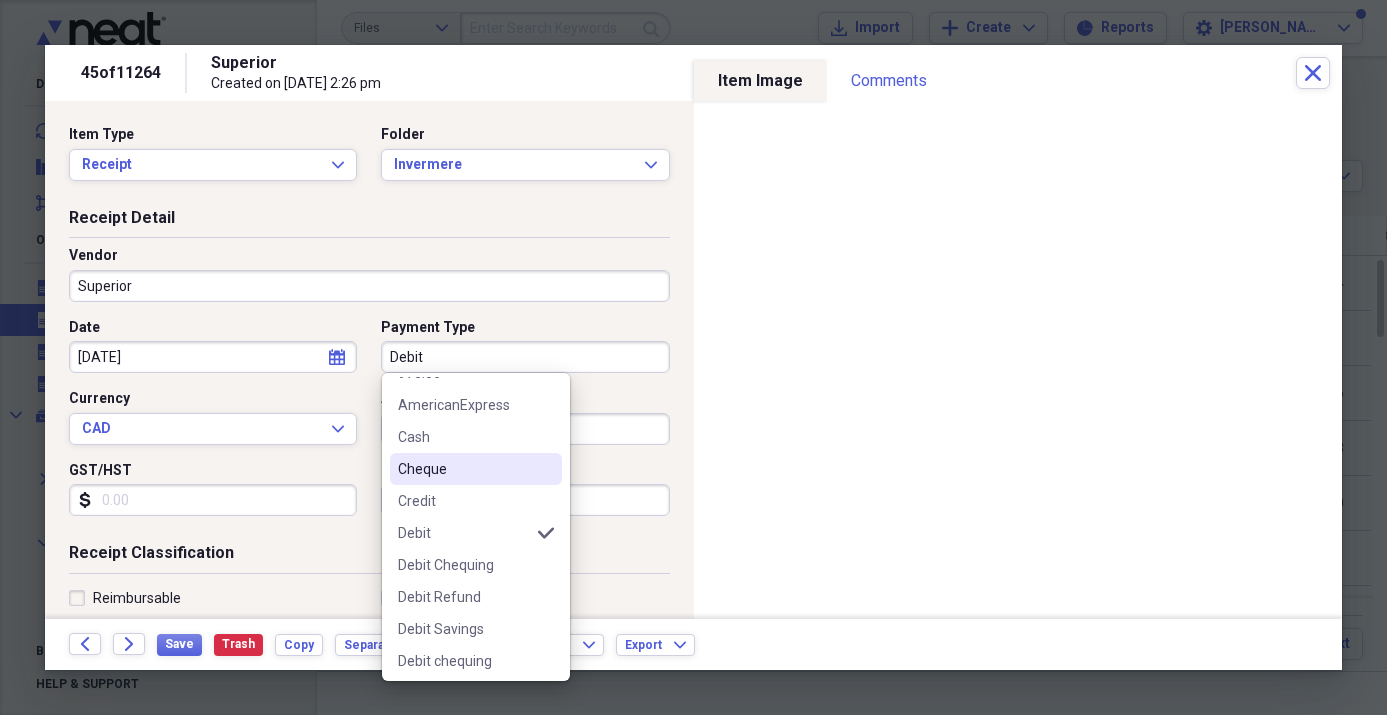 scroll, scrollTop: 138, scrollLeft: 0, axis: vertical 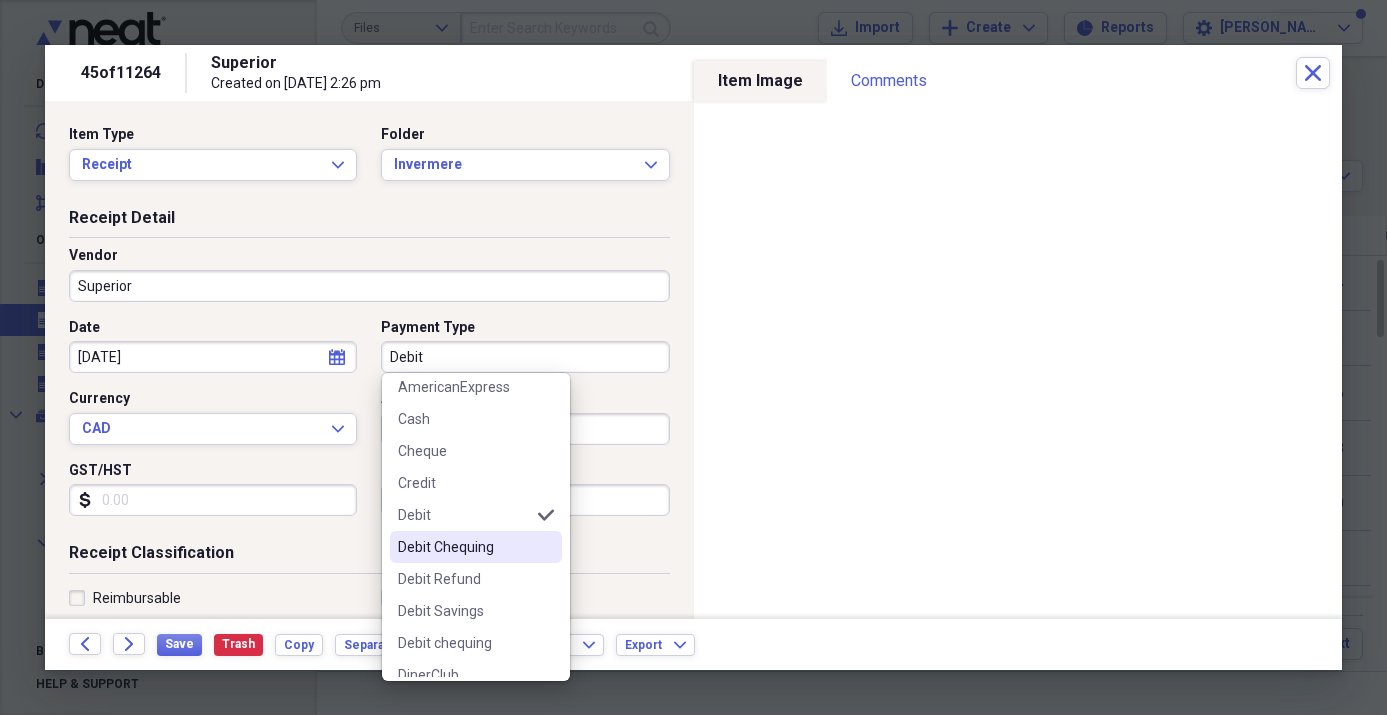 click on "Debit Chequing" at bounding box center (464, 547) 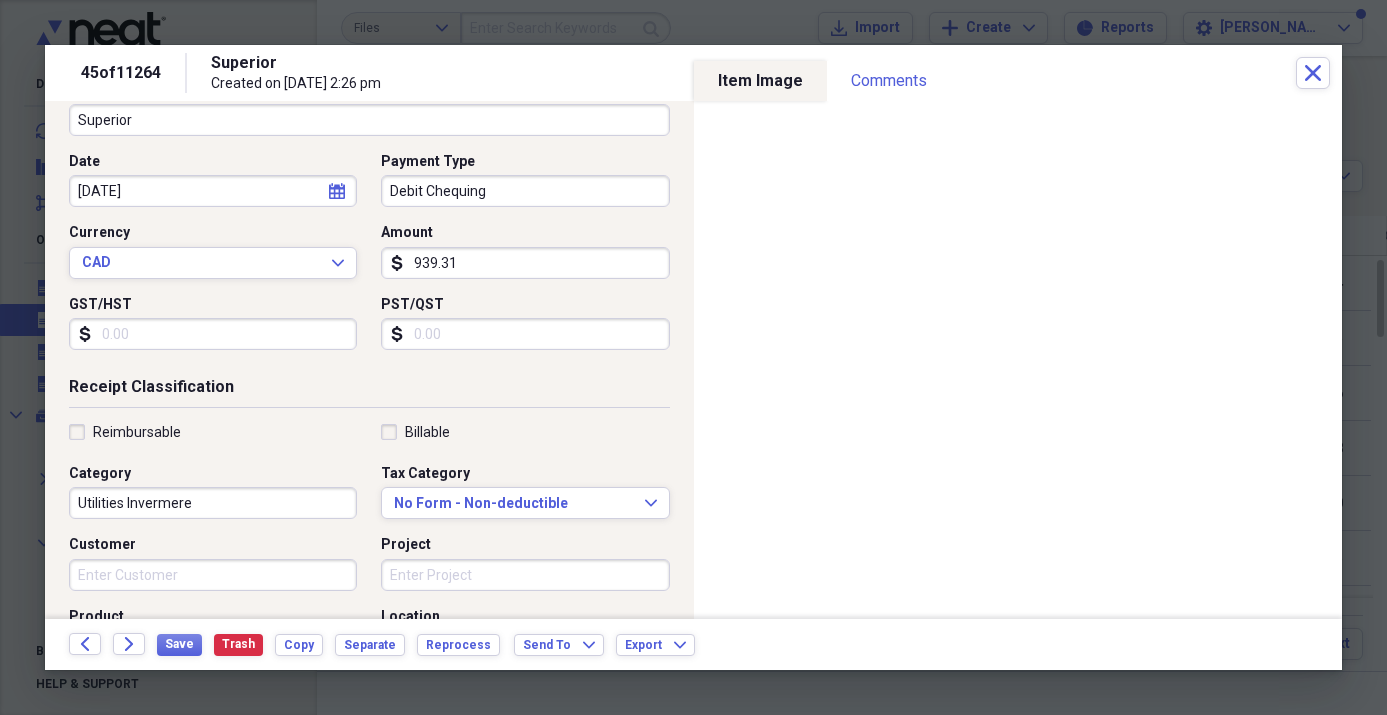 scroll, scrollTop: 178, scrollLeft: 0, axis: vertical 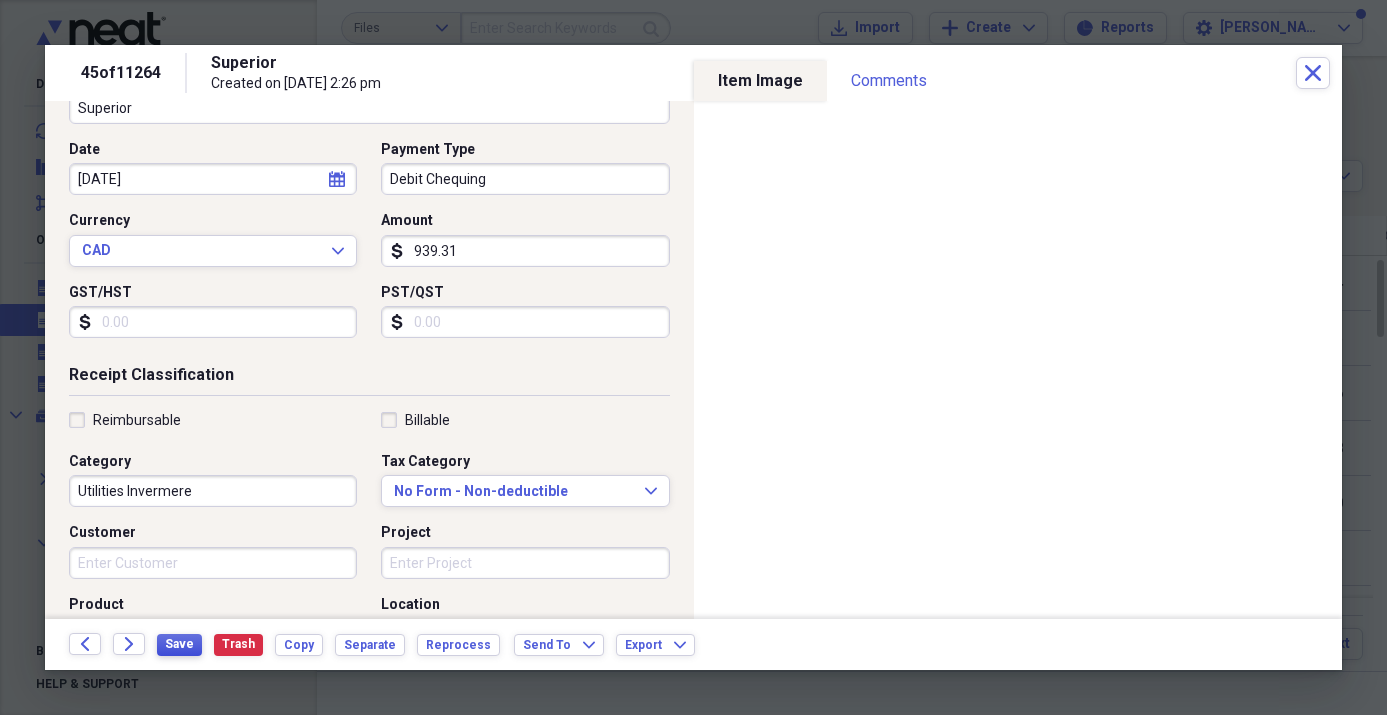 click on "Save" at bounding box center (179, 644) 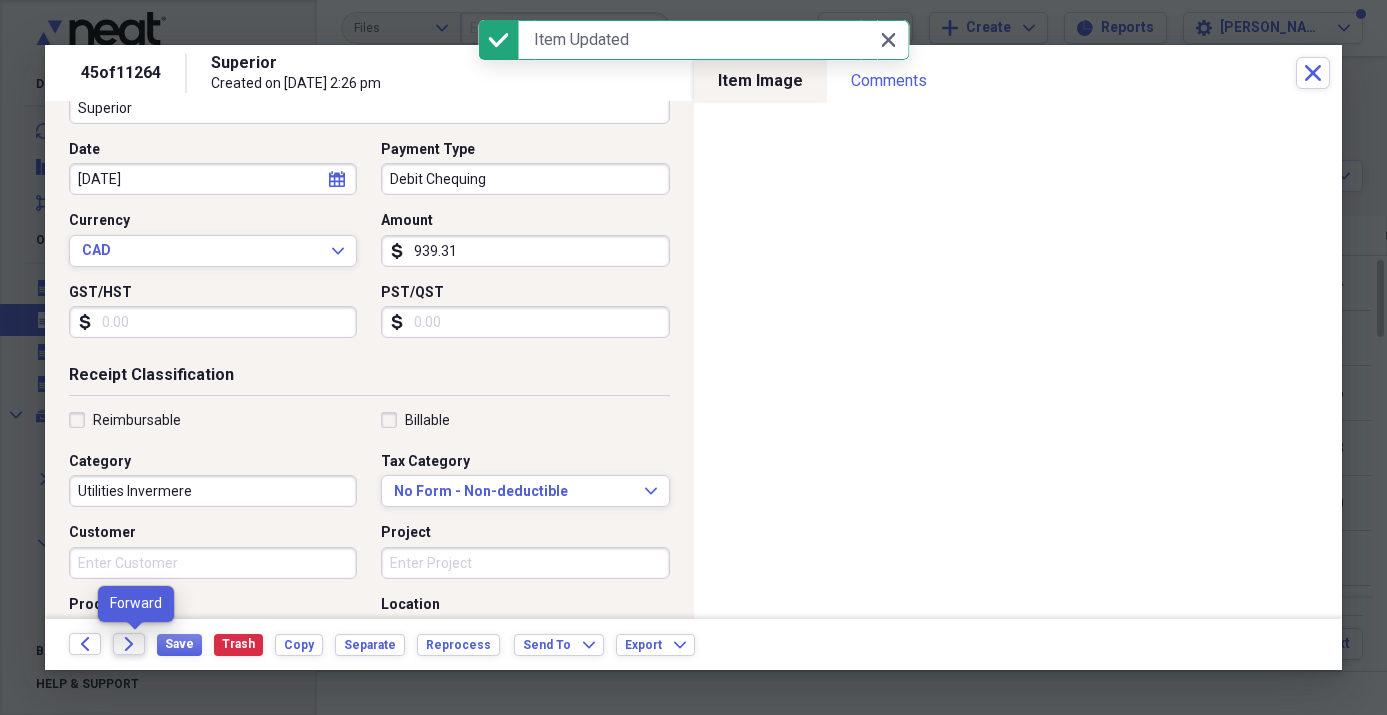 click on "Forward" 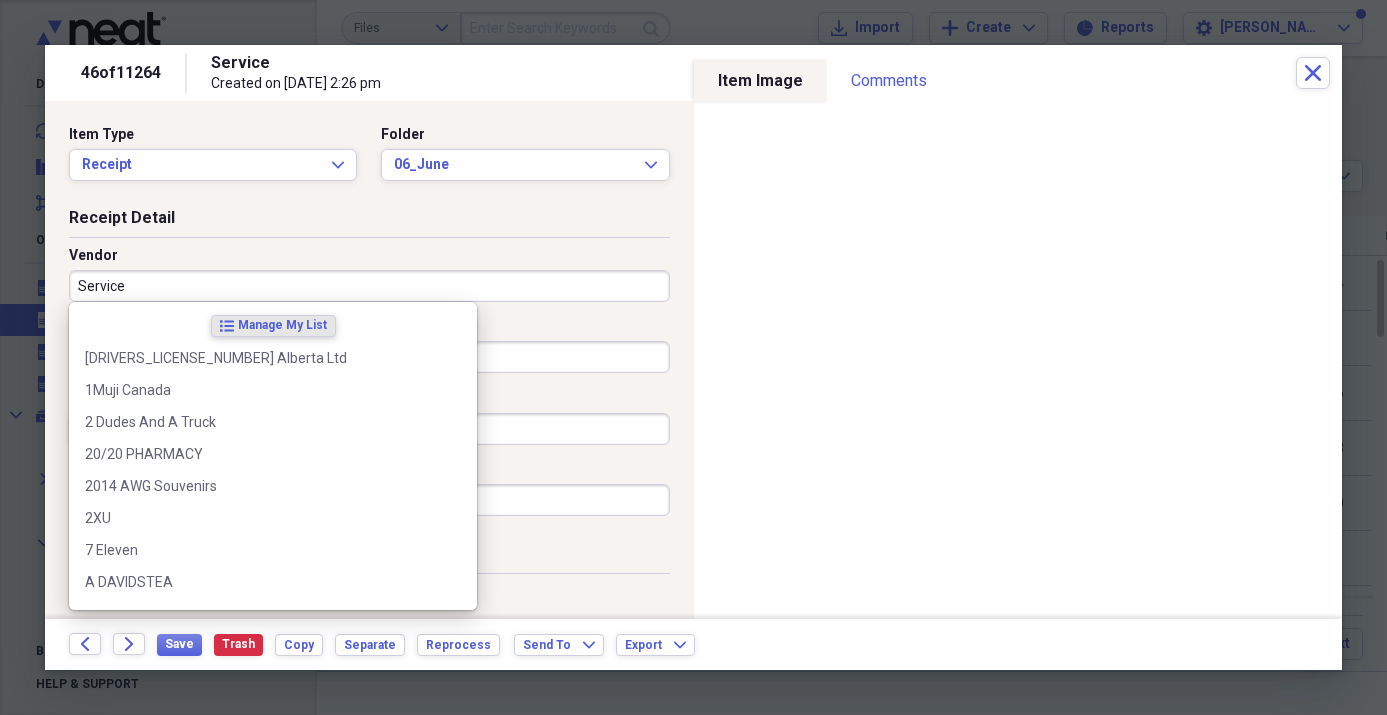 click on "Service" at bounding box center (369, 286) 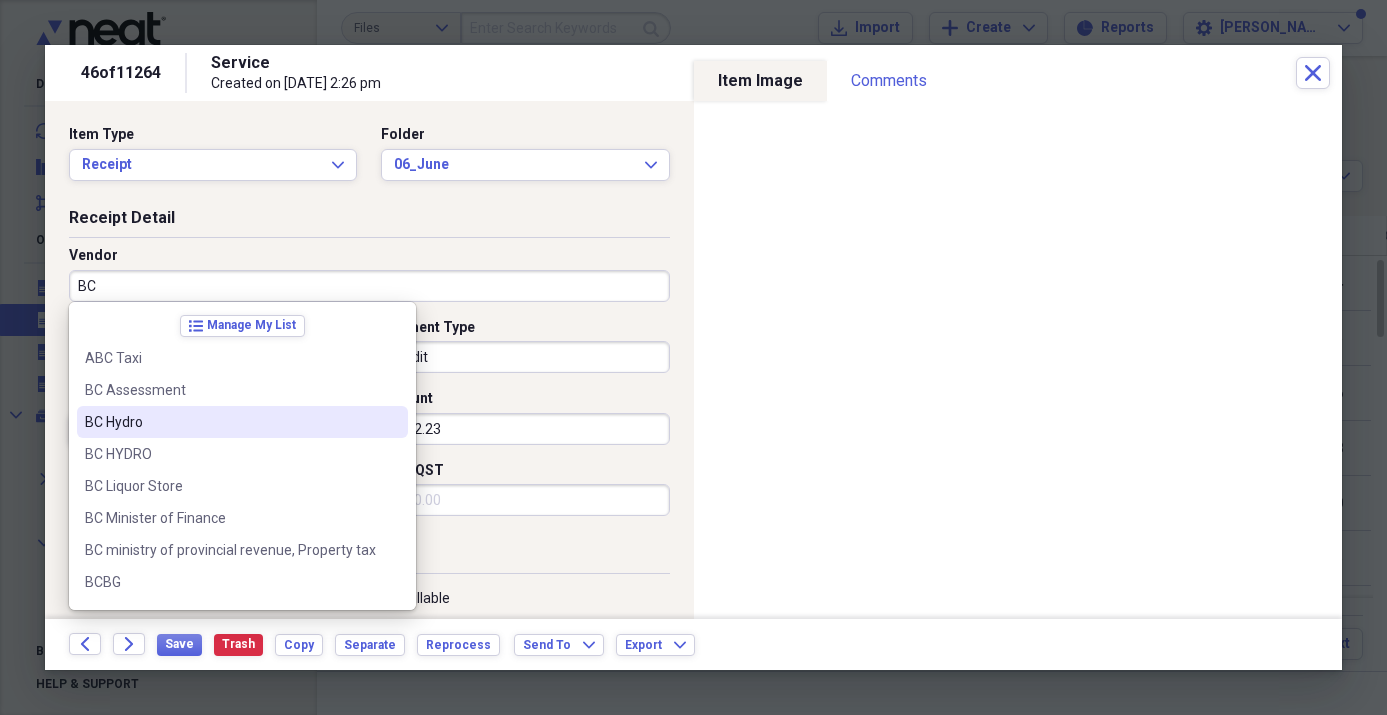 click on "BC Hydro" at bounding box center (230, 422) 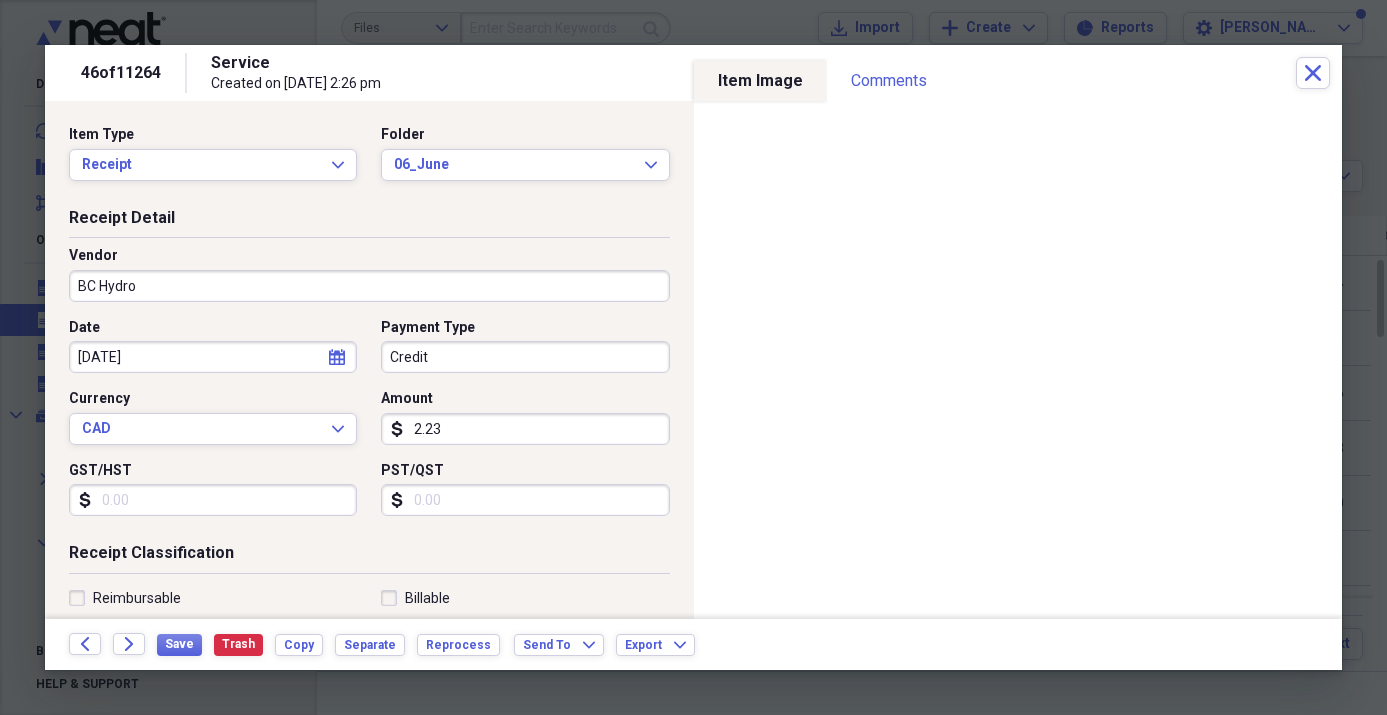 type on "Utilities Invermere" 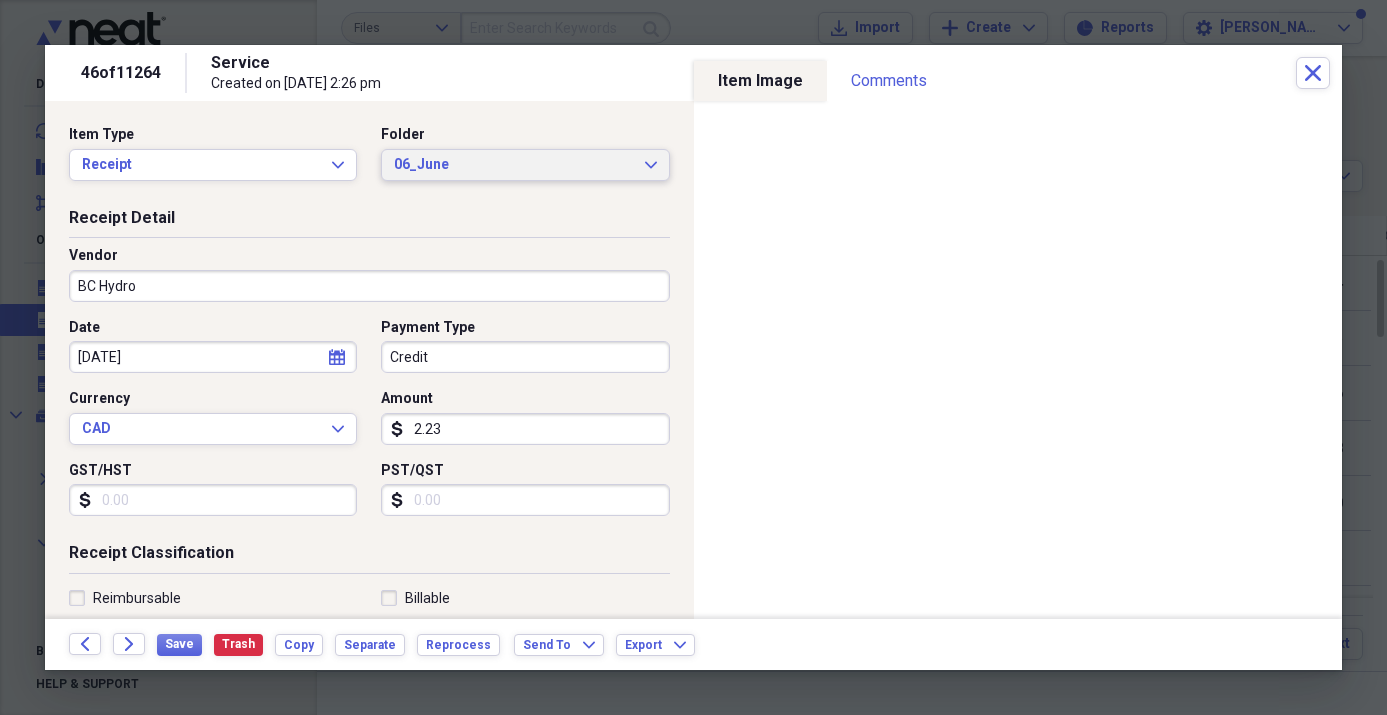 click on "06_June" at bounding box center [513, 165] 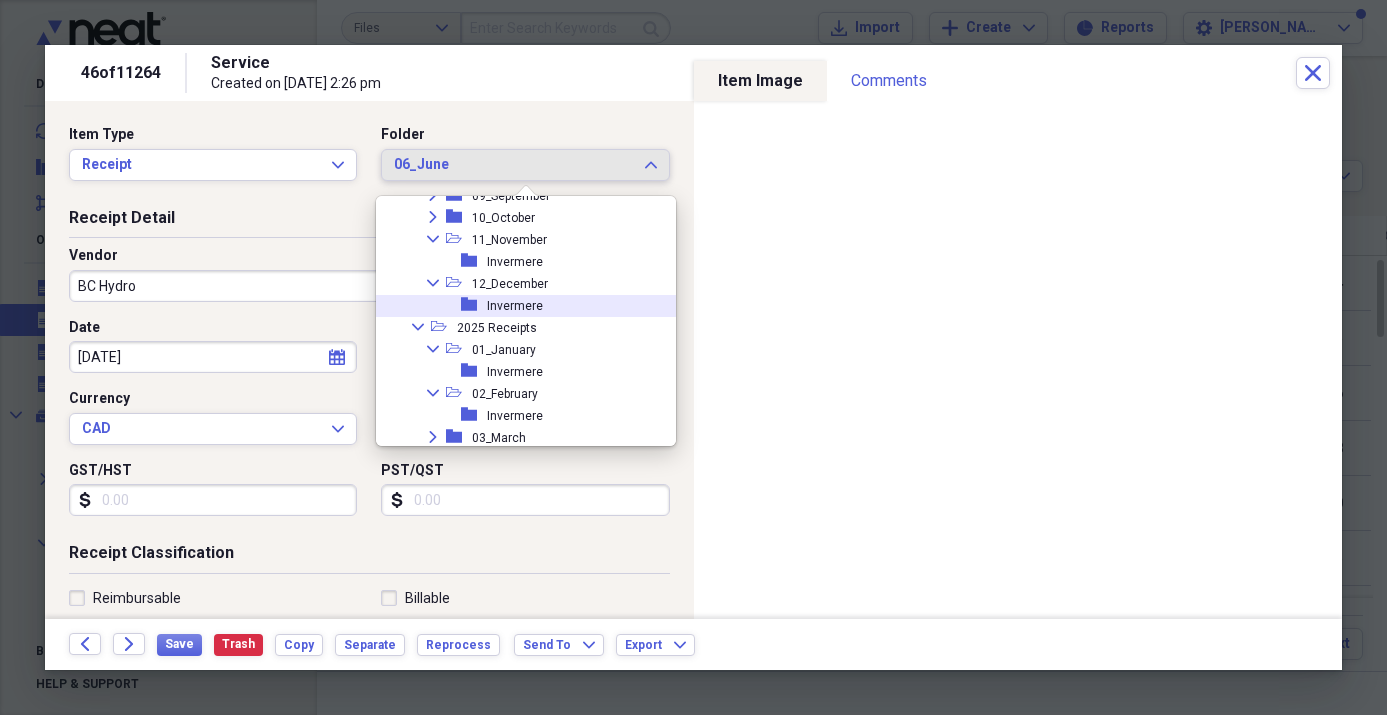 scroll, scrollTop: 989, scrollLeft: 0, axis: vertical 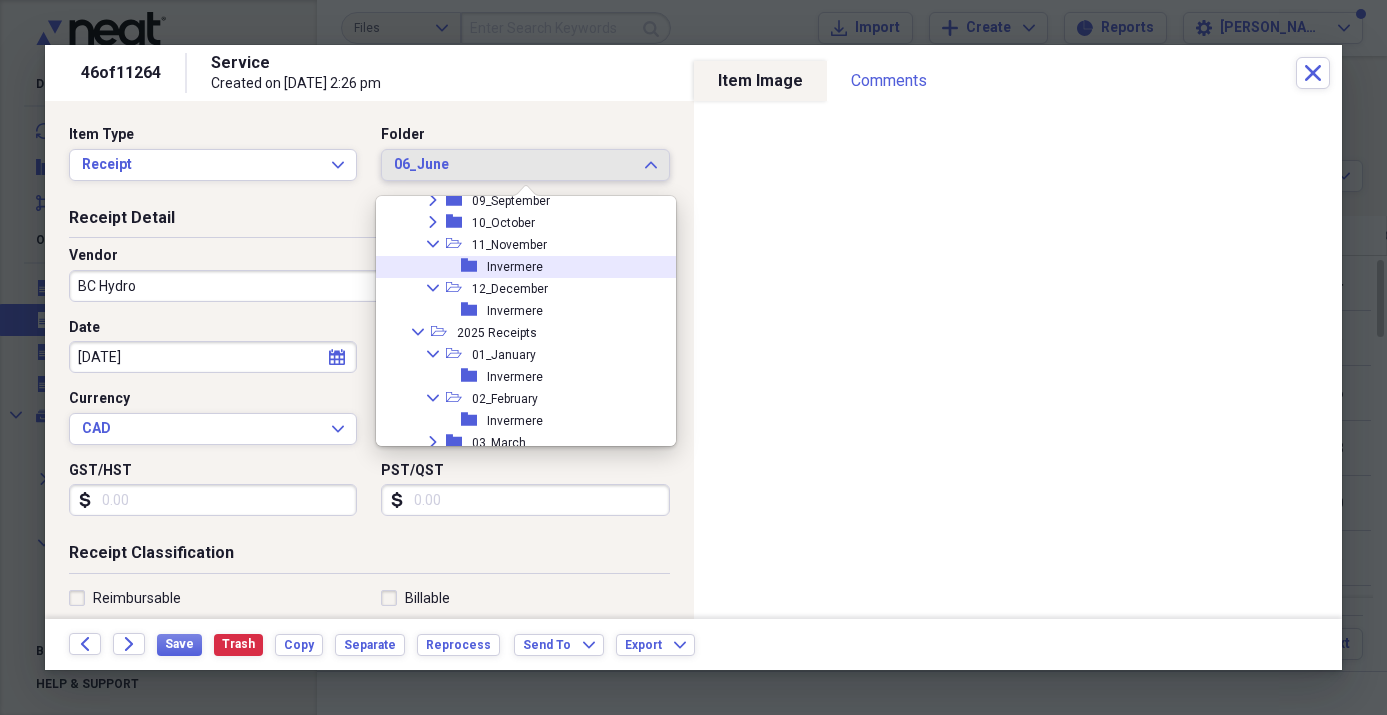 click on "Invermere" at bounding box center (515, 267) 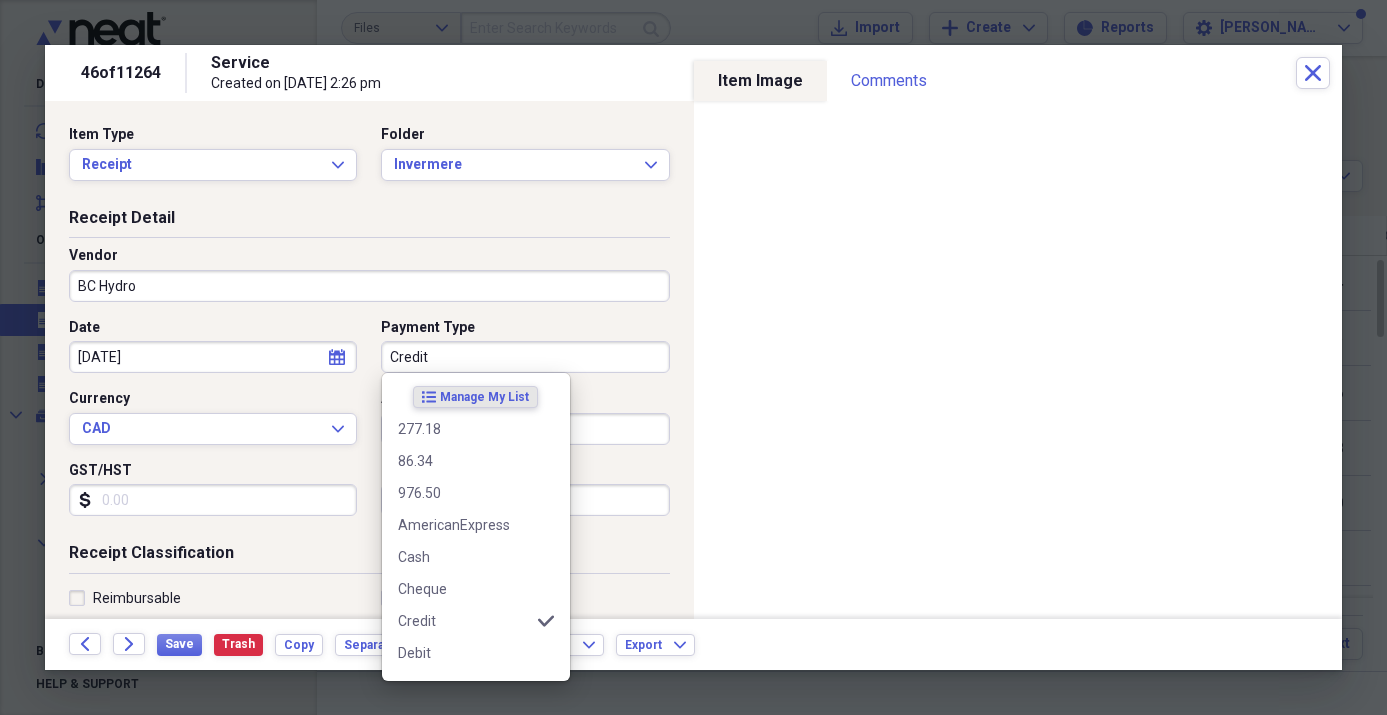 click on "Credit" at bounding box center (525, 357) 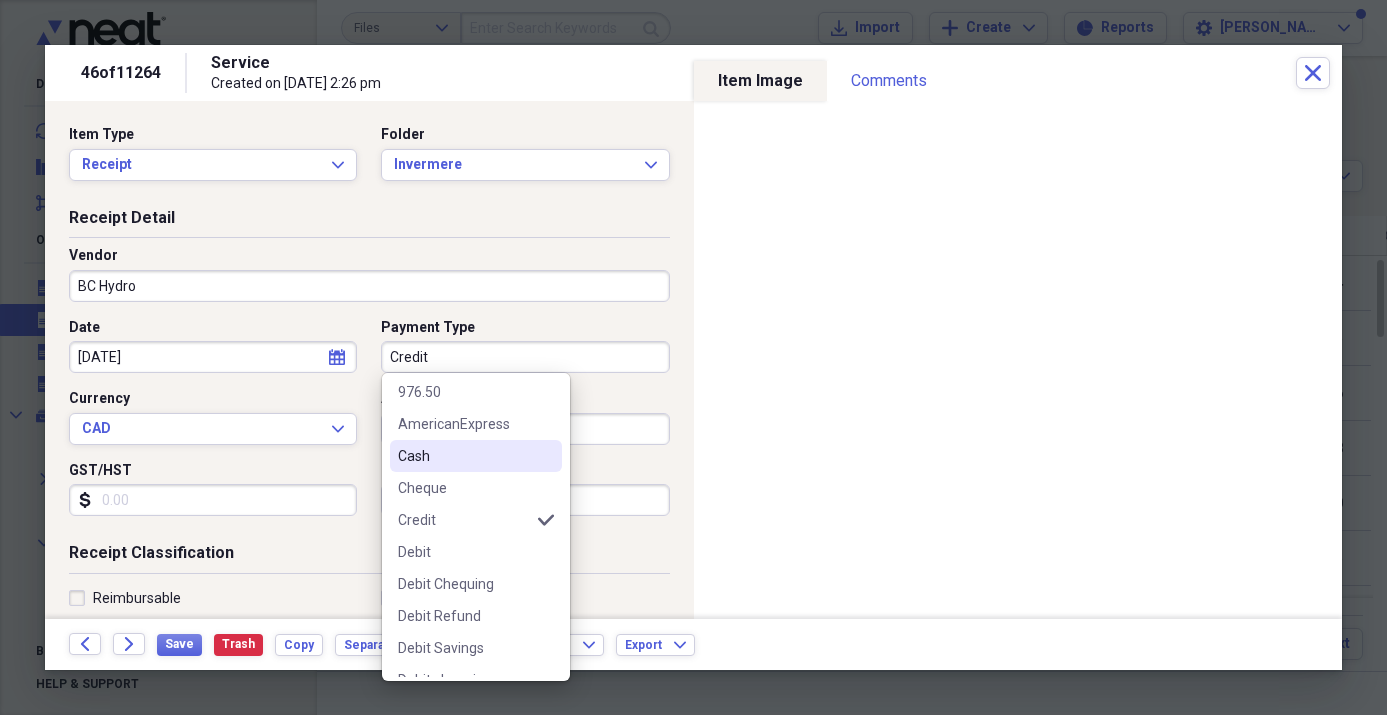 scroll, scrollTop: 104, scrollLeft: 0, axis: vertical 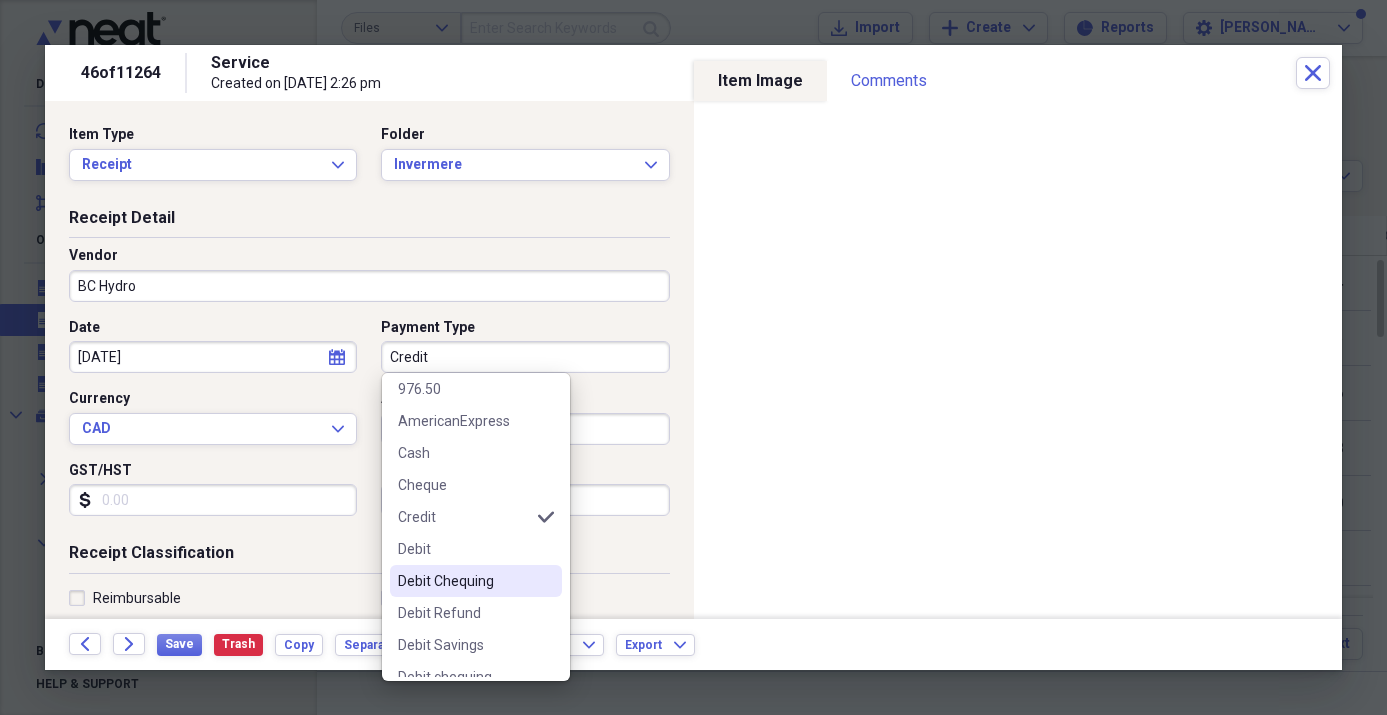 click on "Debit Chequing" at bounding box center (464, 581) 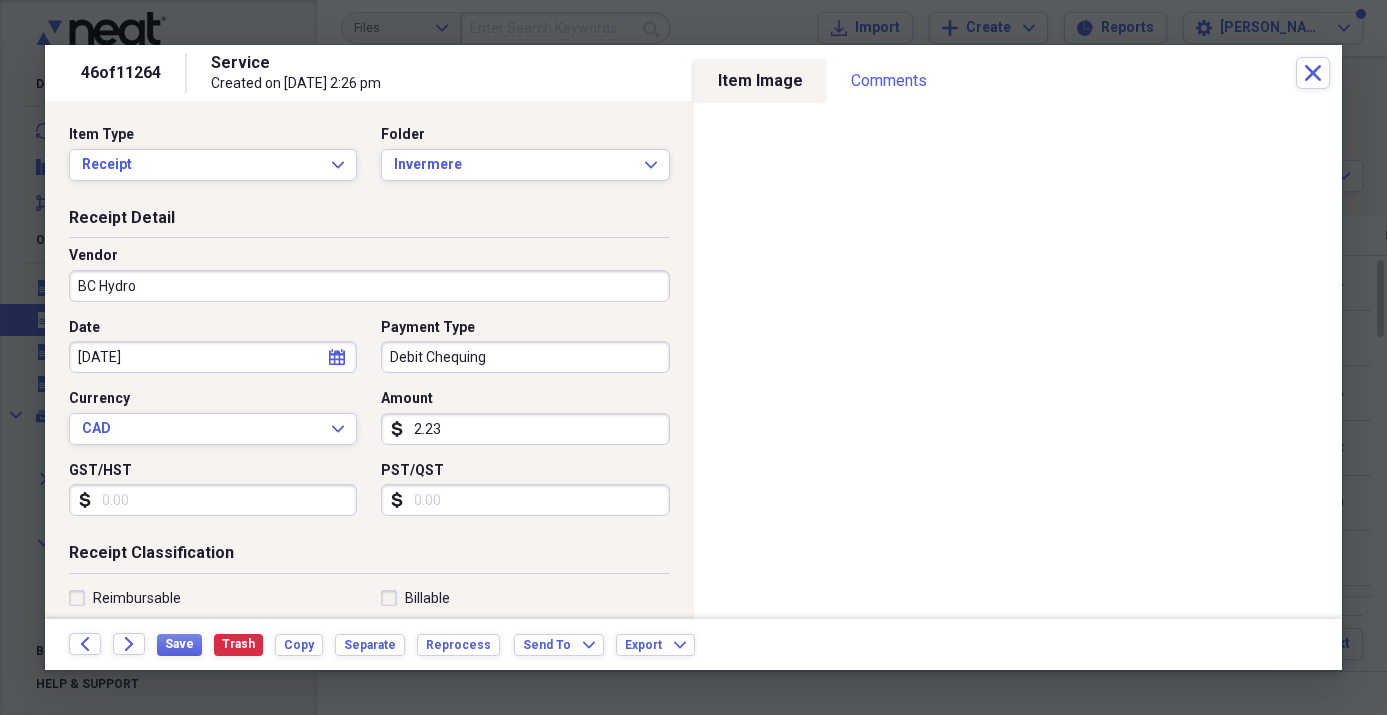click on "2.23" at bounding box center (525, 429) 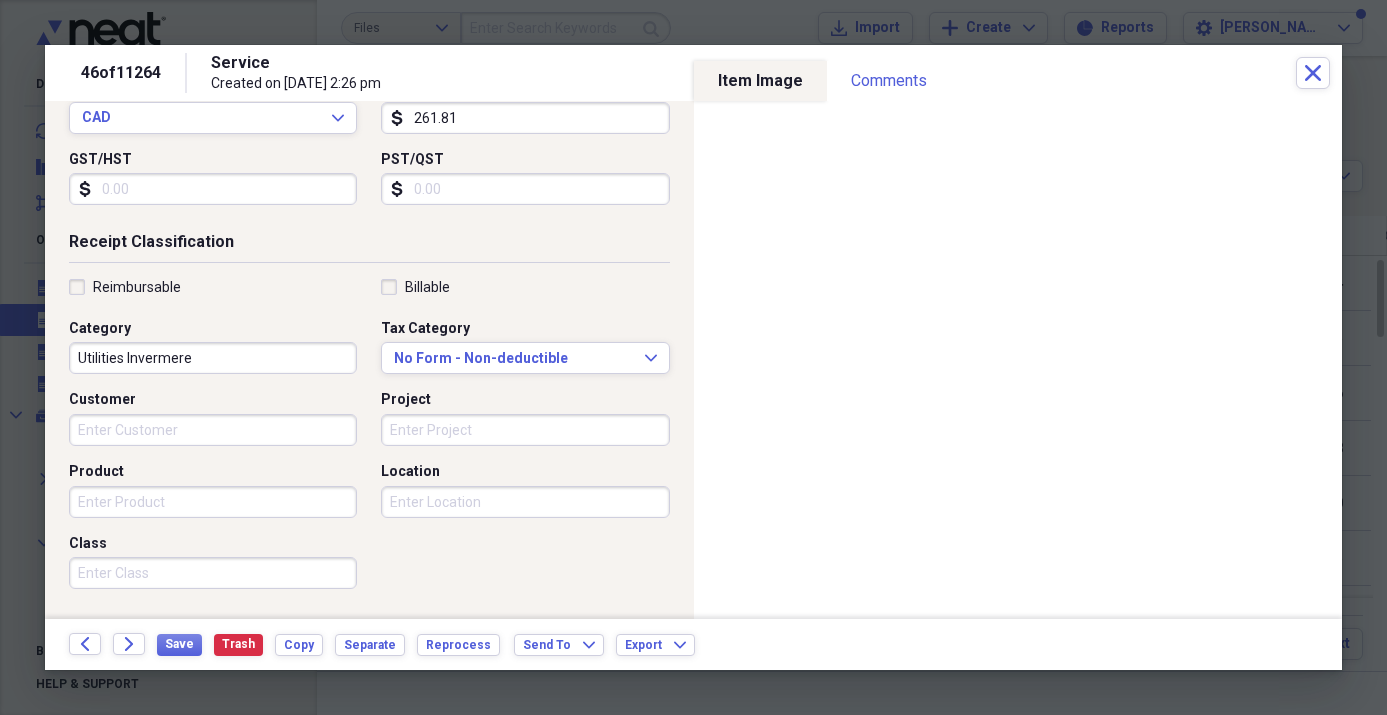 scroll, scrollTop: 337, scrollLeft: 0, axis: vertical 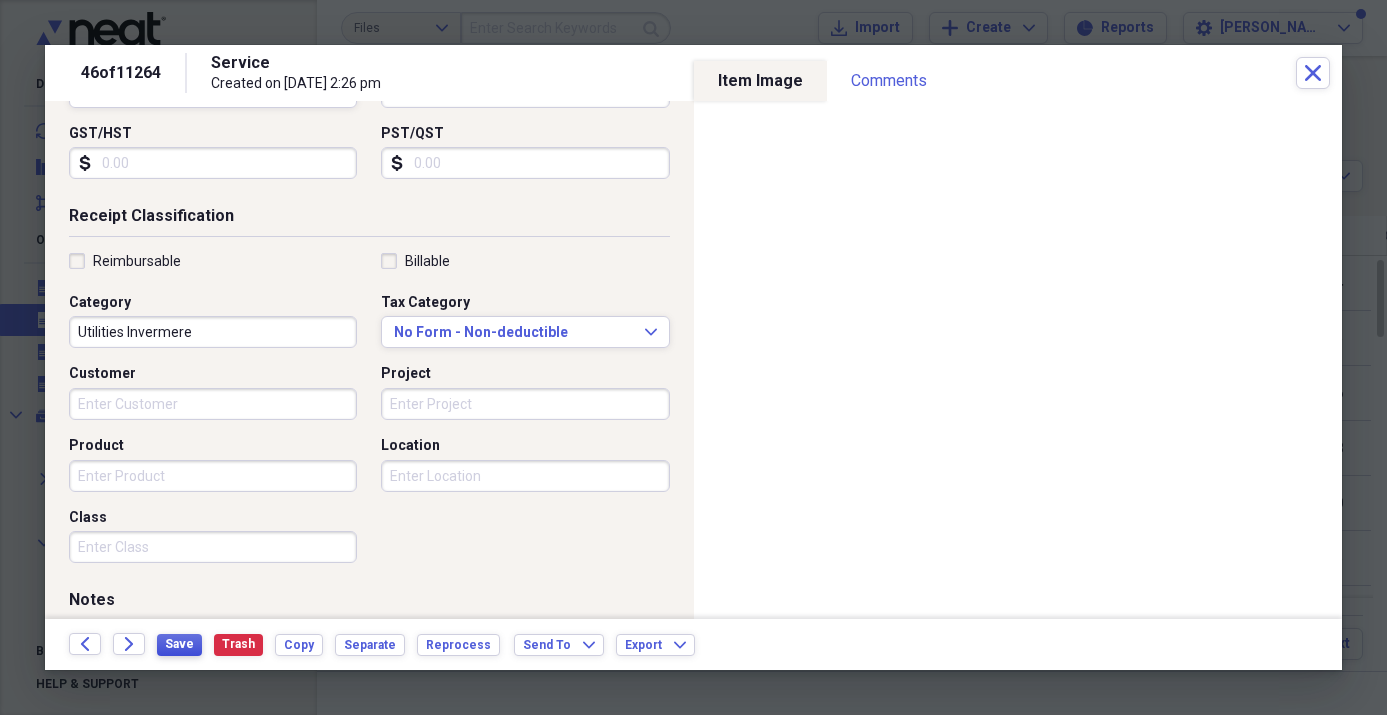 type on "261.81" 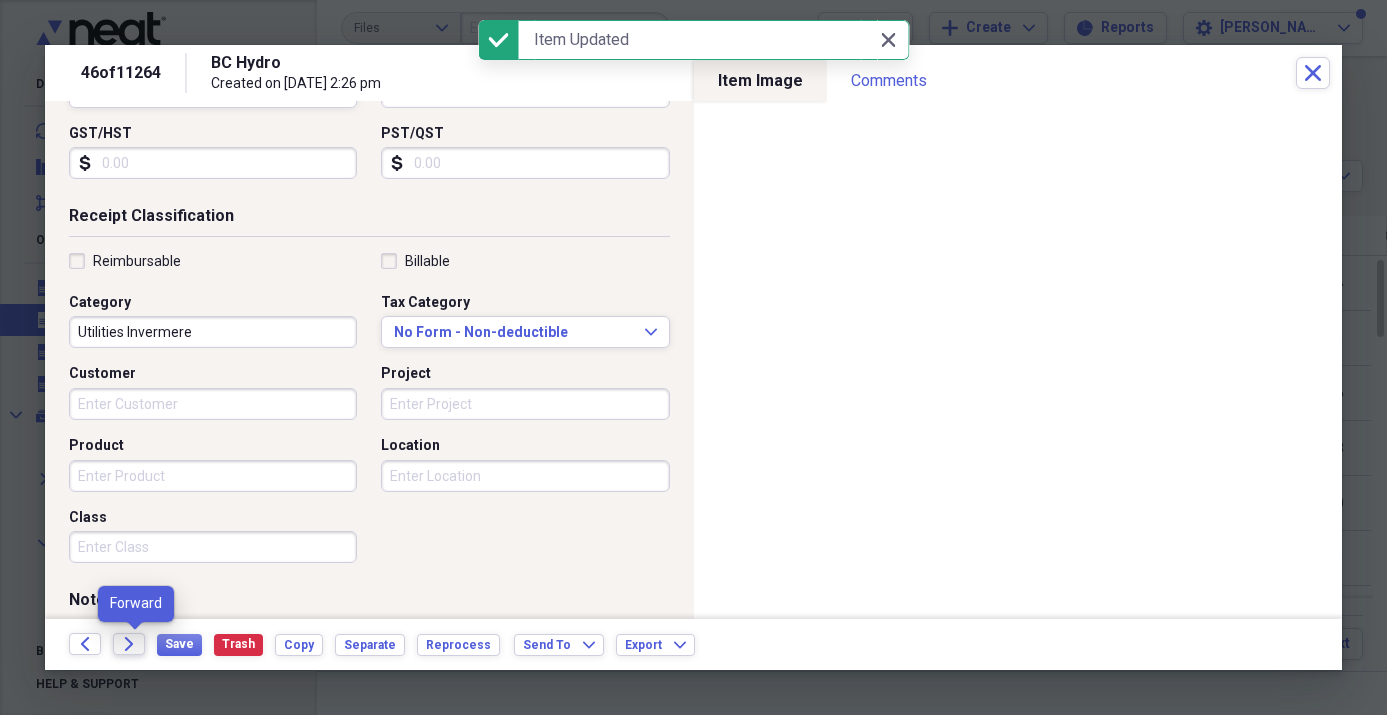 click 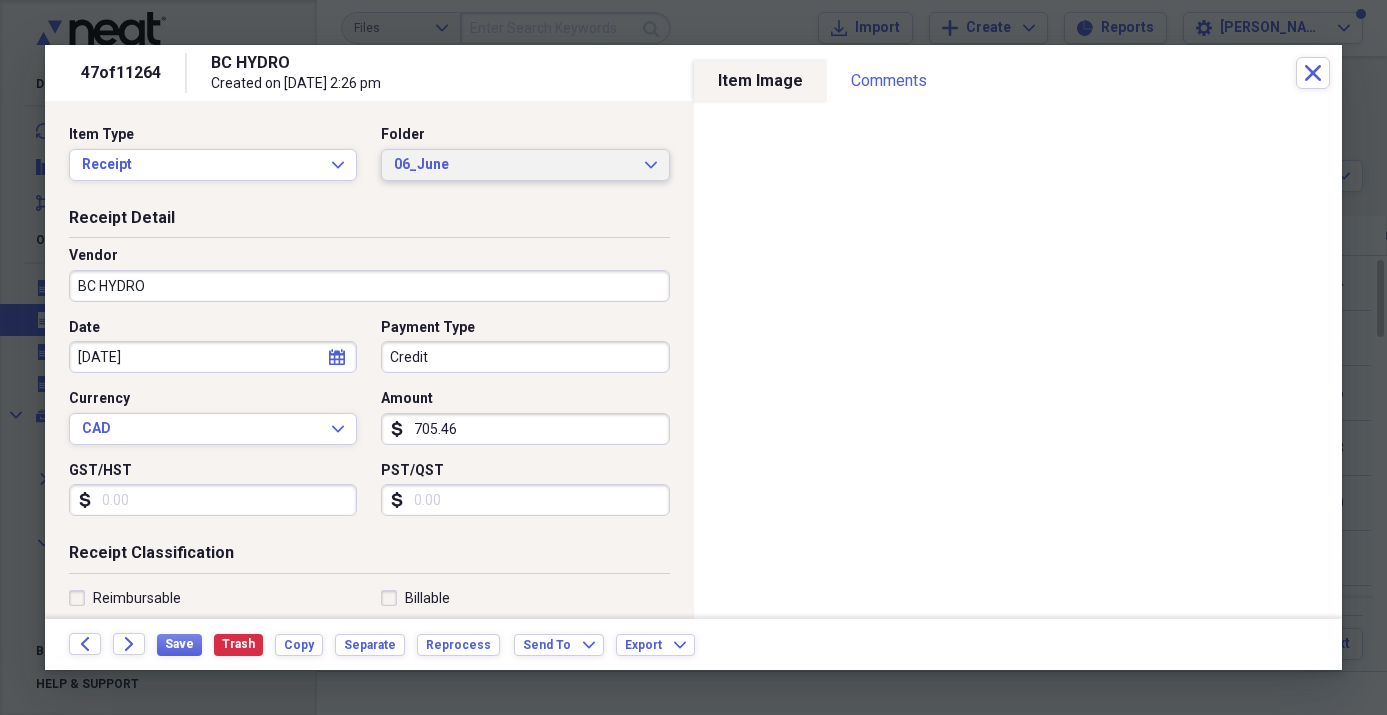 click on "06_June" at bounding box center [513, 165] 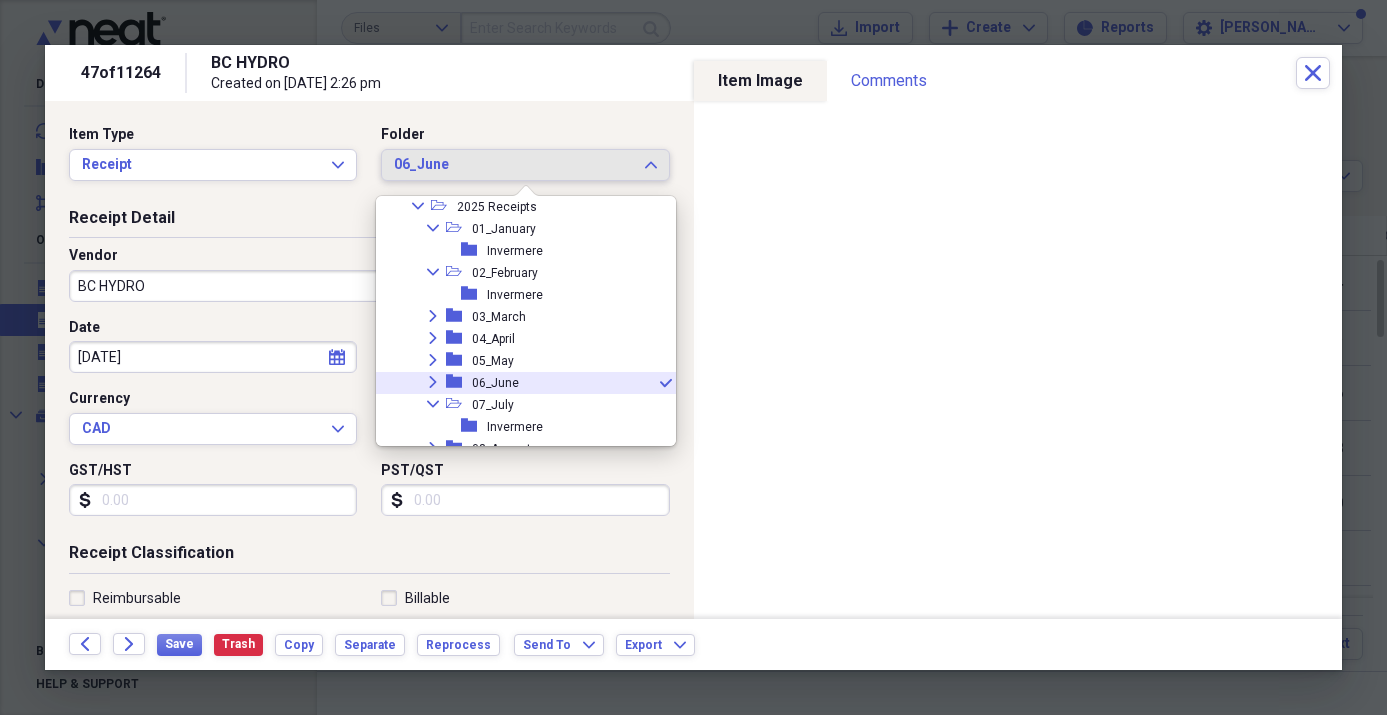 scroll, scrollTop: 1108, scrollLeft: 0, axis: vertical 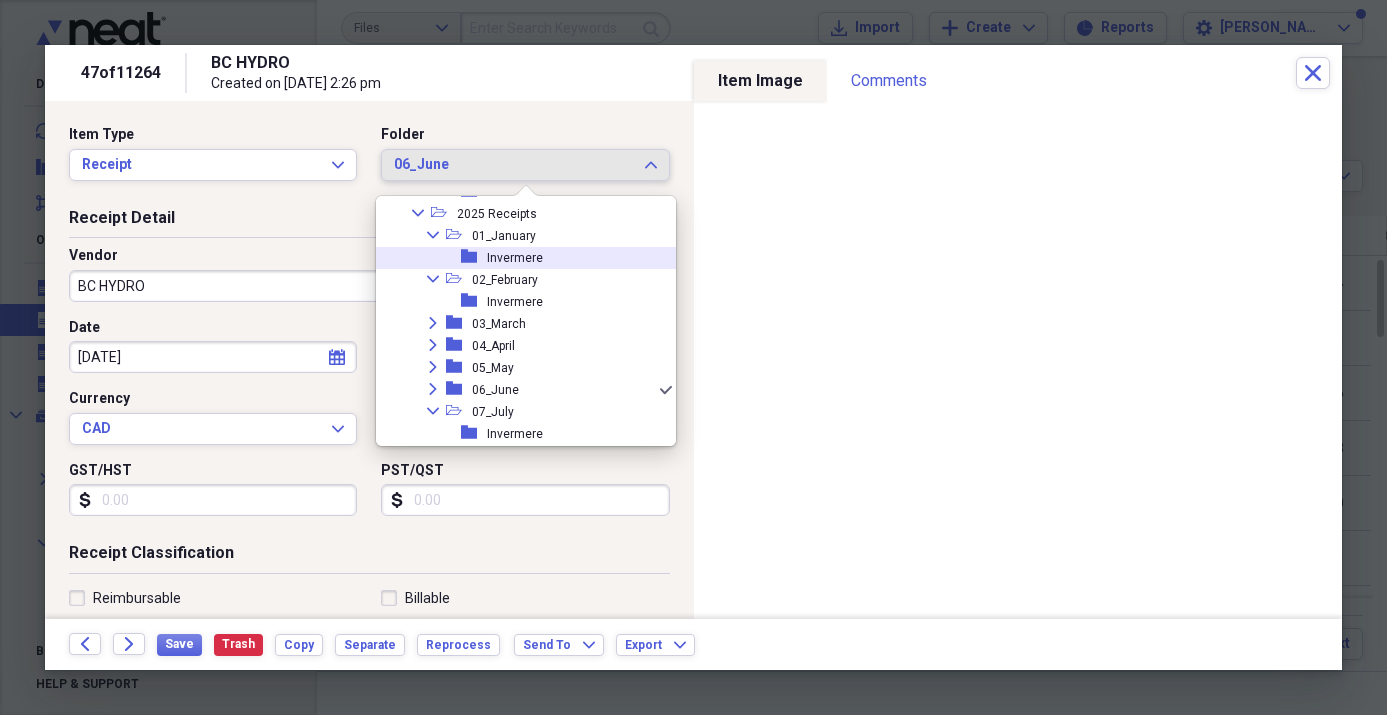 click on "Invermere" at bounding box center [515, 258] 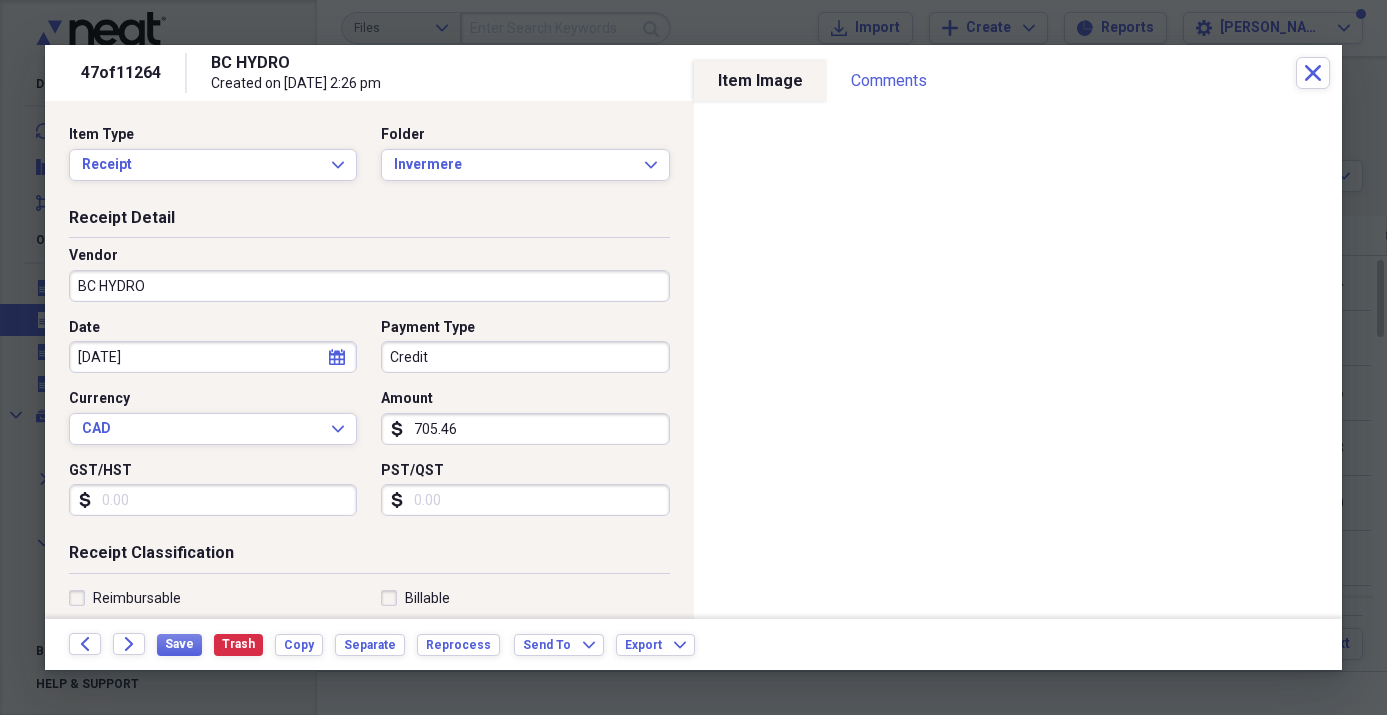select on "10" 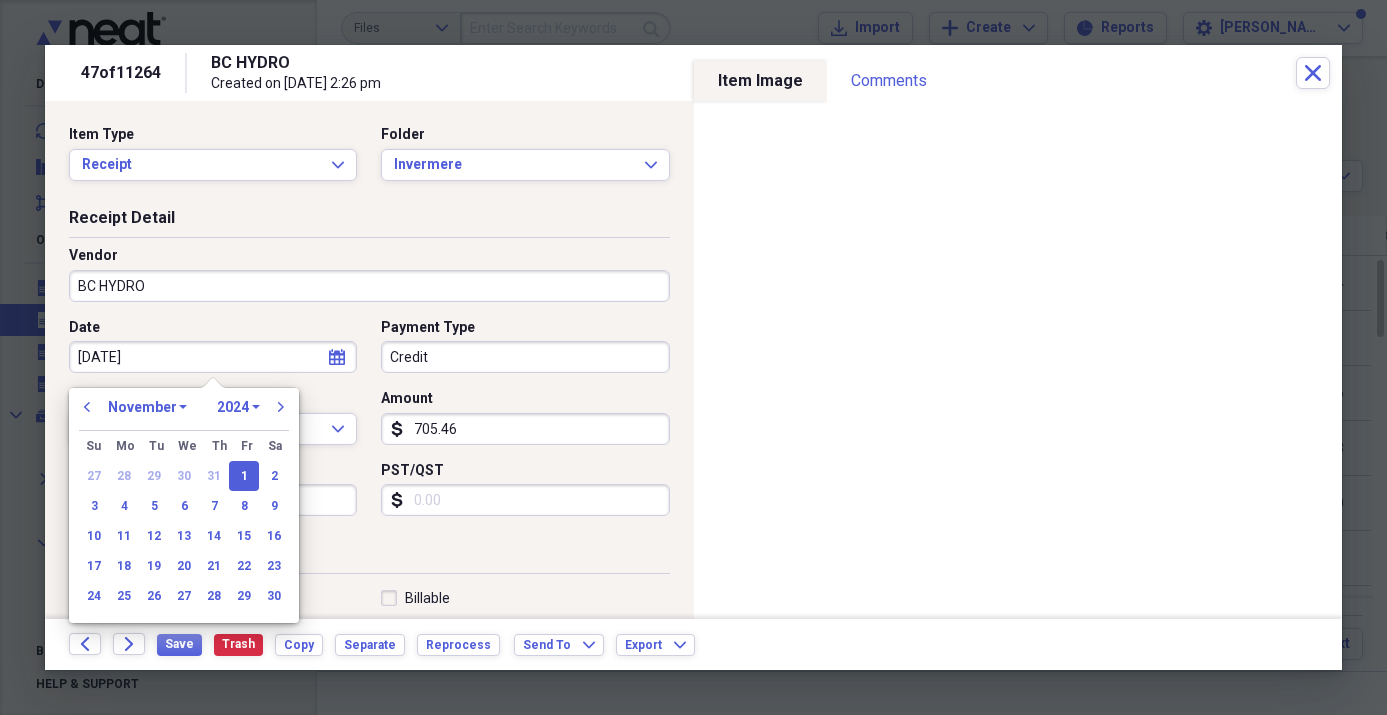 click on "[DATE]" at bounding box center (213, 357) 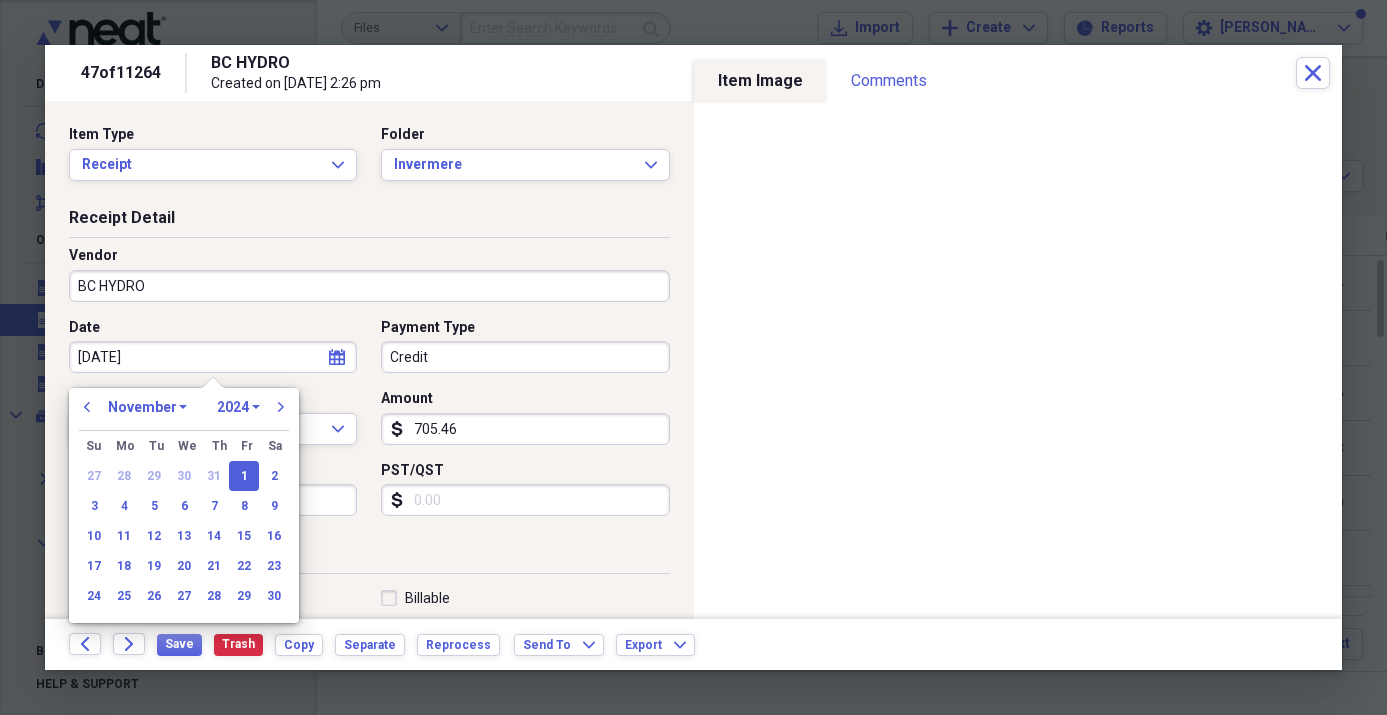 click on "1970 1971 1972 1973 1974 1975 1976 1977 1978 1979 1980 1981 1982 1983 1984 1985 1986 1987 1988 1989 1990 1991 1992 1993 1994 1995 1996 1997 1998 1999 2000 2001 2002 2003 2004 2005 2006 2007 2008 2009 2010 2011 2012 2013 2014 2015 2016 2017 2018 2019 2020 2021 2022 2023 2024 2025 2026 2027 2028 2029 2030 2031 2032 2033 2034 2035" at bounding box center (238, 407) 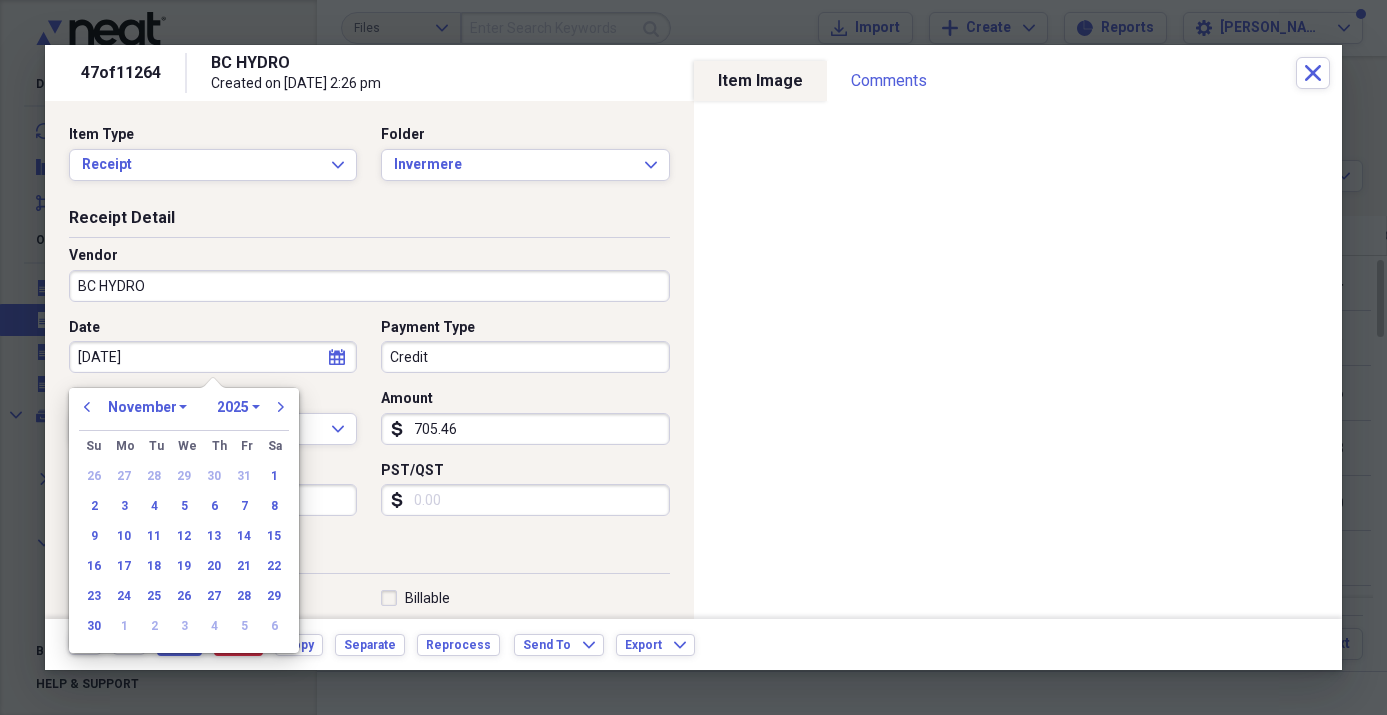 click on "January February March April May June July August September October November December" at bounding box center [147, 407] 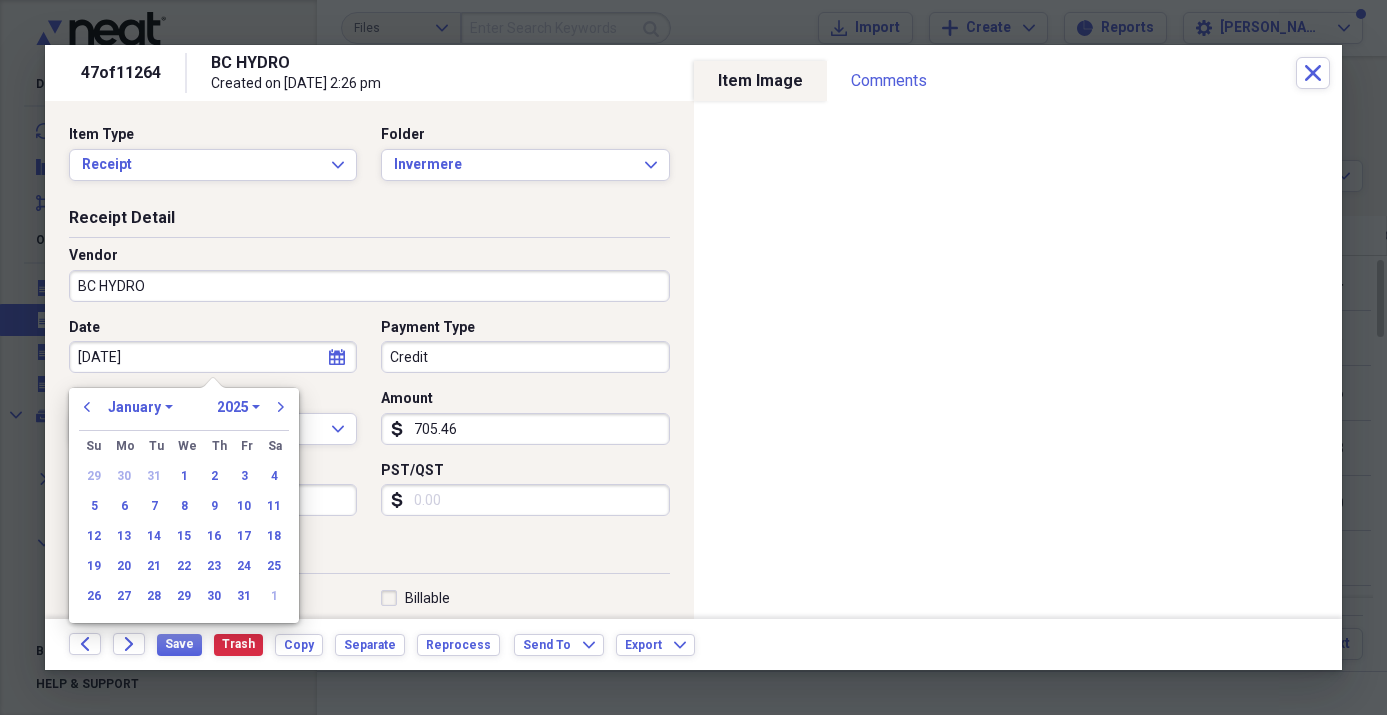click on "6" at bounding box center [124, 506] 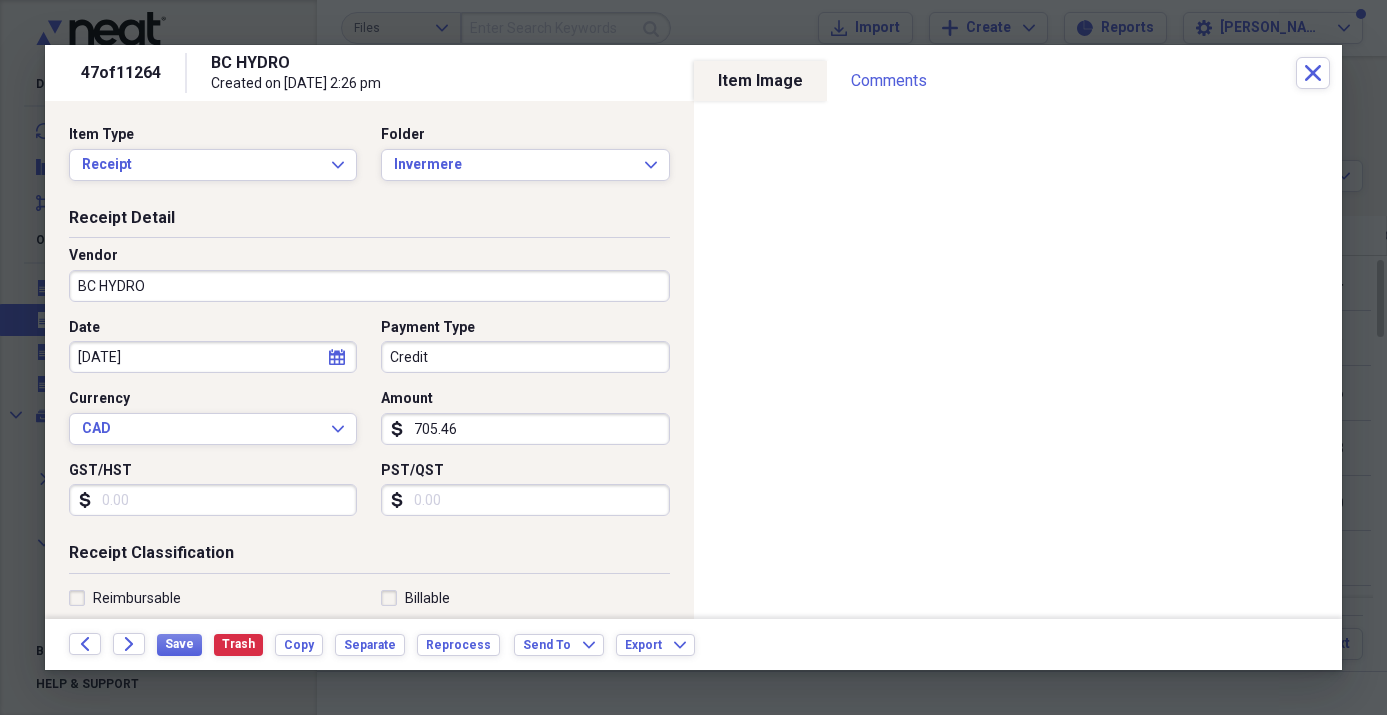 click on "705.46" at bounding box center [525, 429] 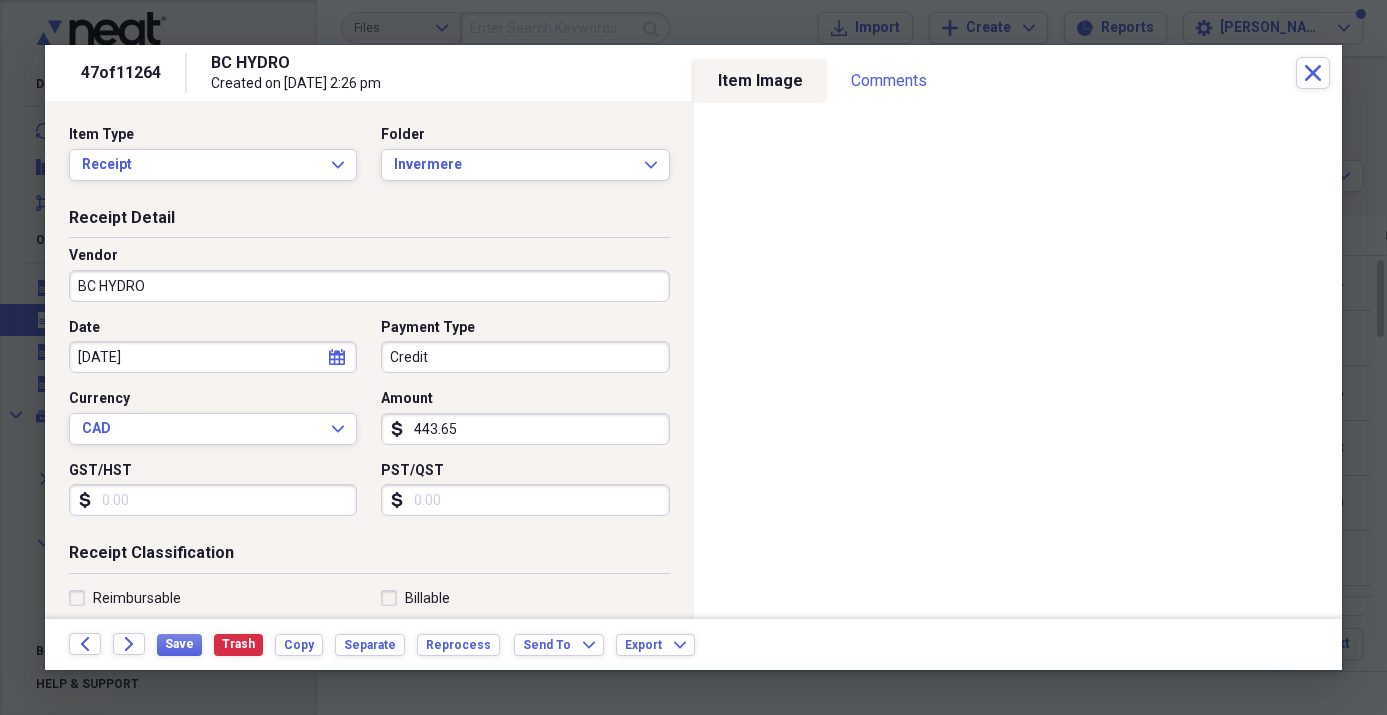 type on "443.65" 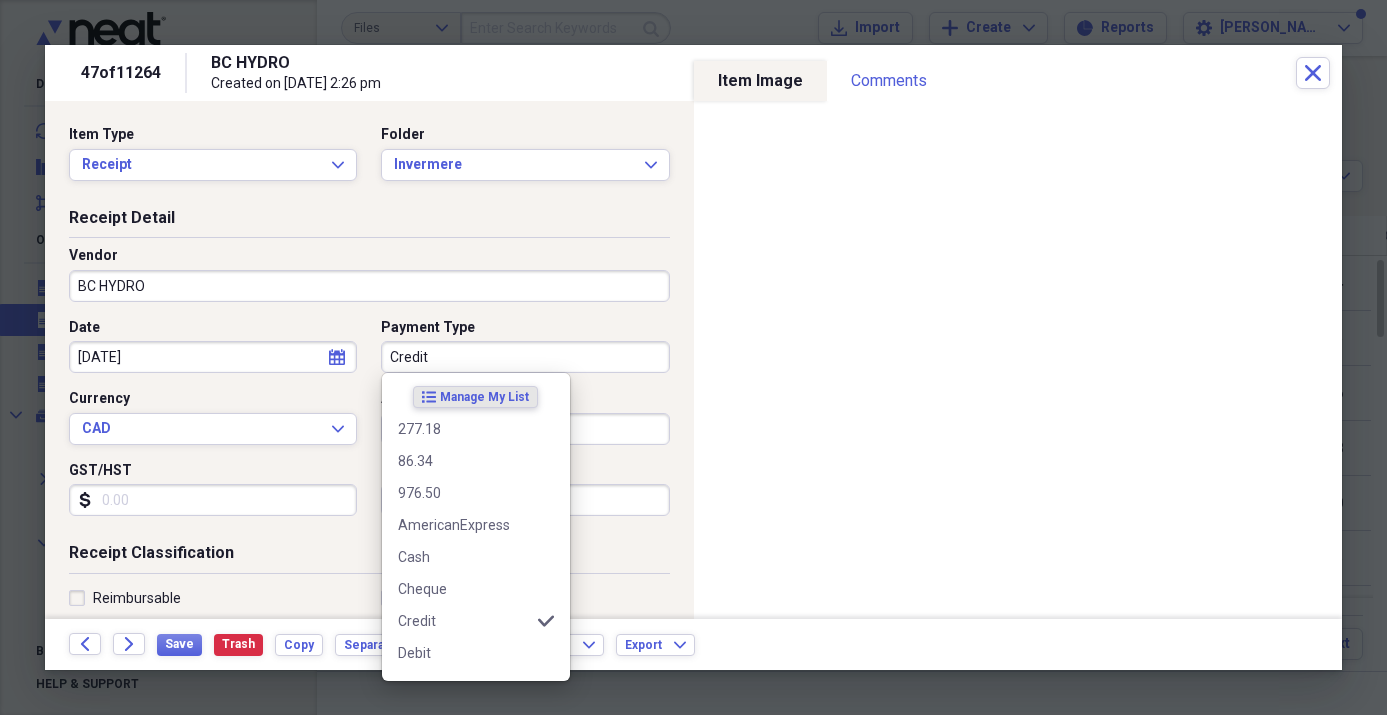 click on "Credit" at bounding box center [525, 357] 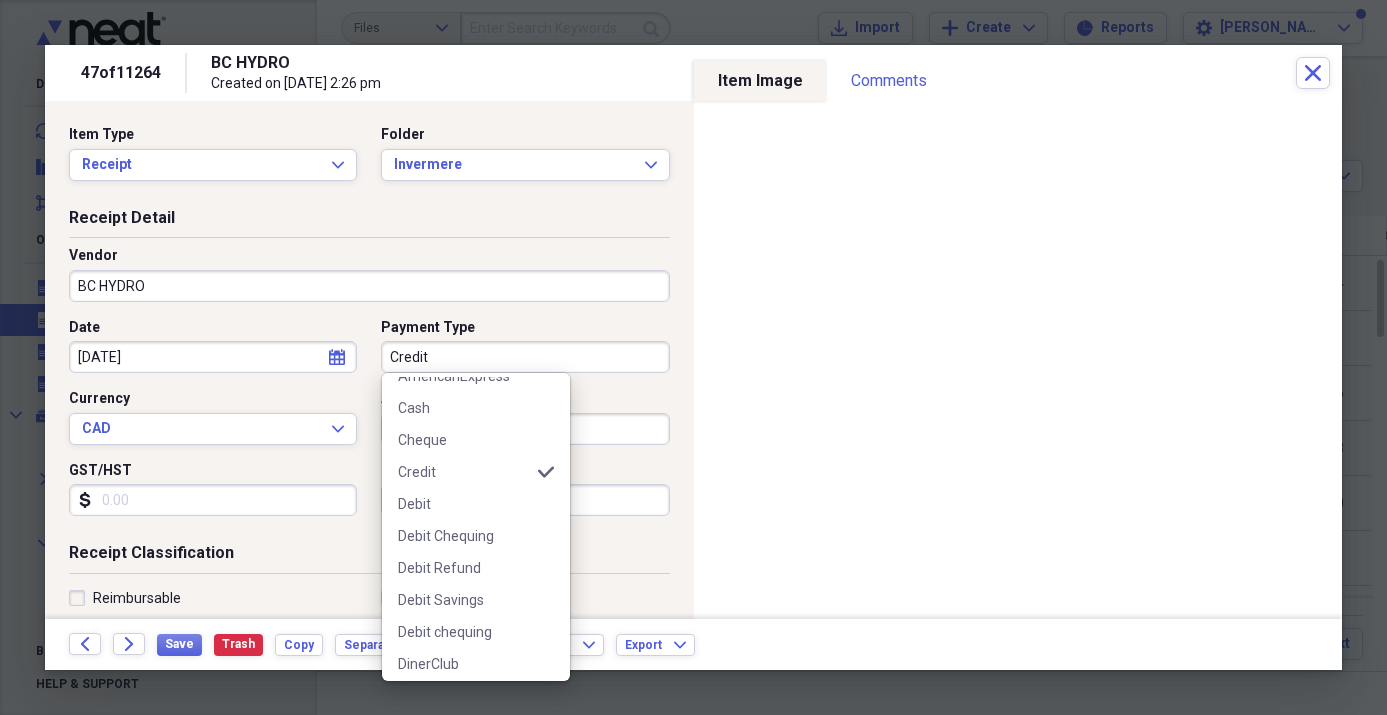 scroll, scrollTop: 171, scrollLeft: 0, axis: vertical 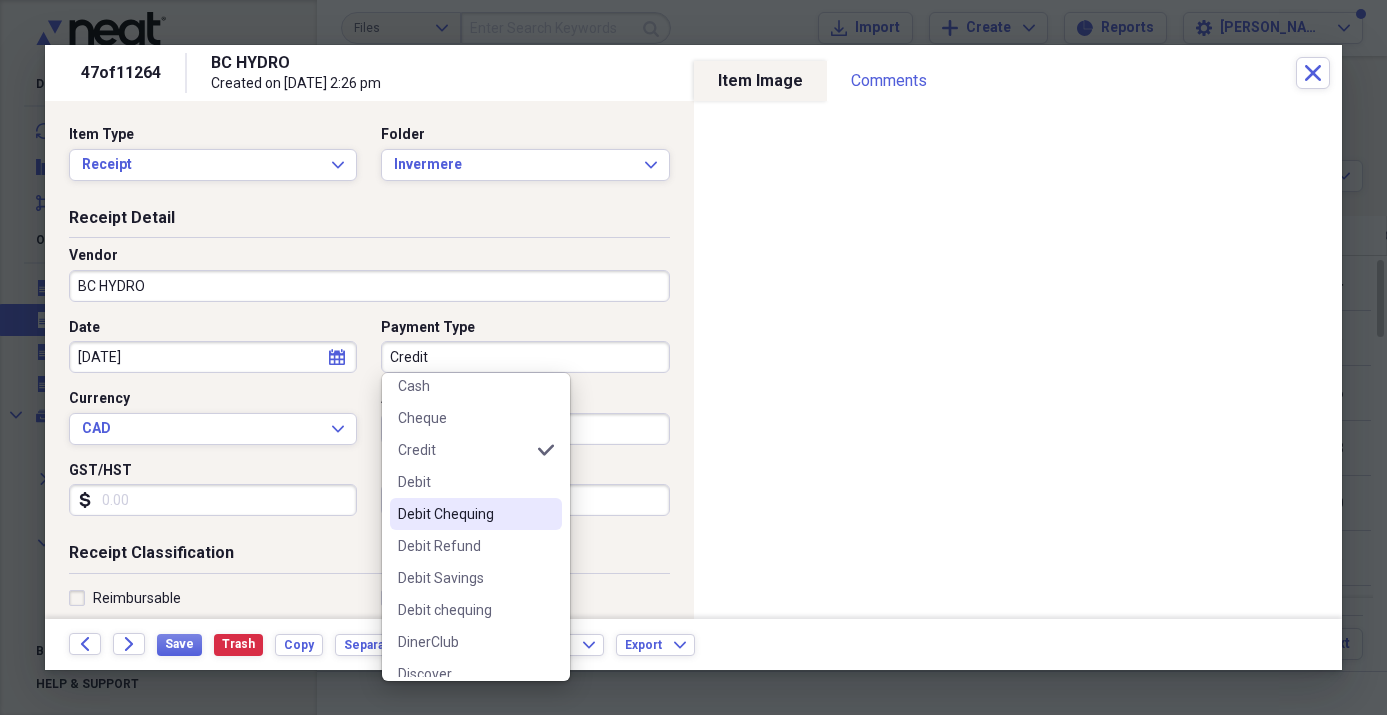 click on "Debit Chequing" at bounding box center [464, 514] 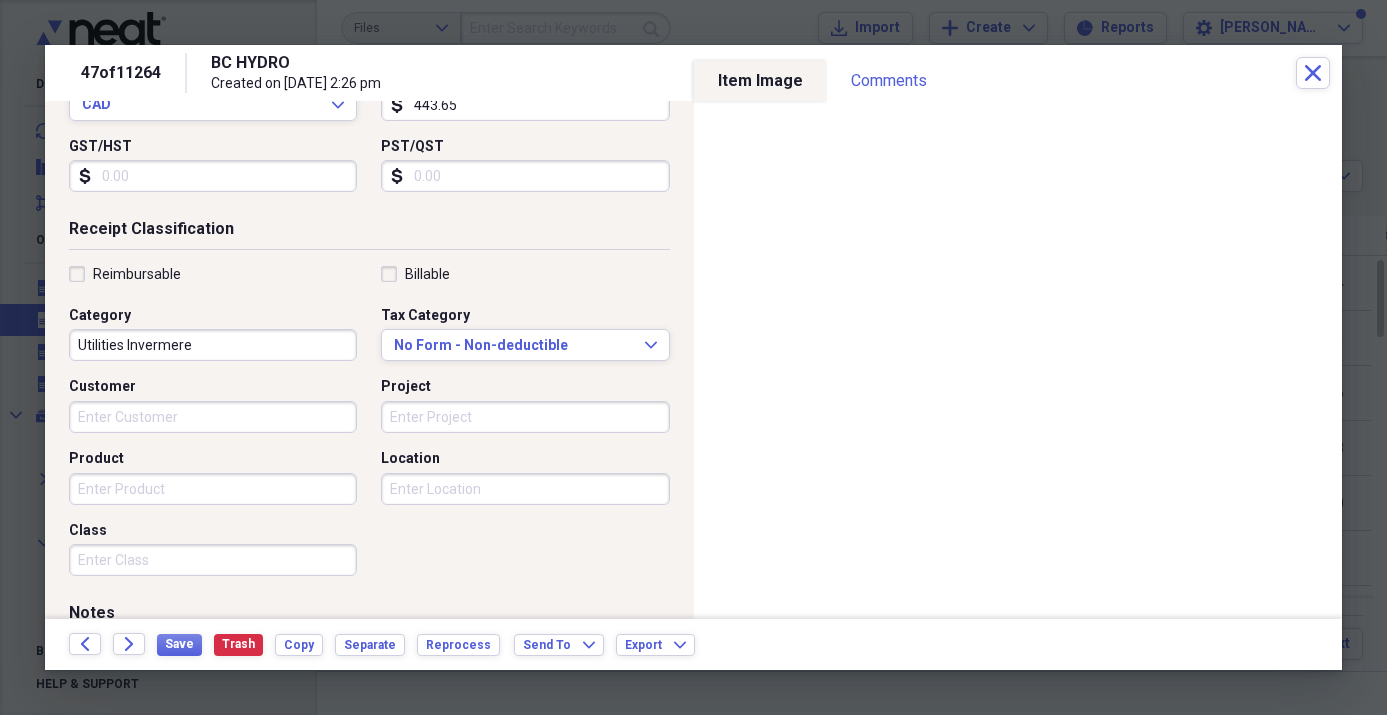 scroll, scrollTop: 326, scrollLeft: 0, axis: vertical 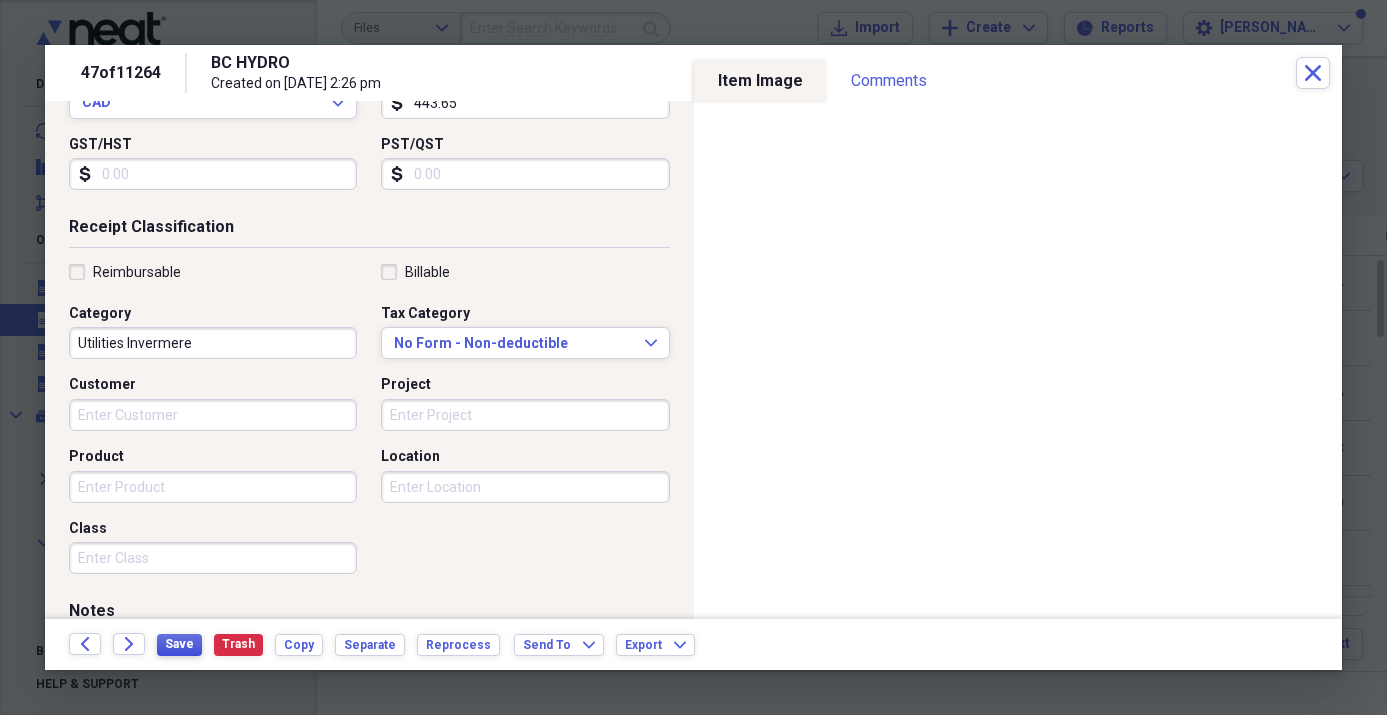 click on "Save" at bounding box center [179, 644] 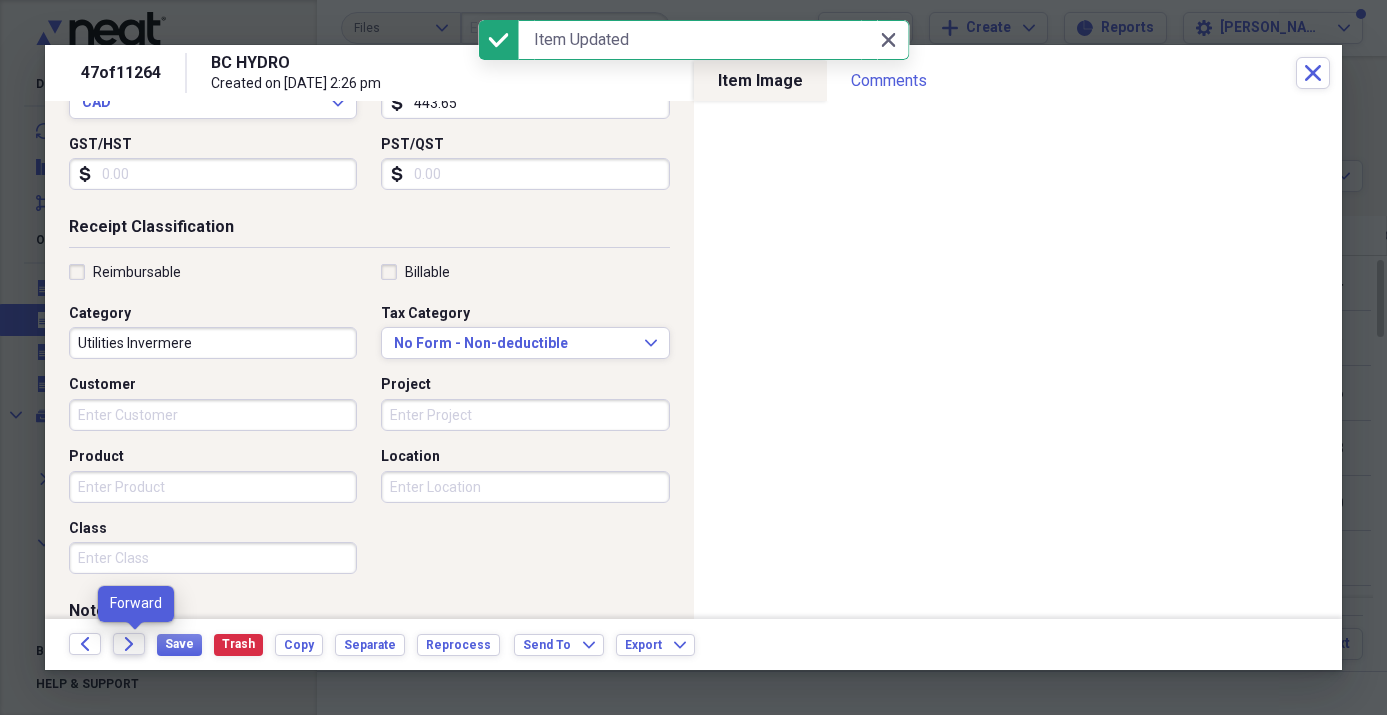 click on "Forward" 